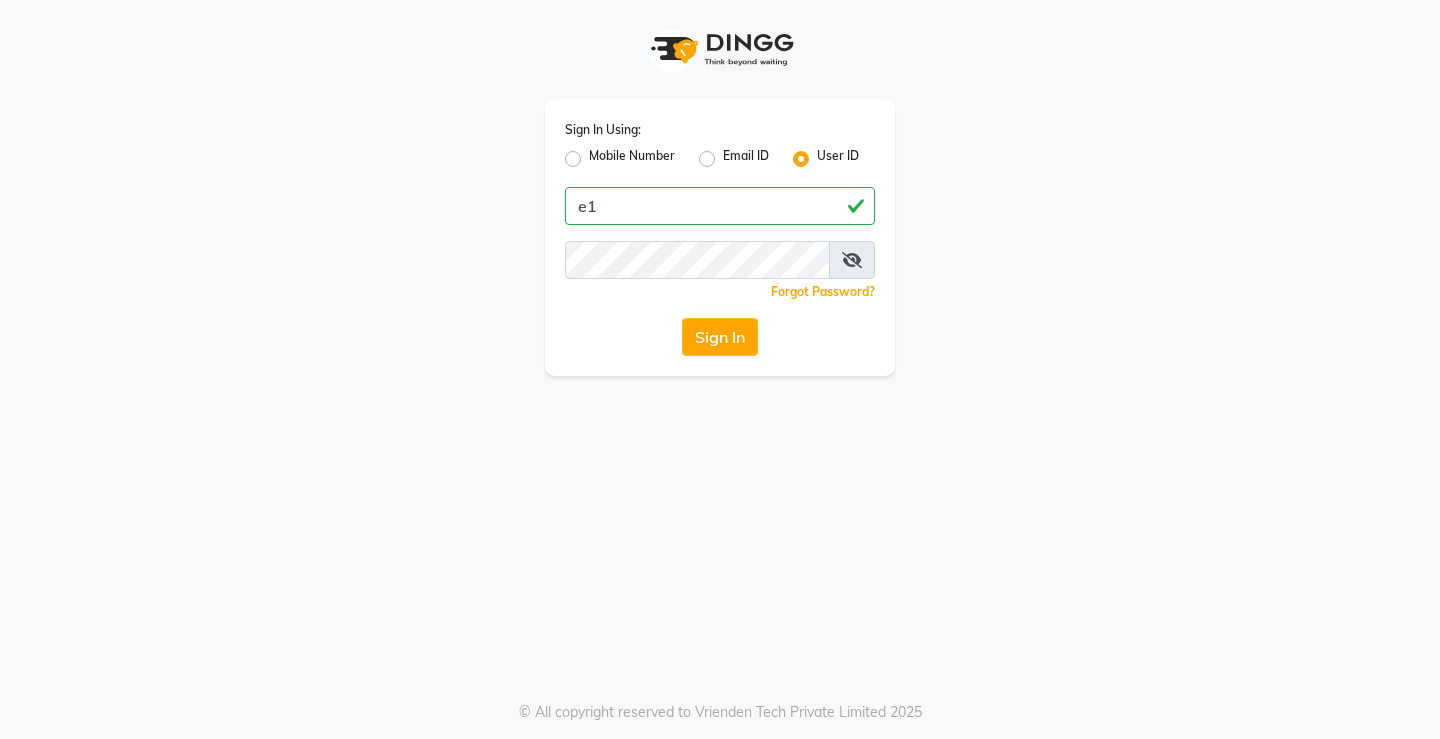 scroll, scrollTop: 0, scrollLeft: 0, axis: both 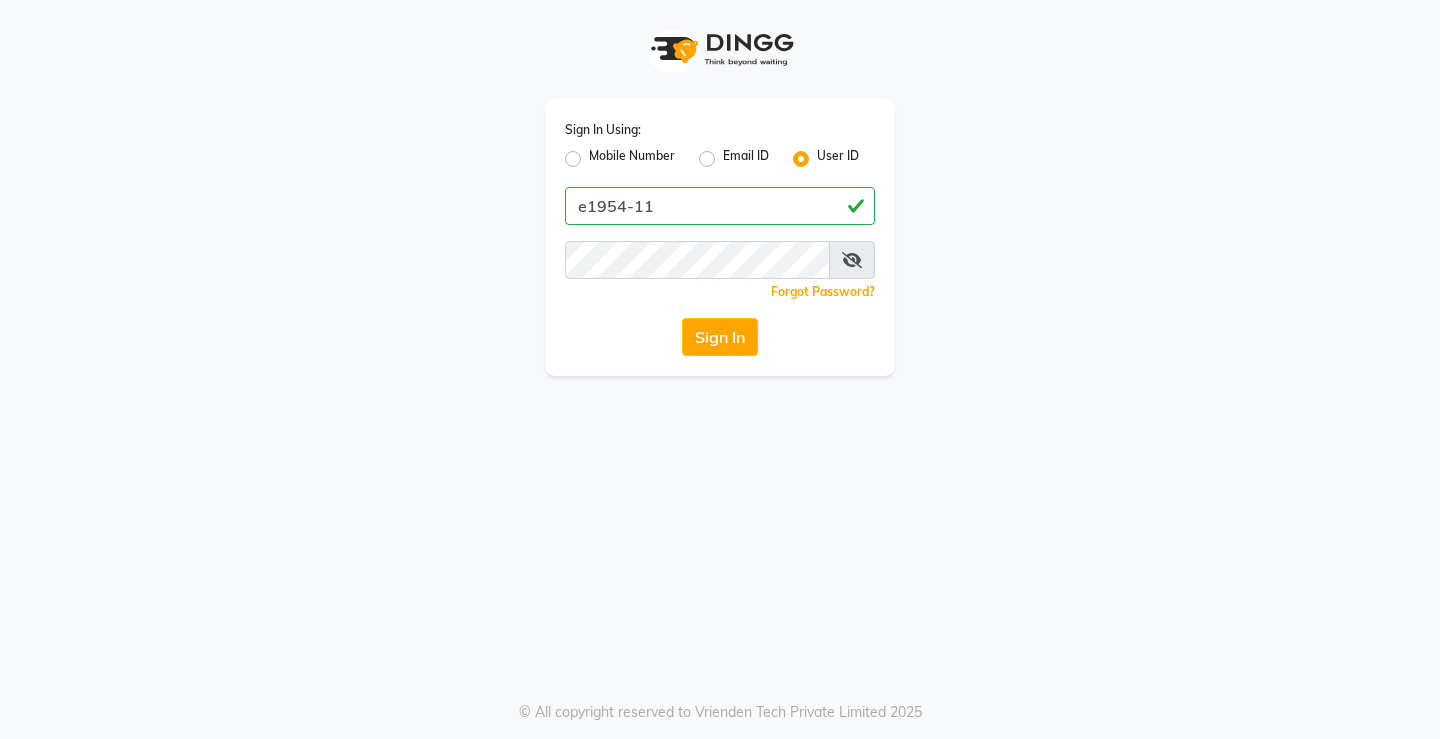 type on "e1954-11" 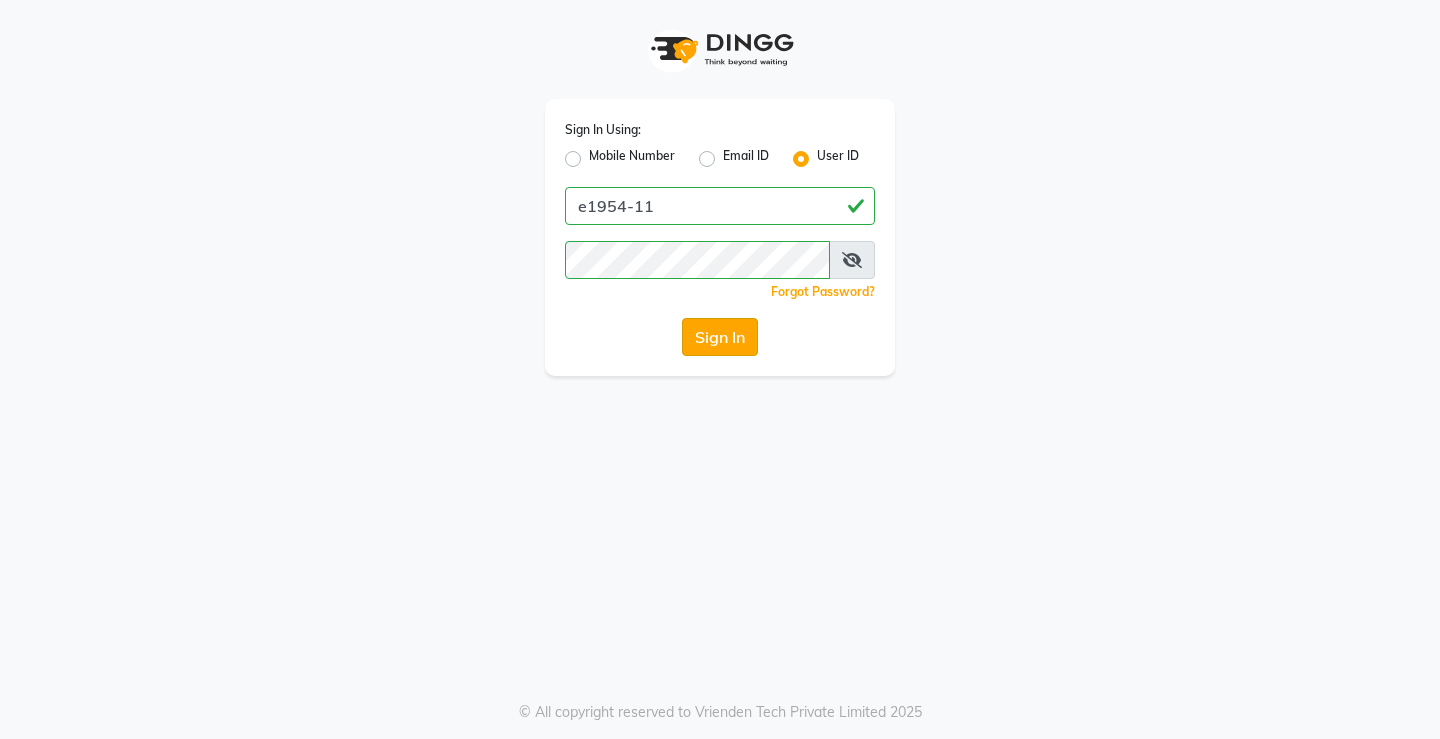 click on "Sign In" 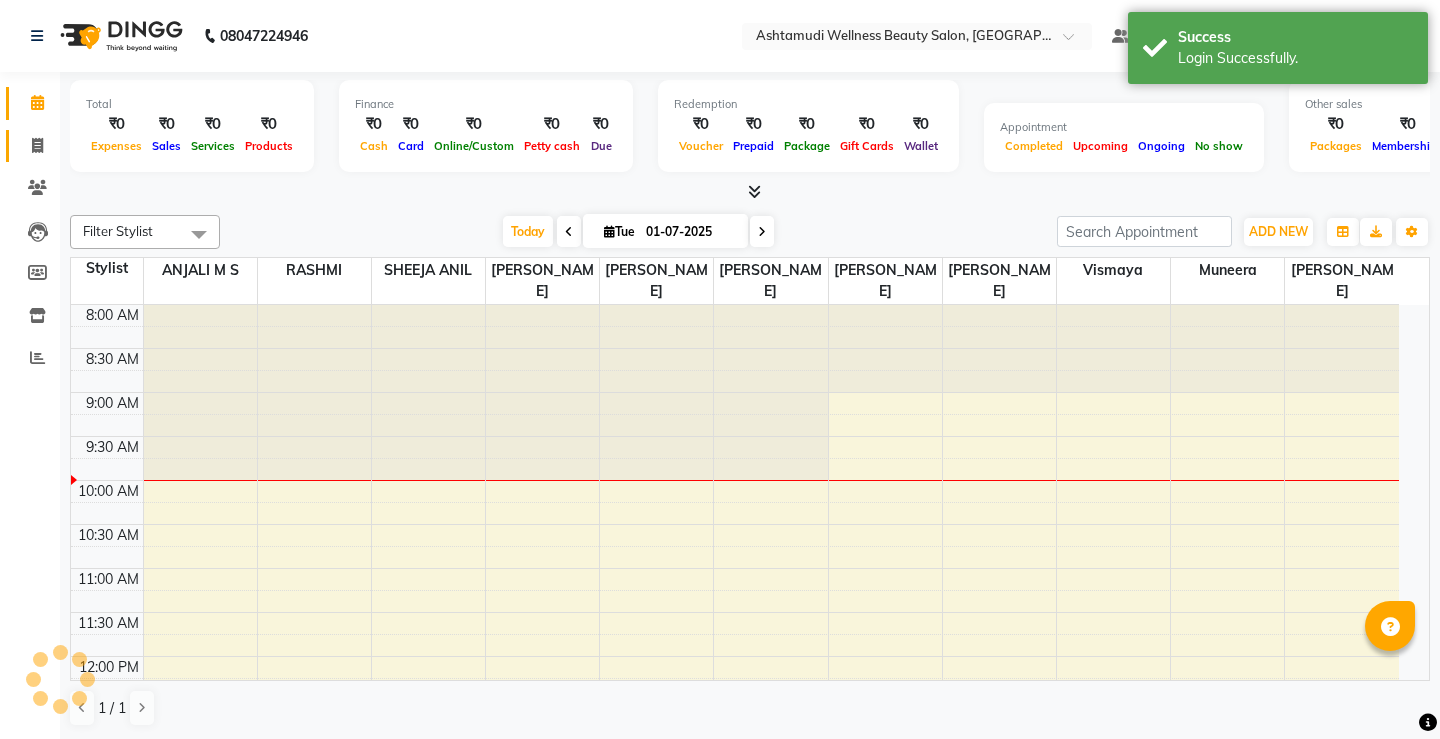 click 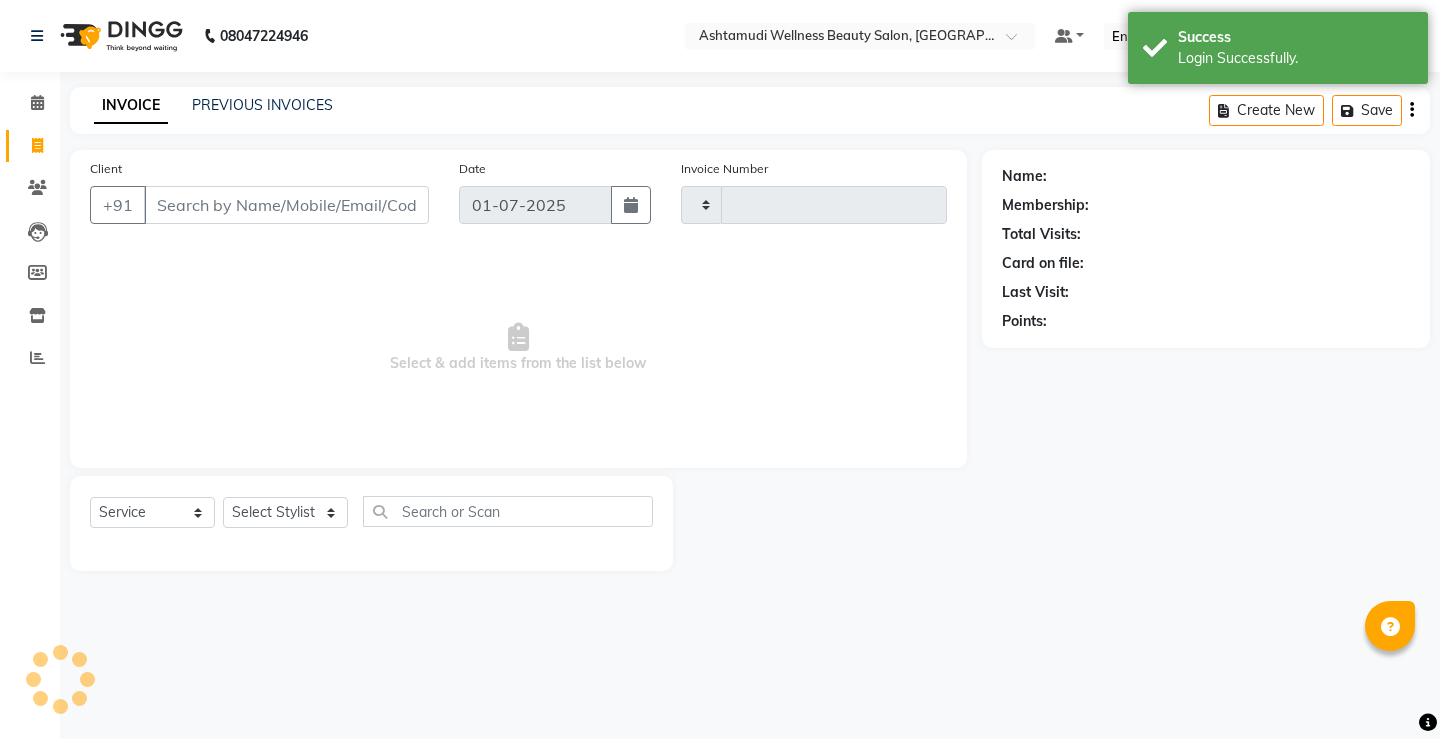 select on "en" 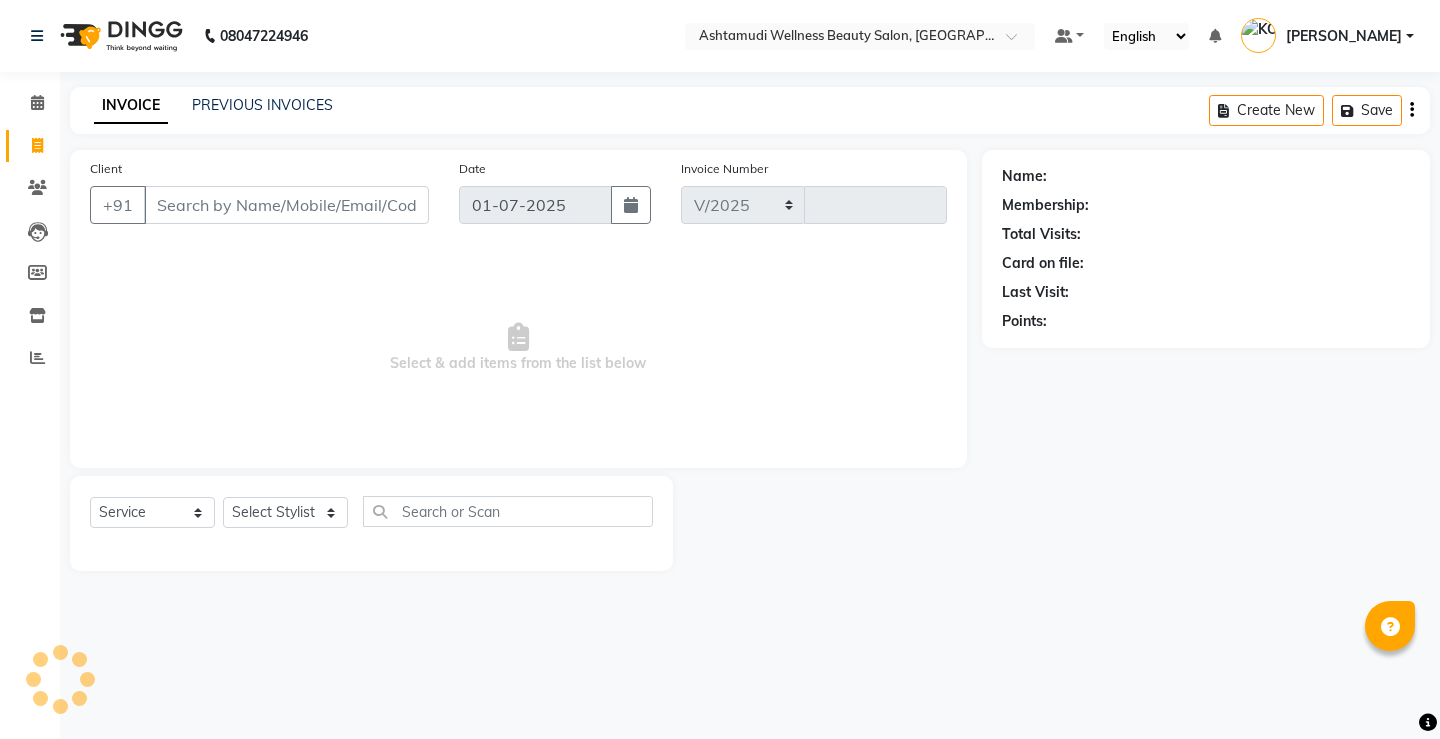 select on "4674" 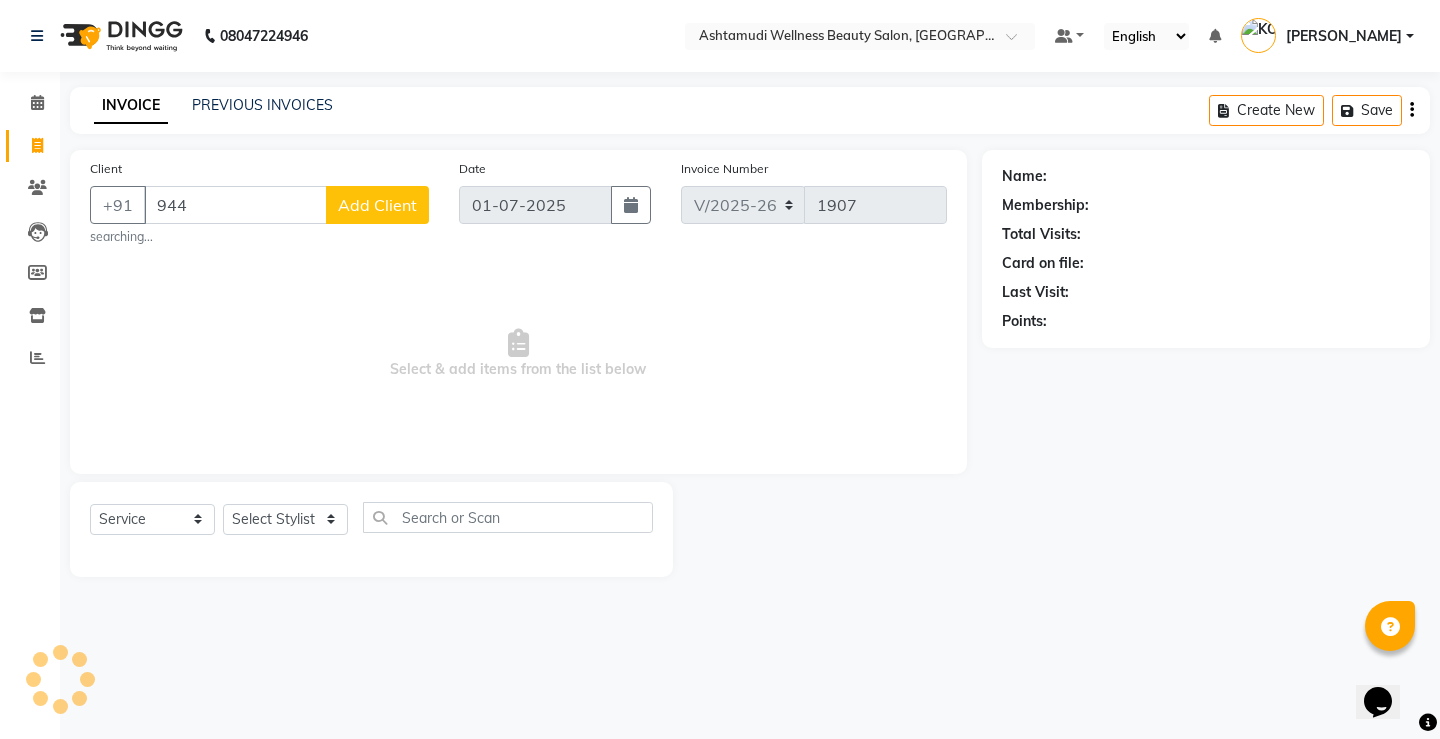 scroll, scrollTop: 0, scrollLeft: 0, axis: both 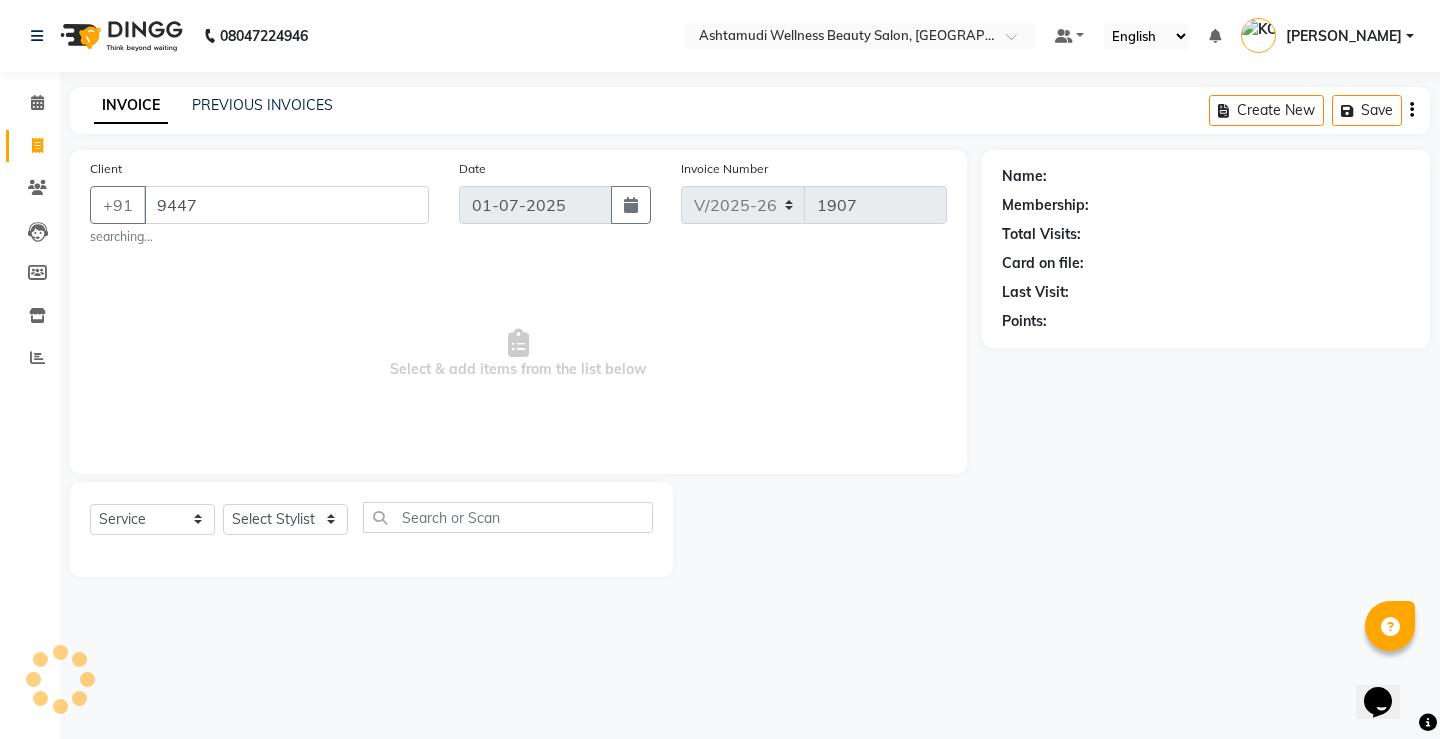 select on "product" 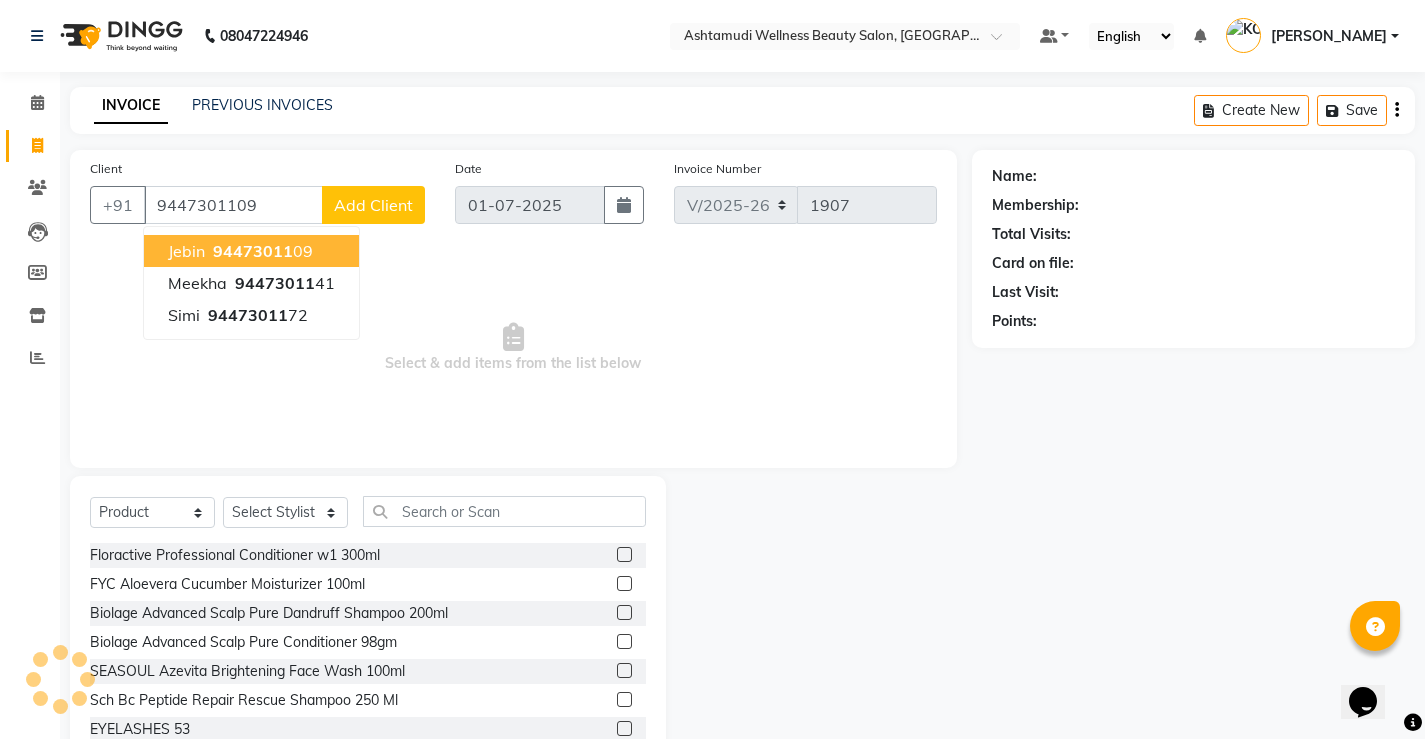 type on "9447301109" 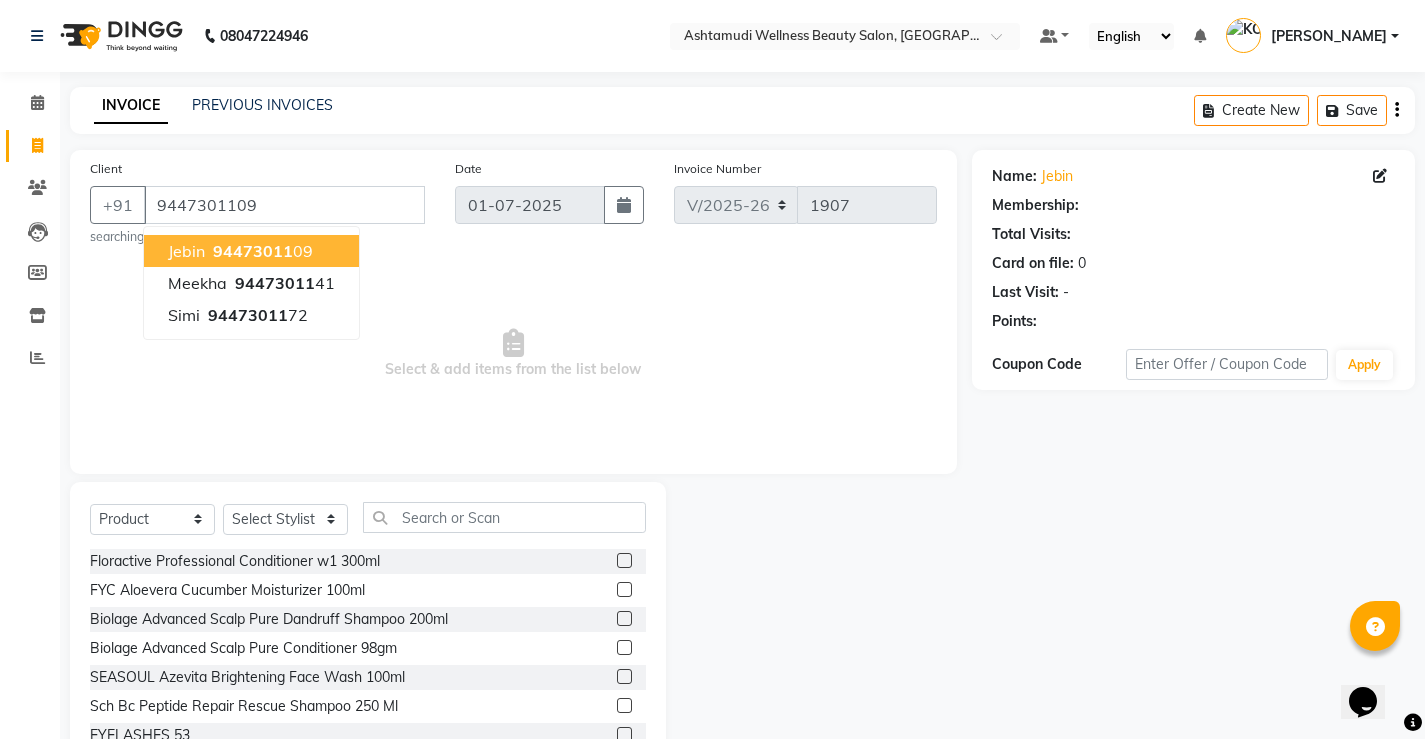 select on "1: Object" 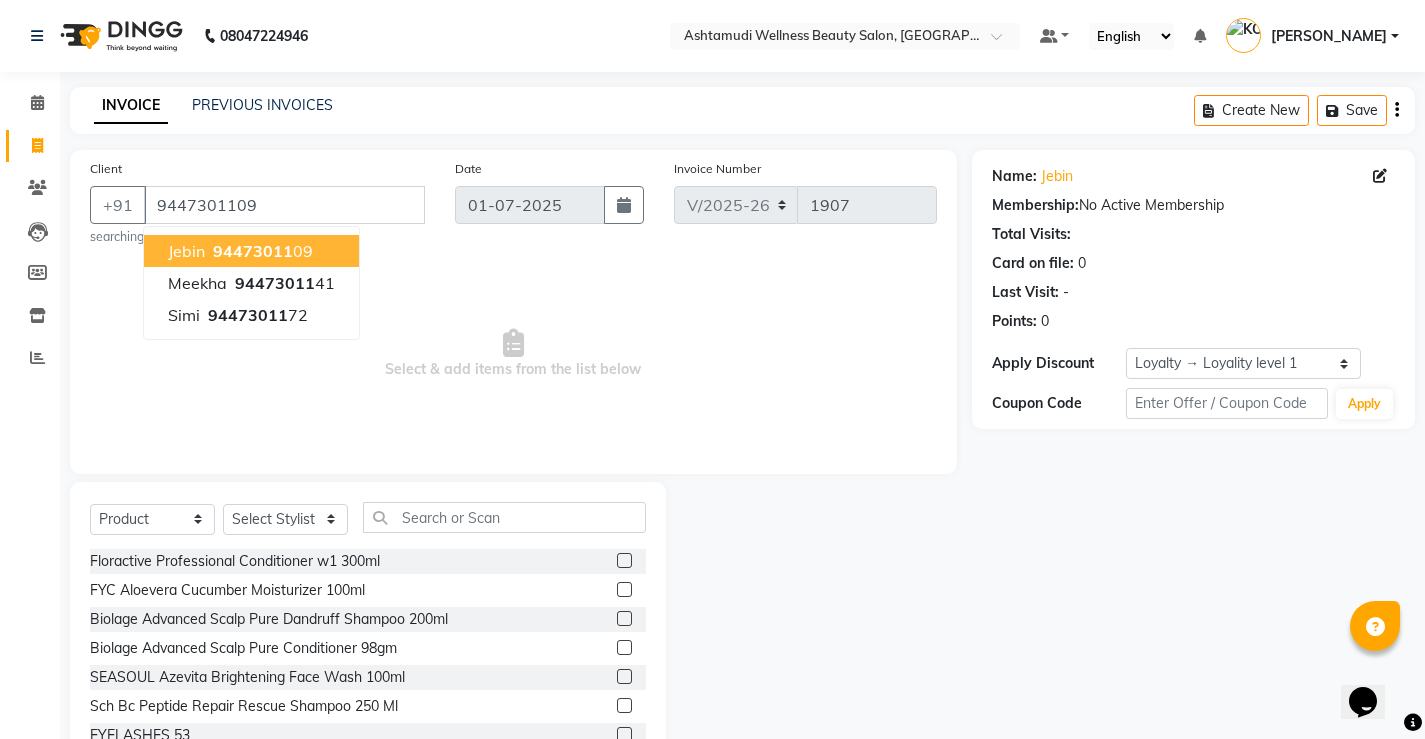 click on "94473011" at bounding box center (253, 251) 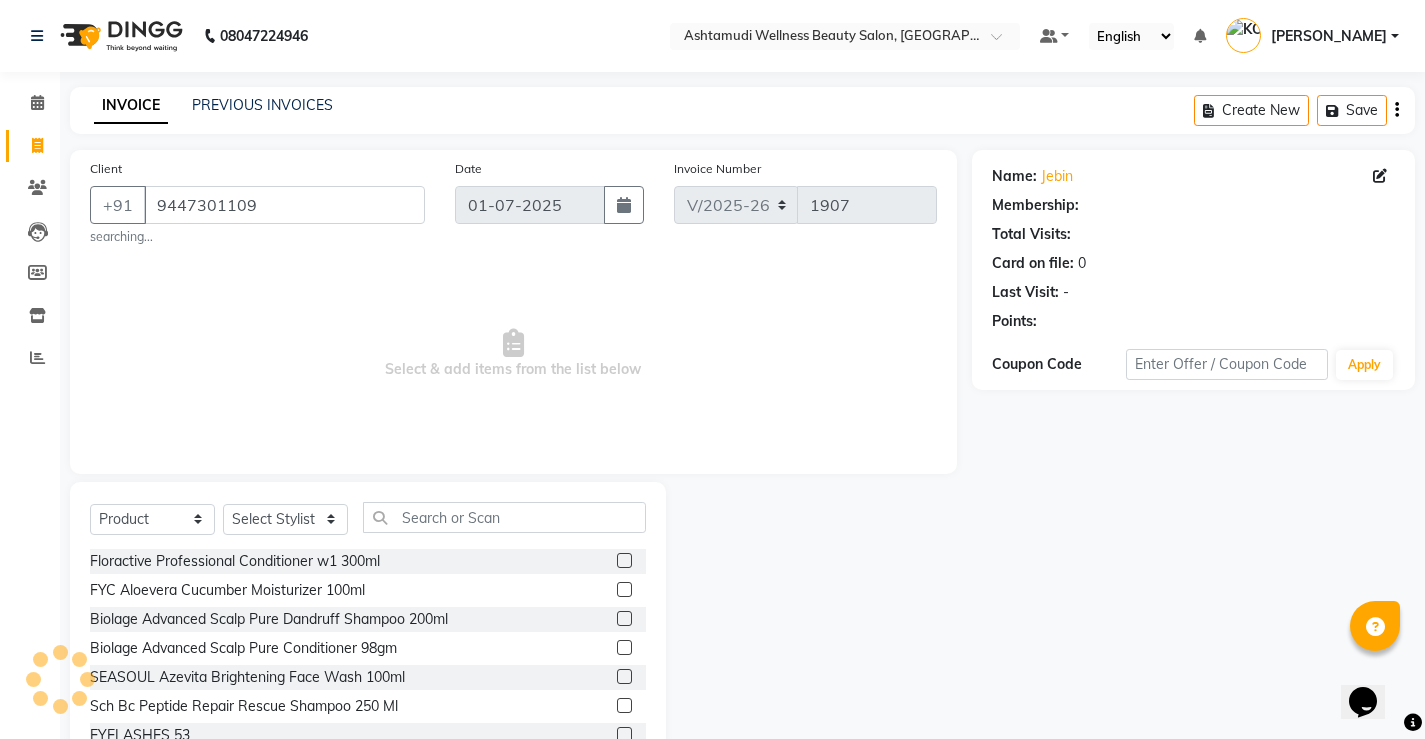 select on "1: Object" 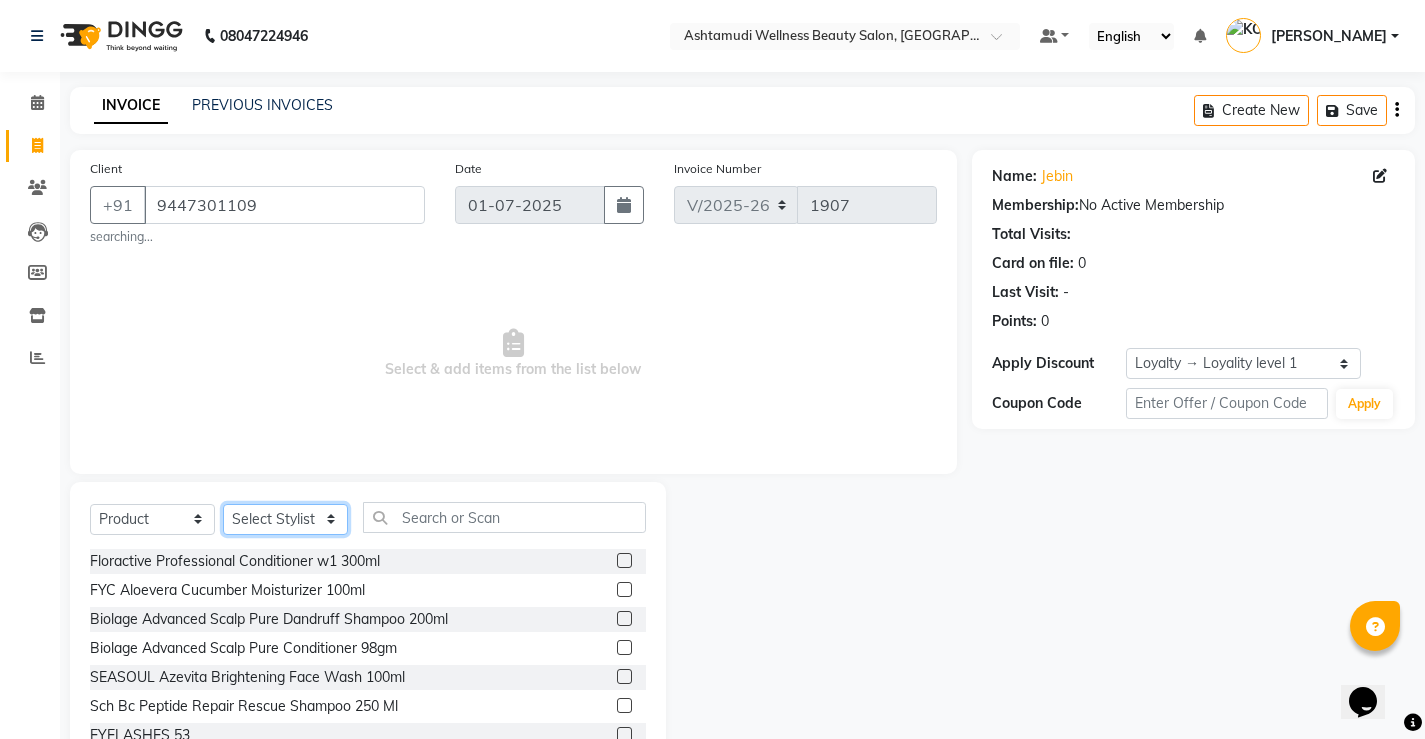click on "Select Stylist ANJALI M S [PERSON_NAME] KOTTIYAM ASHTAMUDI [PERSON_NAME] [PERSON_NAME] [PERSON_NAME] [PERSON_NAME]  Sona [PERSON_NAME] [PERSON_NAME] [PERSON_NAME]" 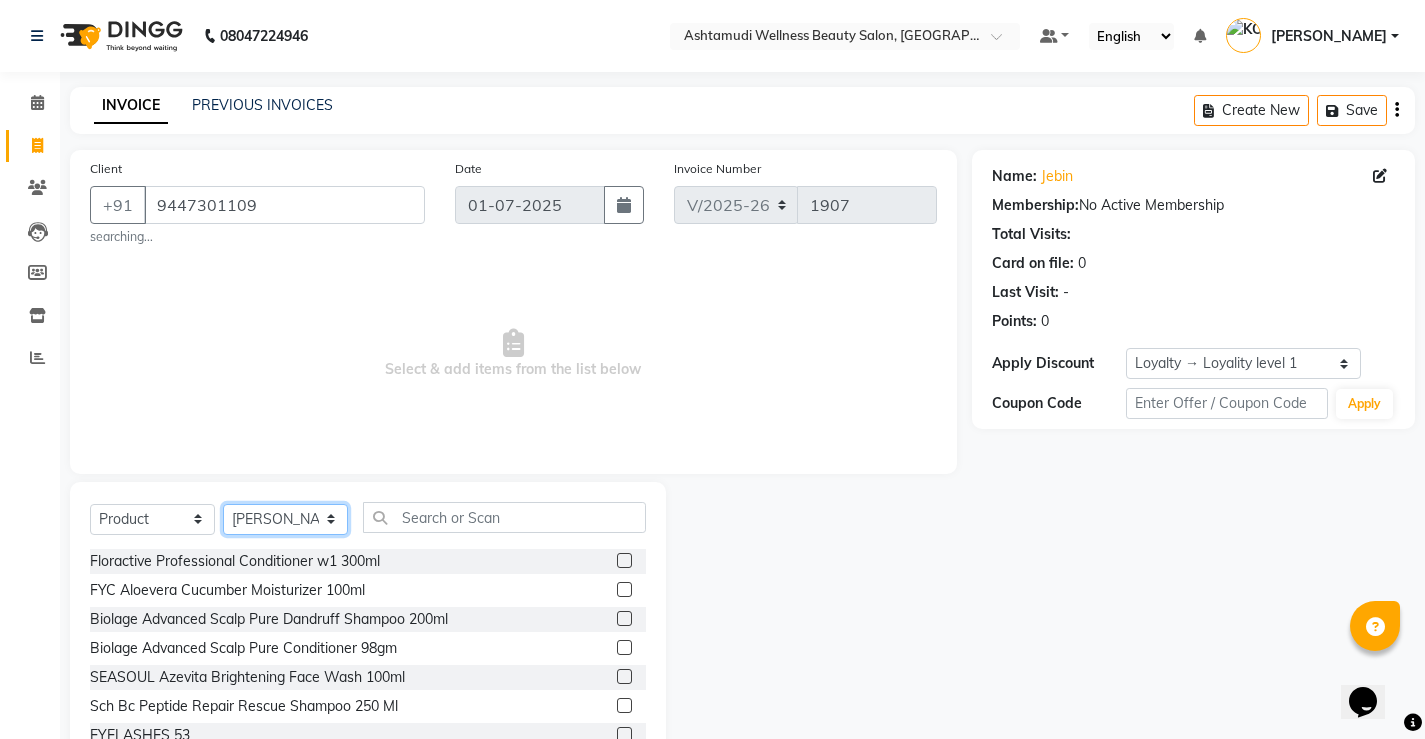 click on "Select Stylist ANJALI M S [PERSON_NAME] KOTTIYAM ASHTAMUDI [PERSON_NAME] [PERSON_NAME] [PERSON_NAME] [PERSON_NAME]  Sona [PERSON_NAME] [PERSON_NAME] [PERSON_NAME]" 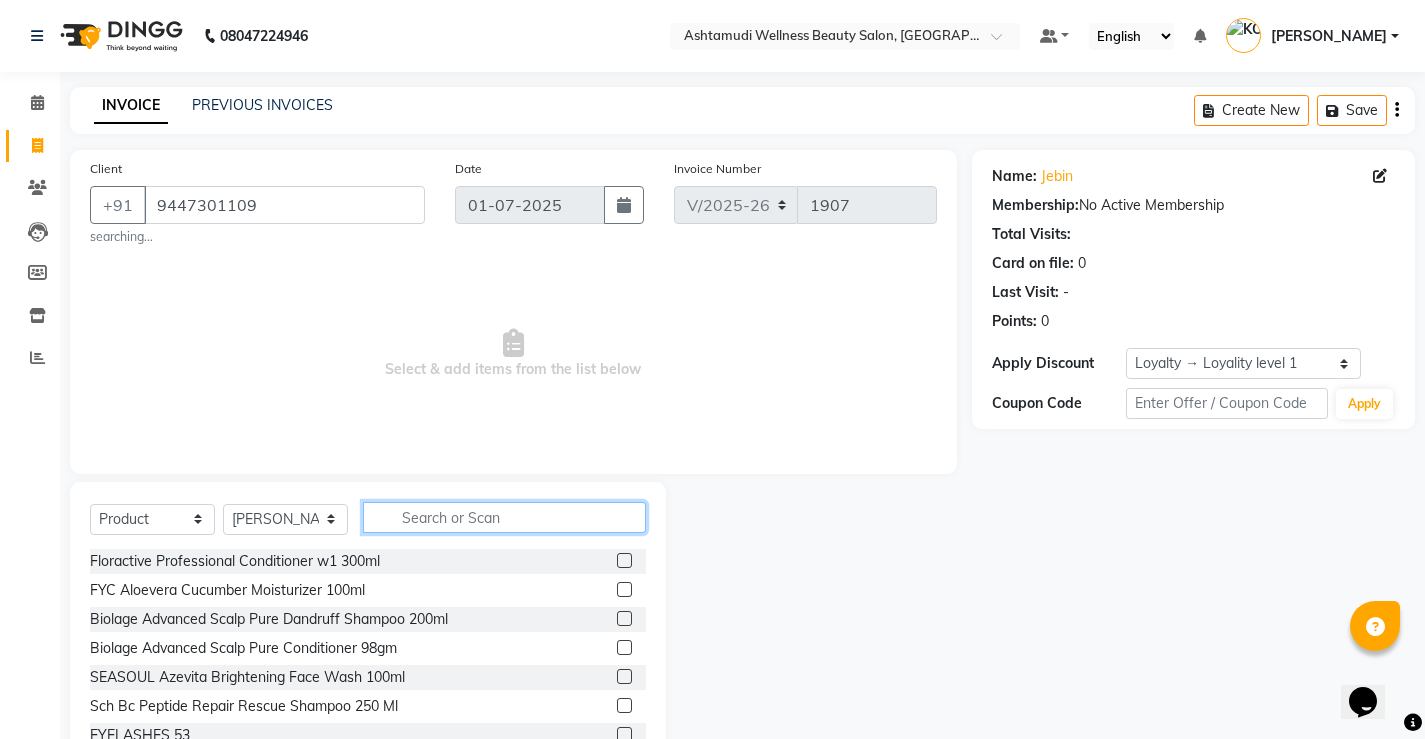 click 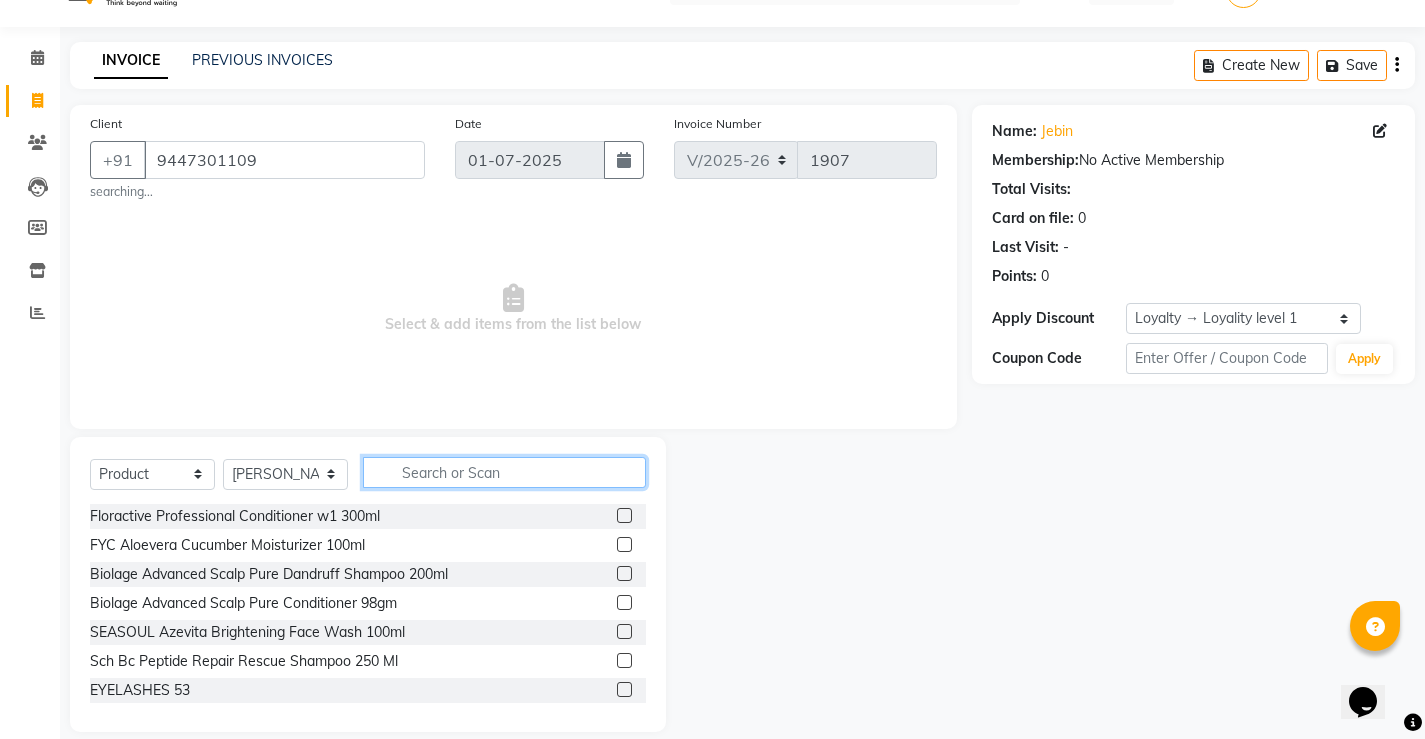 scroll, scrollTop: 68, scrollLeft: 0, axis: vertical 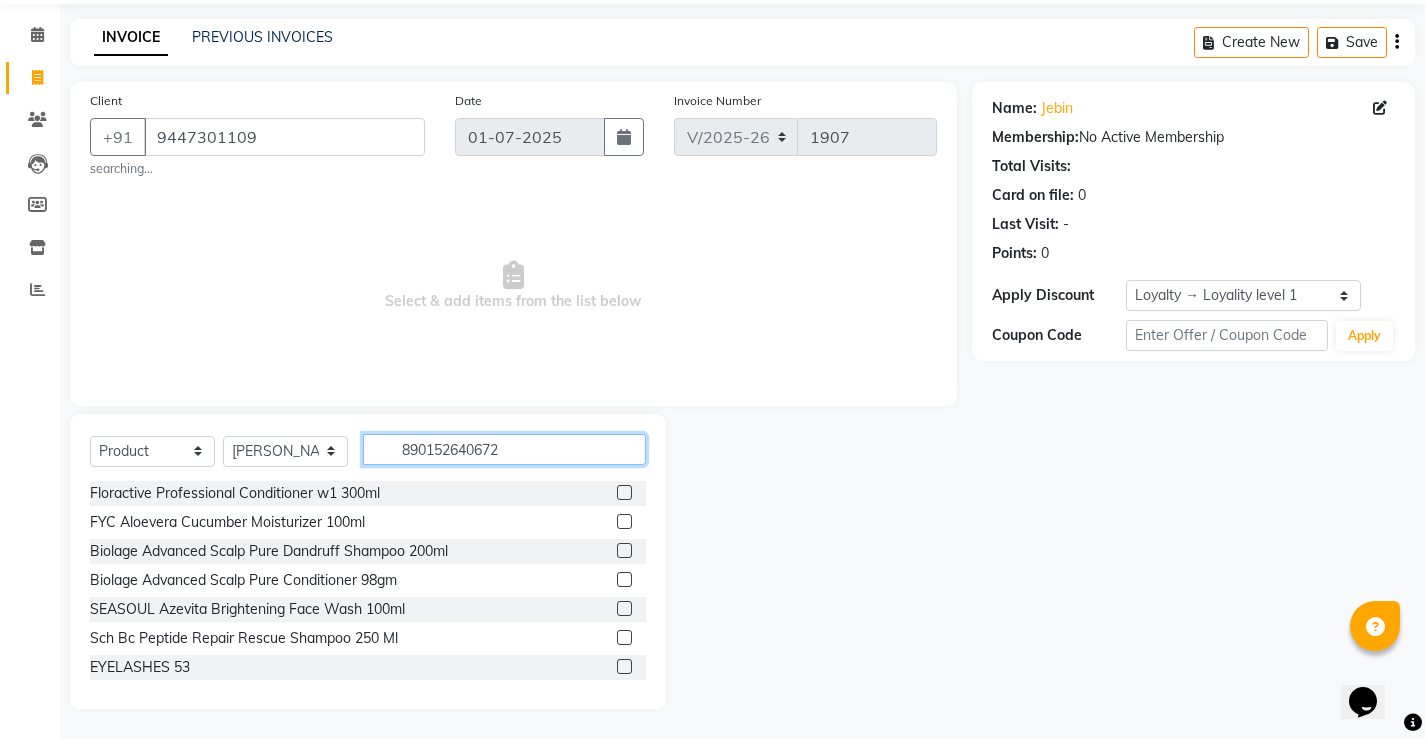 type on "8901526406722" 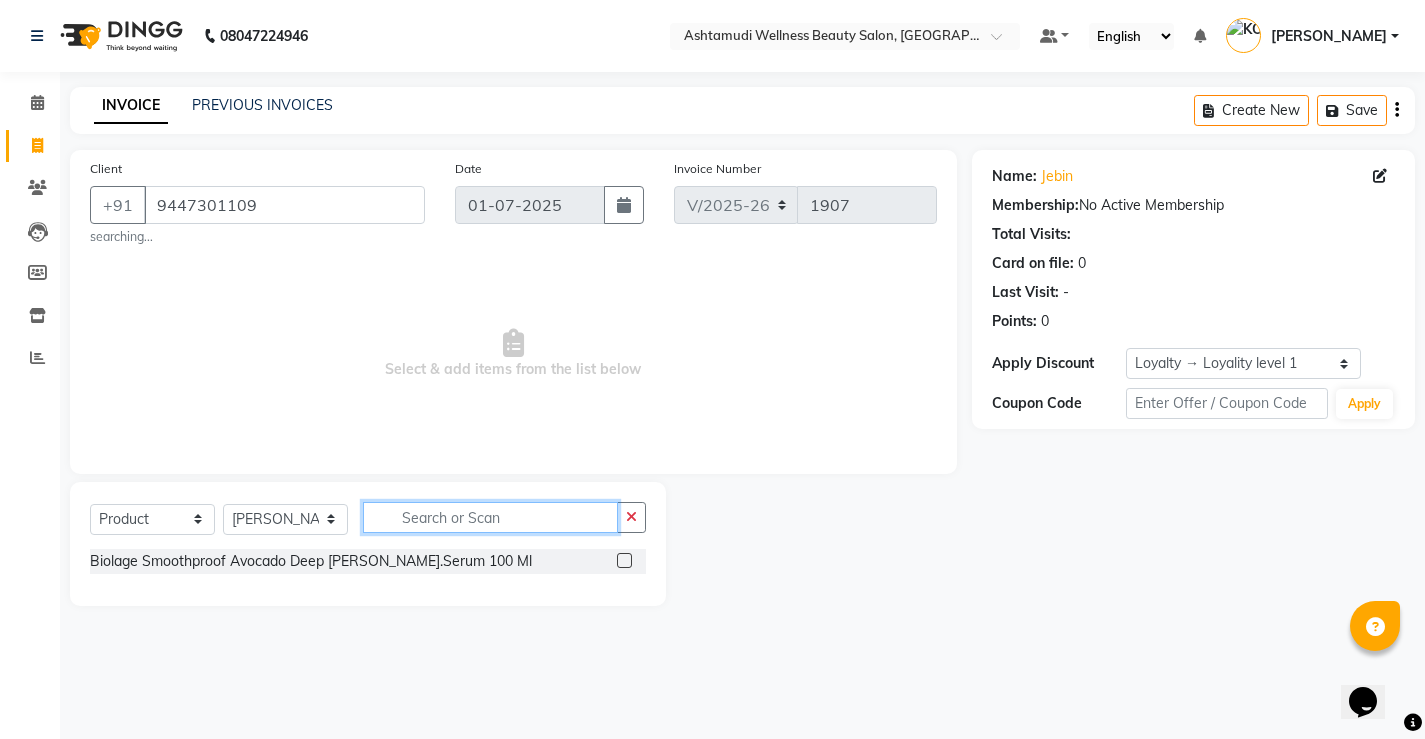 scroll, scrollTop: 0, scrollLeft: 0, axis: both 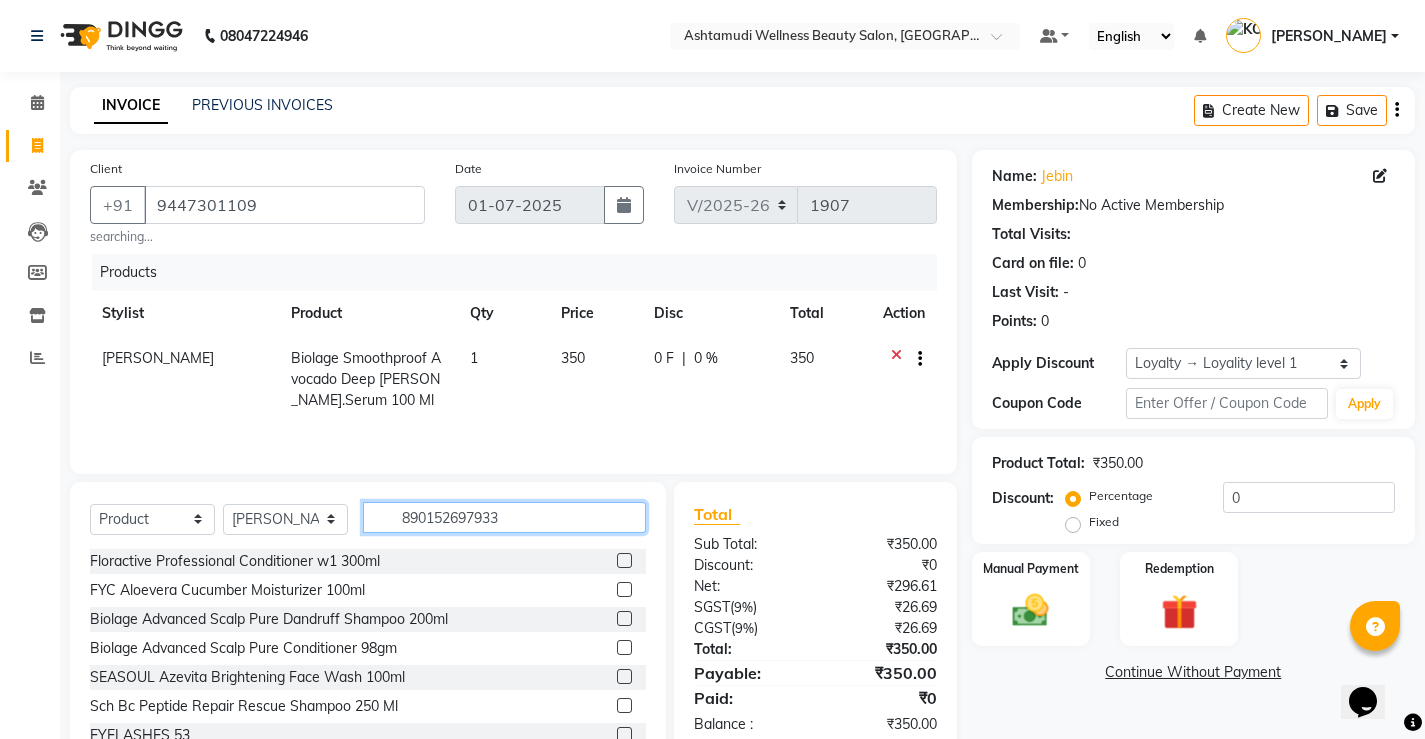 type on "8901526979332" 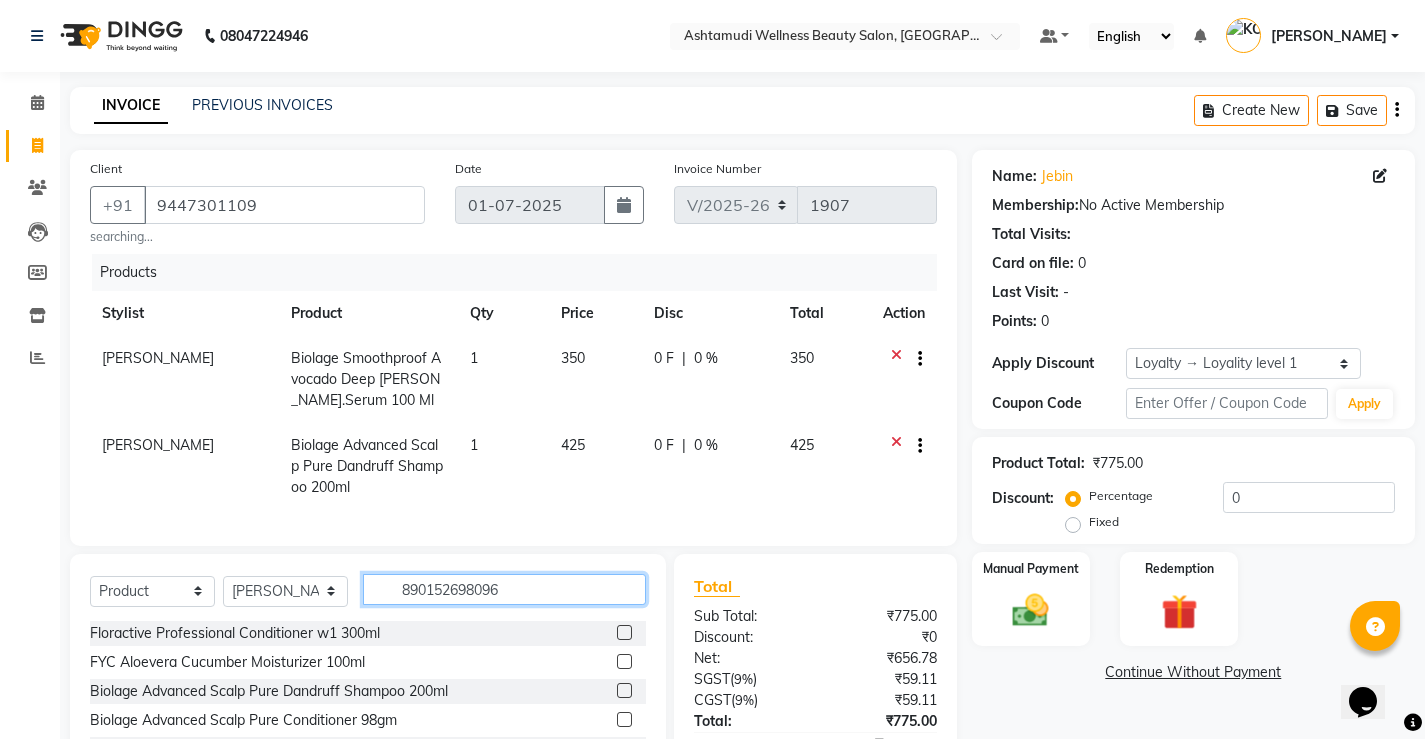 type on "8901526980963" 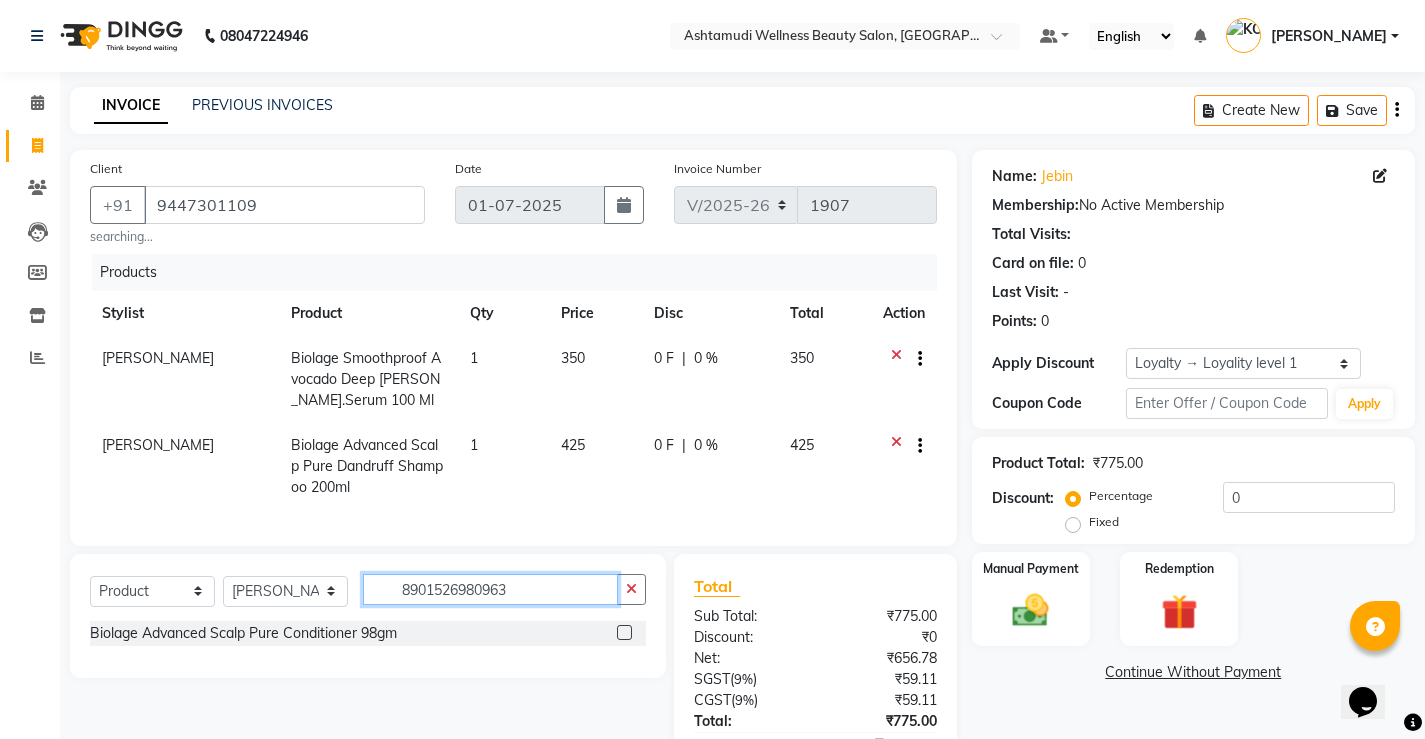 type 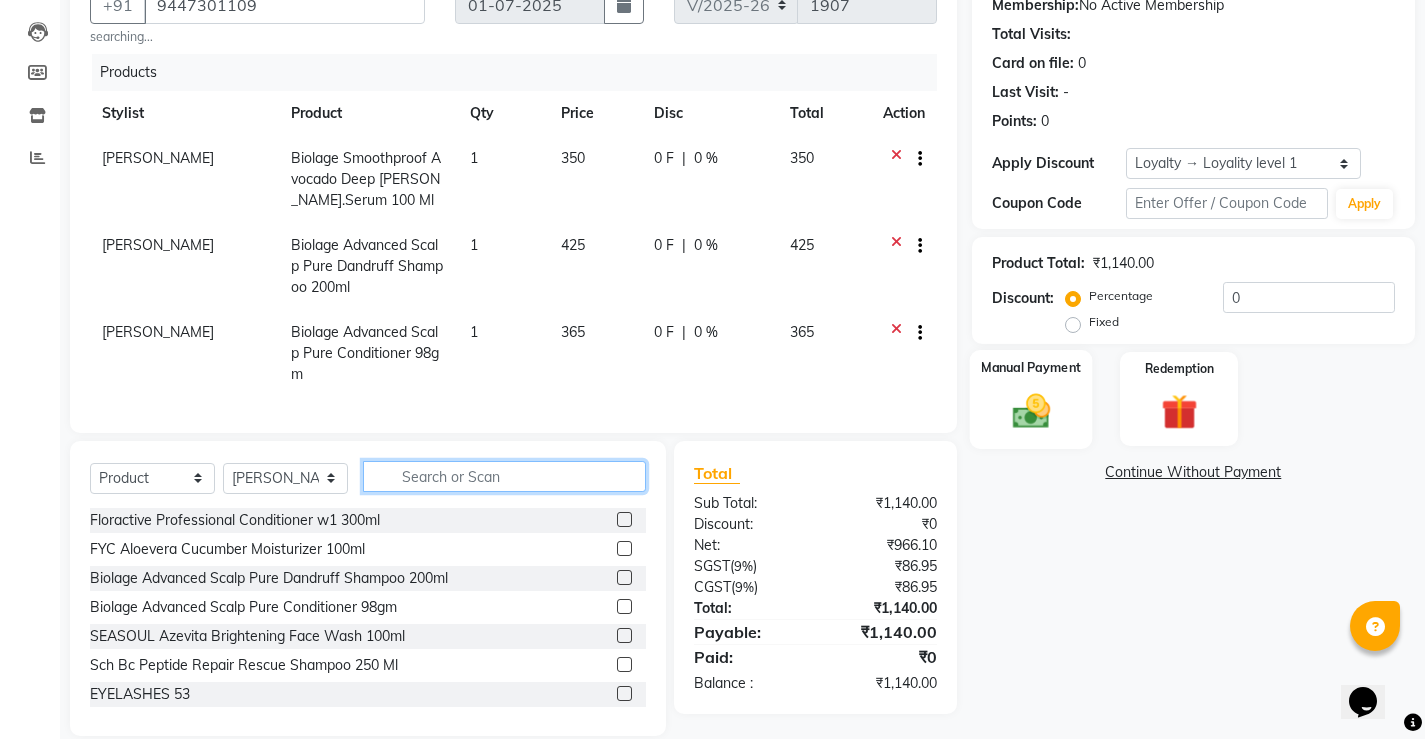 scroll, scrollTop: 242, scrollLeft: 0, axis: vertical 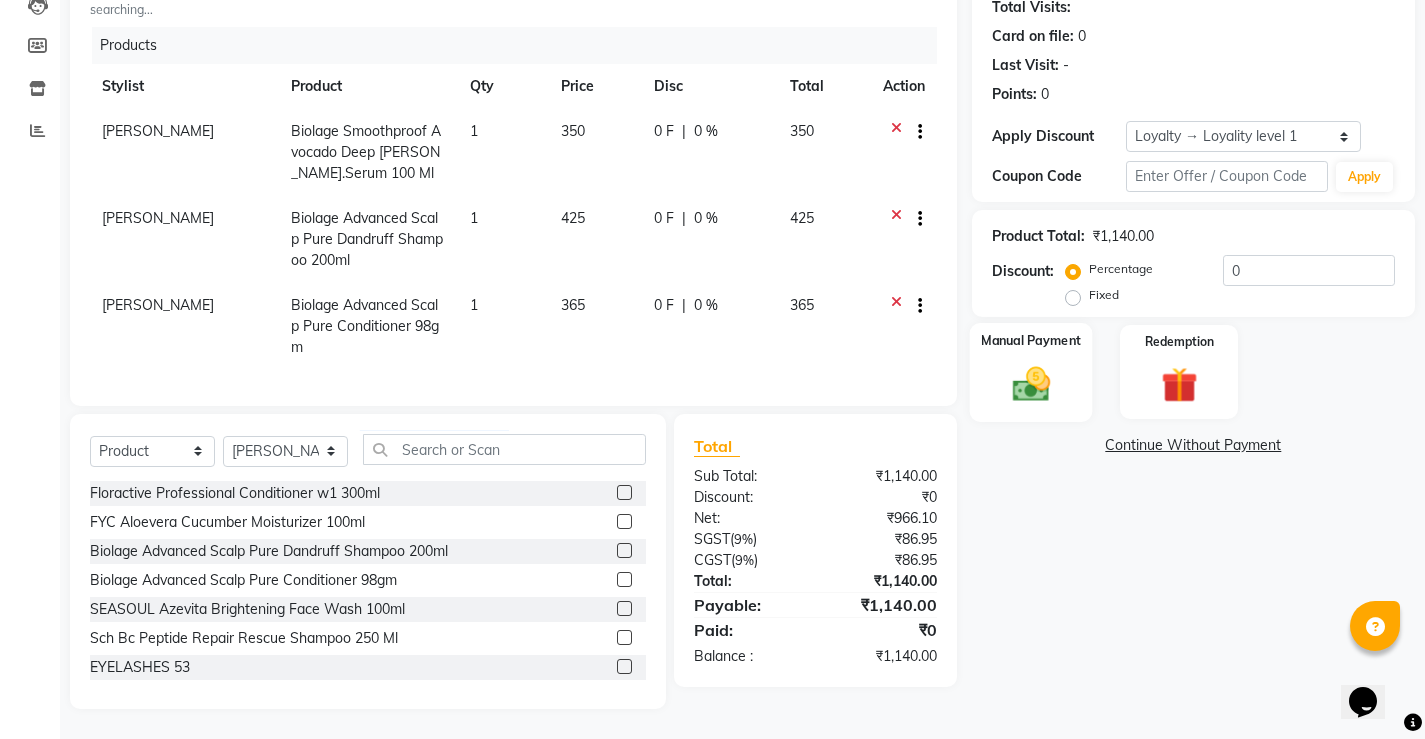 click 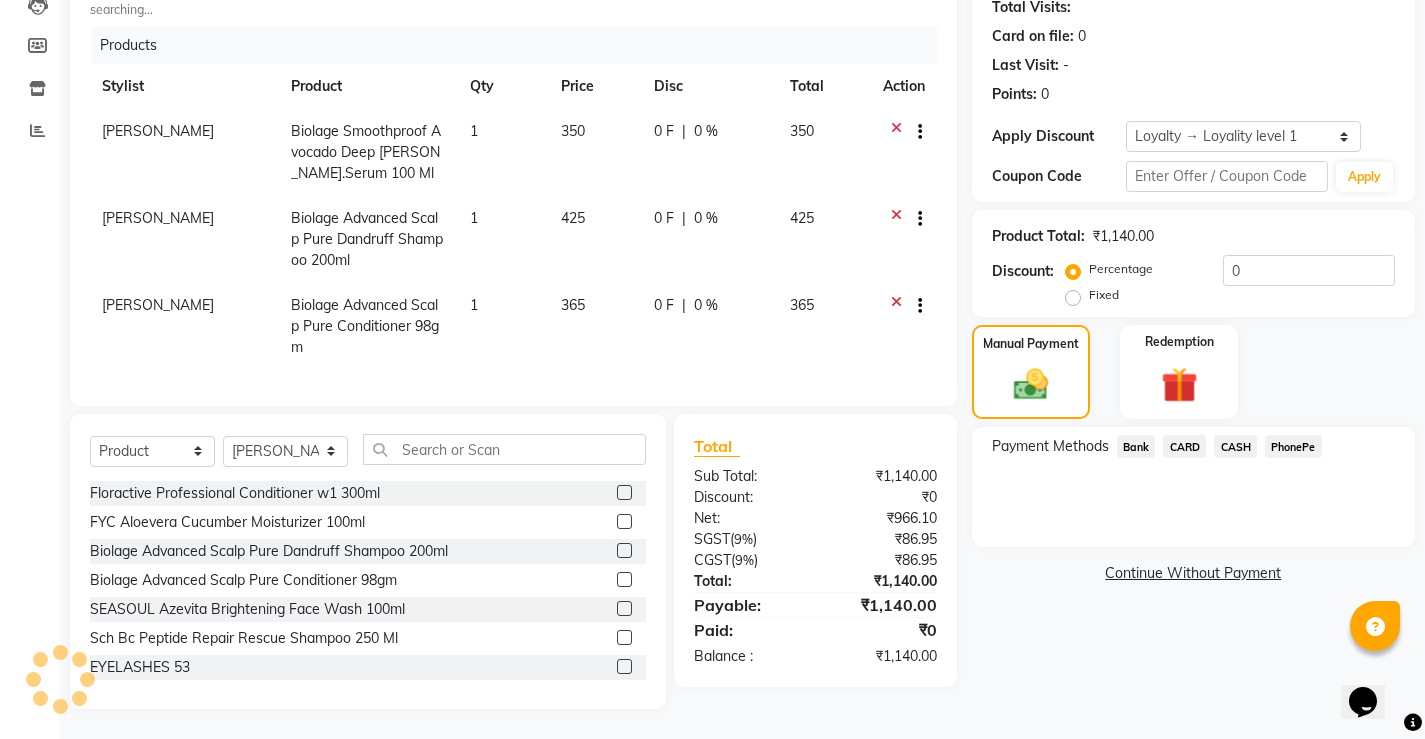 click on "CASH" 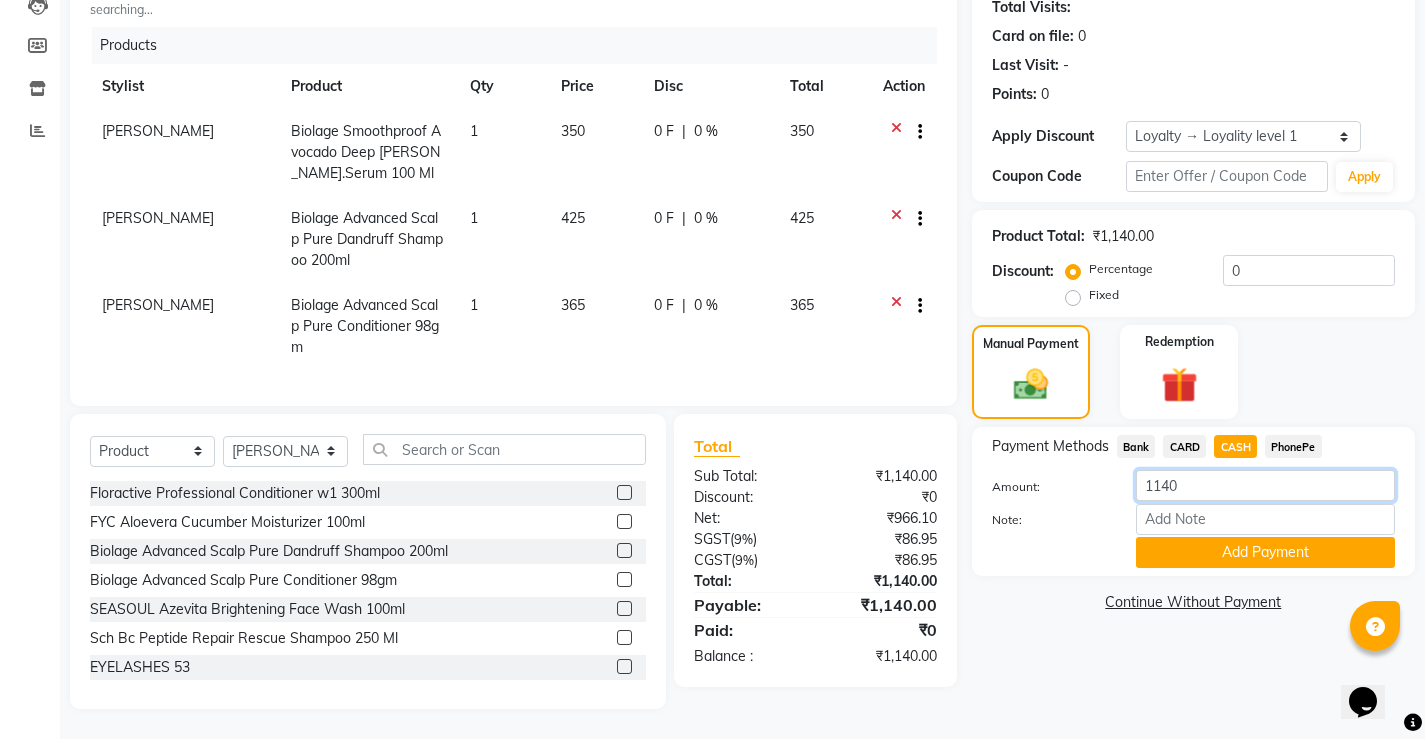click on "1140" 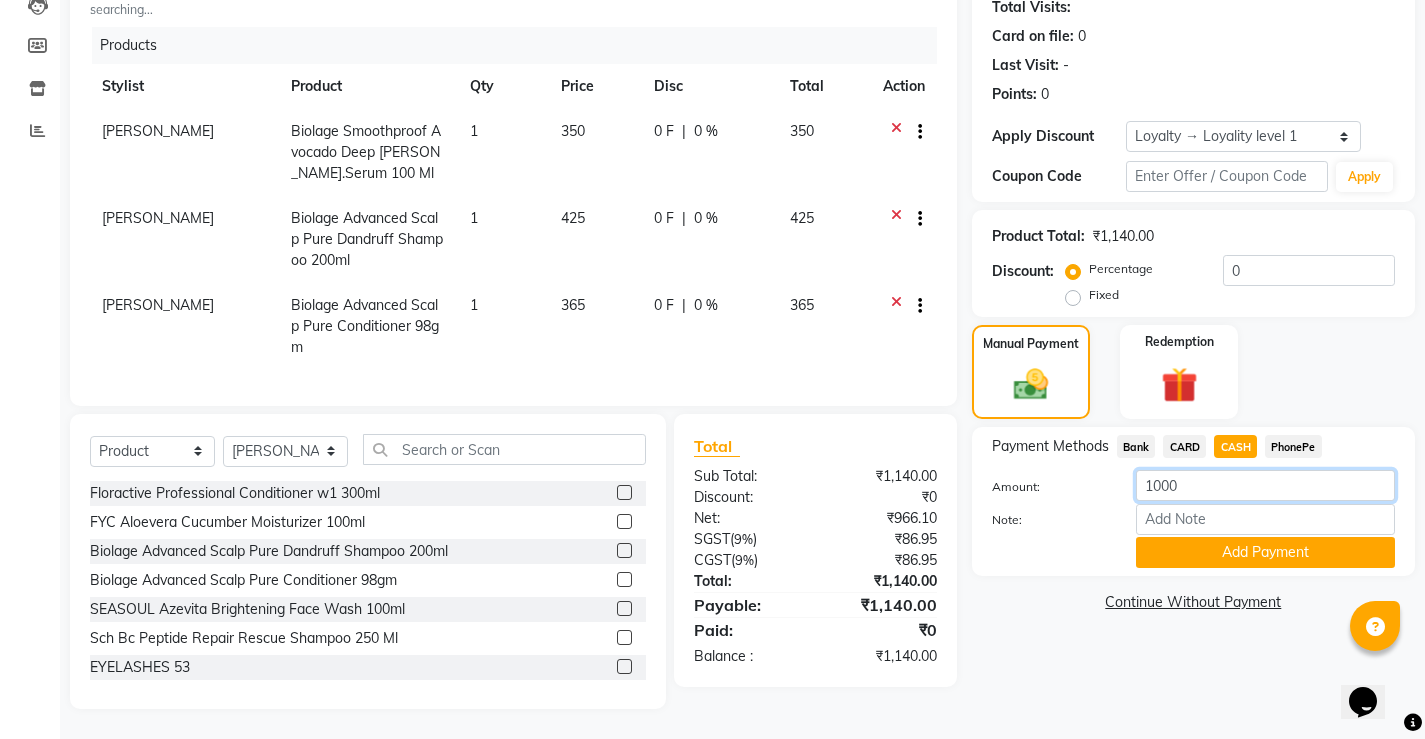 type on "1000" 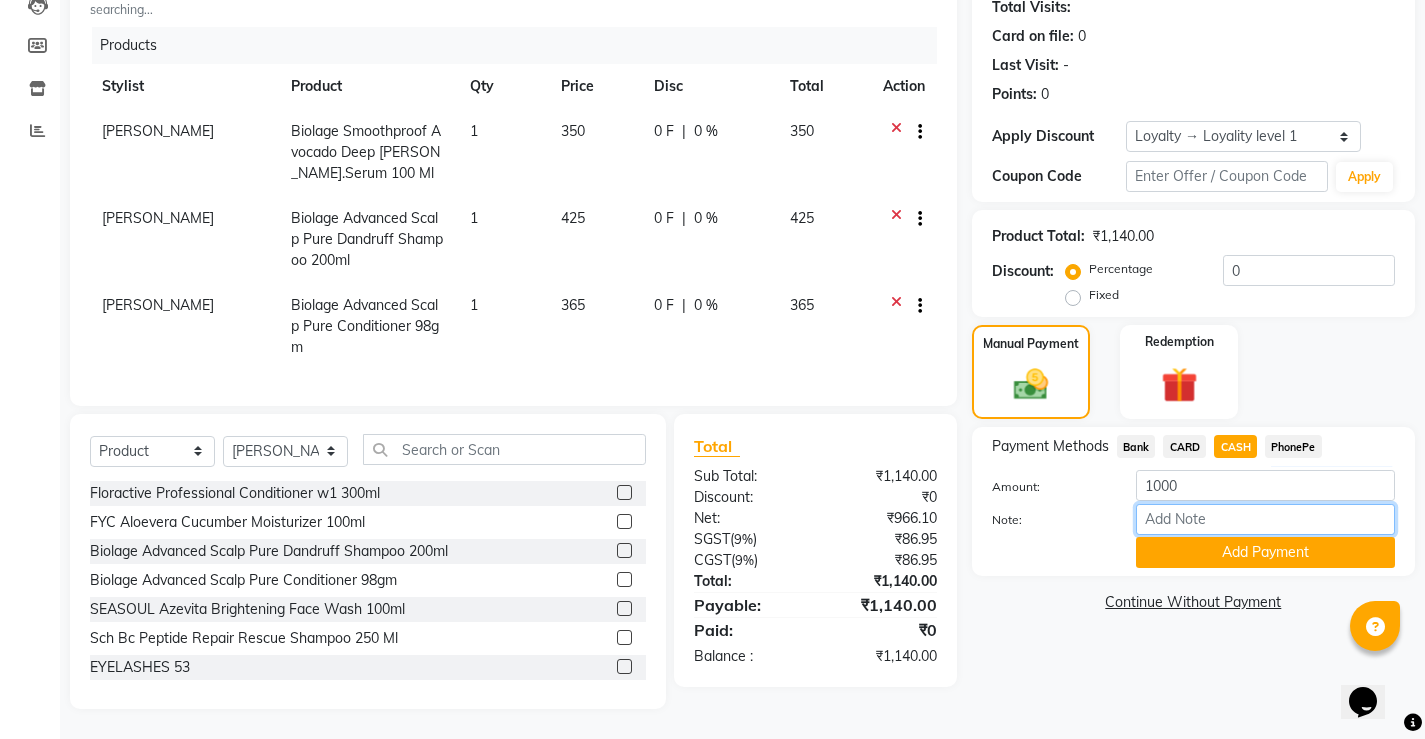 click on "Note:" at bounding box center (1265, 519) 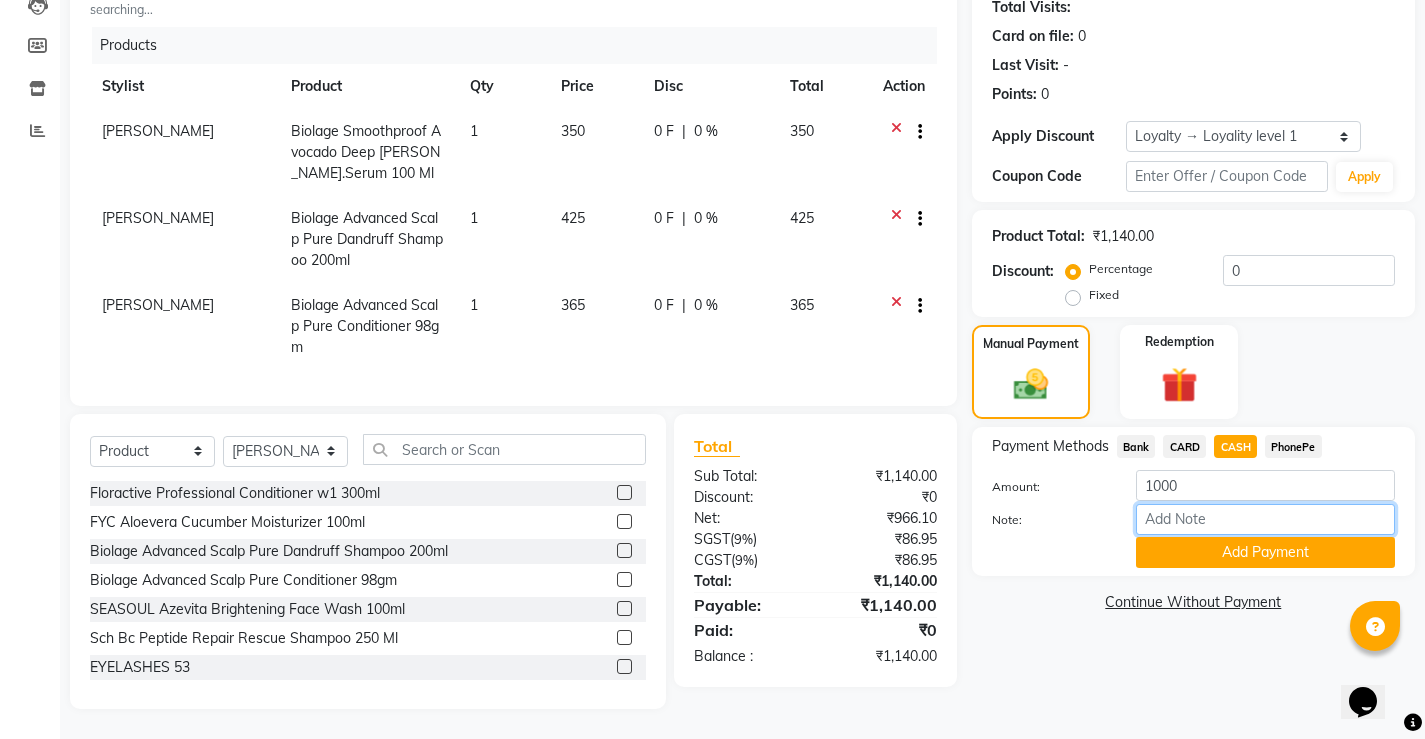 type on "[PERSON_NAME]" 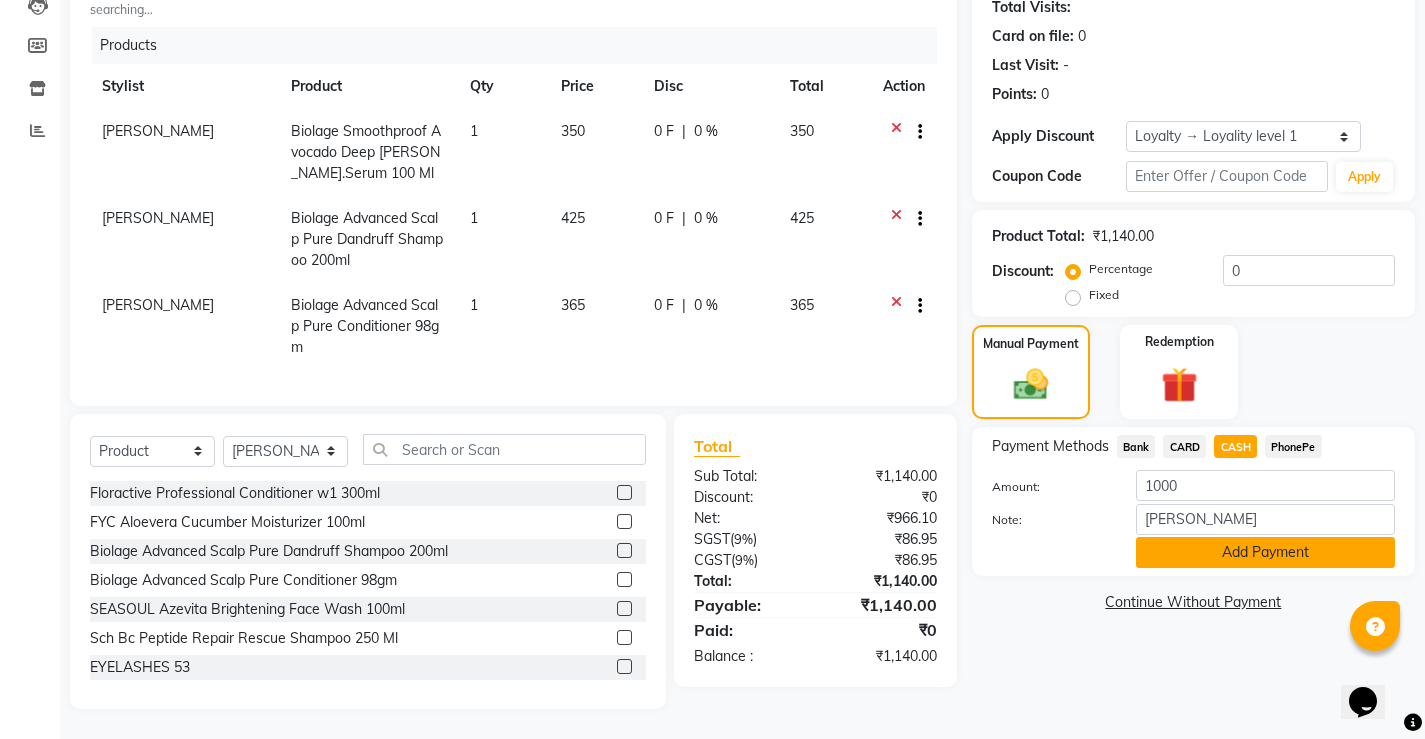 click on "Add Payment" 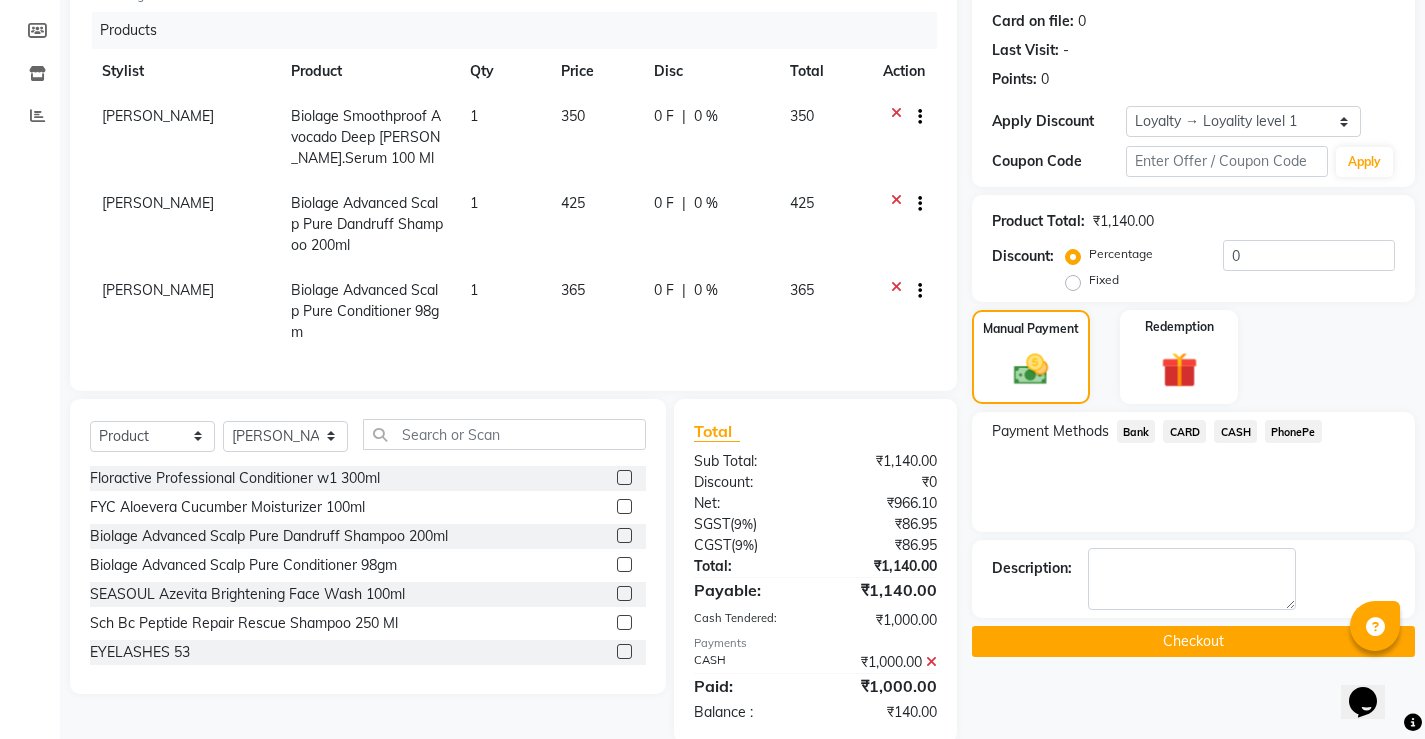 click on "PhonePe" 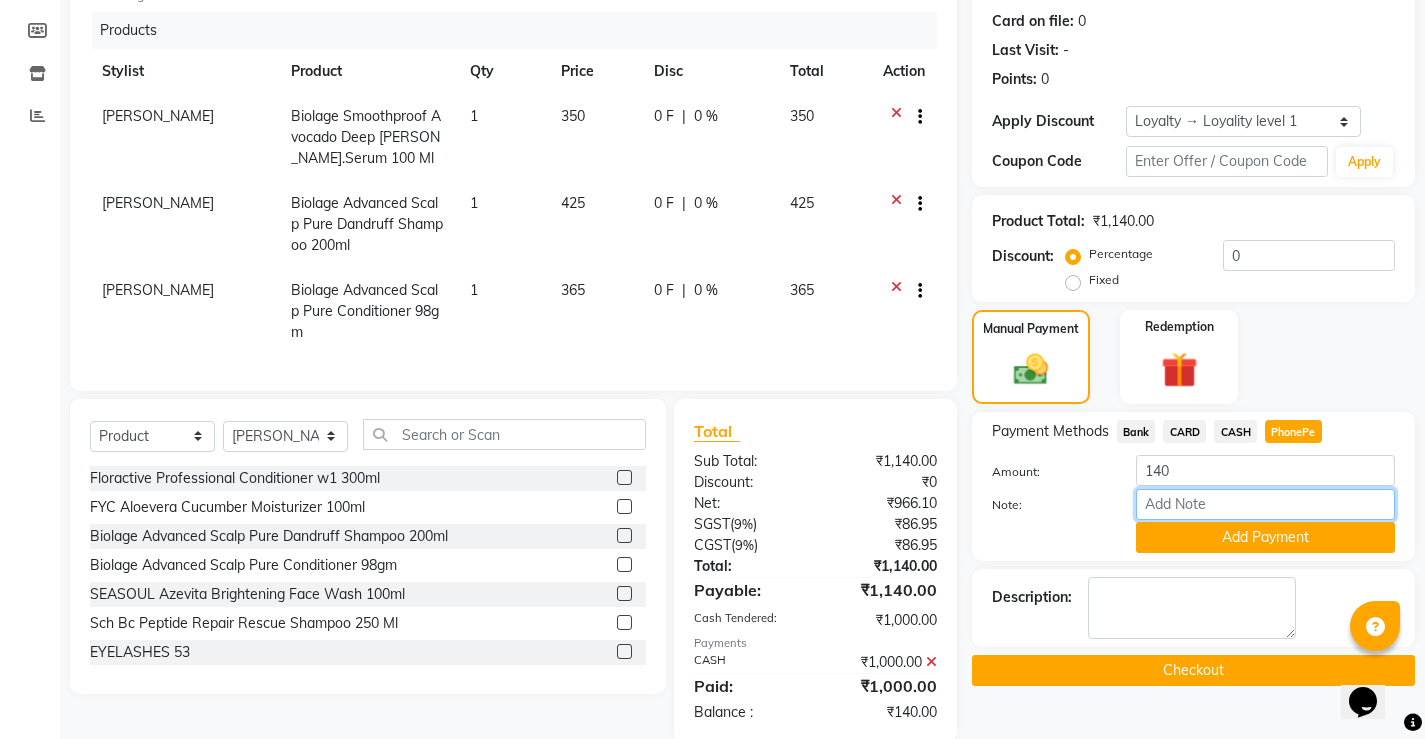 drag, startPoint x: 1223, startPoint y: 503, endPoint x: 1226, endPoint y: 513, distance: 10.440307 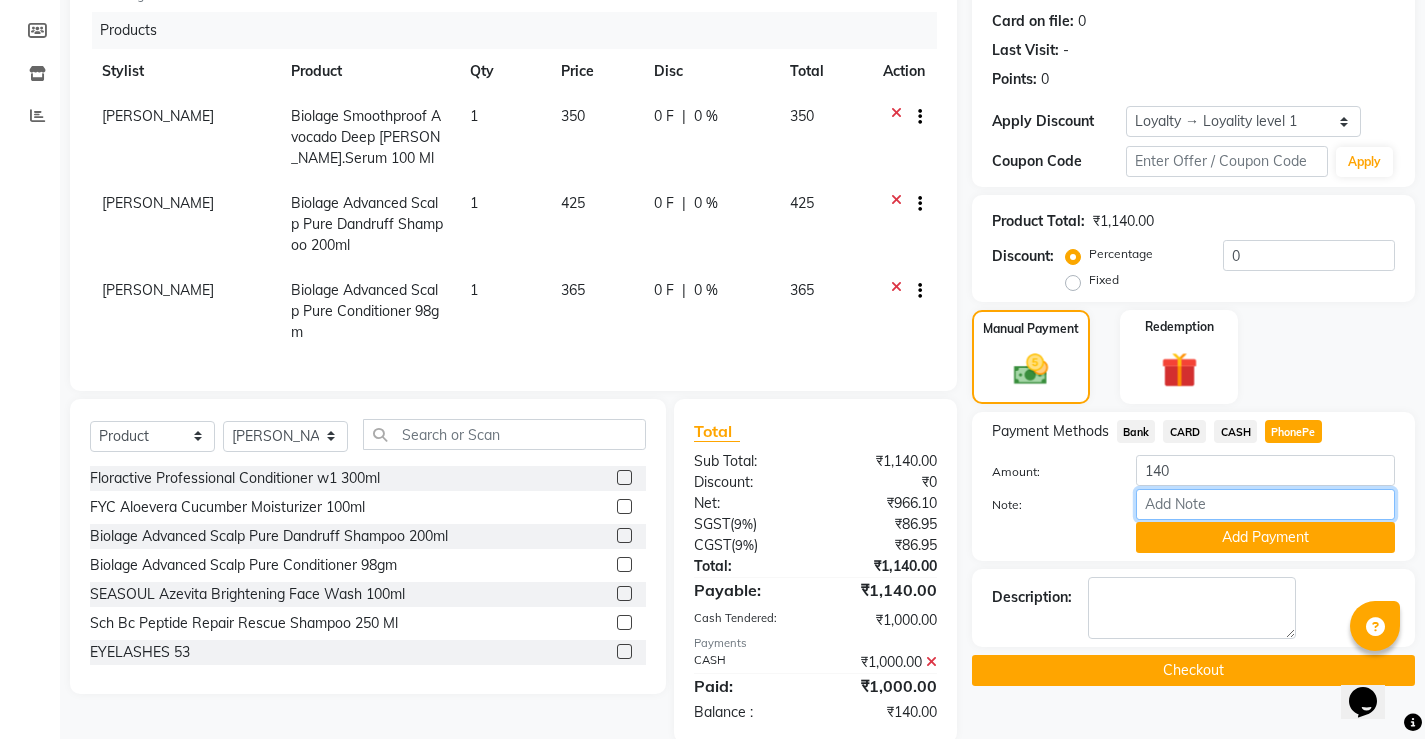 type on "[PERSON_NAME]" 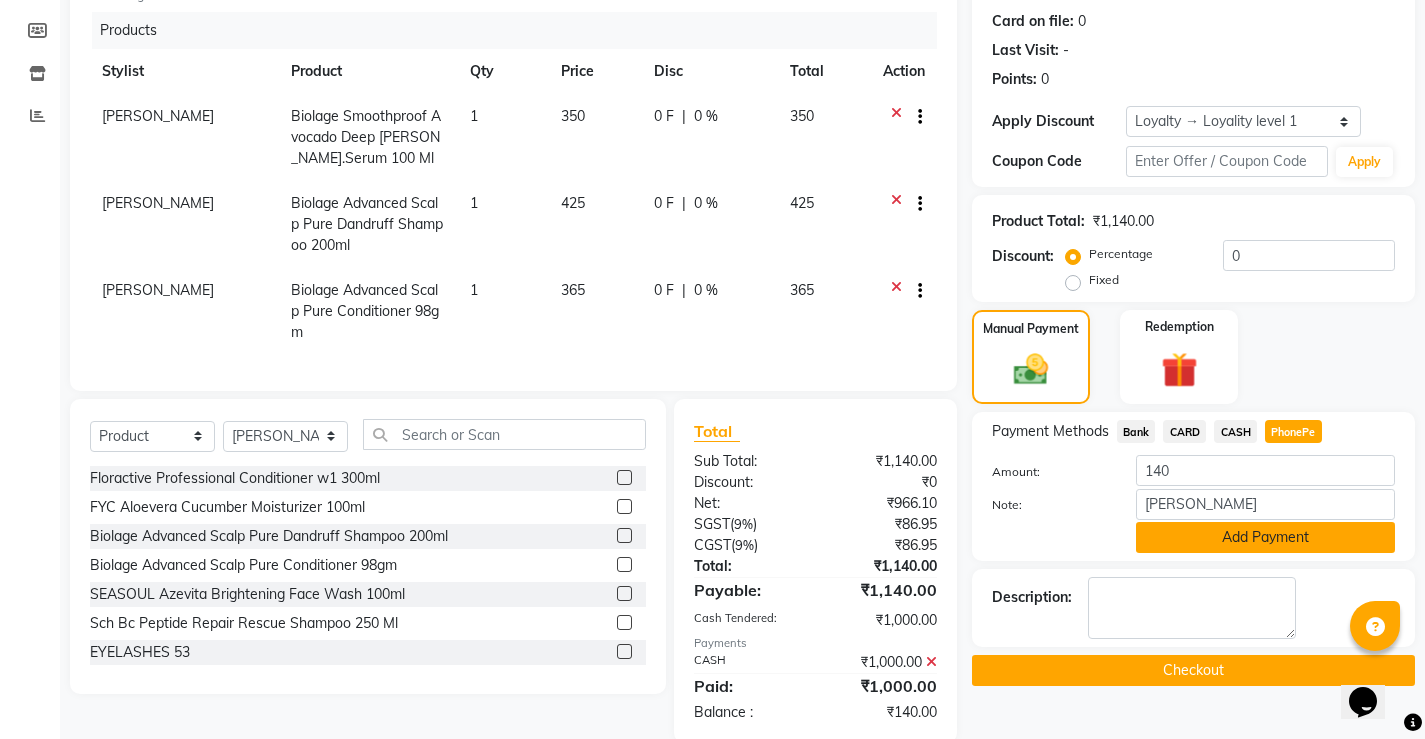 click on "Add Payment" 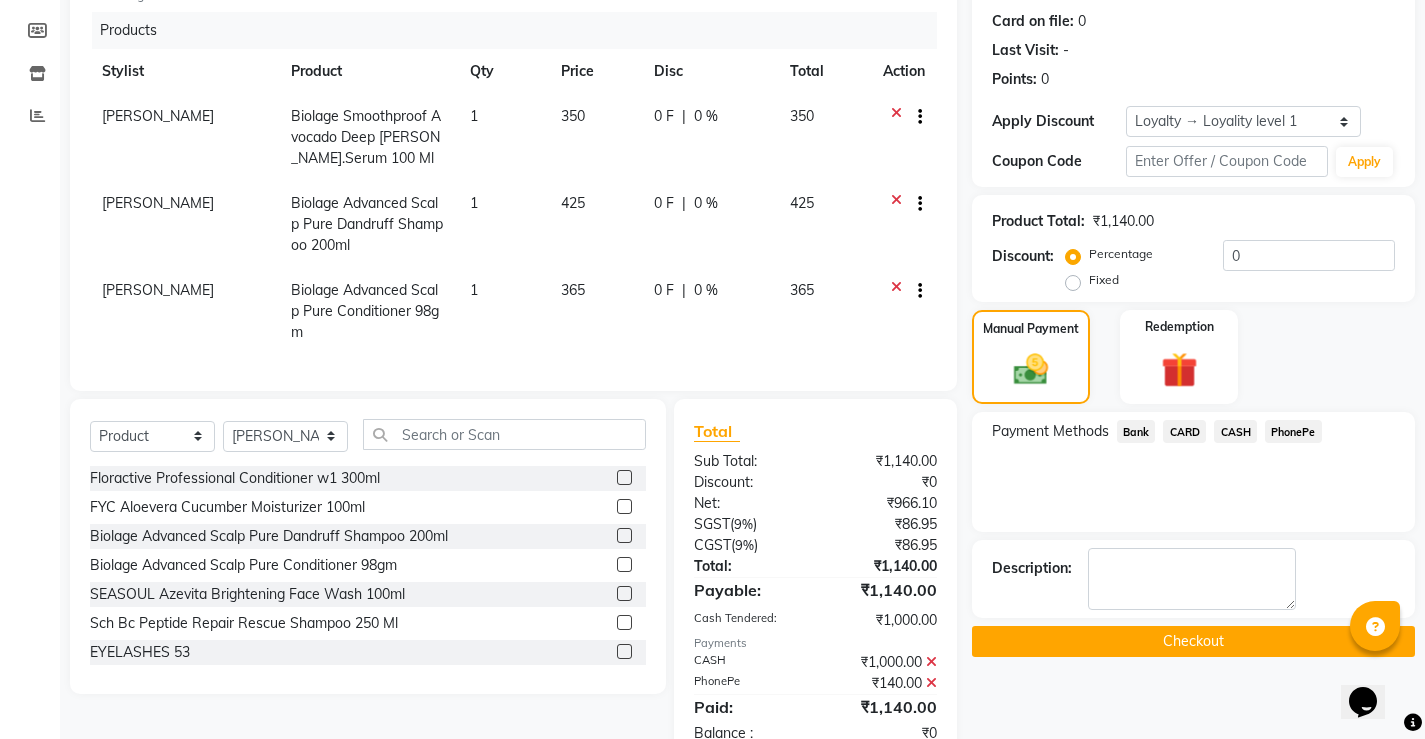 click on "Checkout" 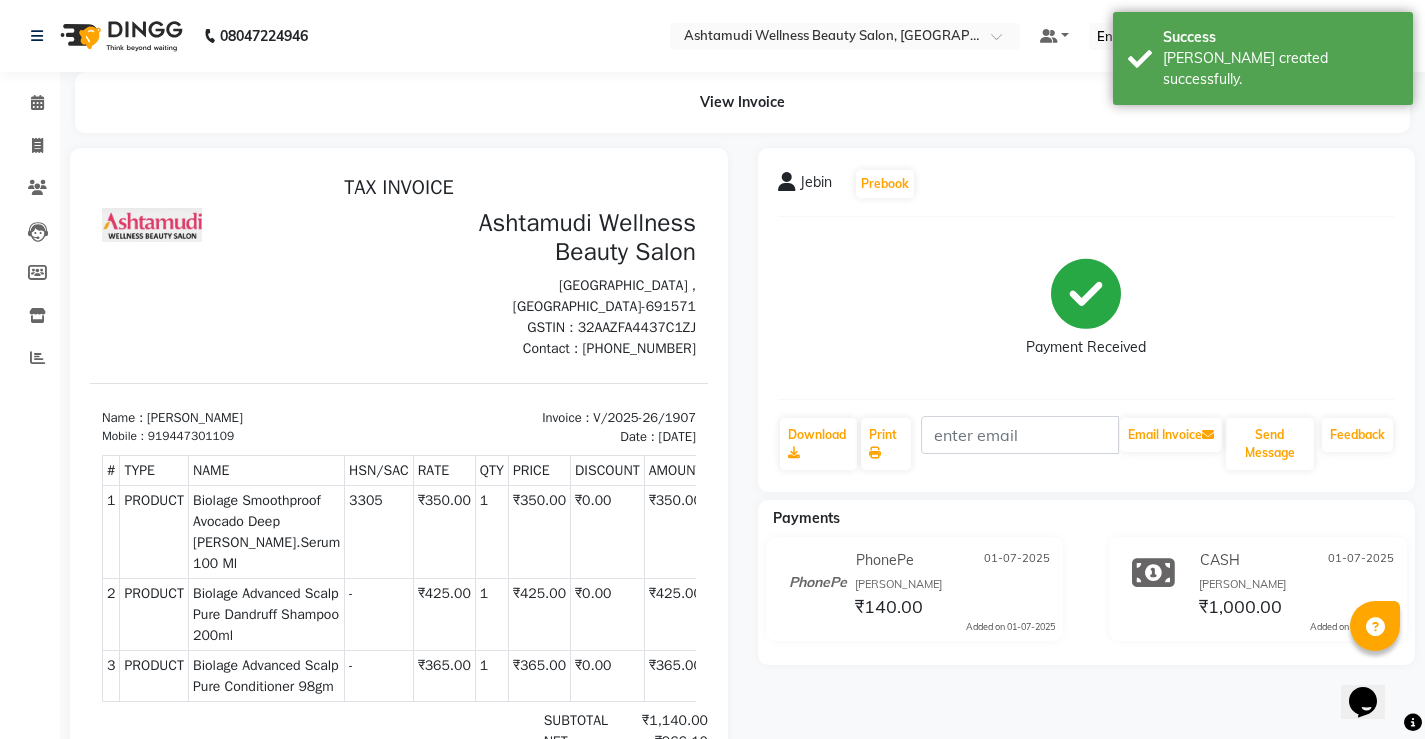 scroll, scrollTop: 0, scrollLeft: 0, axis: both 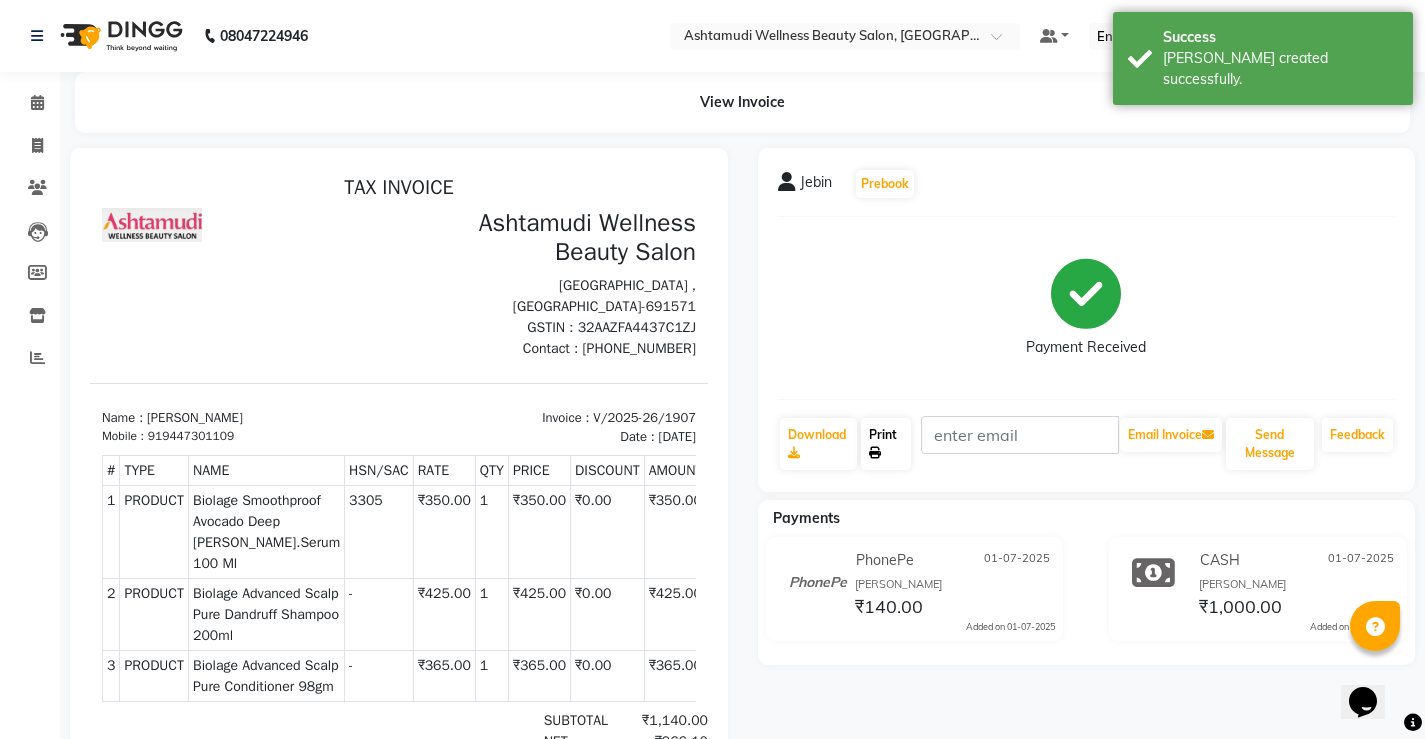 click 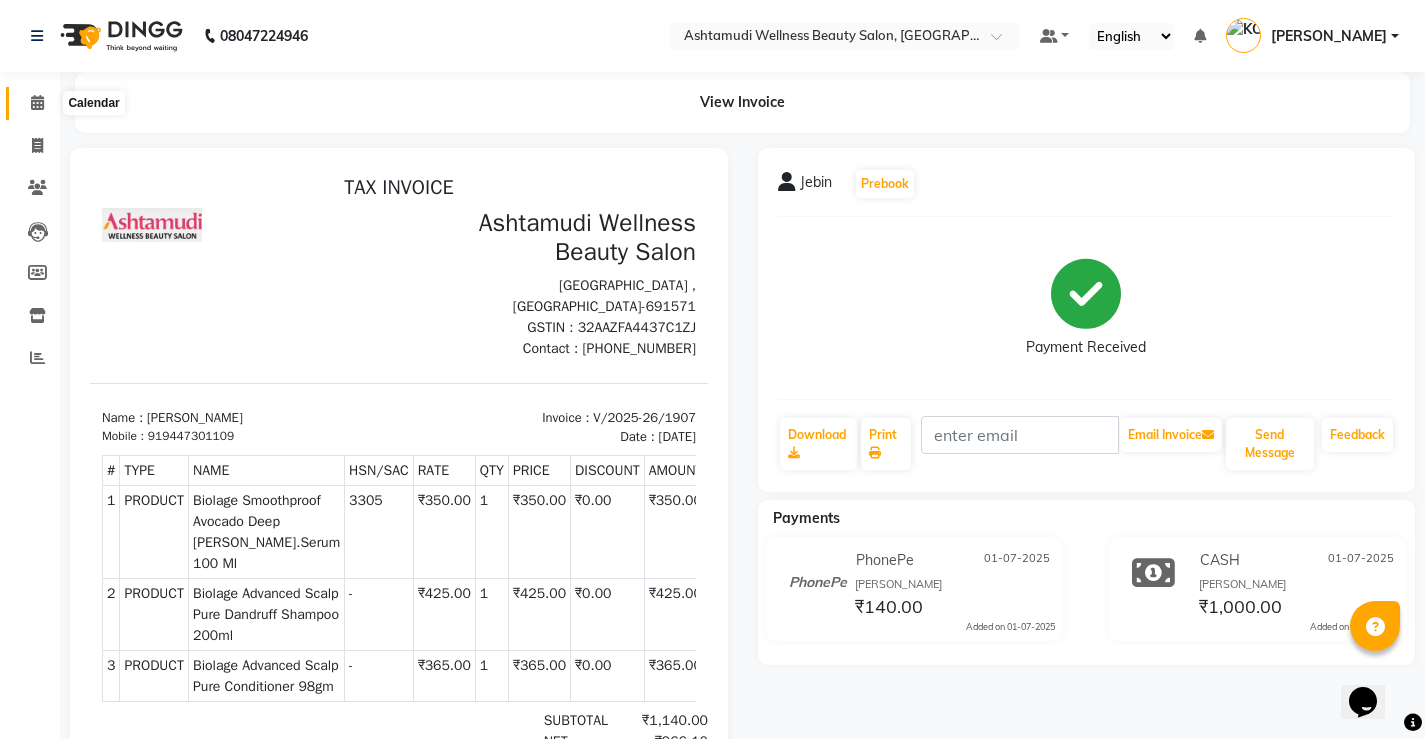 click 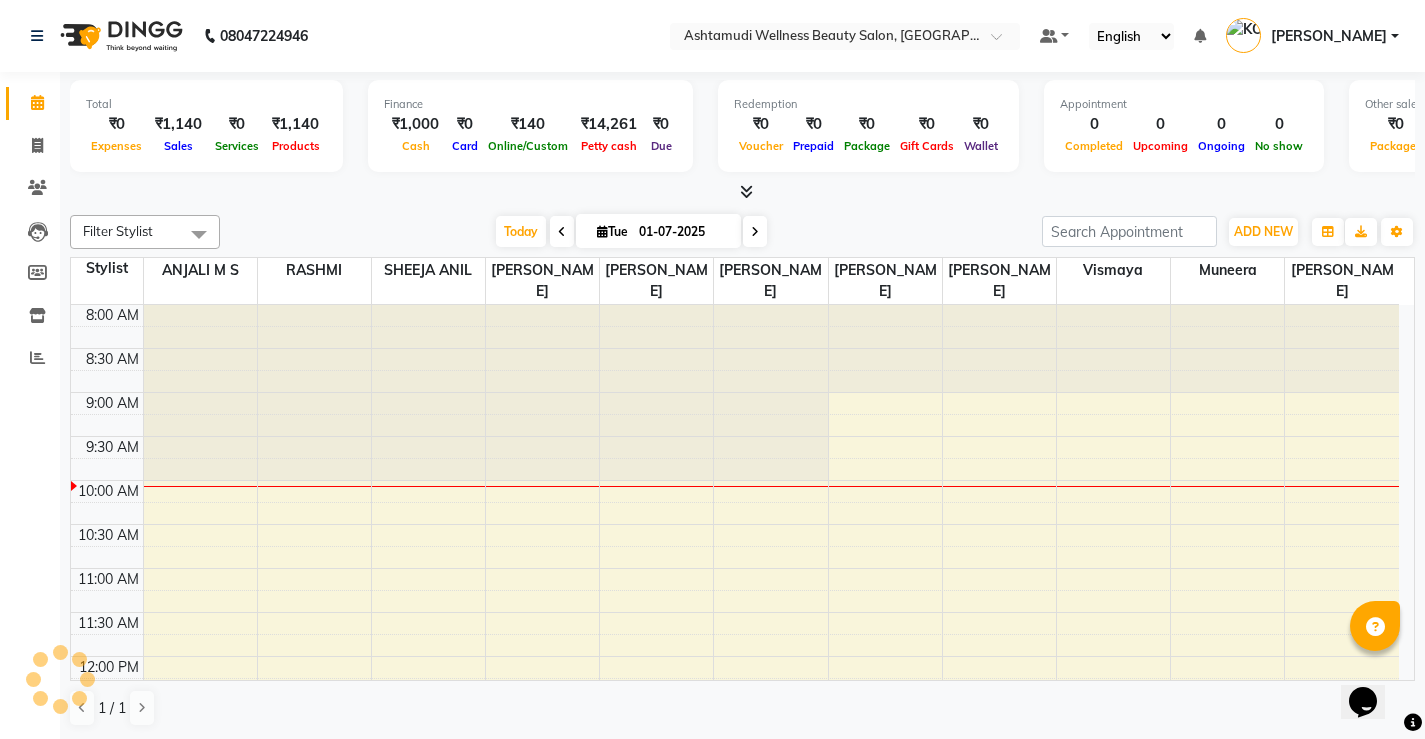 scroll, scrollTop: 0, scrollLeft: 0, axis: both 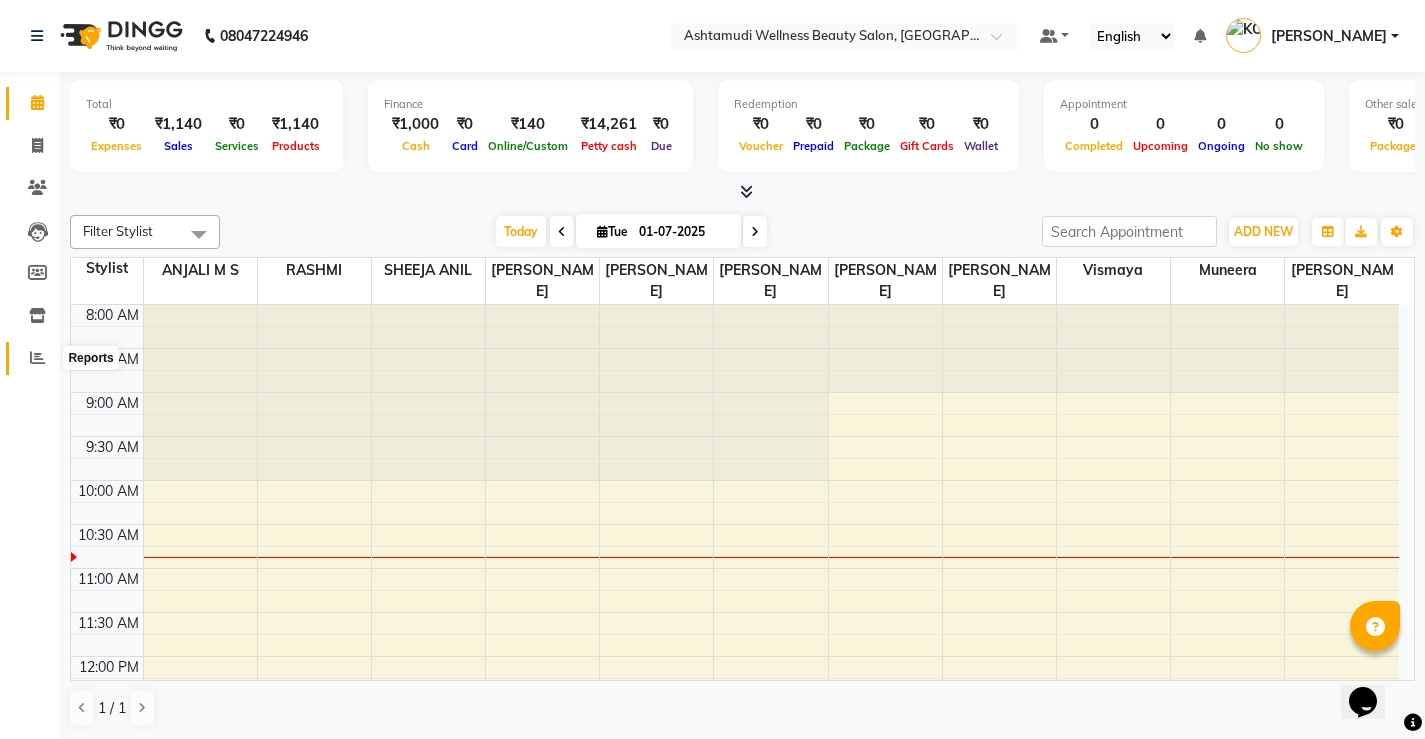click 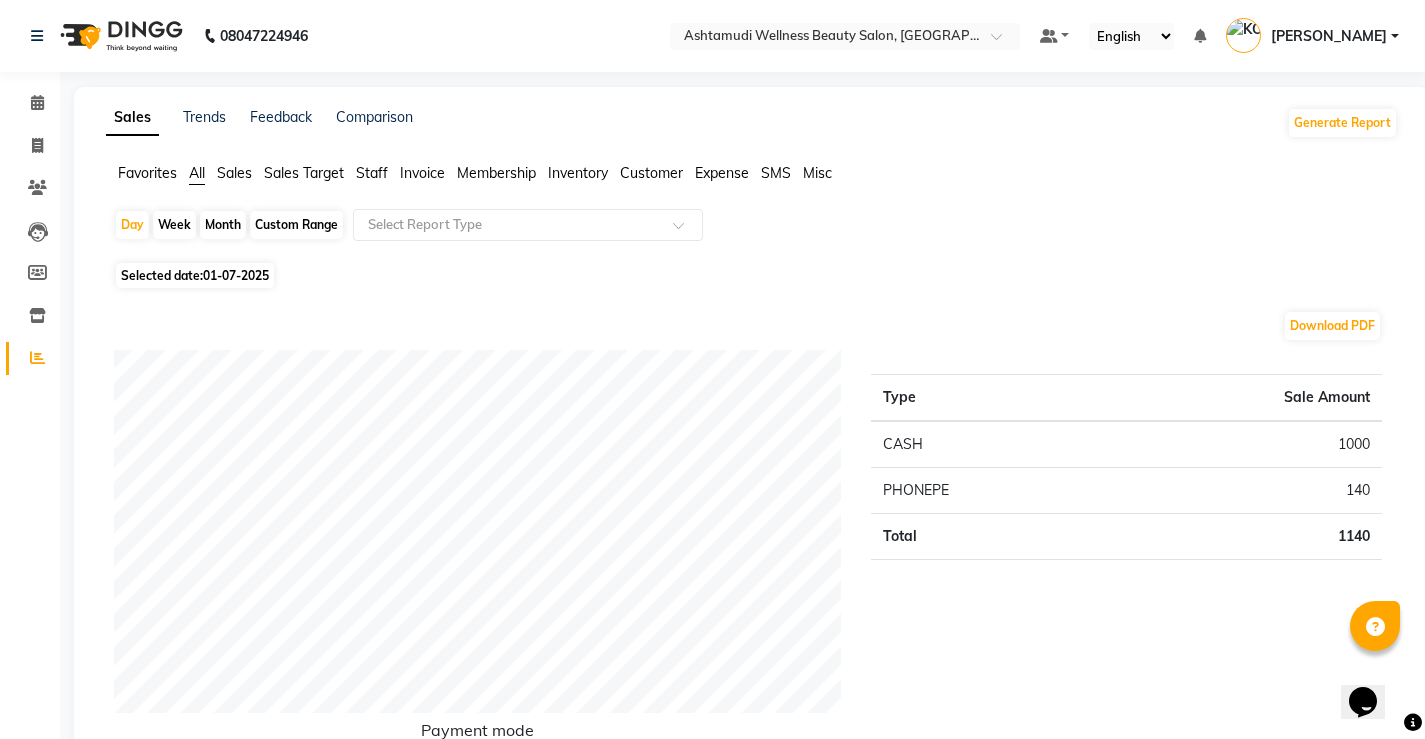 click on "Month" 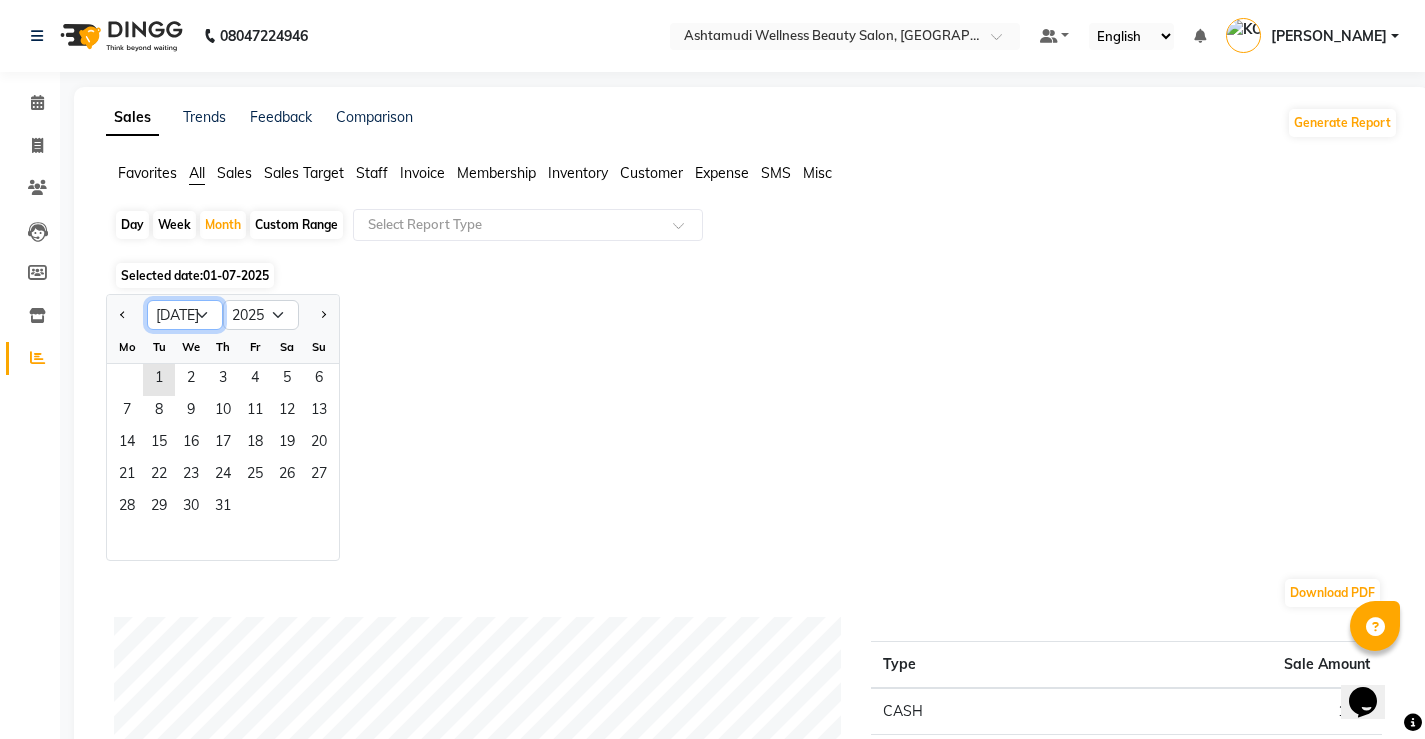 click on "Jan Feb Mar Apr May Jun Jul Aug Sep Oct Nov Dec" 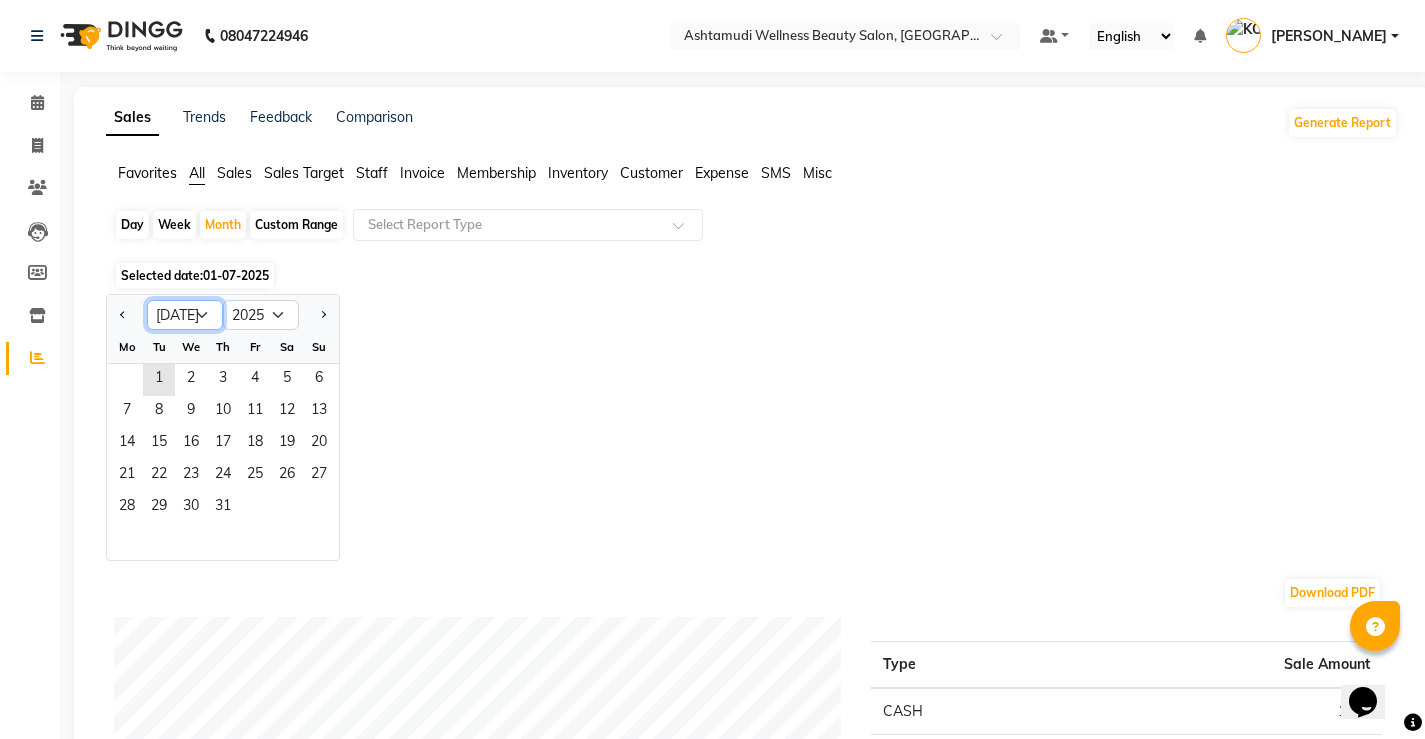 select on "6" 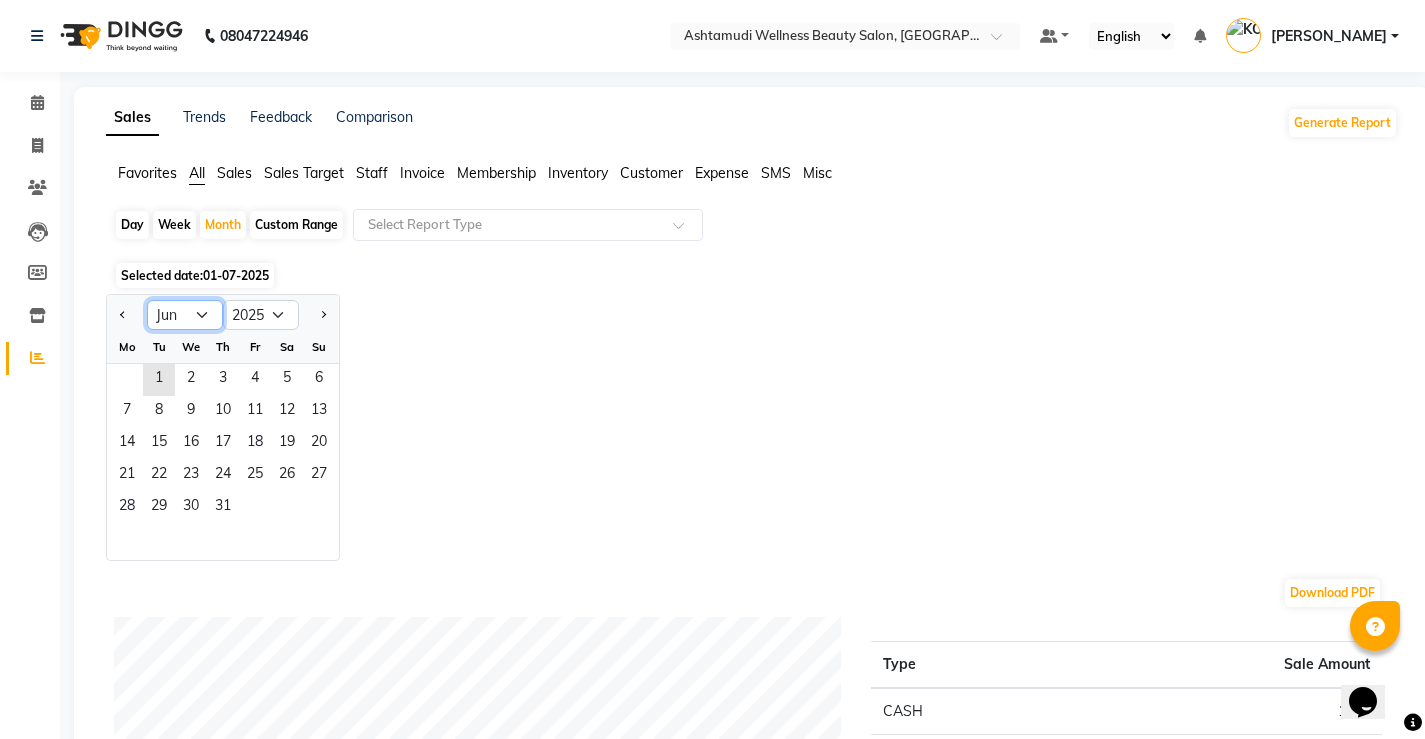 click on "Jan Feb Mar Apr May Jun Jul Aug Sep Oct Nov Dec" 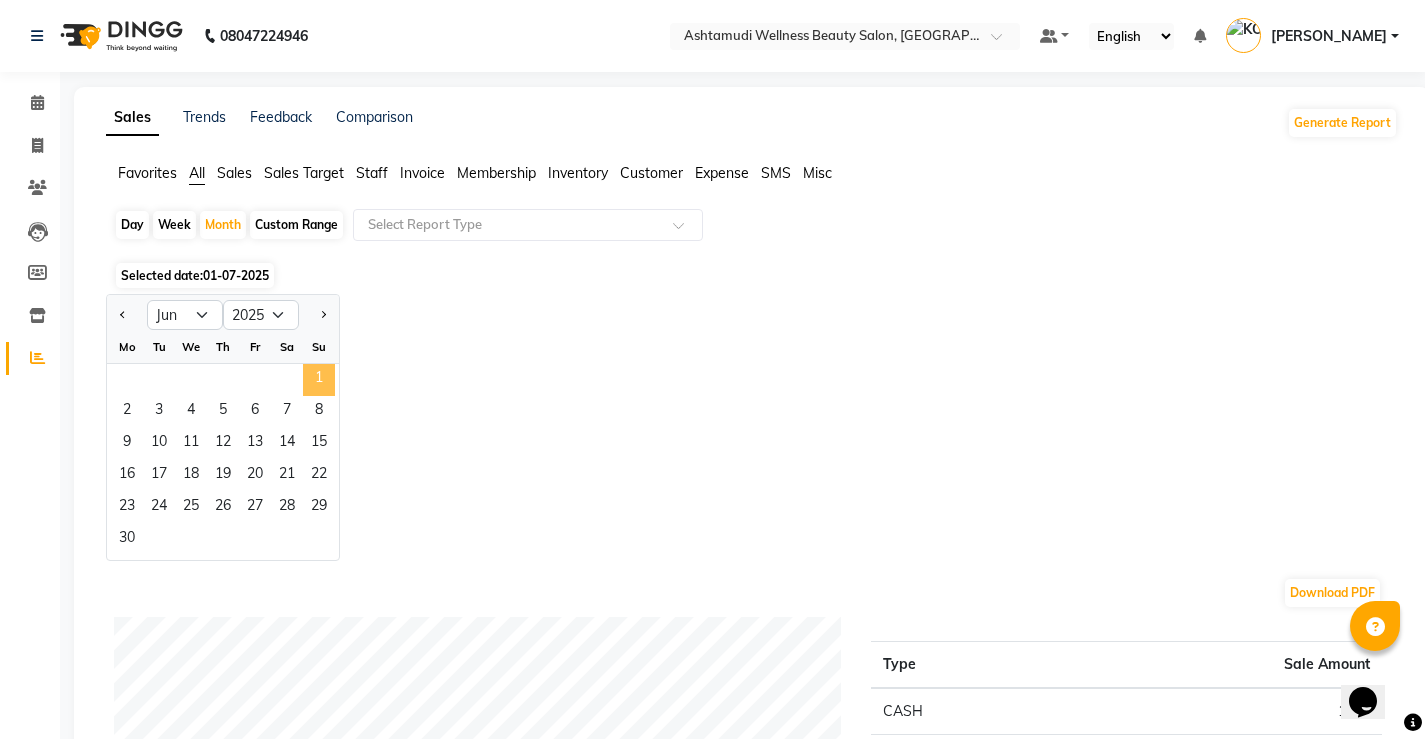 click on "1" 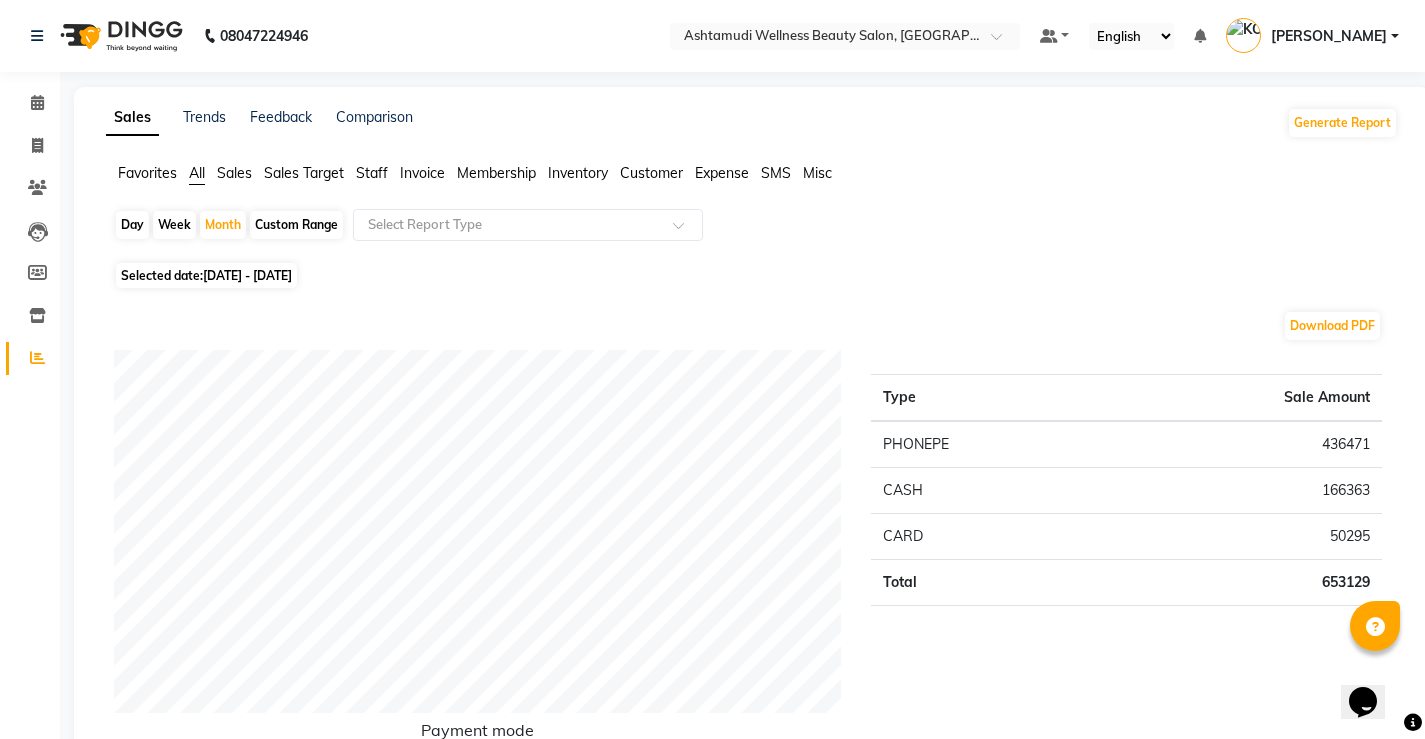 click on "Staff" 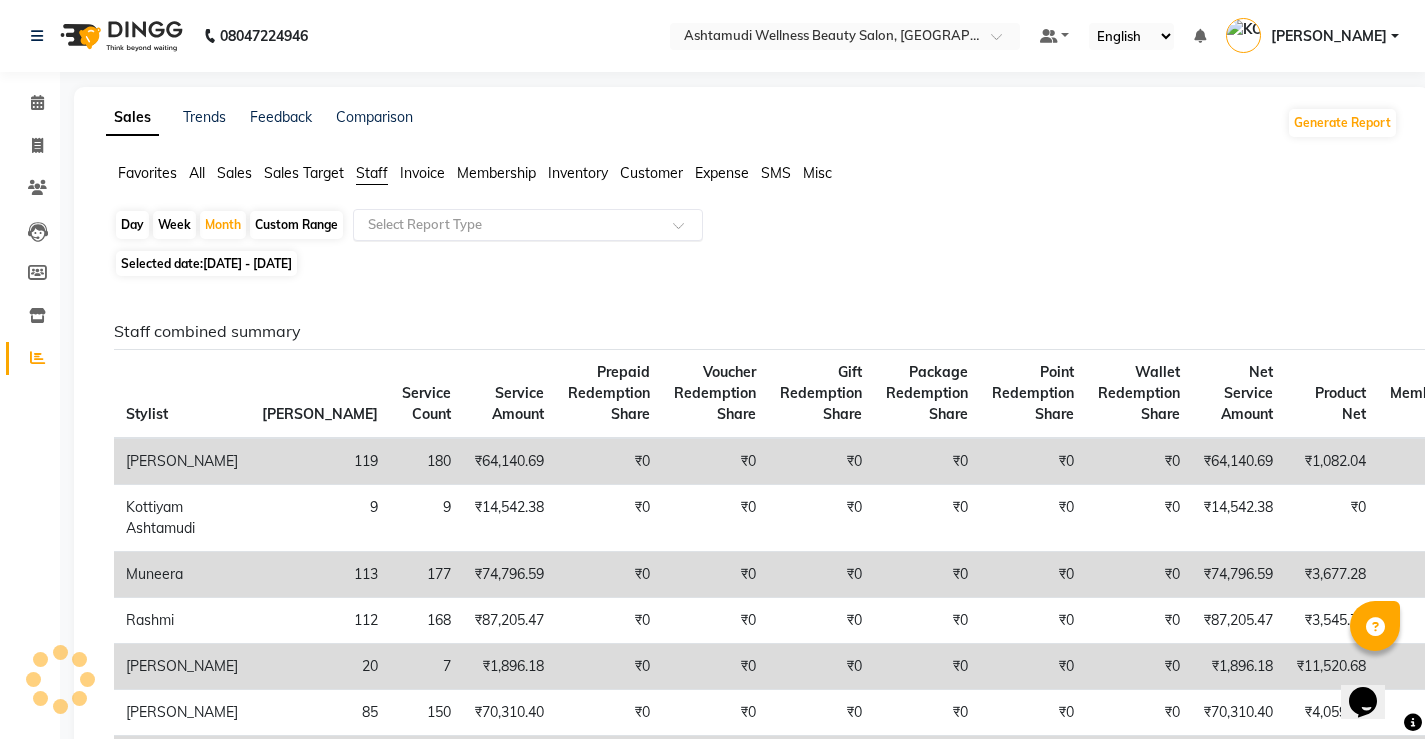click on "Select Report Type" 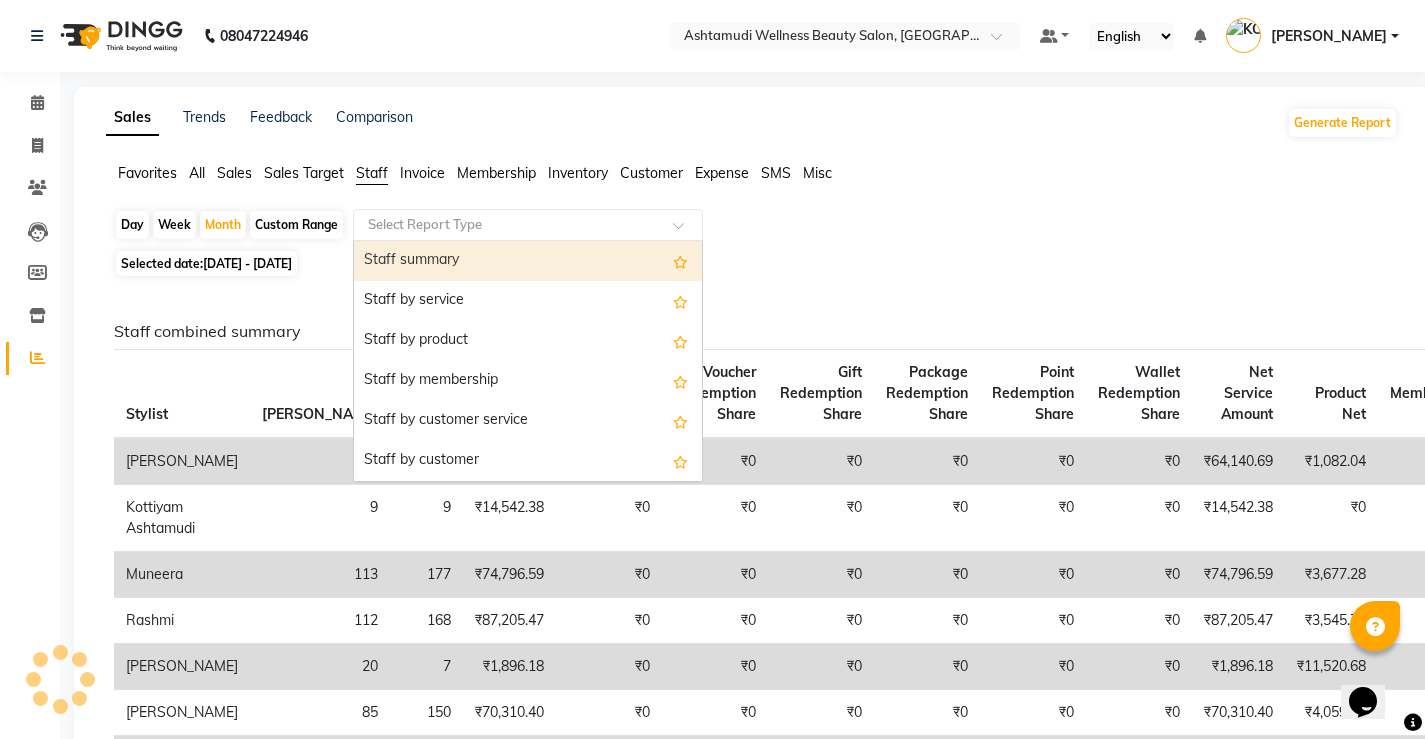 click 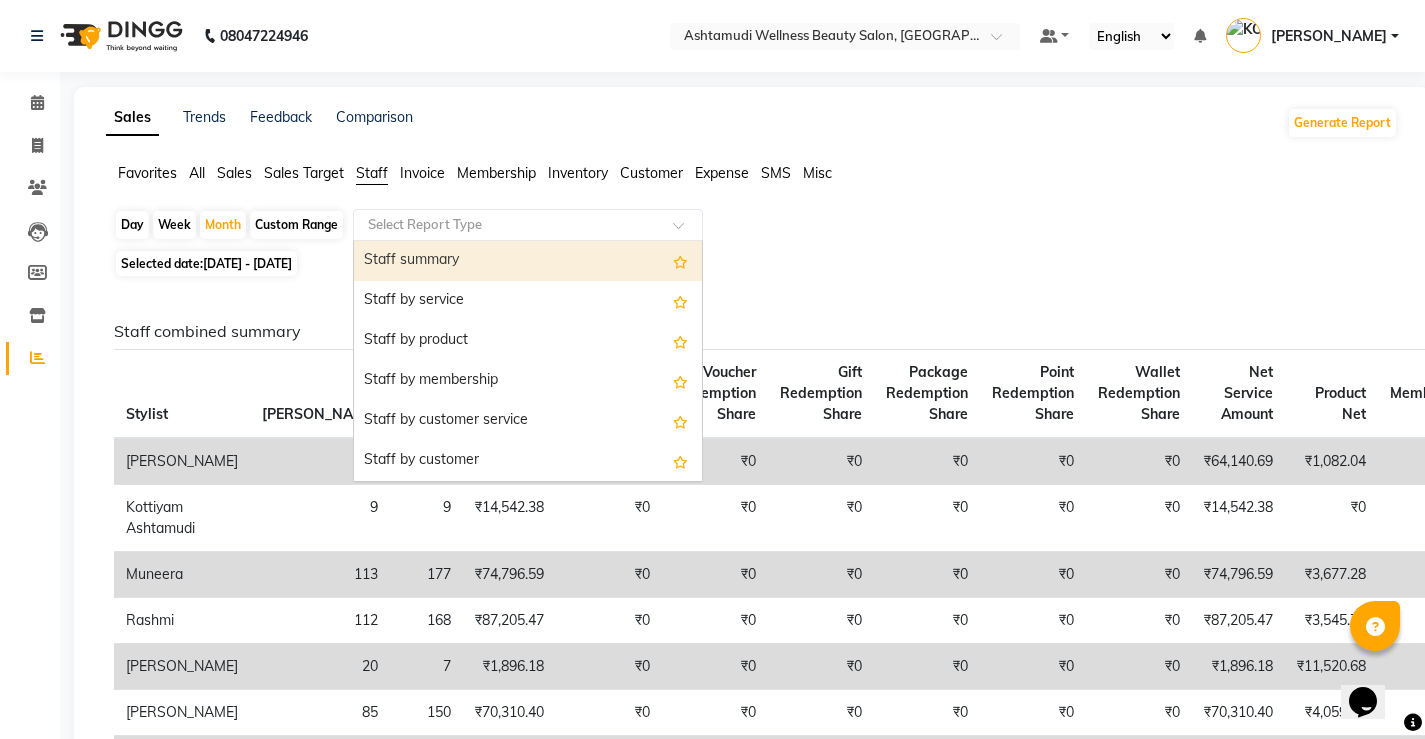 click on "Staff summary" at bounding box center (528, 261) 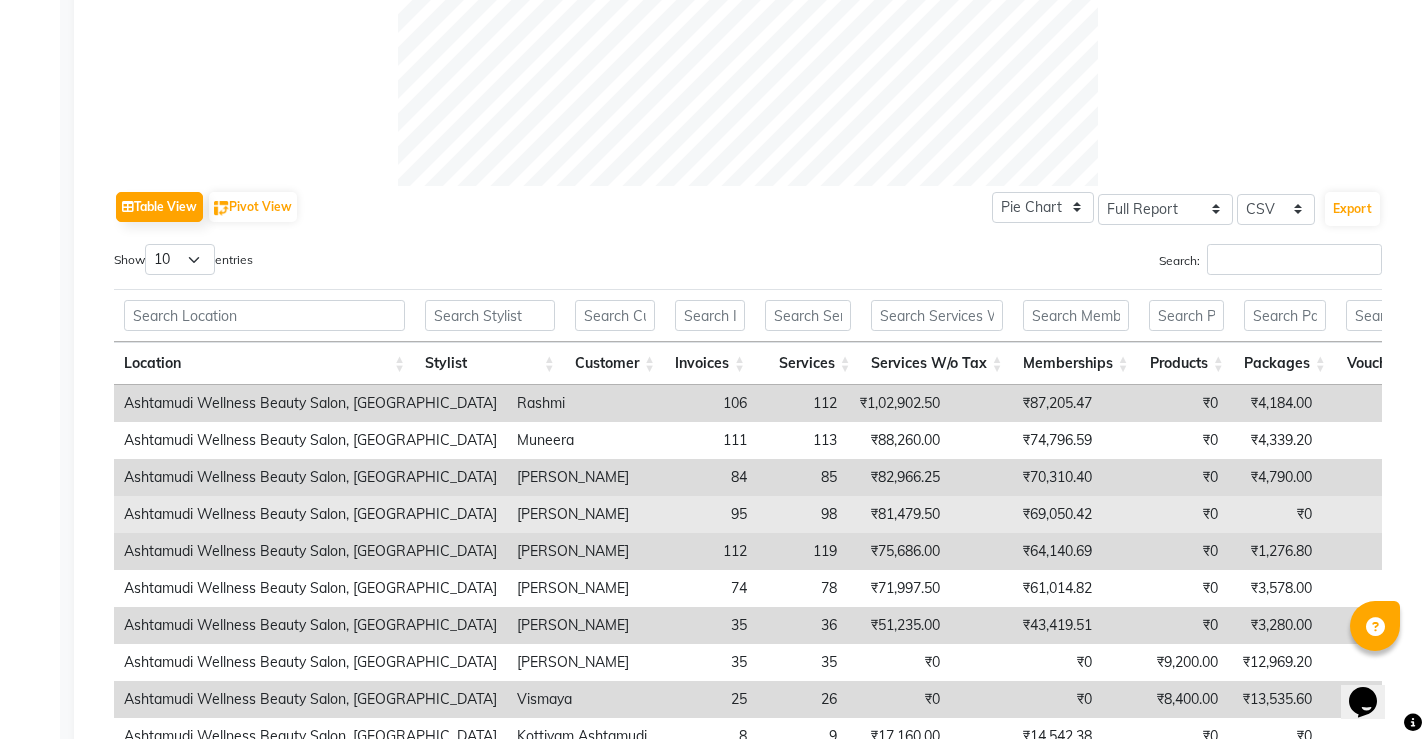 scroll, scrollTop: 900, scrollLeft: 0, axis: vertical 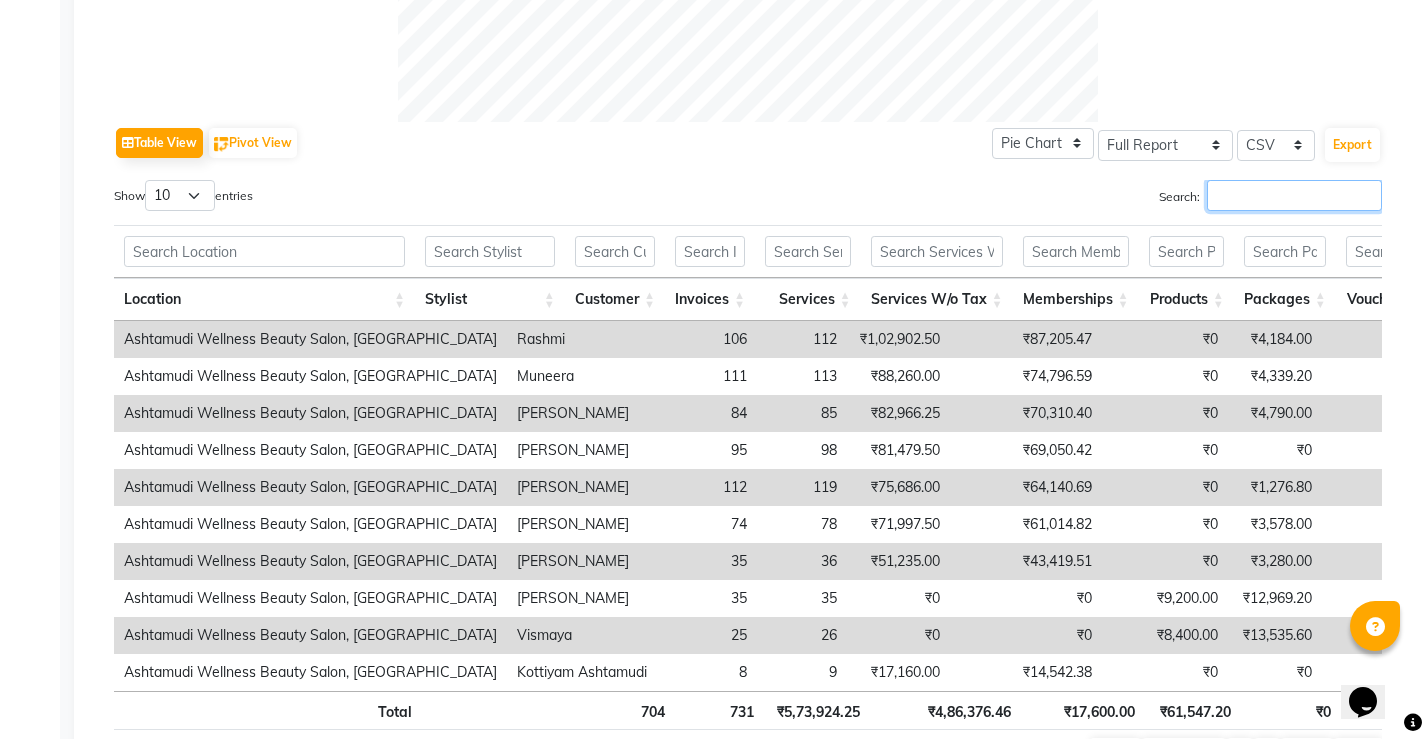 click on "Search:" at bounding box center [1294, 195] 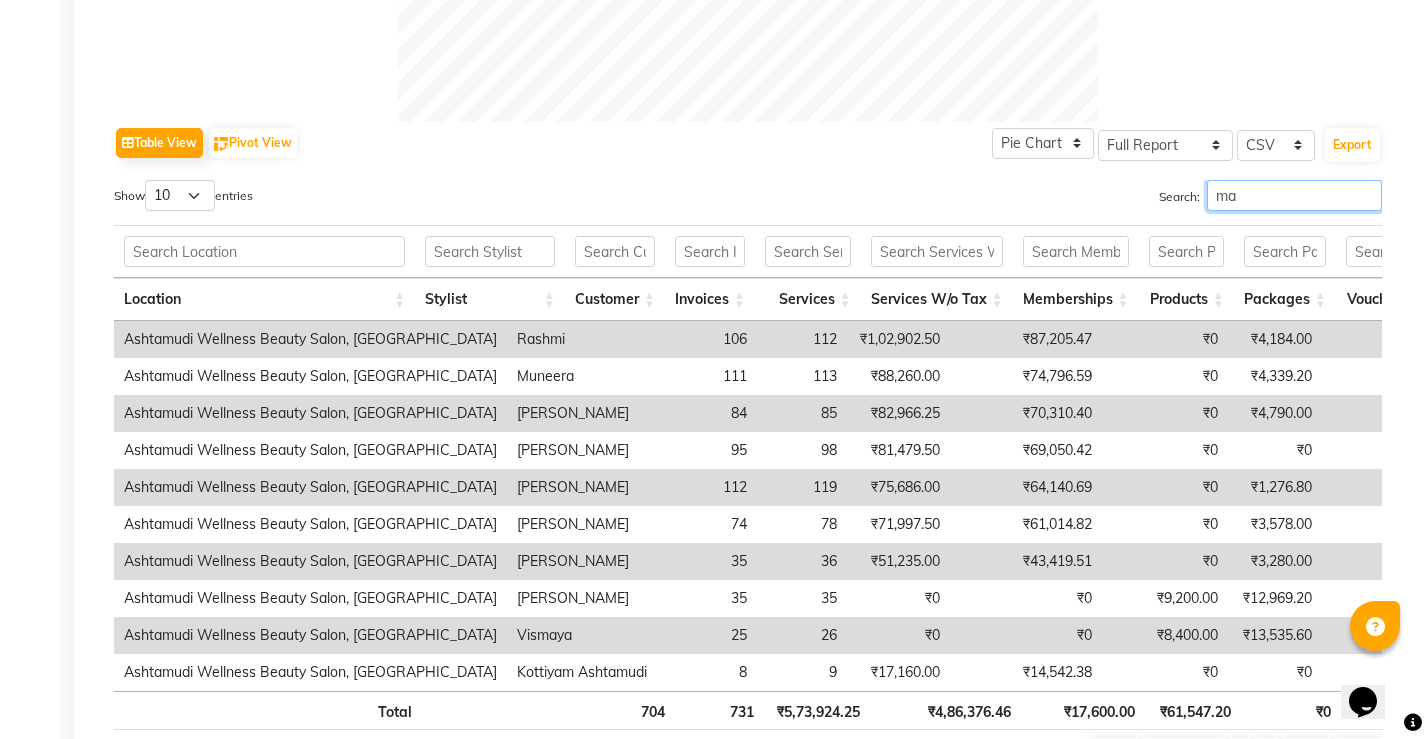 scroll, scrollTop: 700, scrollLeft: 0, axis: vertical 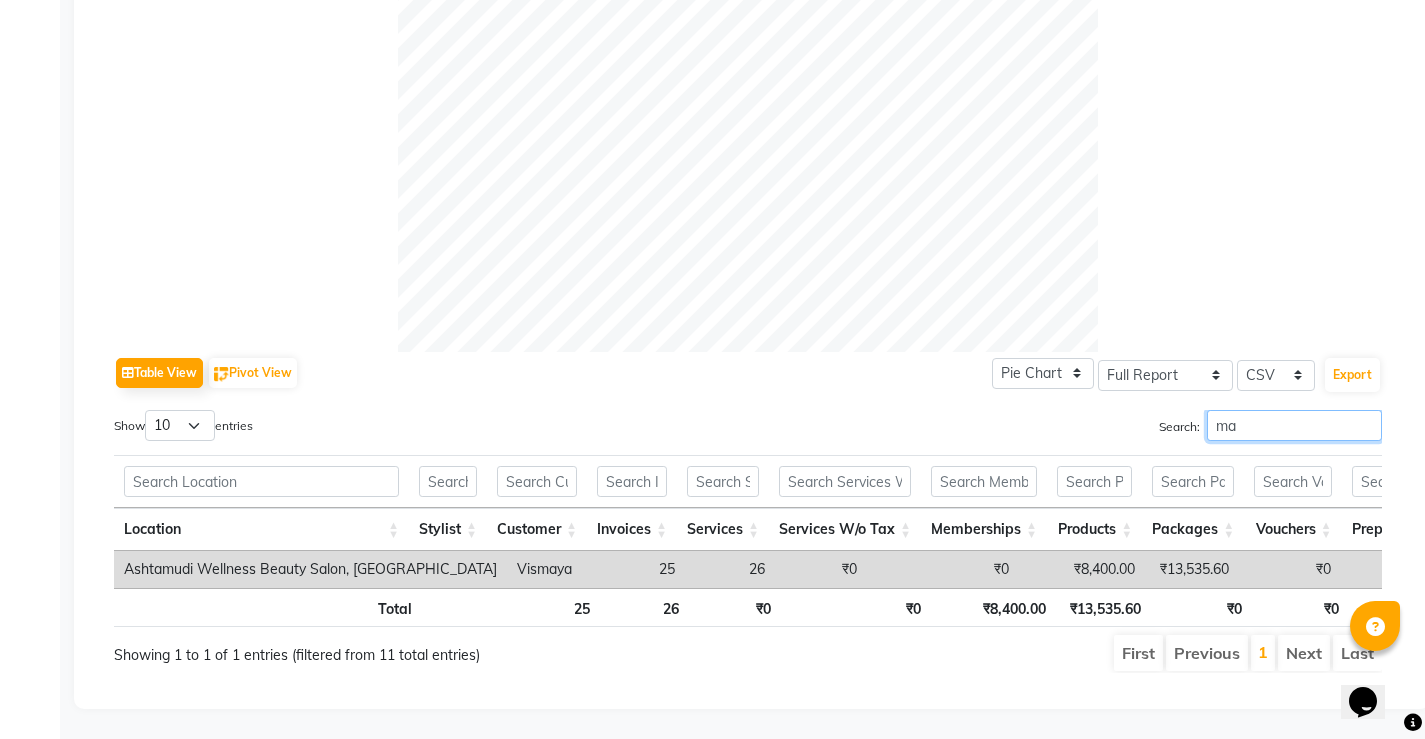 type on "m" 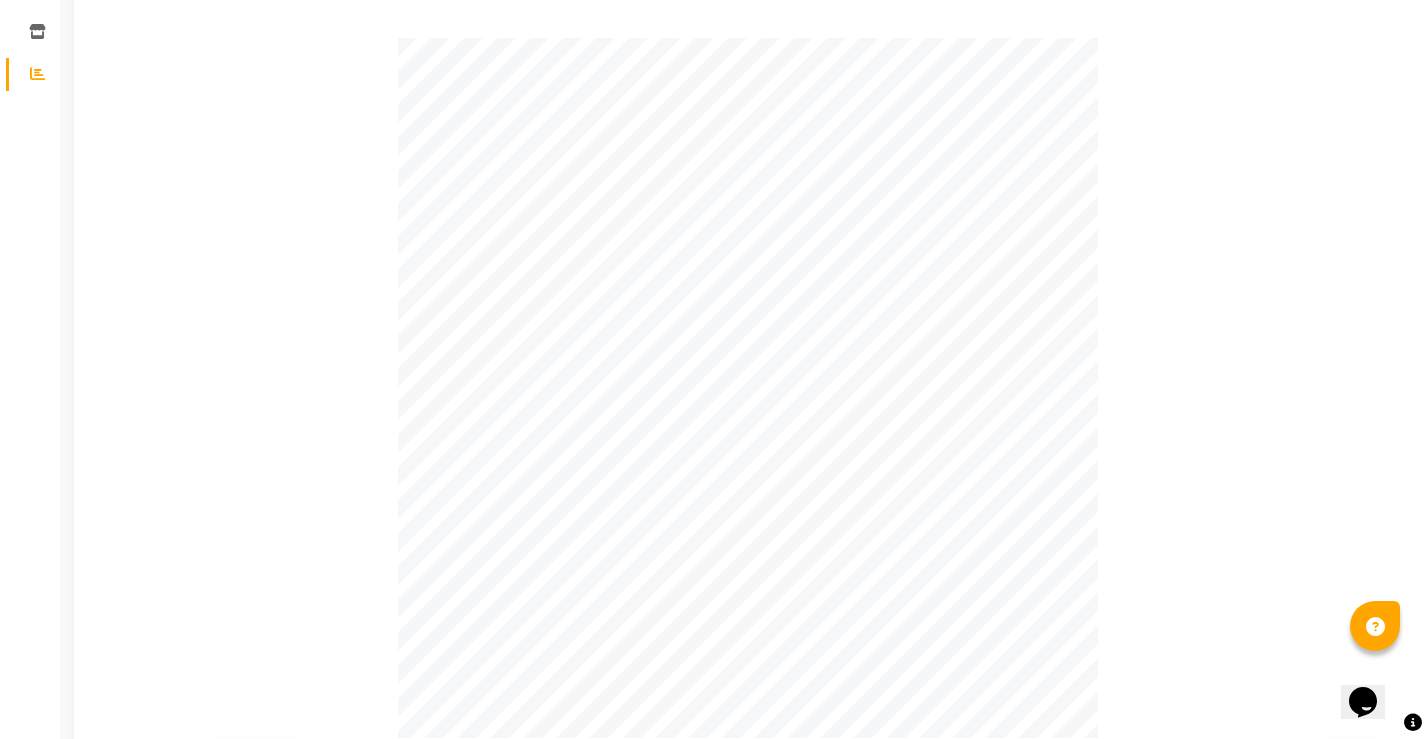 scroll, scrollTop: 0, scrollLeft: 0, axis: both 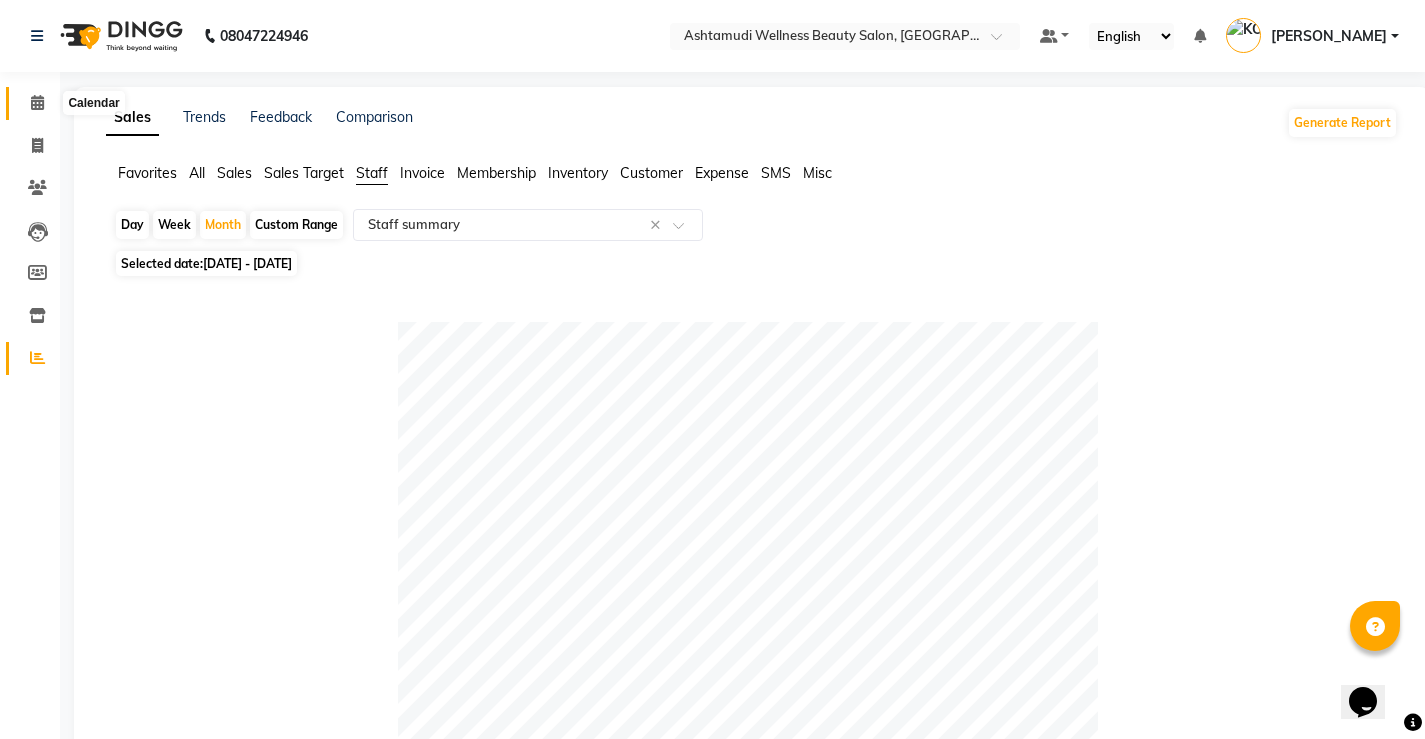 type on "ashta" 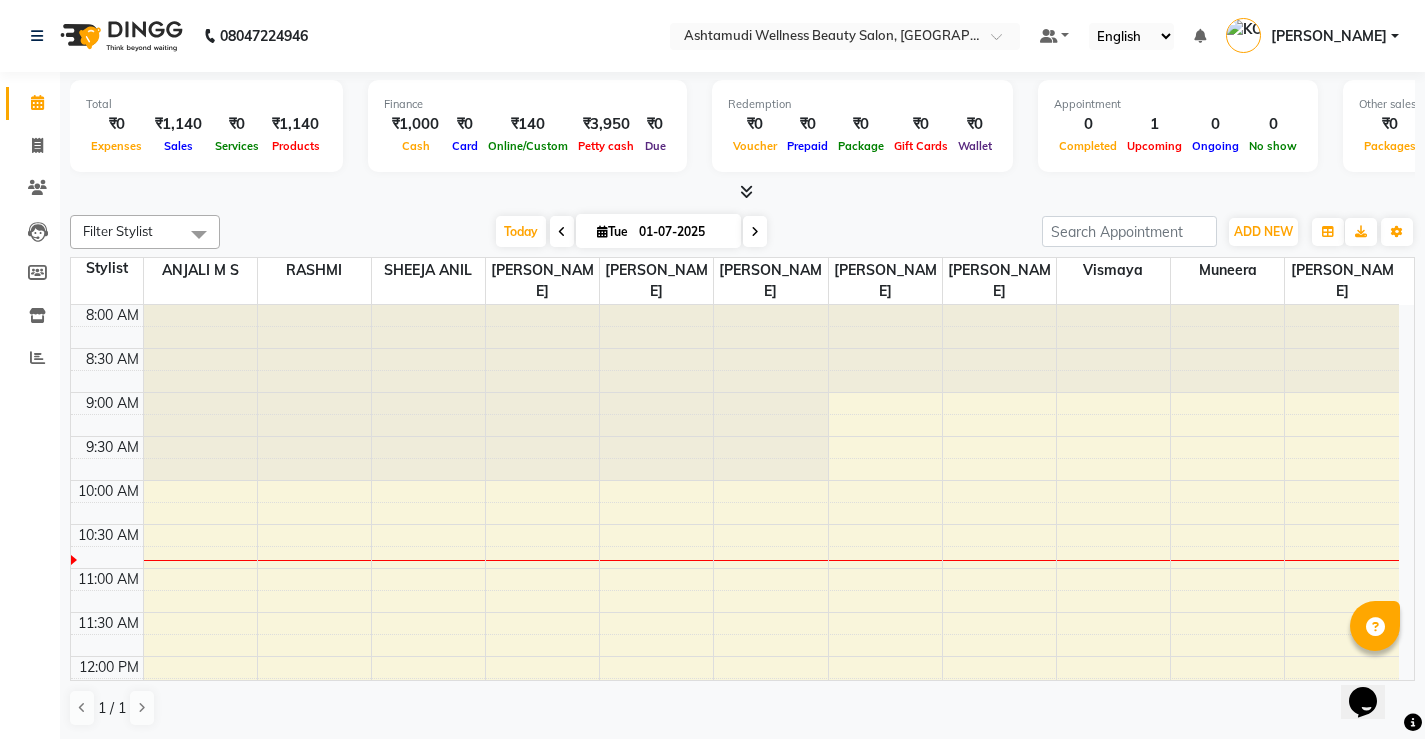 click on "8:00 AM 8:30 AM 9:00 AM 9:30 AM 10:00 AM 10:30 AM 11:00 AM 11:30 AM 12:00 PM 12:30 PM 1:00 PM 1:30 PM 2:00 PM 2:30 PM 3:00 PM 3:30 PM 4:00 PM 4:30 PM 5:00 PM 5:30 PM 6:00 PM 6:30 PM 7:00 PM 7:30 PM 8:00 PM 8:30 PM     Fathima, TK01, 02:00 PM-03:00 PM, Fruit Facial" at bounding box center [735, 876] 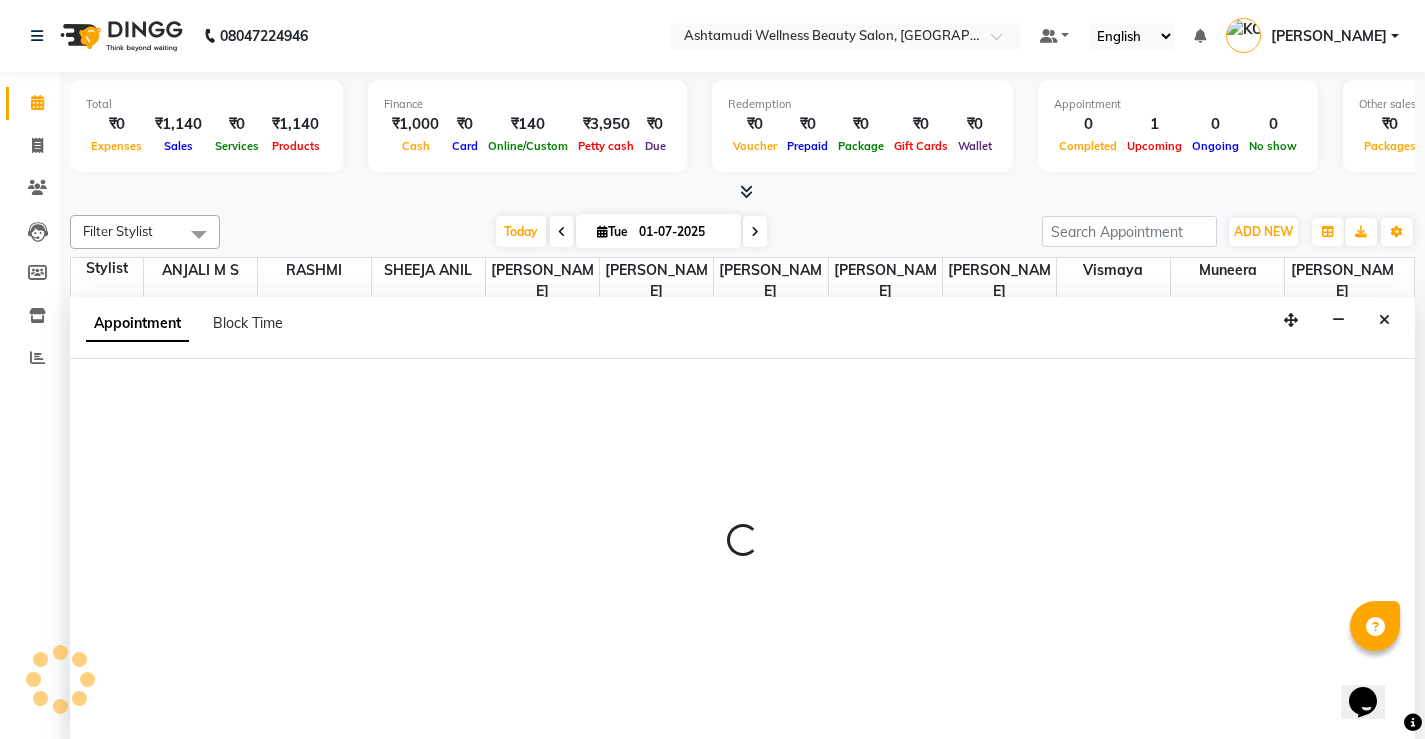 scroll, scrollTop: 1, scrollLeft: 0, axis: vertical 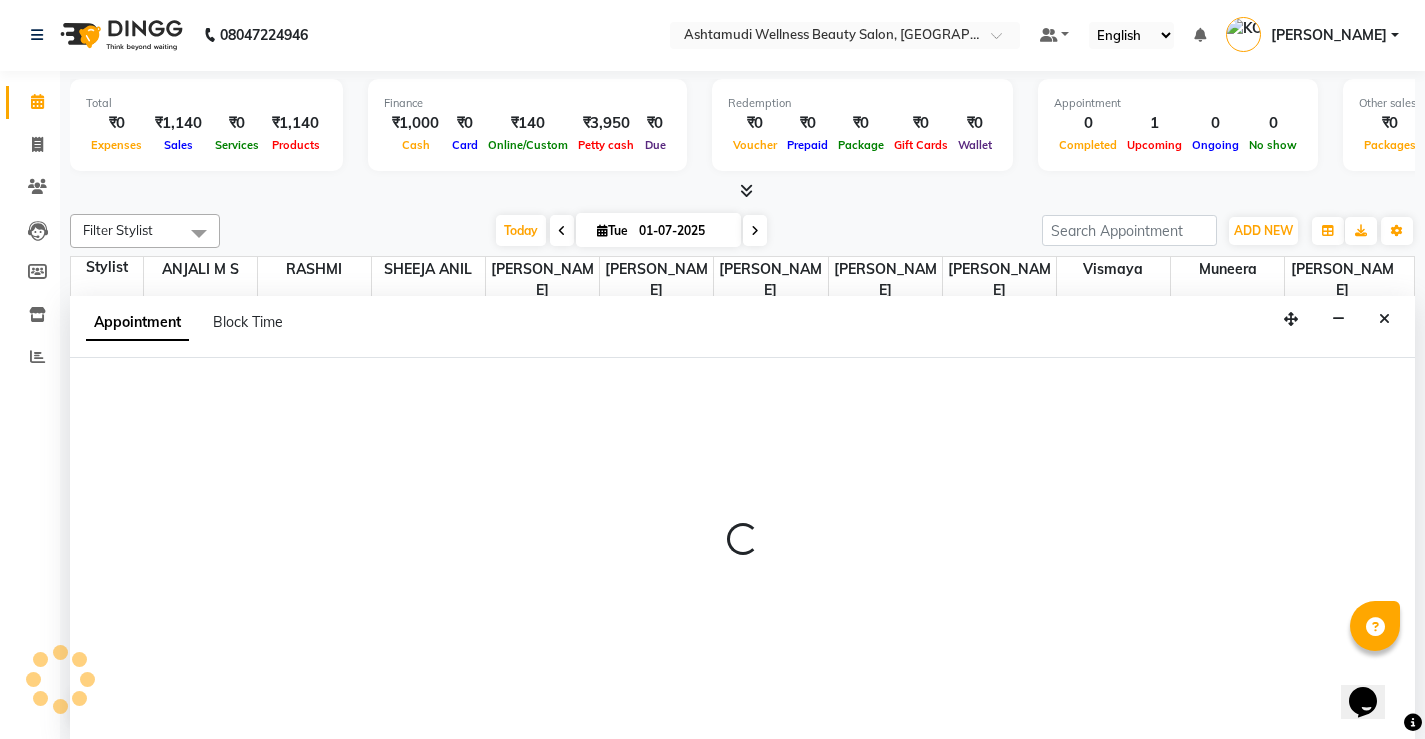 select on "50208" 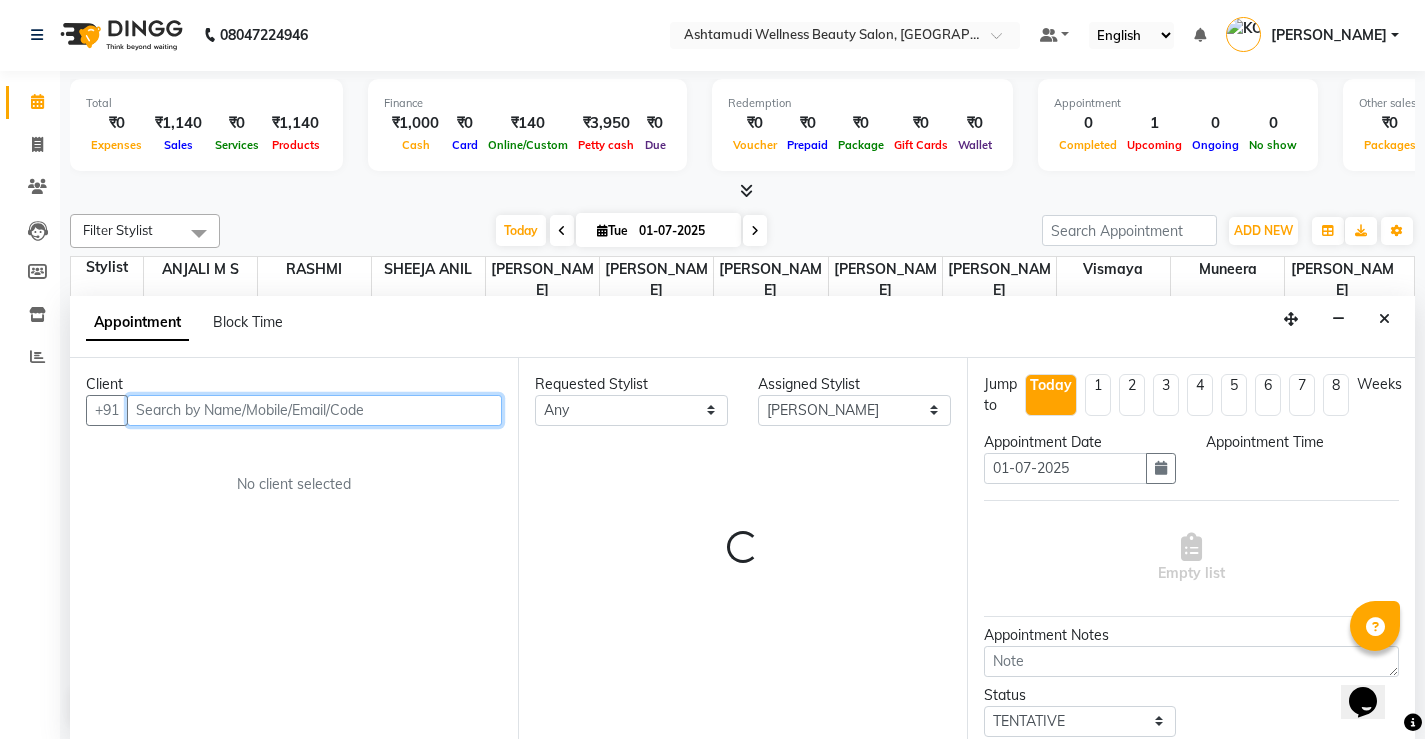 select on "645" 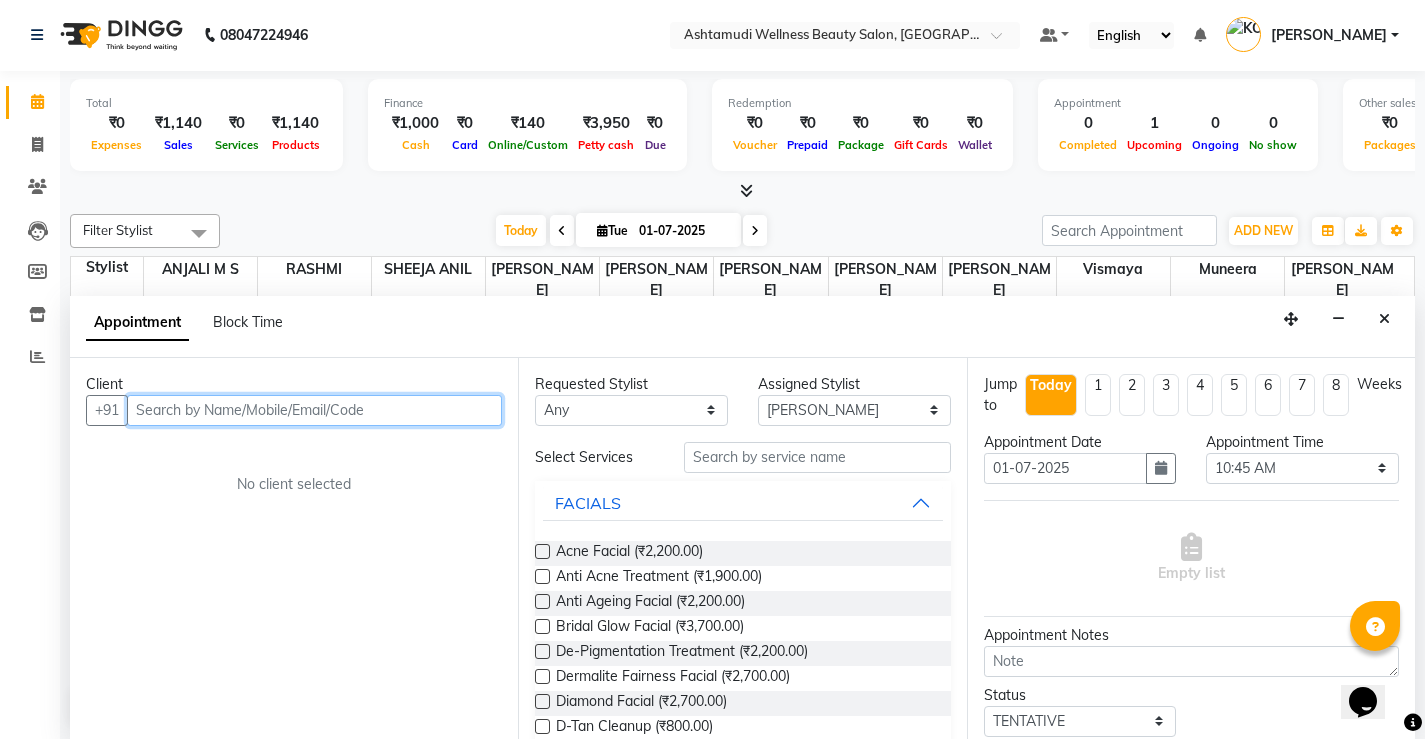 click at bounding box center [314, 410] 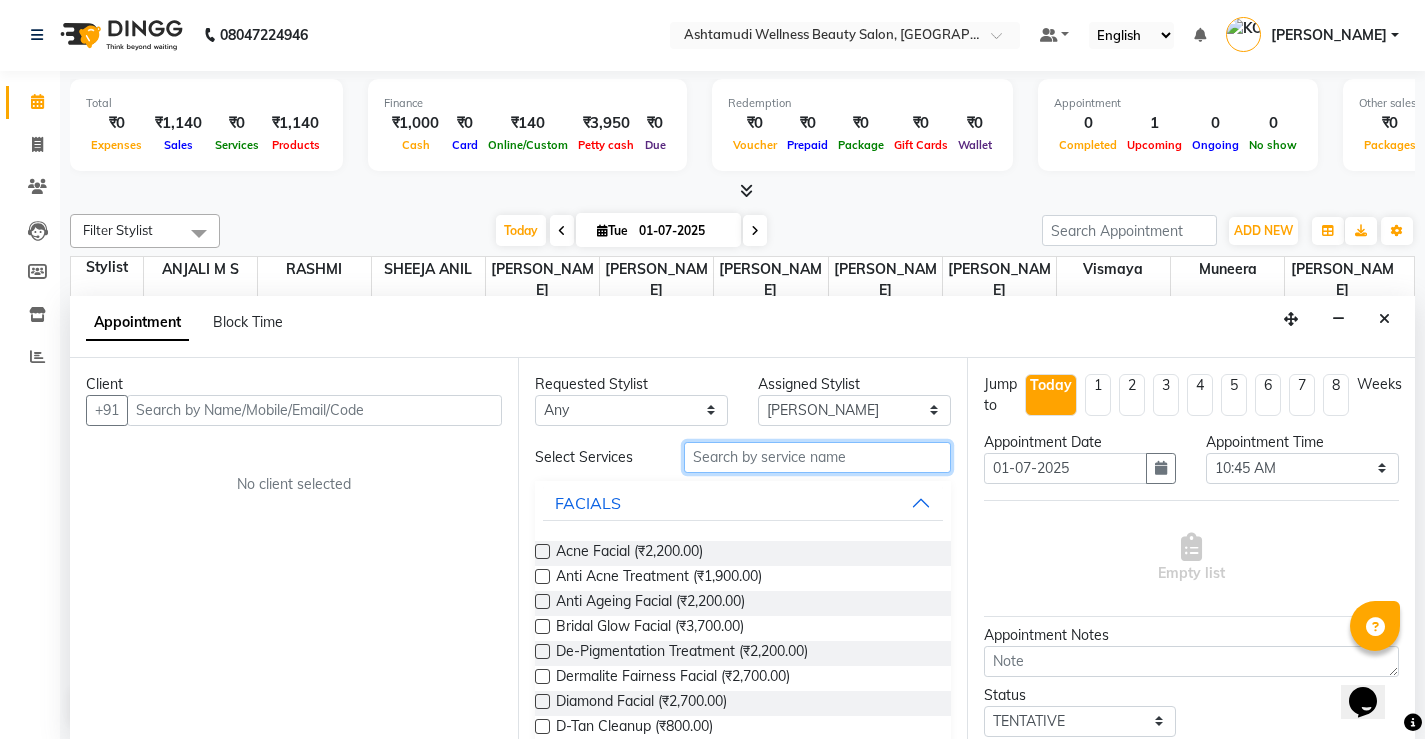 click at bounding box center (817, 457) 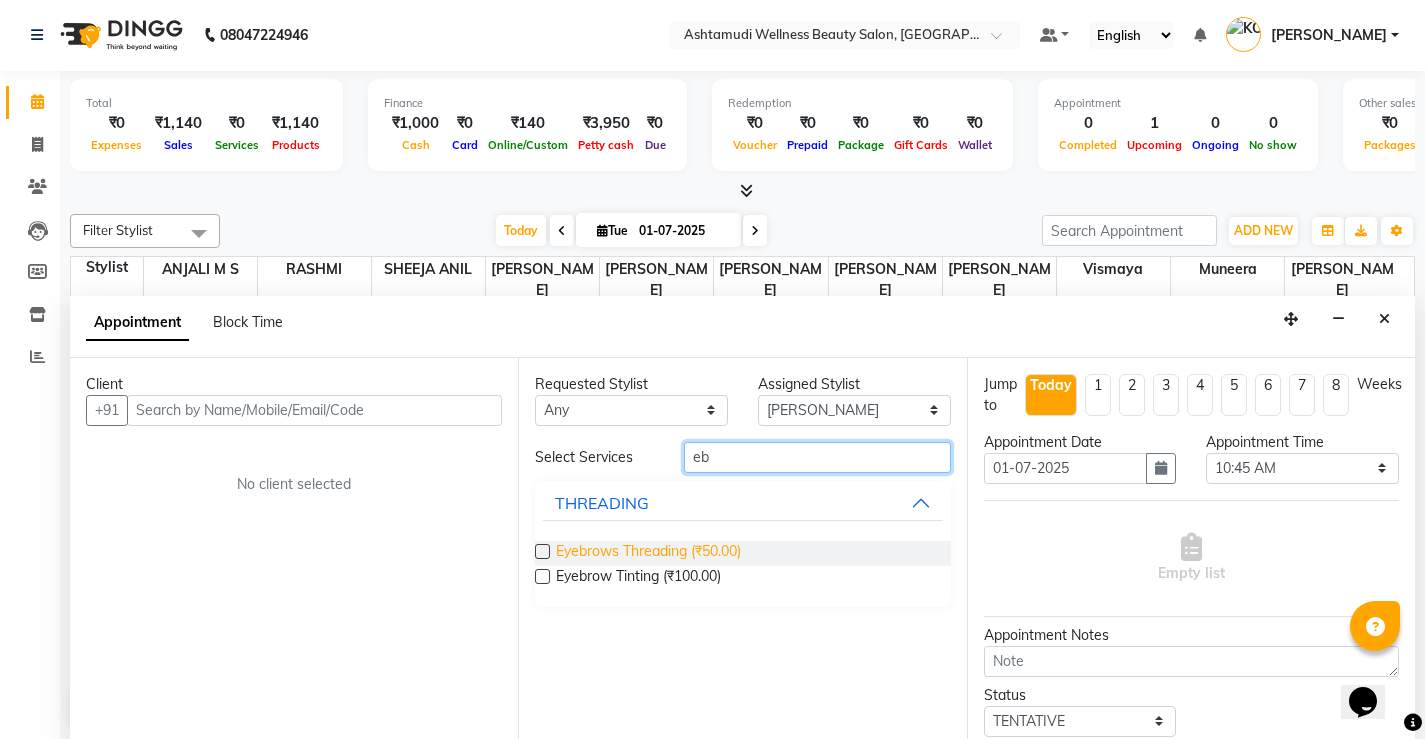 type on "eb" 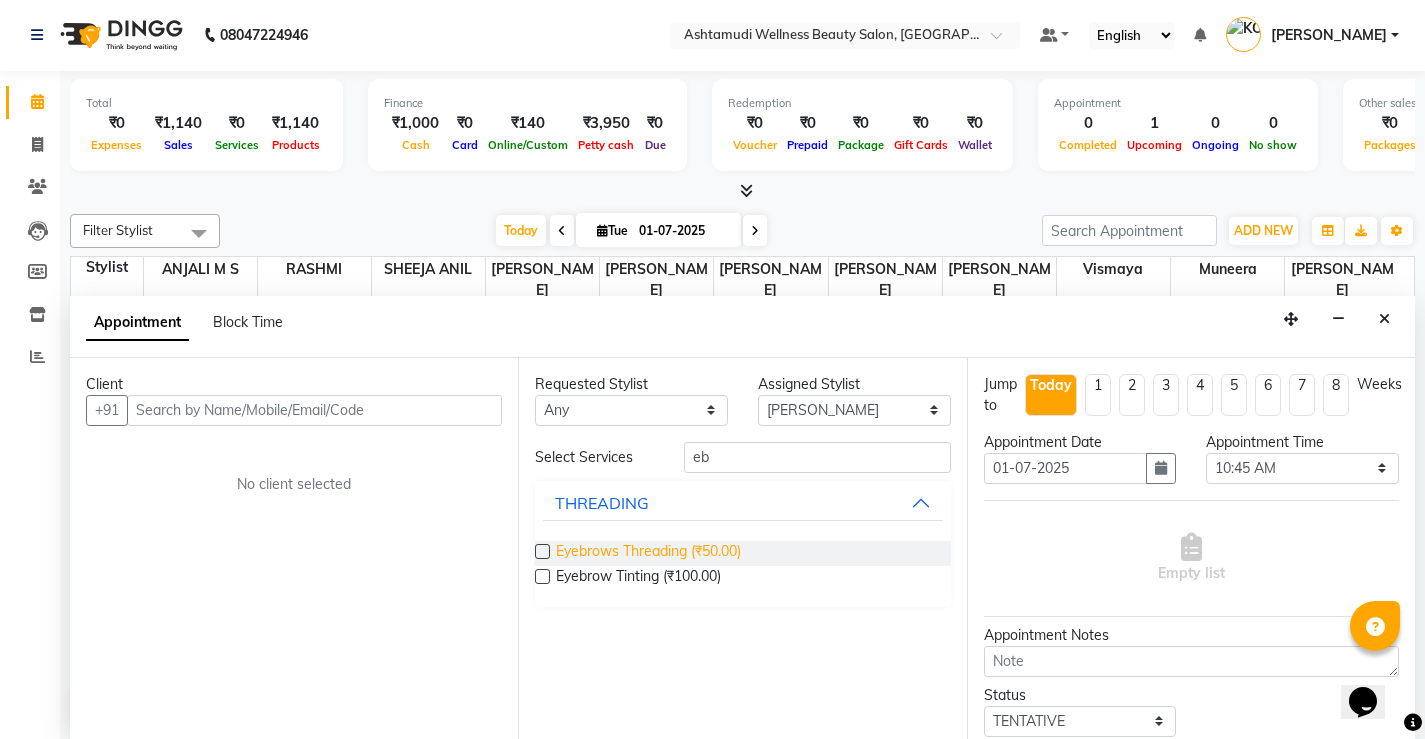 click on "Eyebrows Threading (₹50.00)" at bounding box center (648, 553) 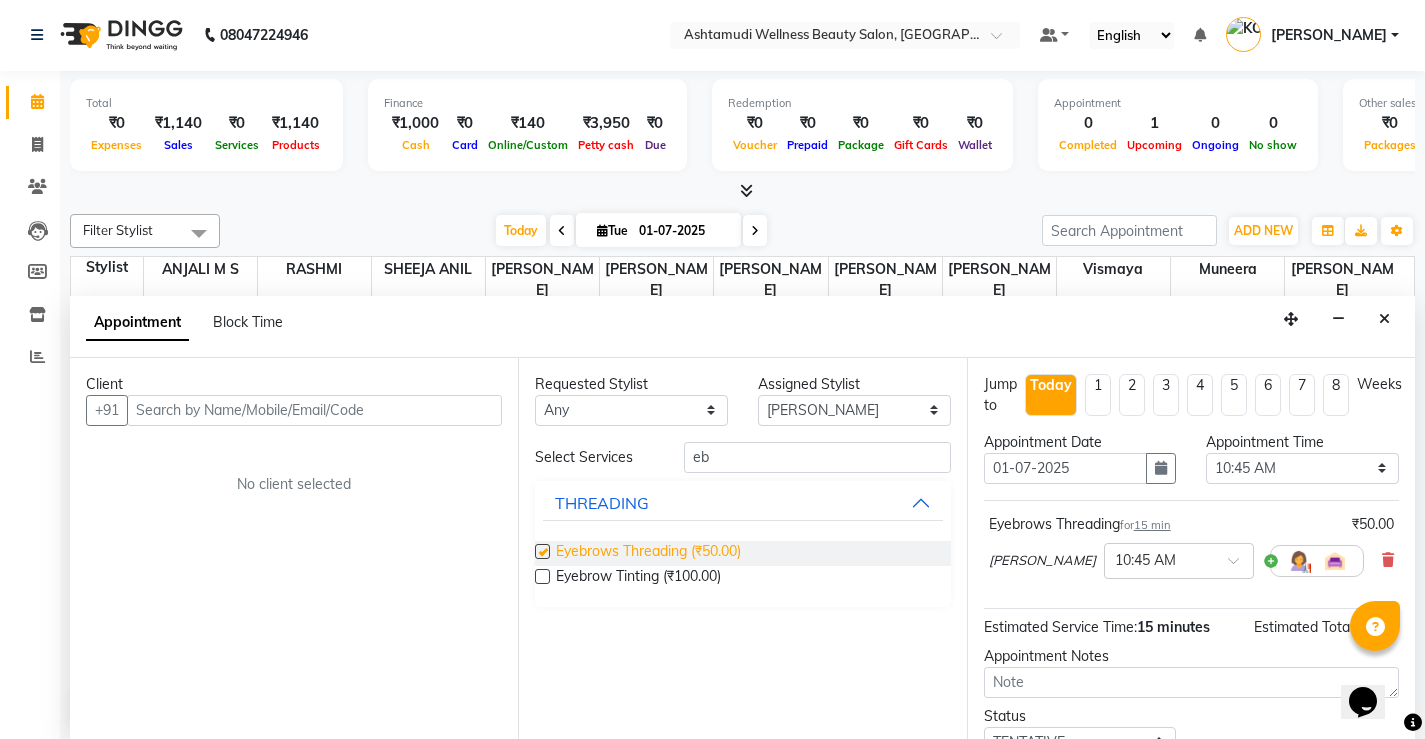 checkbox on "false" 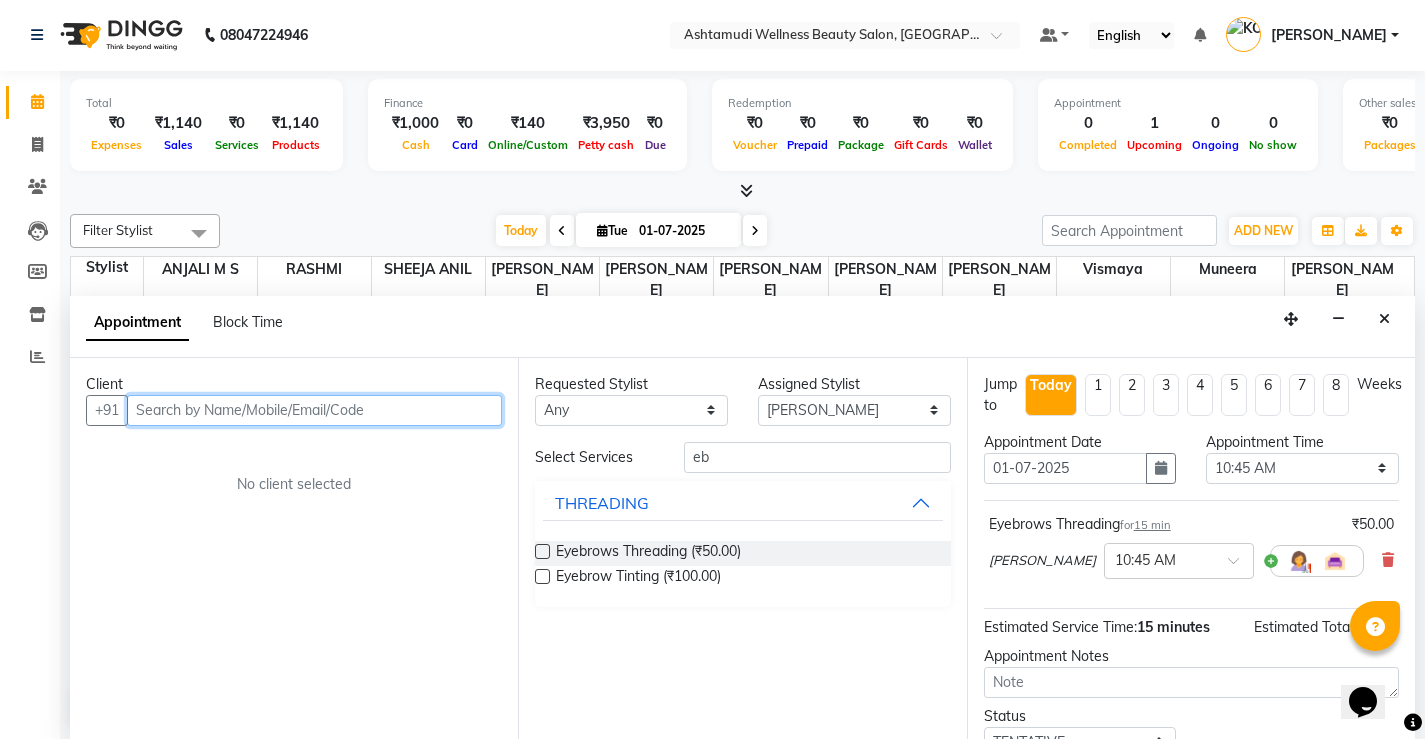 click at bounding box center [314, 410] 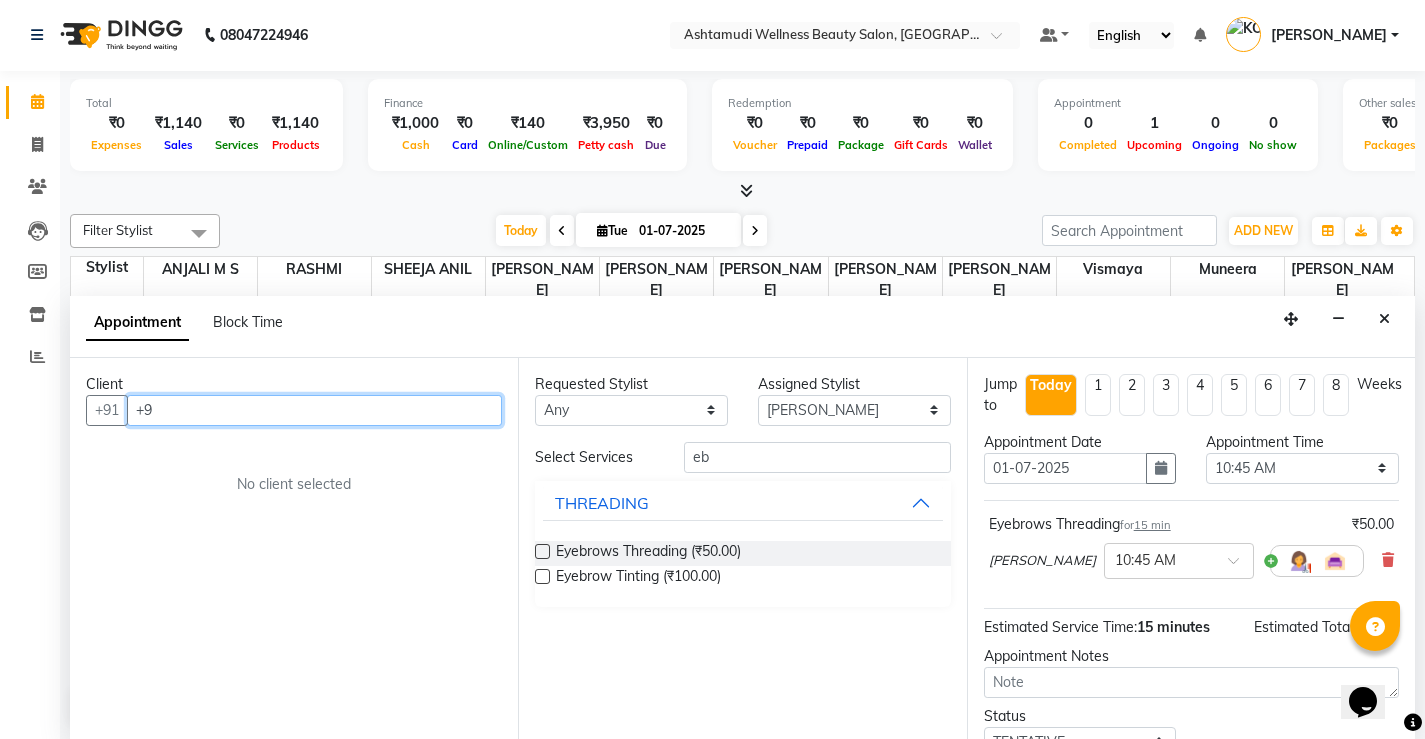 type on "+" 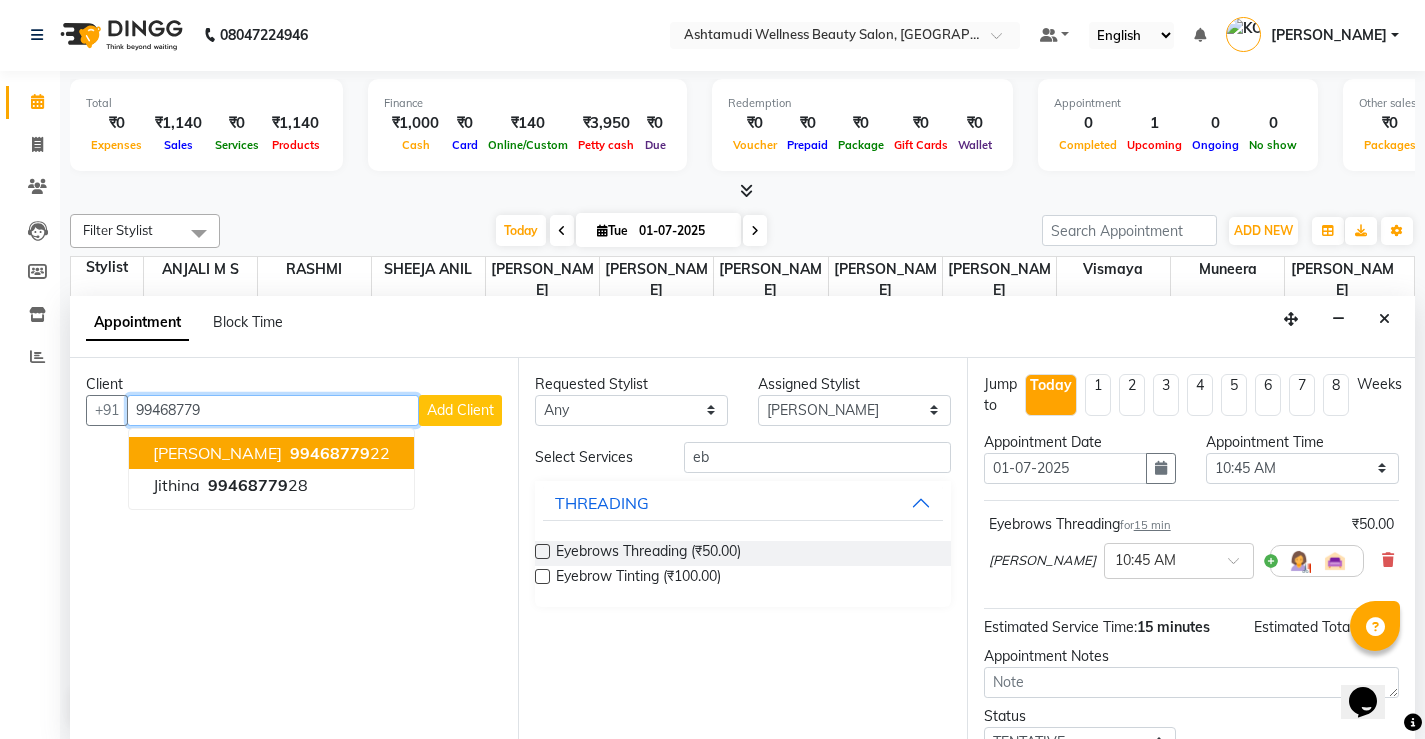 click on "99468779 22" at bounding box center (338, 453) 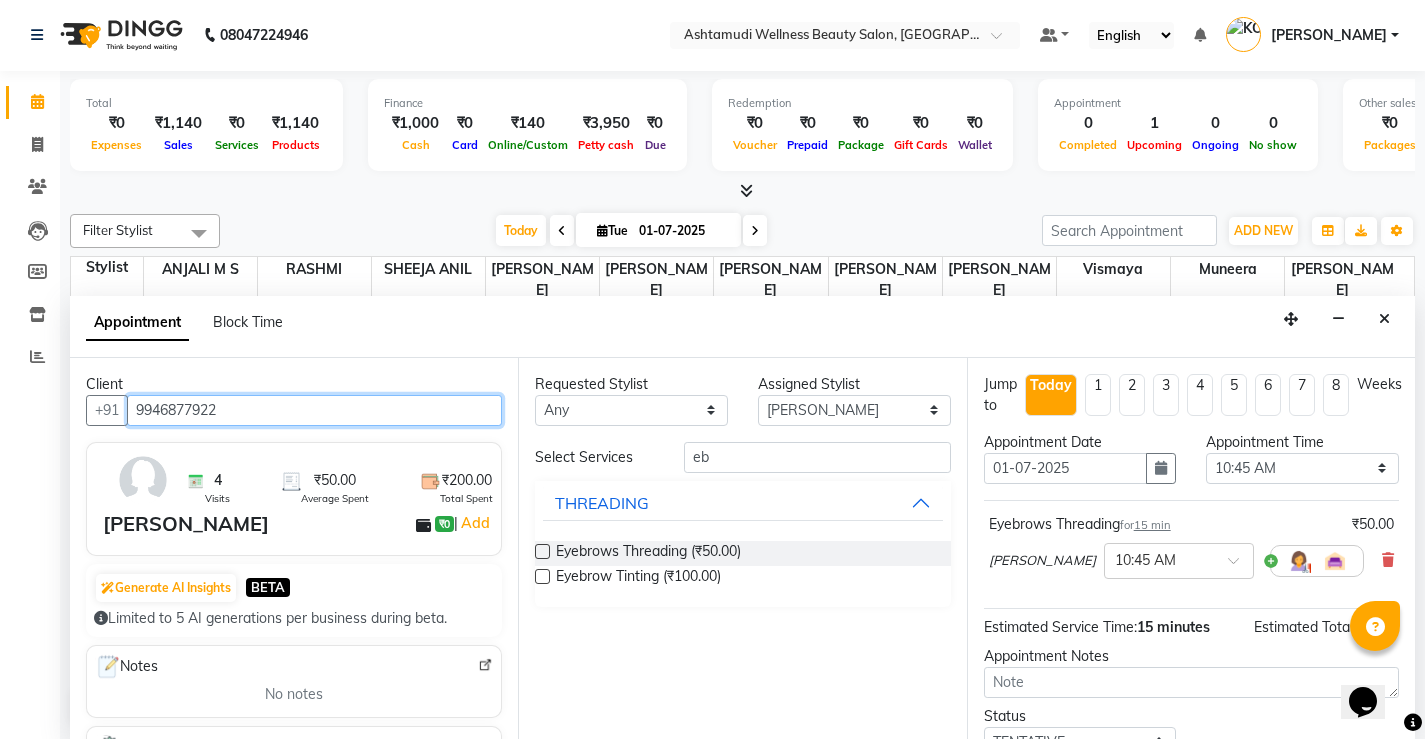 type on "9946877922" 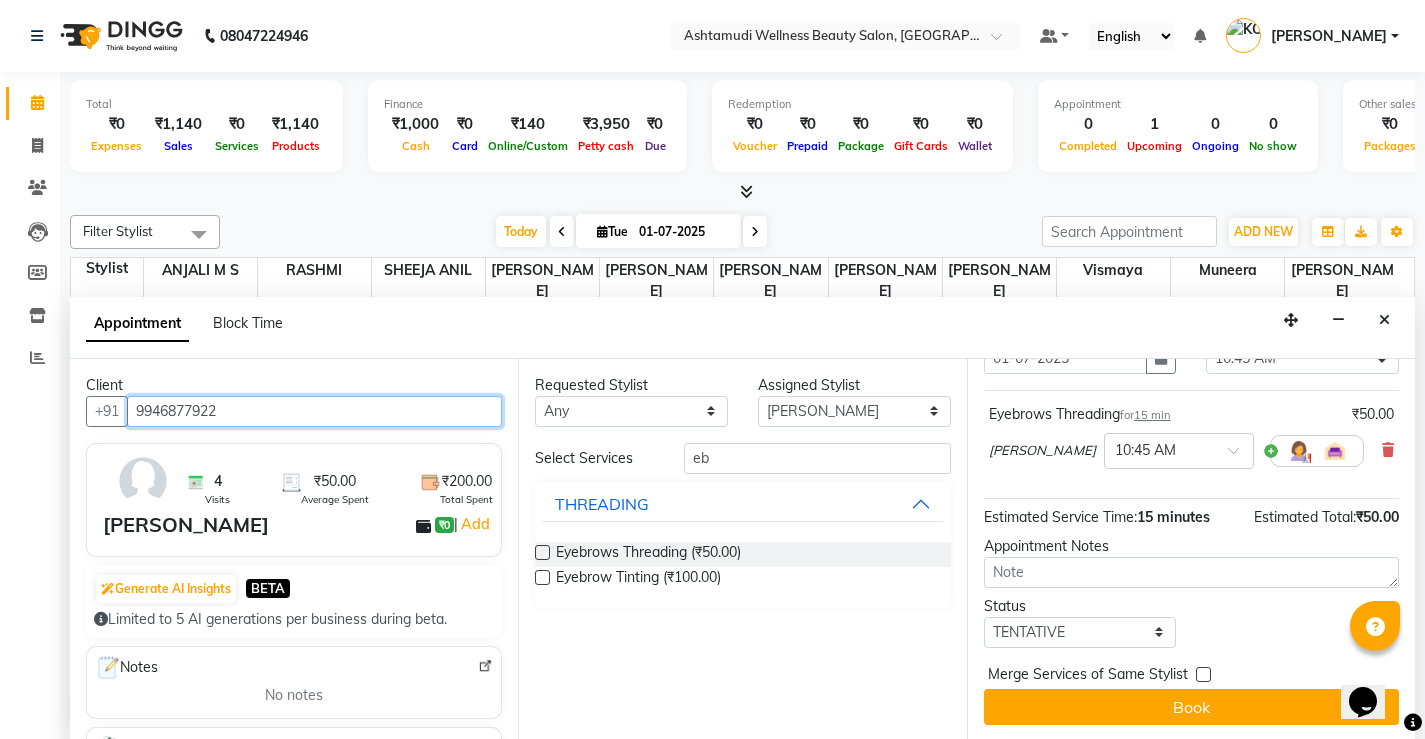 scroll, scrollTop: 112, scrollLeft: 0, axis: vertical 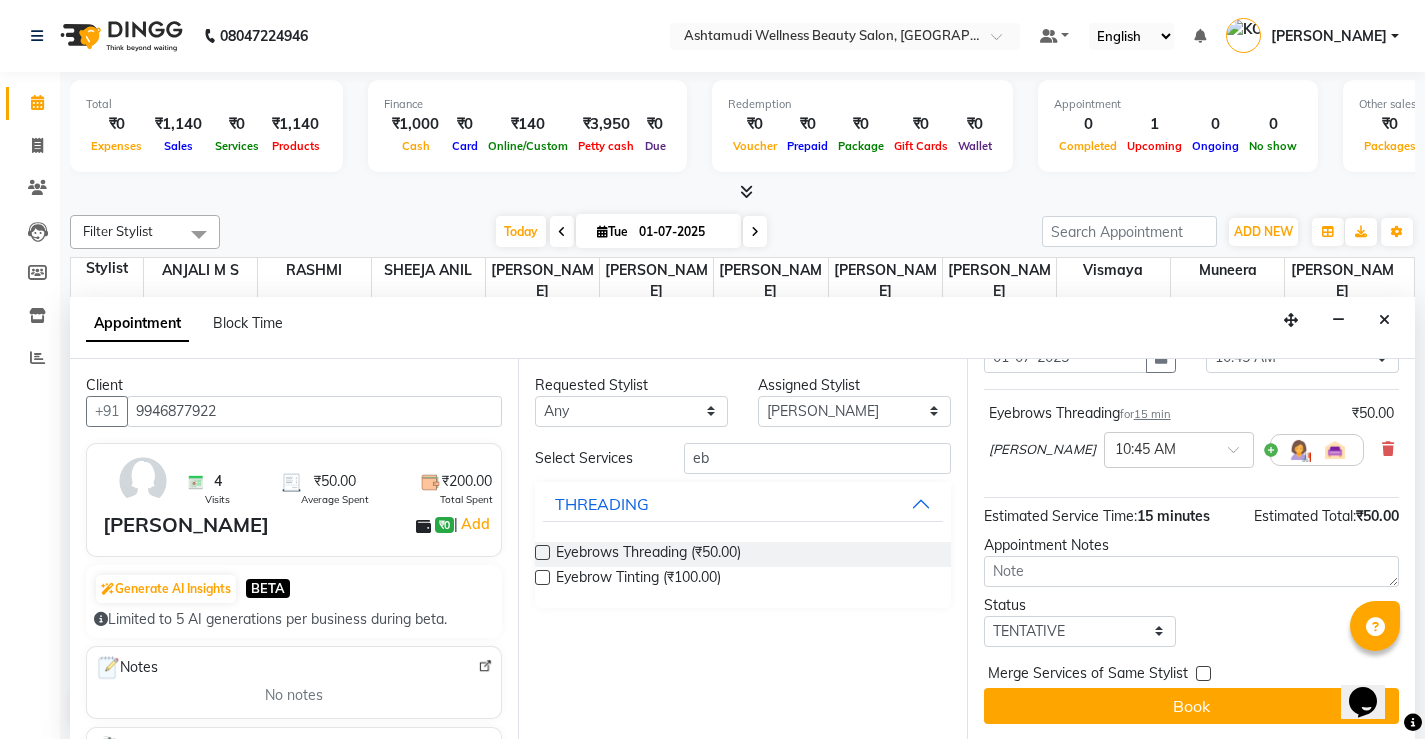 click on "Merge Services of Same Stylist" at bounding box center (1088, 675) 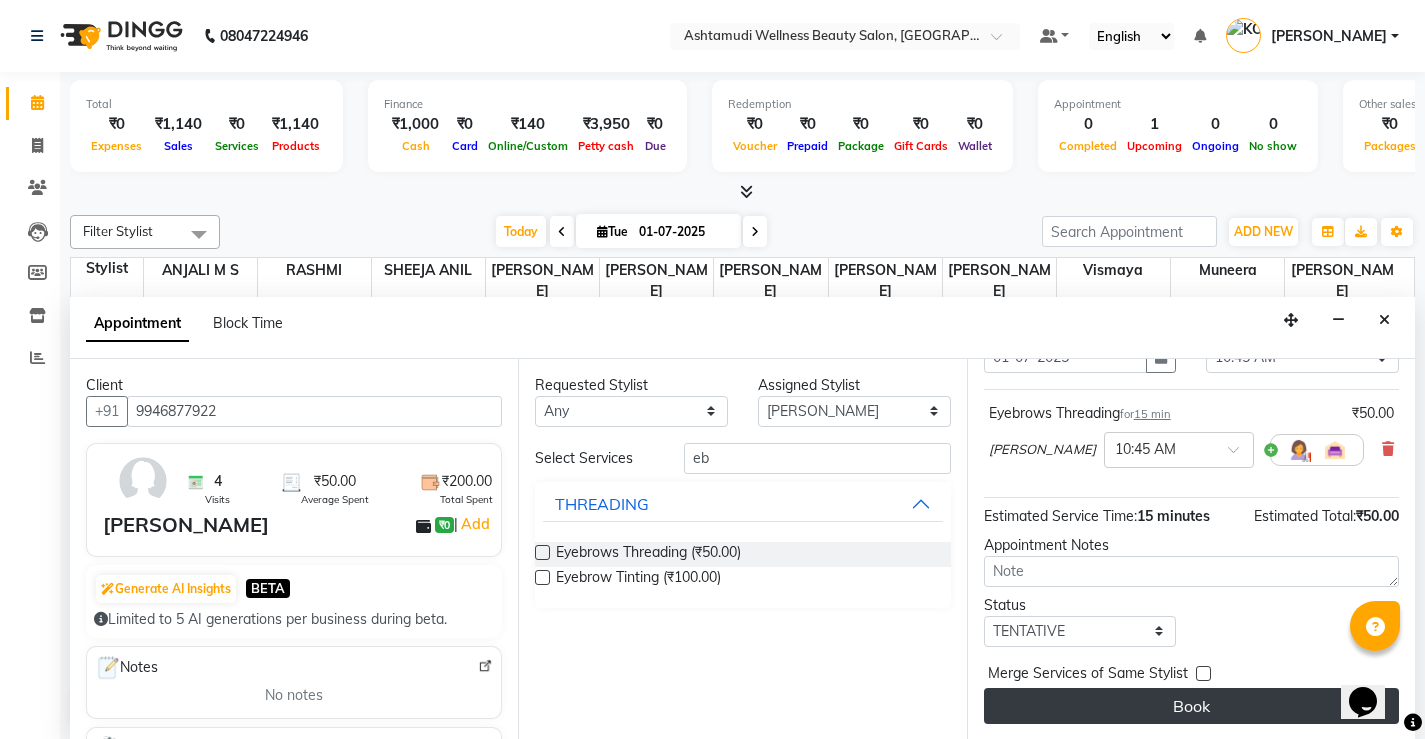 click on "Book" at bounding box center [1191, 706] 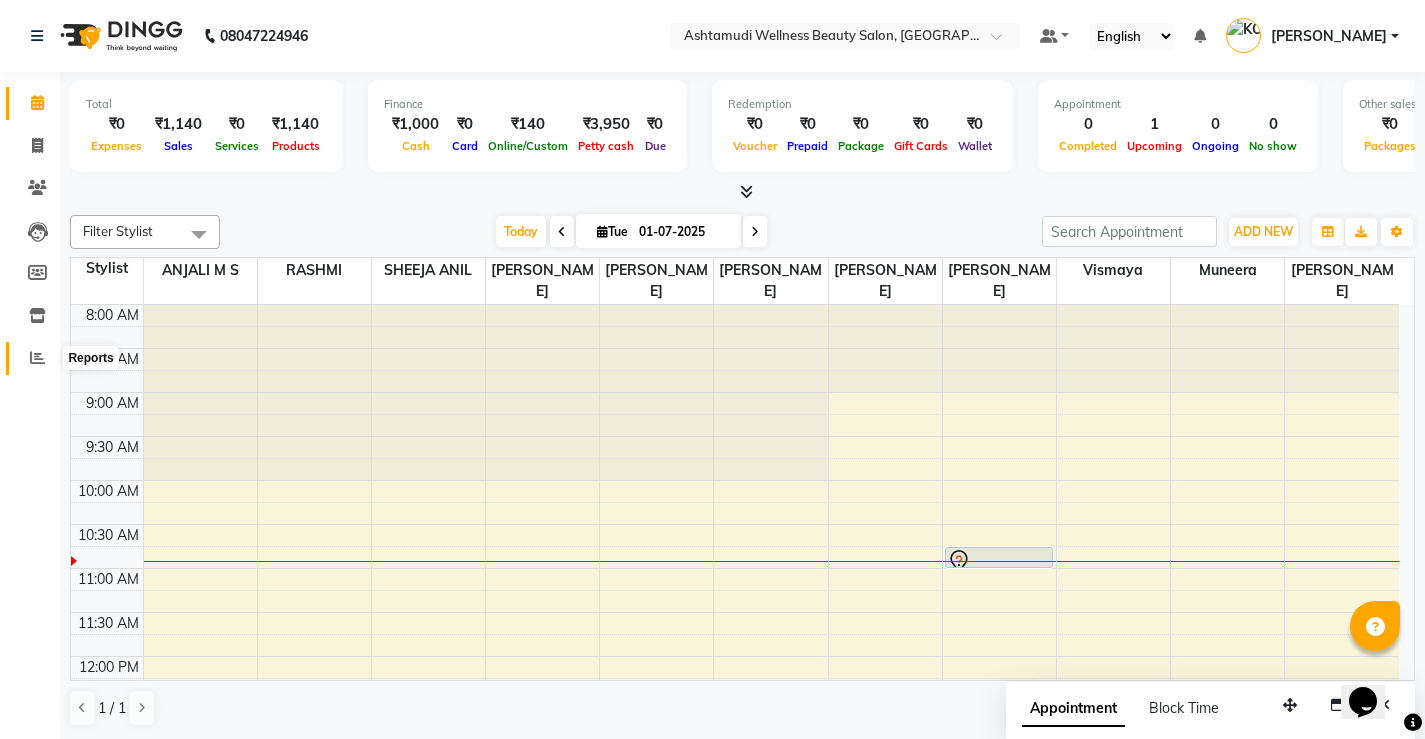 click 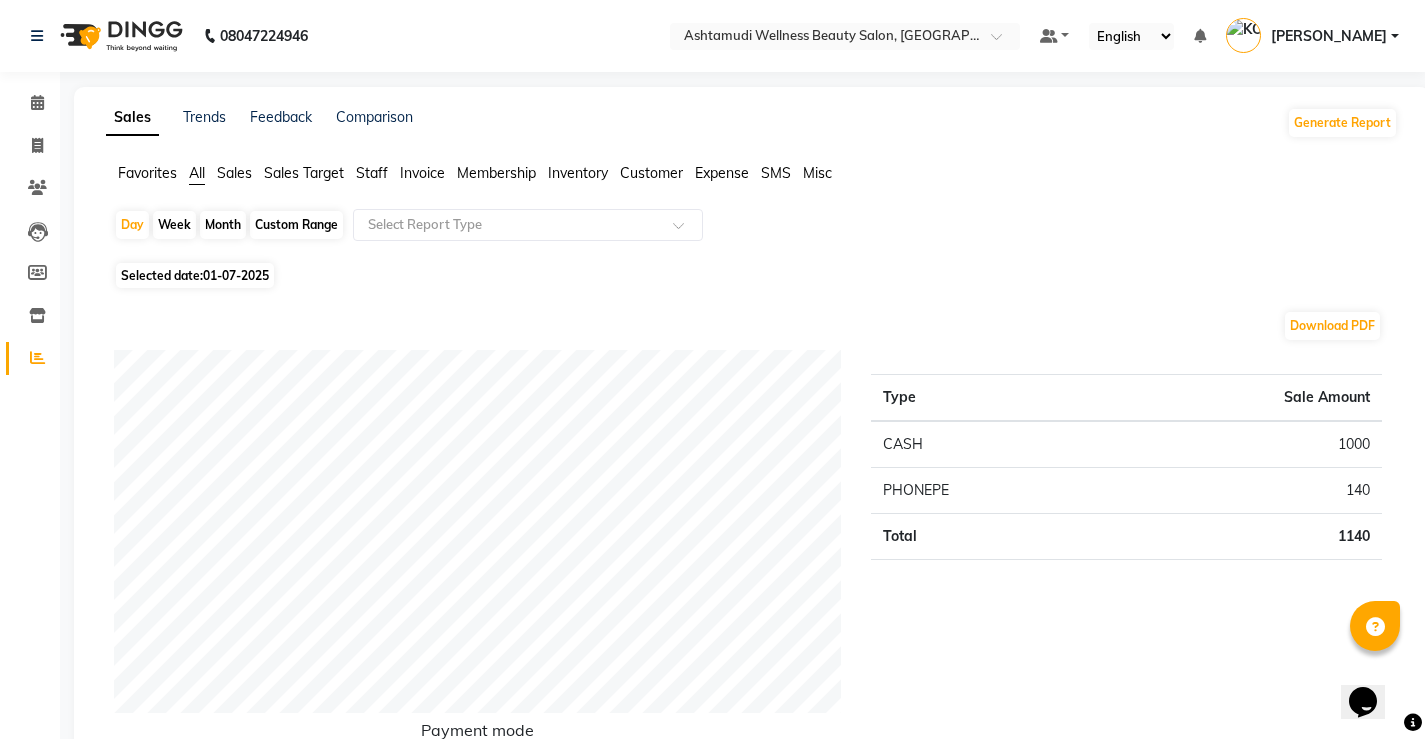 click on "01-07-2025" 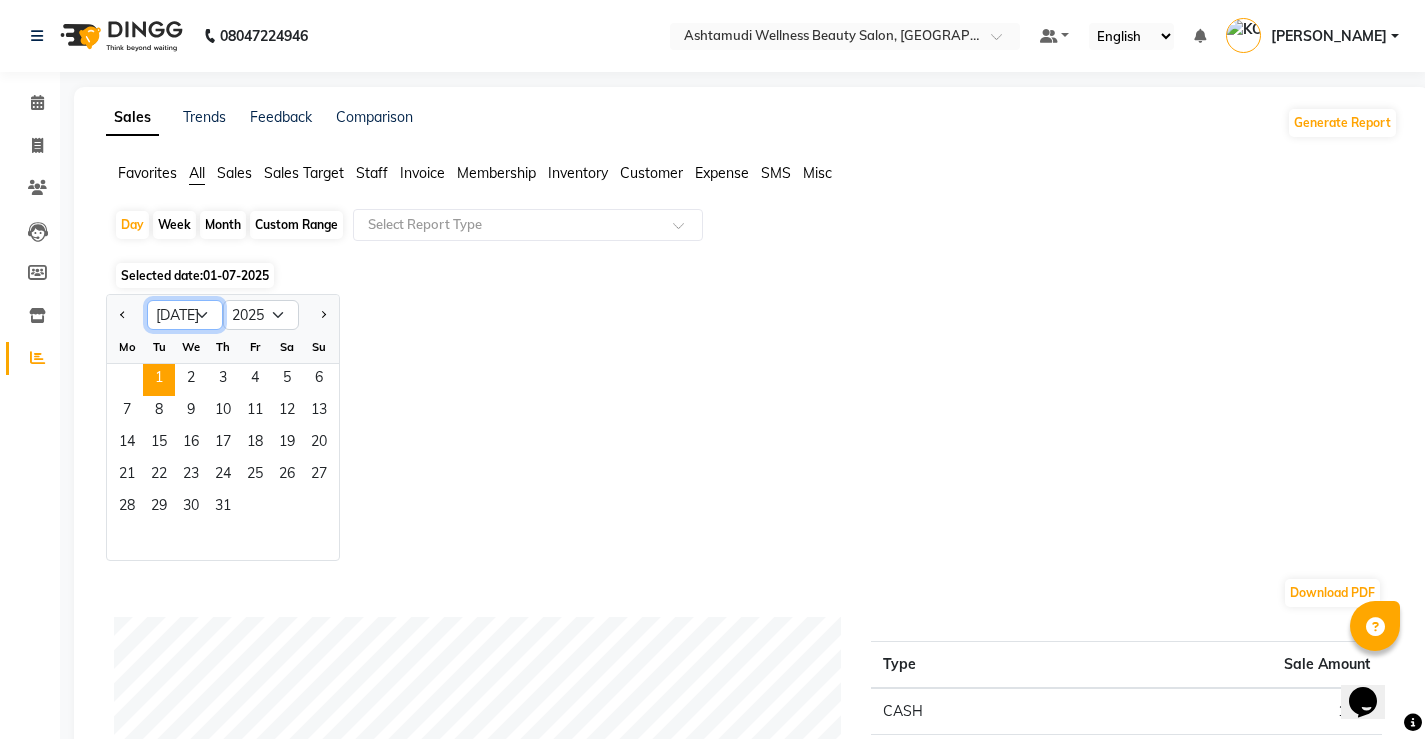 click on "Jan Feb Mar Apr May Jun Jul Aug Sep Oct Nov Dec" 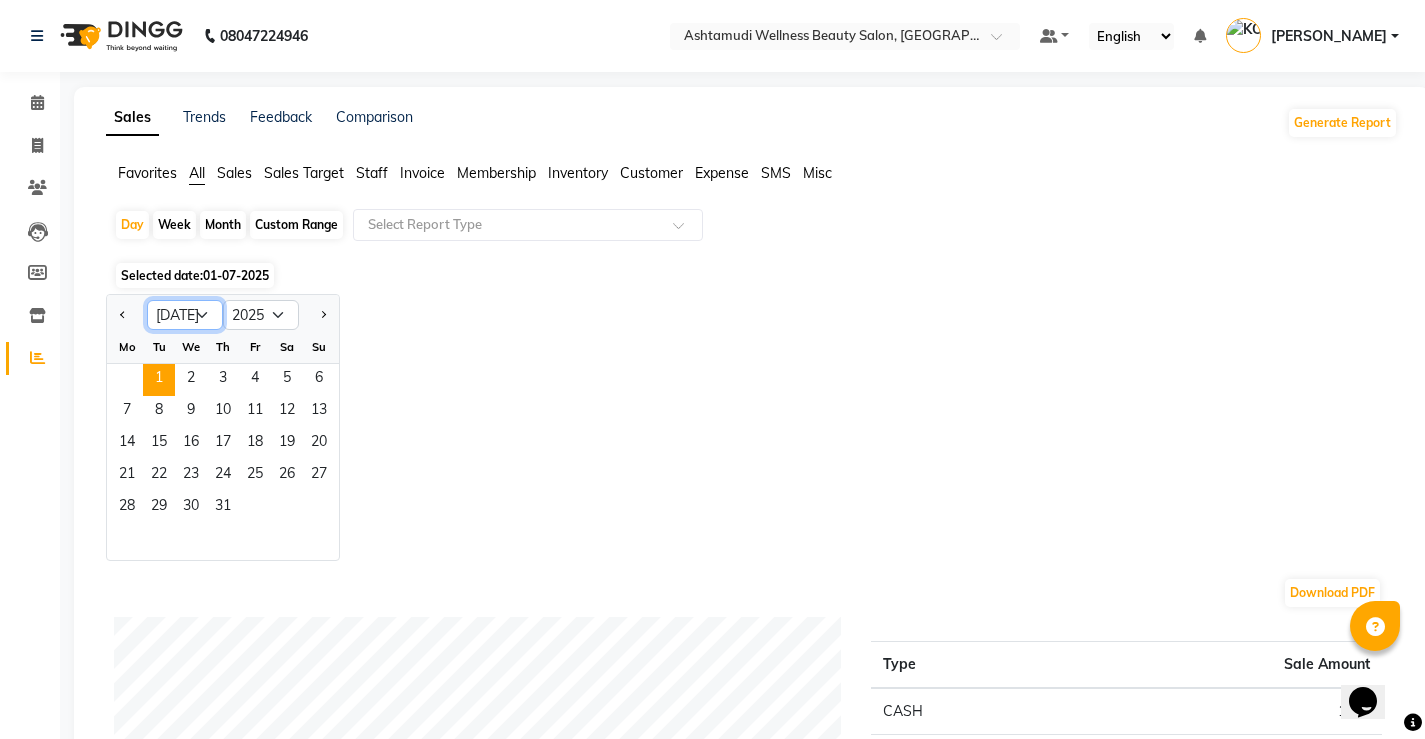 select on "6" 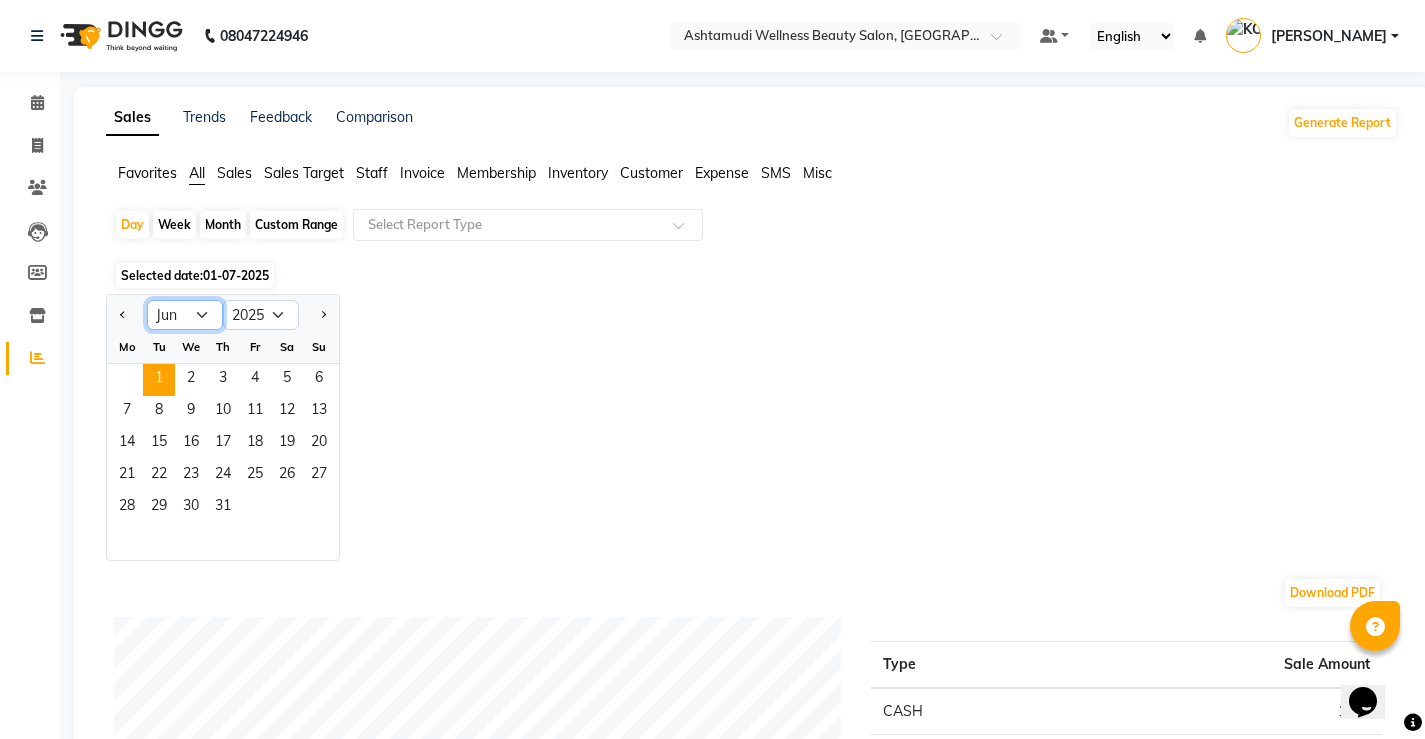 click on "Jan Feb Mar Apr May Jun Jul Aug Sep Oct Nov Dec" 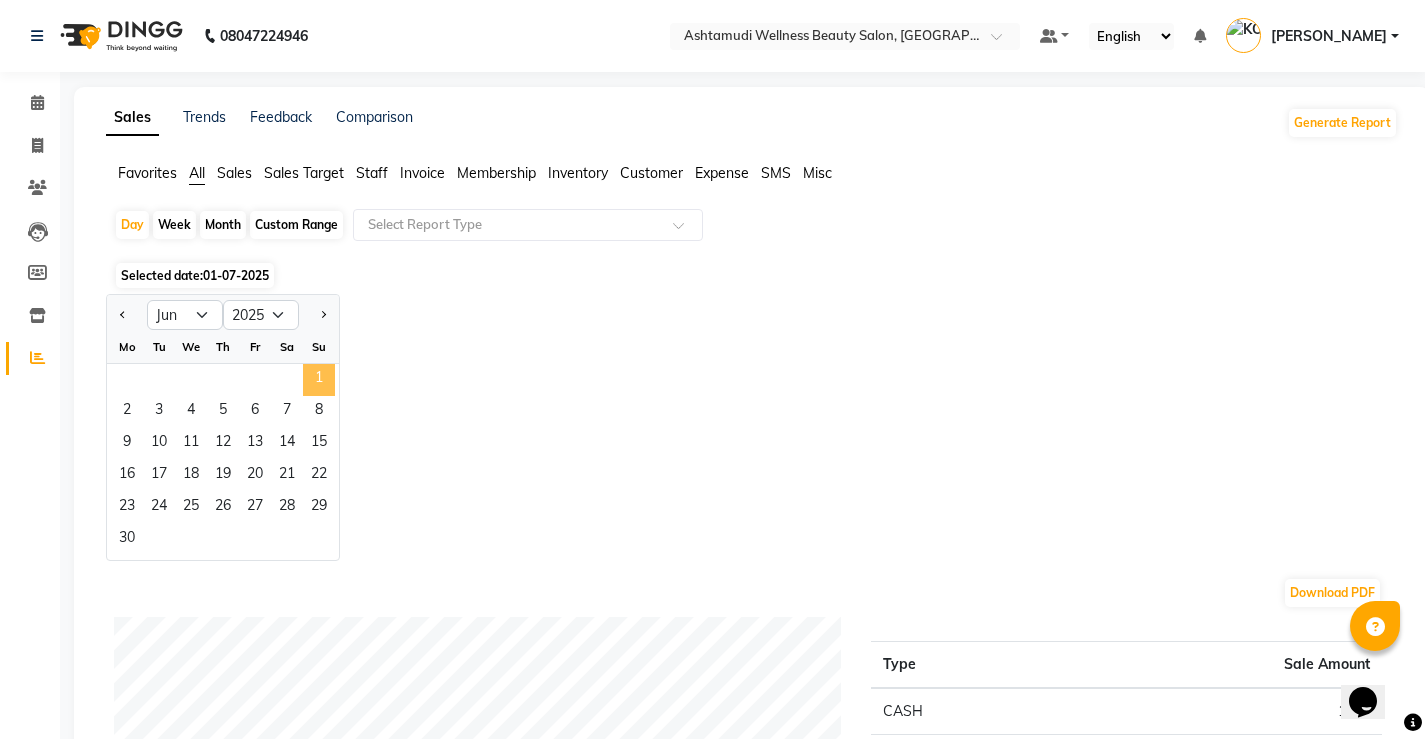 click on "1" 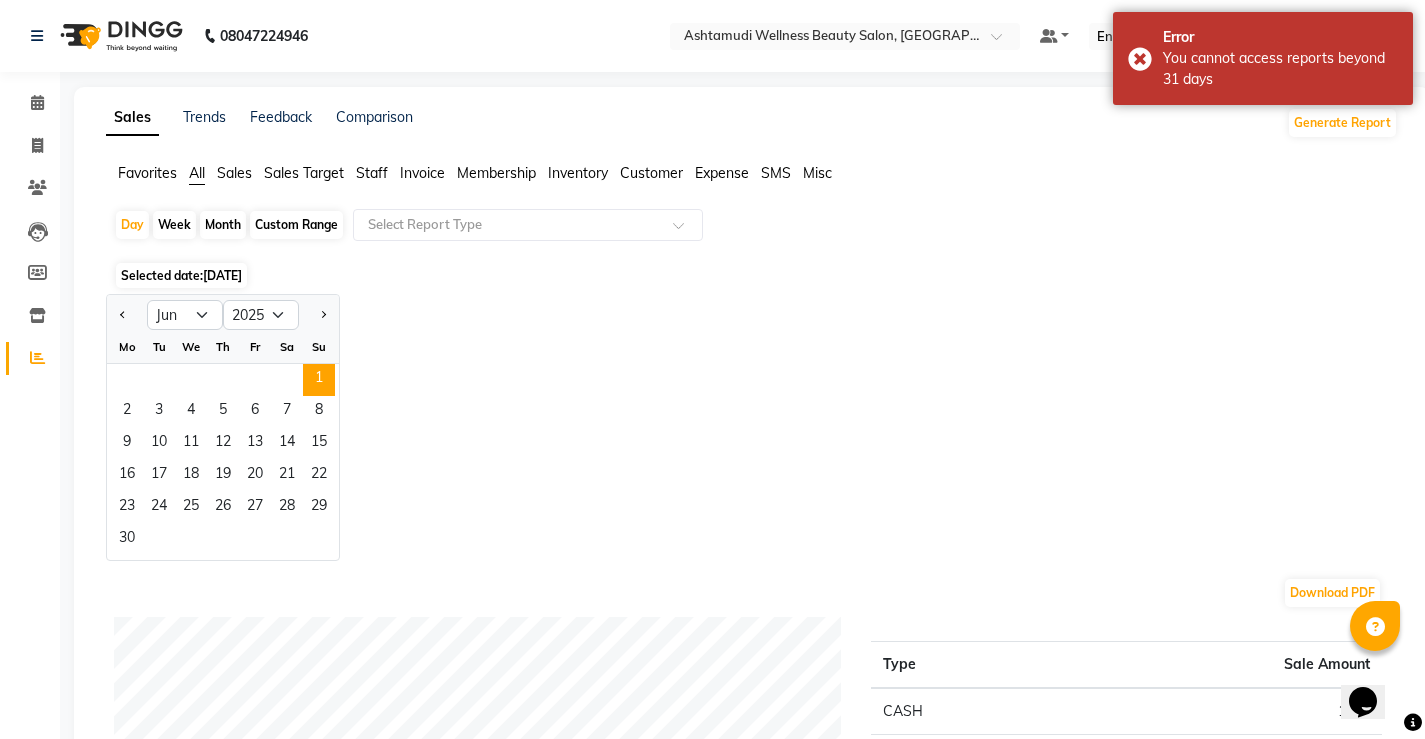 click on "Month" 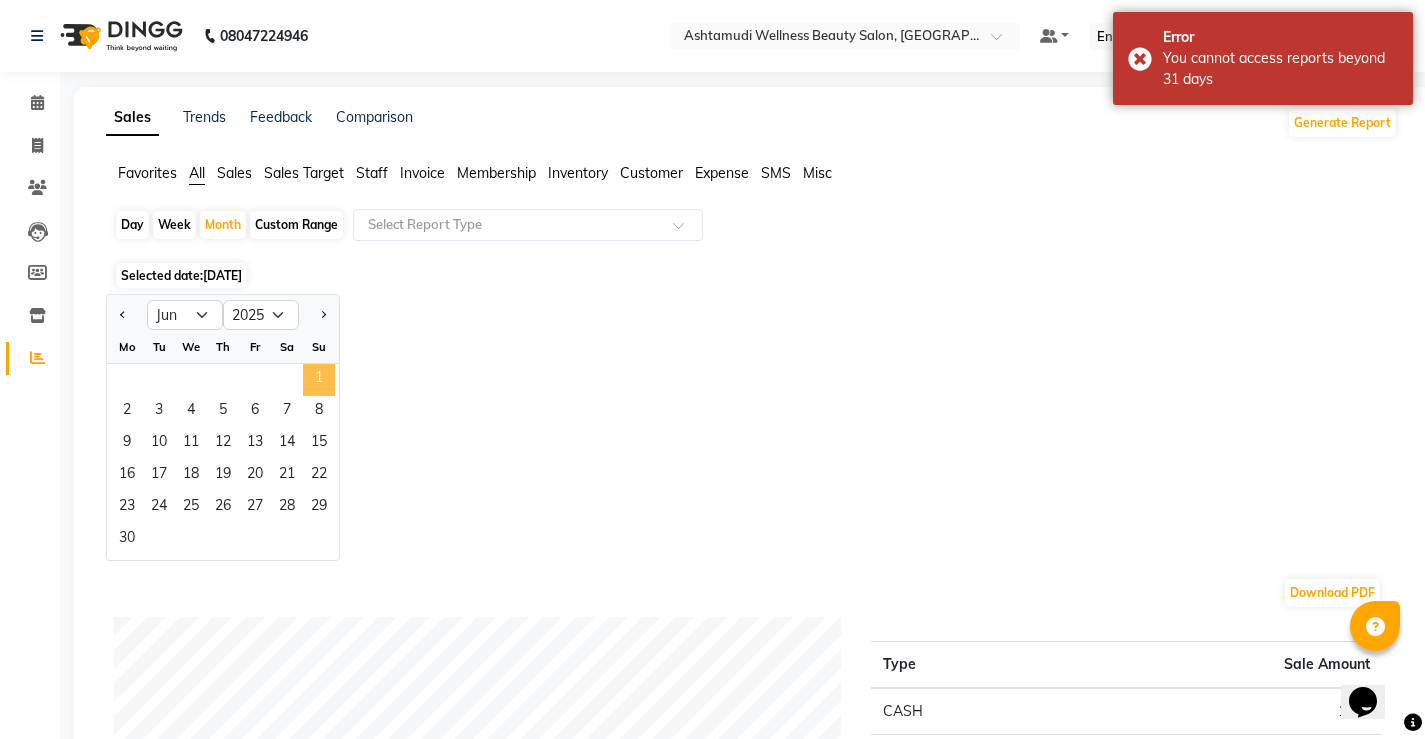 click on "1" 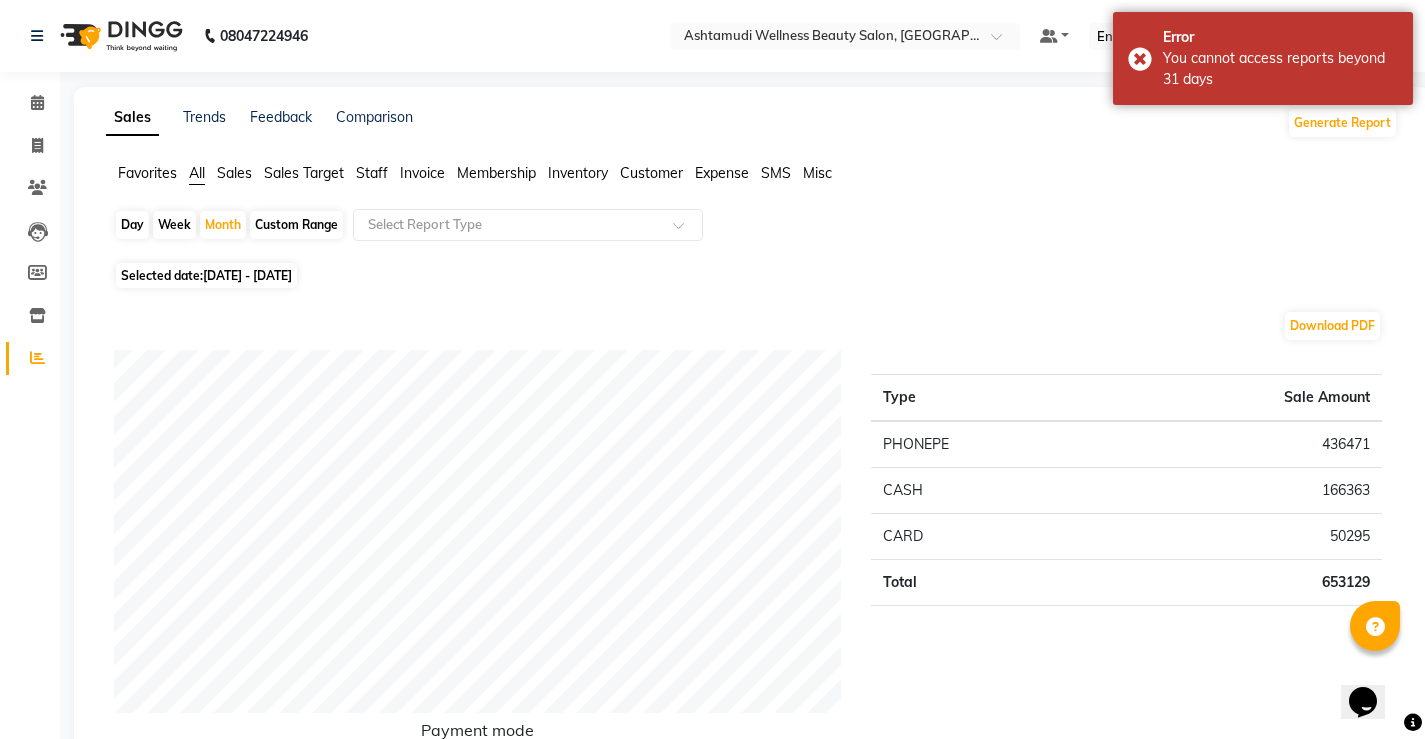click on "Staff" 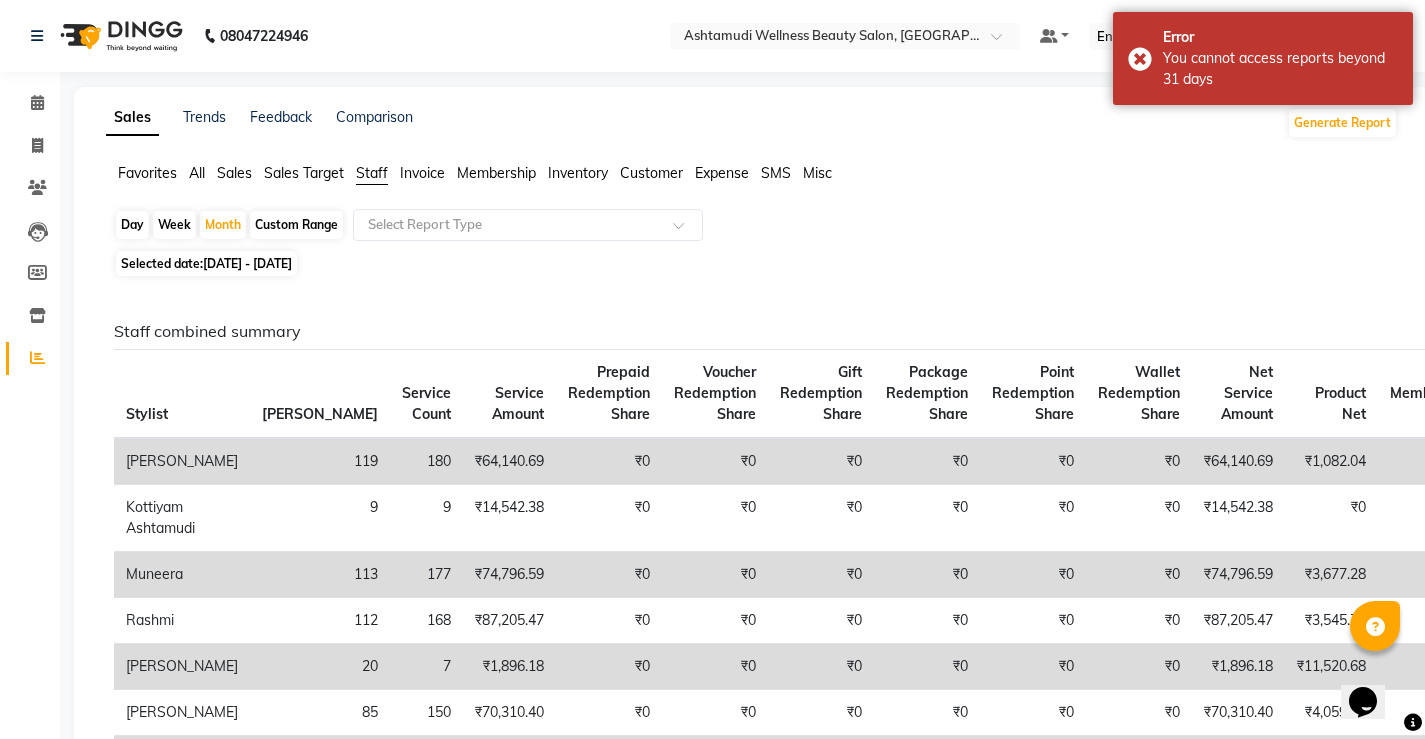 drag, startPoint x: 199, startPoint y: 176, endPoint x: 340, endPoint y: 185, distance: 141.28694 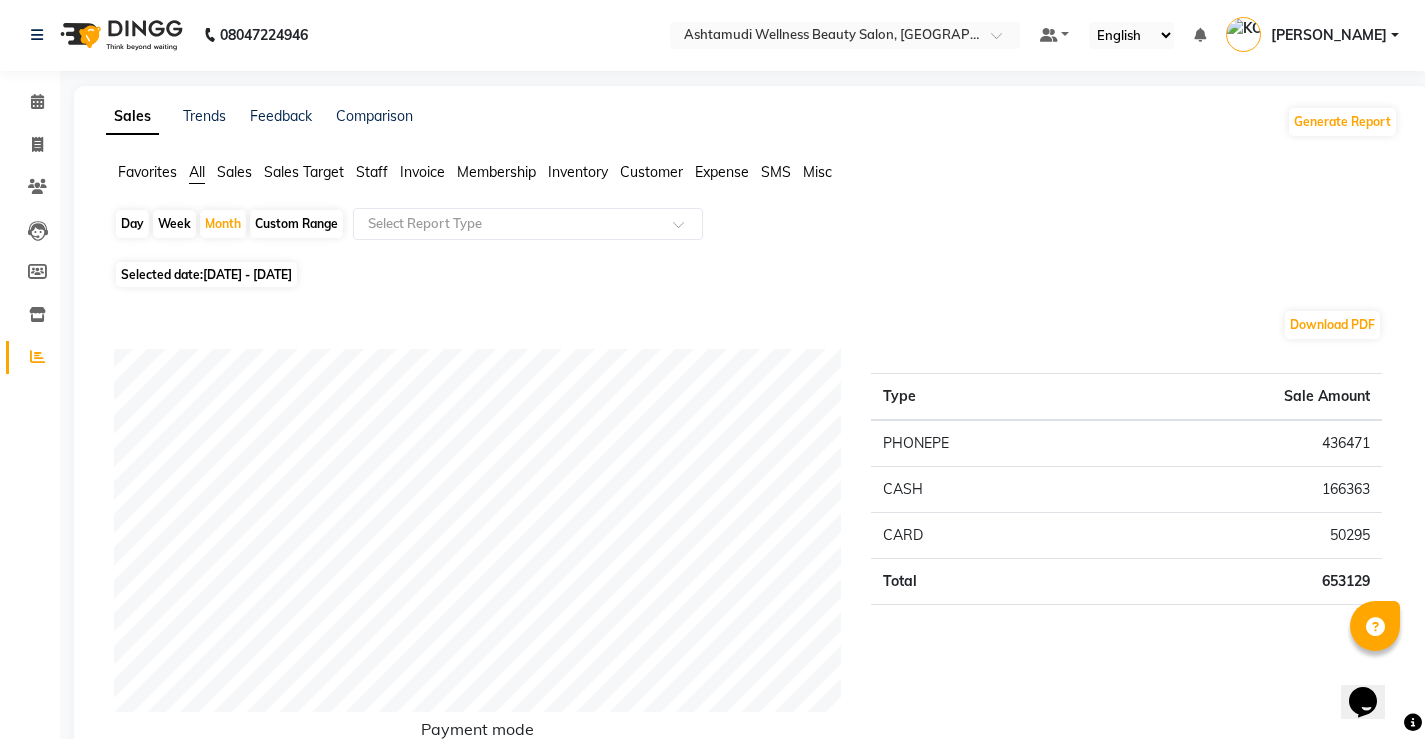 scroll, scrollTop: 0, scrollLeft: 0, axis: both 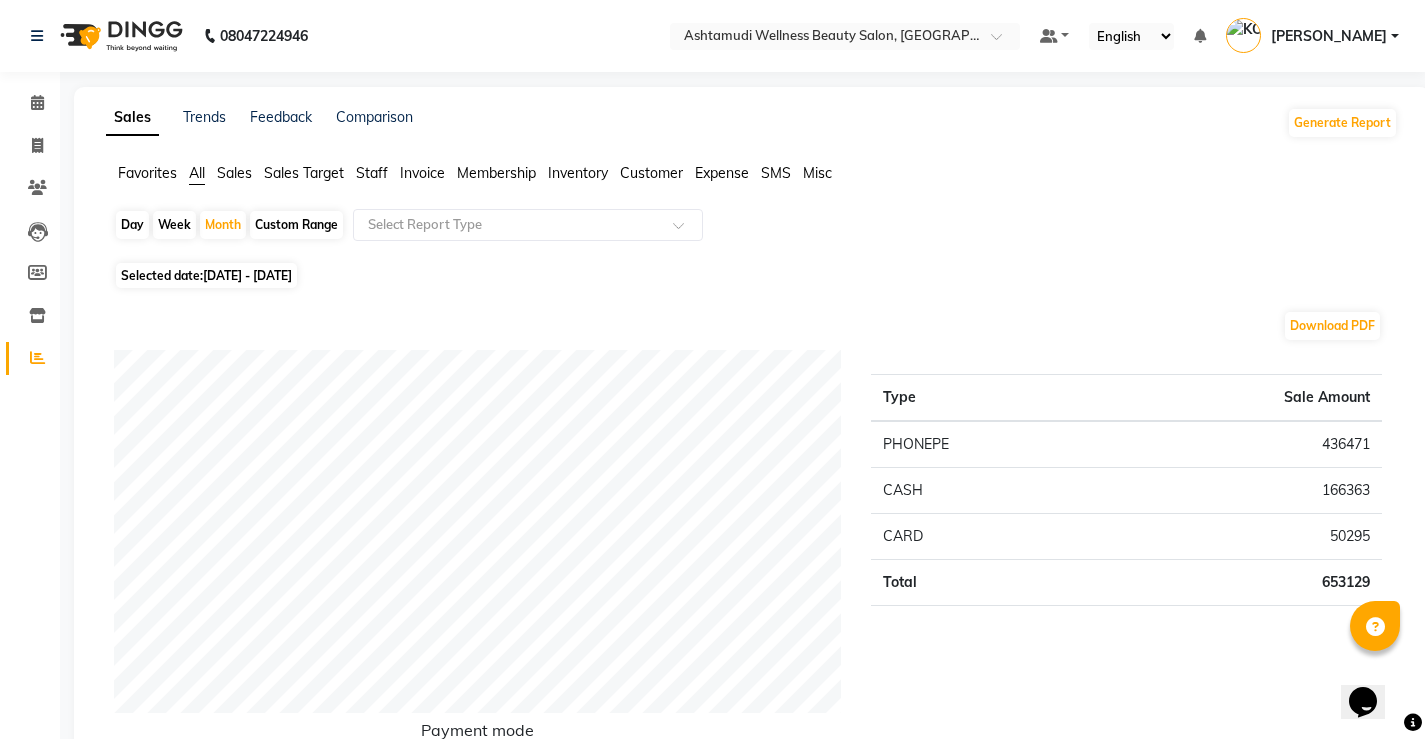 drag, startPoint x: 126, startPoint y: 226, endPoint x: 198, endPoint y: 269, distance: 83.86298 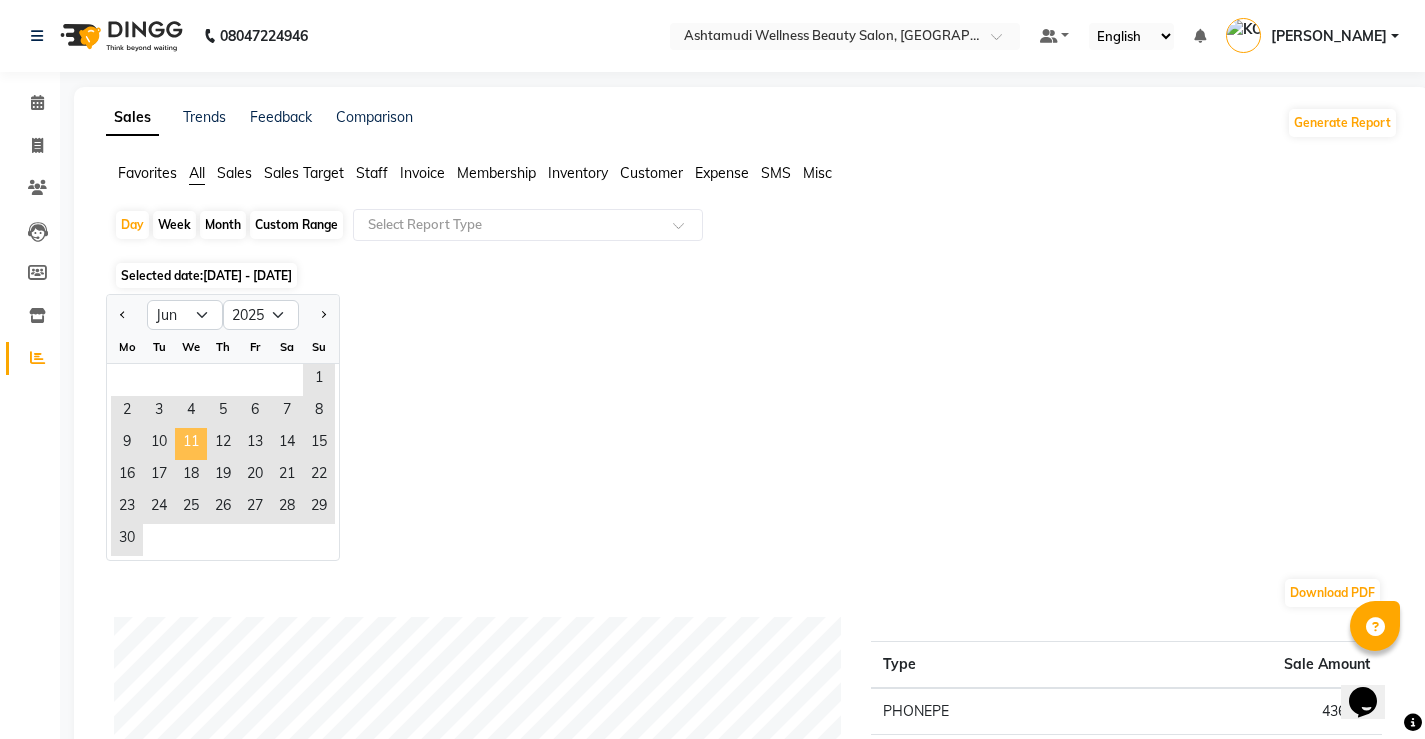 click on "11" 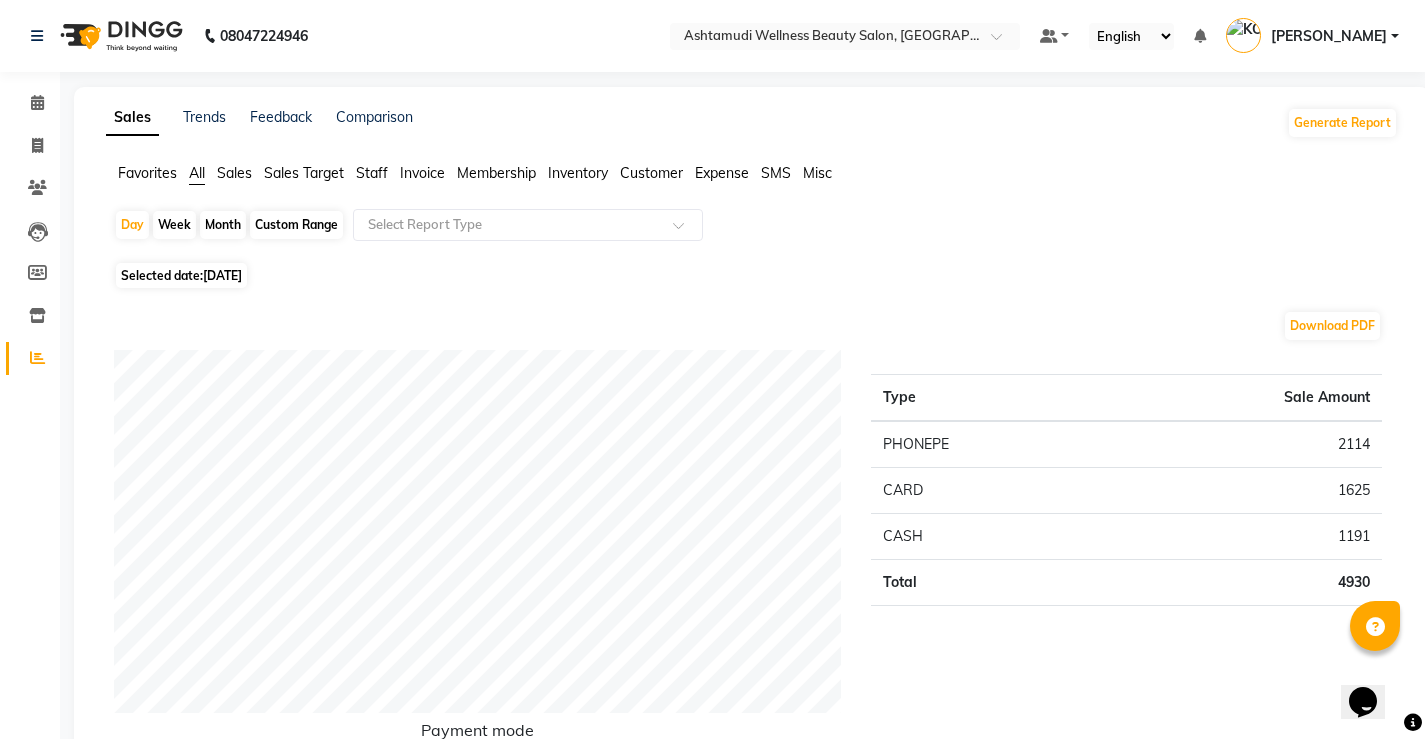 scroll, scrollTop: 200, scrollLeft: 0, axis: vertical 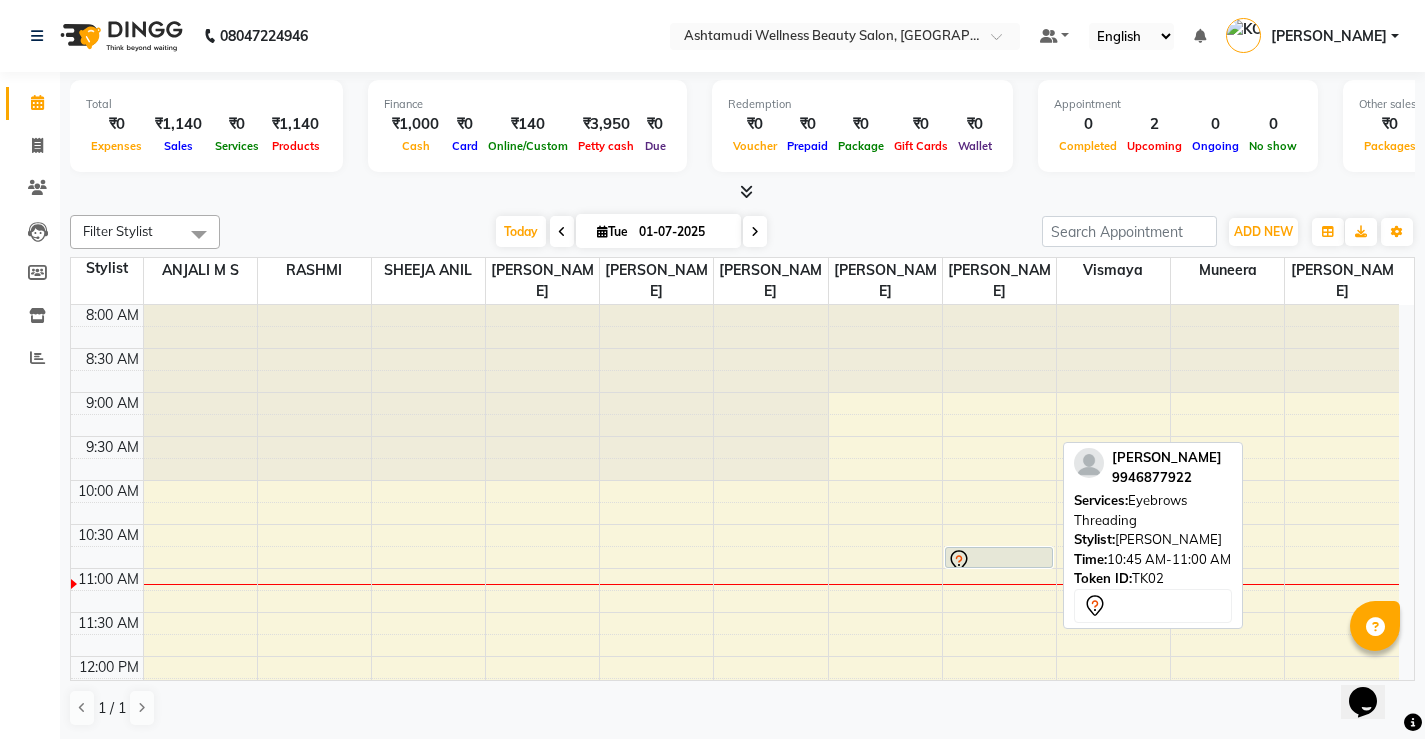 click at bounding box center [999, 561] 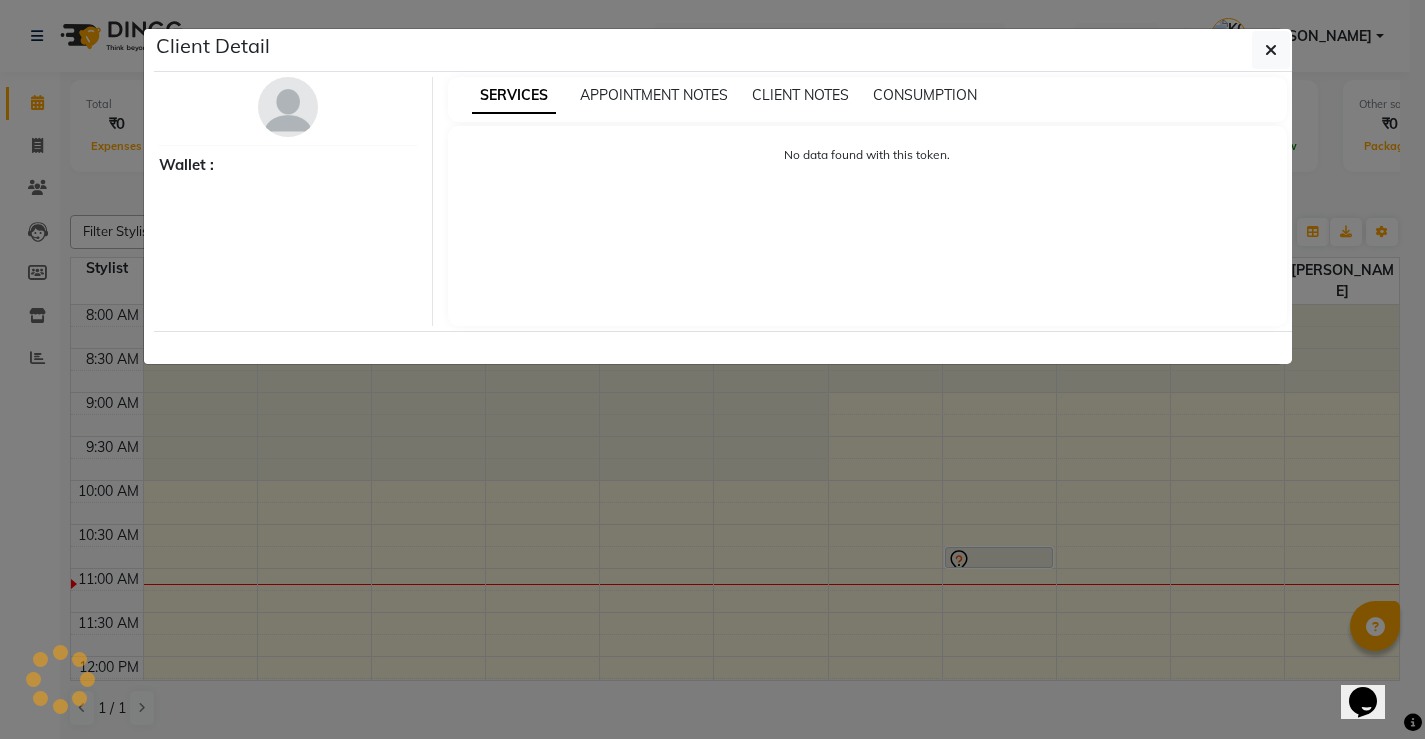 select on "7" 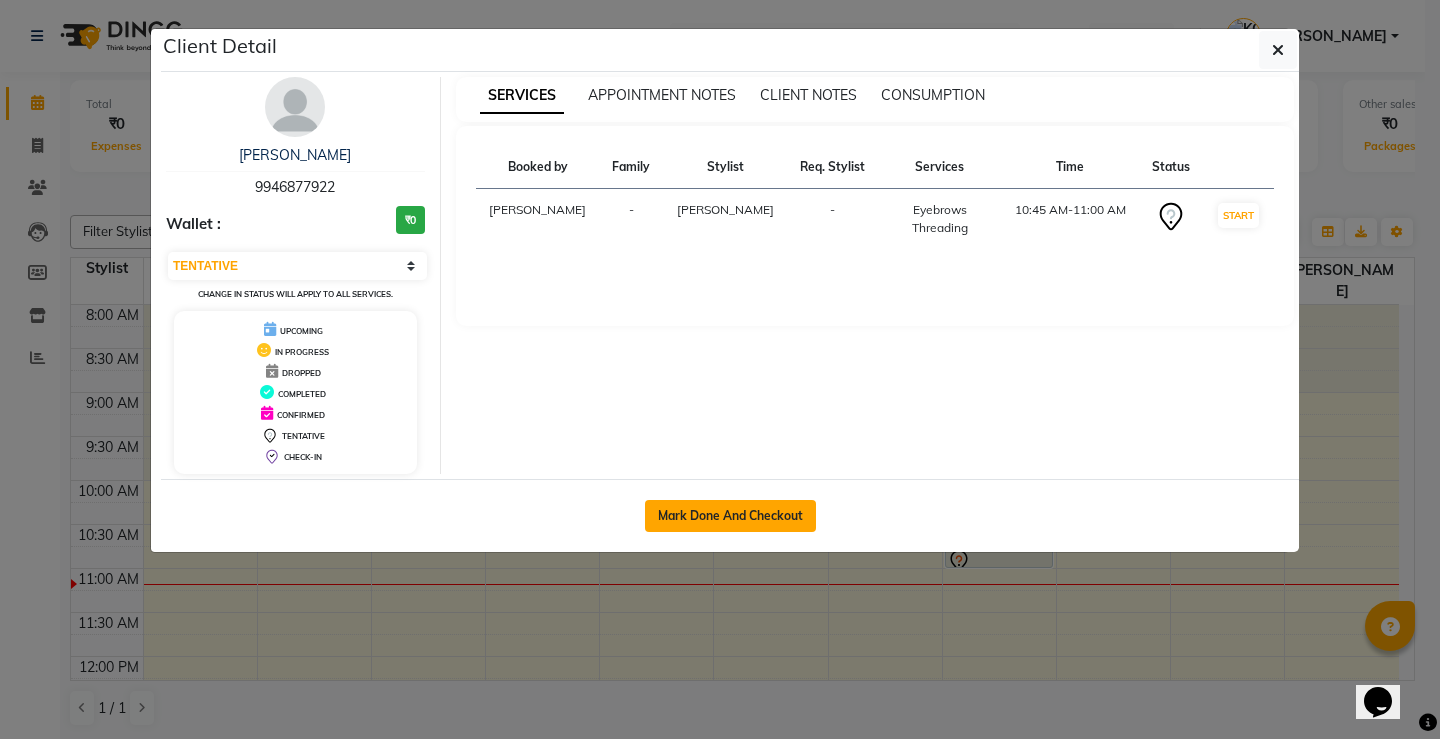 click on "Mark Done And Checkout" 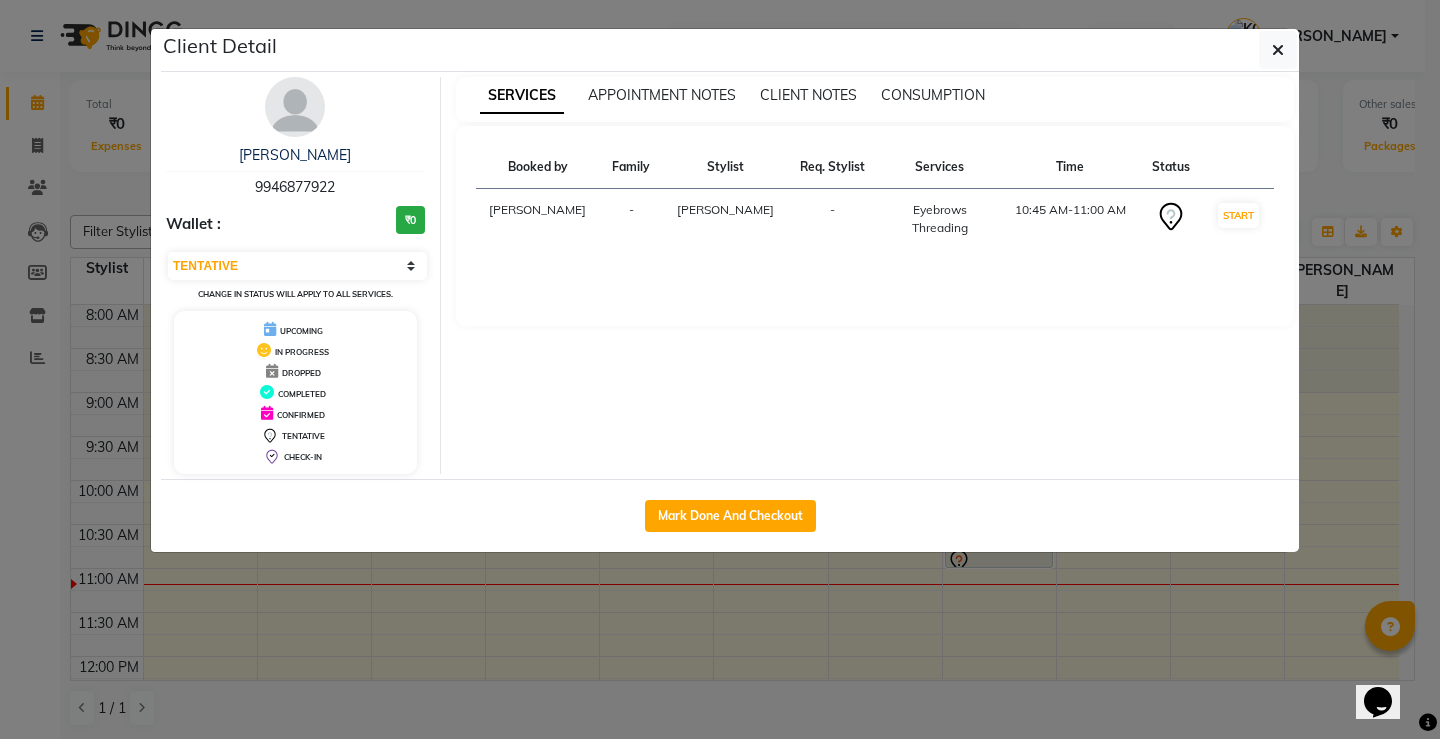 select on "service" 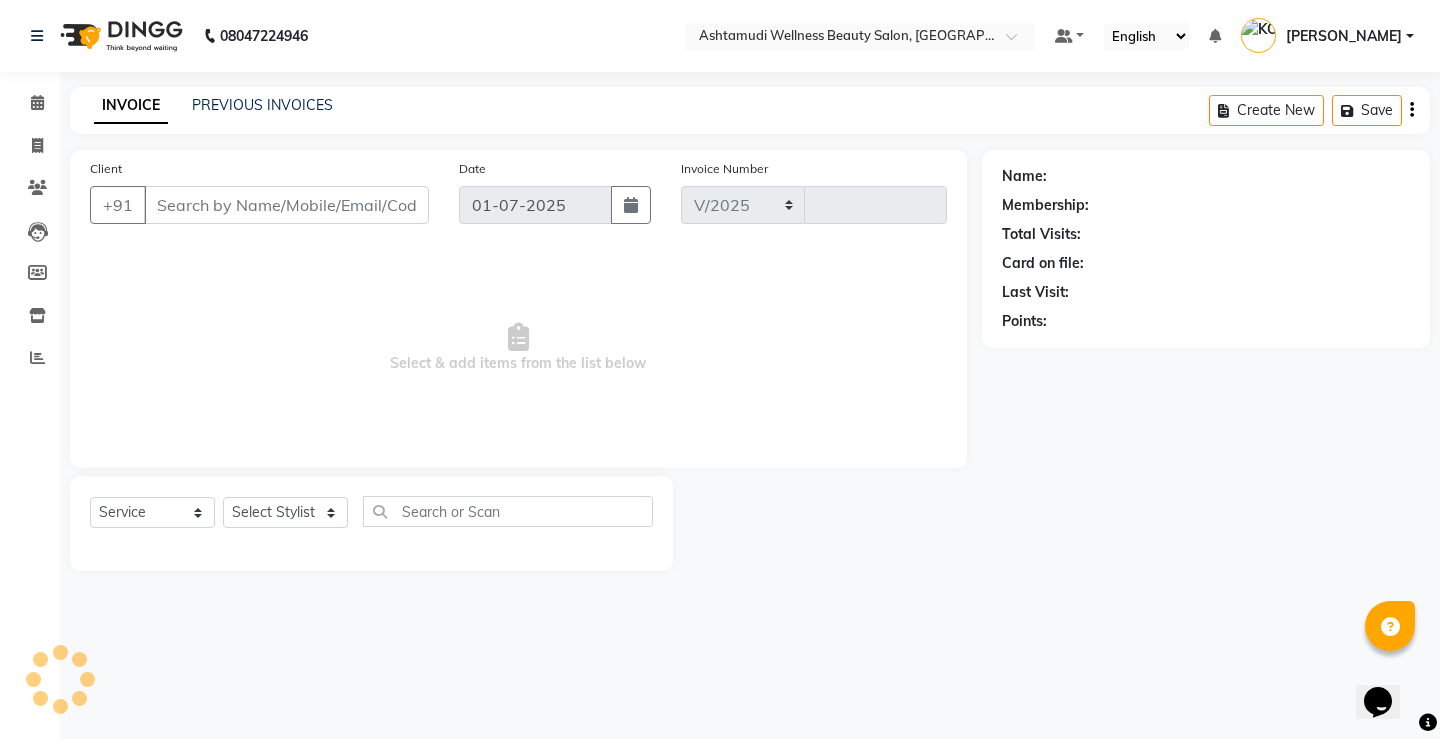 select on "4674" 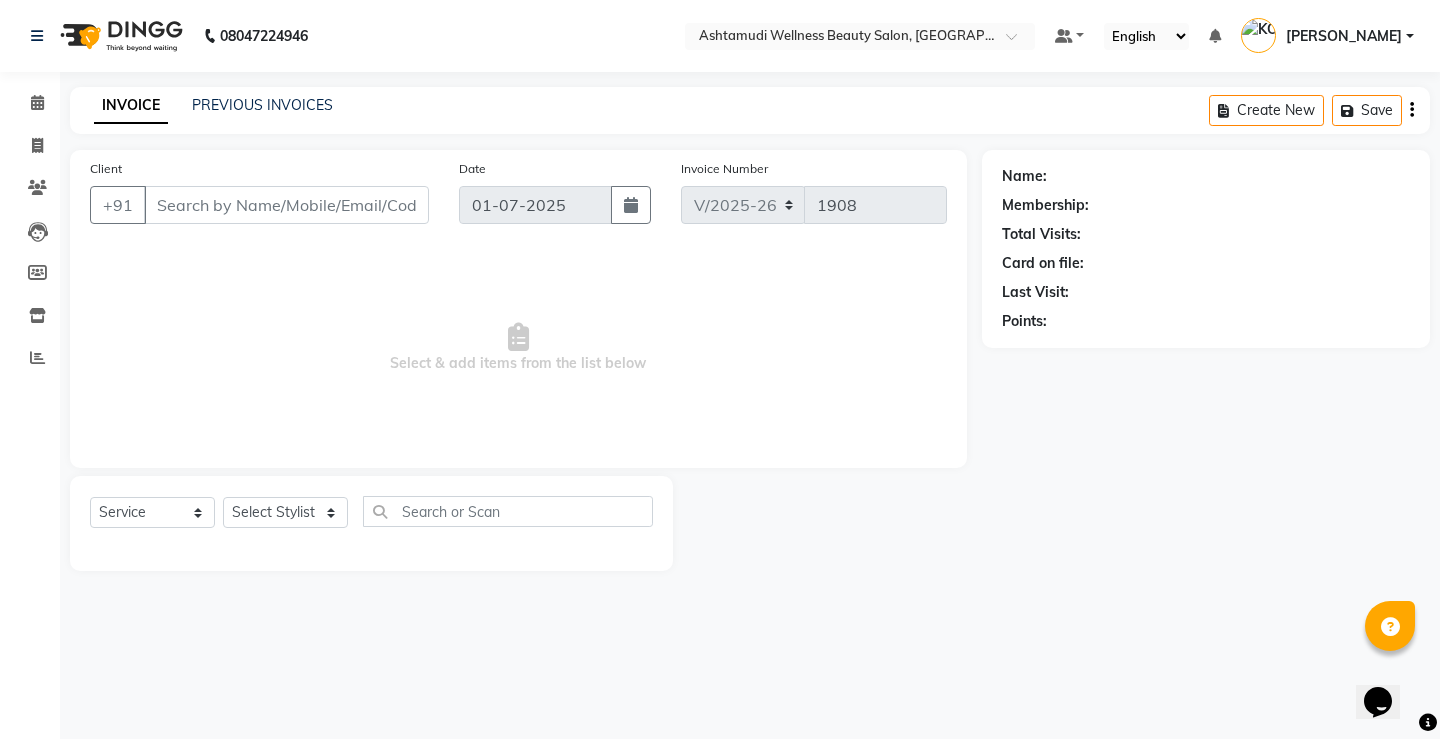 select on "product" 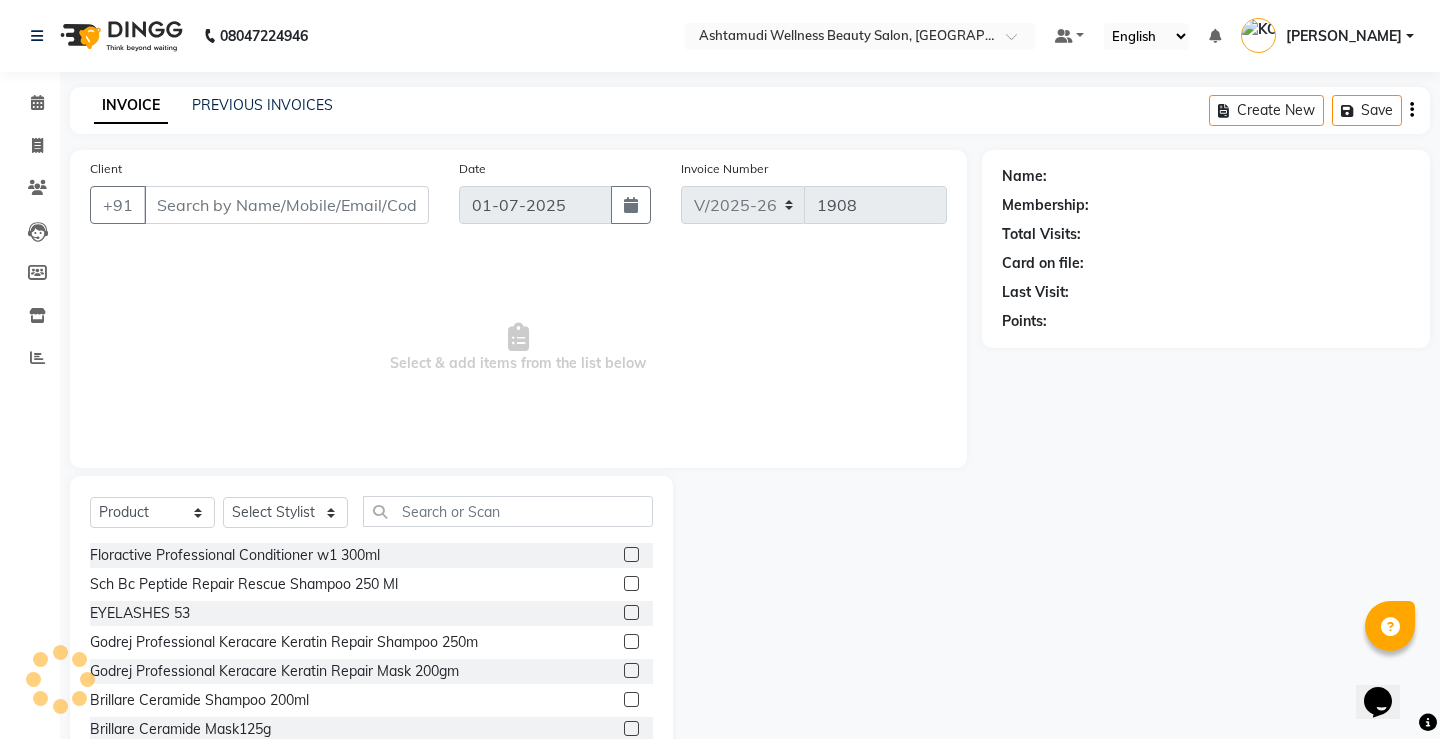 type on "9946877922" 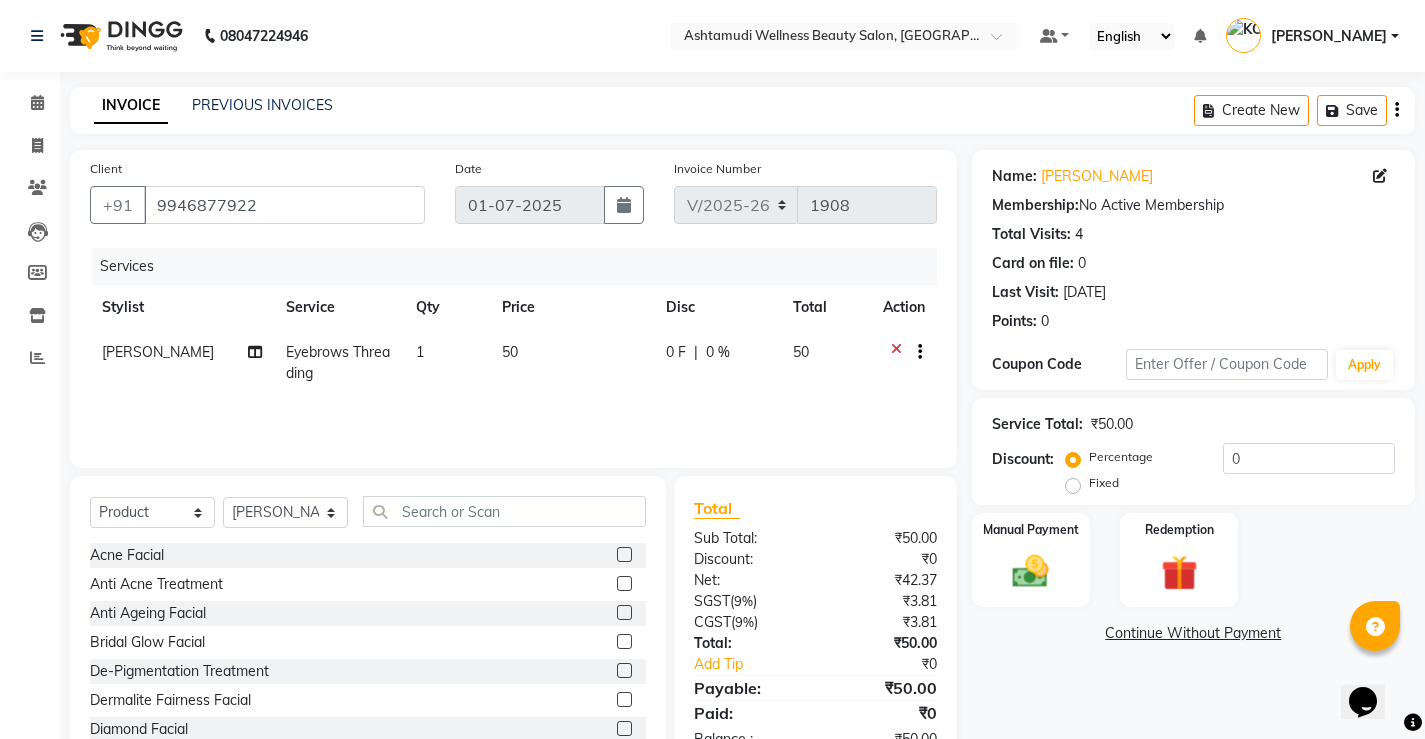 scroll, scrollTop: 62, scrollLeft: 0, axis: vertical 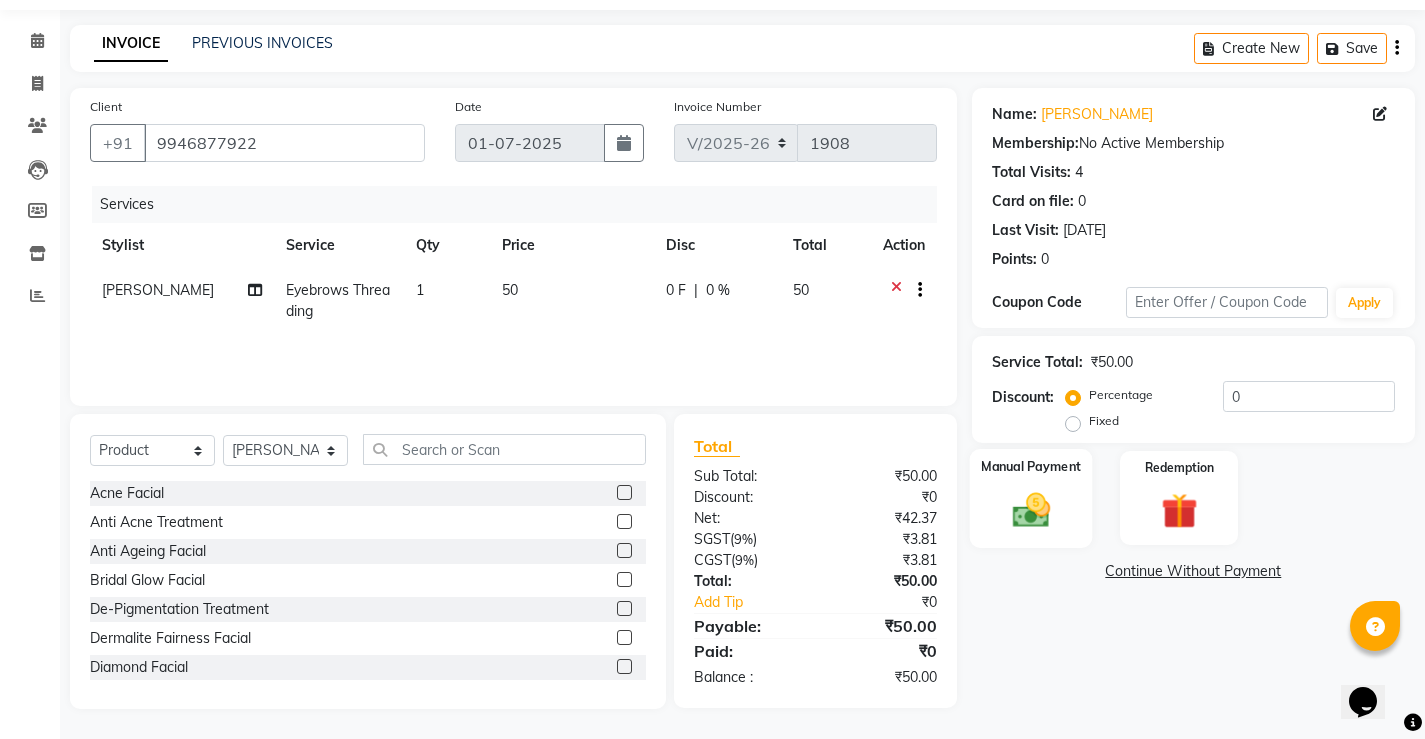click 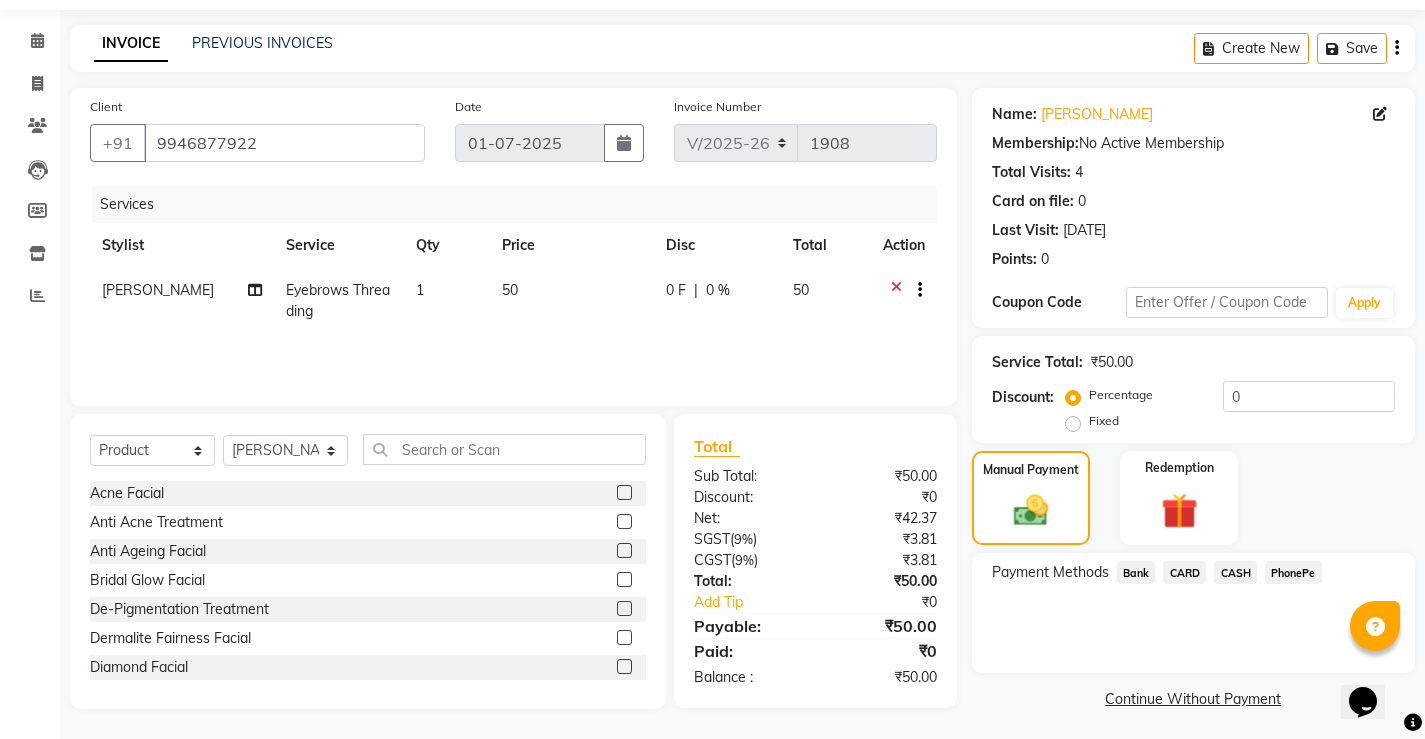 scroll, scrollTop: 67, scrollLeft: 0, axis: vertical 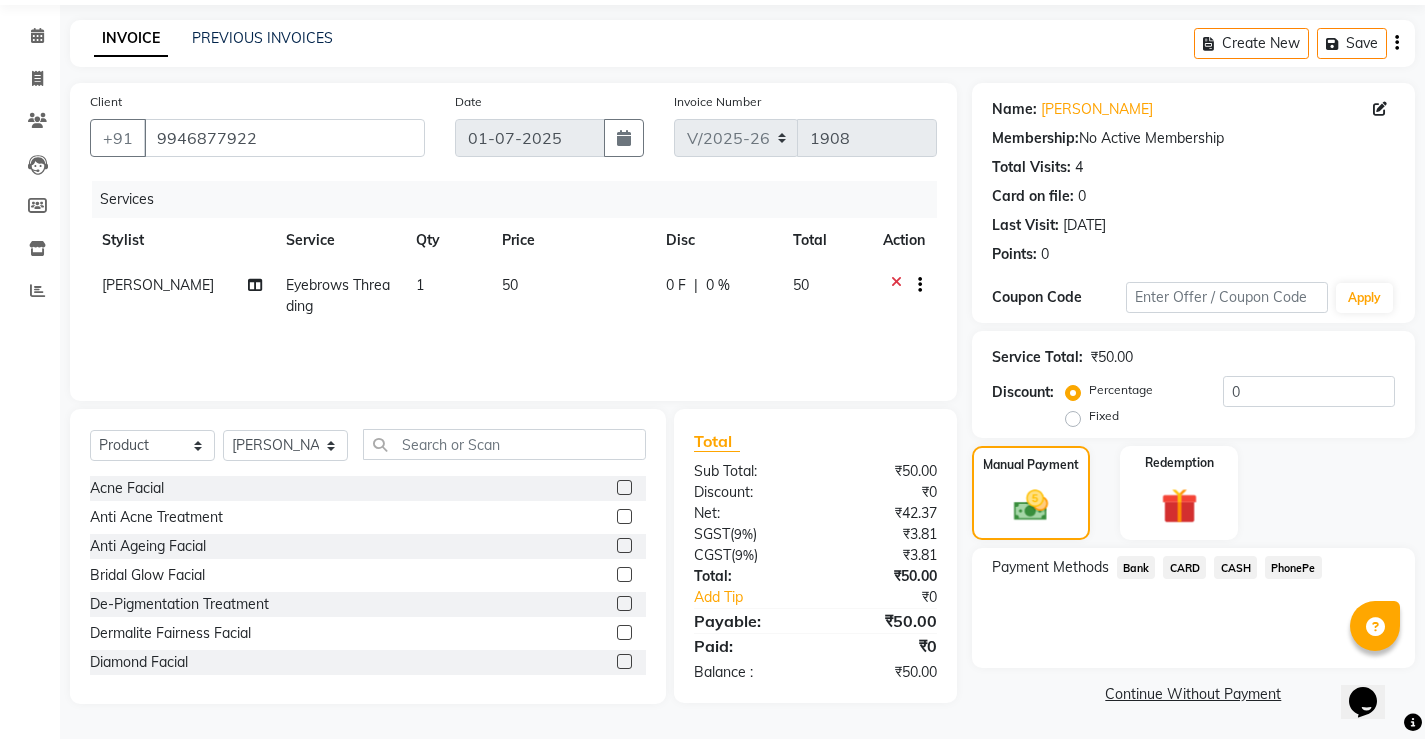 click on "CASH" 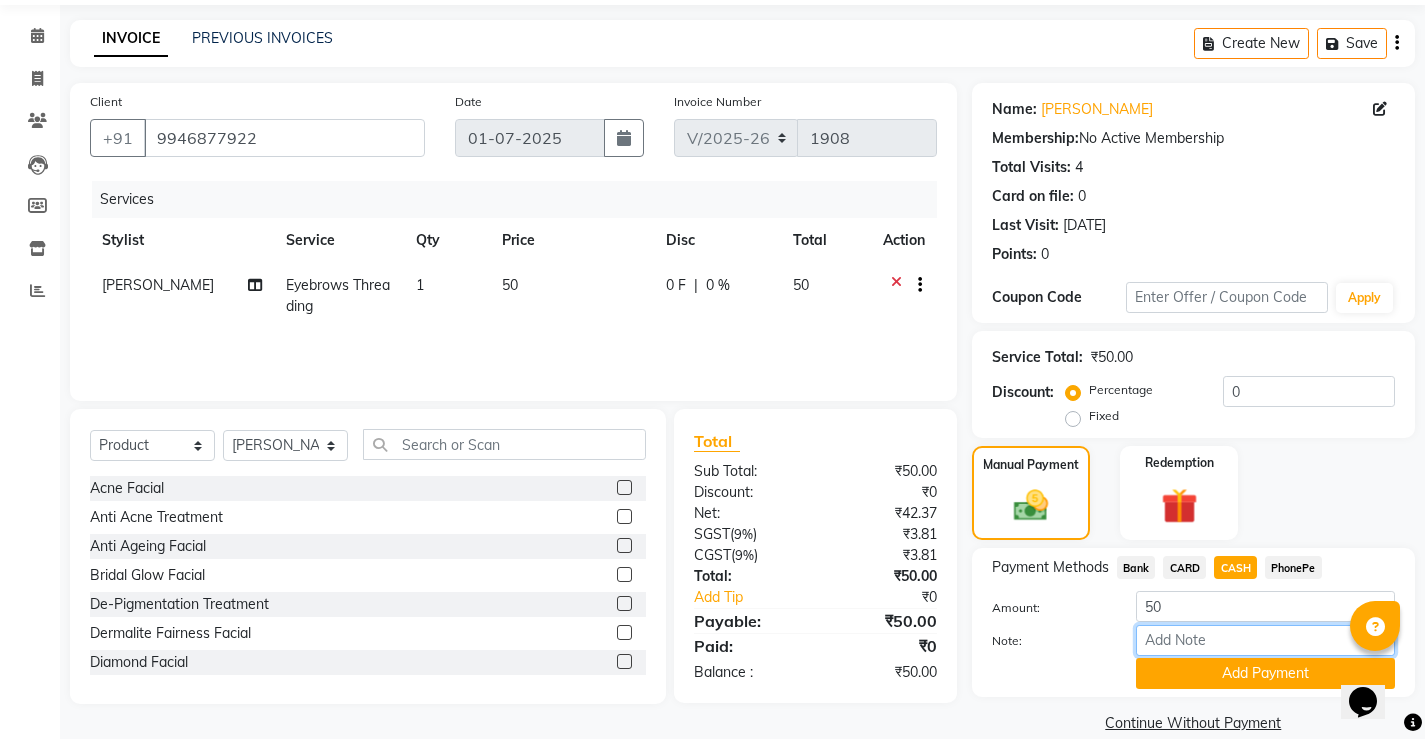 click on "Note:" at bounding box center (1265, 640) 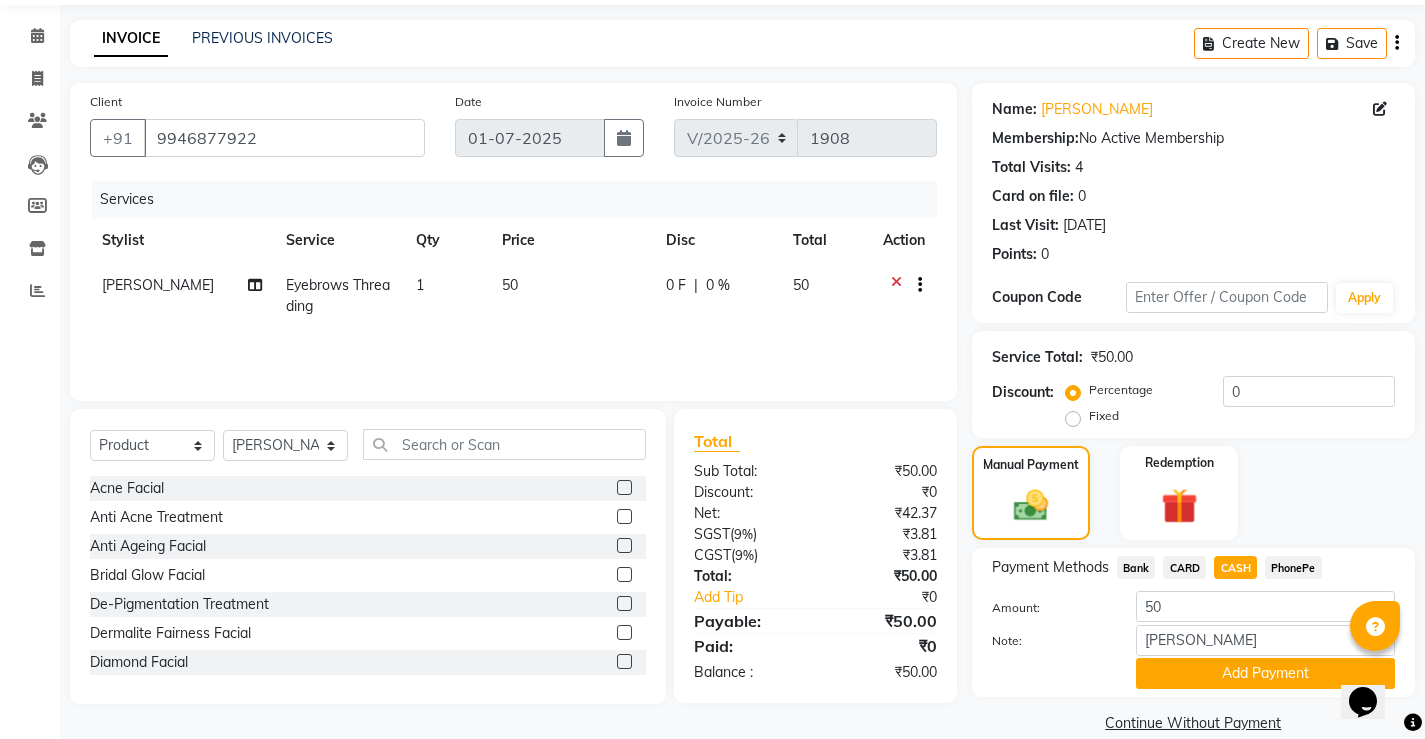 click on "Add Payment" 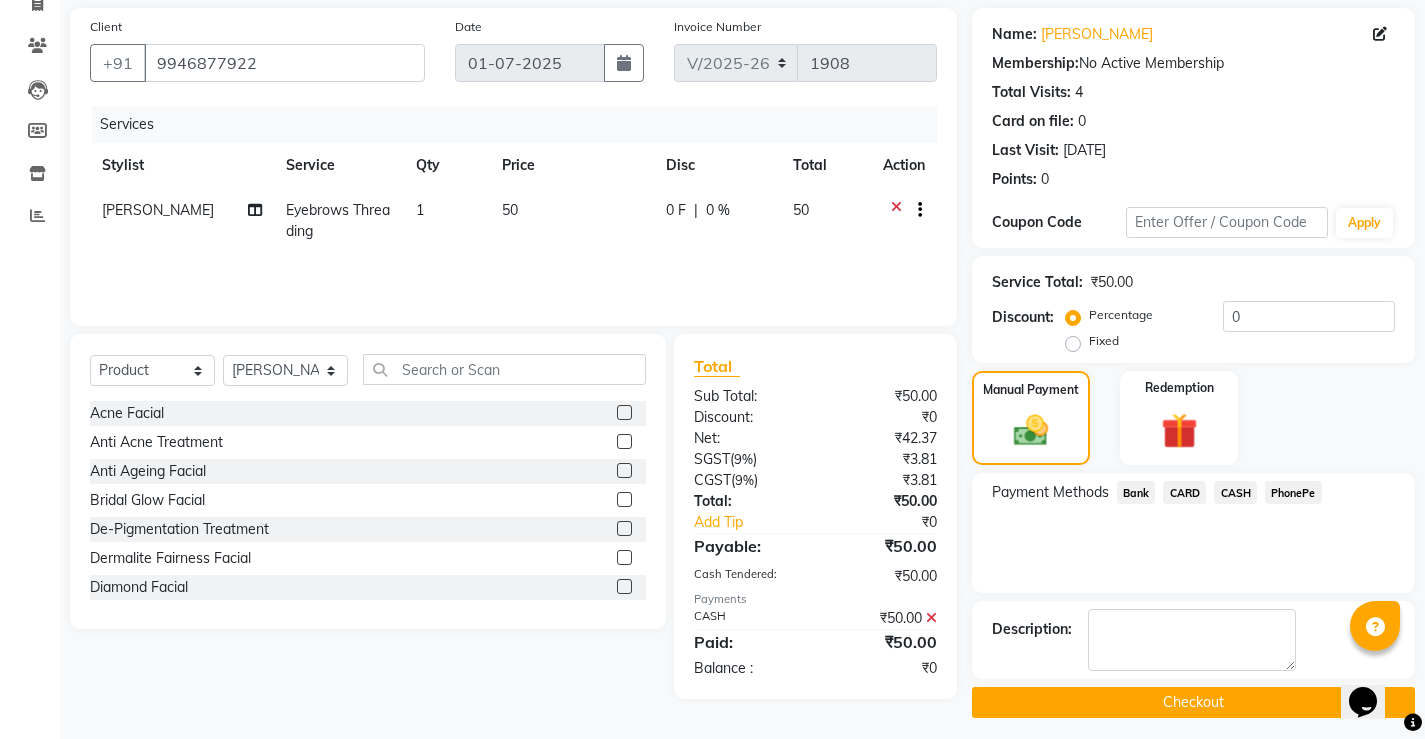 scroll, scrollTop: 151, scrollLeft: 0, axis: vertical 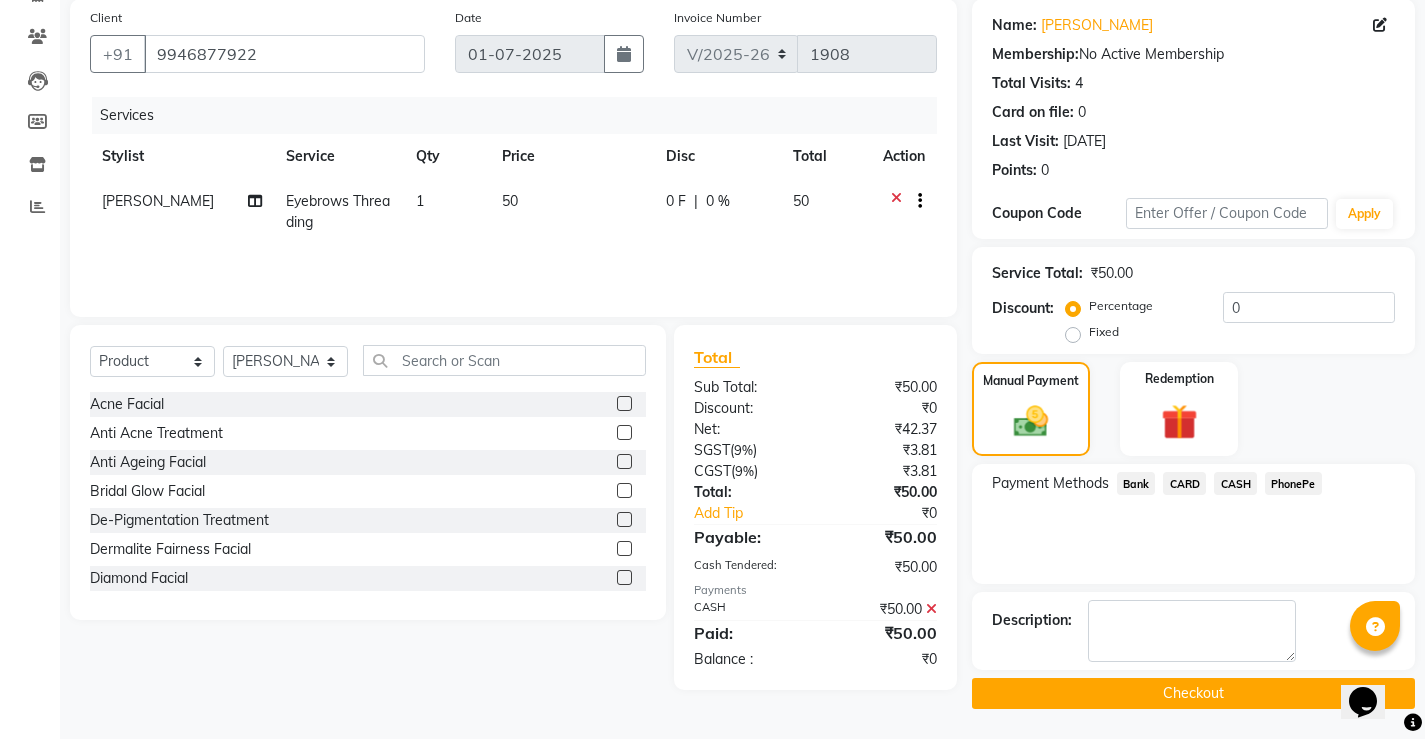 click on "Checkout" 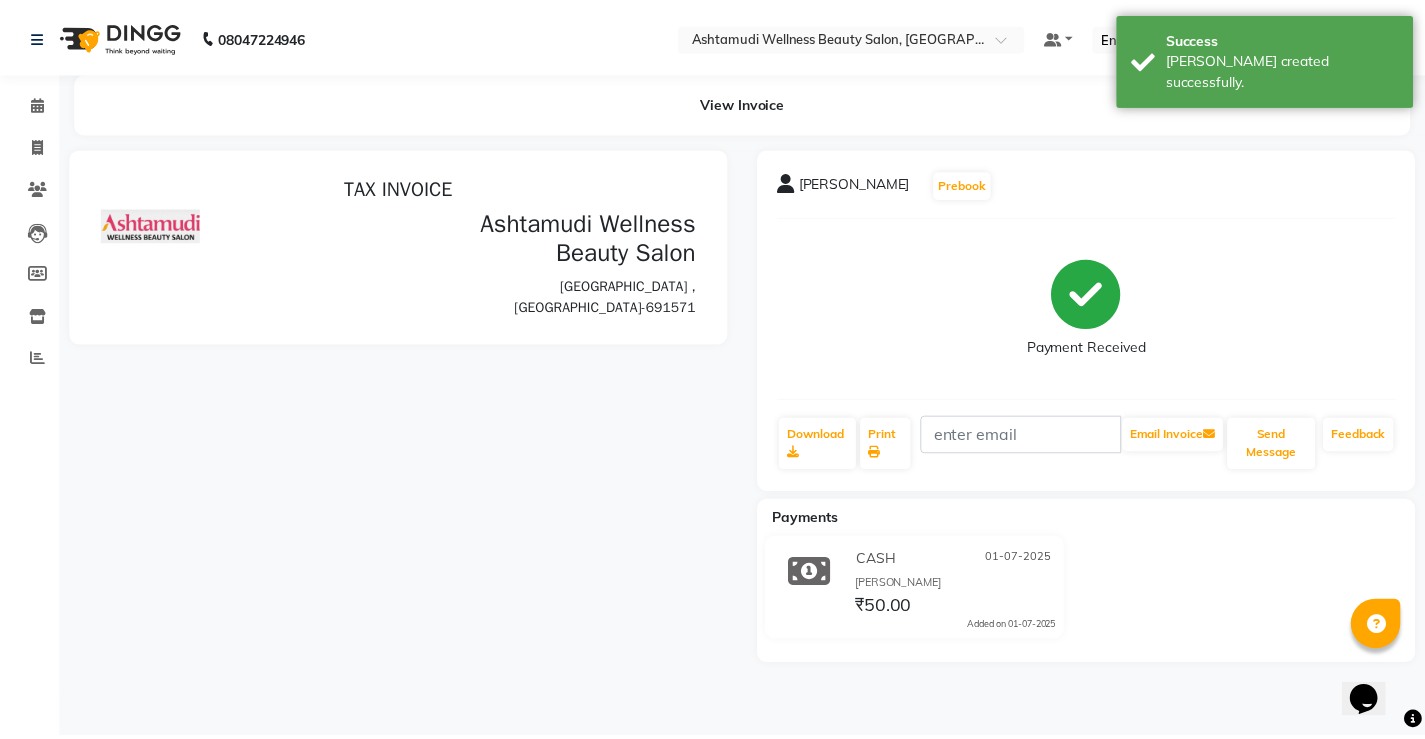 scroll, scrollTop: 0, scrollLeft: 0, axis: both 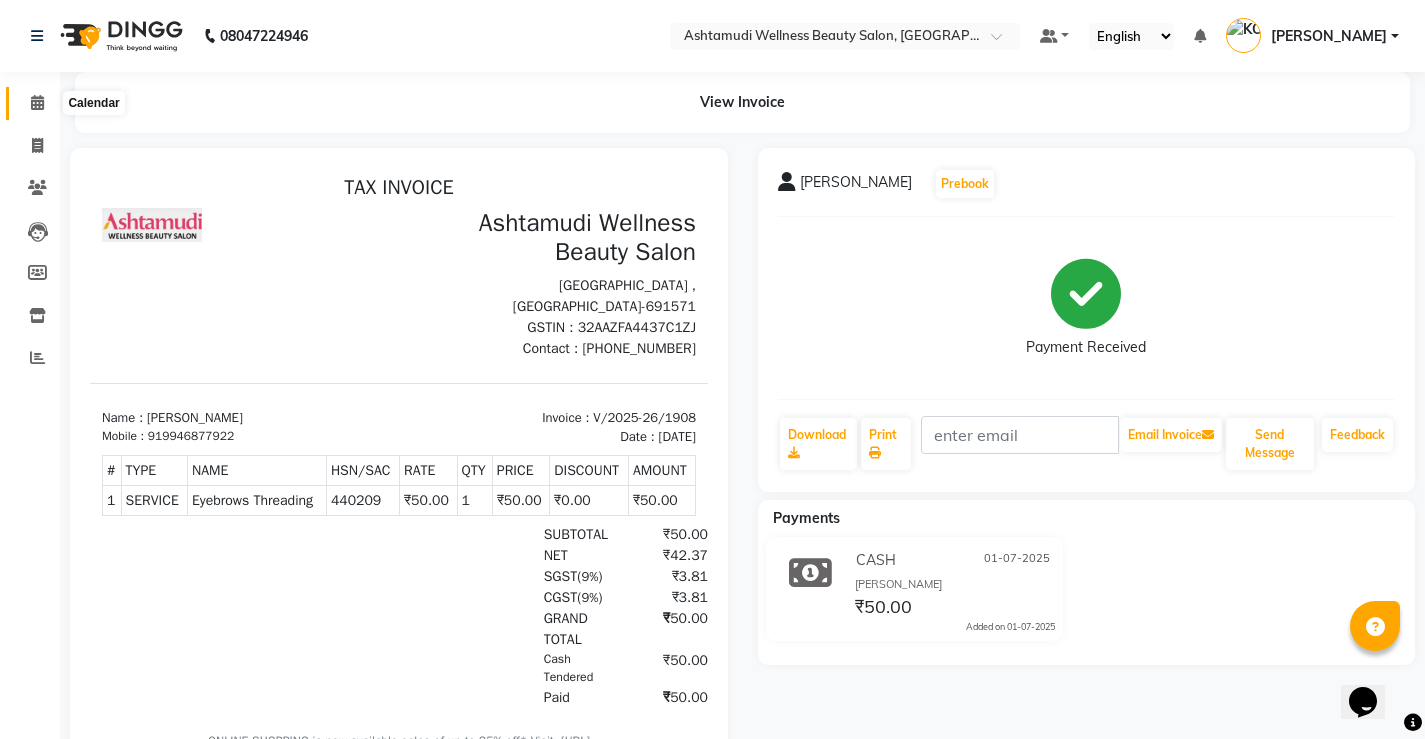 click 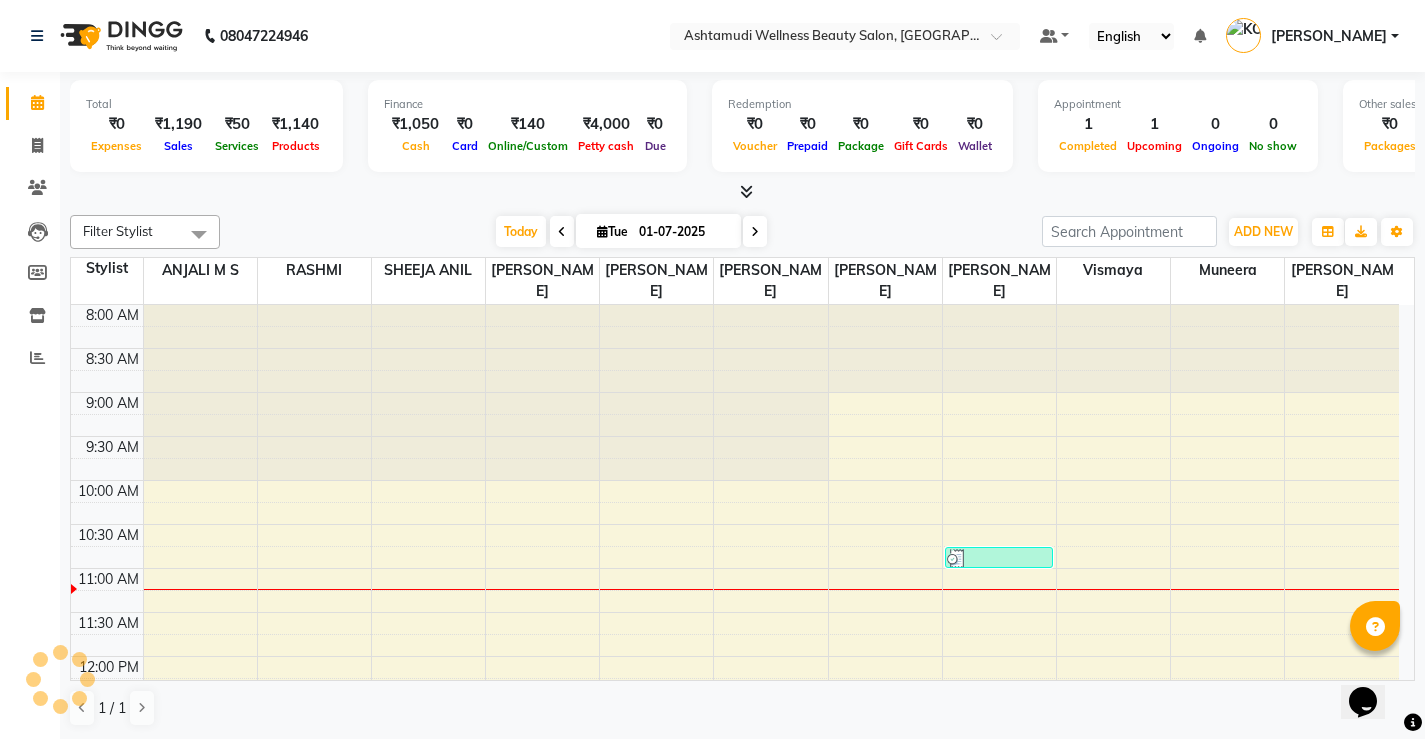 scroll, scrollTop: 0, scrollLeft: 0, axis: both 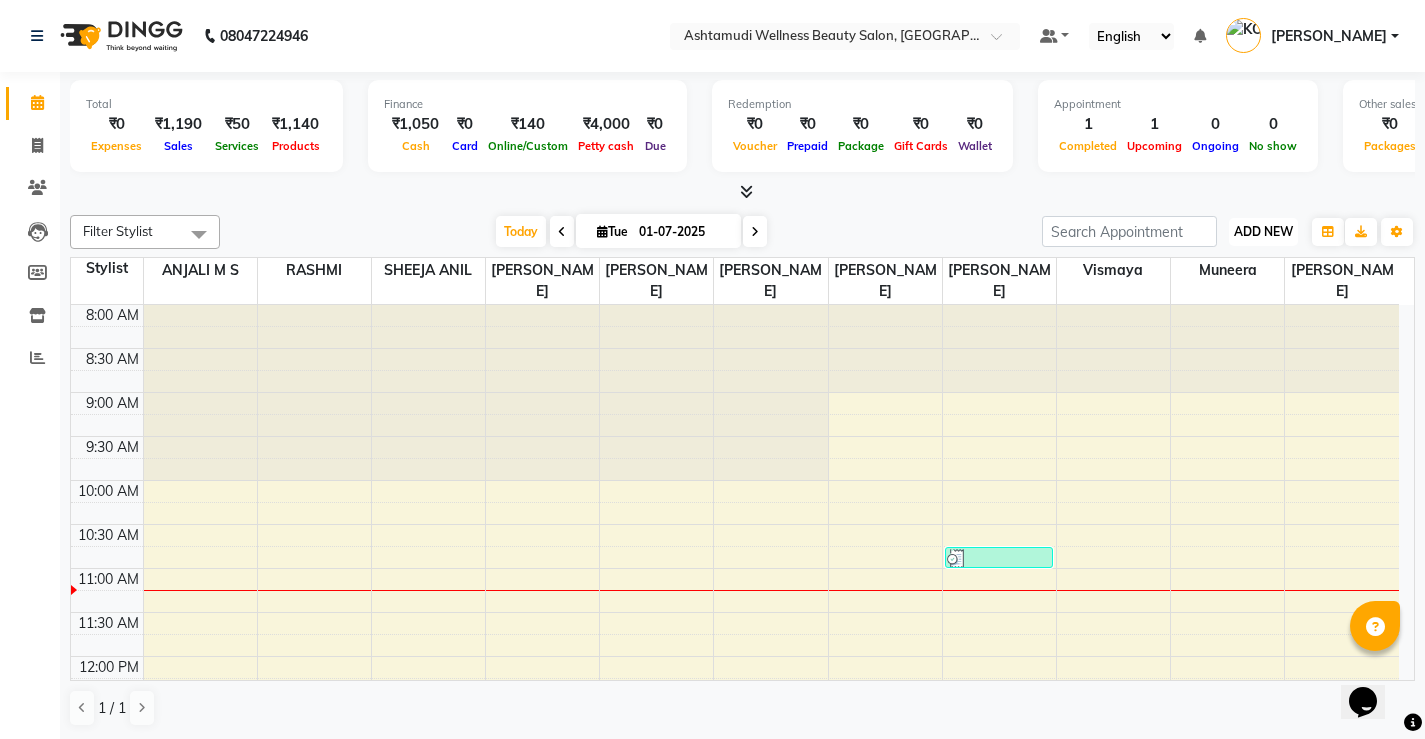 click on "ADD NEW Toggle Dropdown" at bounding box center (1263, 232) 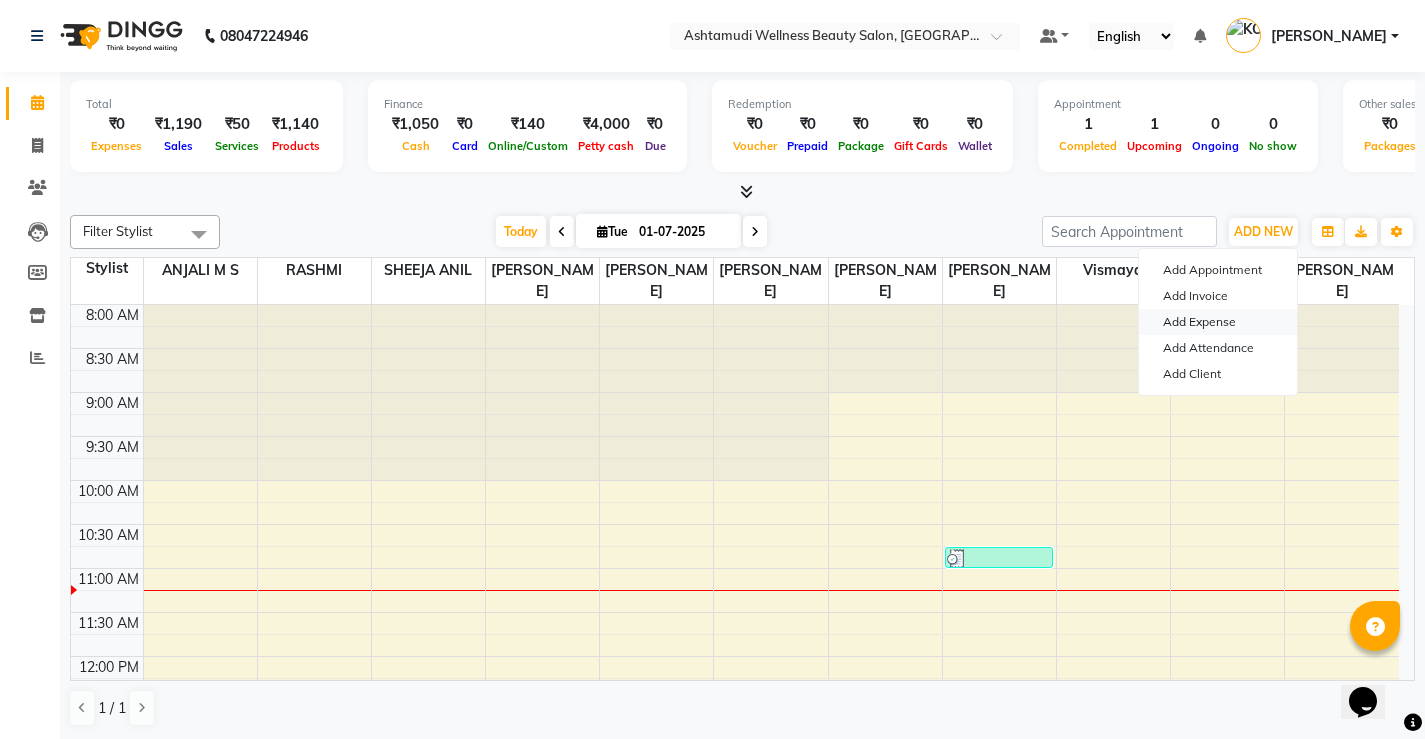 click on "Add Expense" at bounding box center (1218, 322) 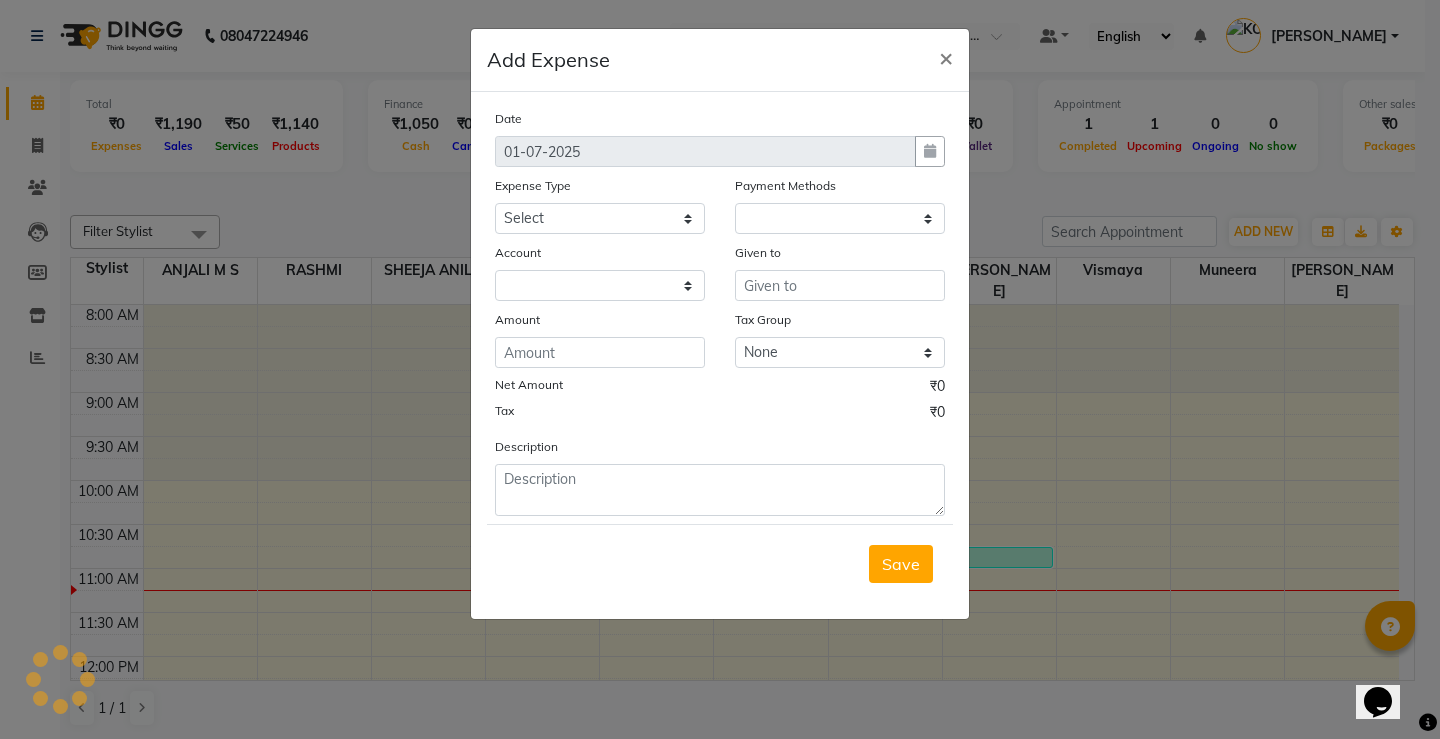 select on "1" 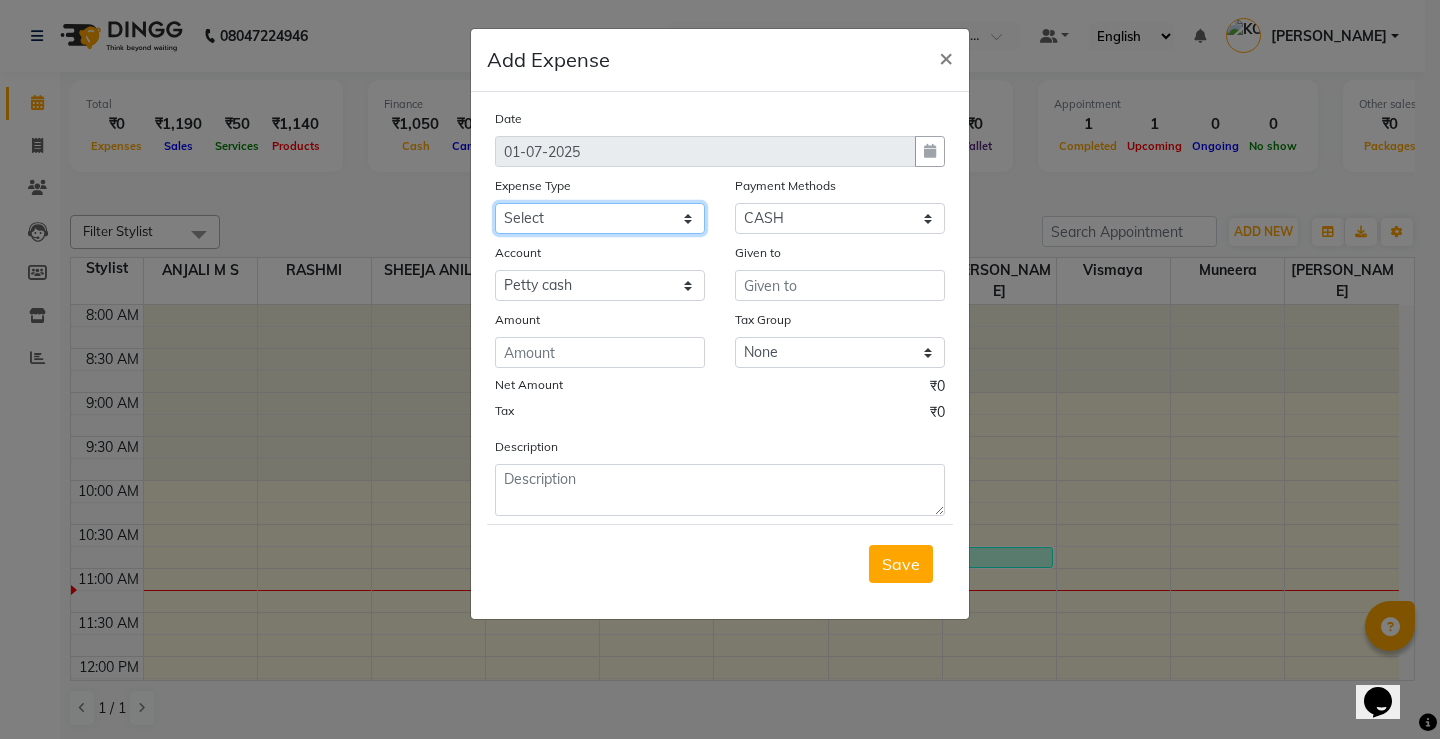 click on "Select ACCOMODATION EXPENSES ADVERTISEMENT SALES PROMOTIONAL EXPENSES Bonus BRIDAL ACCESSORIES REFUND BRIDAL COMMISSION BRIDAL FOOD BRIDAL INCENTIVES BRIDAL ORNAMENTS REFUND BRIDAL TA CASH DEPOSIT RAK BANK COMPUTER ACCESSORIES MOBILE PHONE Donation and Charity Expenses ELECTRICITY CHARGES ELECTRONICS FITTINGS Event Expense FISH FOOD EXPENSES FOOD REFRESHMENT FOR CLIENTS FOOD REFRESHMENT FOR STAFFS Freight And Forwarding Charges FUEL FOR GENERATOR FURNITURE AND EQUIPMENTS Gifts for Clients GIFTS FOR STAFFS GOKULAM CHITS HOSTEL RENT LAUNDRY EXPENSES LICENSE OTHER FEES LOADING UNLOADING CHARGES Medical Expenses MEHNDI PAYMENTS MISCELLANEOUS EXPENSES NEWSPAPER PERIODICALS Ornaments Maintenance Expense OVERTIME ALLOWANCES Payment For Pest Control Perfomance based incentives POSTAGE COURIER CHARGES Printing PRINTING STATIONERY EXPENSES PROFESSIONAL TAX REPAIRS MAINTENANCE ROUND OFF Salary SALARY ADVANCE Sales Incentives Membership Card SALES INCENTIVES PRODUCT SALES INCENTIVES SERVICES SALON ESSENTIALS SALON RENT" 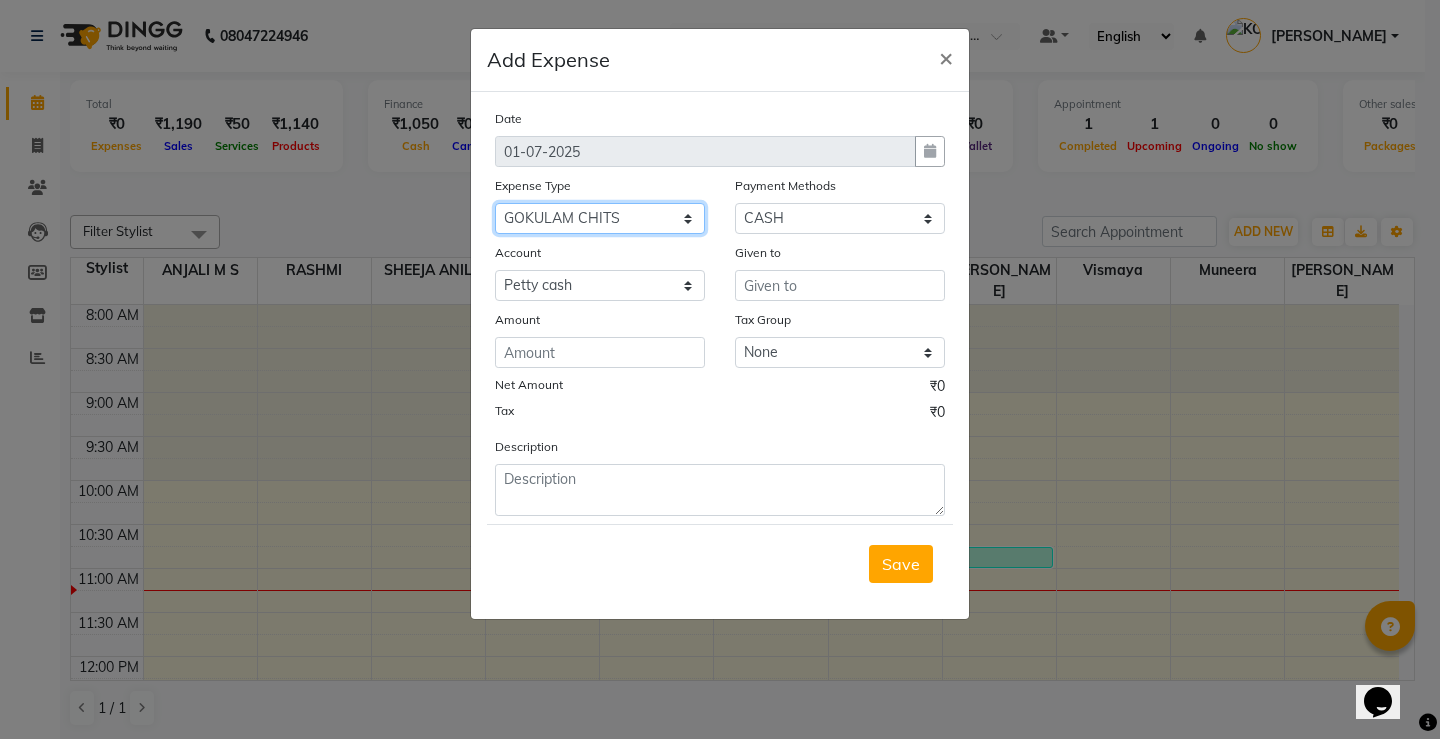 click on "Select ACCOMODATION EXPENSES ADVERTISEMENT SALES PROMOTIONAL EXPENSES Bonus BRIDAL ACCESSORIES REFUND BRIDAL COMMISSION BRIDAL FOOD BRIDAL INCENTIVES BRIDAL ORNAMENTS REFUND BRIDAL TA CASH DEPOSIT RAK BANK COMPUTER ACCESSORIES MOBILE PHONE Donation and Charity Expenses ELECTRICITY CHARGES ELECTRONICS FITTINGS Event Expense FISH FOOD EXPENSES FOOD REFRESHMENT FOR CLIENTS FOOD REFRESHMENT FOR STAFFS Freight And Forwarding Charges FUEL FOR GENERATOR FURNITURE AND EQUIPMENTS Gifts for Clients GIFTS FOR STAFFS GOKULAM CHITS HOSTEL RENT LAUNDRY EXPENSES LICENSE OTHER FEES LOADING UNLOADING CHARGES Medical Expenses MEHNDI PAYMENTS MISCELLANEOUS EXPENSES NEWSPAPER PERIODICALS Ornaments Maintenance Expense OVERTIME ALLOWANCES Payment For Pest Control Perfomance based incentives POSTAGE COURIER CHARGES Printing PRINTING STATIONERY EXPENSES PROFESSIONAL TAX REPAIRS MAINTENANCE ROUND OFF Salary SALARY ADVANCE Sales Incentives Membership Card SALES INCENTIVES PRODUCT SALES INCENTIVES SERVICES SALON ESSENTIALS SALON RENT" 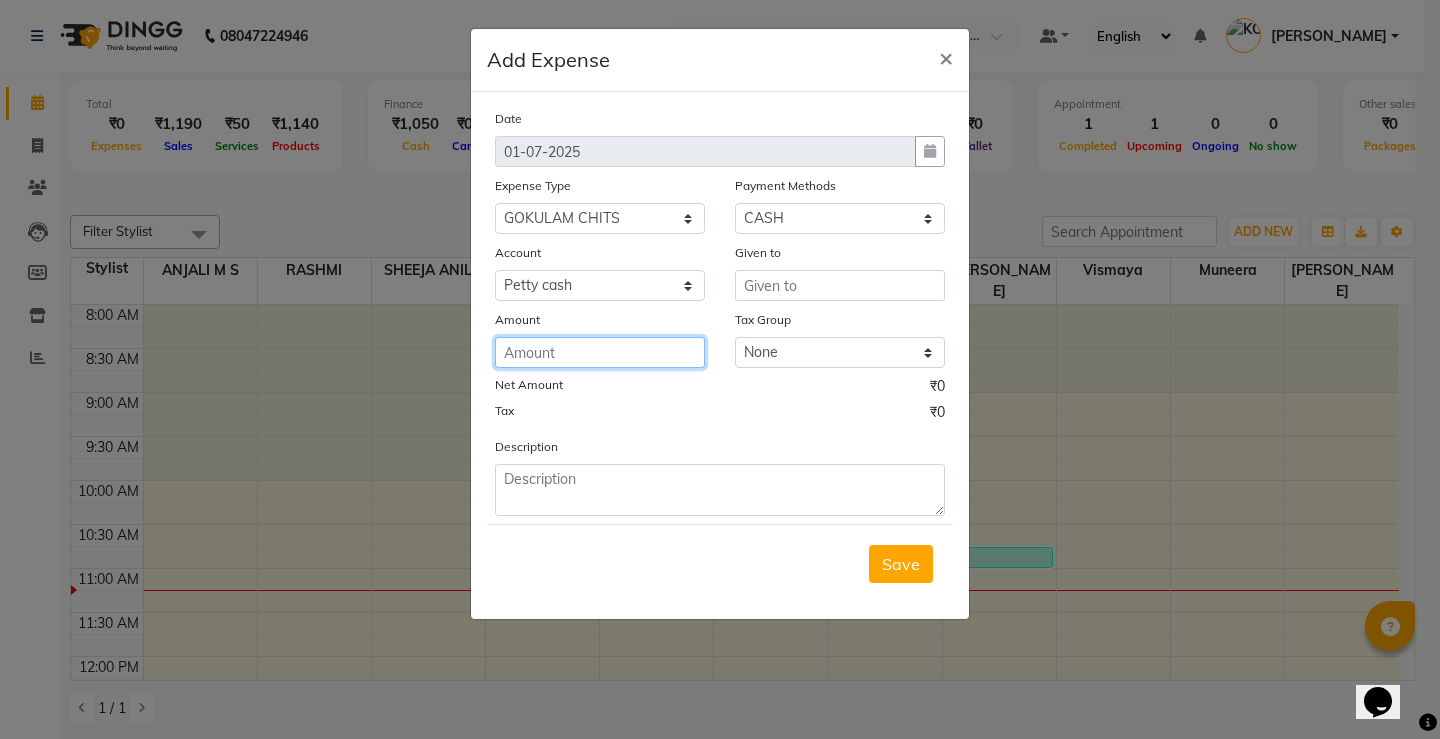 drag, startPoint x: 571, startPoint y: 354, endPoint x: 580, endPoint y: 348, distance: 10.816654 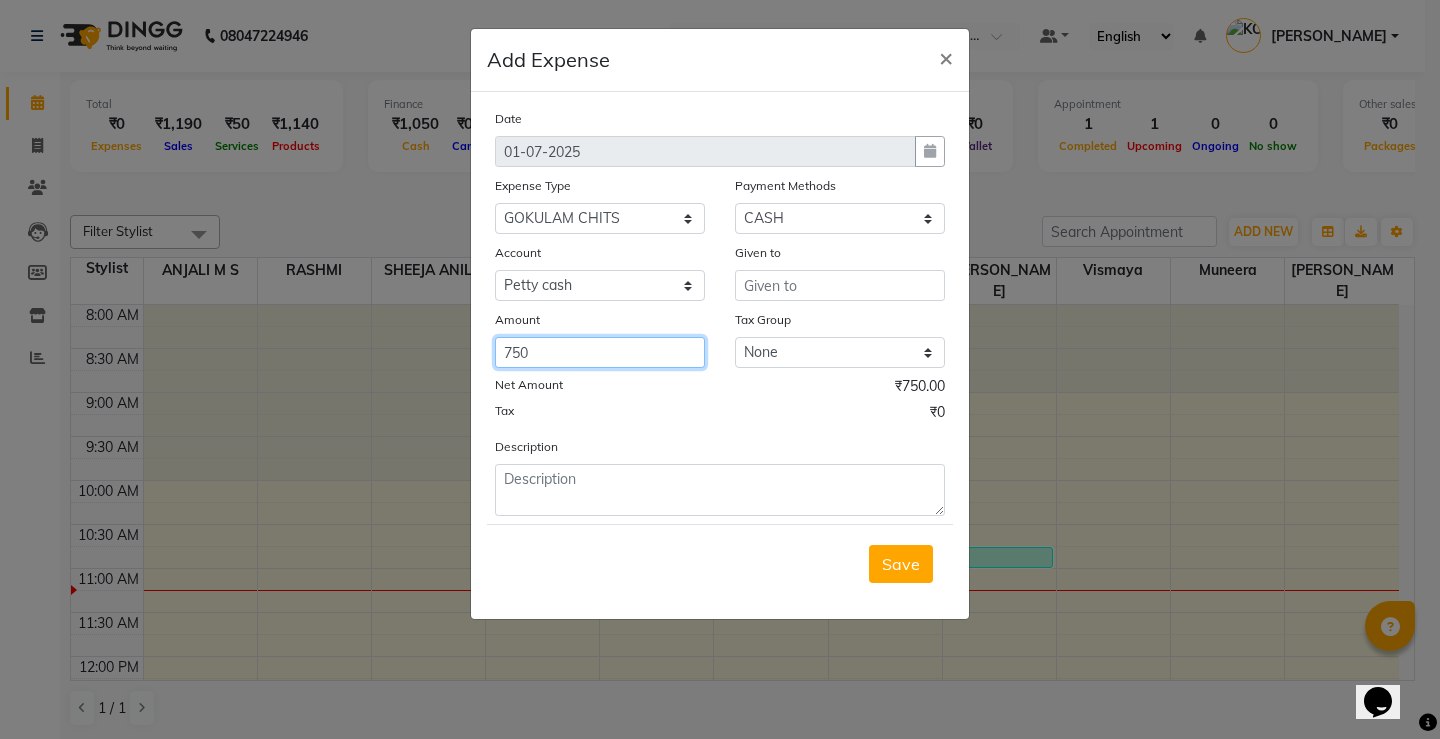 type on "750" 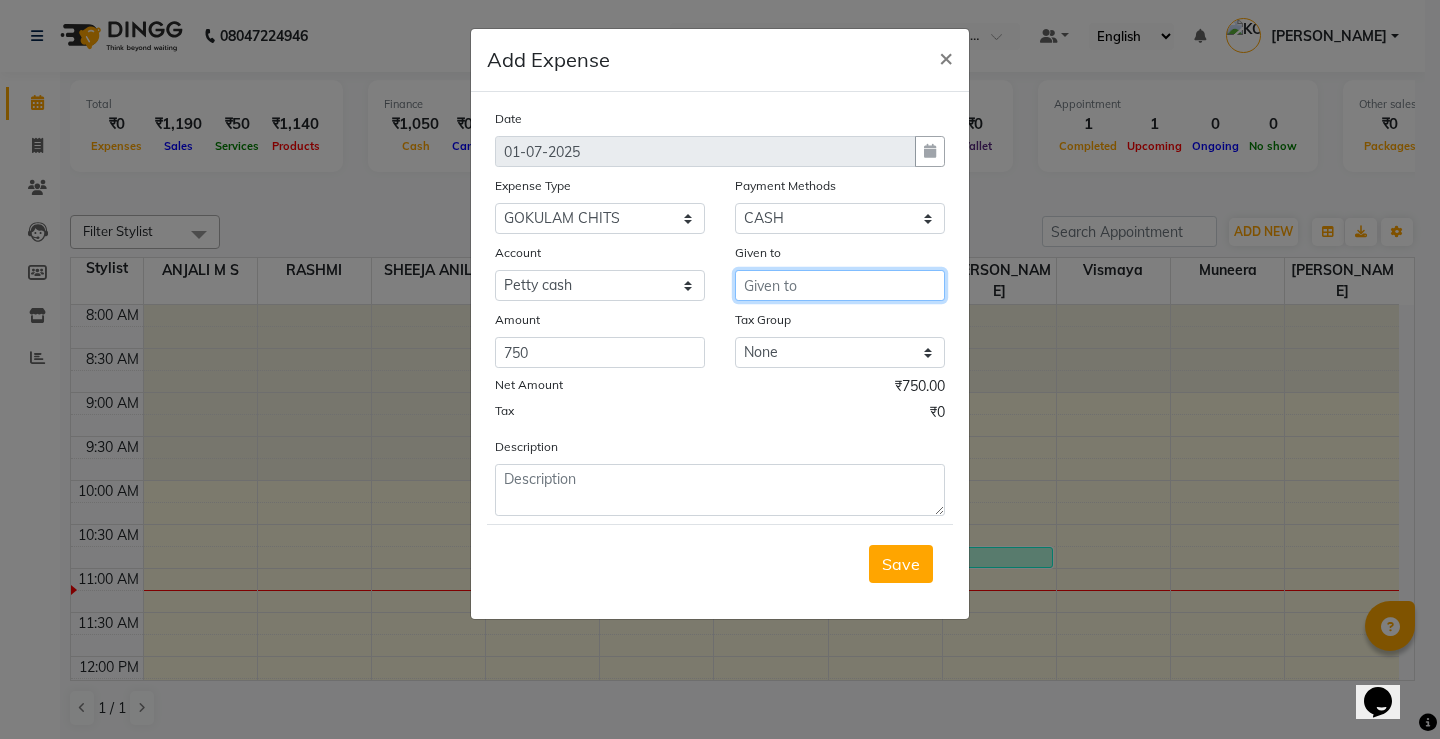 click at bounding box center (840, 285) 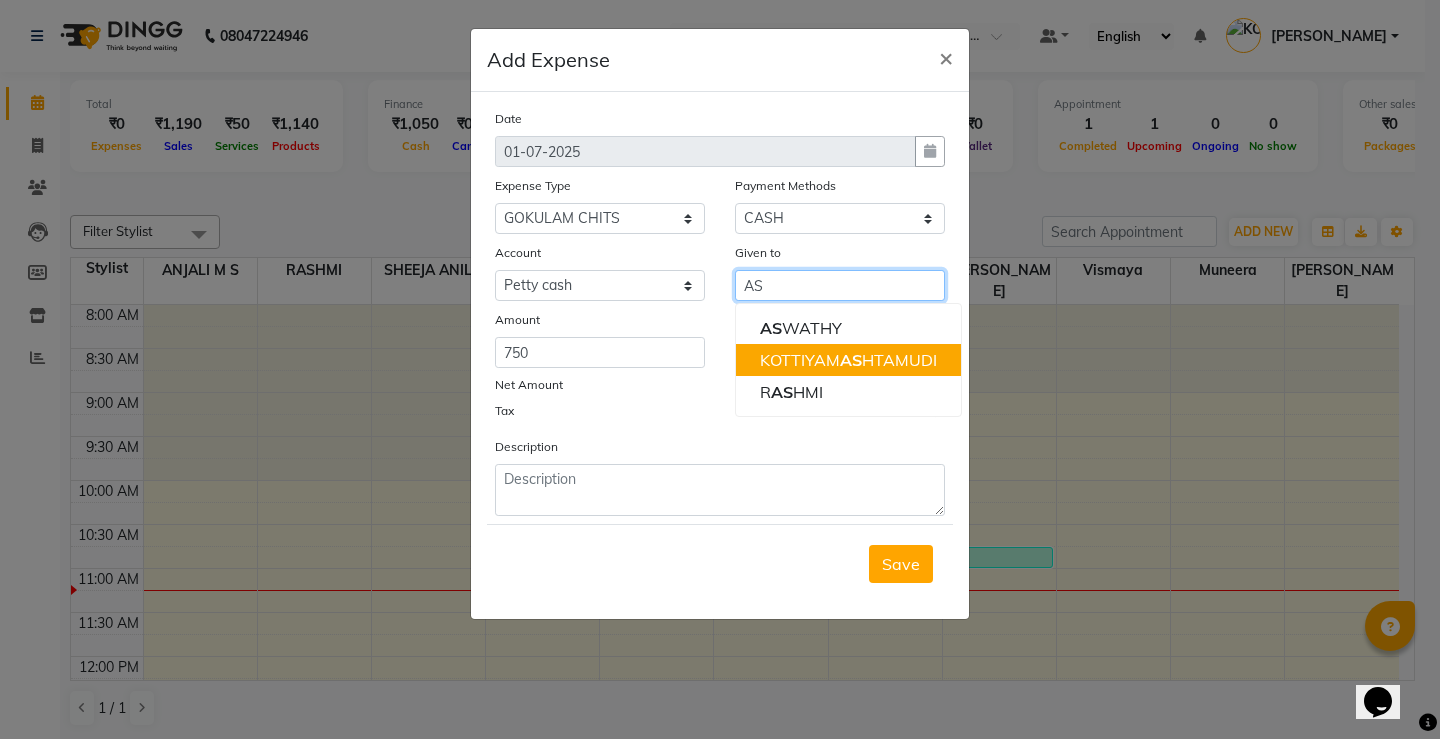 click on "KOTTIYAM  AS HTAMUDI" at bounding box center (848, 360) 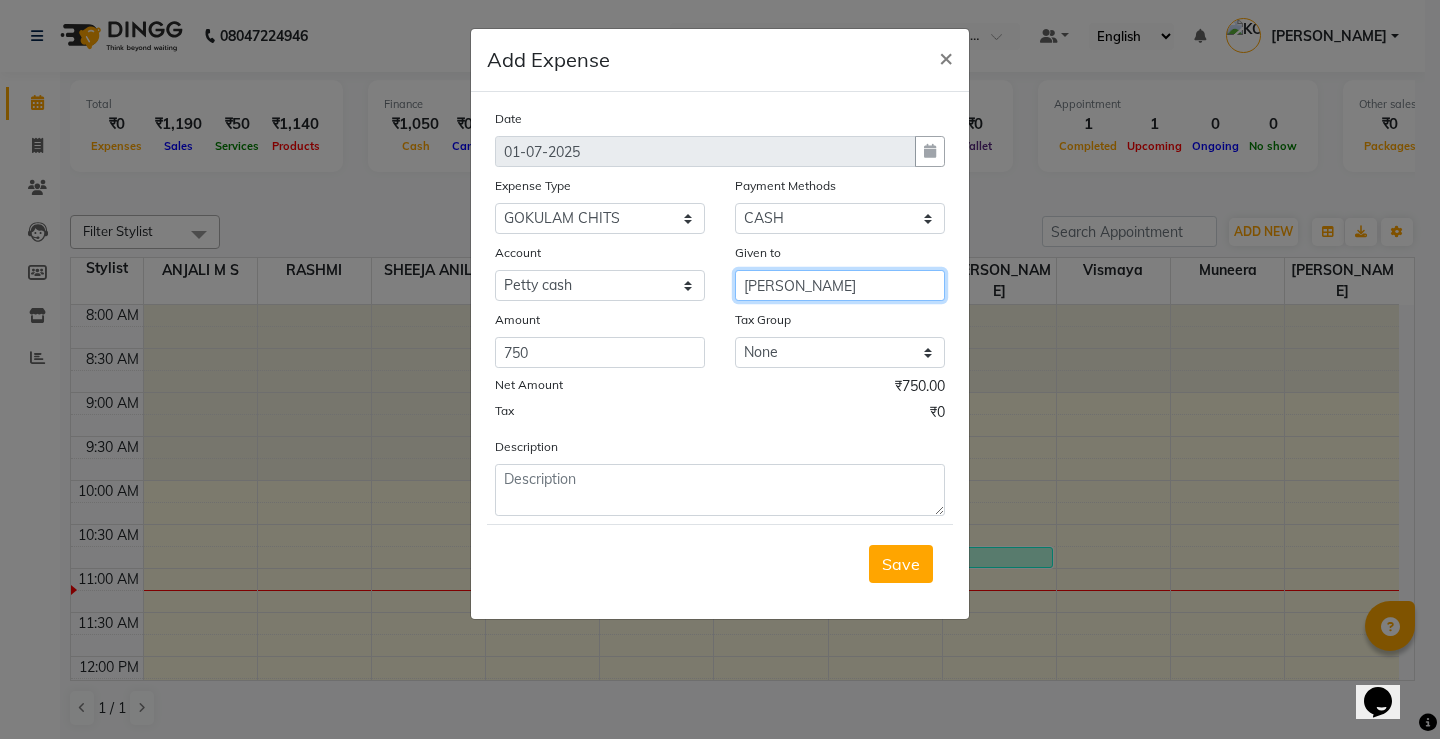 type on "[PERSON_NAME]" 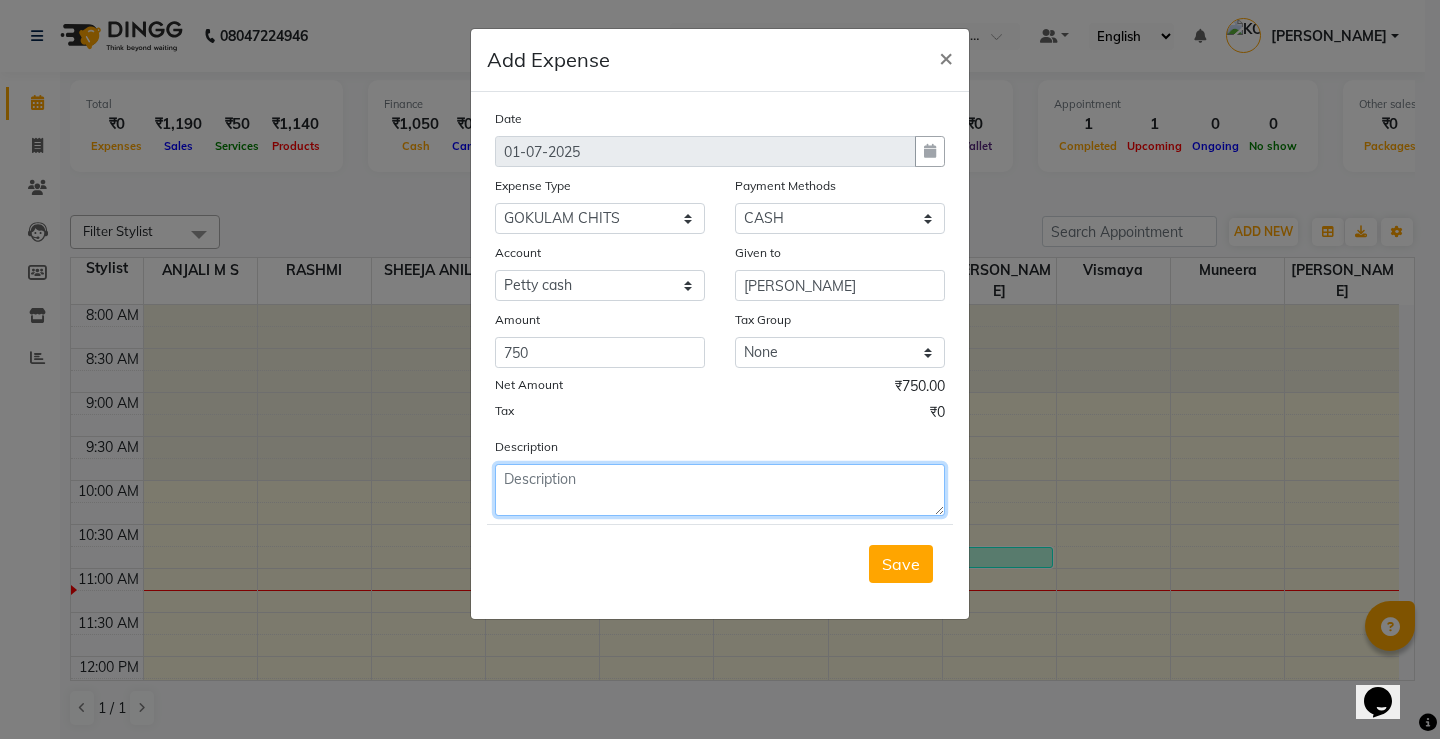 click 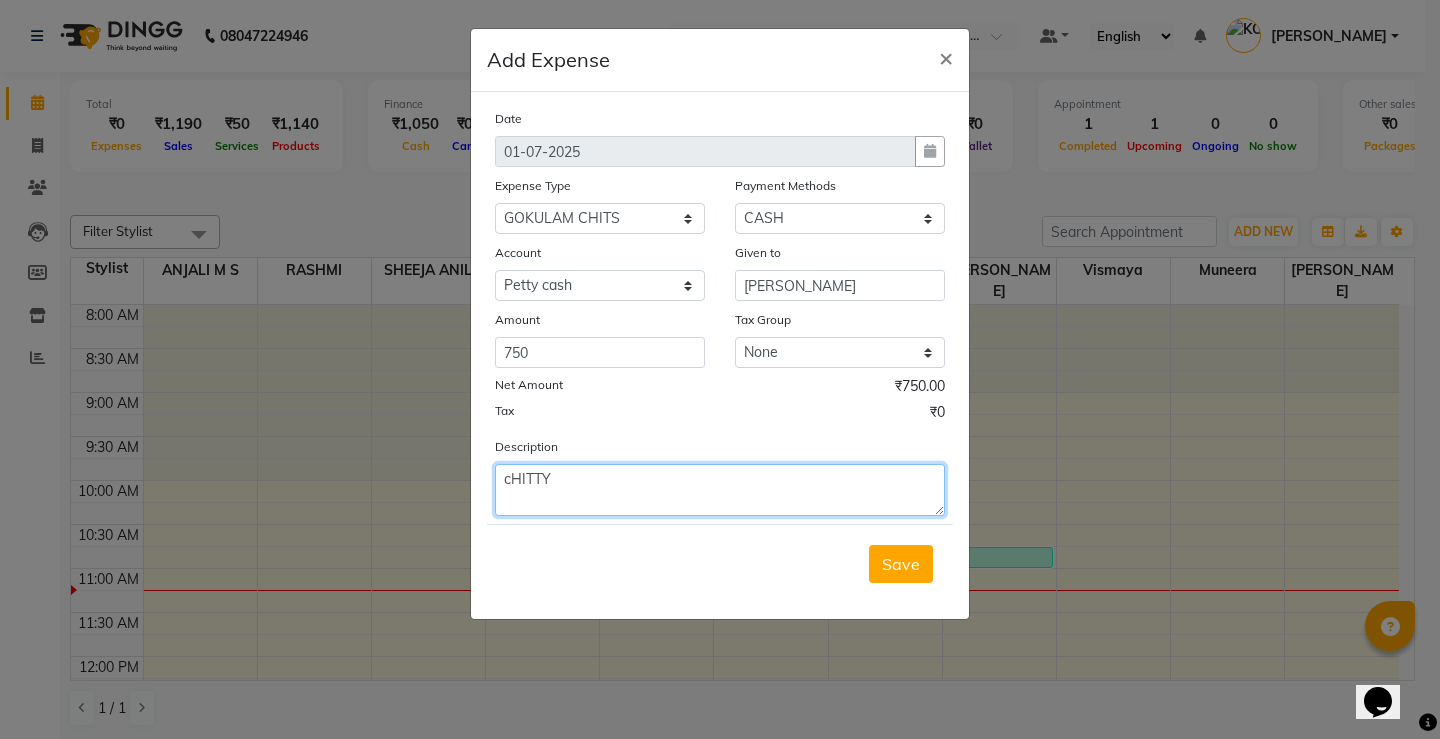 click on "cHITTY" 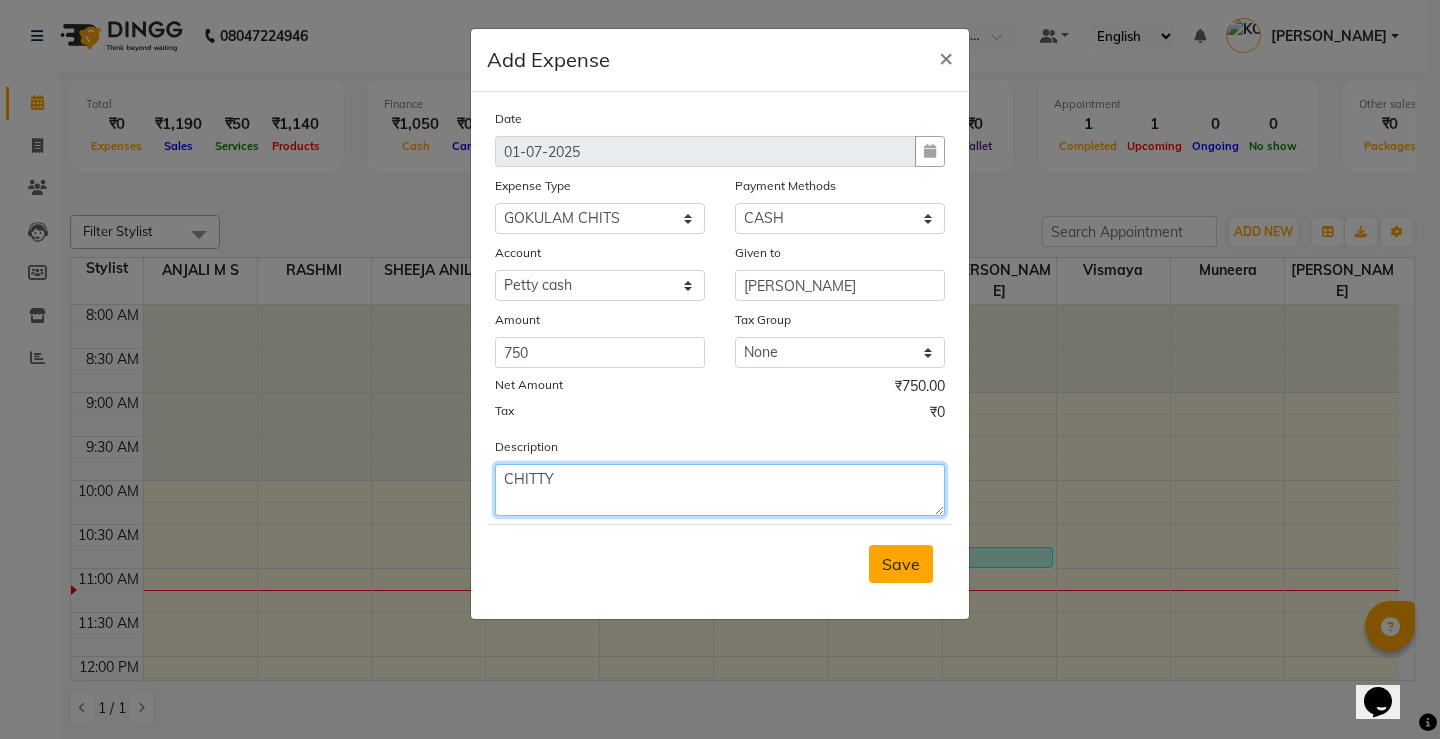 type on "CHITTY" 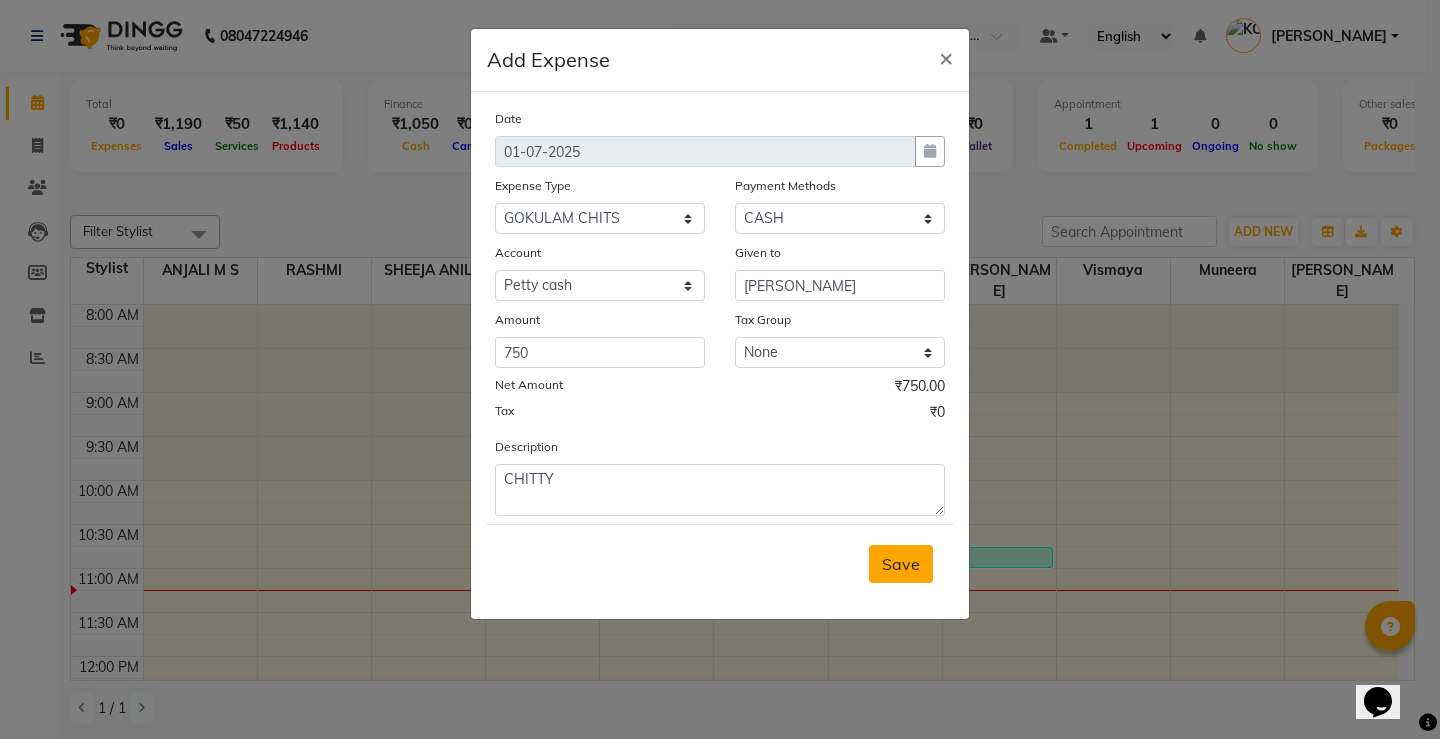 click on "Save" at bounding box center (901, 564) 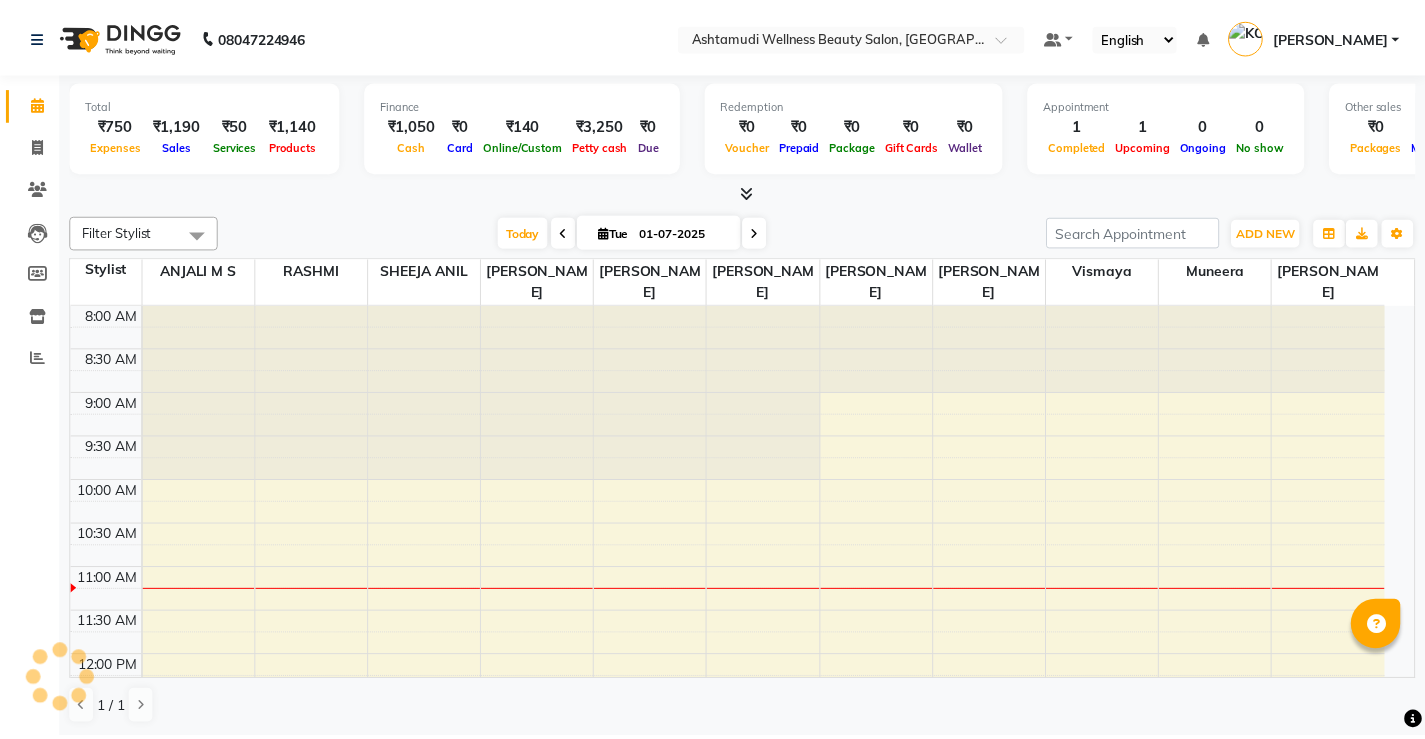 scroll, scrollTop: 0, scrollLeft: 0, axis: both 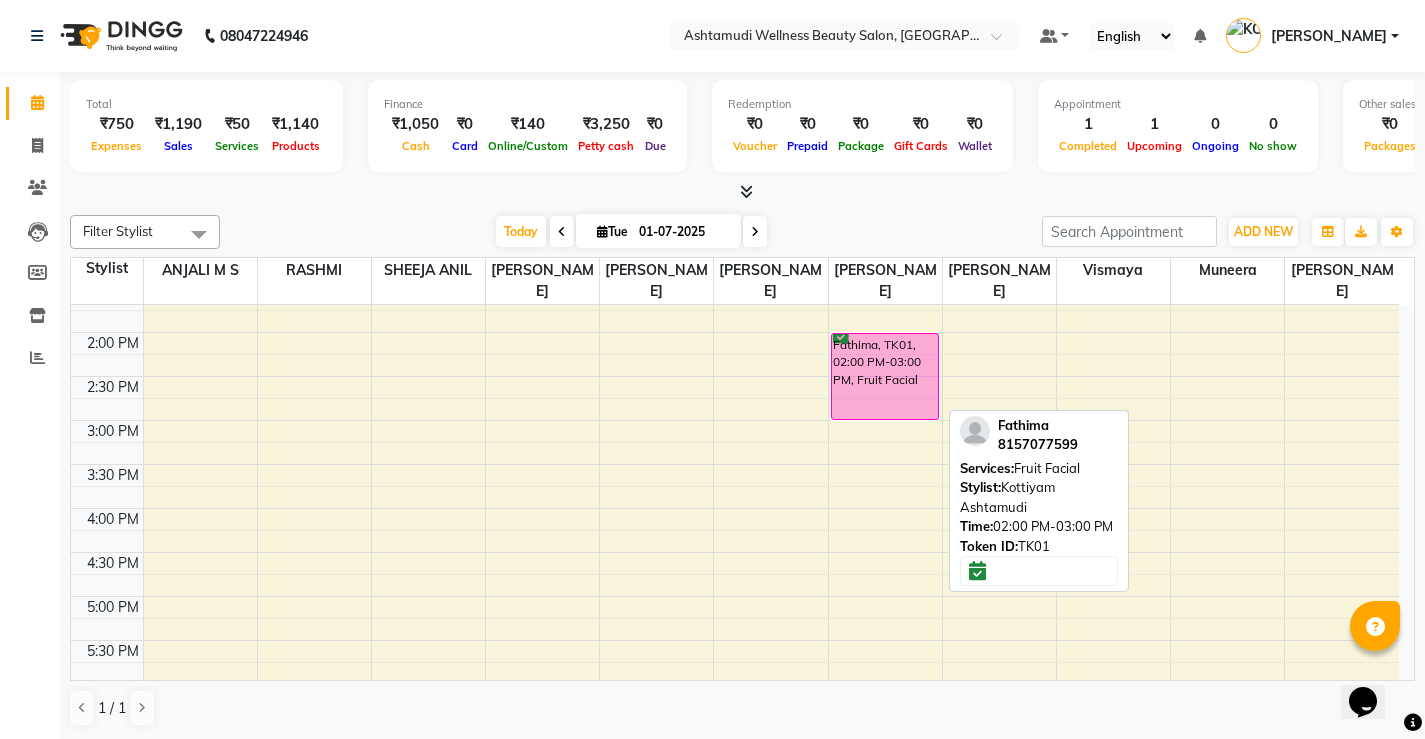 click on "Fathima, TK01, 02:00 PM-03:00 PM, Fruit Facial" at bounding box center (885, 376) 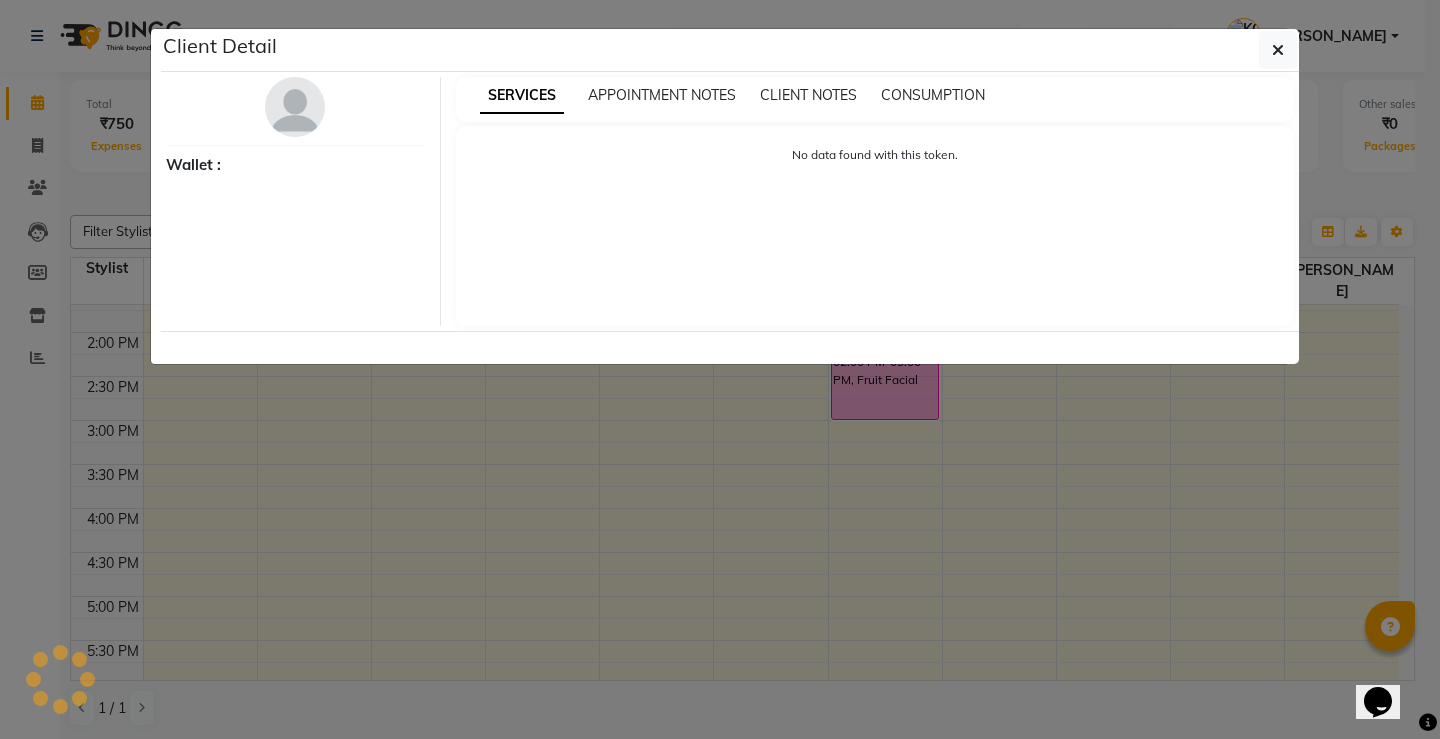 select on "6" 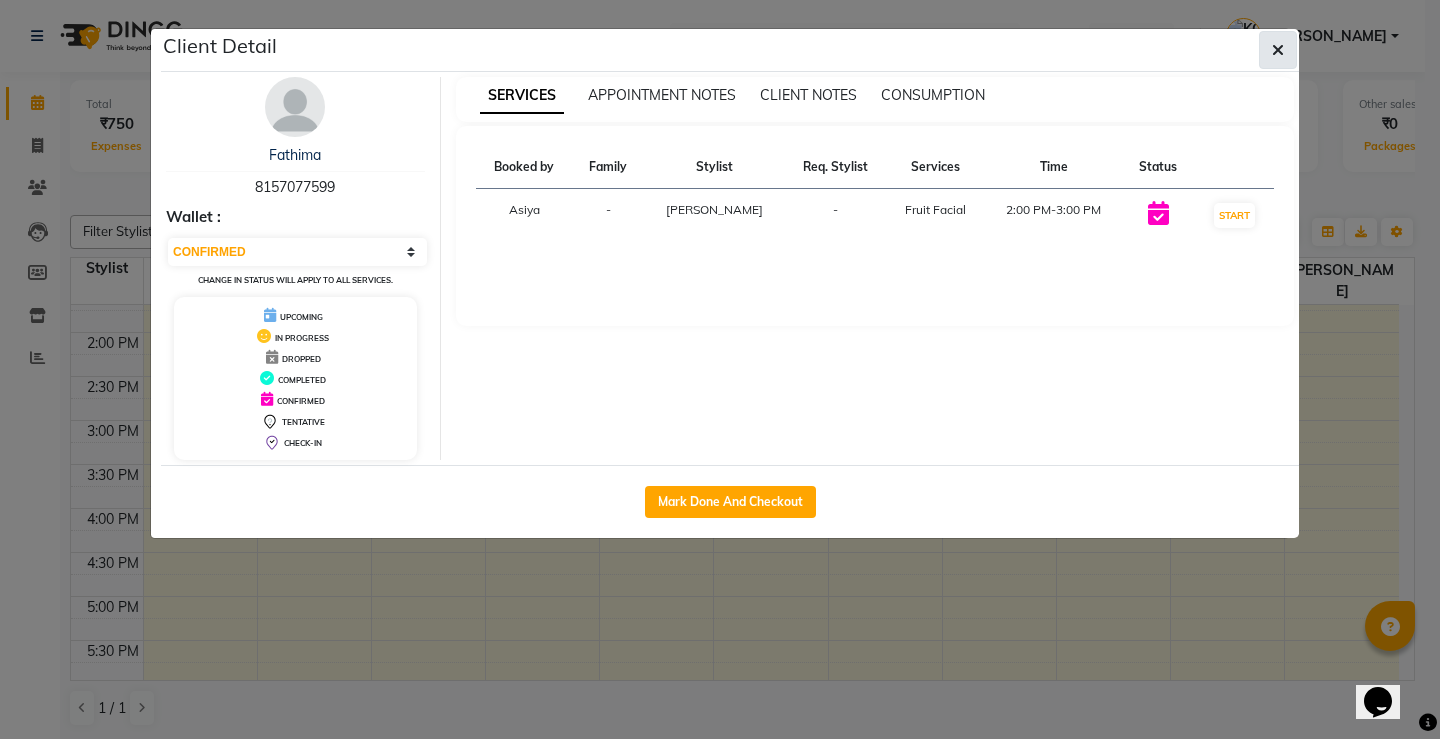 drag, startPoint x: 1288, startPoint y: 46, endPoint x: 1285, endPoint y: 56, distance: 10.440307 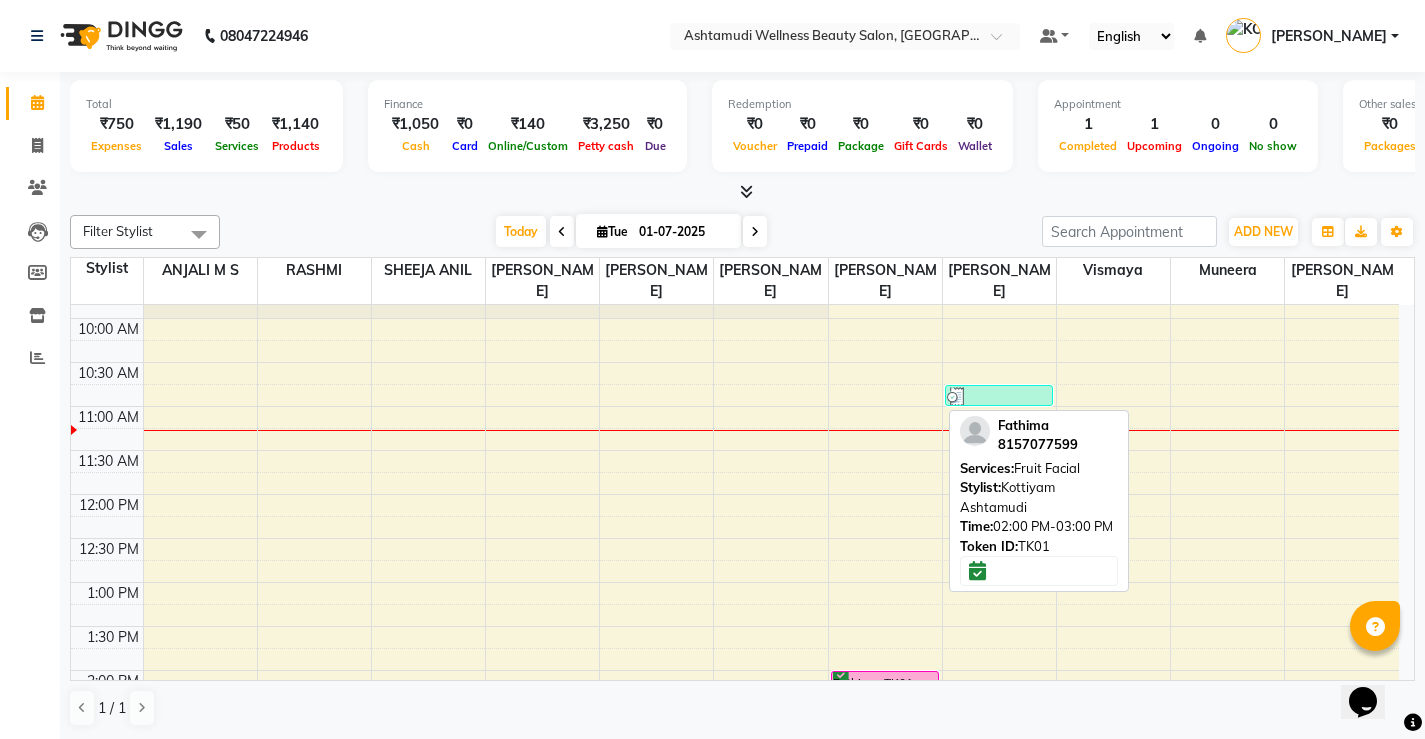scroll, scrollTop: 100, scrollLeft: 0, axis: vertical 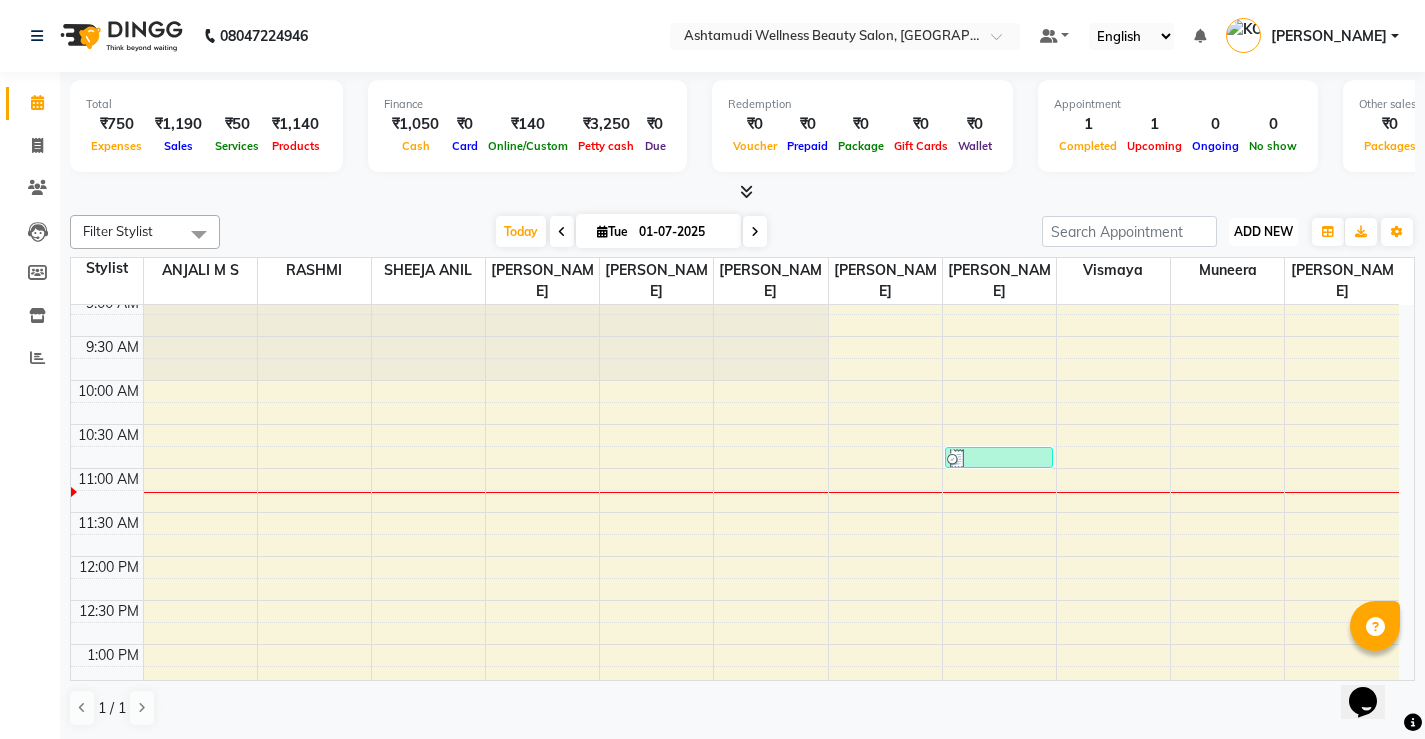click on "ADD NEW" at bounding box center [1263, 231] 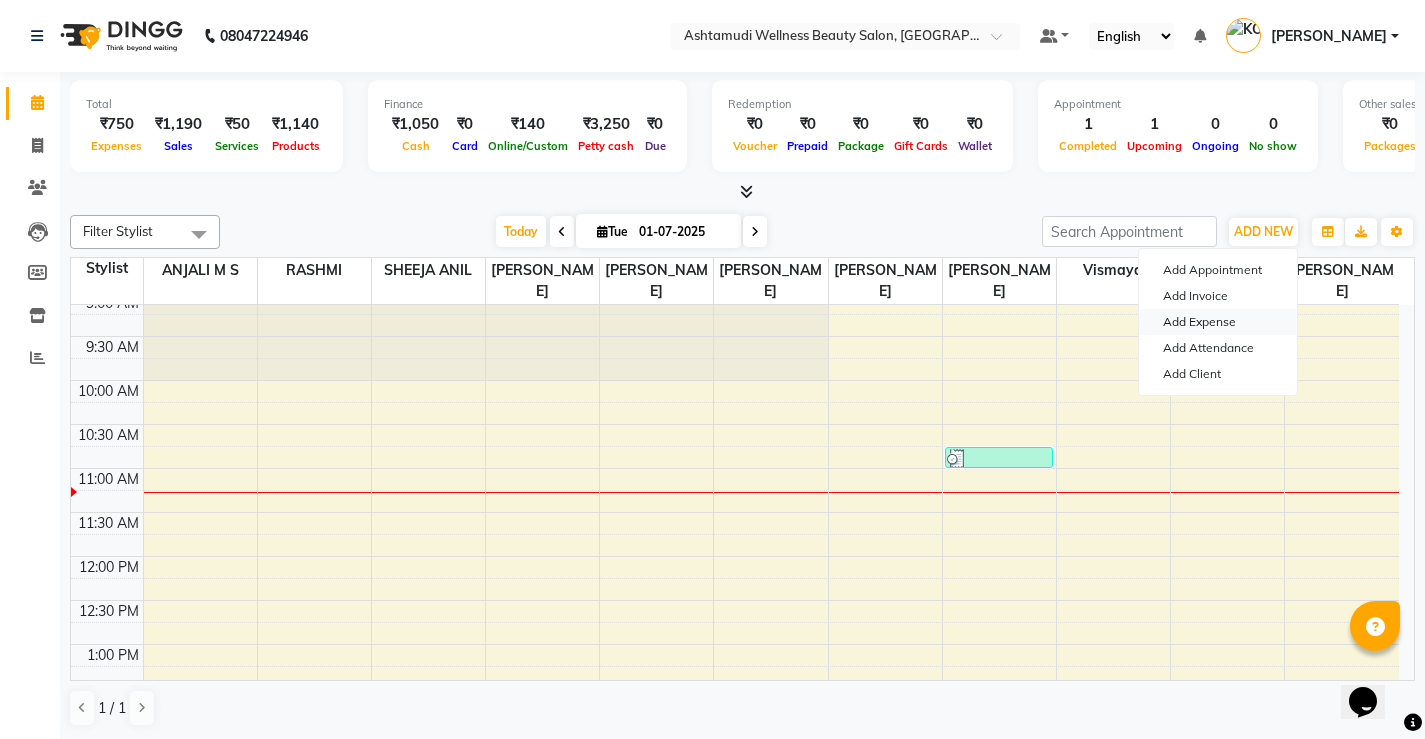 click on "Add Expense" at bounding box center [1218, 322] 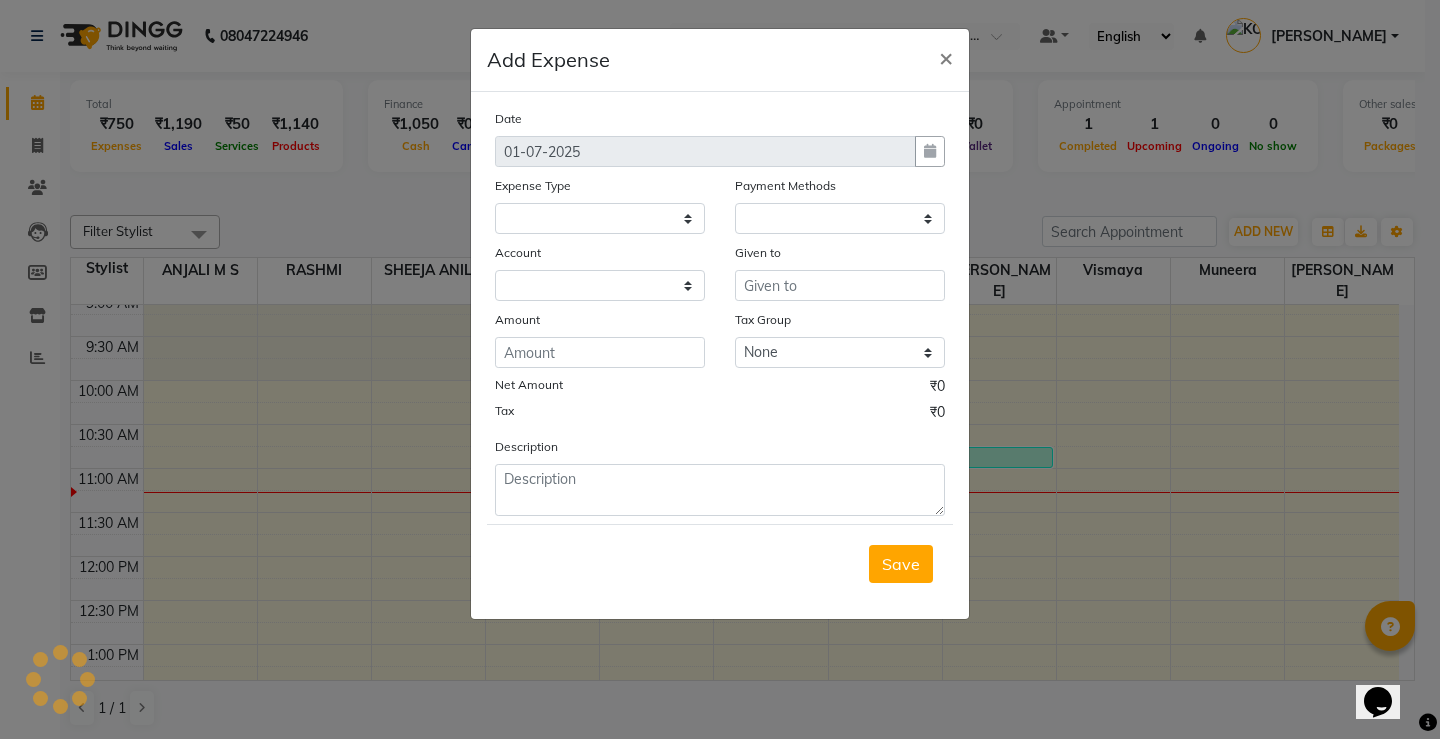 select 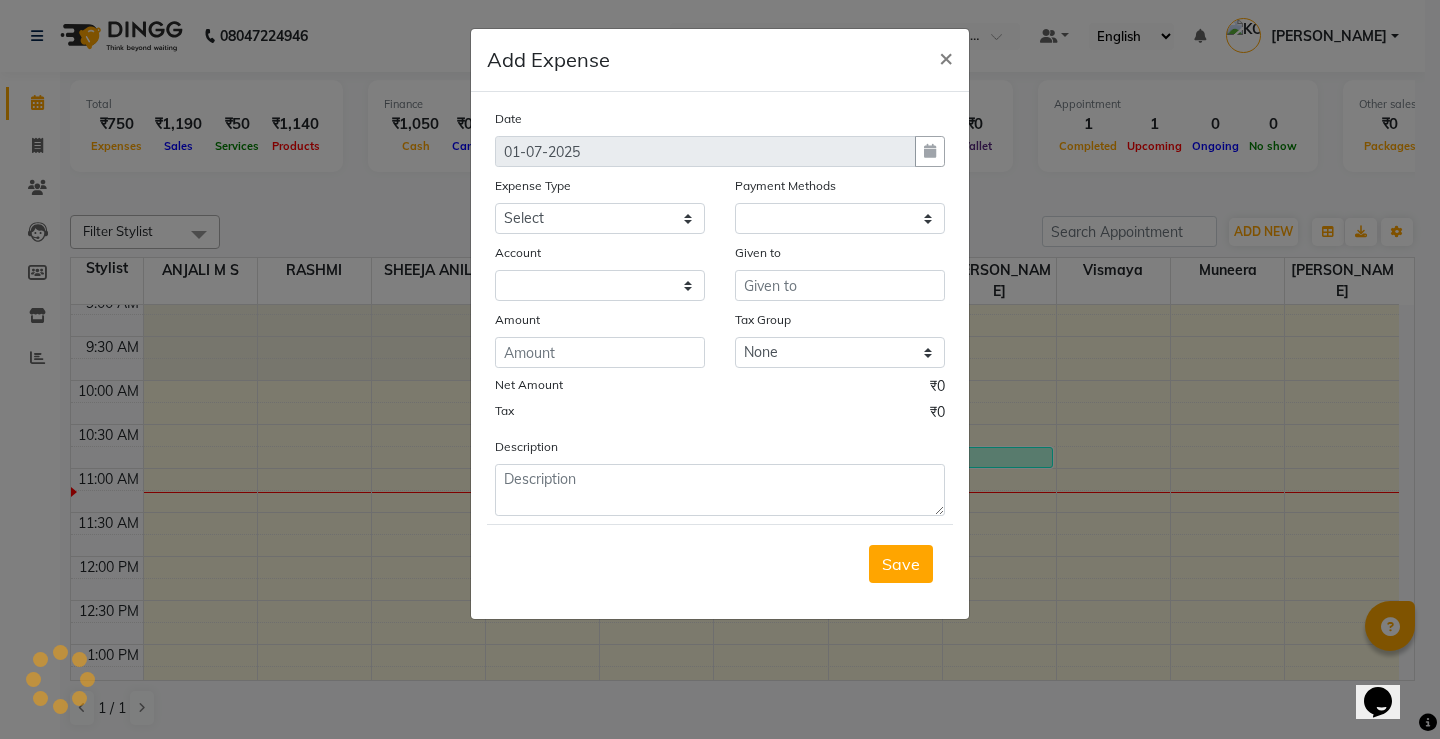 select on "1" 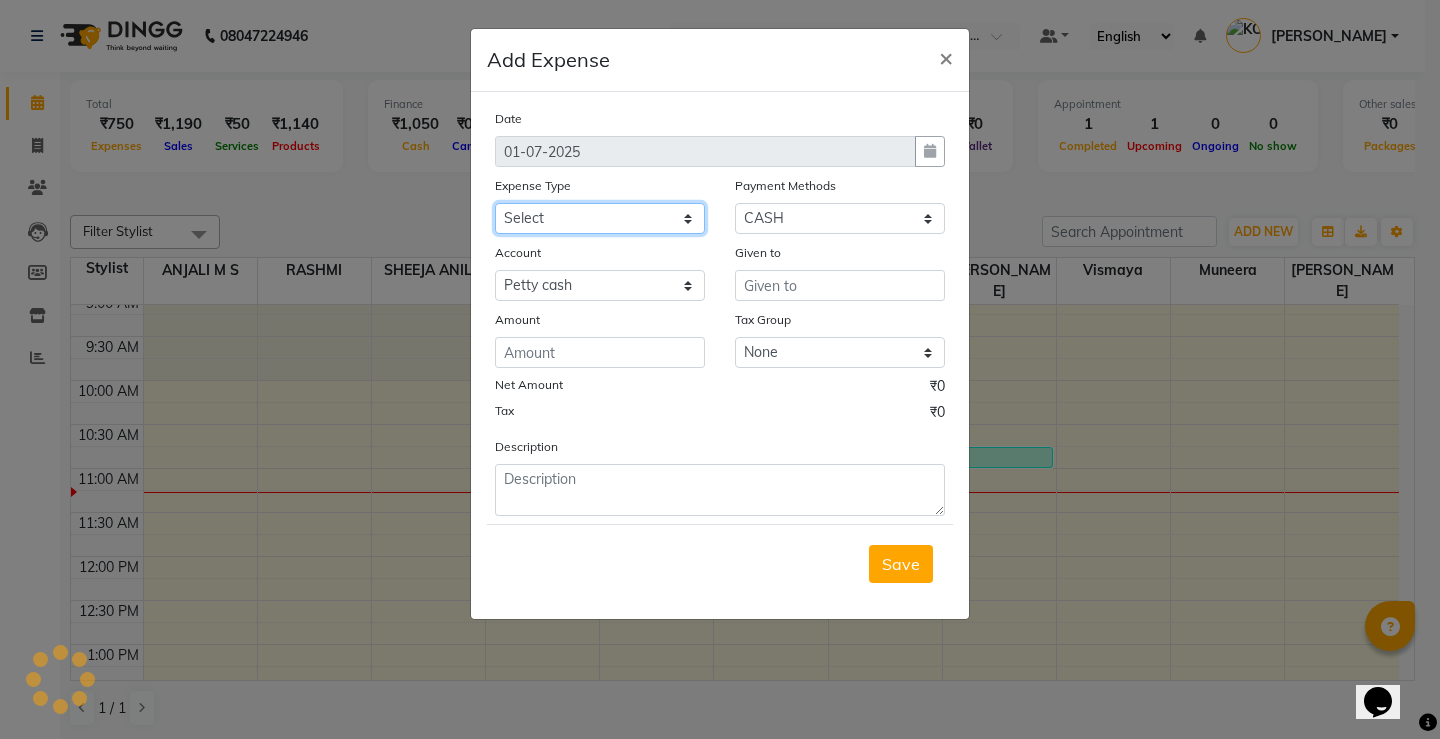 click on "Select ACCOMODATION EXPENSES ADVERTISEMENT SALES PROMOTIONAL EXPENSES Bonus BRIDAL ACCESSORIES REFUND BRIDAL COMMISSION BRIDAL FOOD BRIDAL INCENTIVES BRIDAL ORNAMENTS REFUND BRIDAL TA CASH DEPOSIT RAK BANK COMPUTER ACCESSORIES MOBILE PHONE Donation and Charity Expenses ELECTRICITY CHARGES ELECTRONICS FITTINGS Event Expense FISH FOOD EXPENSES FOOD REFRESHMENT FOR CLIENTS FOOD REFRESHMENT FOR STAFFS Freight And Forwarding Charges FUEL FOR GENERATOR FURNITURE AND EQUIPMENTS Gifts for Clients GIFTS FOR STAFFS GOKULAM CHITS HOSTEL RENT LAUNDRY EXPENSES LICENSE OTHER FEES LOADING UNLOADING CHARGES Medical Expenses MEHNDI PAYMENTS MISCELLANEOUS EXPENSES NEWSPAPER PERIODICALS Ornaments Maintenance Expense OVERTIME ALLOWANCES Payment For Pest Control Perfomance based incentives POSTAGE COURIER CHARGES Printing PRINTING STATIONERY EXPENSES PROFESSIONAL TAX REPAIRS MAINTENANCE ROUND OFF Salary SALARY ADVANCE Sales Incentives Membership Card SALES INCENTIVES PRODUCT SALES INCENTIVES SERVICES SALON ESSENTIALS SALON RENT" 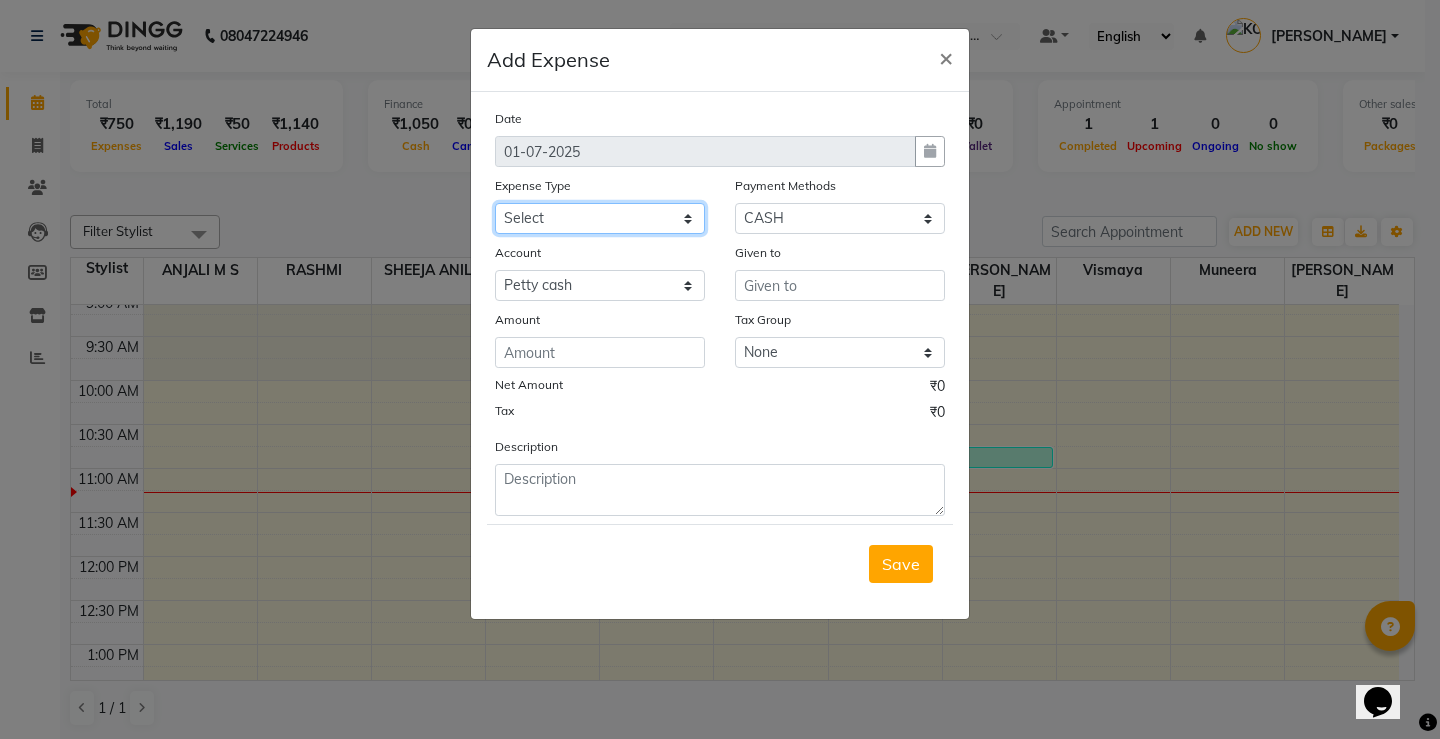 select on "6223" 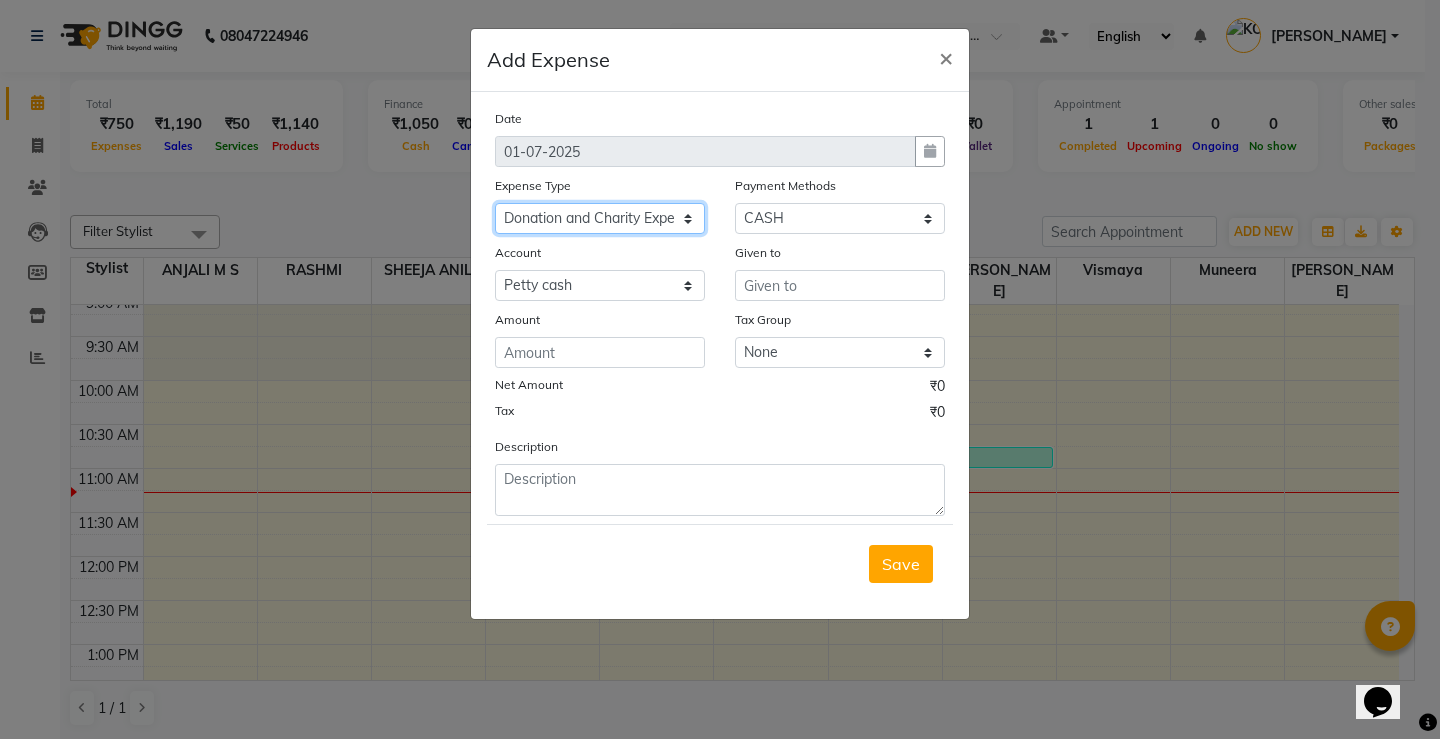 click on "Select ACCOMODATION EXPENSES ADVERTISEMENT SALES PROMOTIONAL EXPENSES Bonus BRIDAL ACCESSORIES REFUND BRIDAL COMMISSION BRIDAL FOOD BRIDAL INCENTIVES BRIDAL ORNAMENTS REFUND BRIDAL TA CASH DEPOSIT RAK BANK COMPUTER ACCESSORIES MOBILE PHONE Donation and Charity Expenses ELECTRICITY CHARGES ELECTRONICS FITTINGS Event Expense FISH FOOD EXPENSES FOOD REFRESHMENT FOR CLIENTS FOOD REFRESHMENT FOR STAFFS Freight And Forwarding Charges FUEL FOR GENERATOR FURNITURE AND EQUIPMENTS Gifts for Clients GIFTS FOR STAFFS GOKULAM CHITS HOSTEL RENT LAUNDRY EXPENSES LICENSE OTHER FEES LOADING UNLOADING CHARGES Medical Expenses MEHNDI PAYMENTS MISCELLANEOUS EXPENSES NEWSPAPER PERIODICALS Ornaments Maintenance Expense OVERTIME ALLOWANCES Payment For Pest Control Perfomance based incentives POSTAGE COURIER CHARGES Printing PRINTING STATIONERY EXPENSES PROFESSIONAL TAX REPAIRS MAINTENANCE ROUND OFF Salary SALARY ADVANCE Sales Incentives Membership Card SALES INCENTIVES PRODUCT SALES INCENTIVES SERVICES SALON ESSENTIALS SALON RENT" 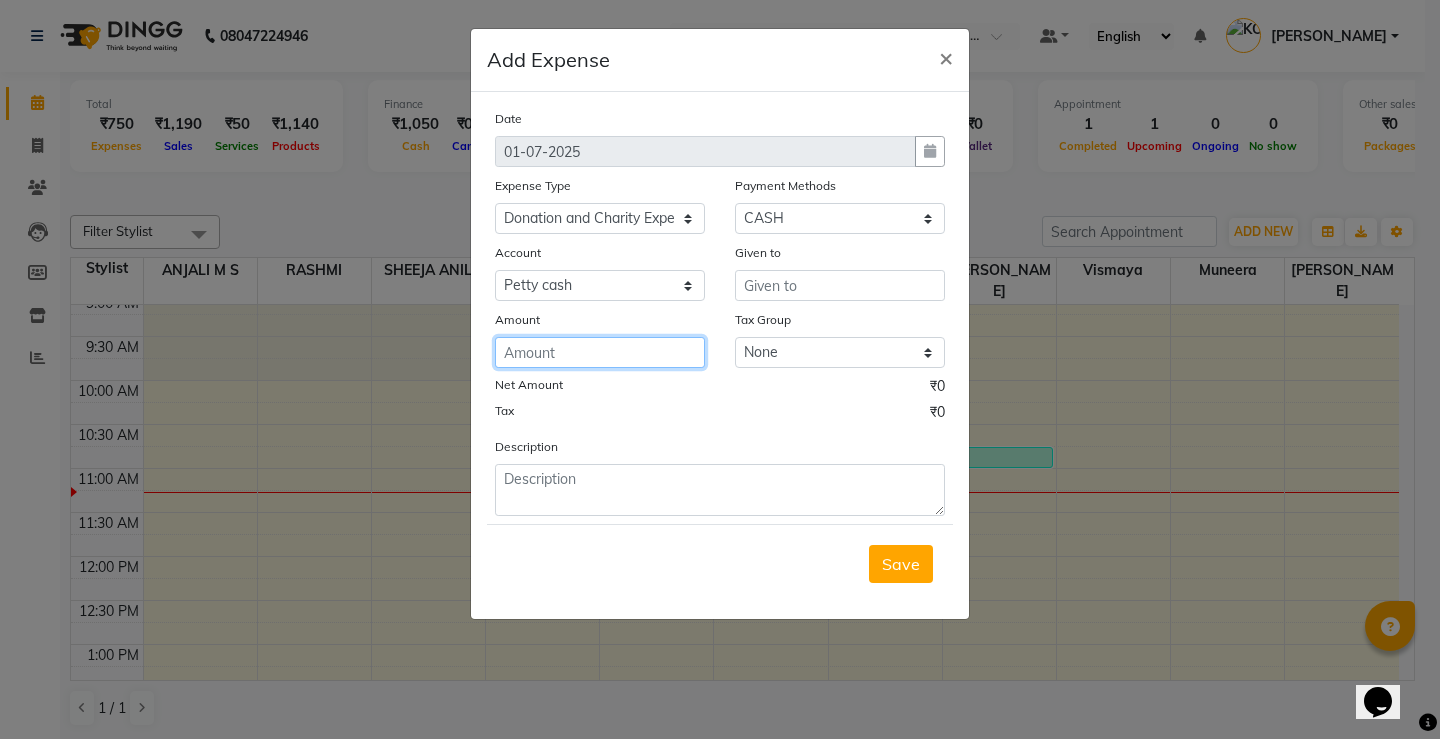 click 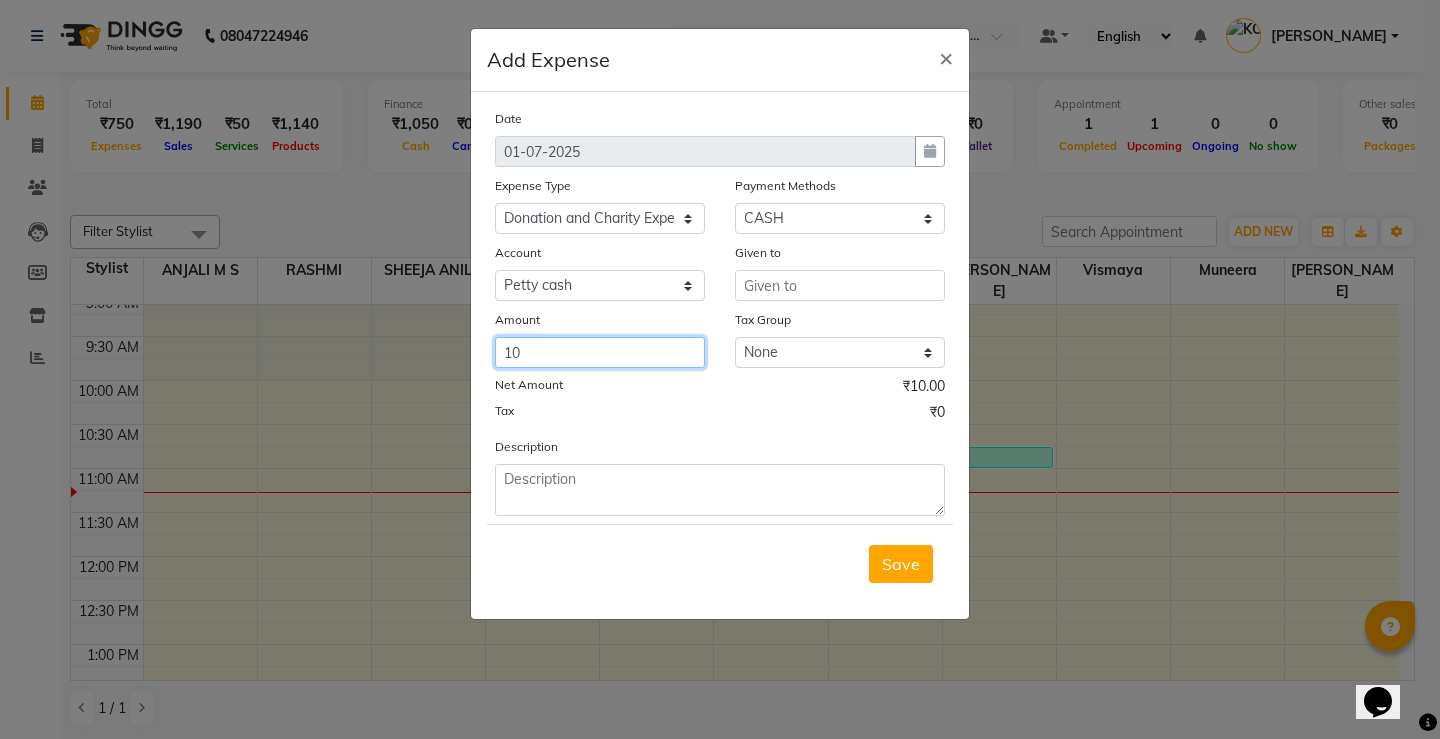 type on "10" 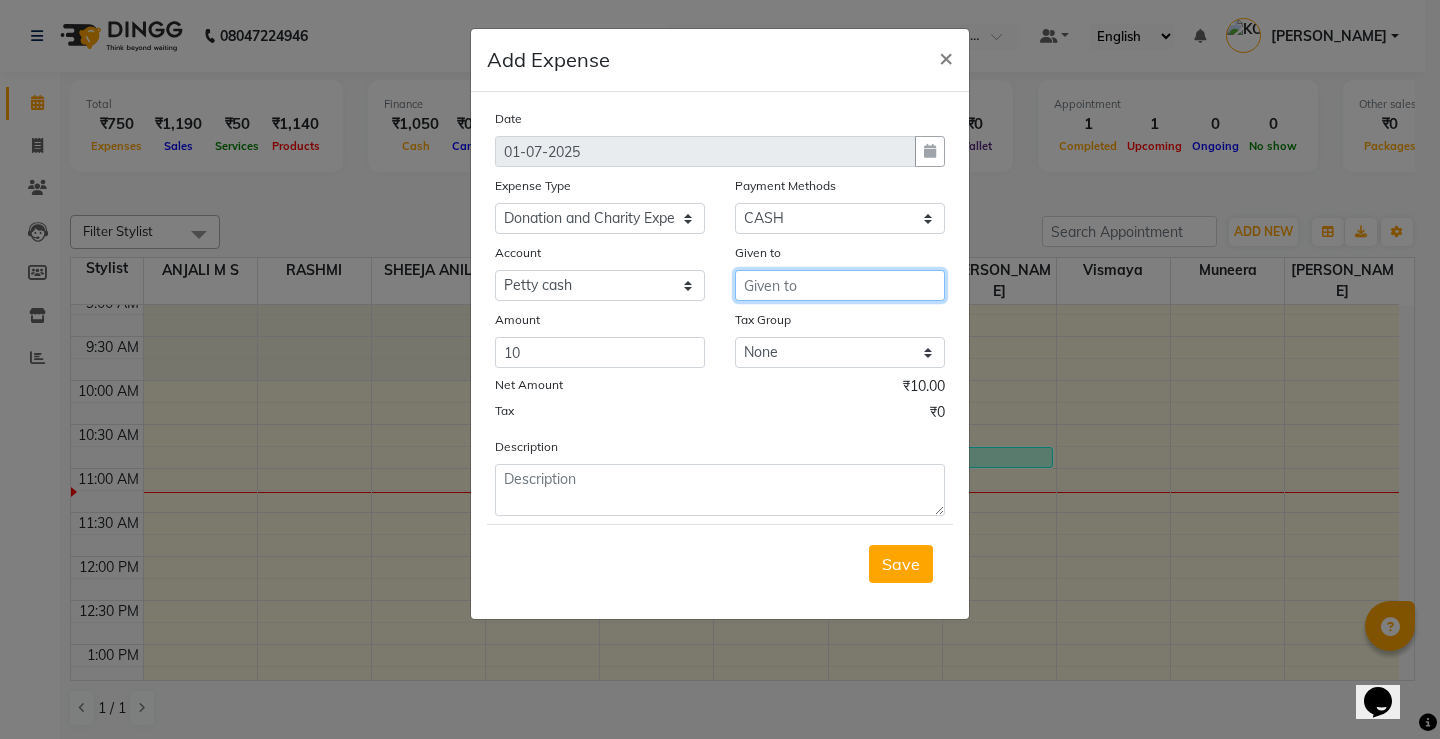 click at bounding box center (840, 285) 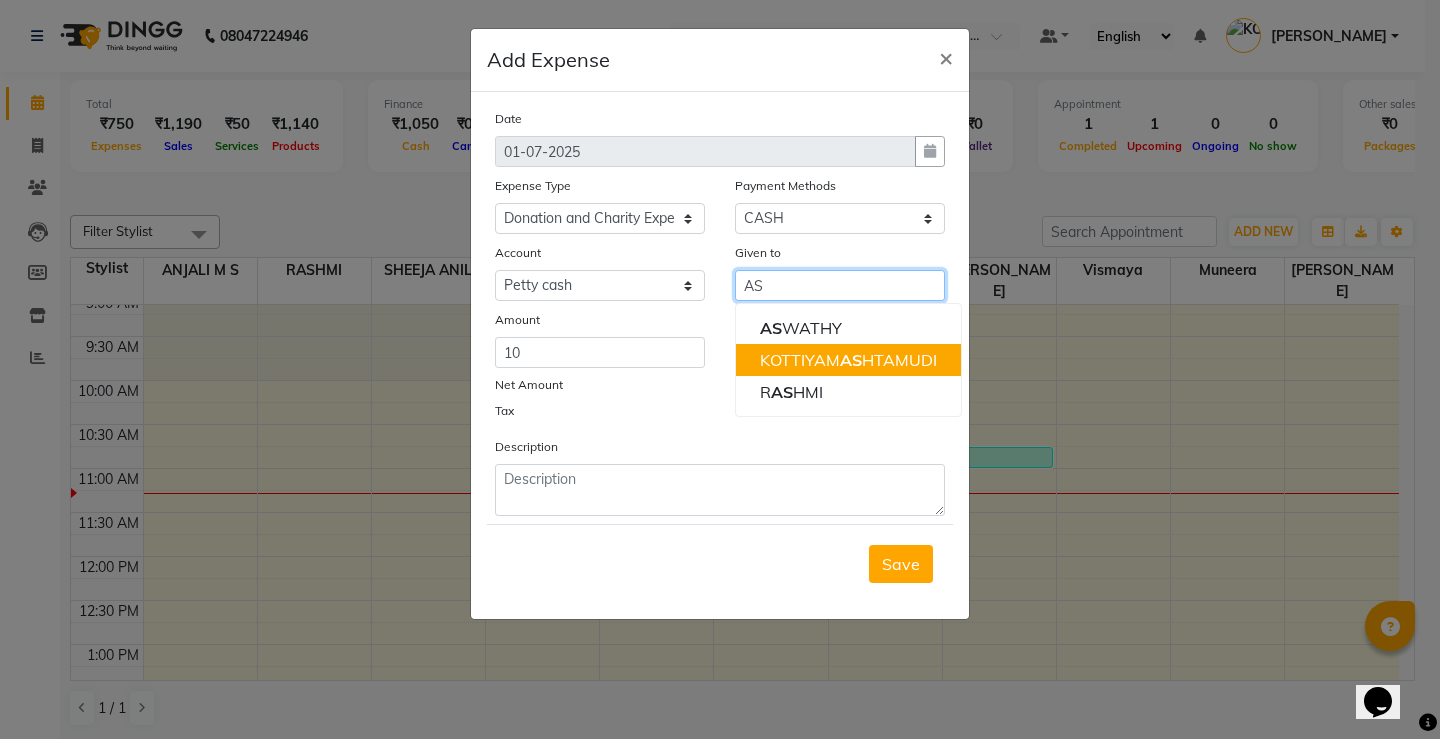 click on "KOTTIYAM  AS HTAMUDI" at bounding box center [848, 360] 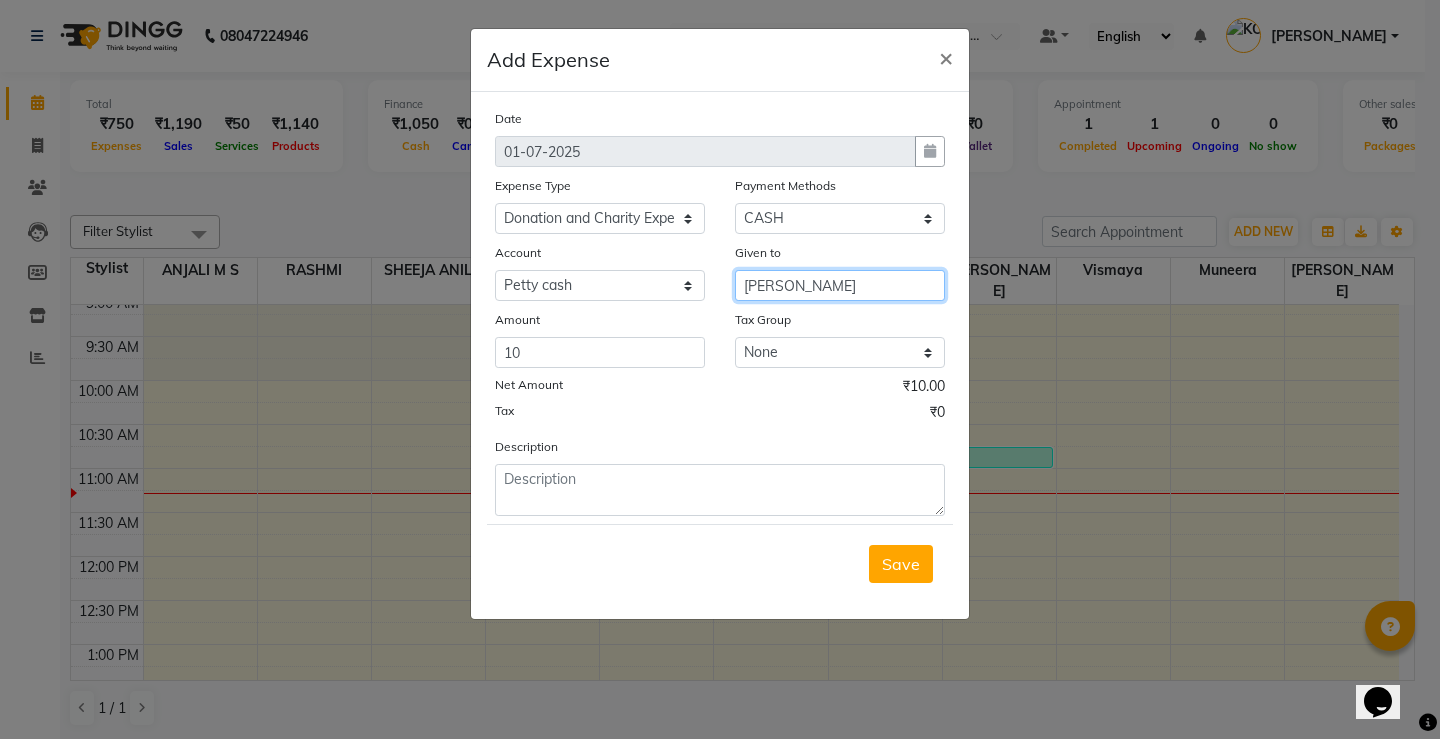 type on "[PERSON_NAME]" 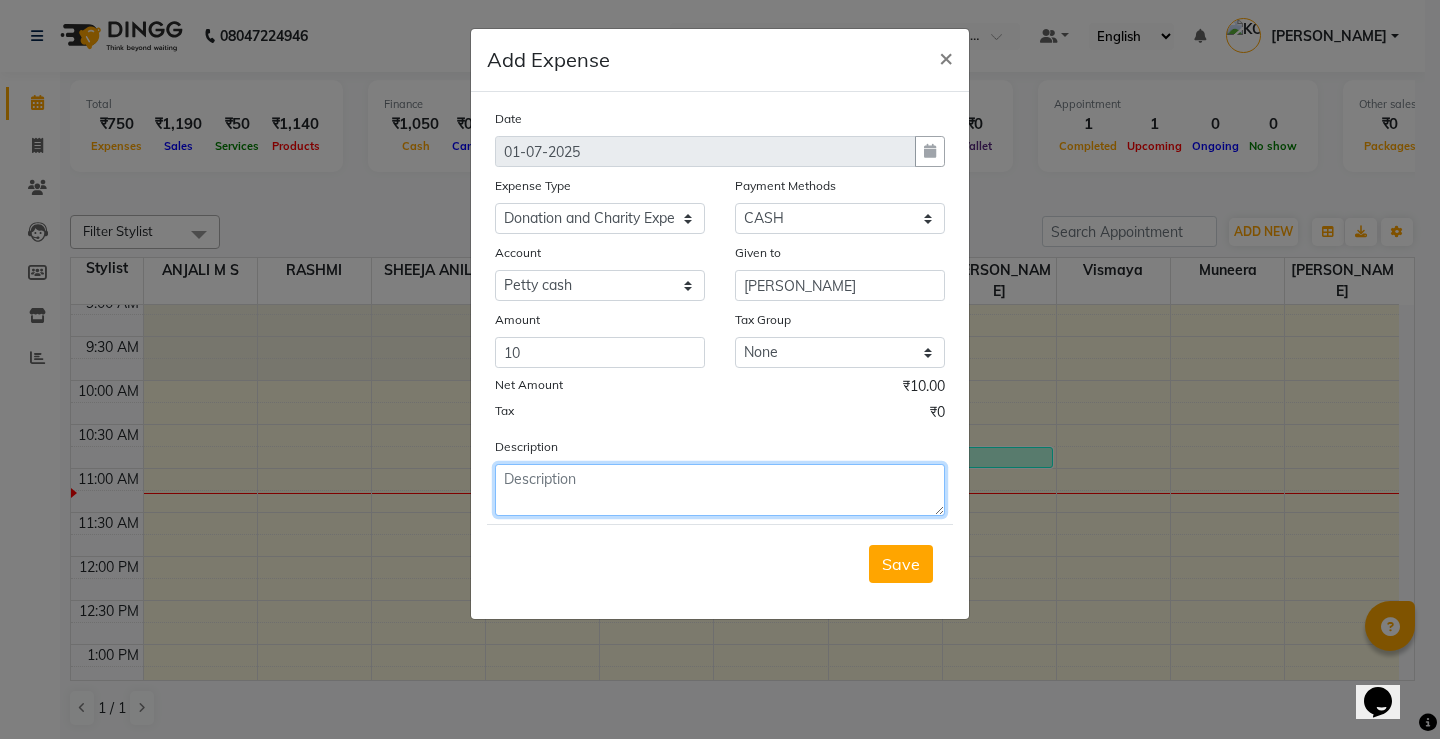 click 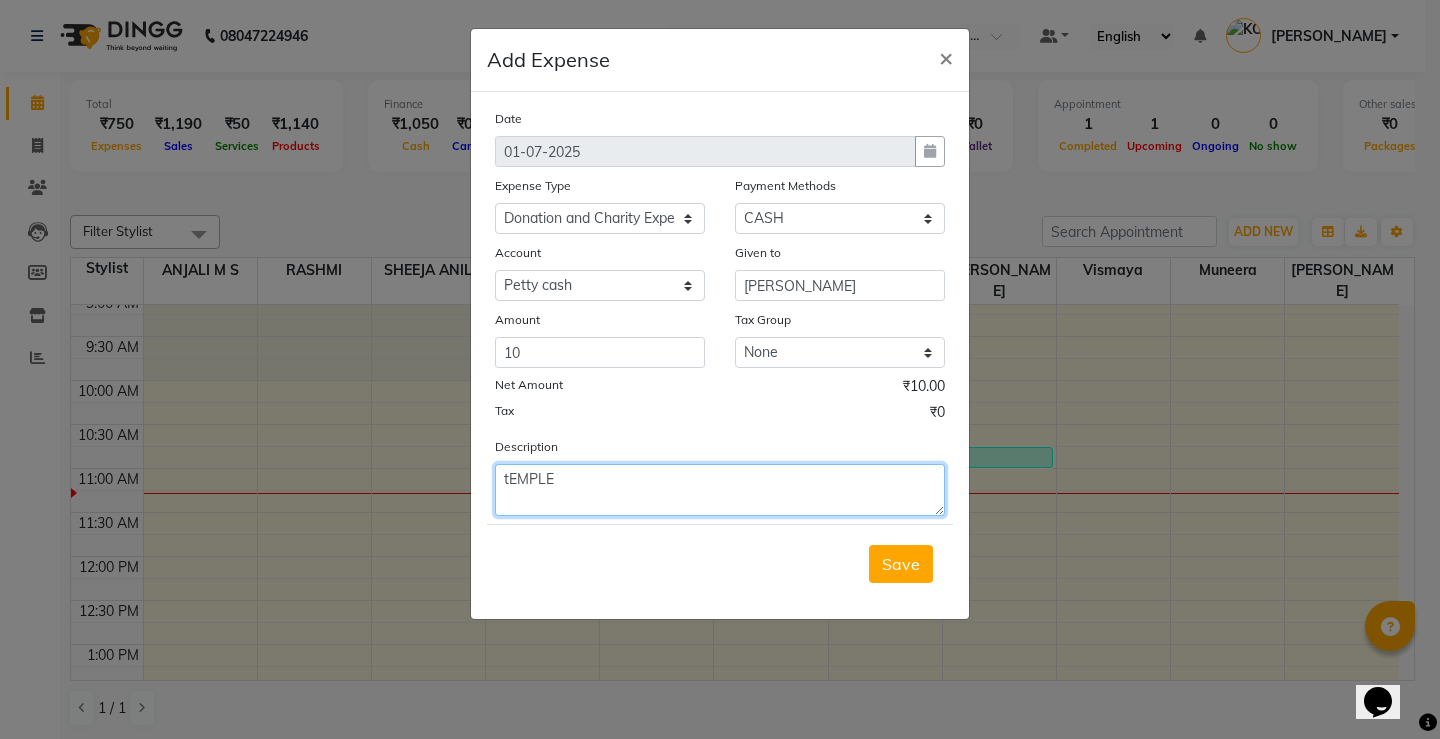 click on "tEMPLE" 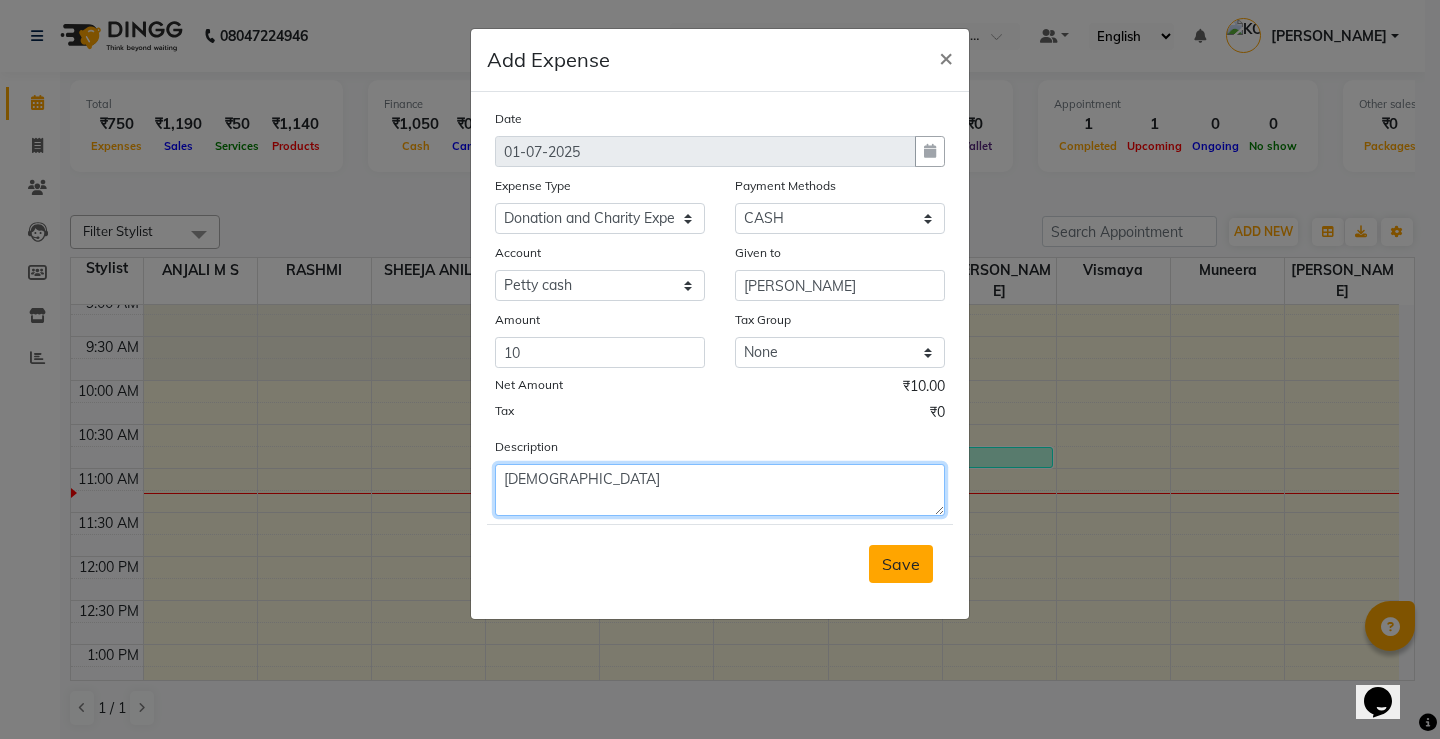 type on "TEMPLE" 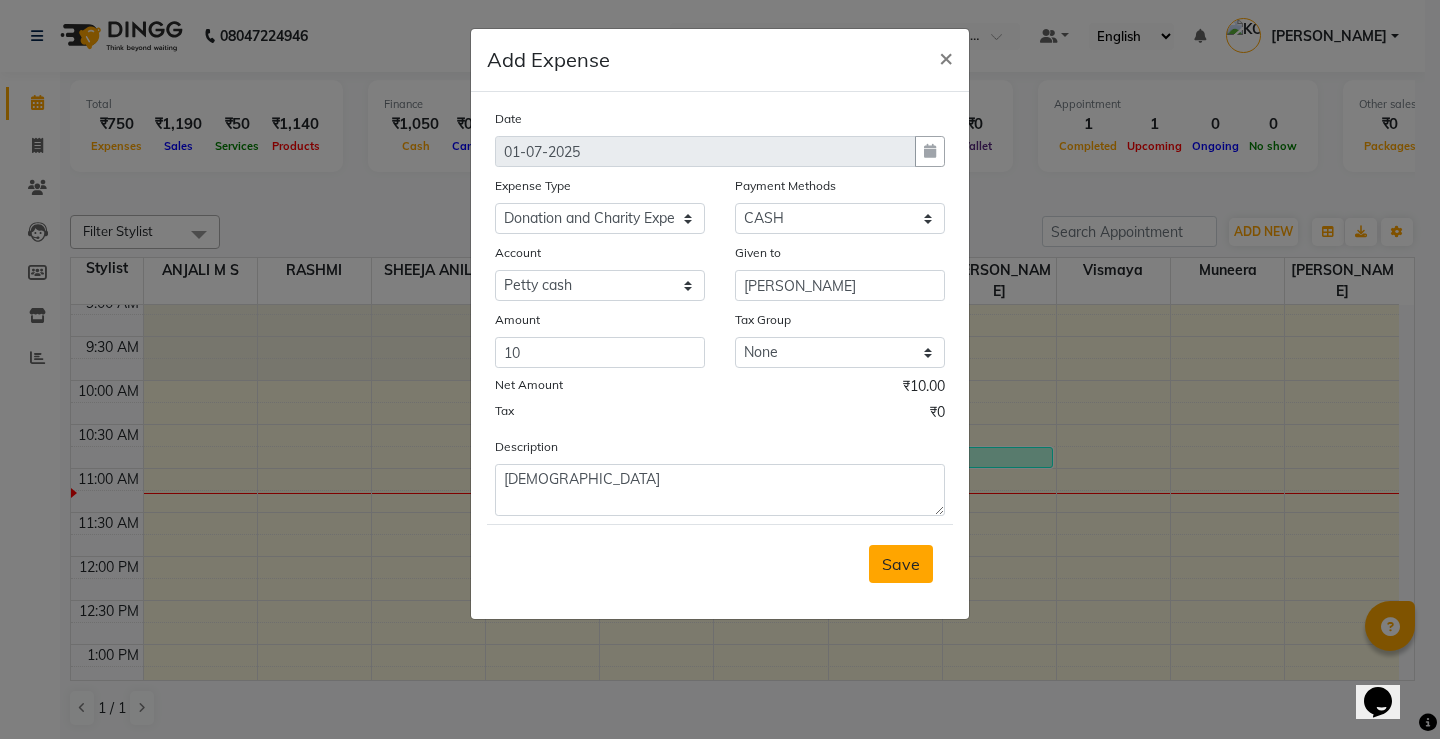 click on "Save" at bounding box center [901, 564] 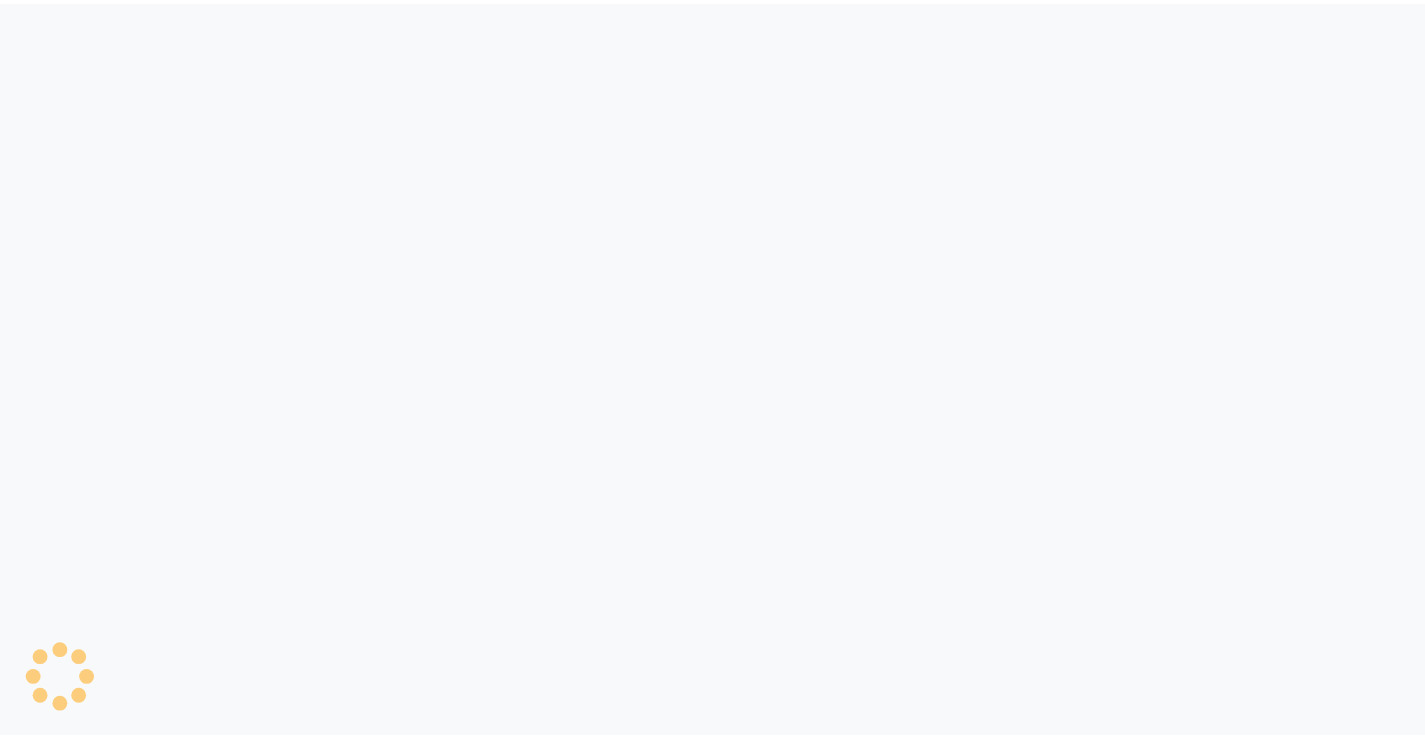 scroll, scrollTop: 0, scrollLeft: 0, axis: both 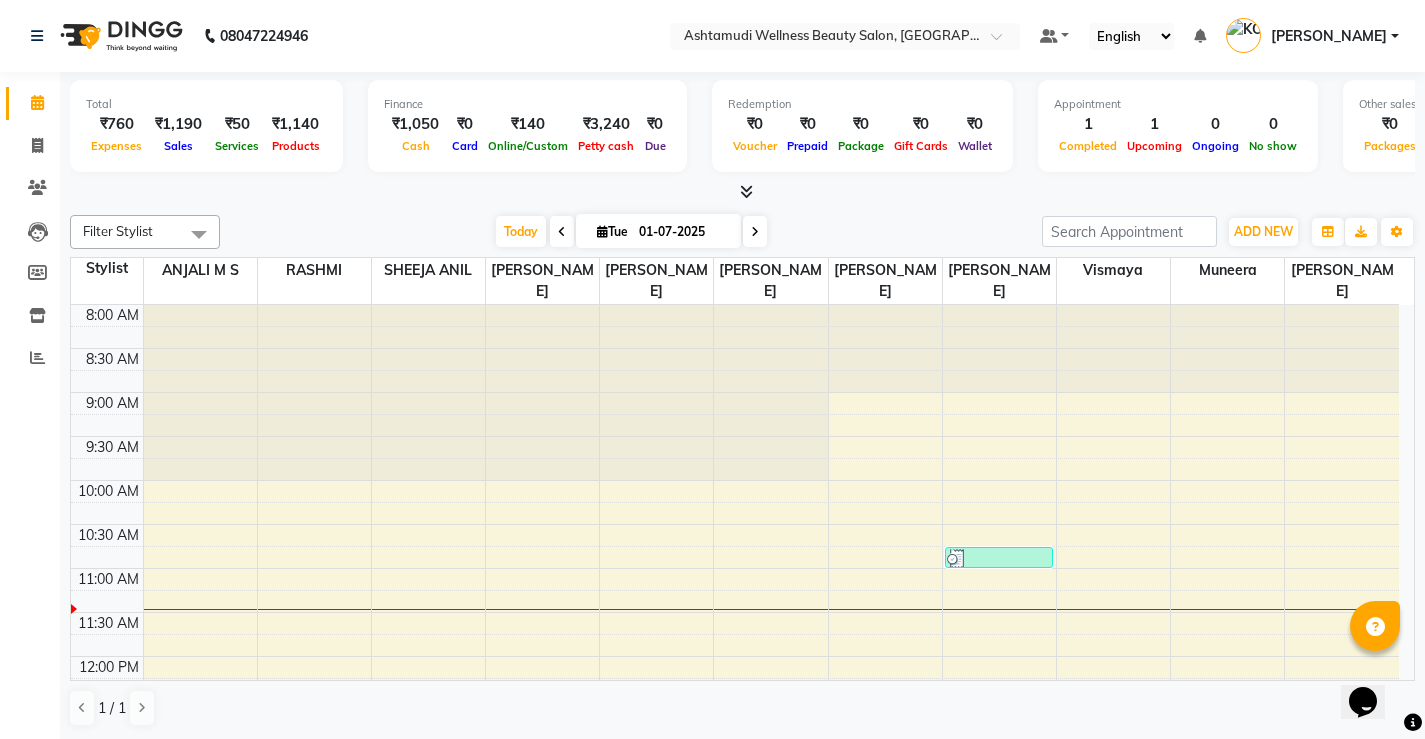 click on "08047224946 Select Location × Ashtamudi Wellness Beauty Salon, Kottiyam Default Panel My Panel English ENGLISH Español العربية मराठी हिंदी ગુજરાતી தமிழ் 中文 Notifications nothing to show KOTTIYAM ASHTAMUDI Manage Profile Change Password Sign out  Version:3.14.0" 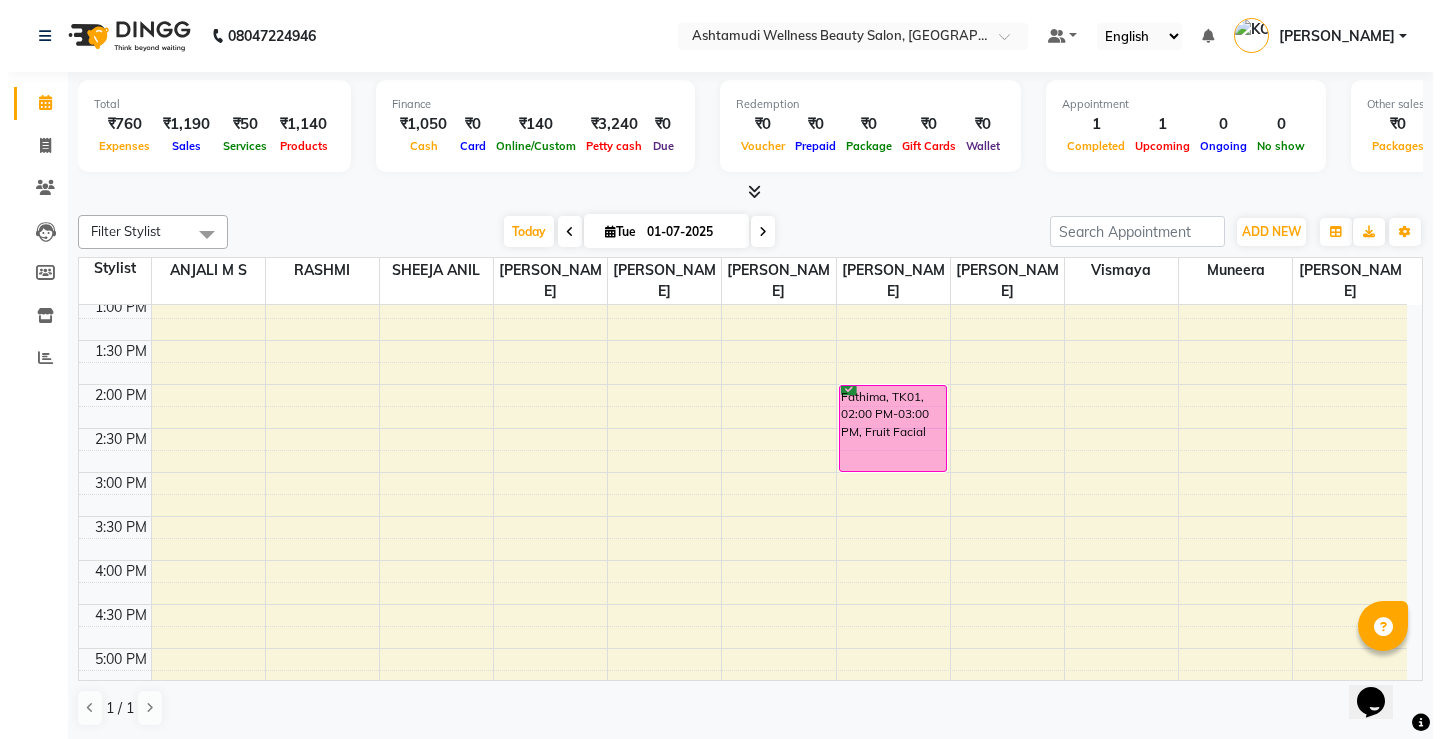 scroll, scrollTop: 500, scrollLeft: 0, axis: vertical 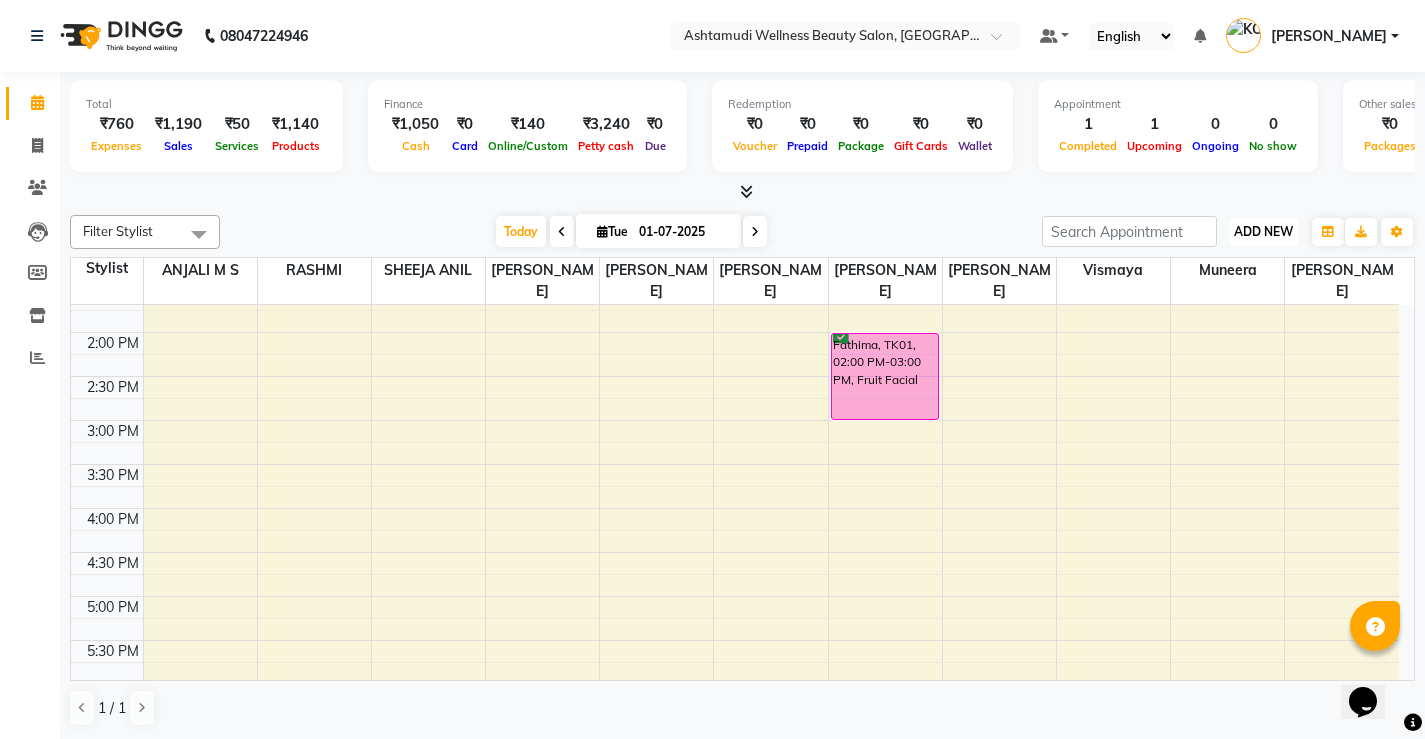 click on "ADD NEW" at bounding box center [1263, 231] 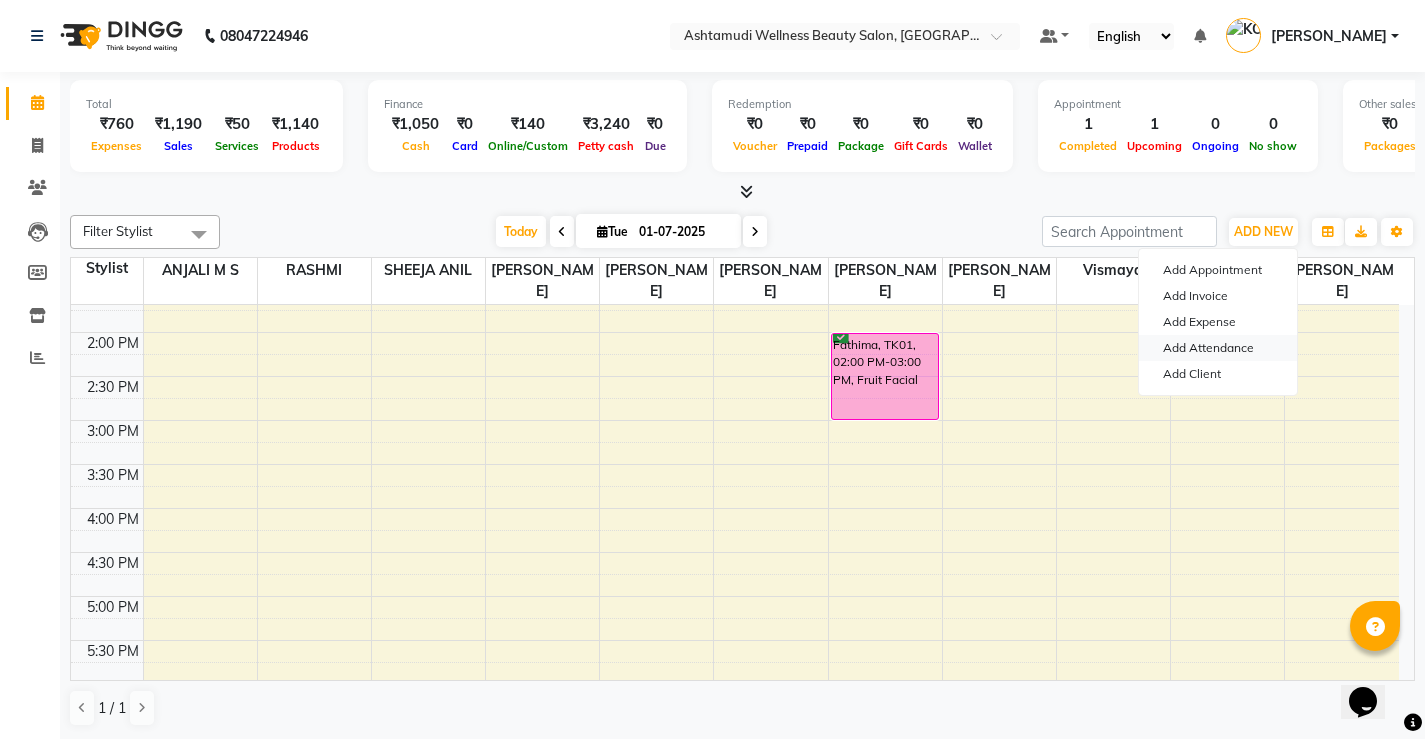 click on "Add Attendance" at bounding box center (1218, 348) 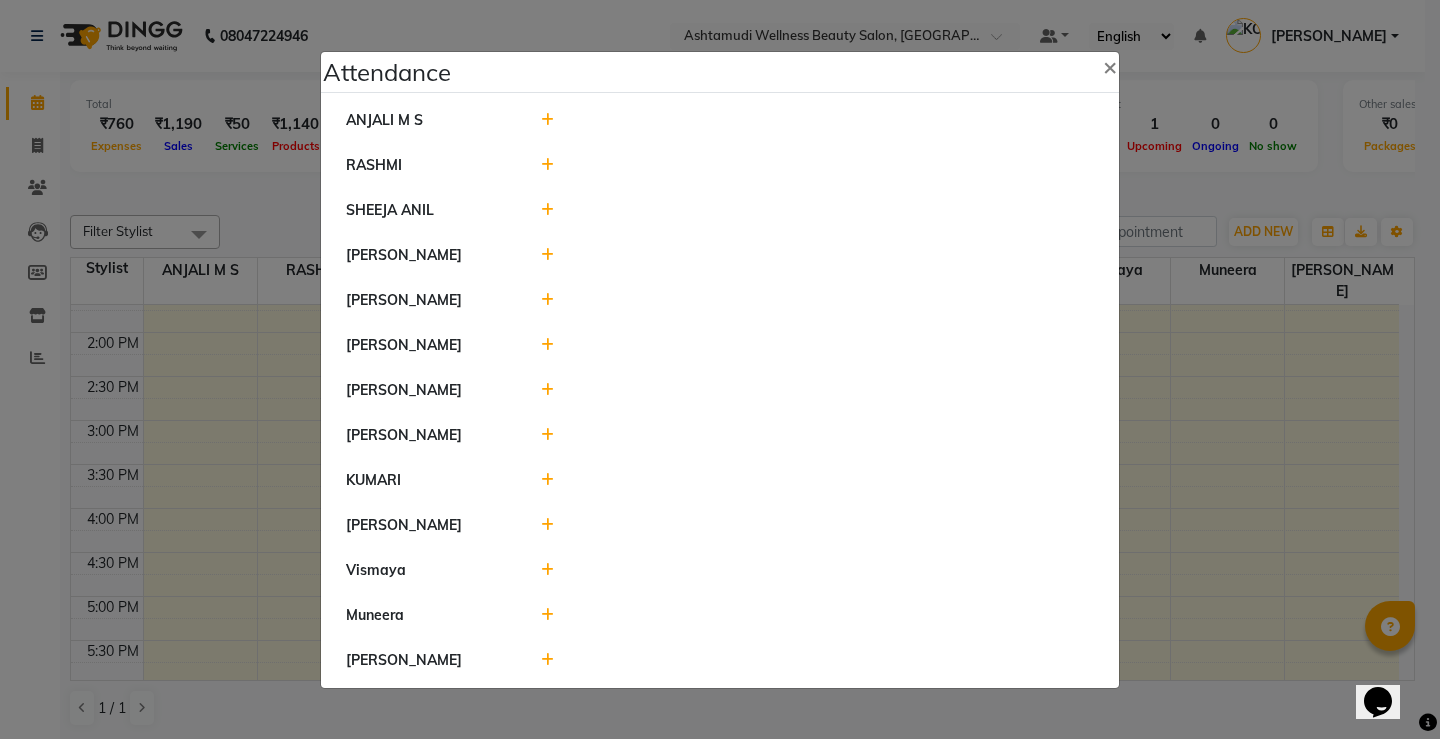 click 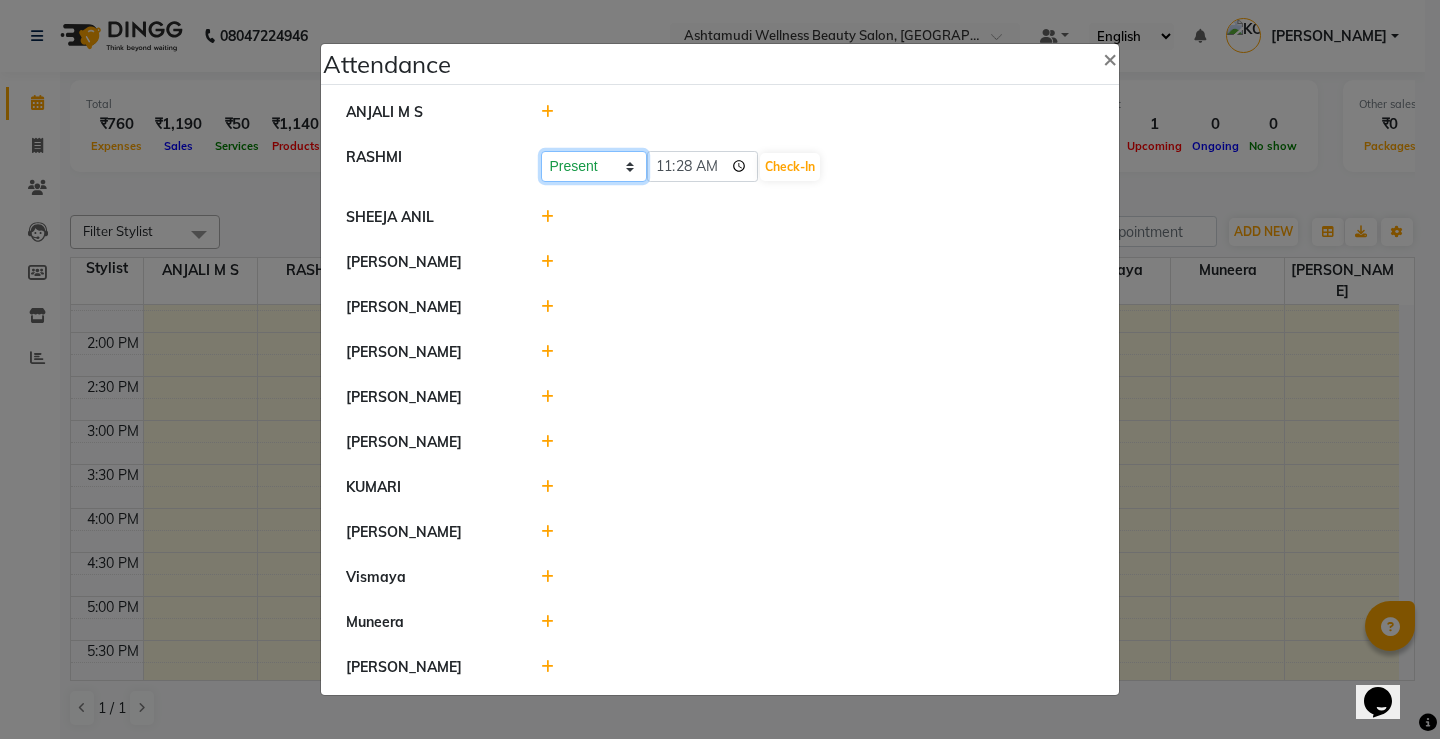 click on "Present Absent Late Half Day Weekly Off" 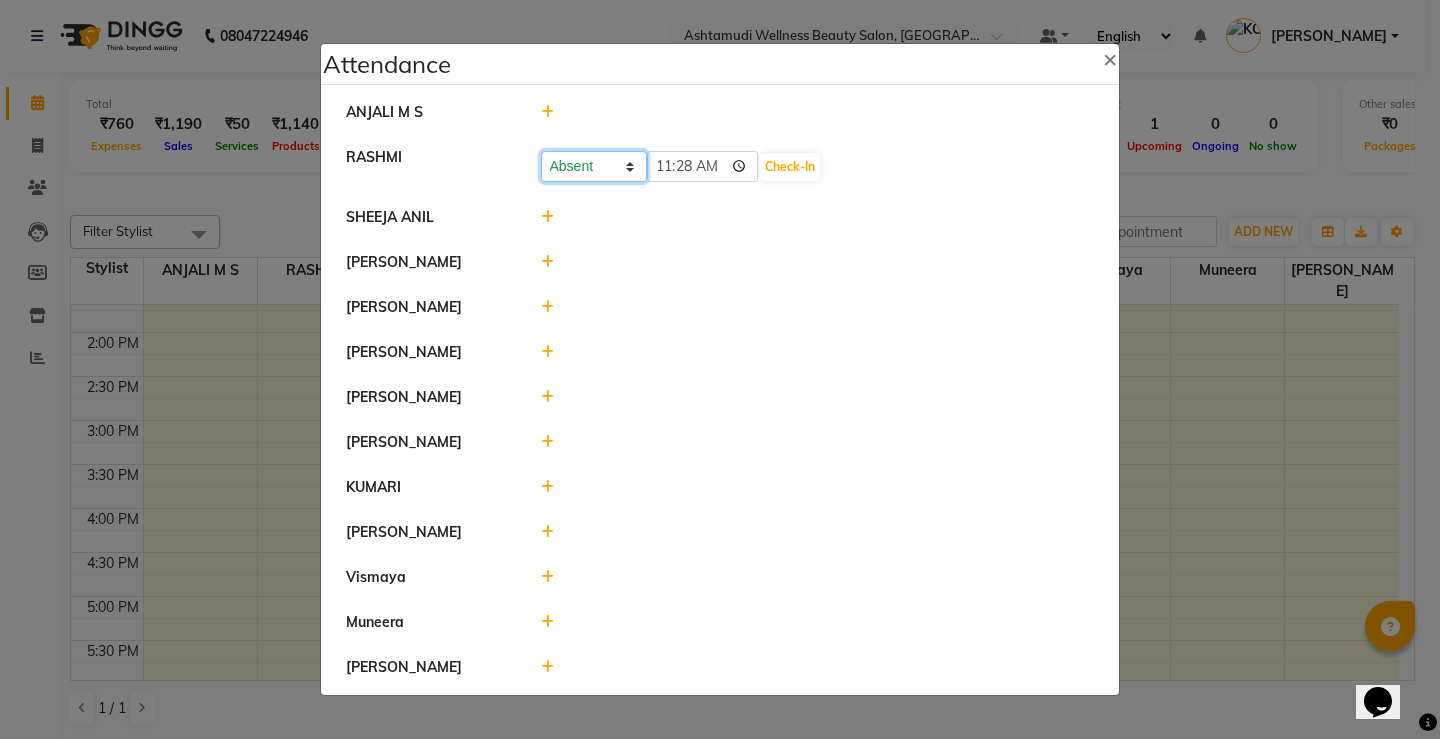 click on "Present Absent Late Half Day Weekly Off" 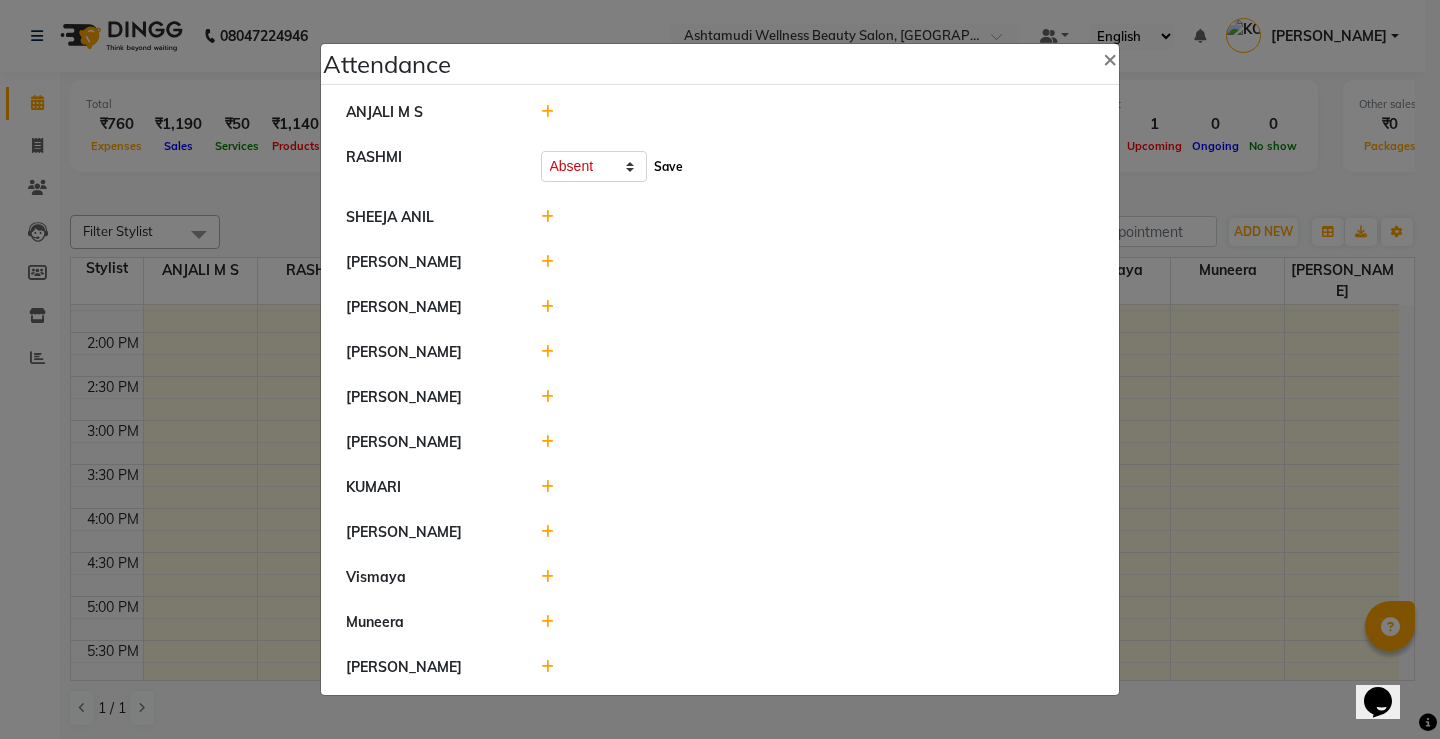 click on "Save" 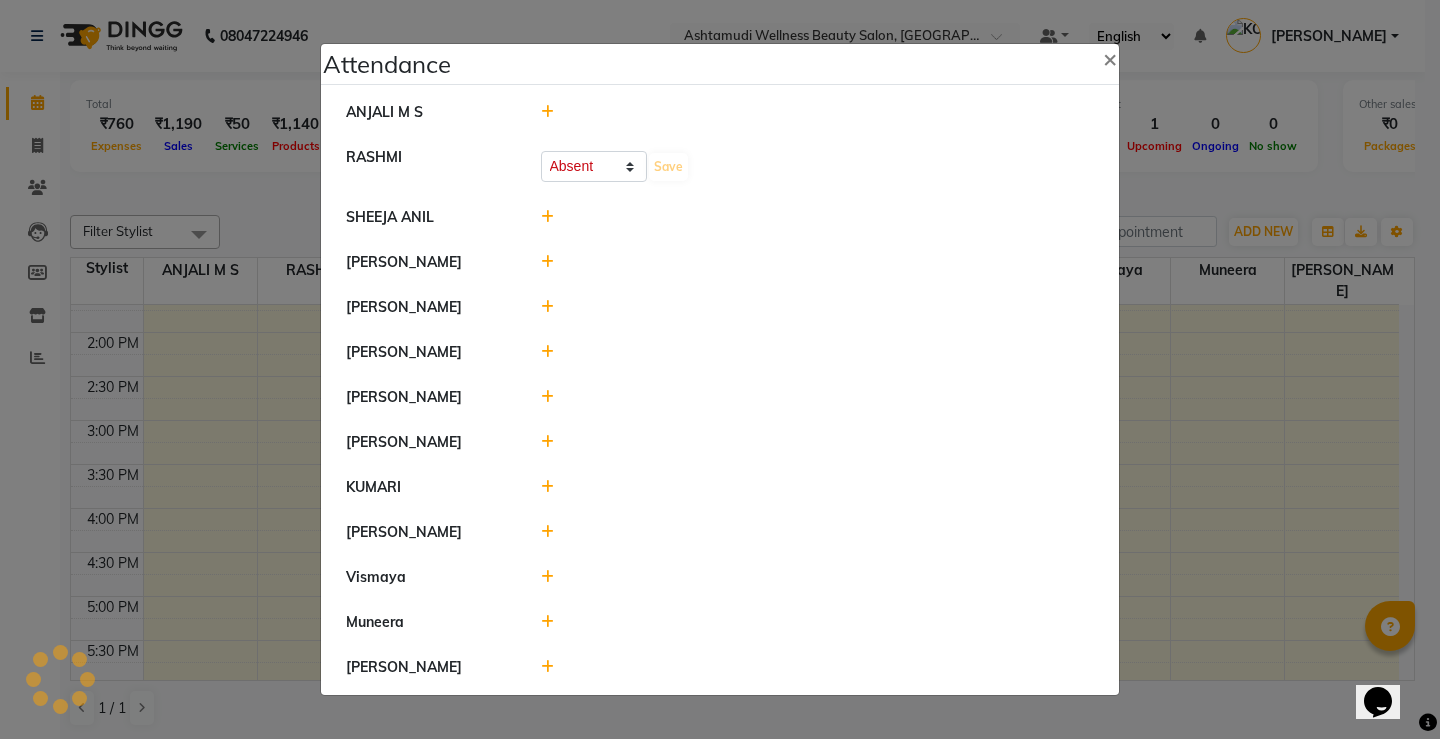 select on "A" 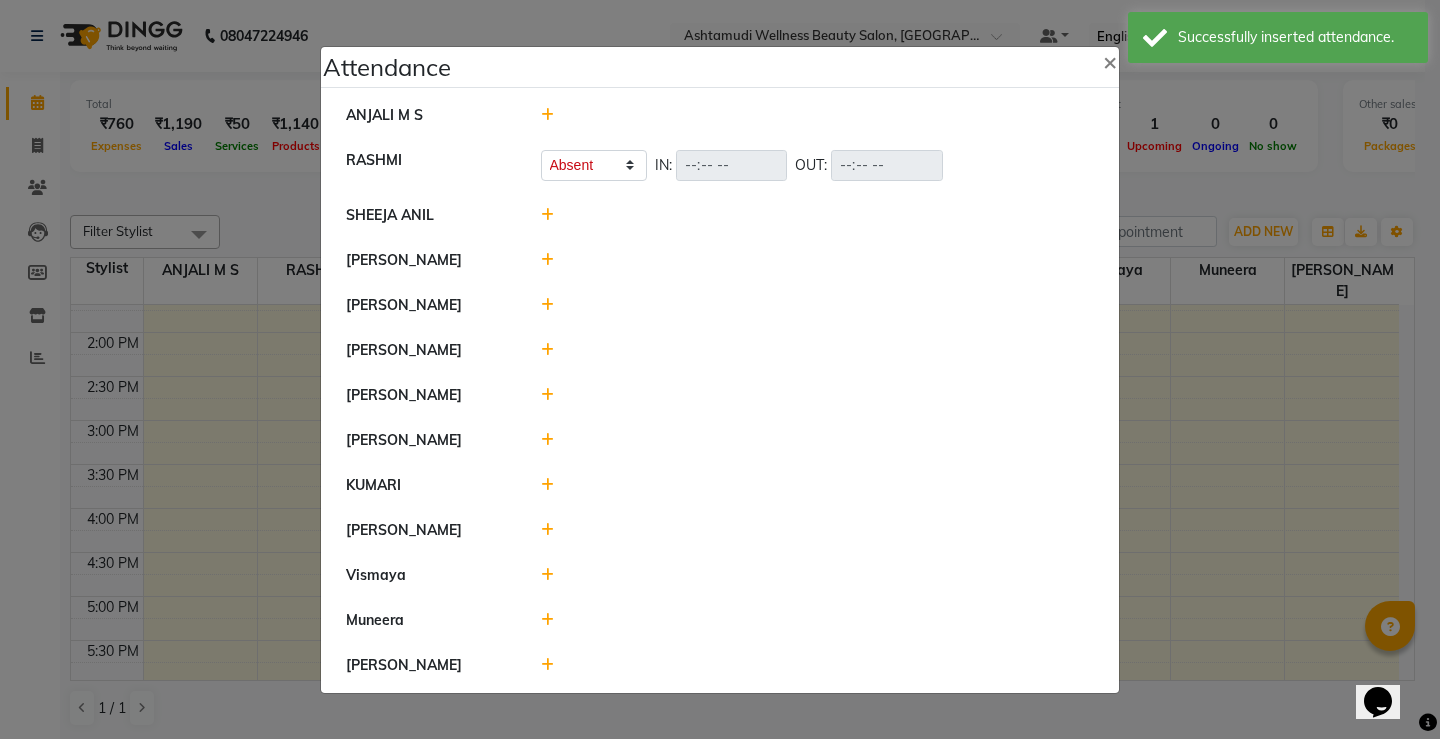 click 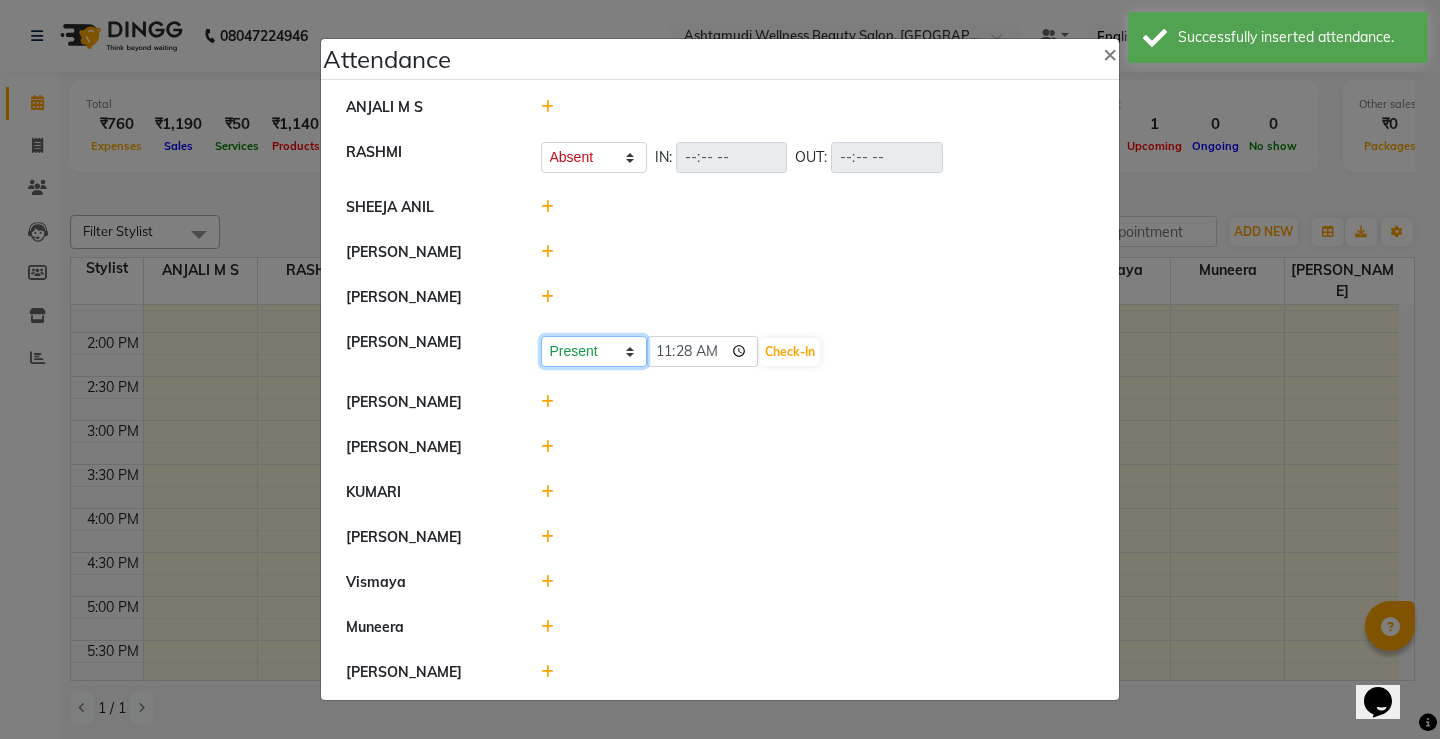 click on "Present Absent Late Half Day Weekly Off" 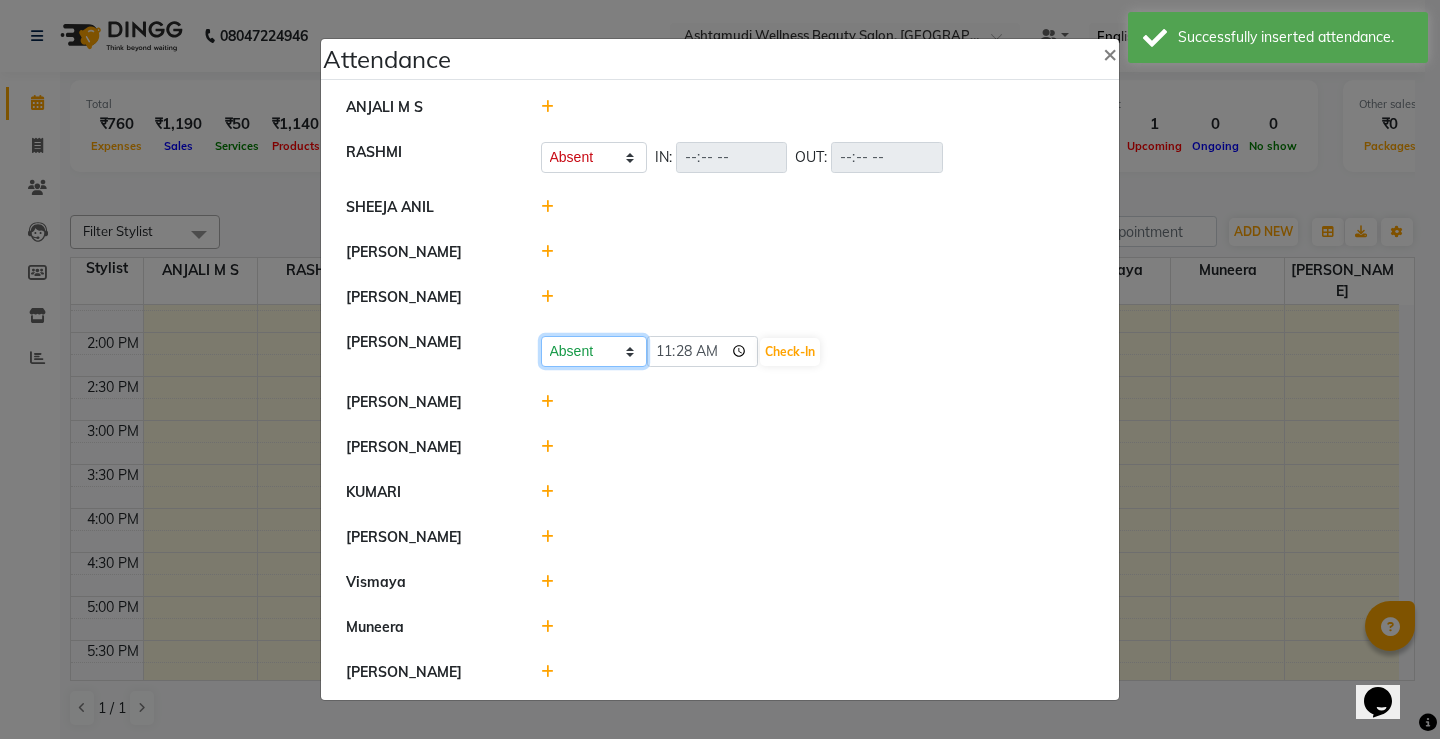 click on "Present Absent Late Half Day Weekly Off" 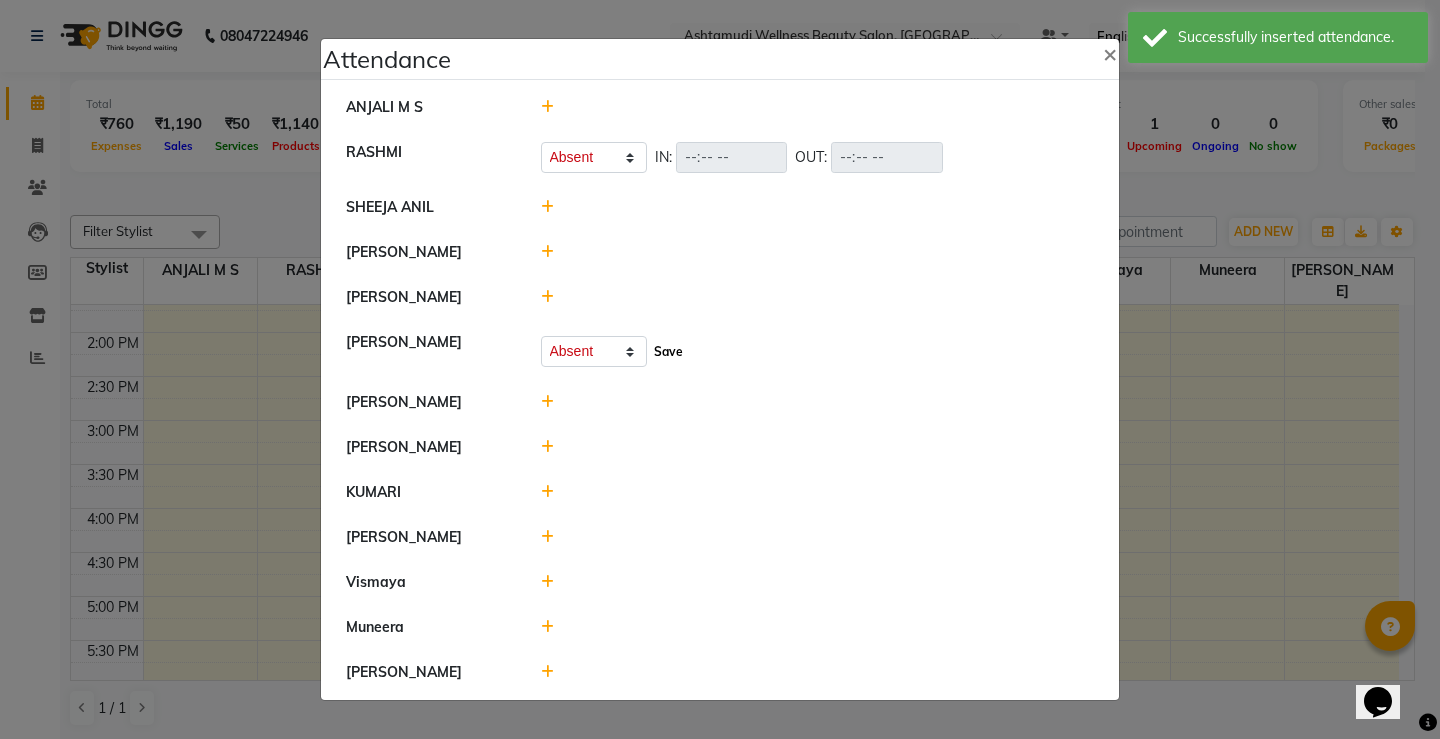 click on "Save" 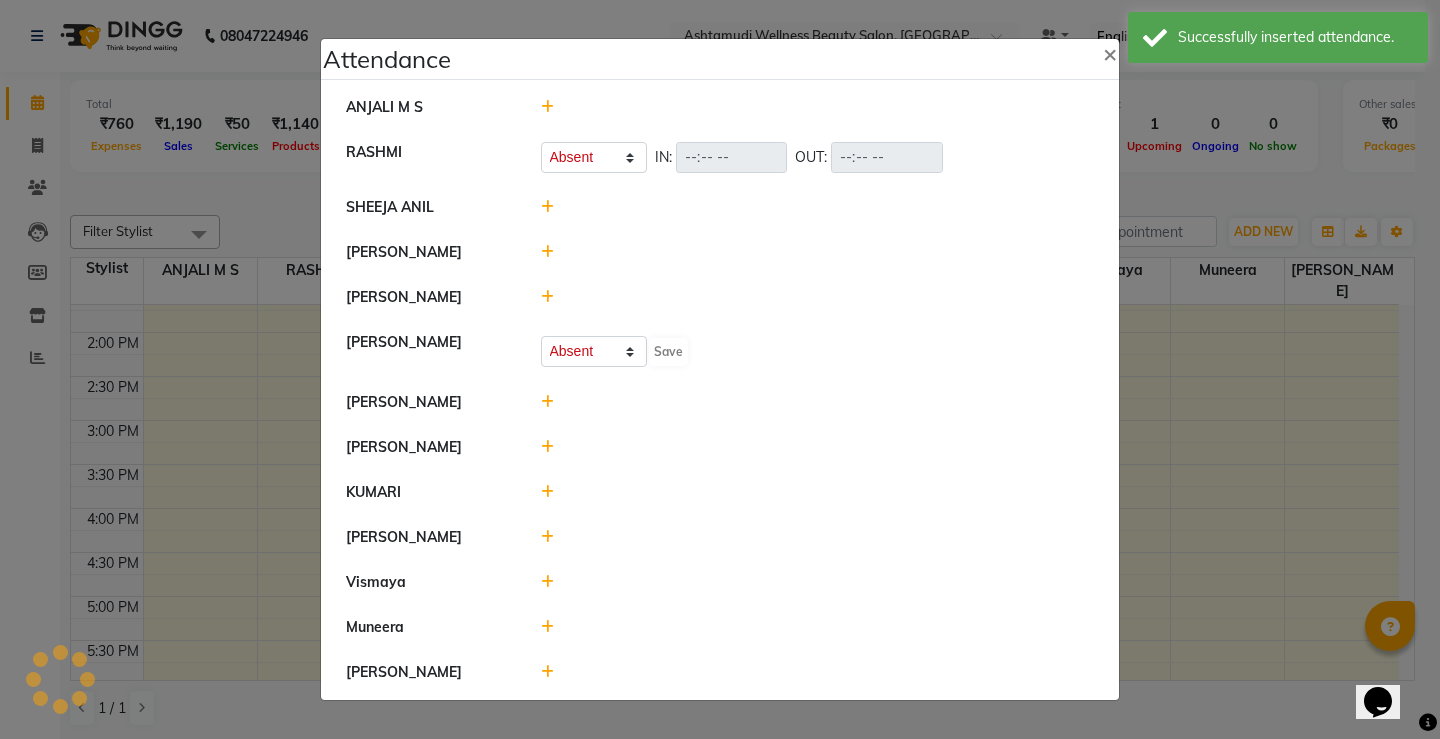 select on "A" 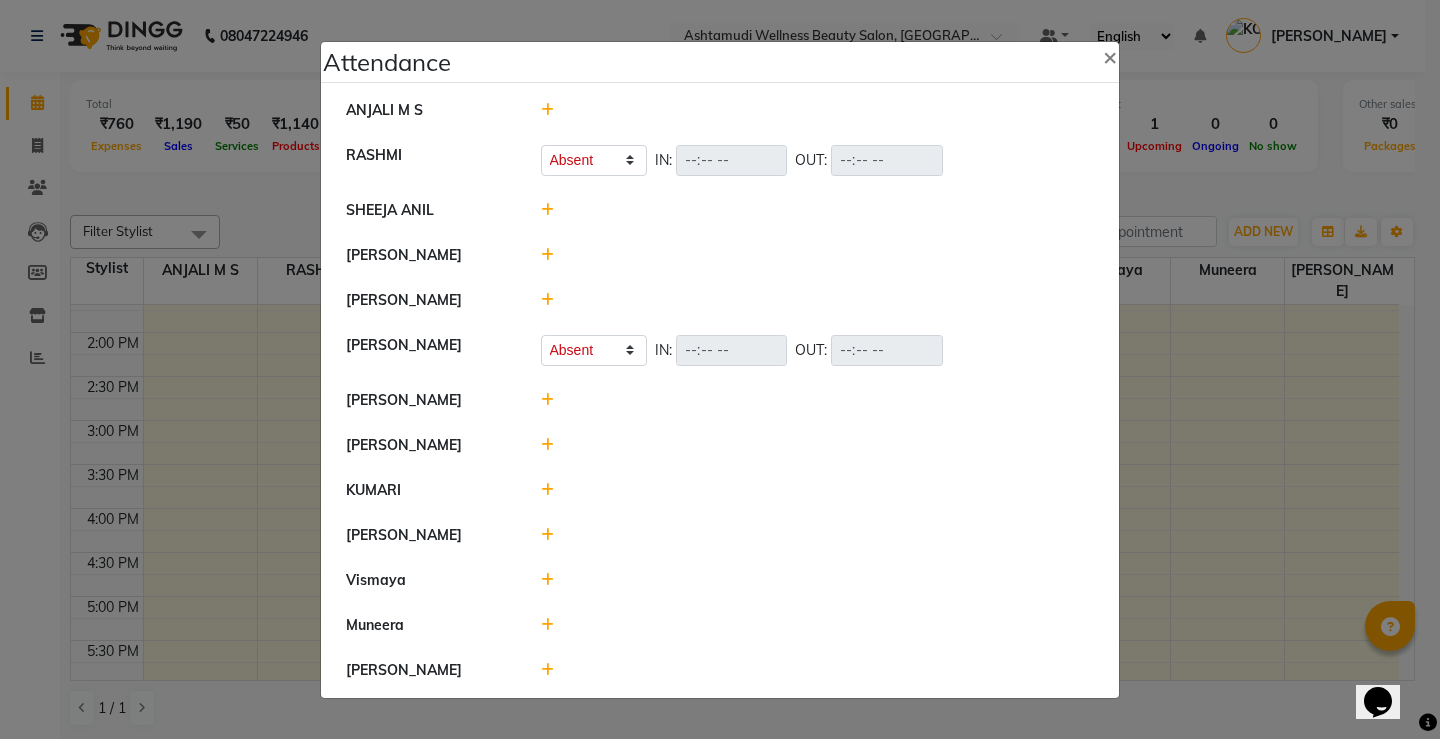 click 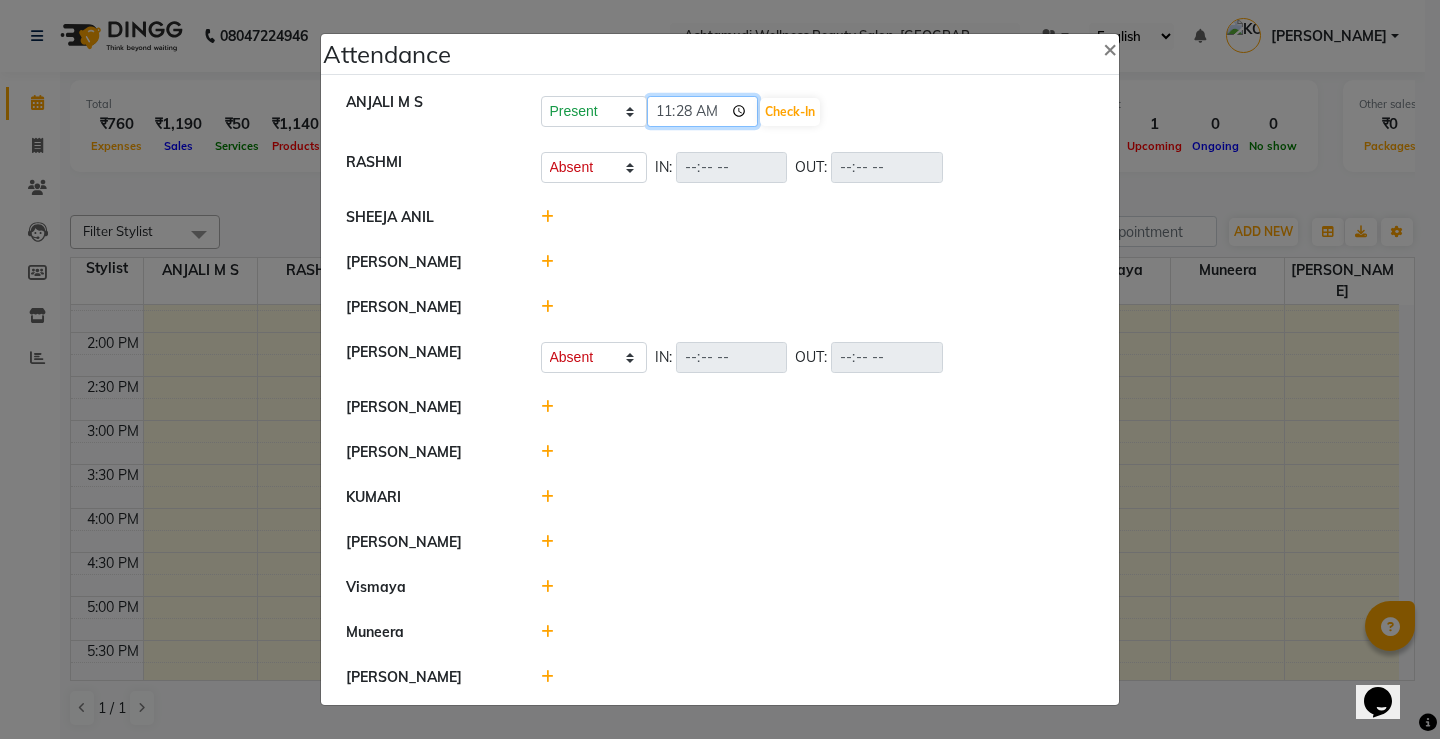 click on "11:28" 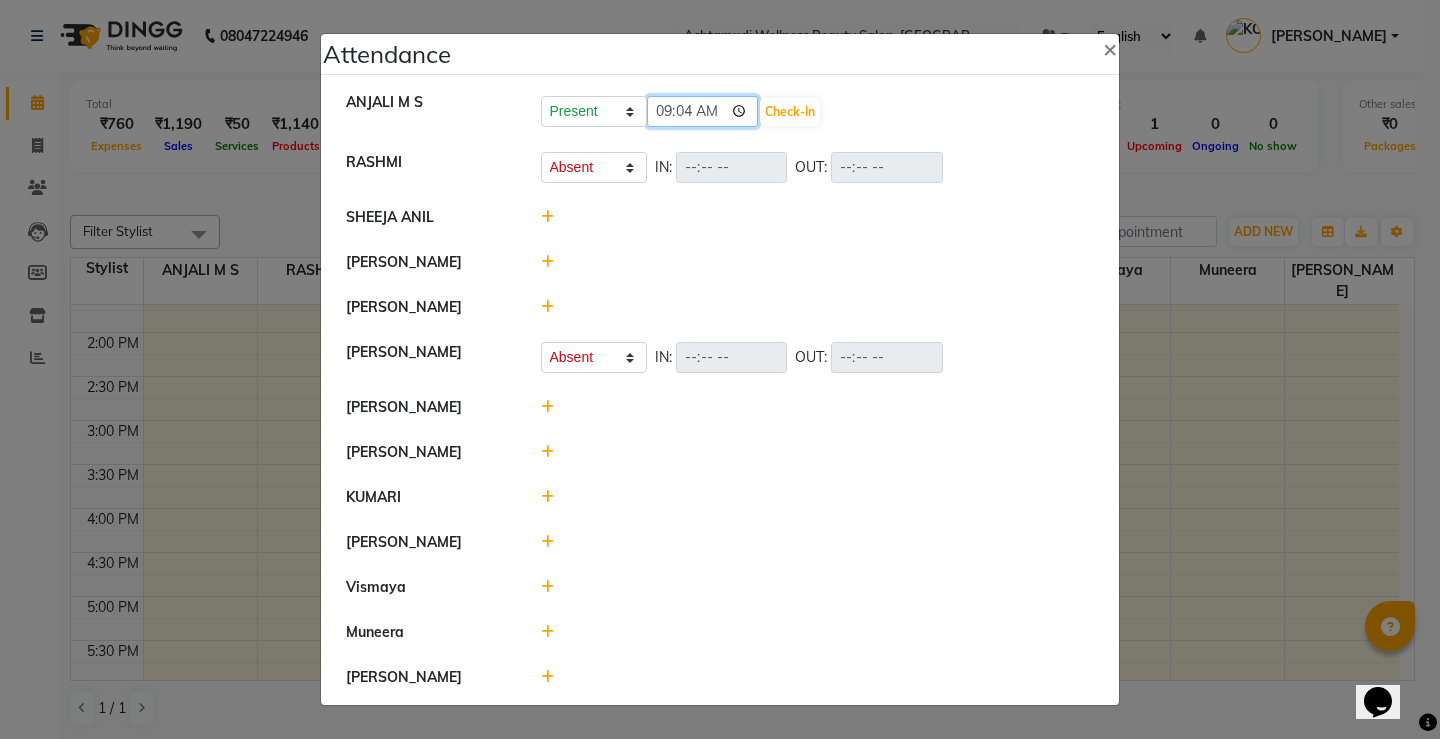 type on "09:48" 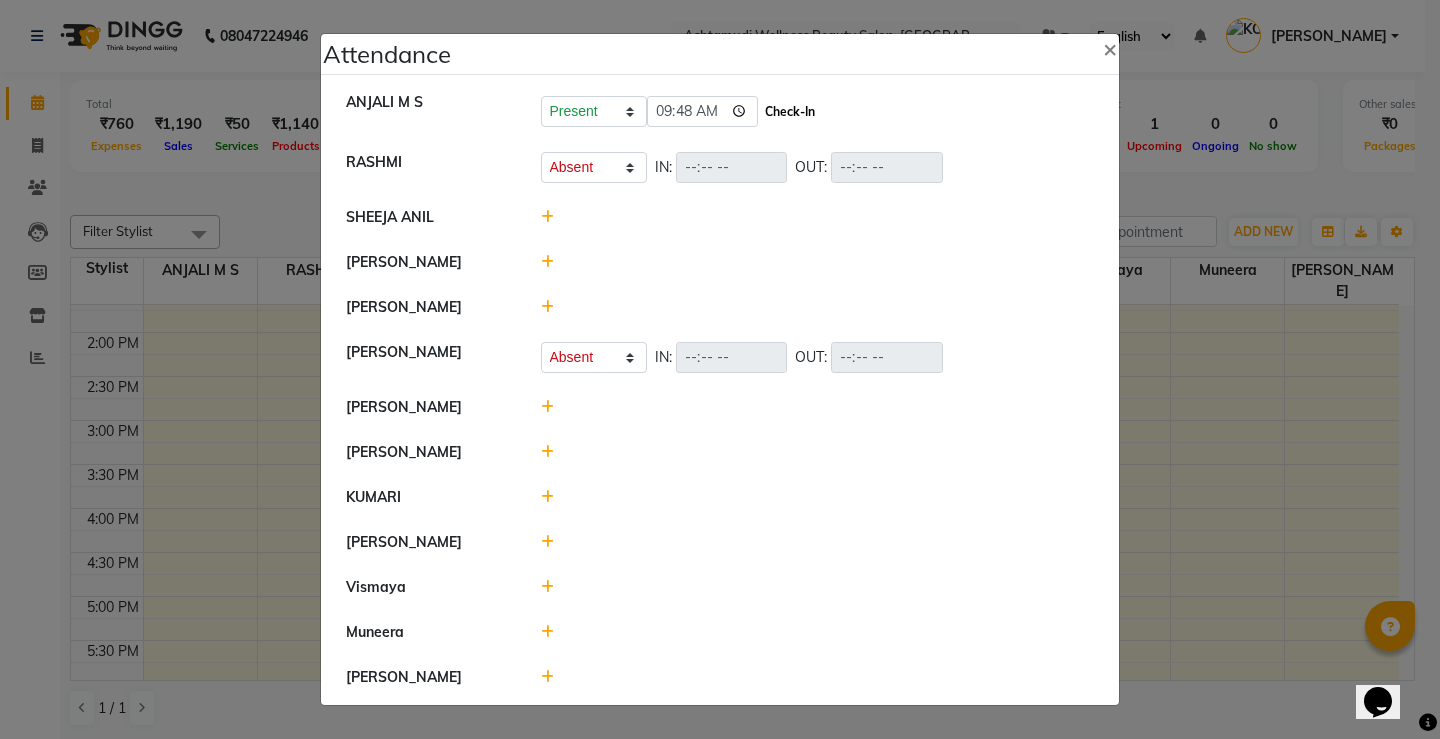 click on "Check-In" 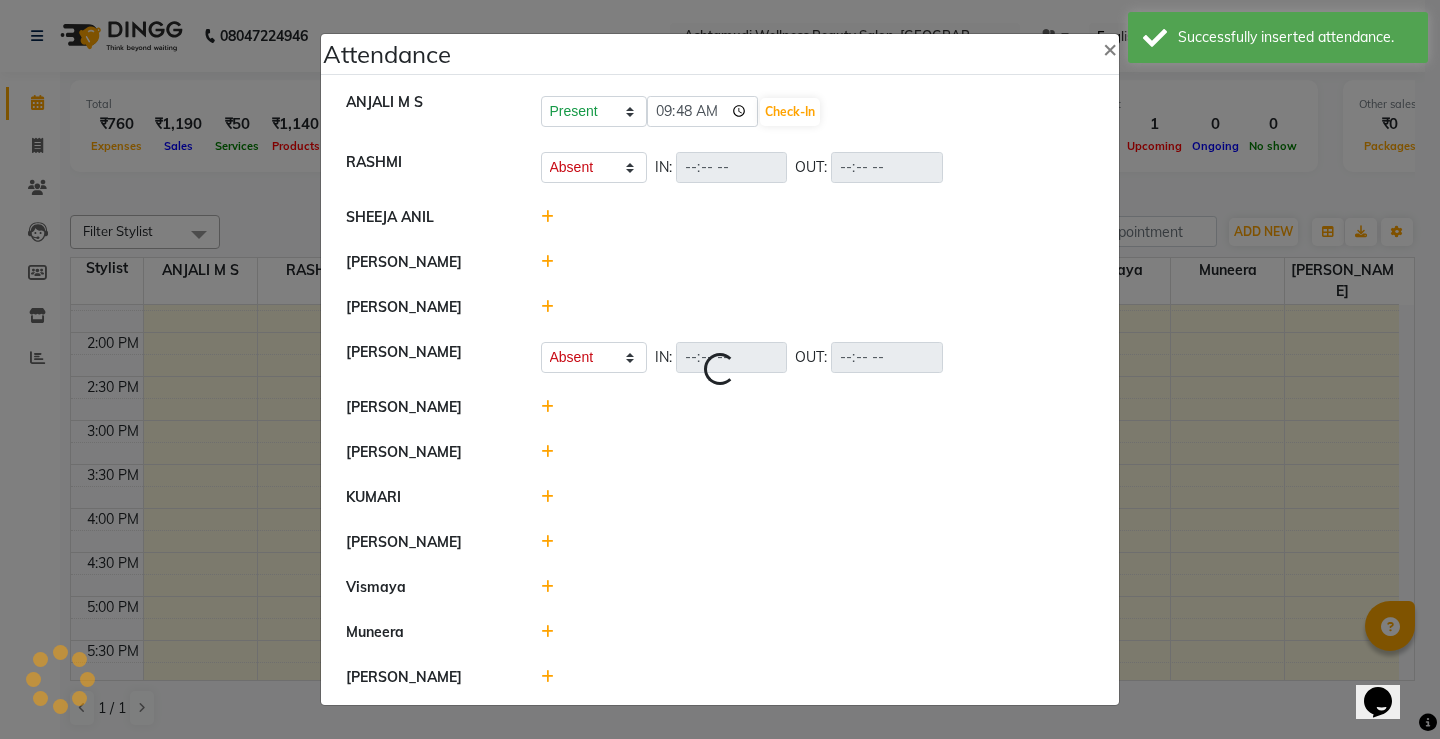 select on "A" 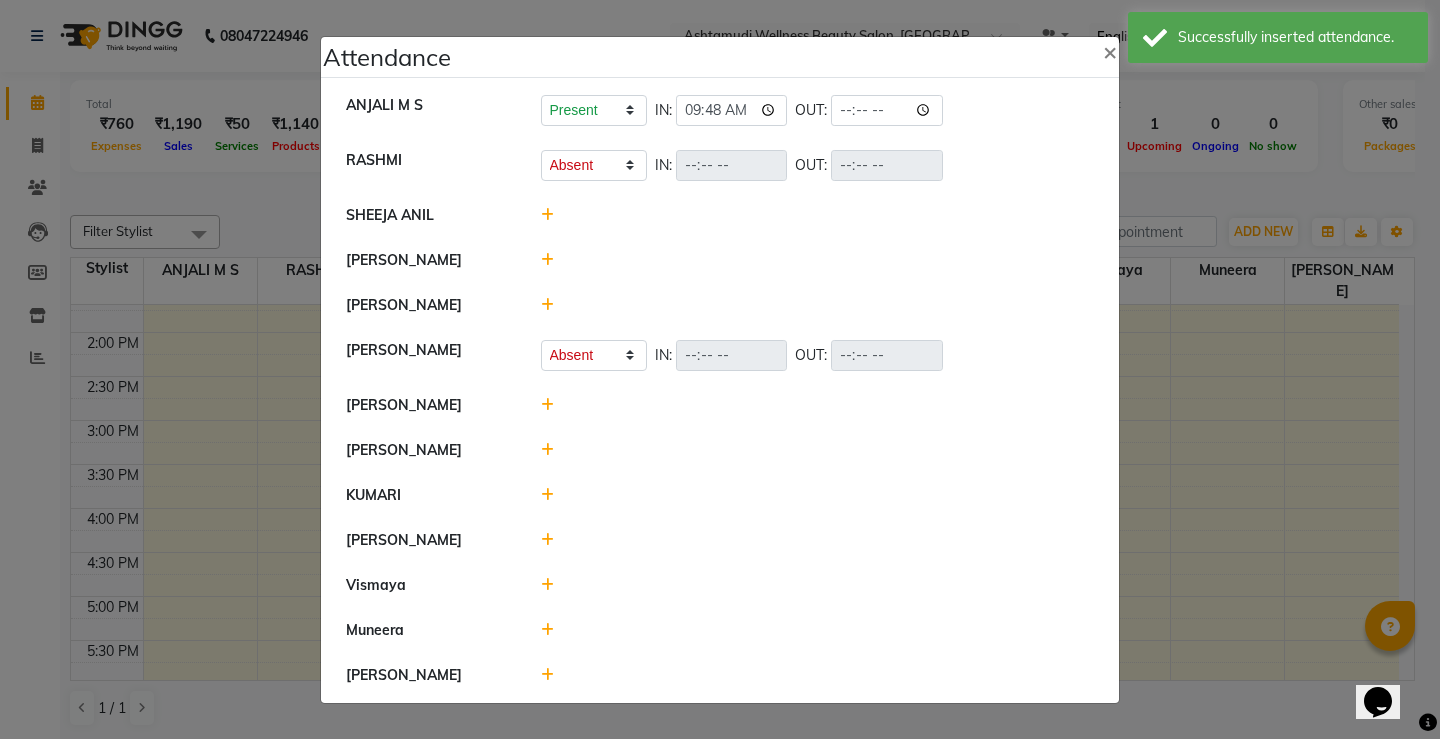 click 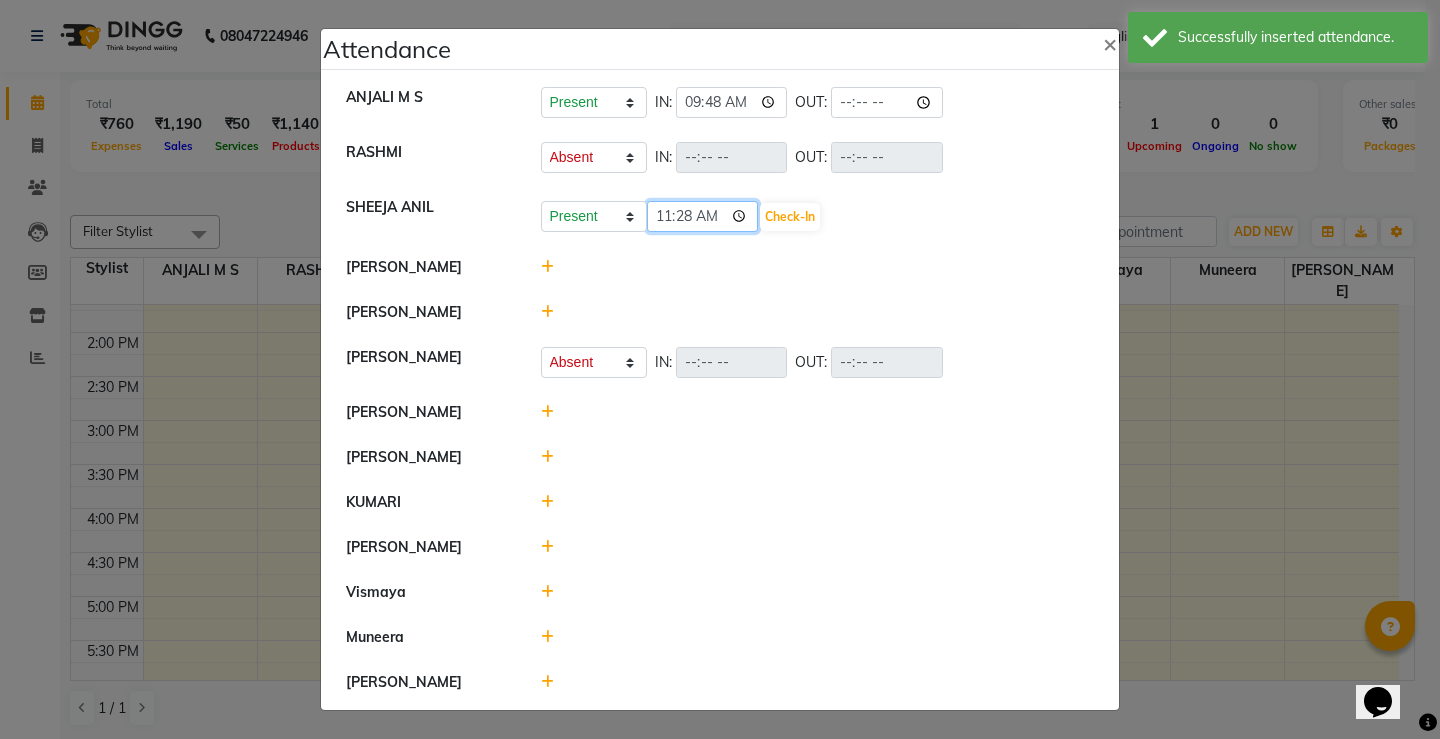 click on "11:28" 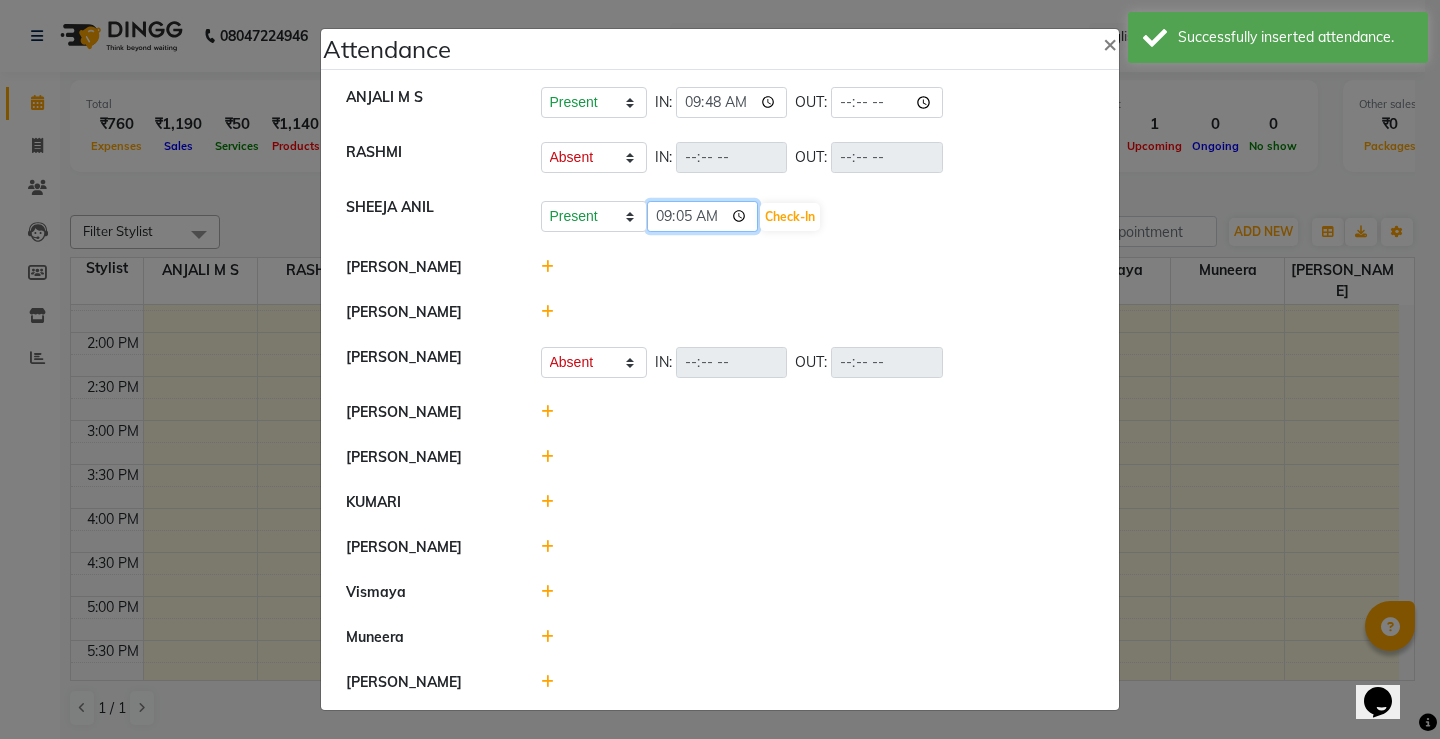type on "09:55" 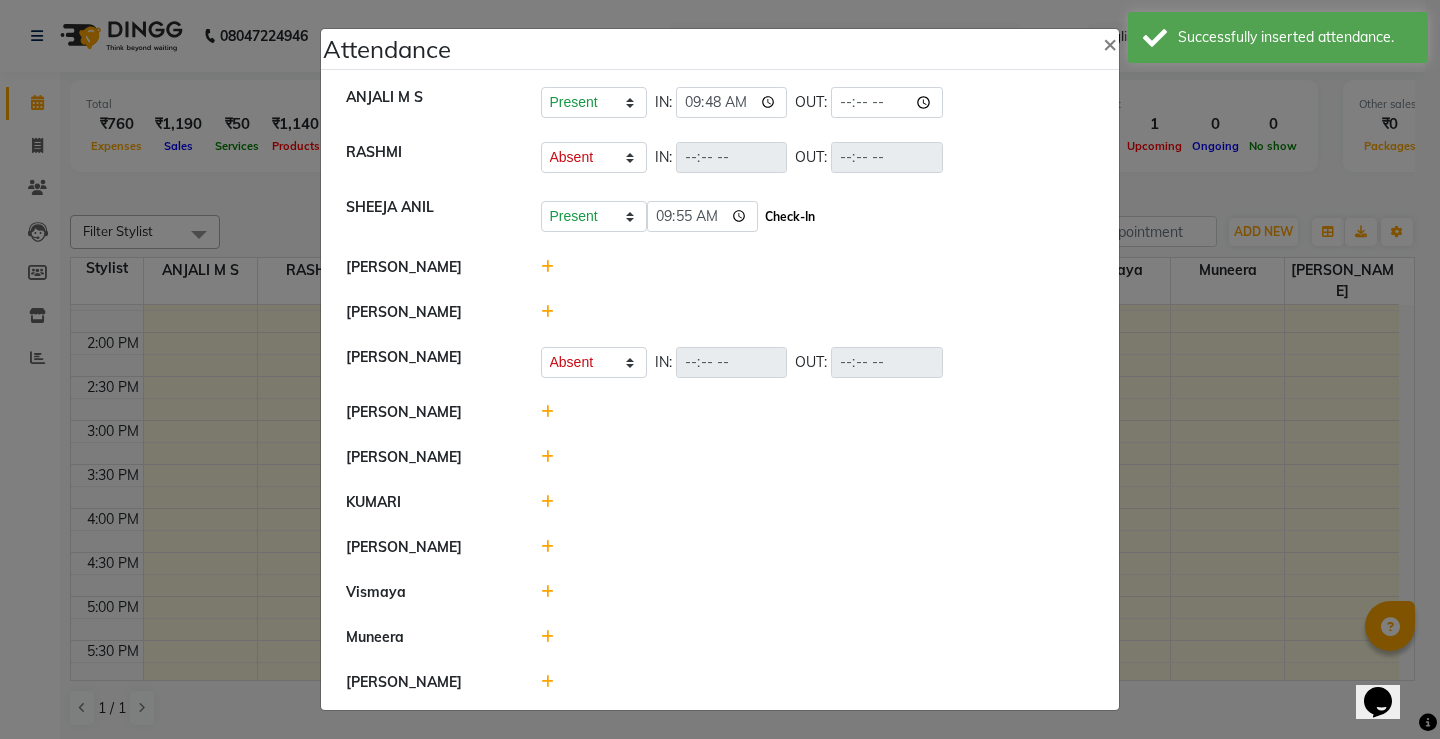 click on "Check-In" 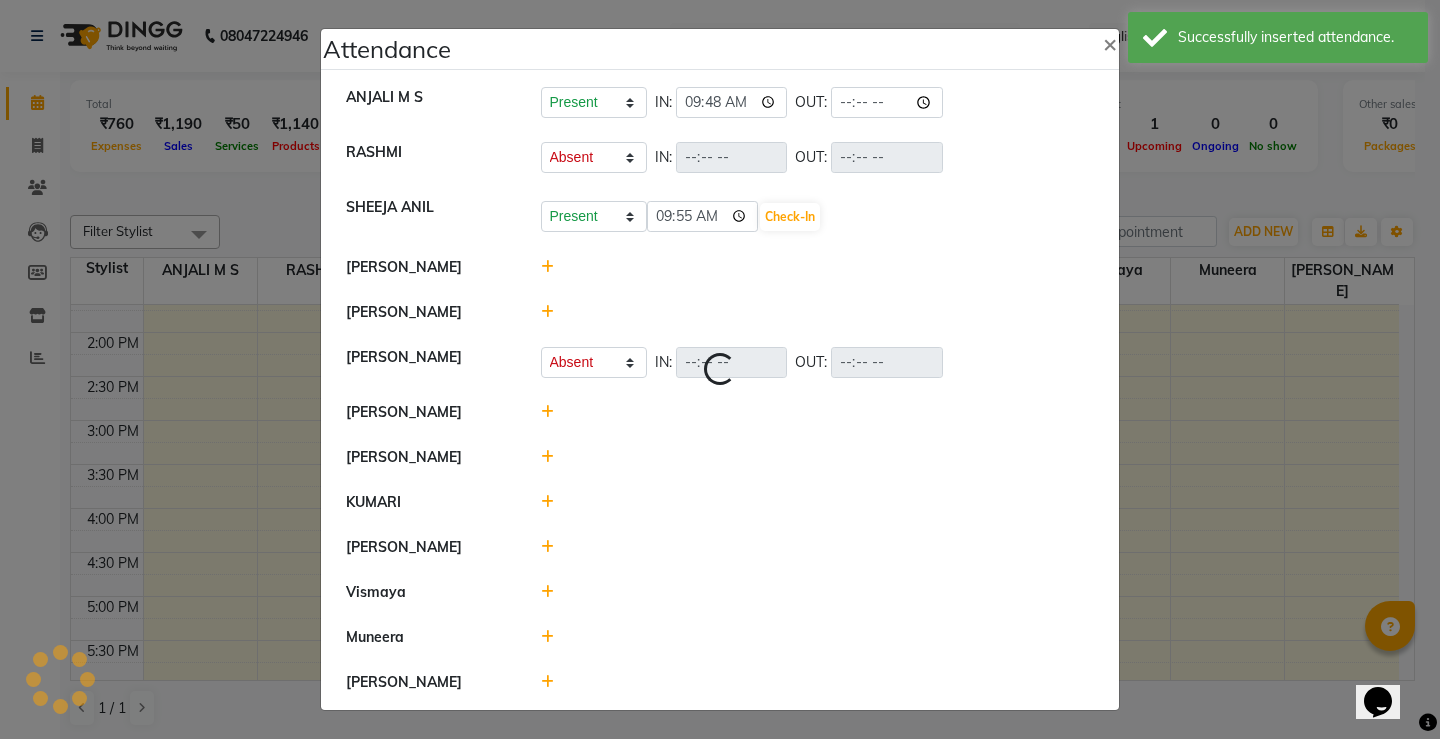select on "A" 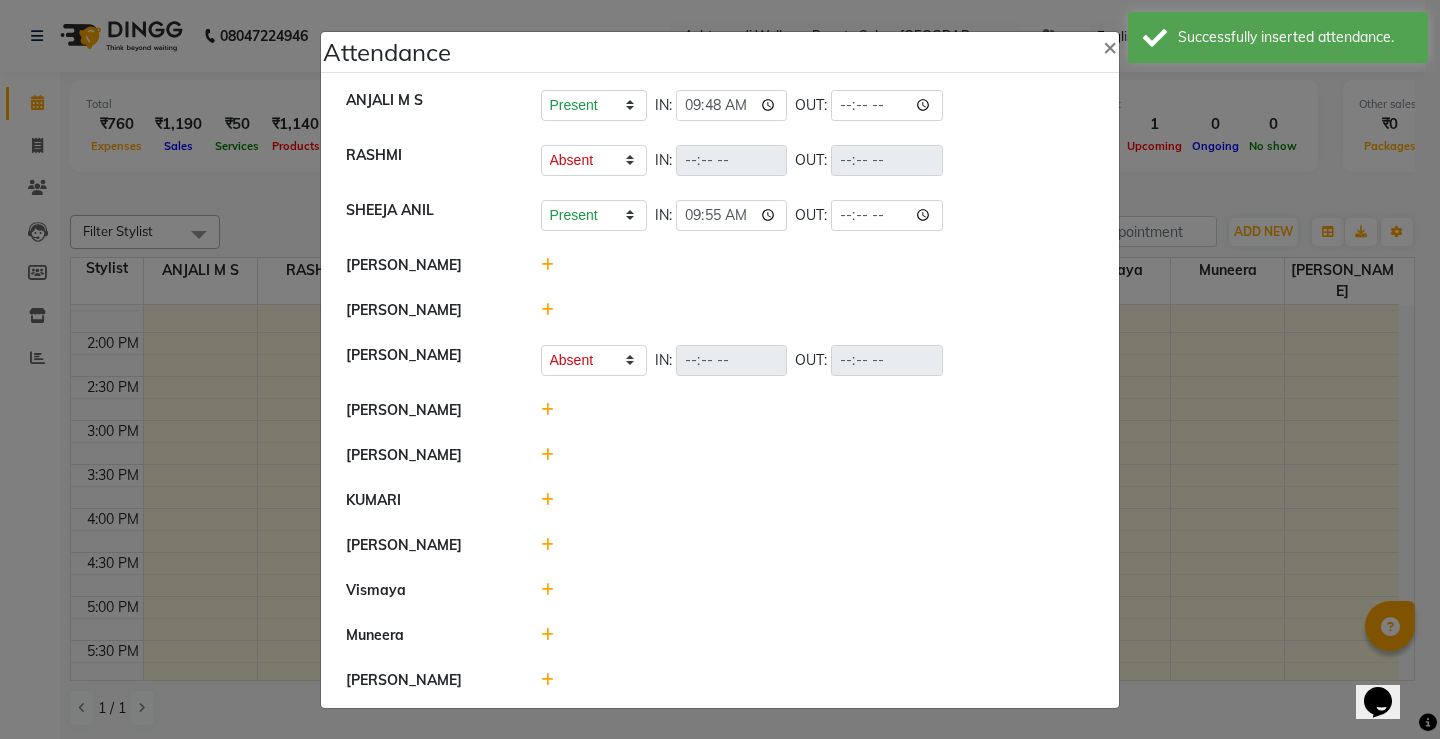 click 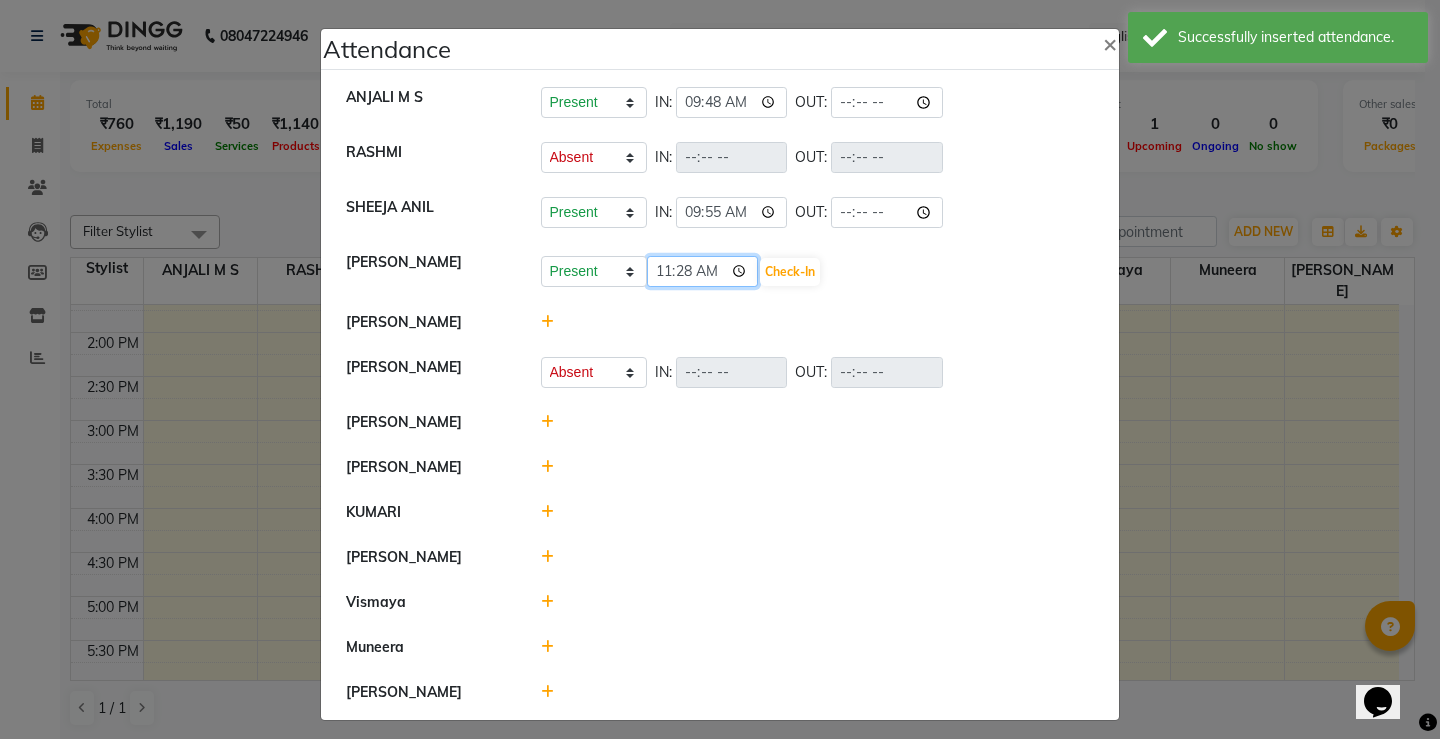 click on "11:28" 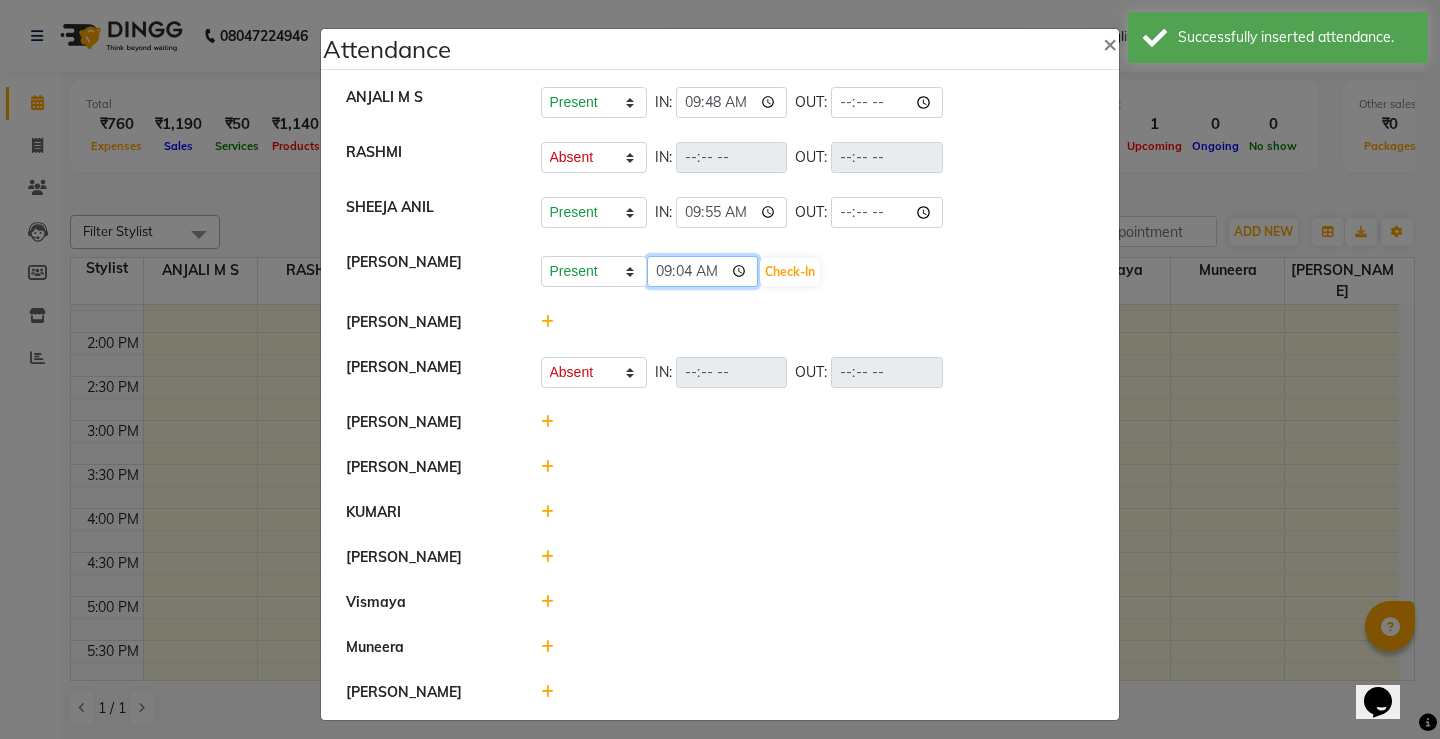 type on "09:40" 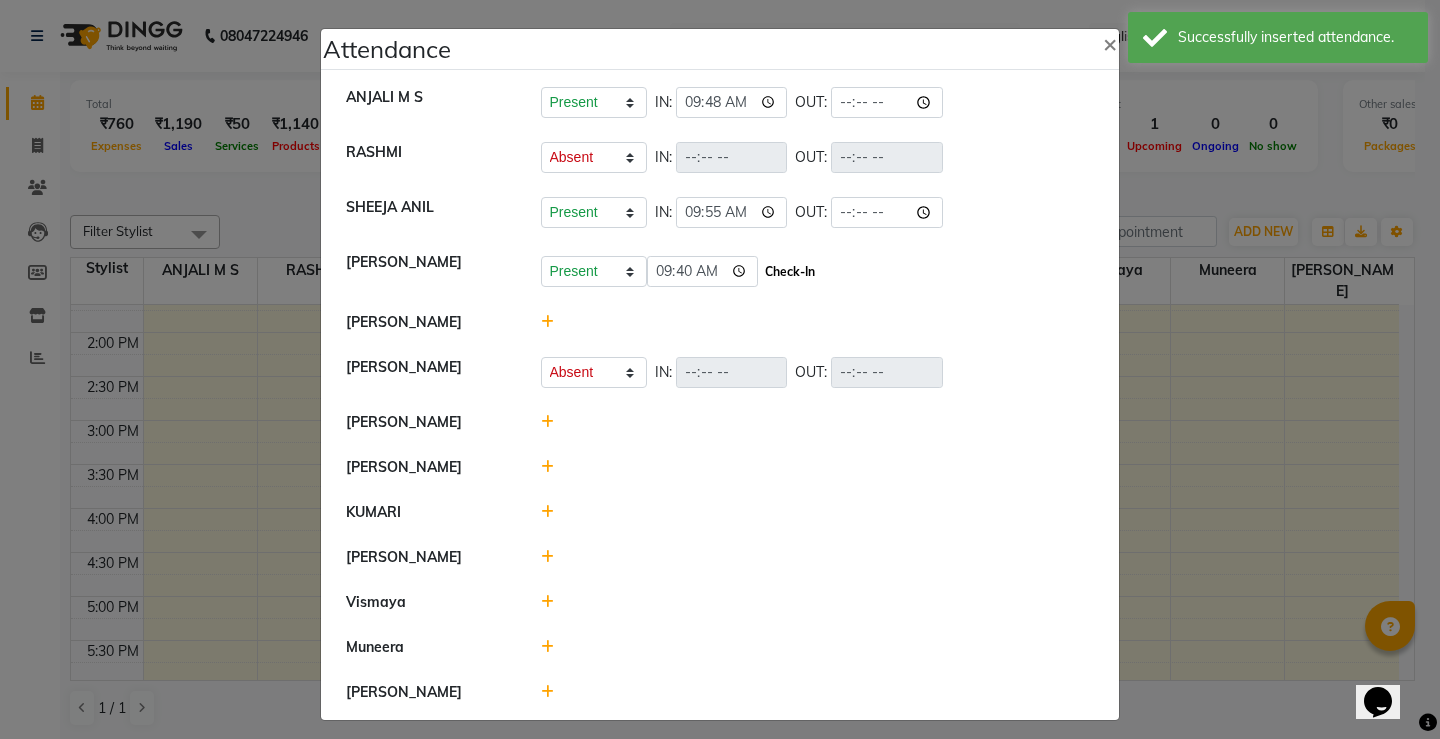 click on "Check-In" 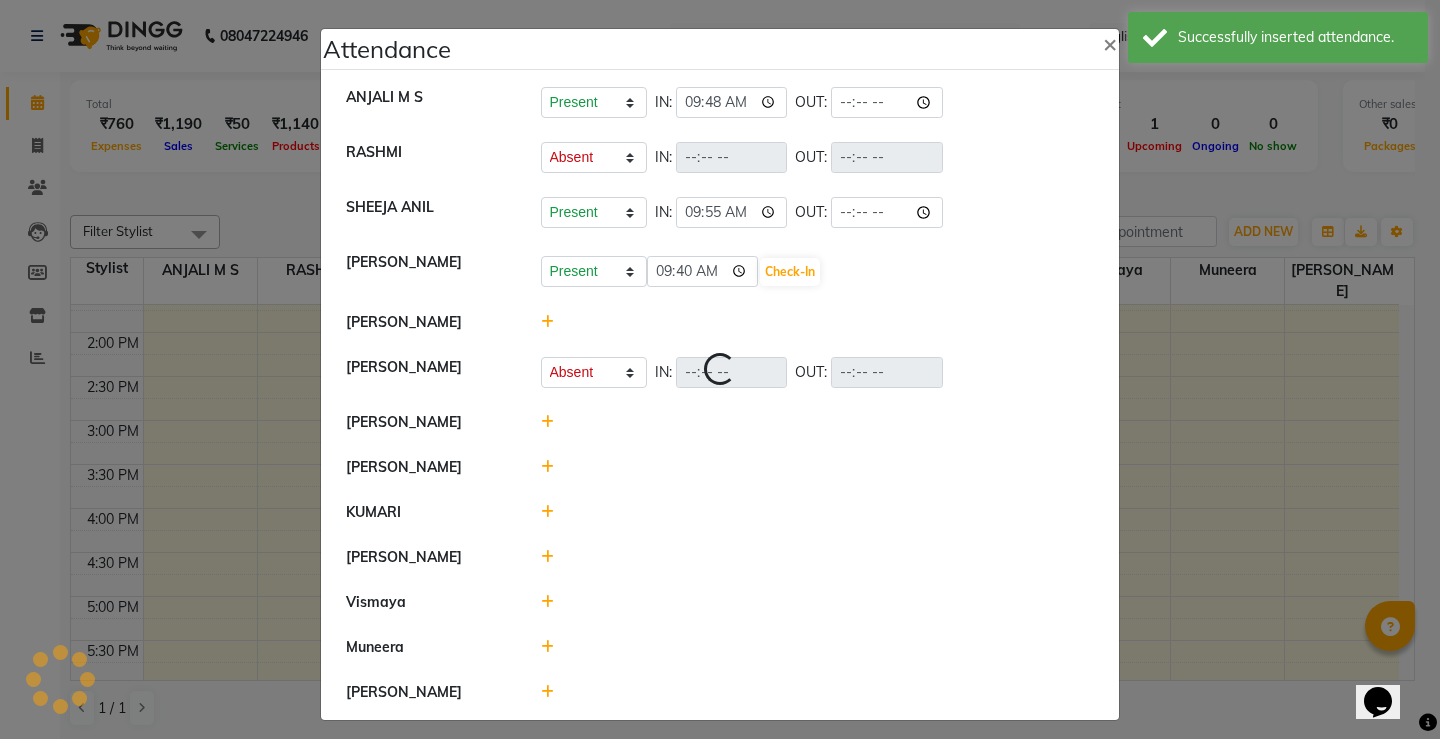 select on "A" 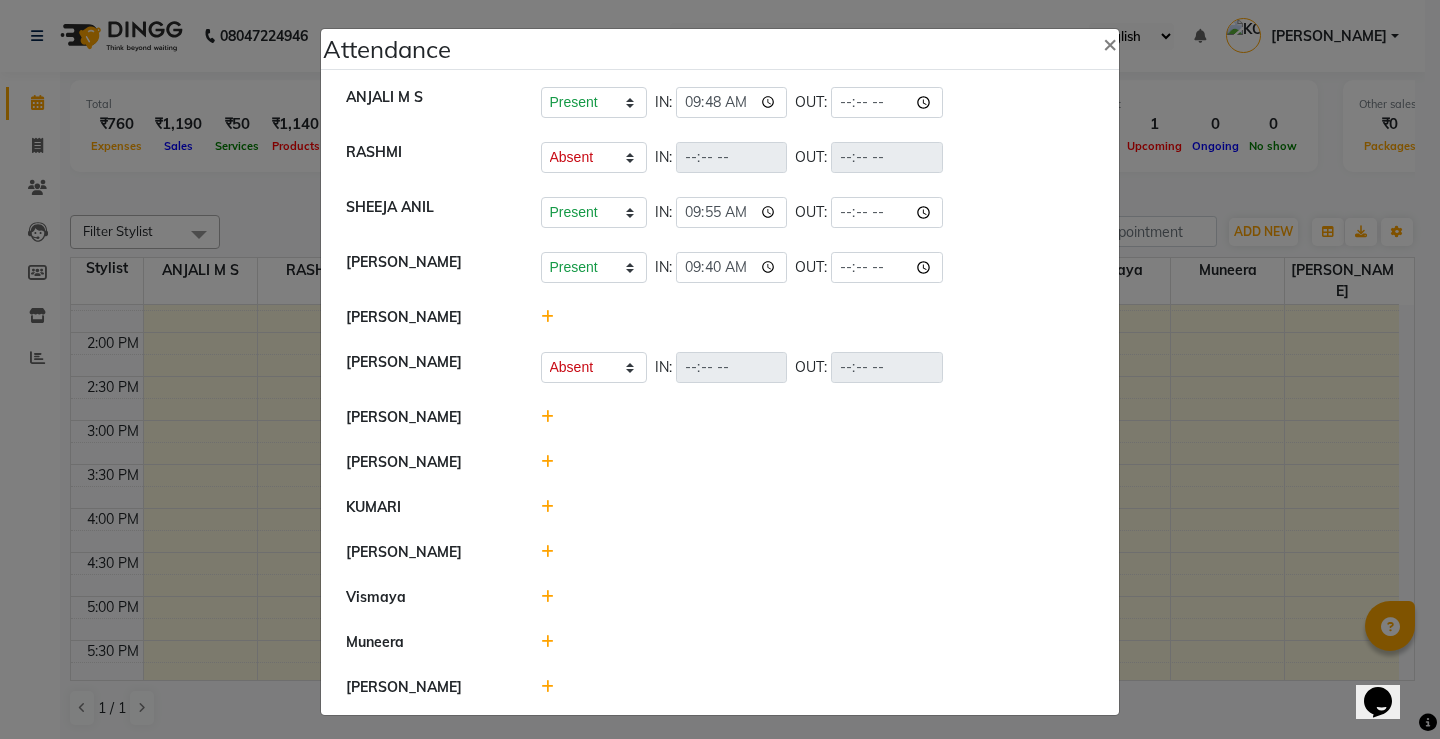 click 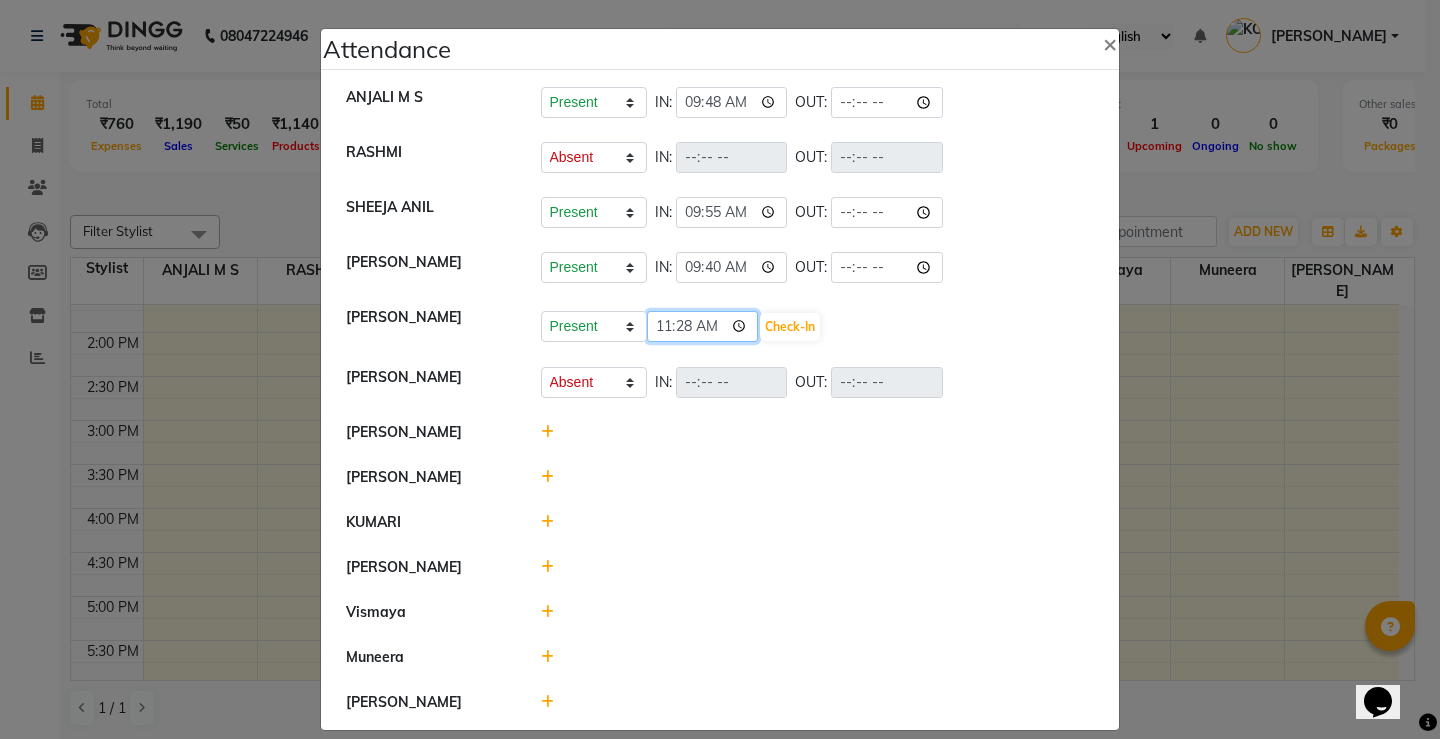 click on "11:28" 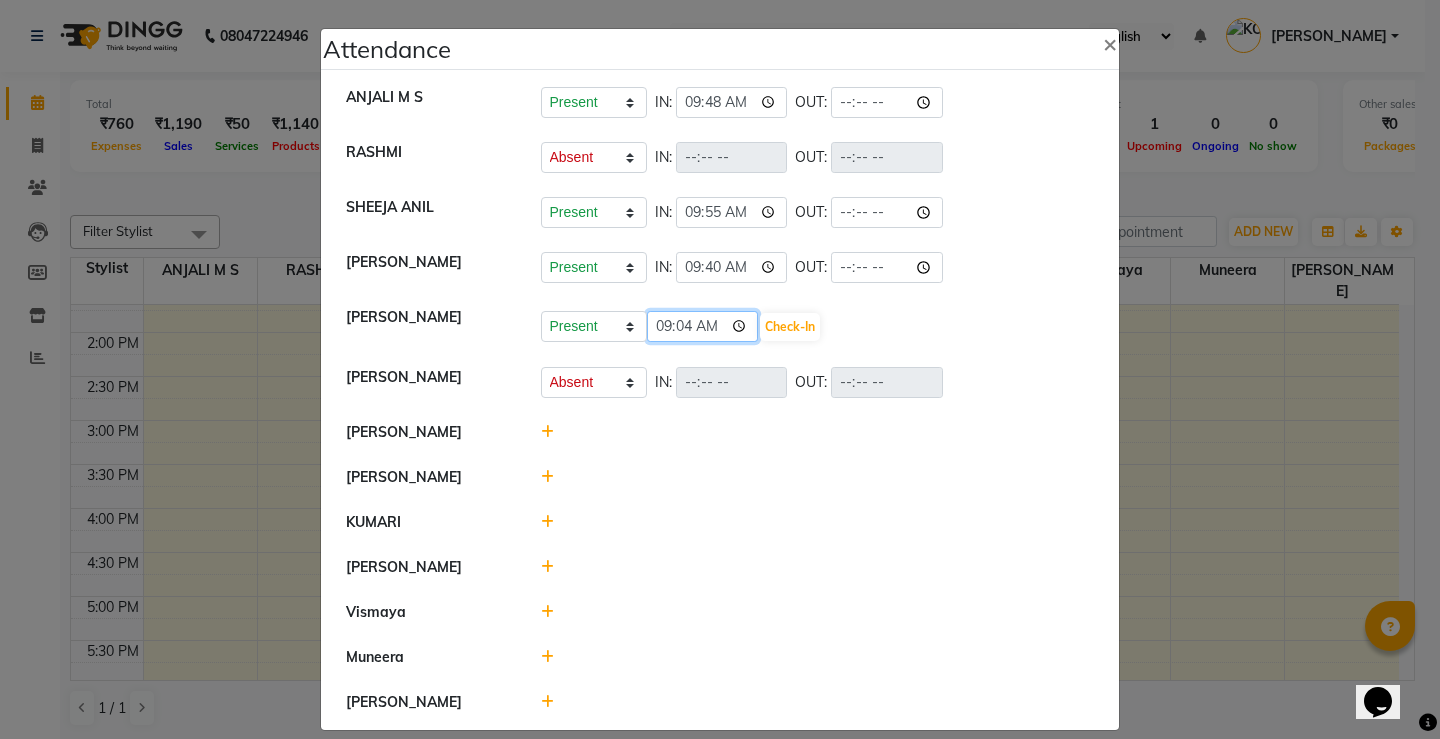 type on "09:40" 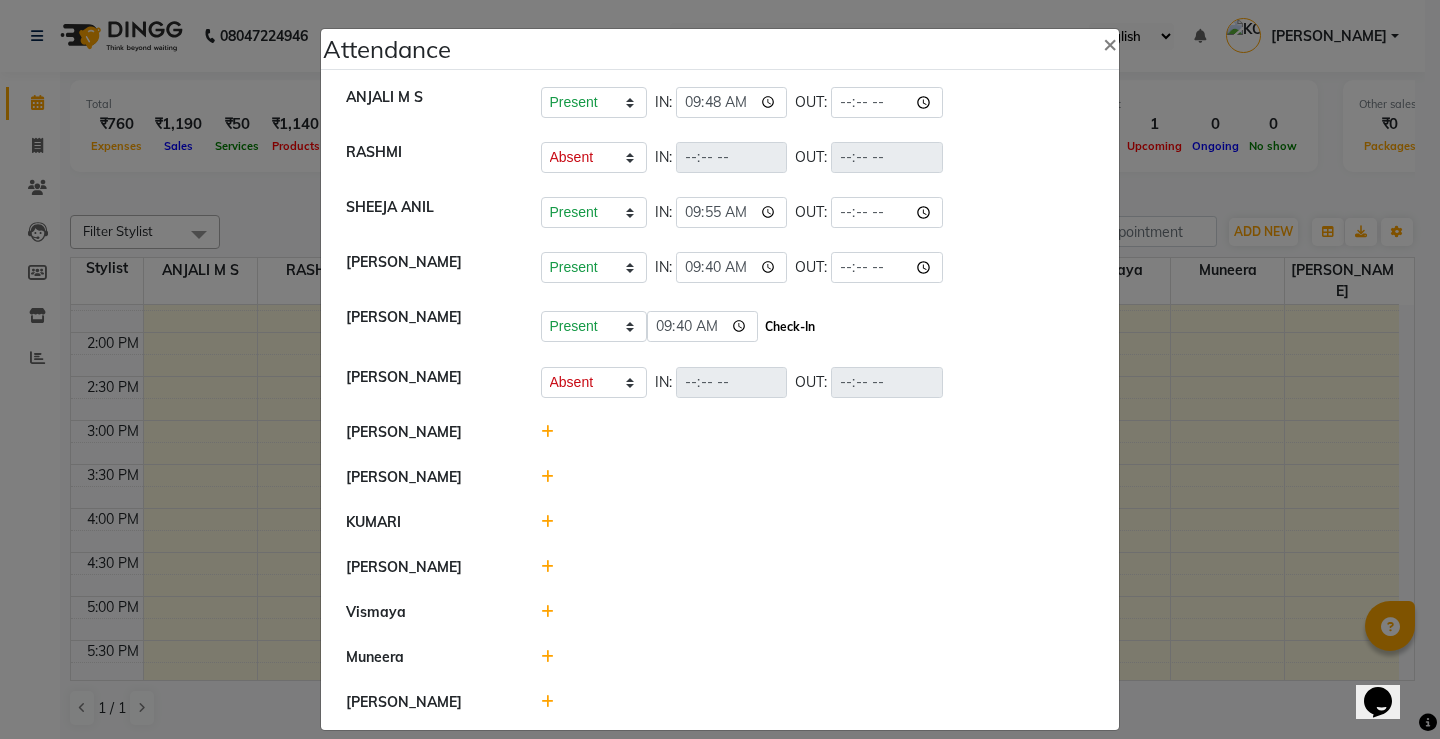 click on "Check-In" 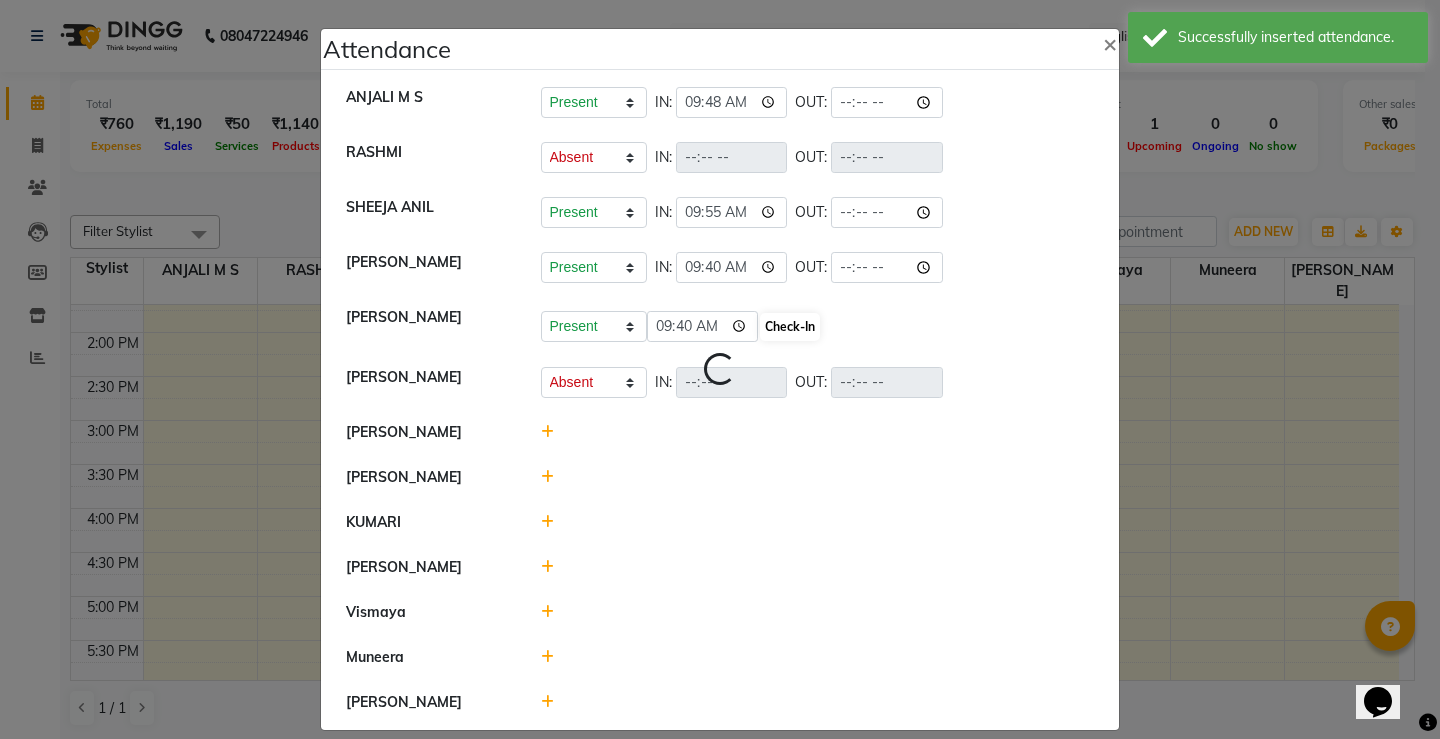 select on "A" 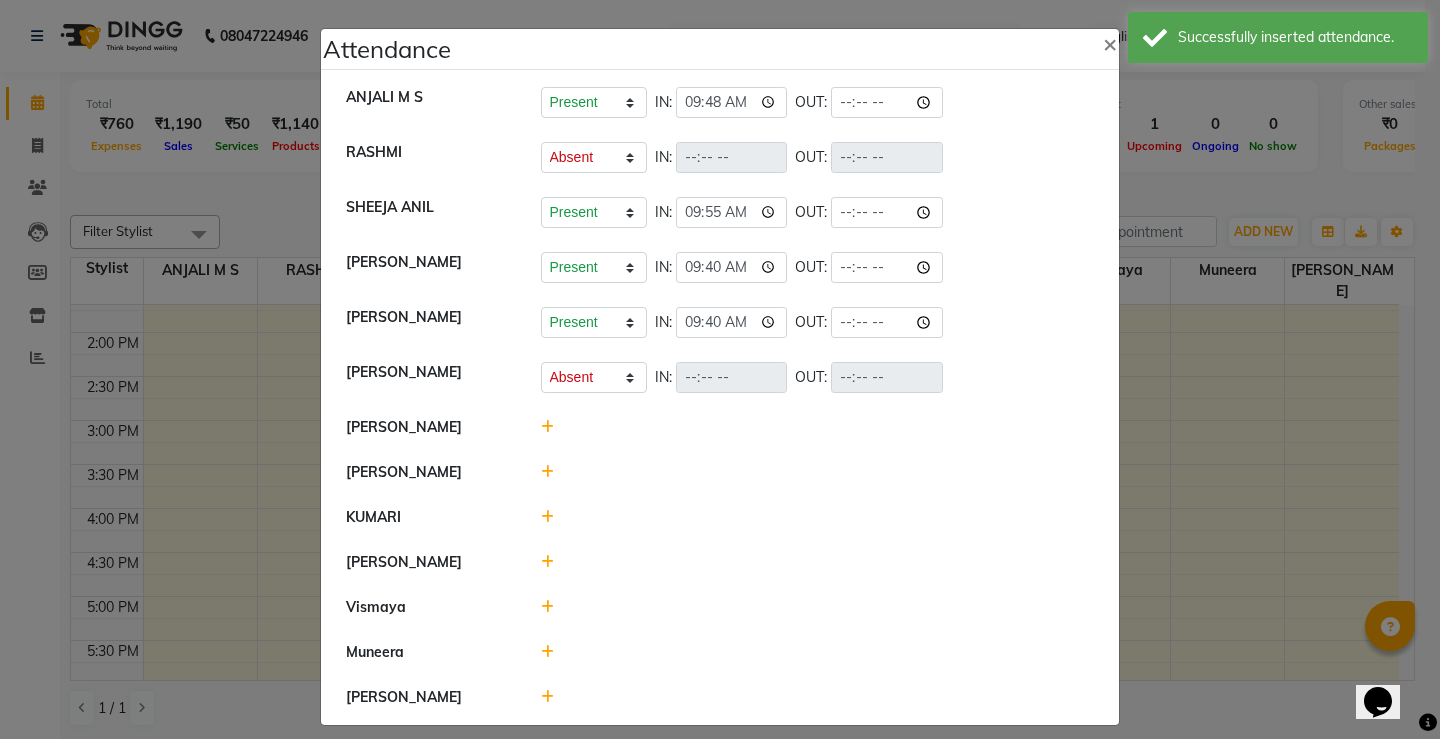 click 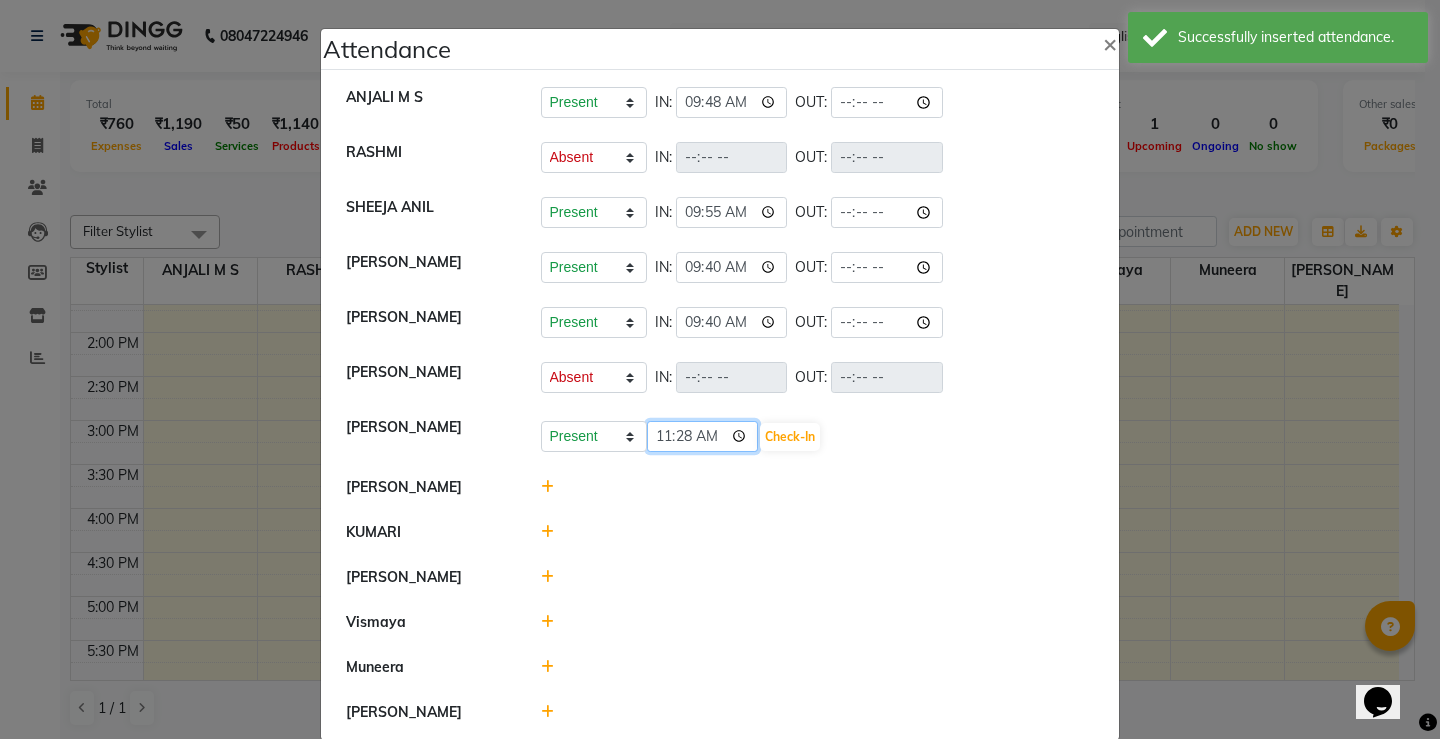 click on "11:28" 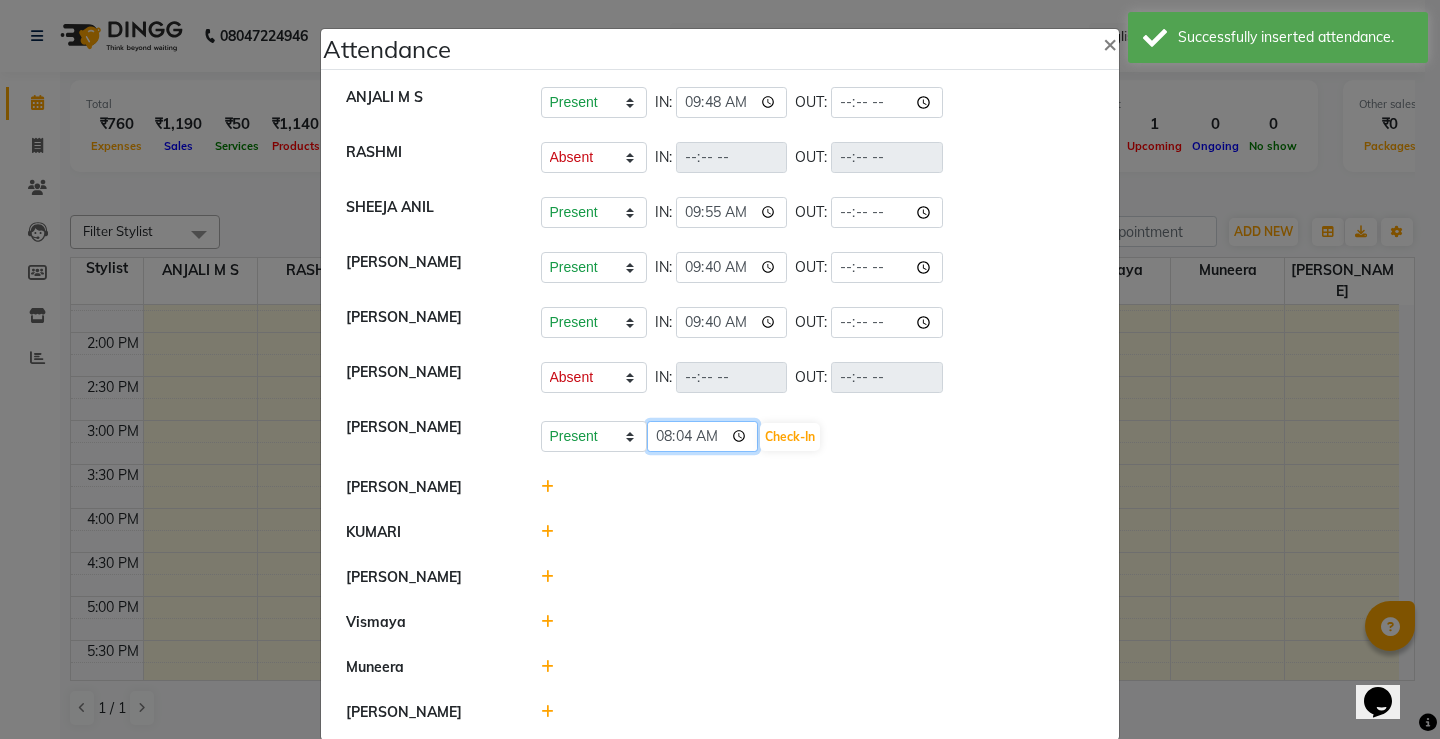 type on "08:45" 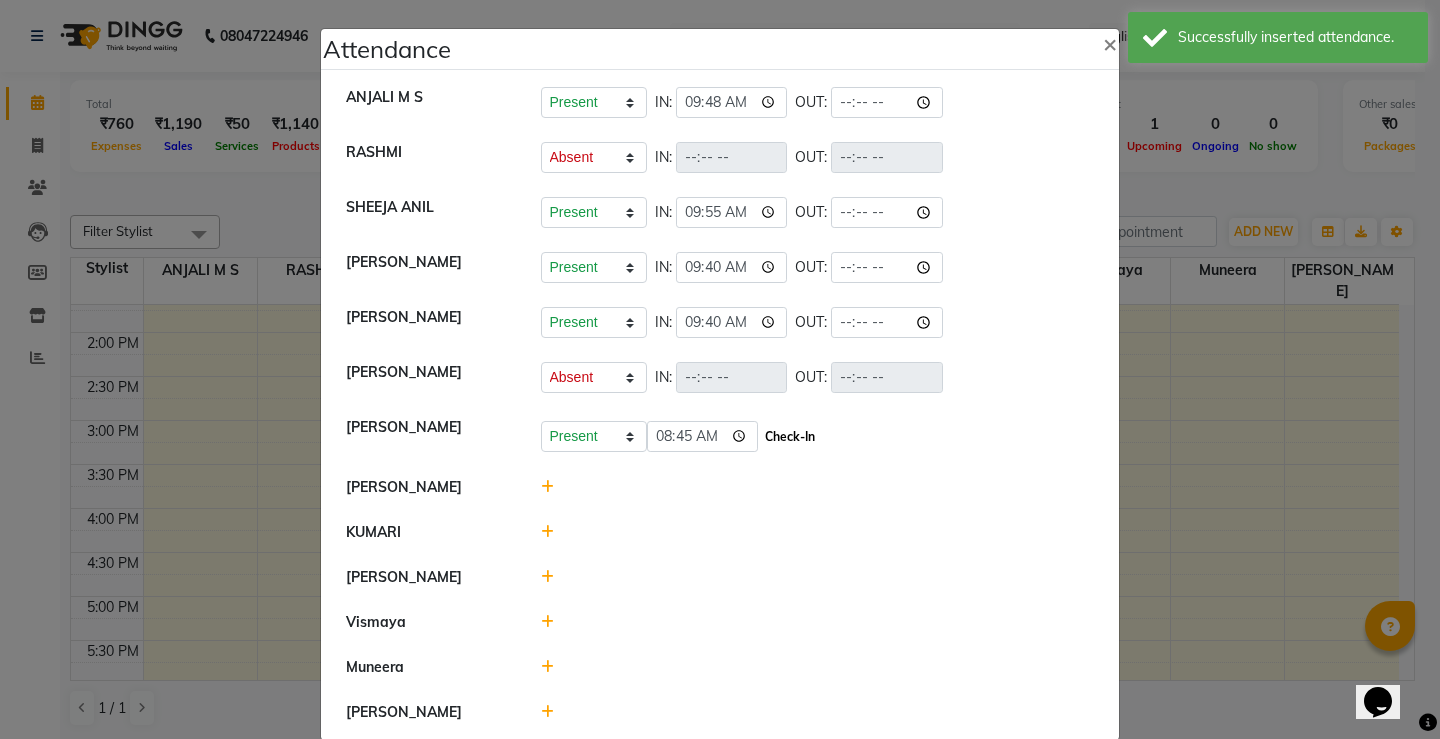 click on "Check-In" 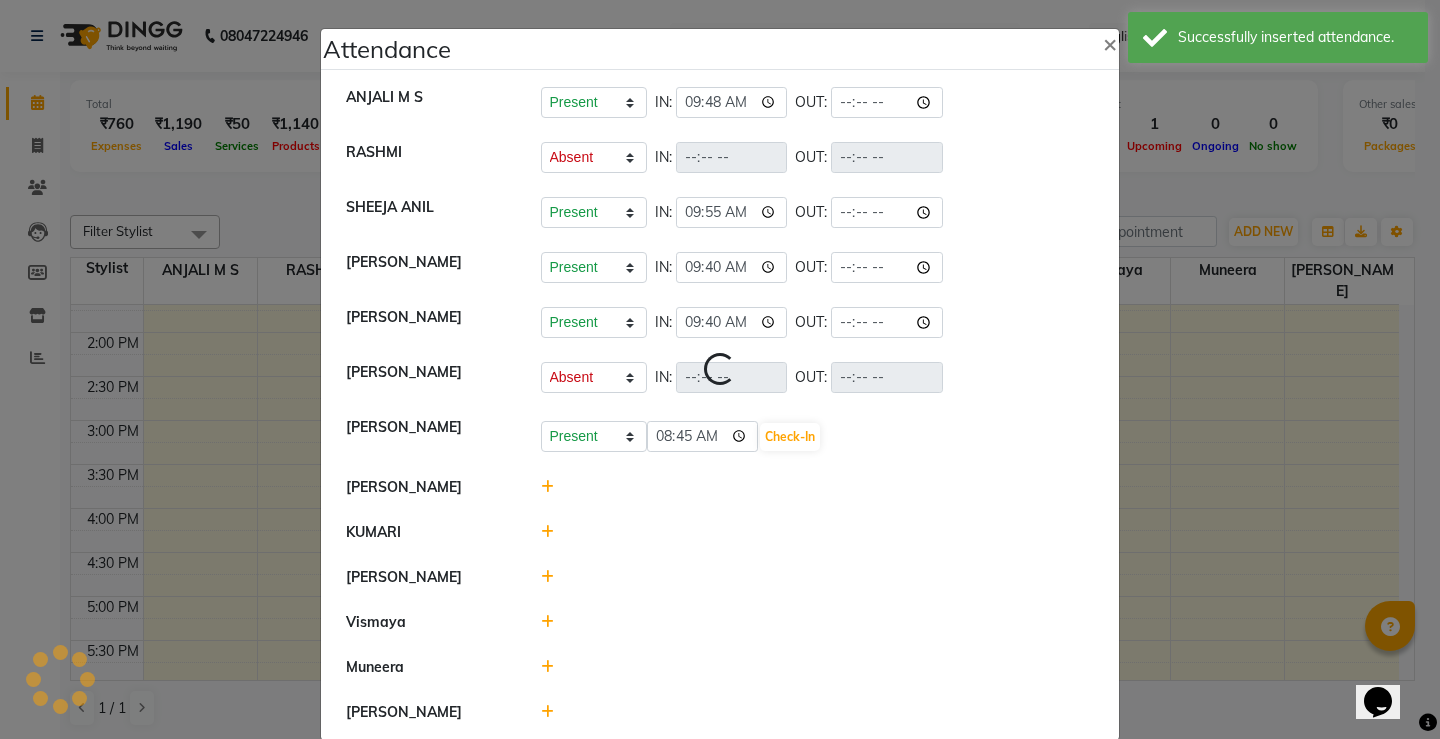 select on "A" 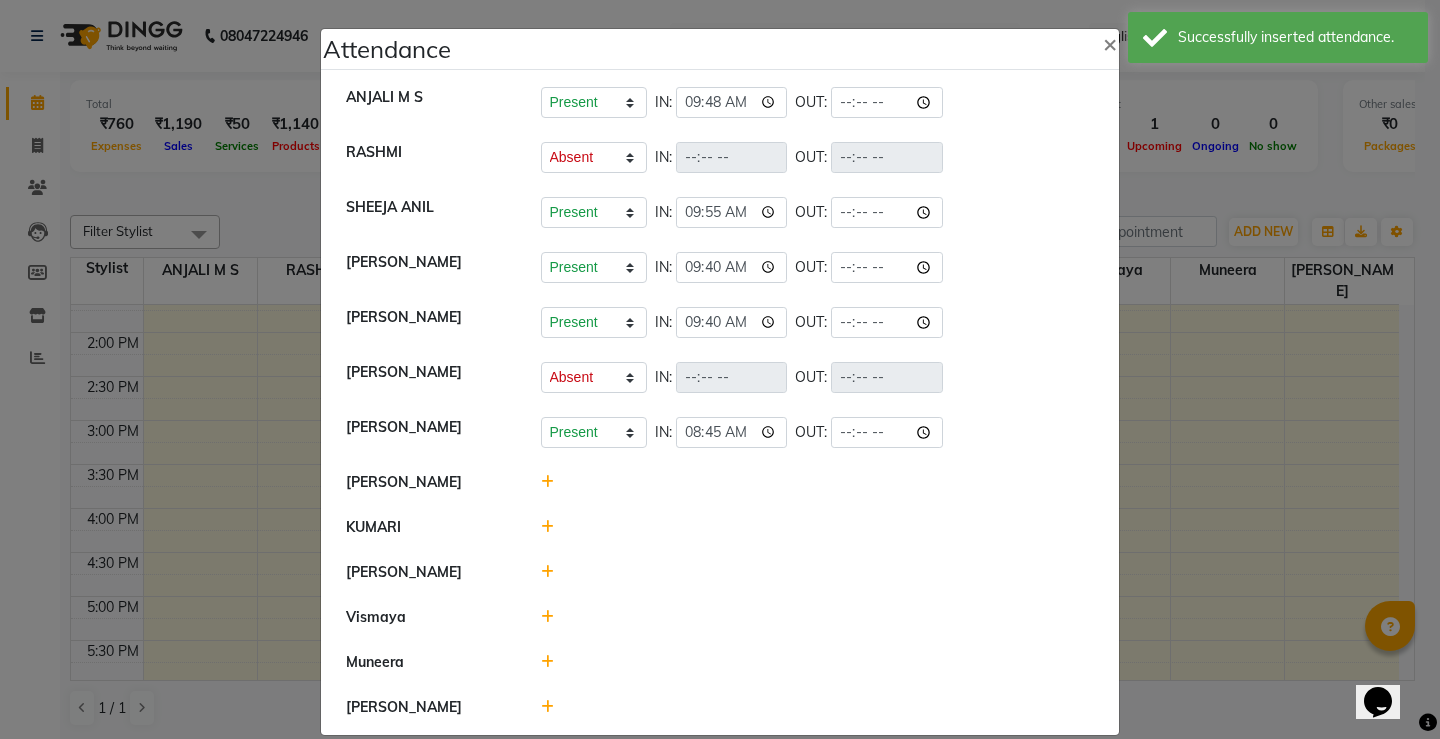 click 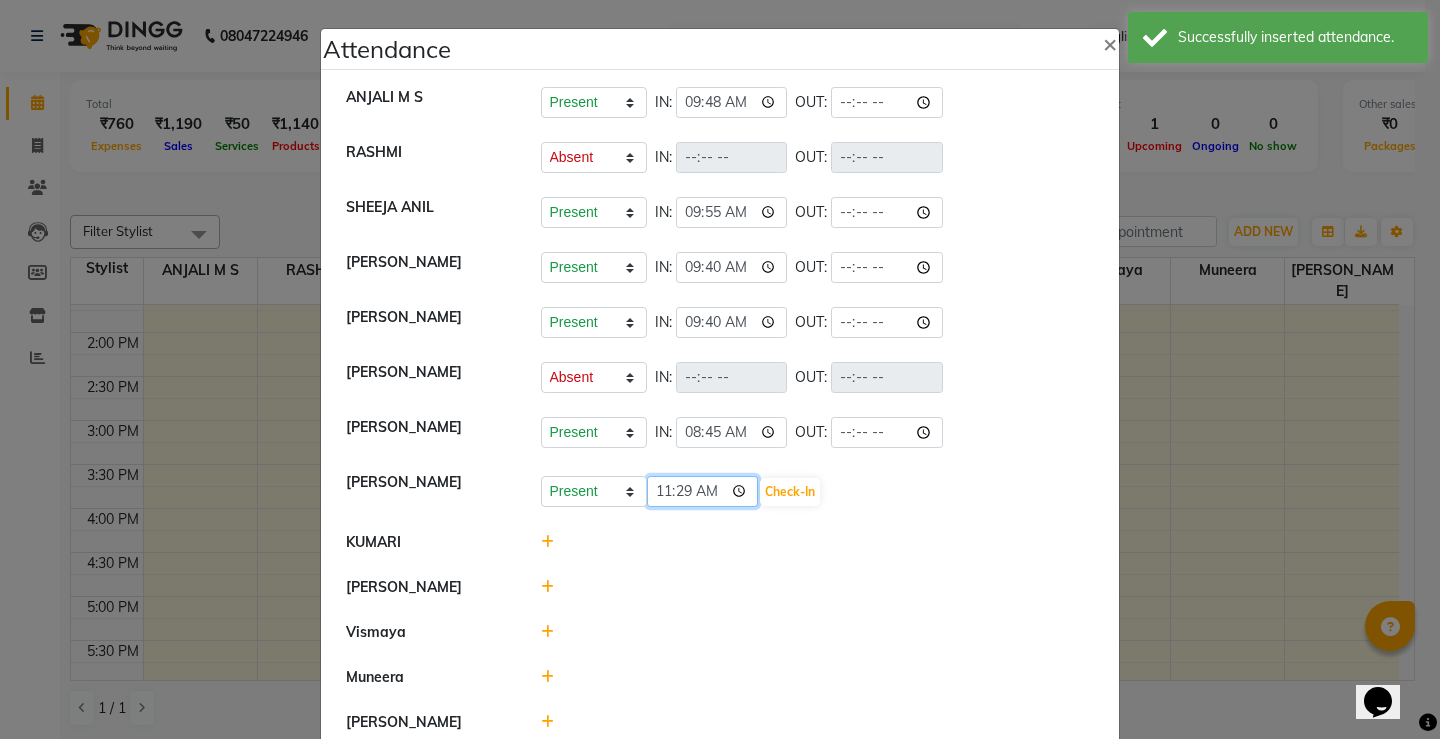 click on "11:29" 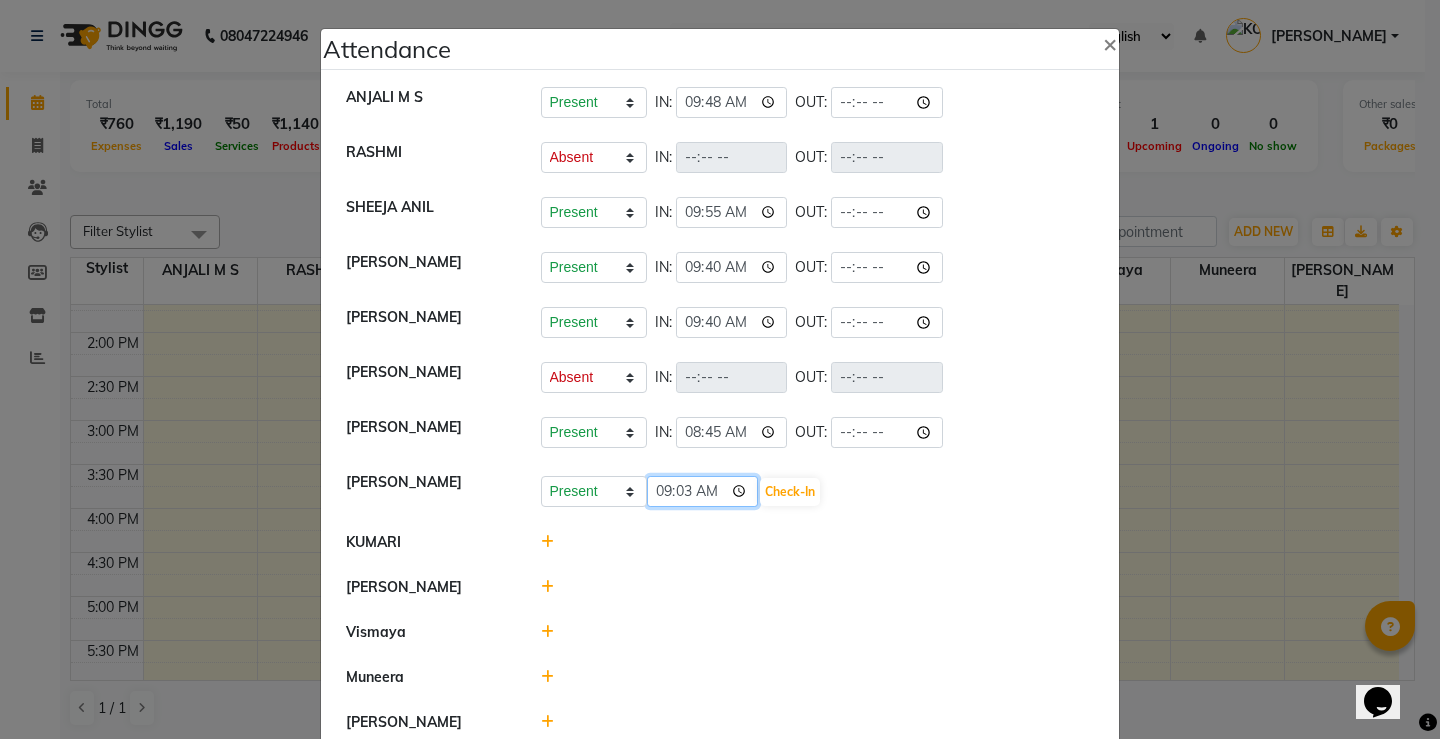 type on "09:30" 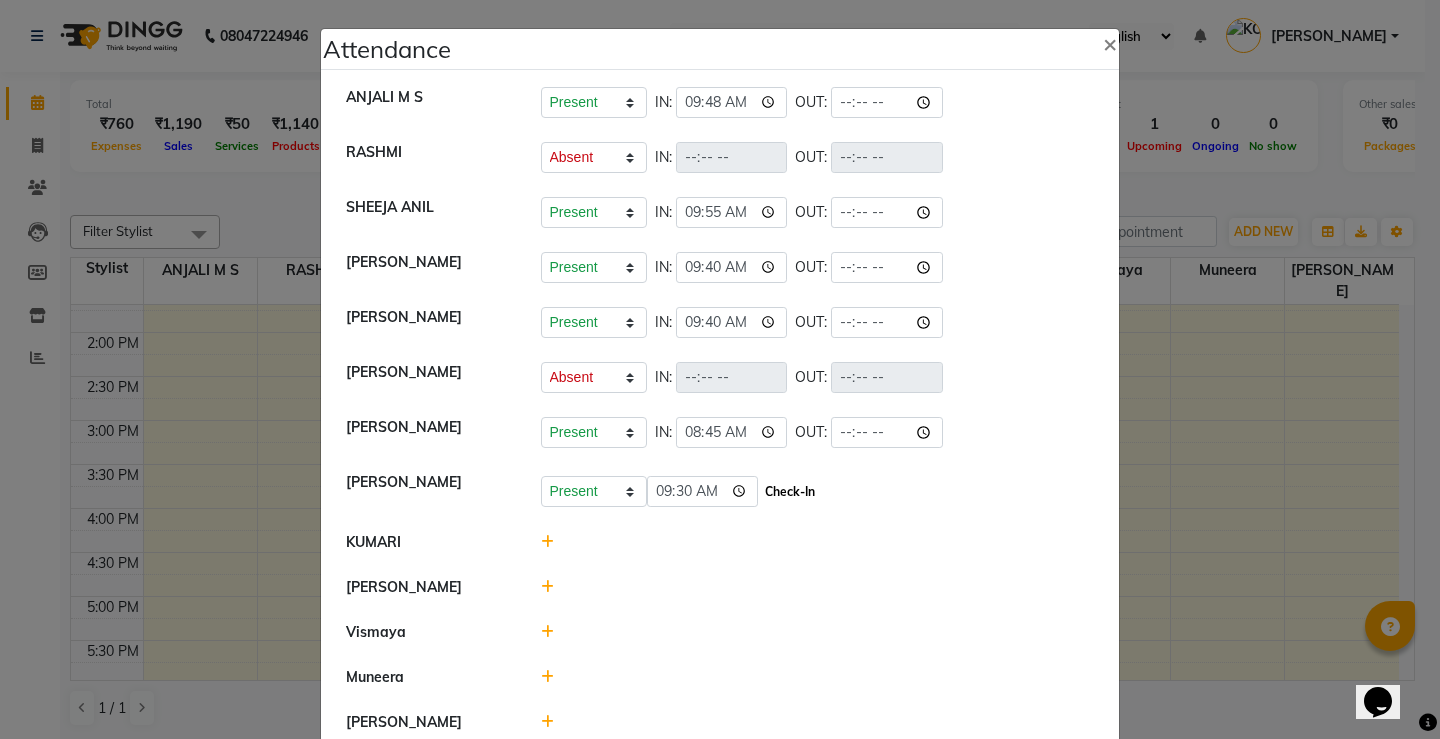 click on "Check-In" 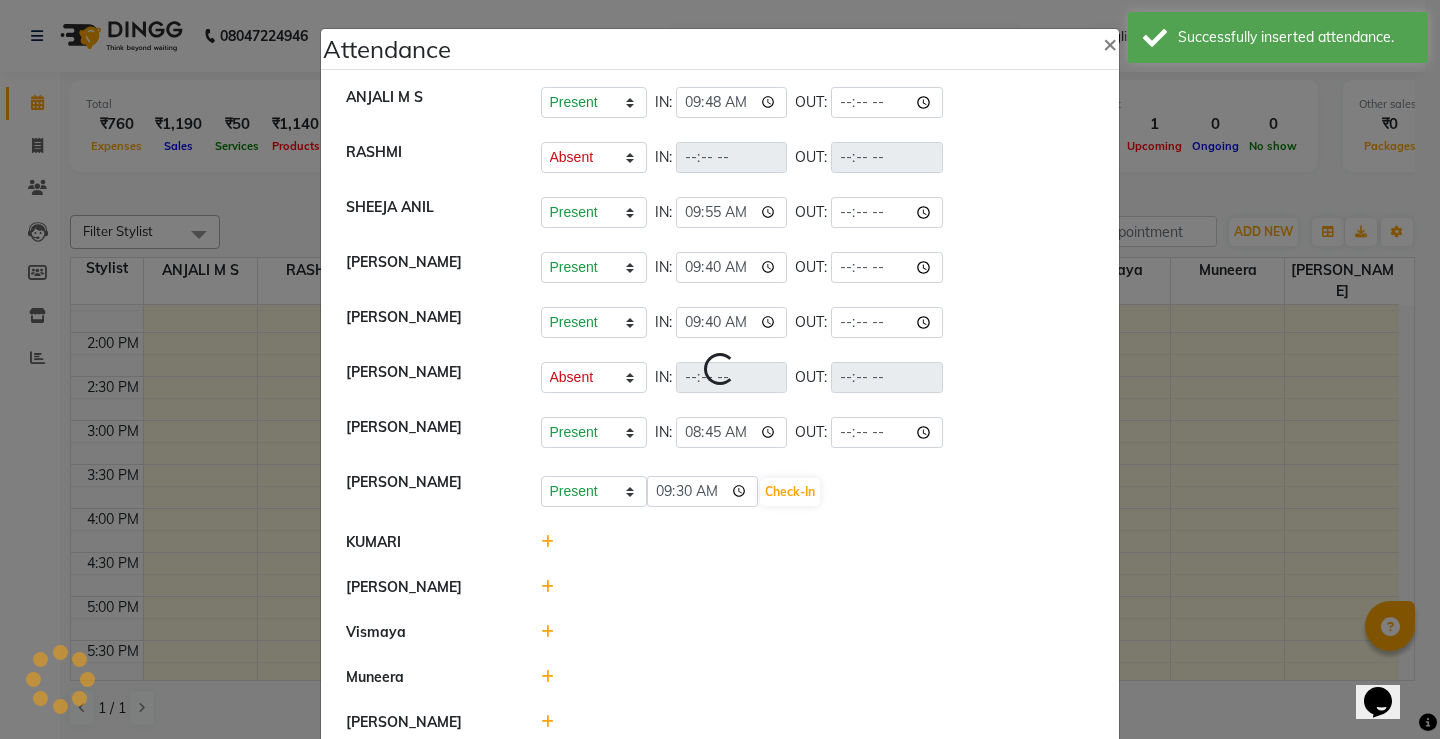 select on "A" 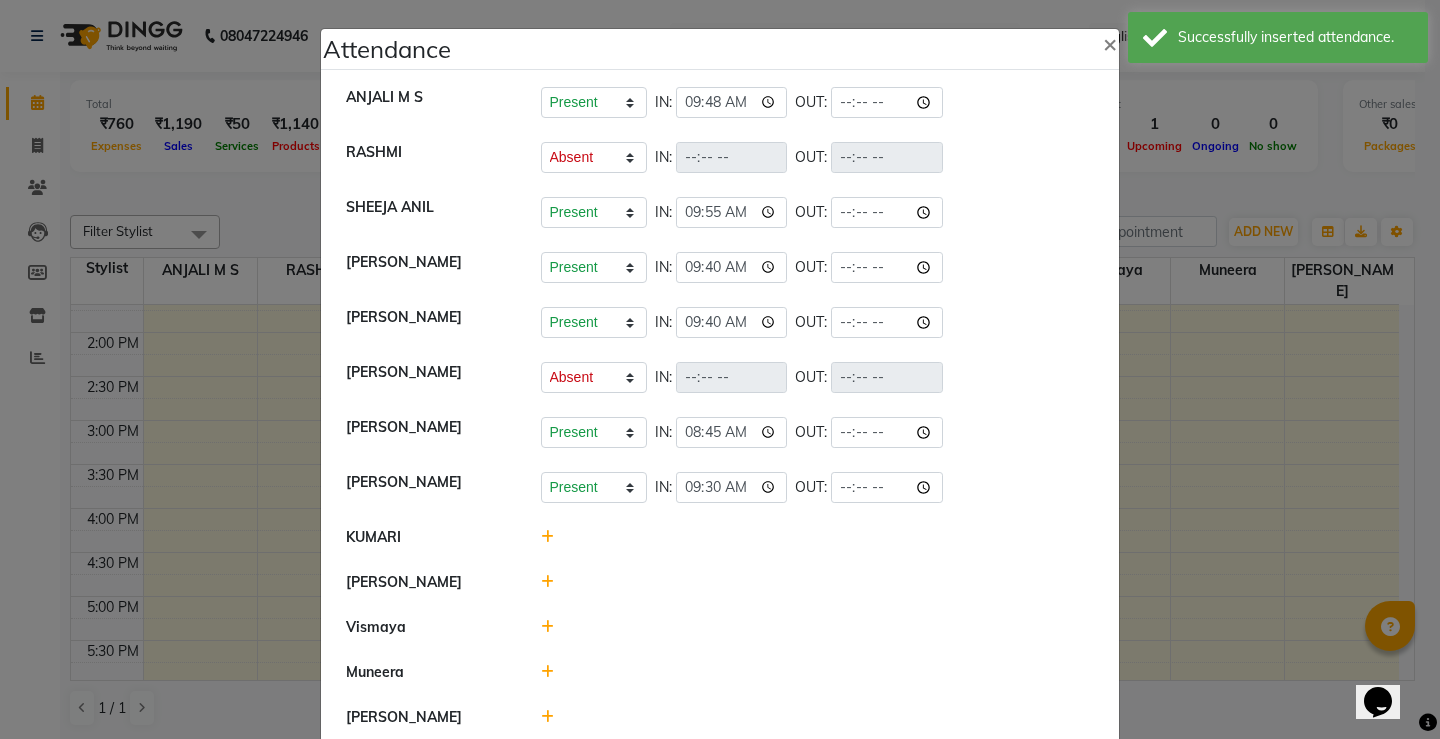 click 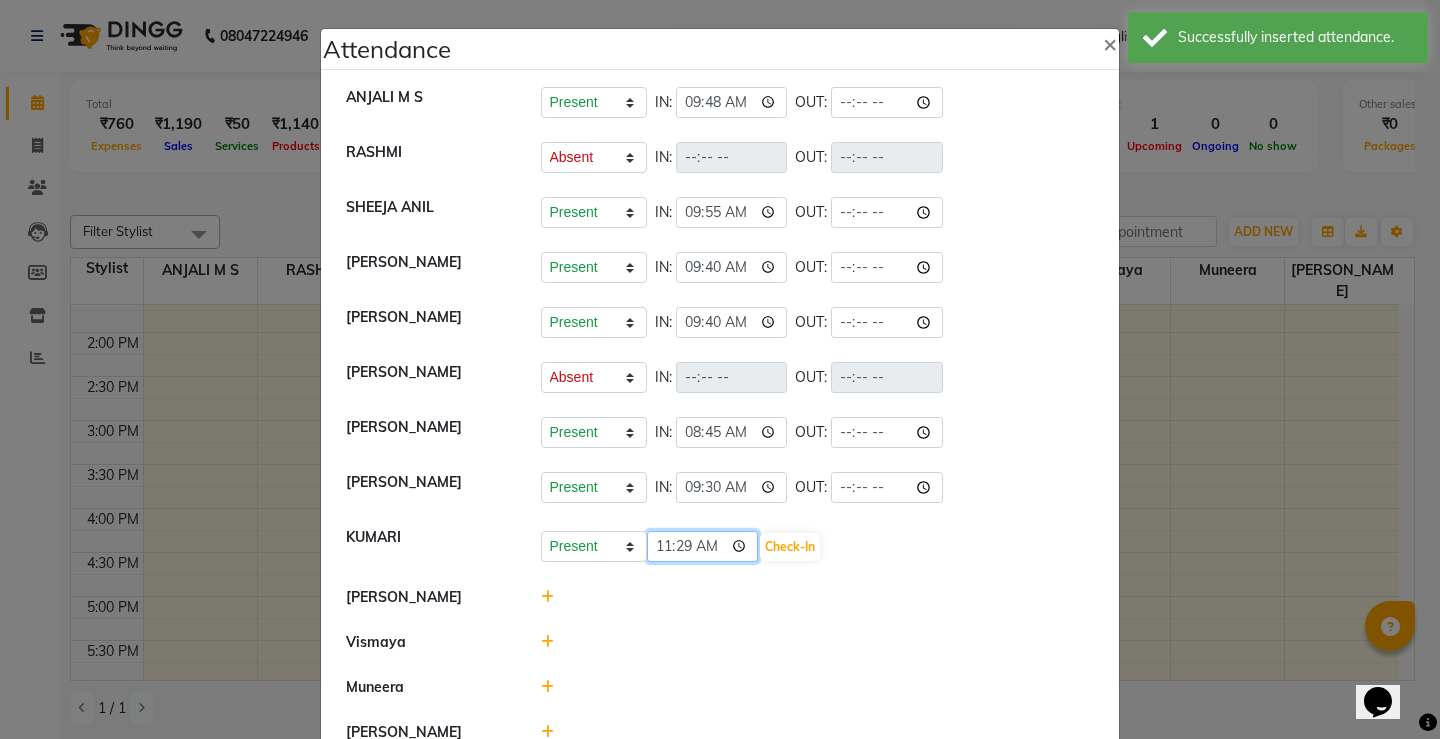 click on "11:29" 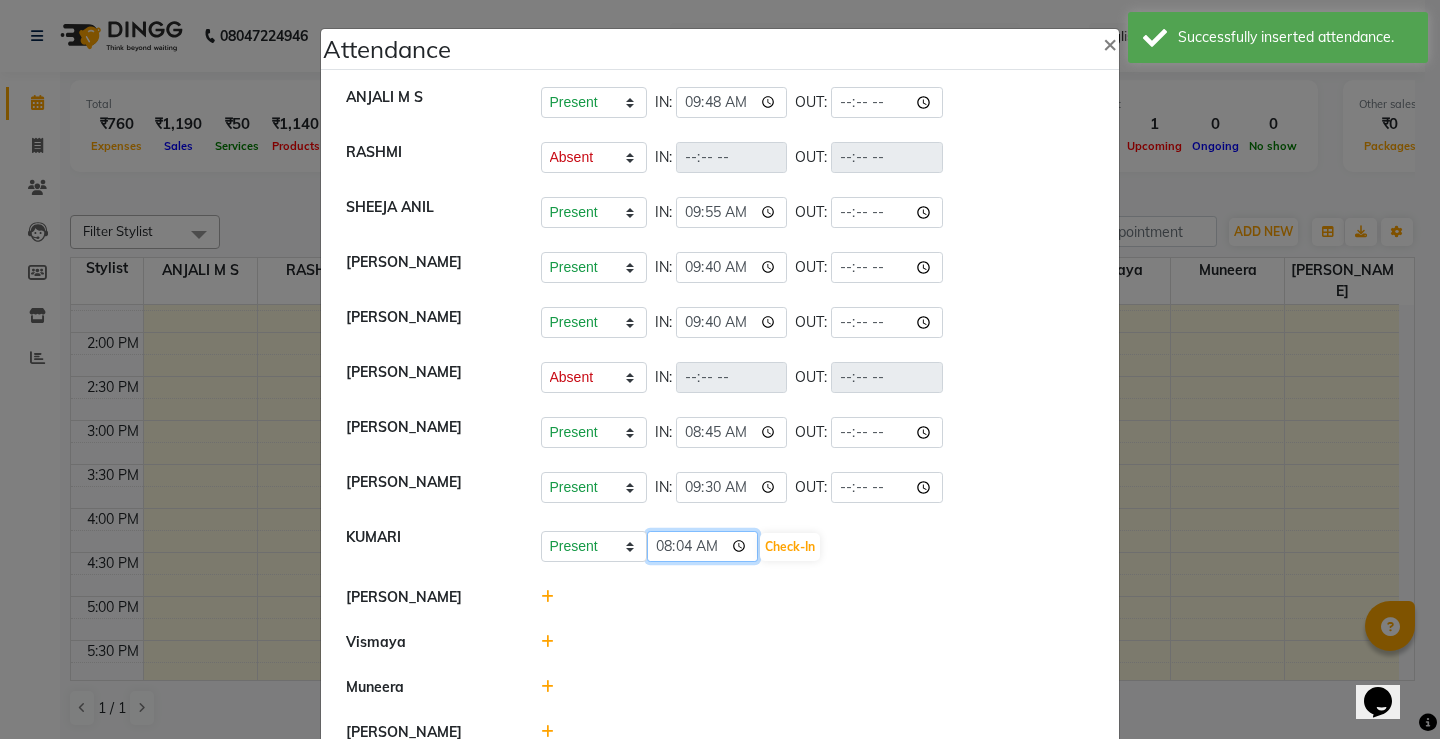 type on "08:45" 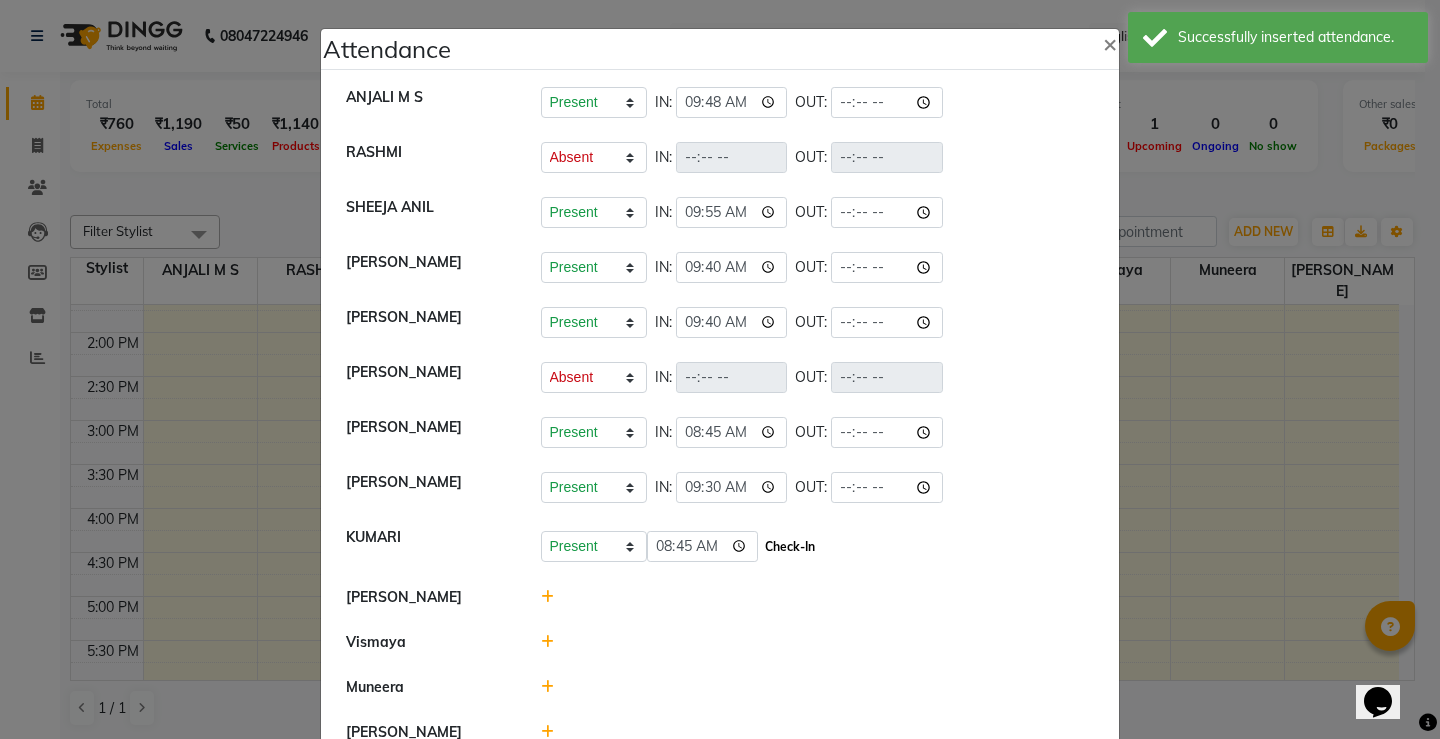 click on "Check-In" 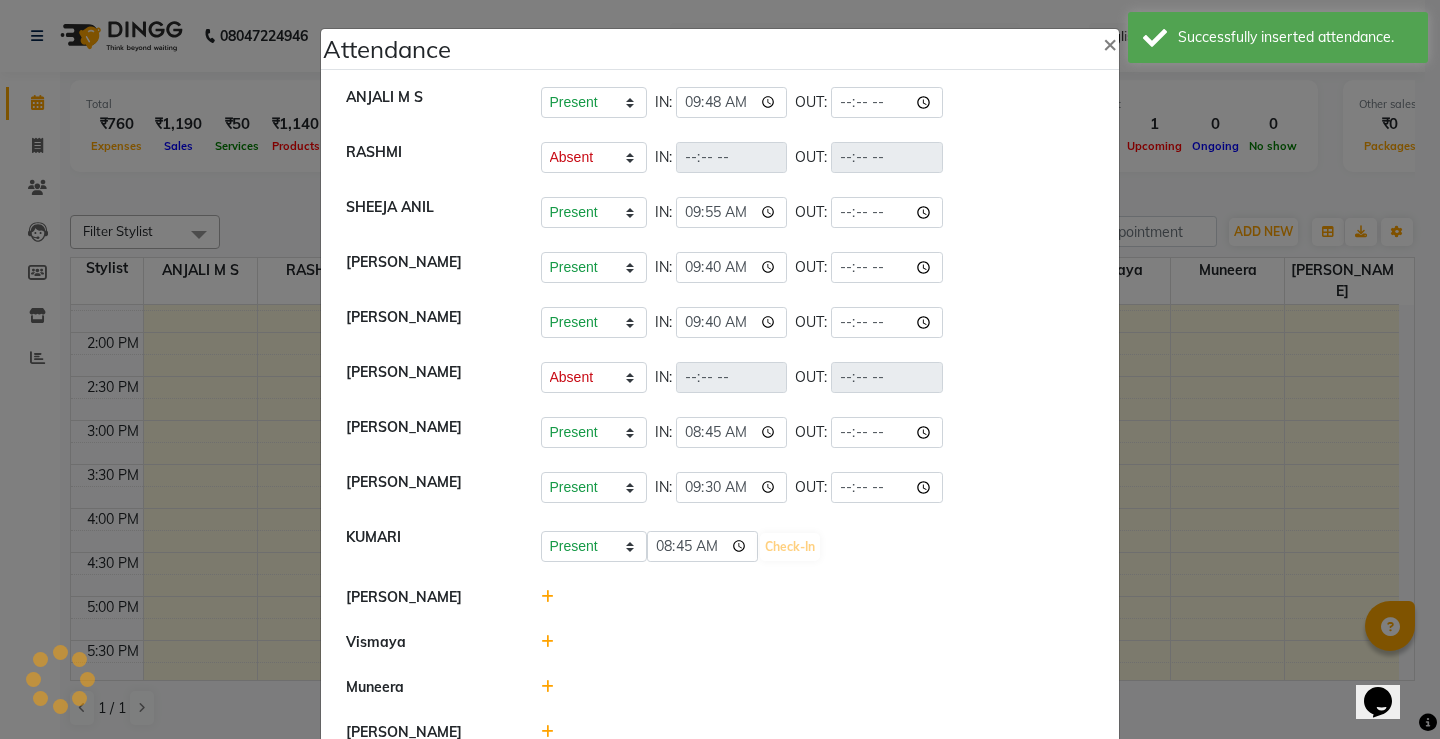 select on "A" 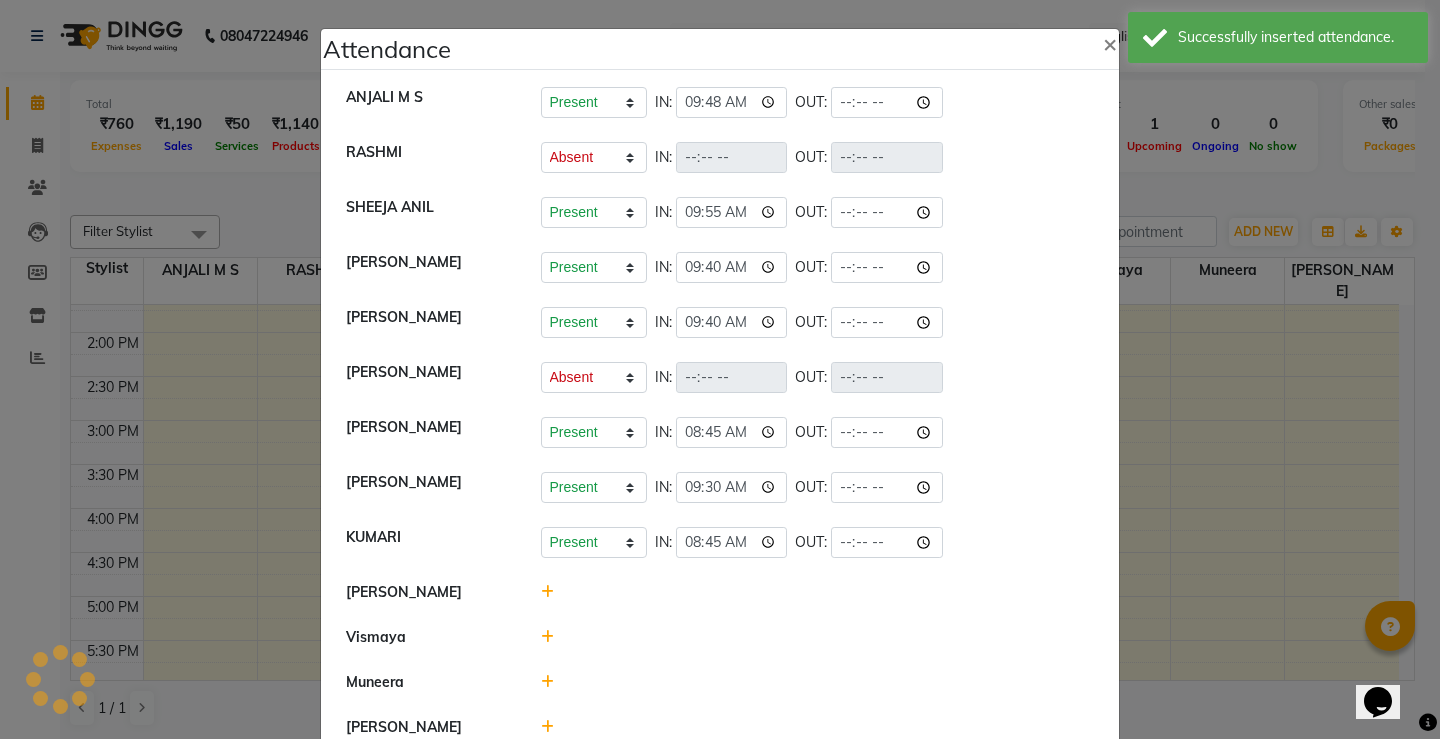 click 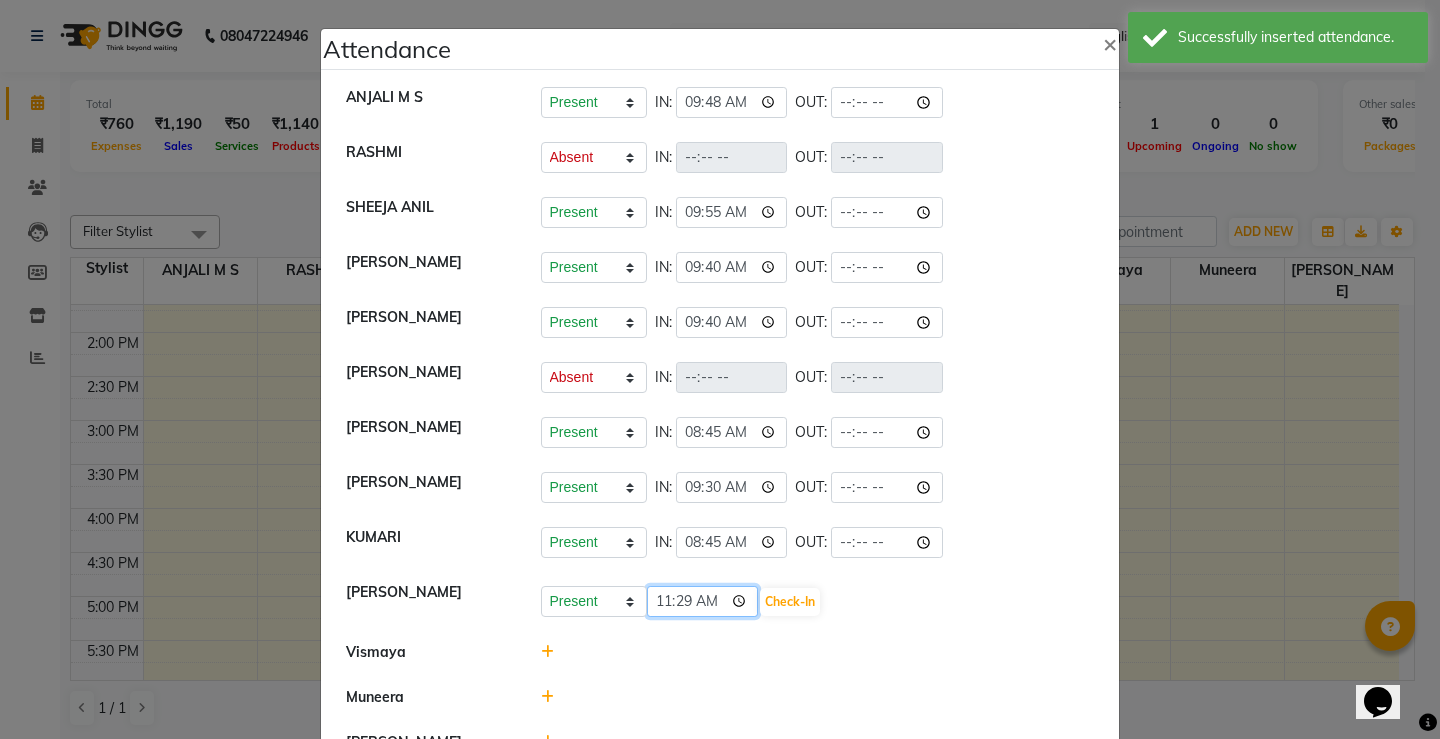 click on "11:29" 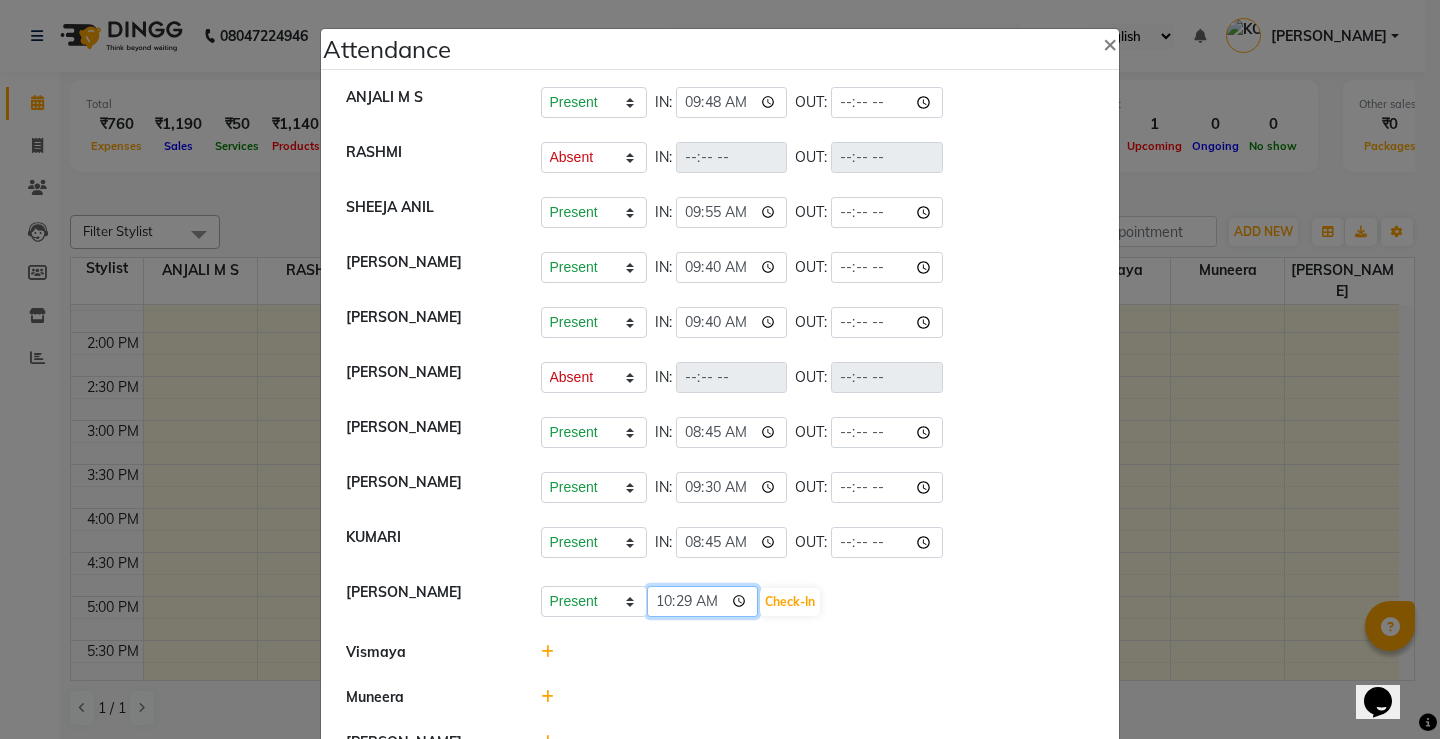 type on "10:00" 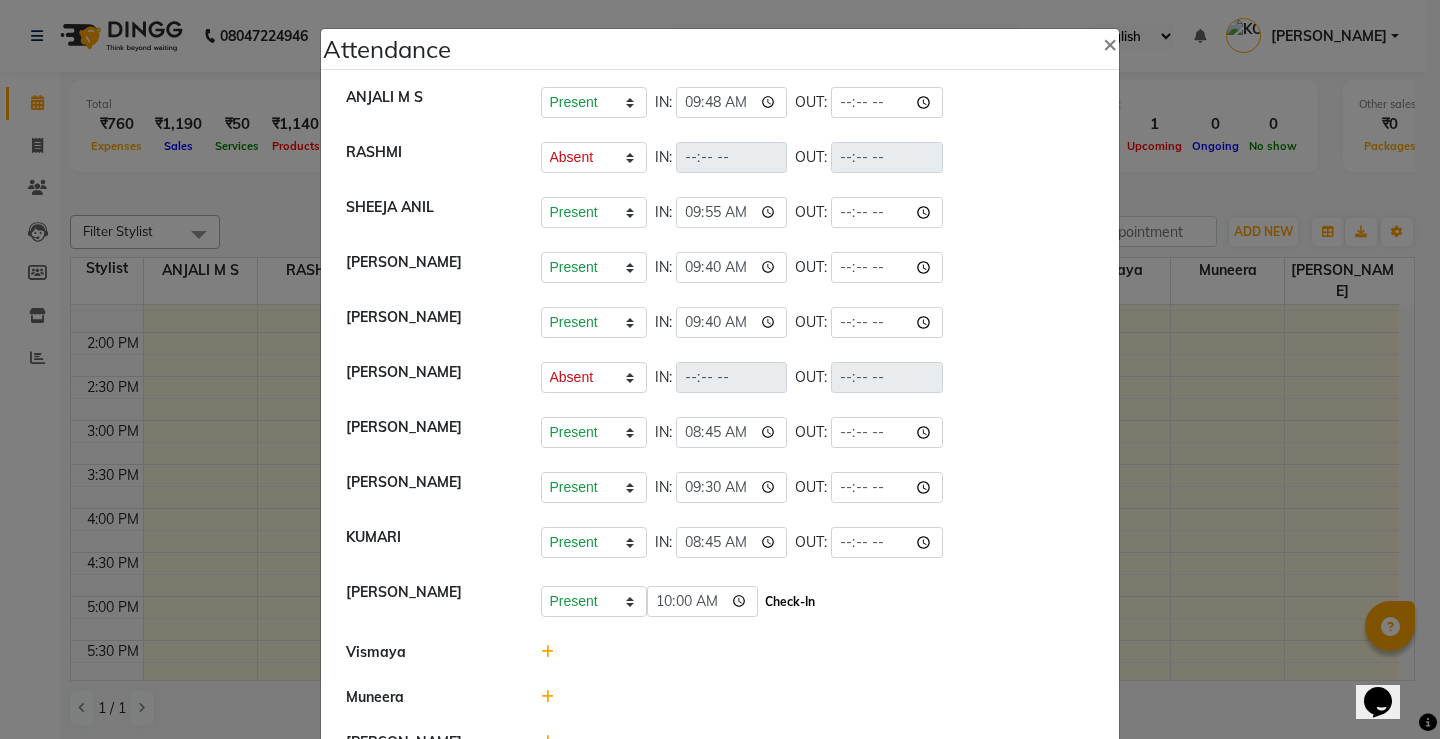 click on "Check-In" 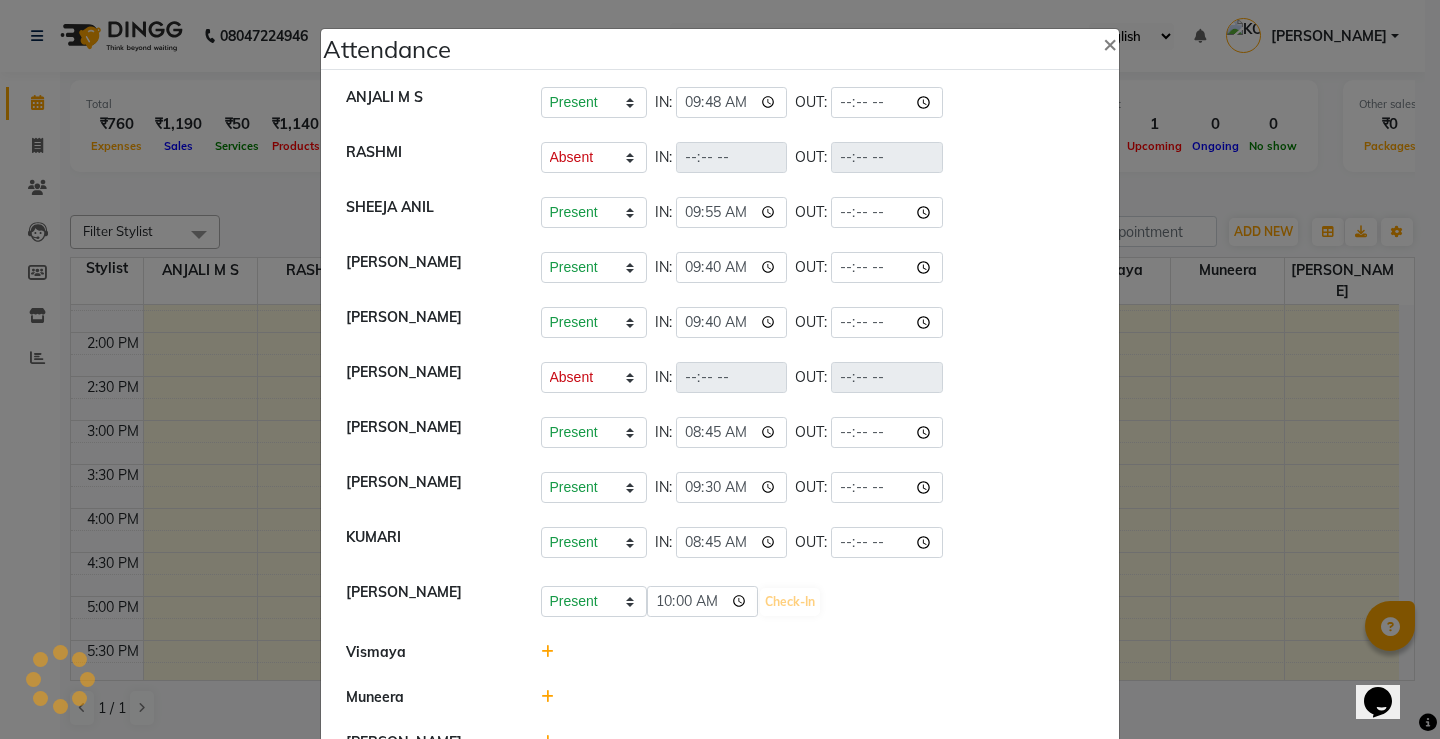 select on "A" 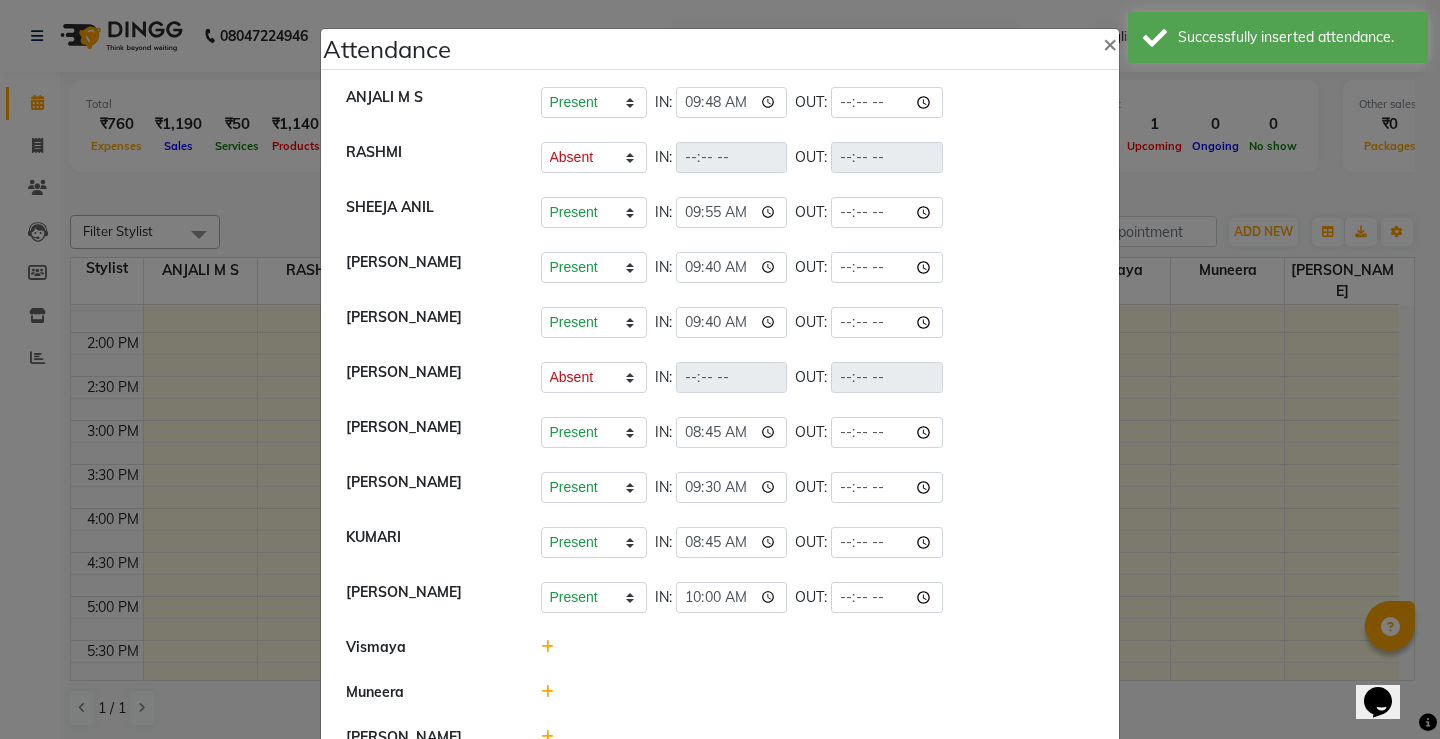 click 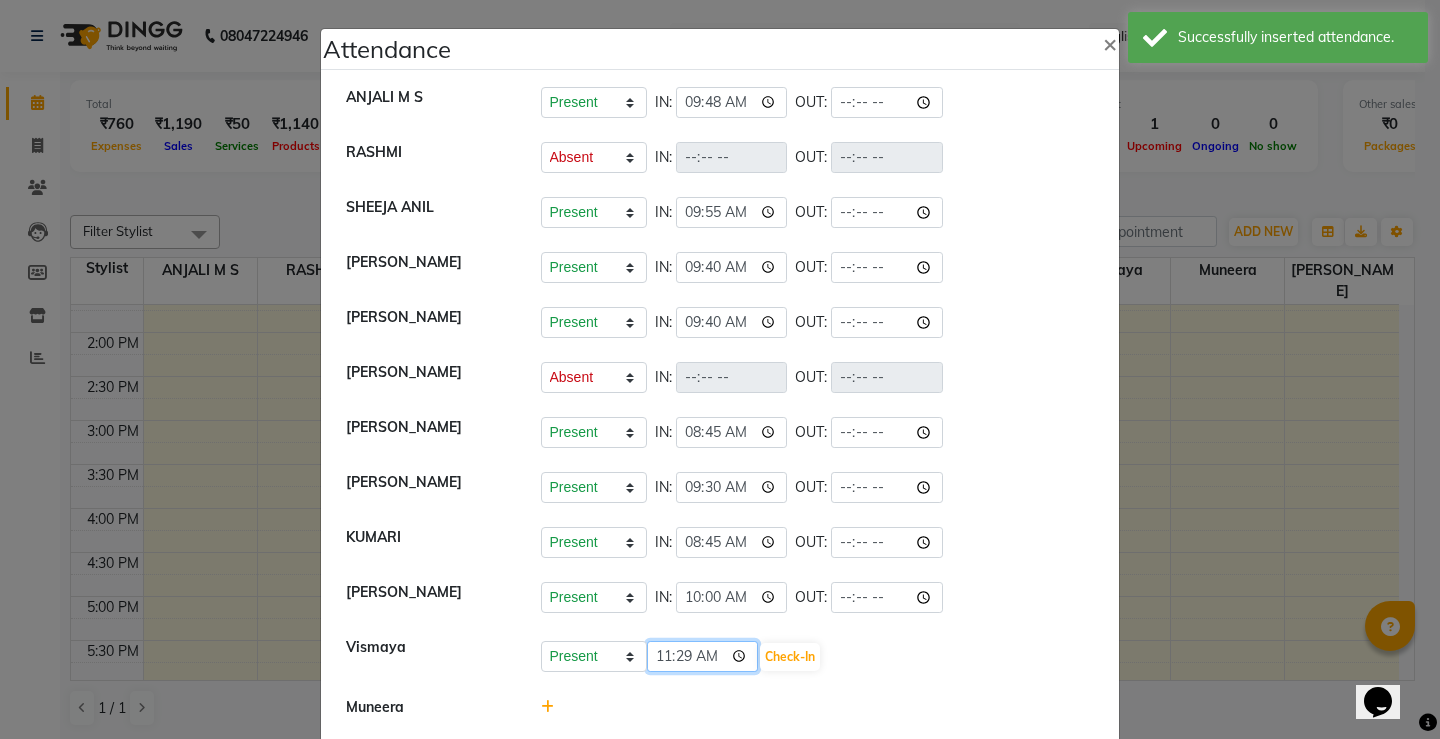 click on "11:29" 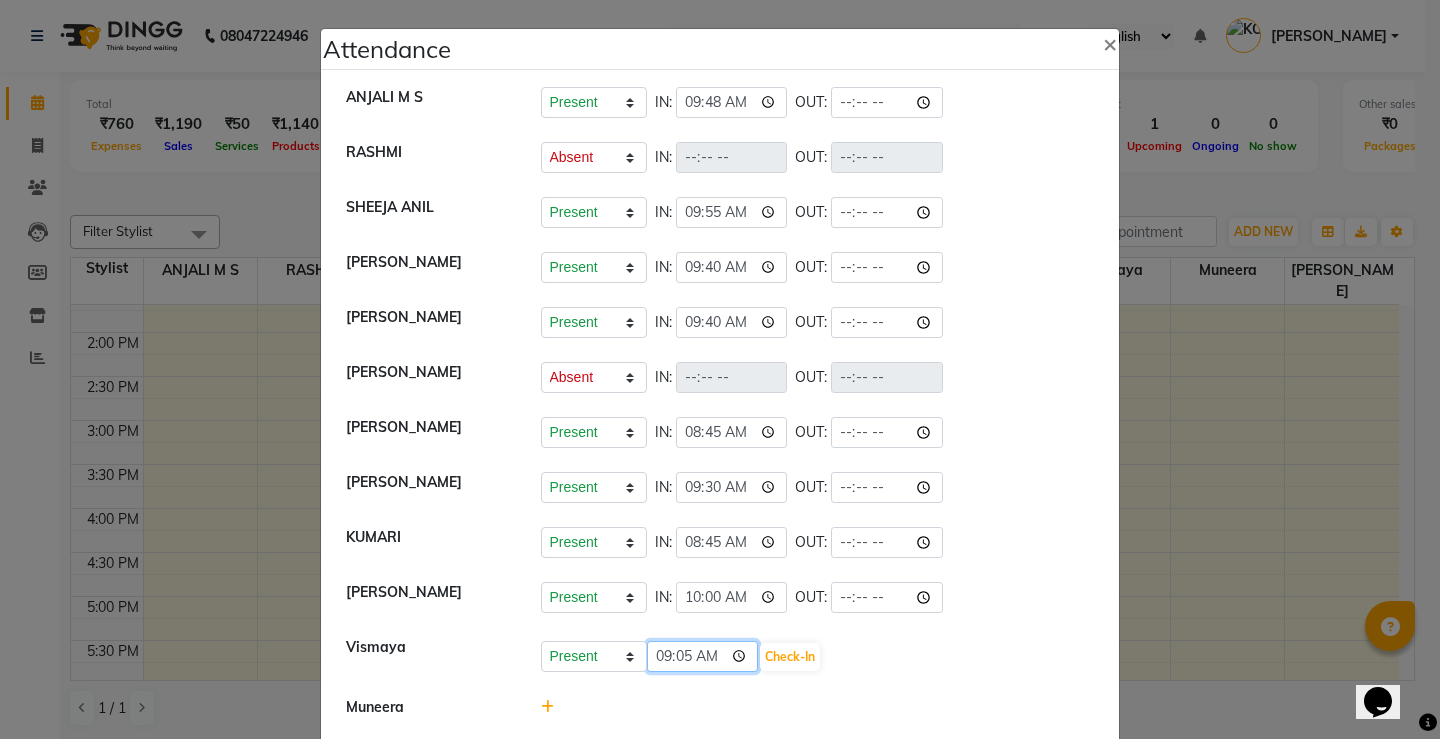 type on "09:59" 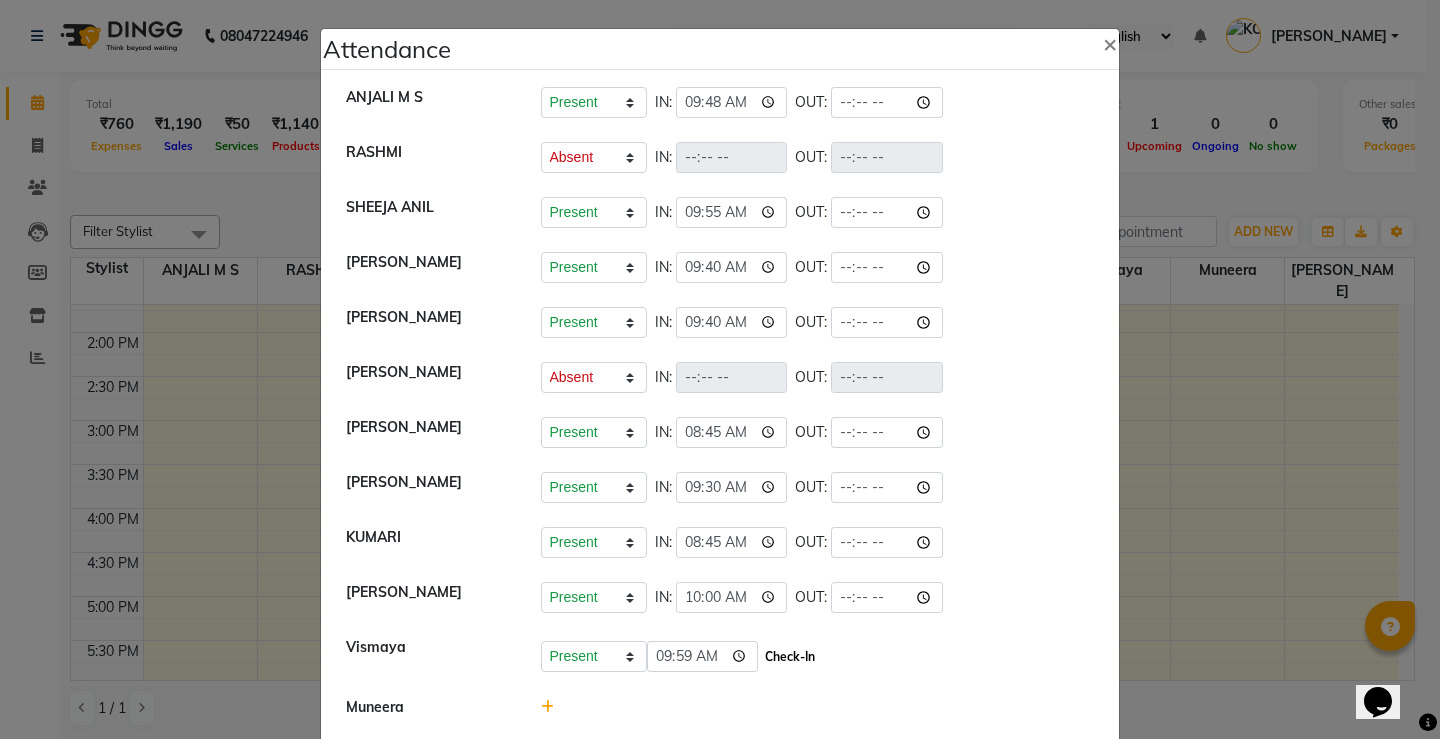 click on "Check-In" 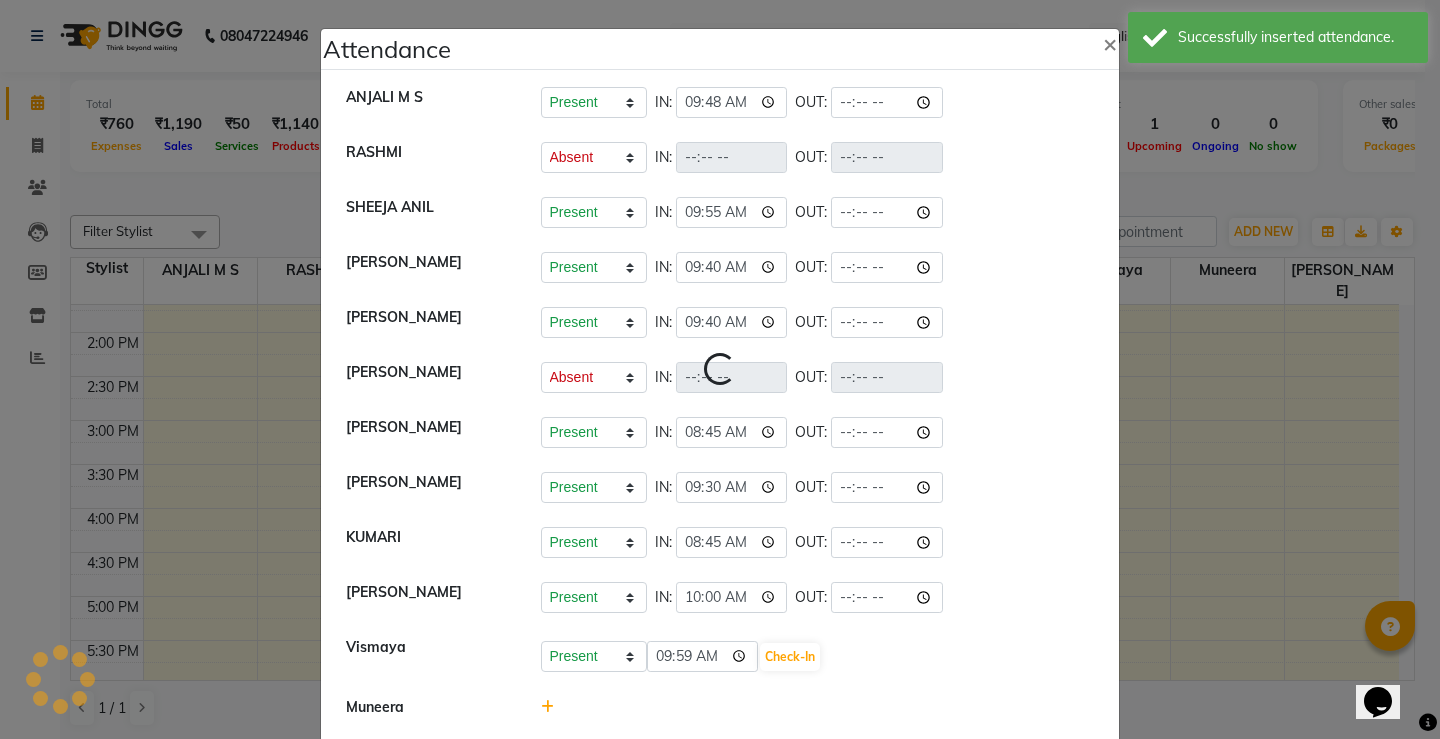 select on "A" 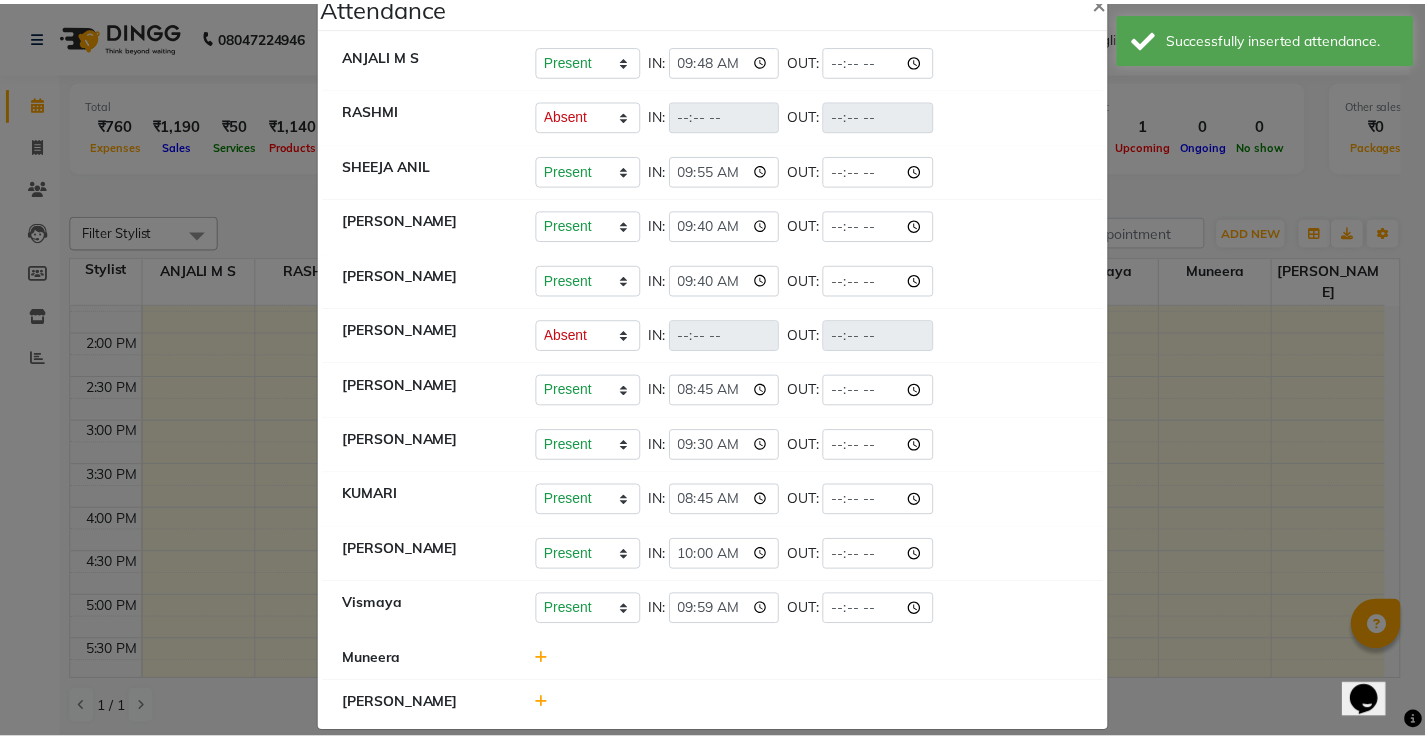 scroll, scrollTop: 65, scrollLeft: 0, axis: vertical 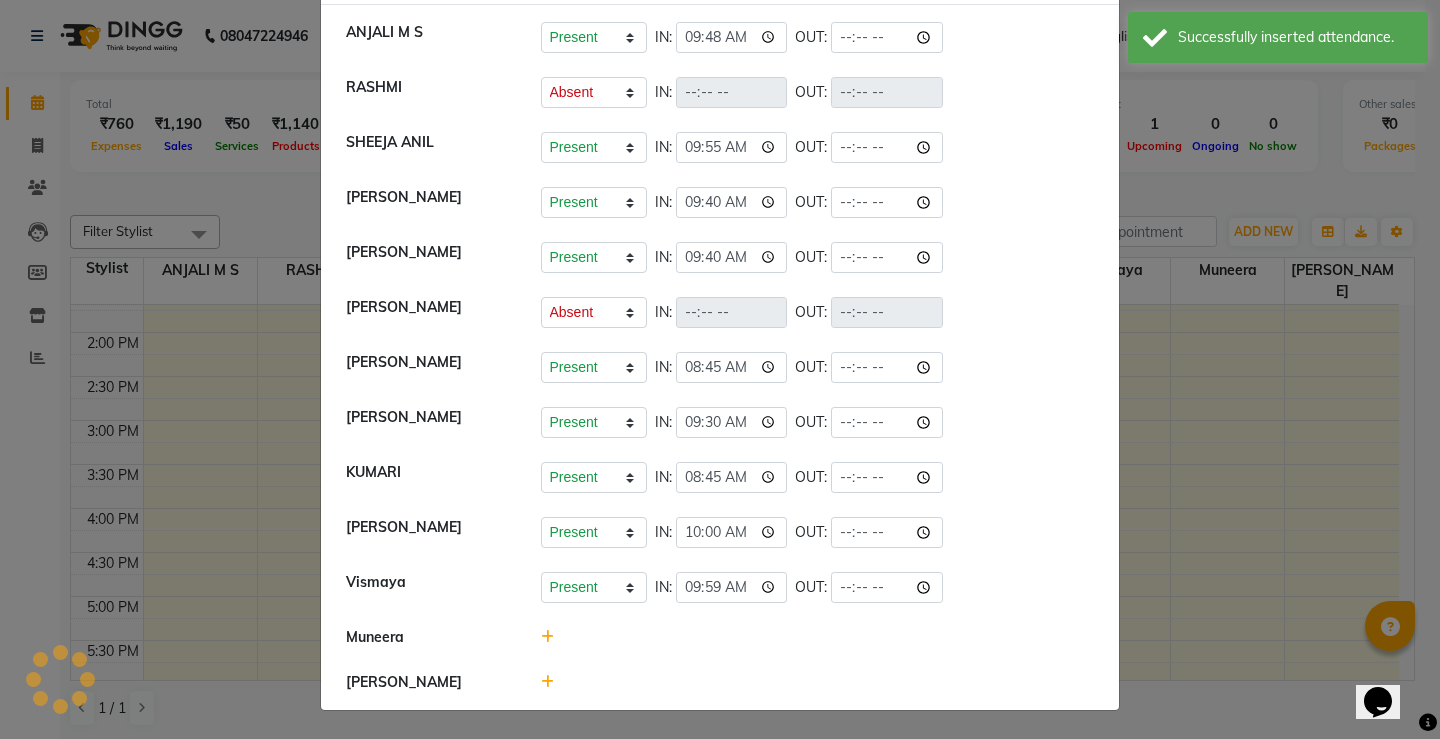 click 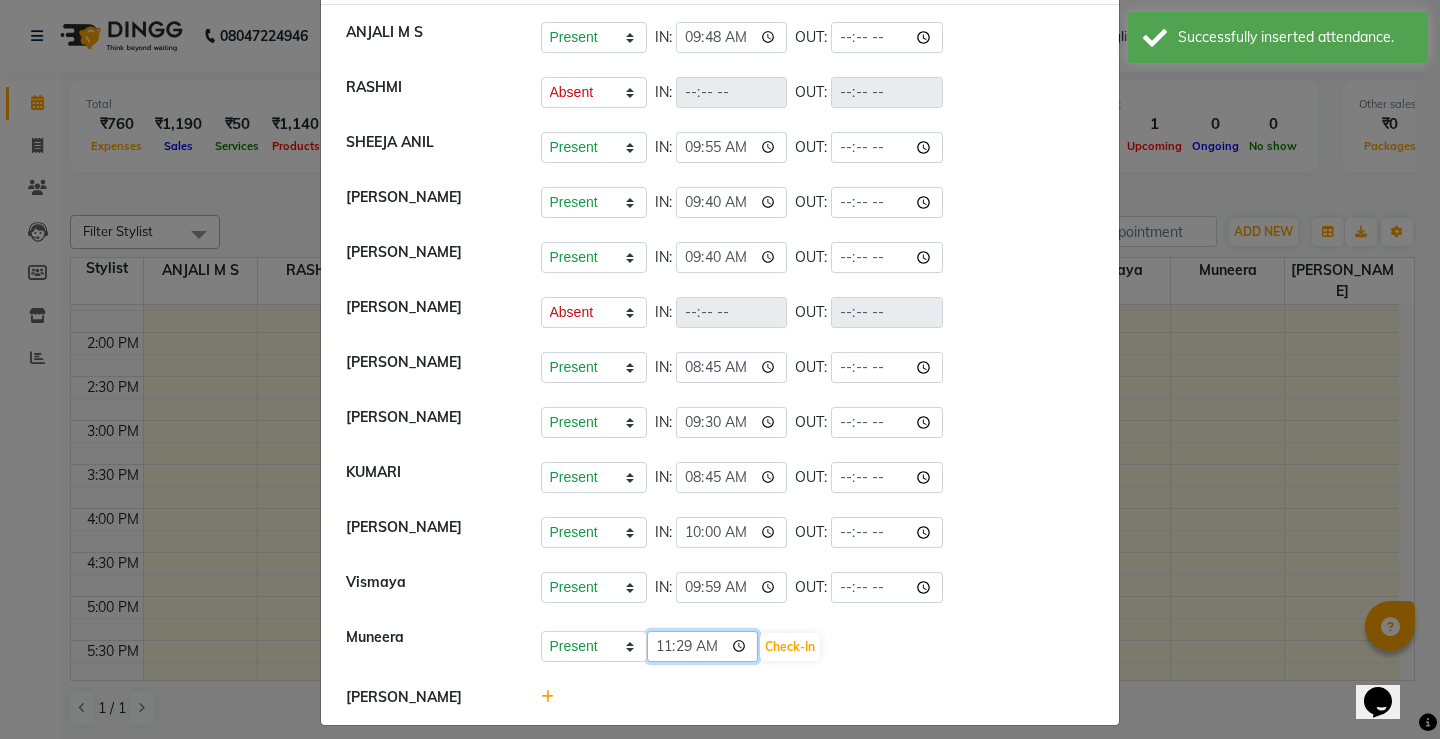click on "11:29" 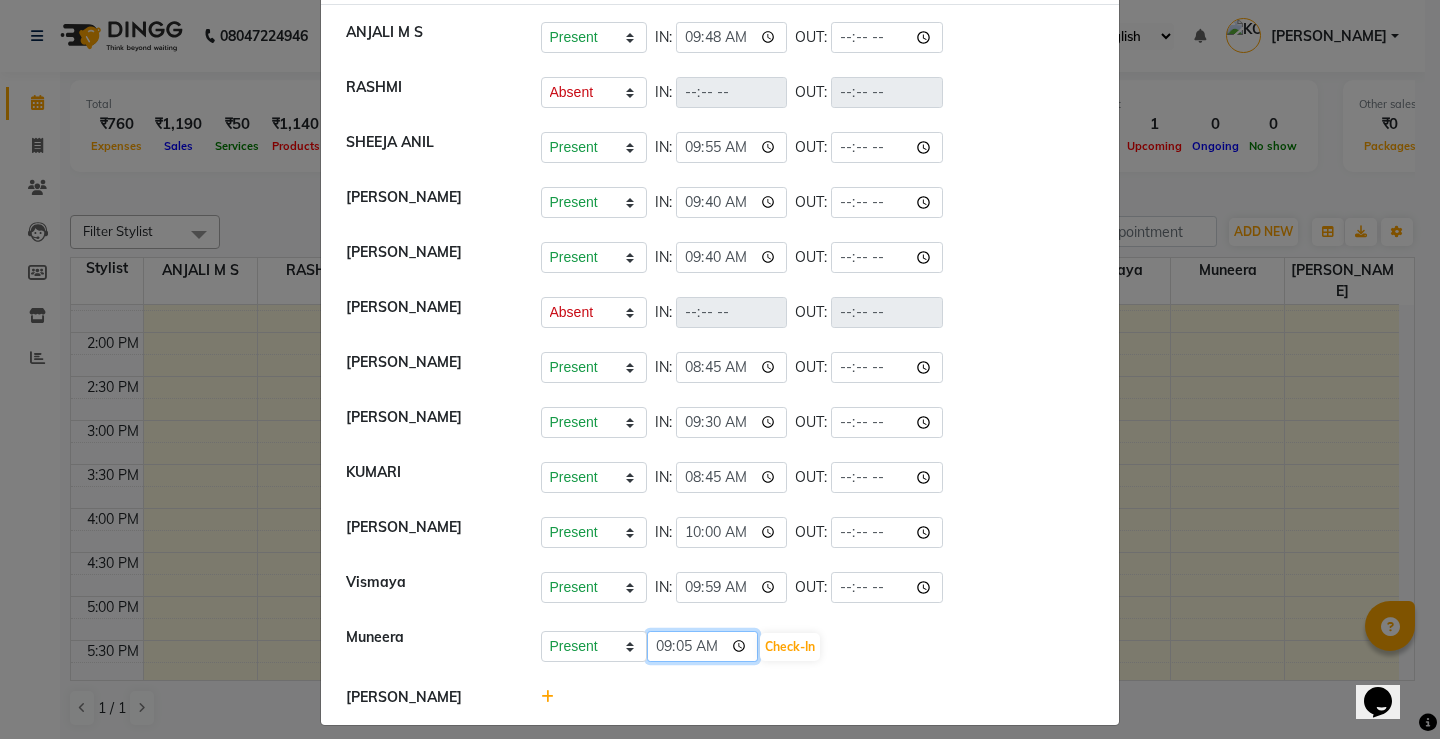 type on "09:50" 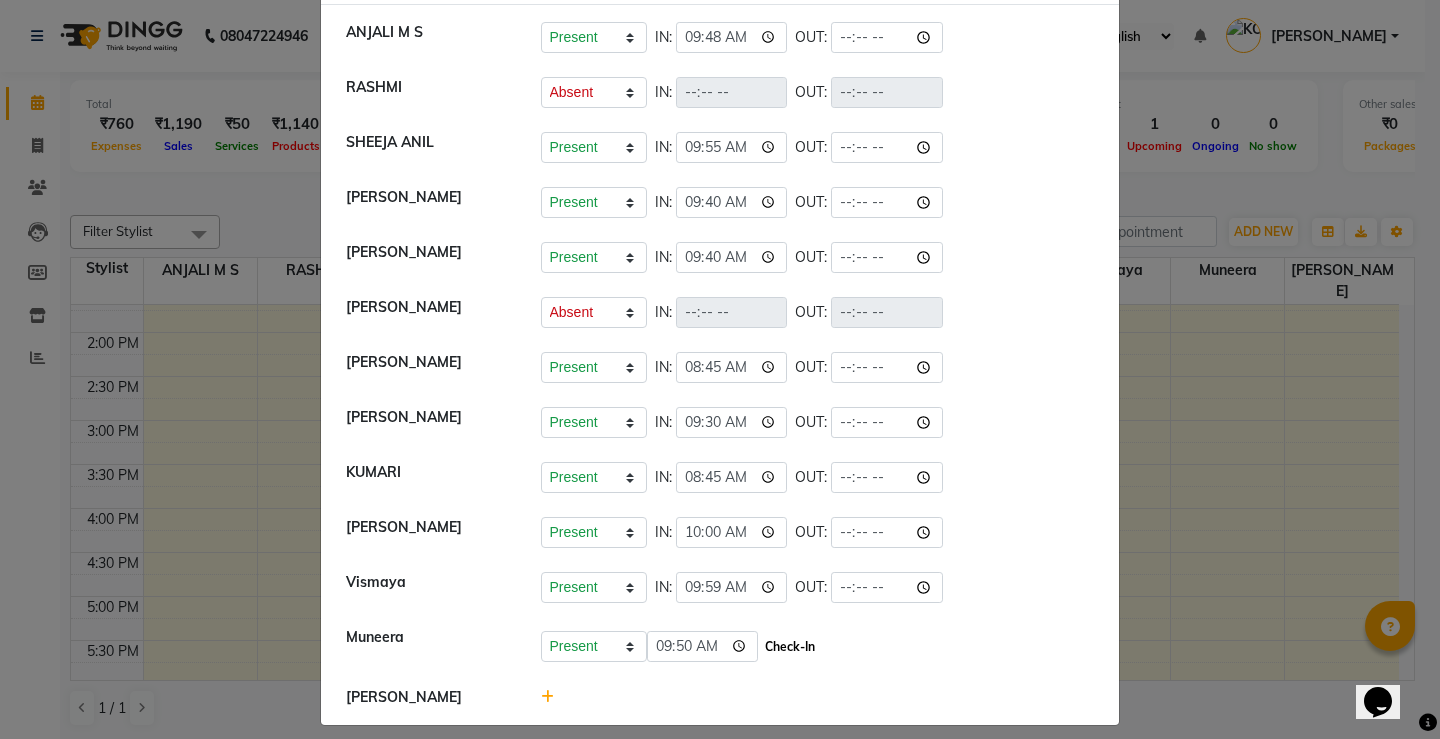 click on "Check-In" 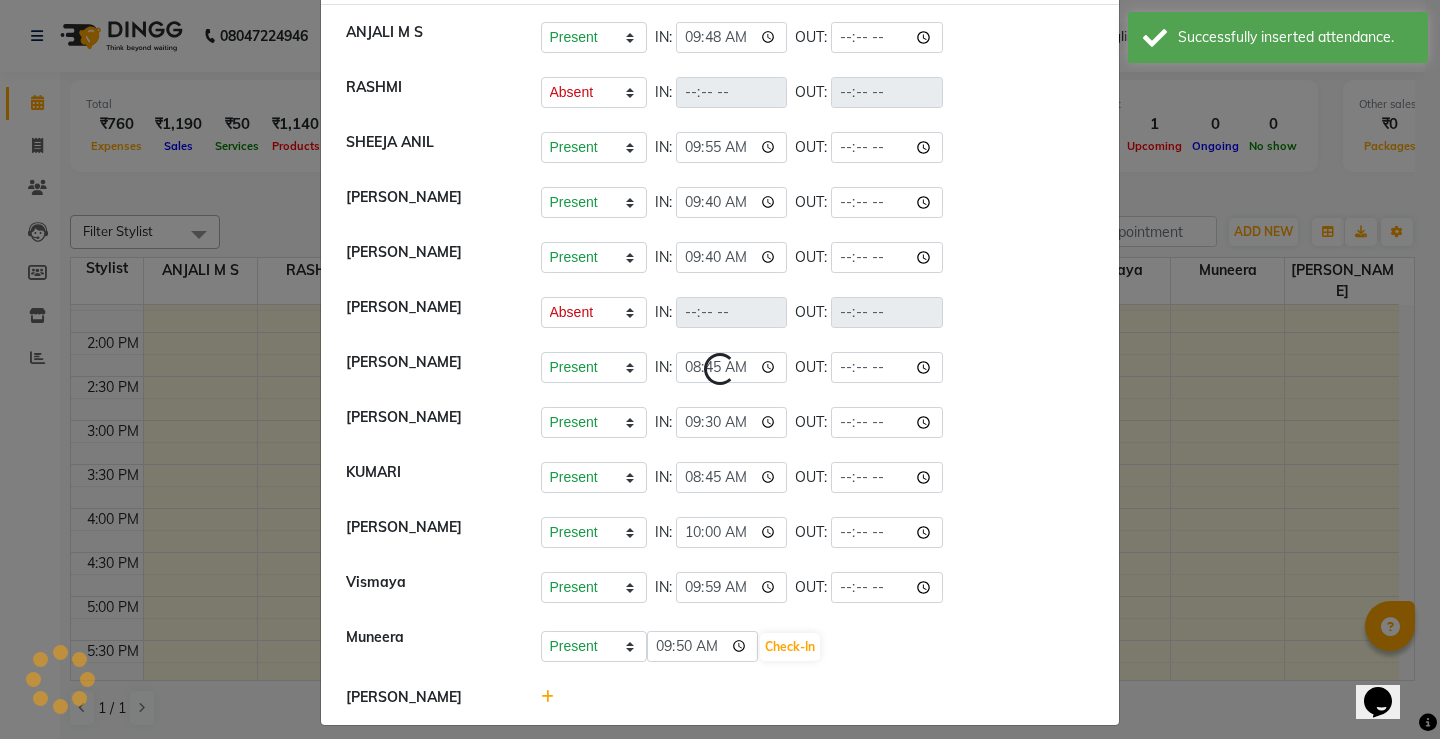 select on "A" 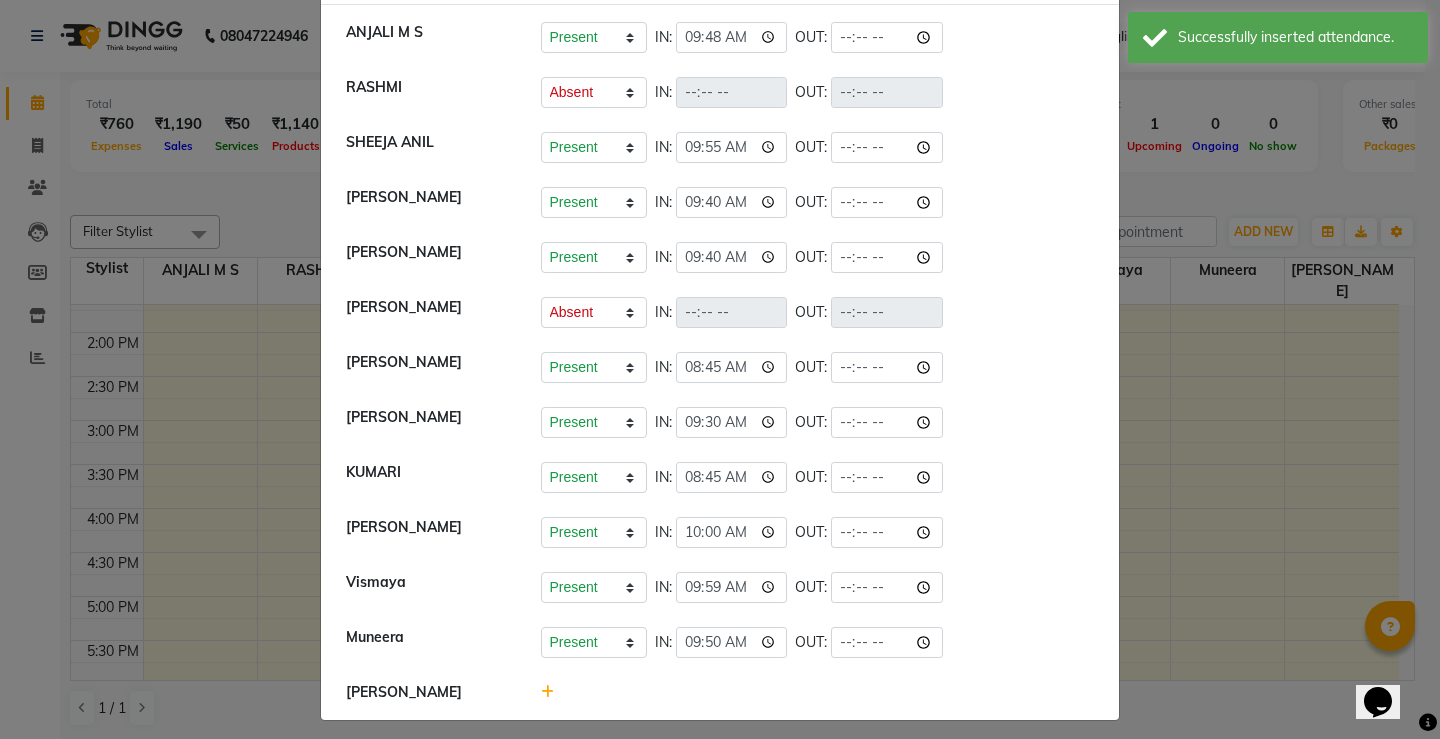 click 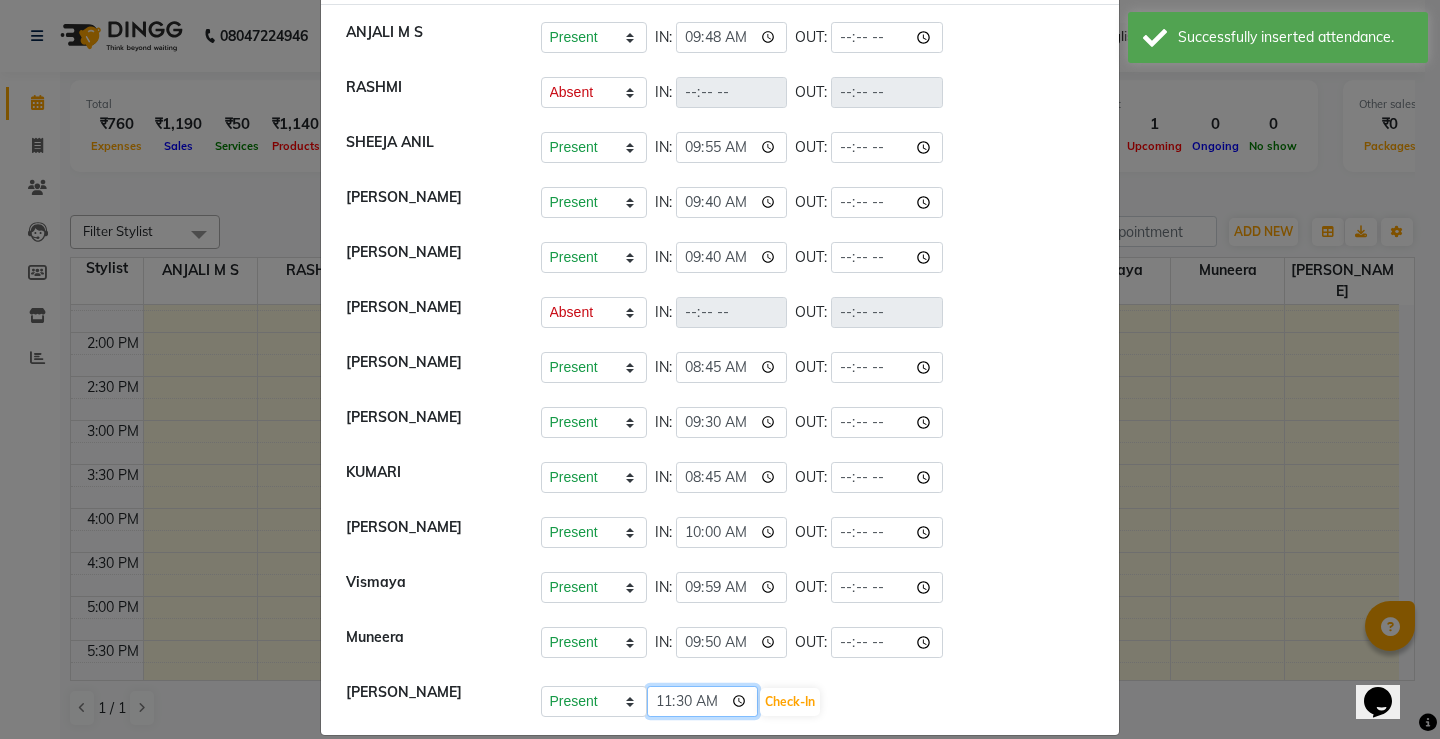 click on "11:30" 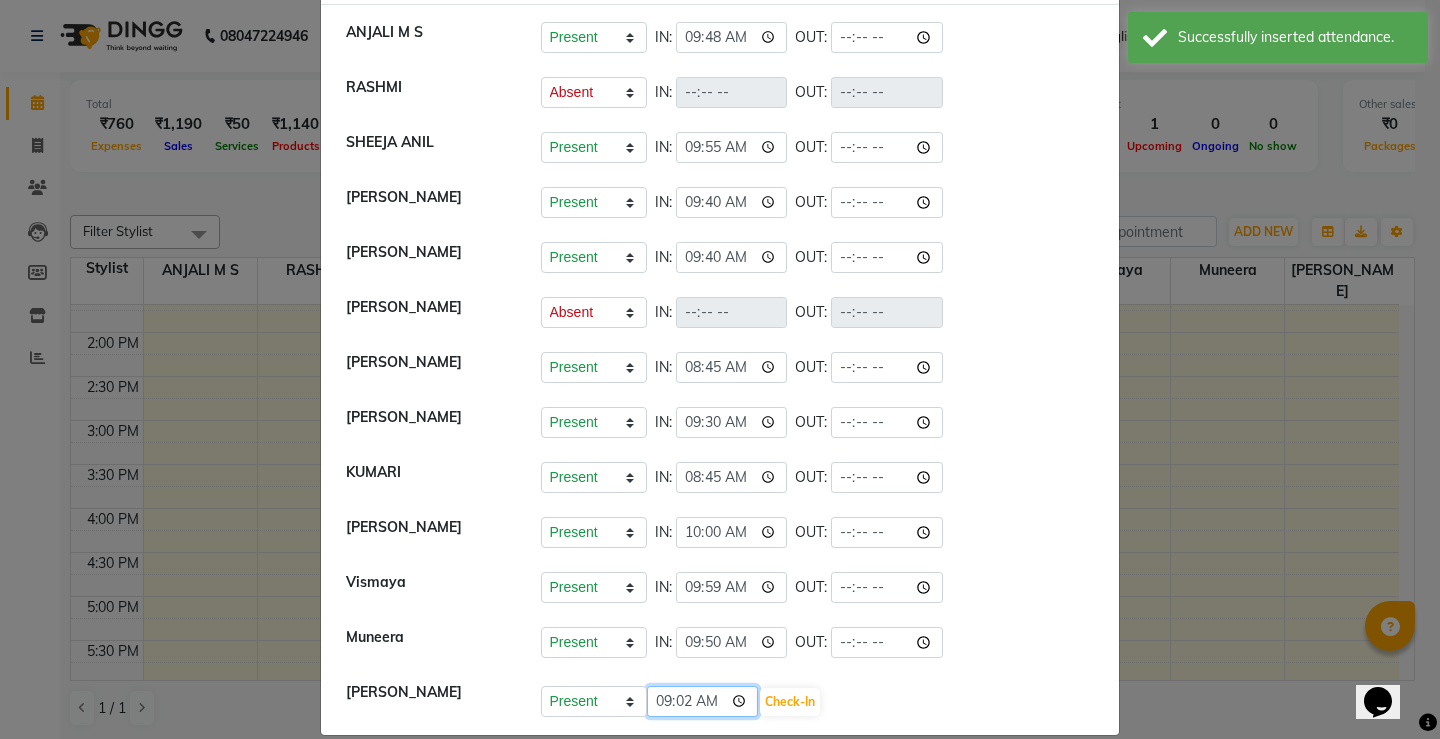 type on "09:25" 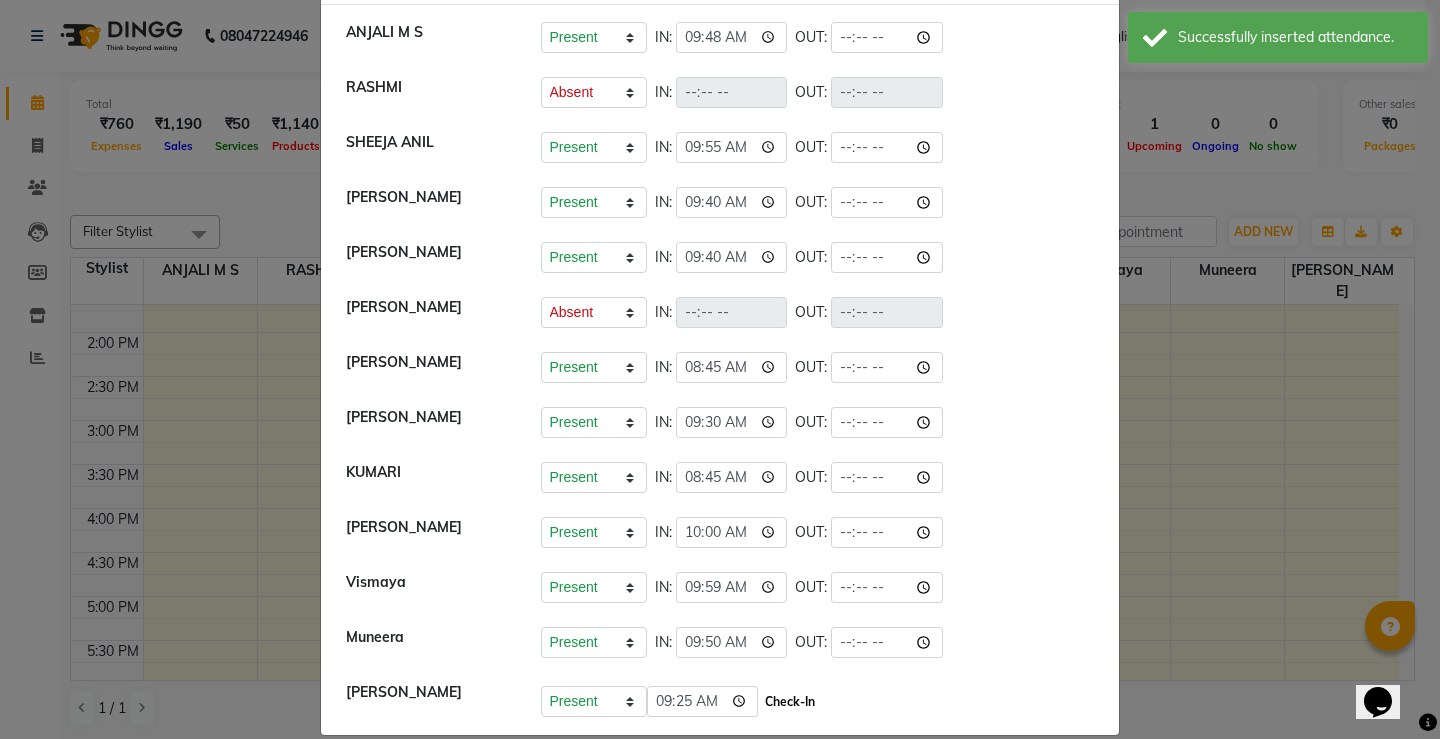 click on "Check-In" 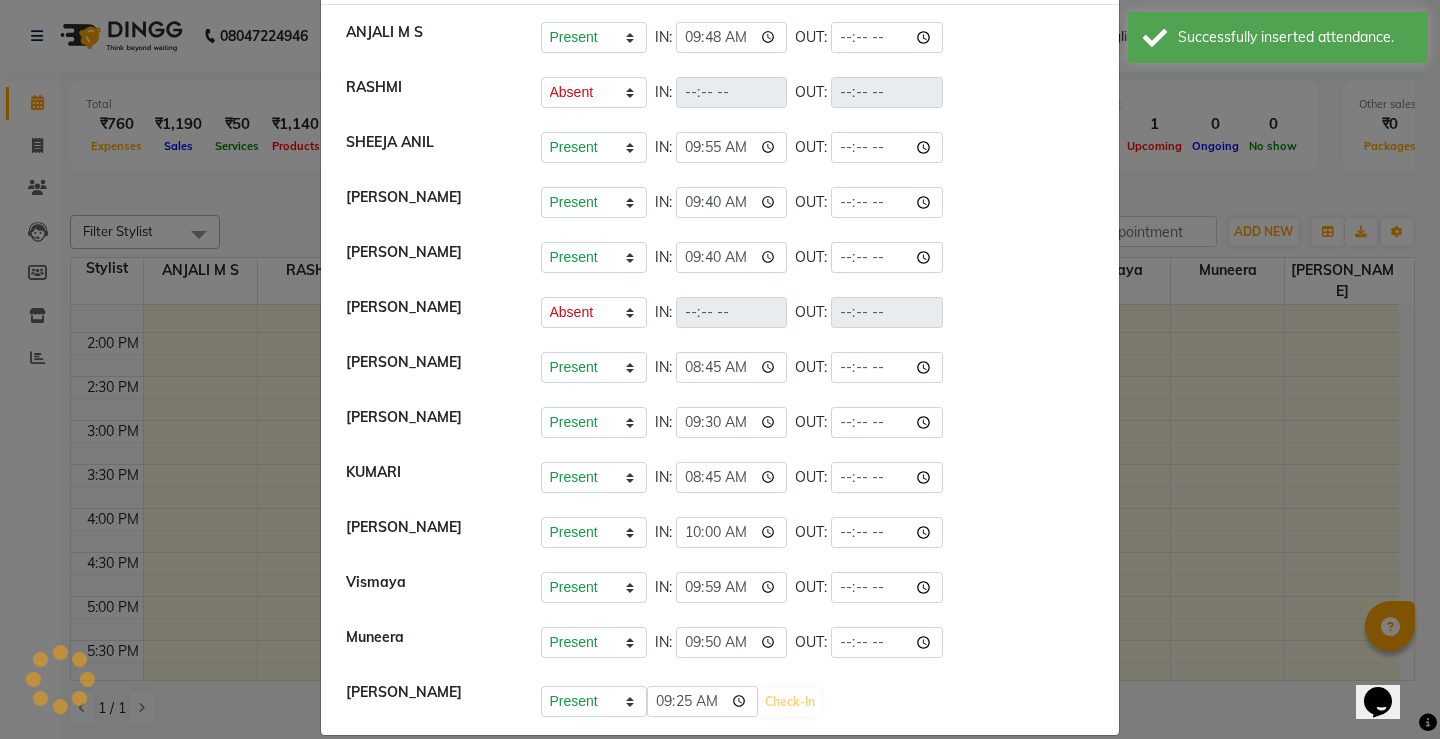 select on "A" 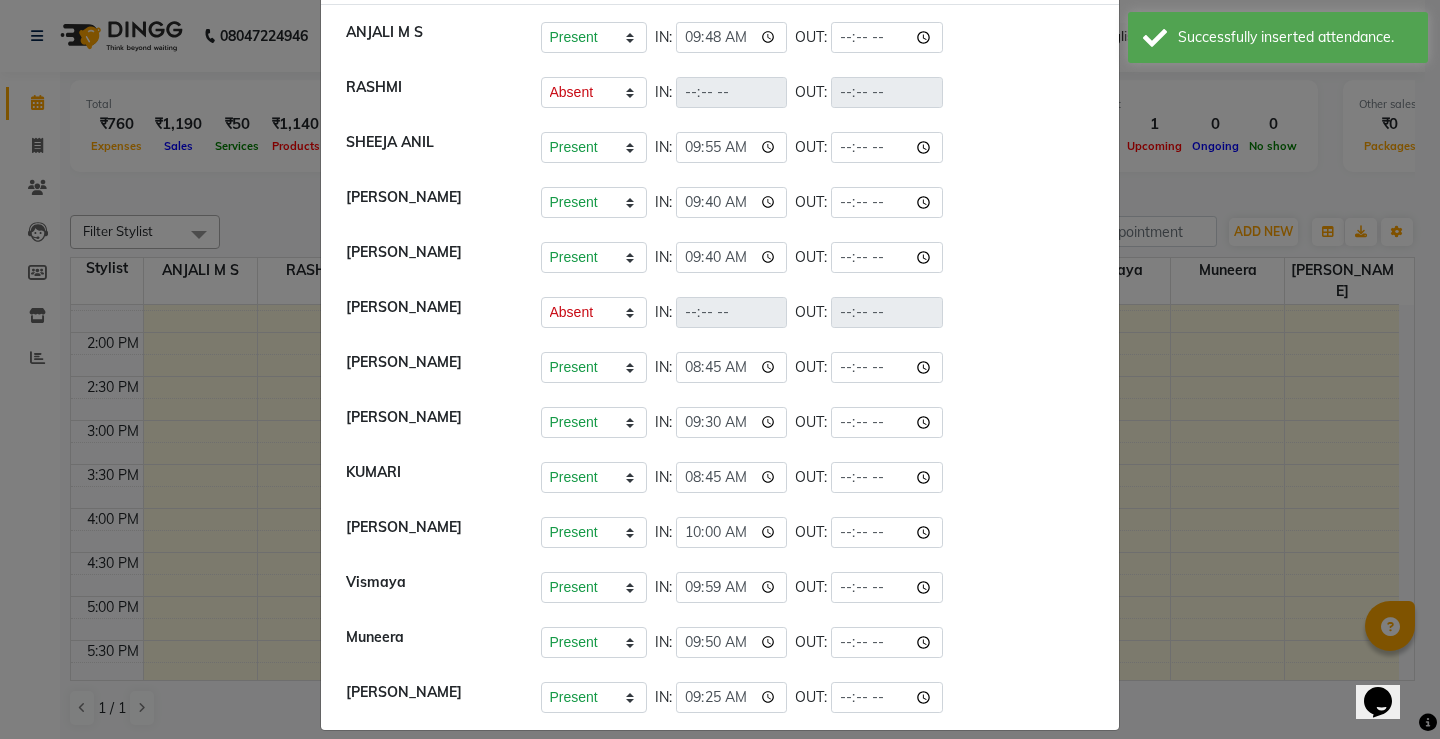 click on "Attendance ×  ANJALI M S   Present   Absent   Late   Half Day   Weekly Off  IN:  09:48 OUT:   RASHMI   Present   Absent   Late   Half Day   Weekly Off  IN:  OUT:   SHEEJA ANIL   Present   Absent   Late   Half Day   Weekly Off  IN:  09:55 OUT:   SHYNI    Present   Absent   Late   Half Day   Weekly Off  IN:  09:40 OUT:   SINDHYA    Present   Absent   Late   Half Day   Weekly Off  IN:  09:40 OUT:   STEFFY STEPHAN   Present   Absent   Late   Half Day   Weekly Off  IN:  OUT:   KOTTIYAM ASHTAMUDI   Present   Absent   Late   Half Day   Weekly Off  IN:  08:45 OUT:   ASWATHY   Present   Absent   Late   Half Day   Weekly Off  IN:  09:30 OUT:   KUMARI   Present   Absent   Late   Half Day   Weekly Off  IN:  08:45 OUT:   Sreepriya   Present   Absent   Late   Half Day   Weekly Off  IN:  10:00 OUT:   Vismaya   Present   Absent   Late   Half Day   Weekly Off  IN:  09:59 OUT:   Muneera   Present   Absent   Late   Half Day   Weekly Off  IN:  09:50 OUT:   Sona Sunil   Present   Absent   Late   Half Day   Weekly Off  IN:  09:25" 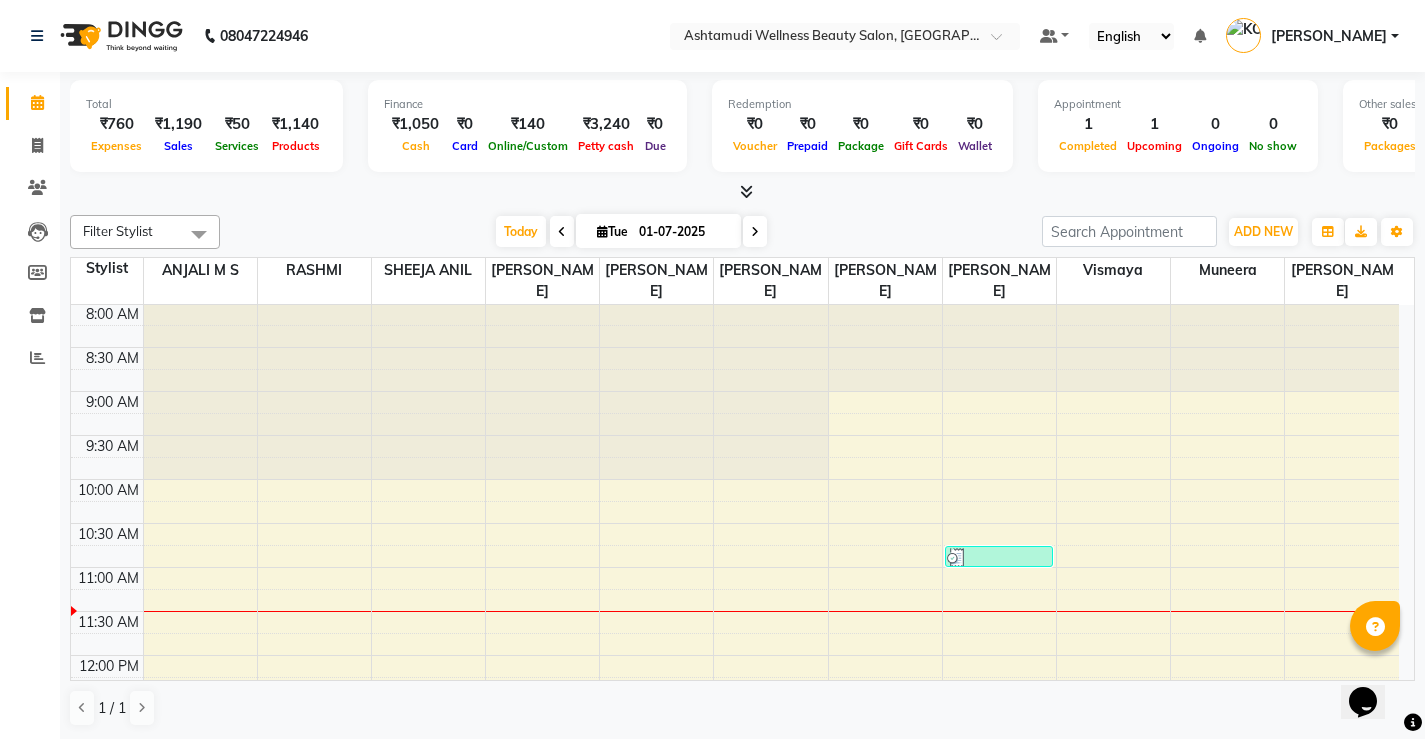 scroll, scrollTop: 0, scrollLeft: 0, axis: both 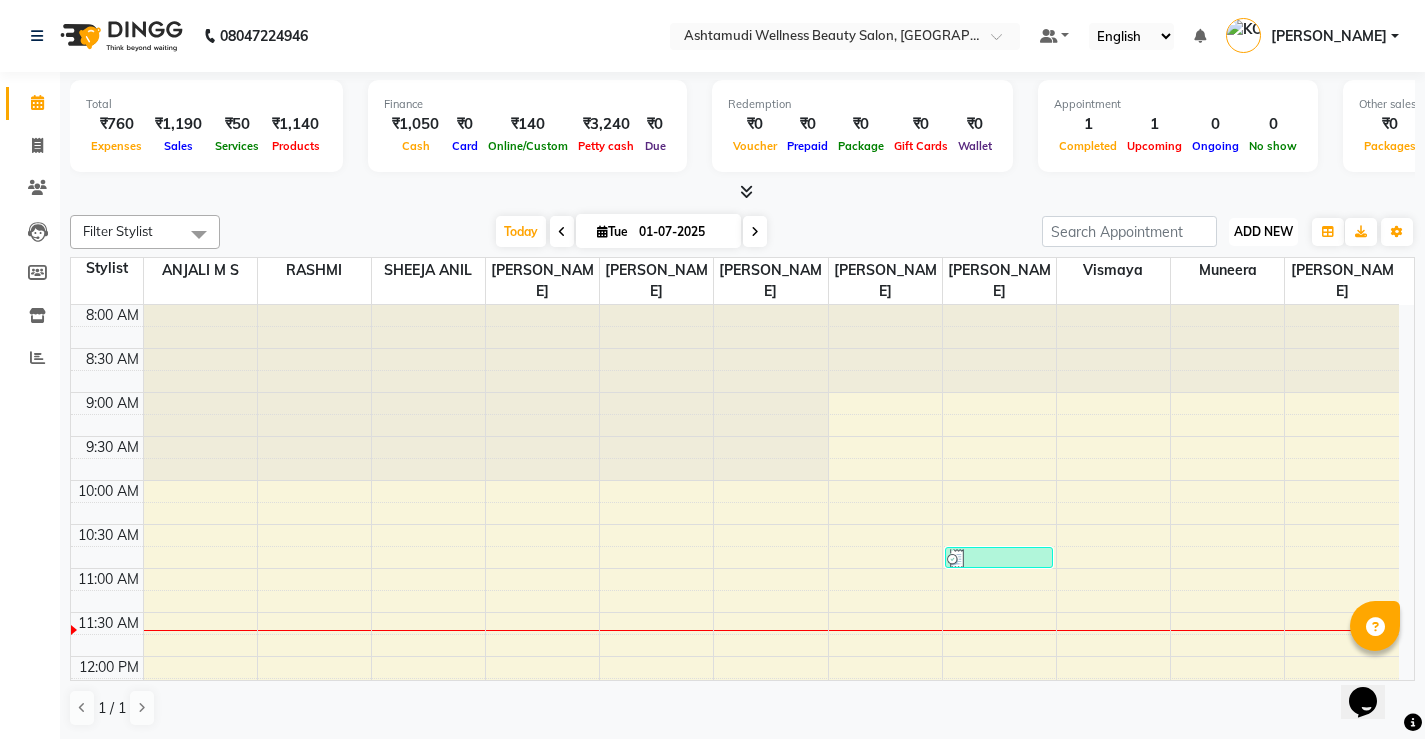 click on "ADD NEW" at bounding box center [1263, 231] 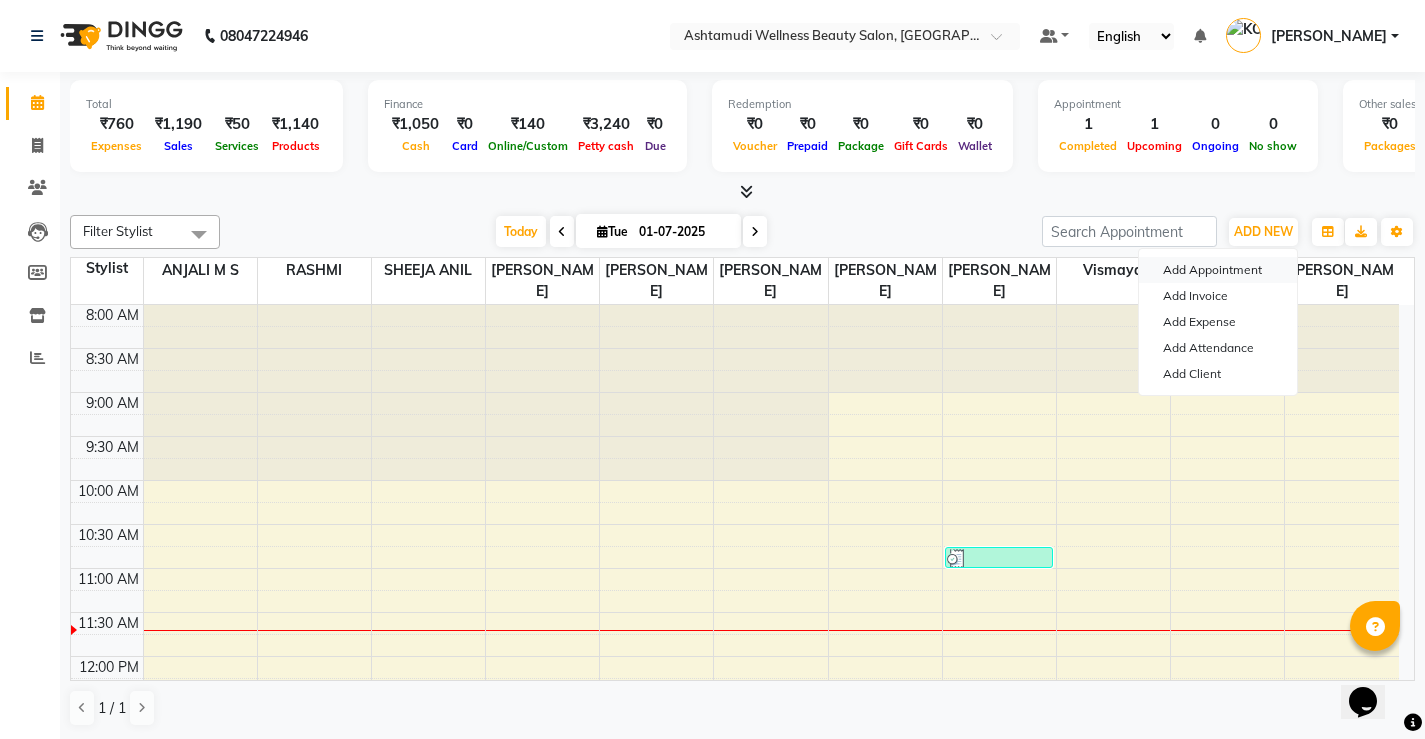 click on "Add Appointment" at bounding box center [1218, 270] 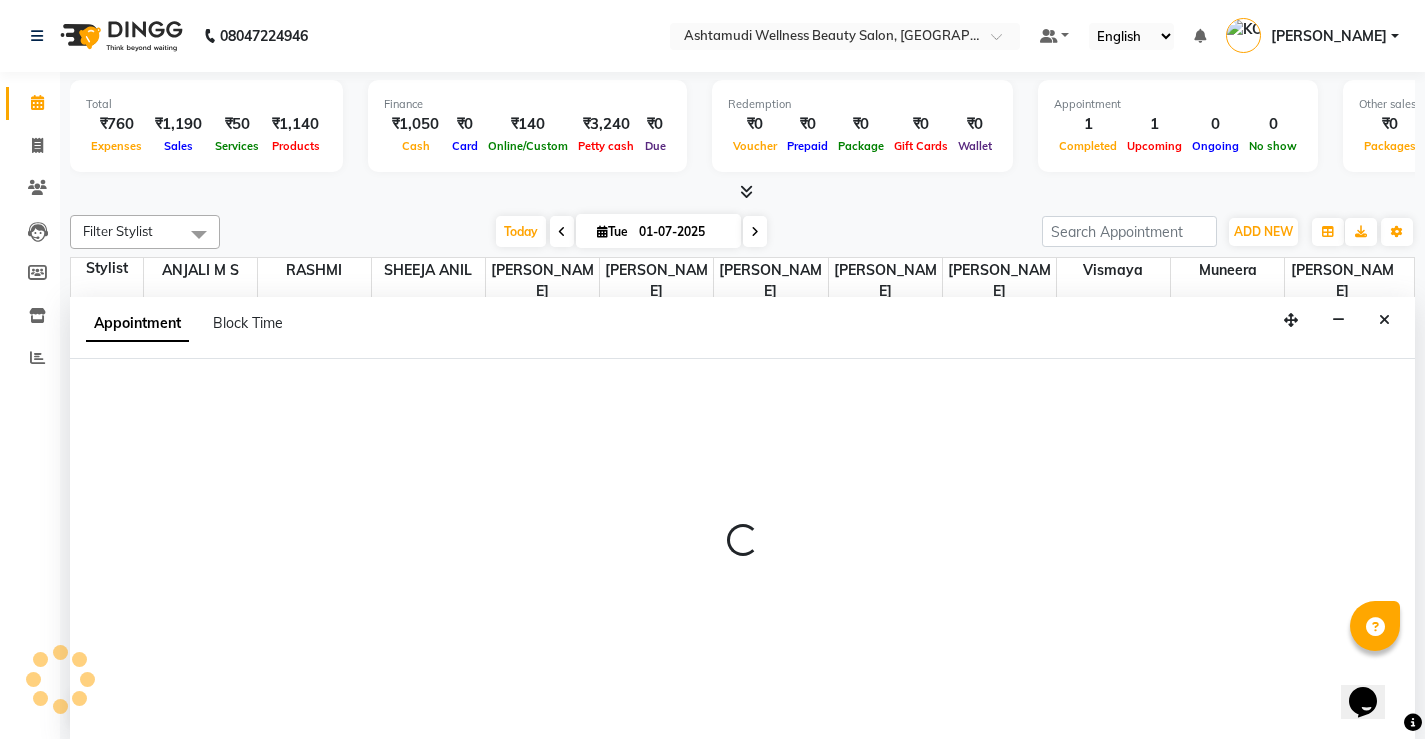 scroll, scrollTop: 1, scrollLeft: 0, axis: vertical 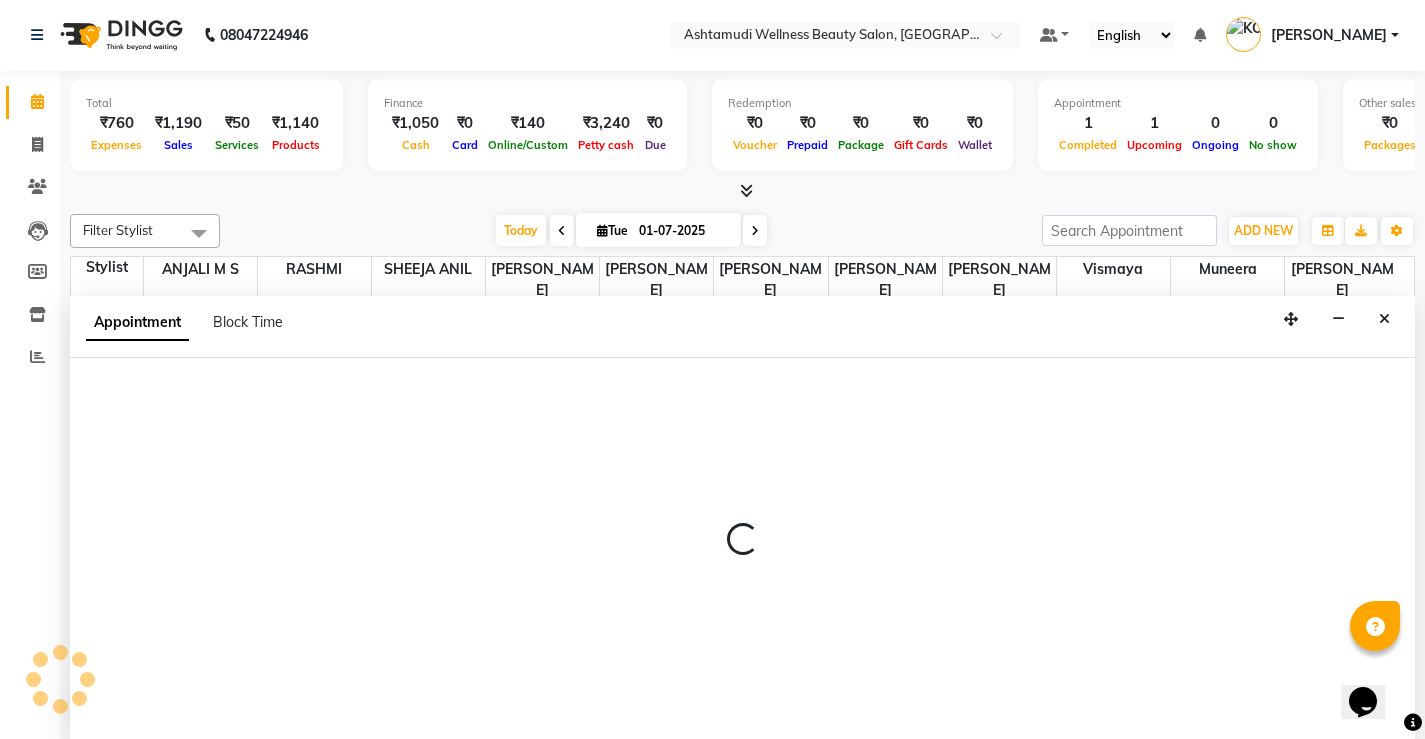 select on "tentative" 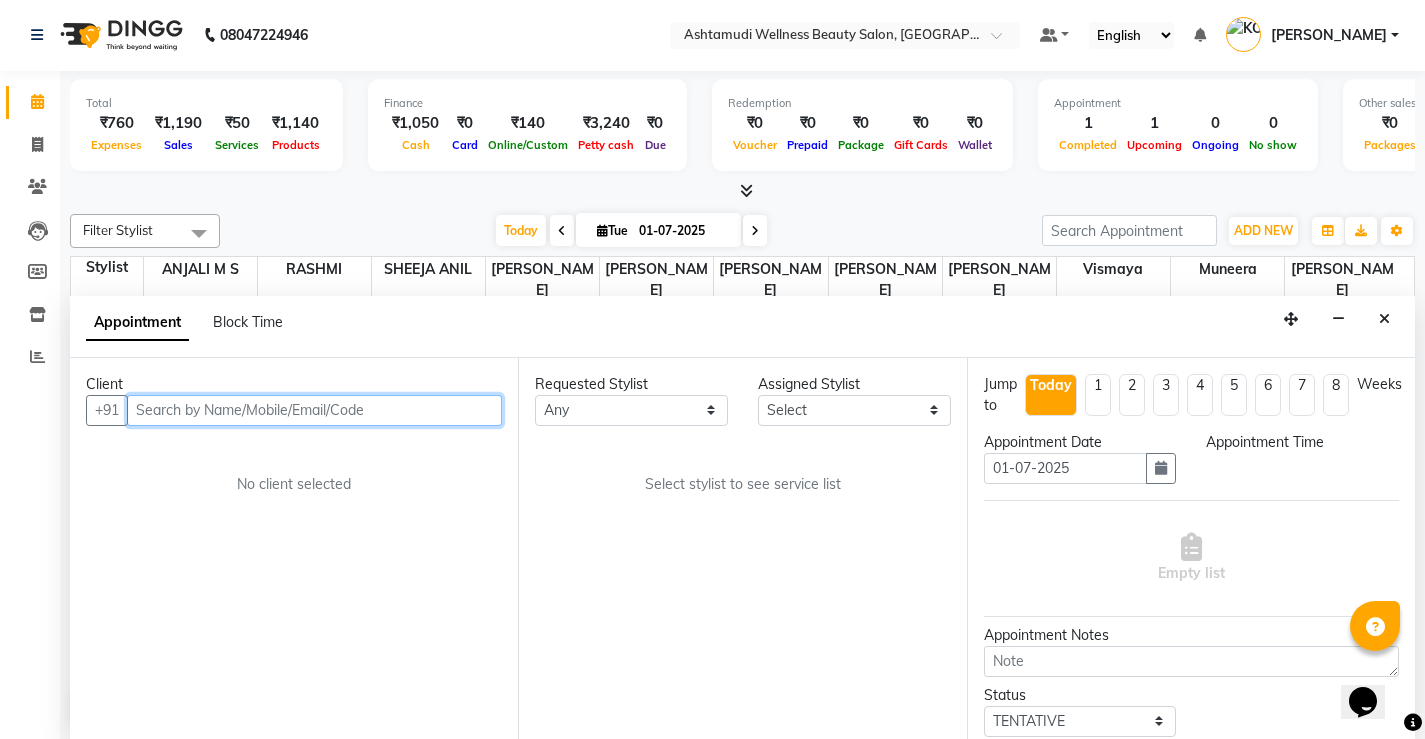 select on "540" 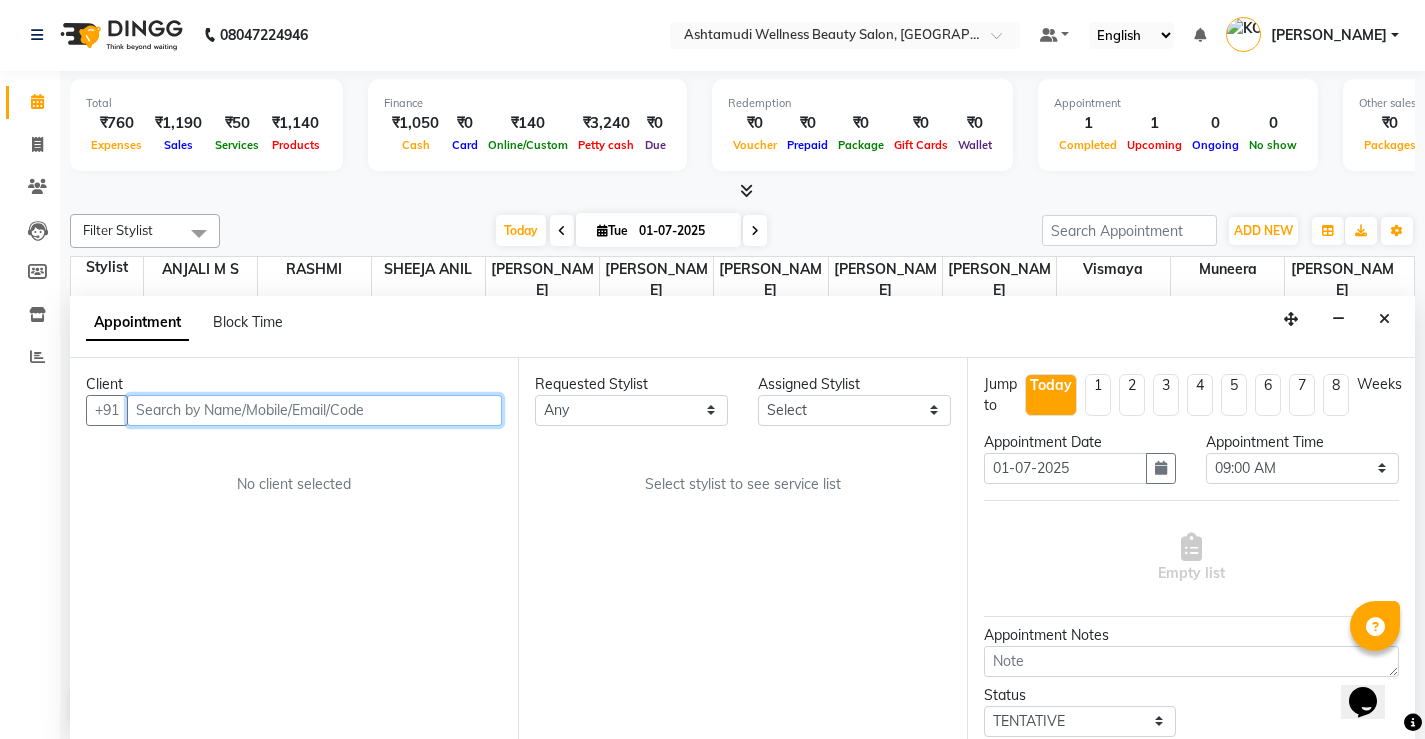 click at bounding box center [314, 410] 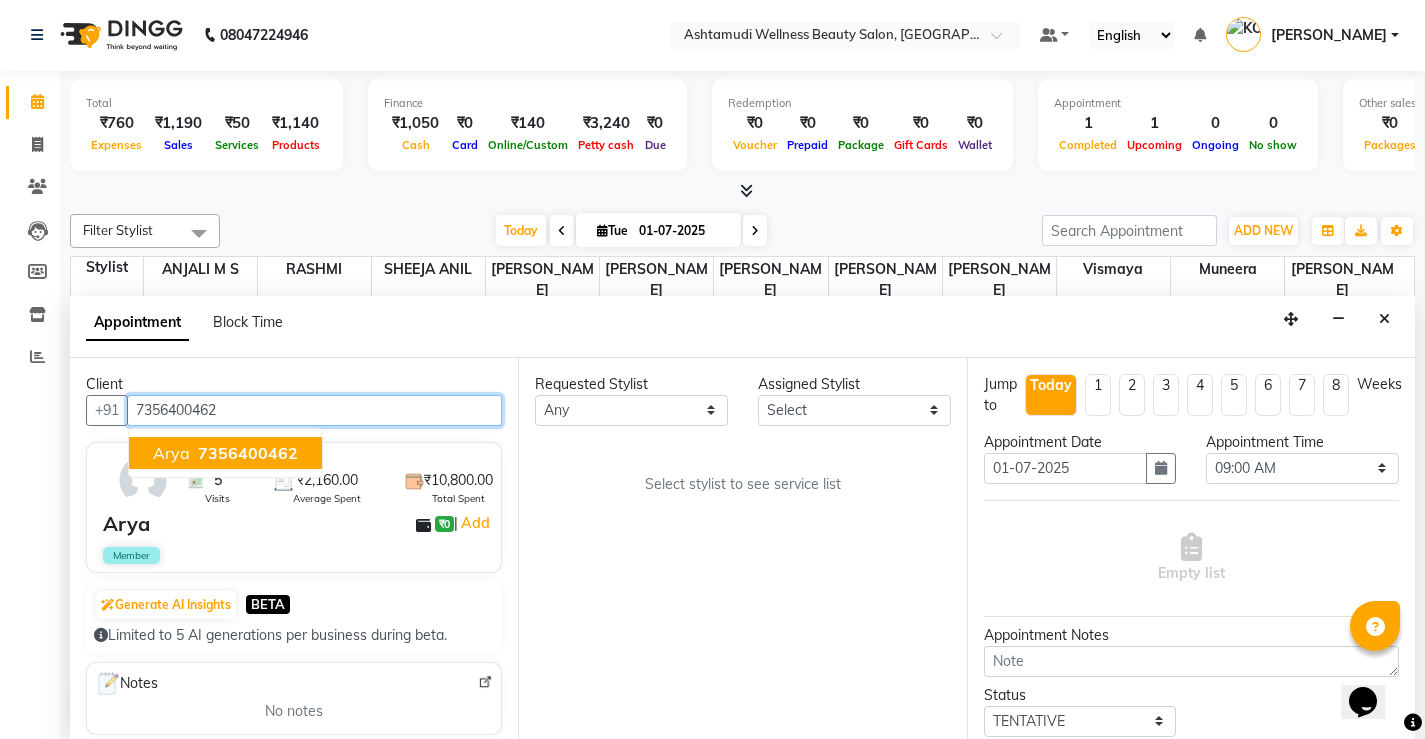 click on "Arya   7356400462" at bounding box center (225, 453) 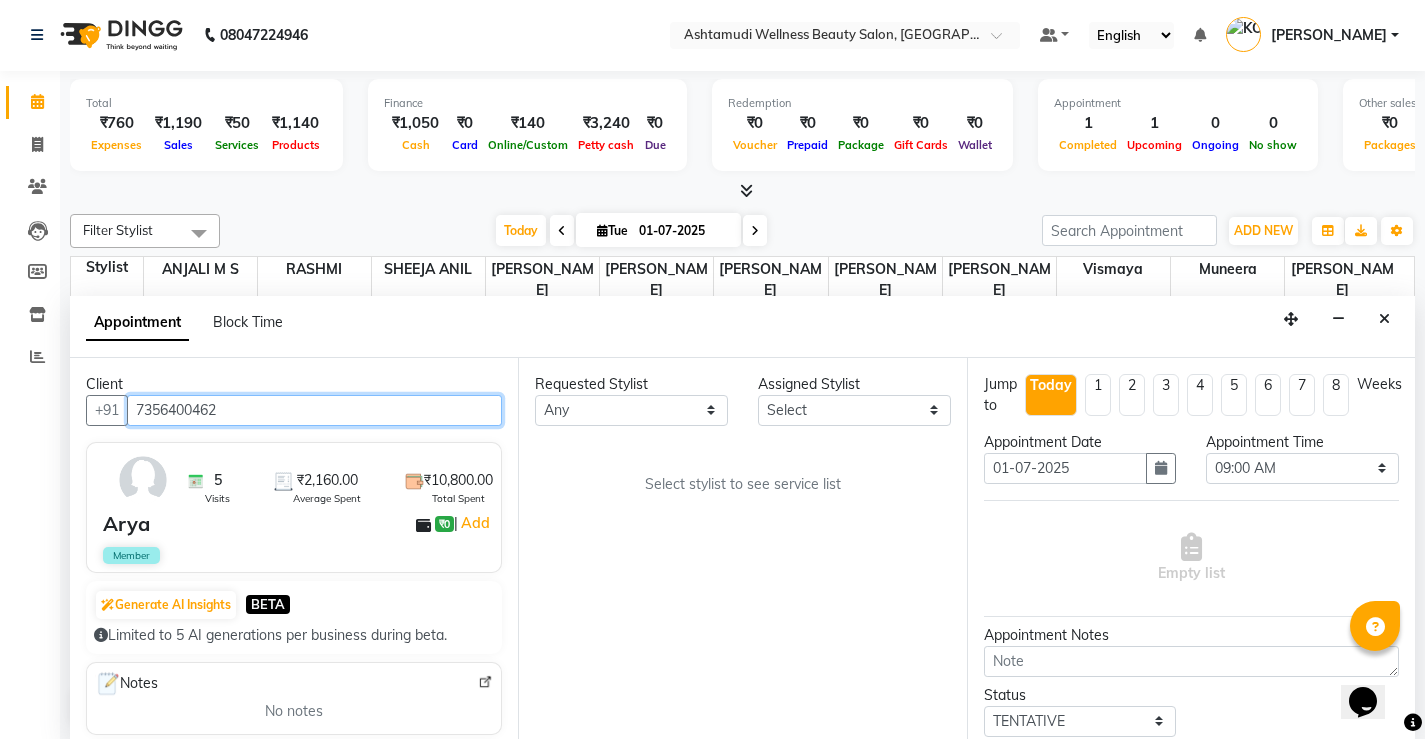 type on "7356400462" 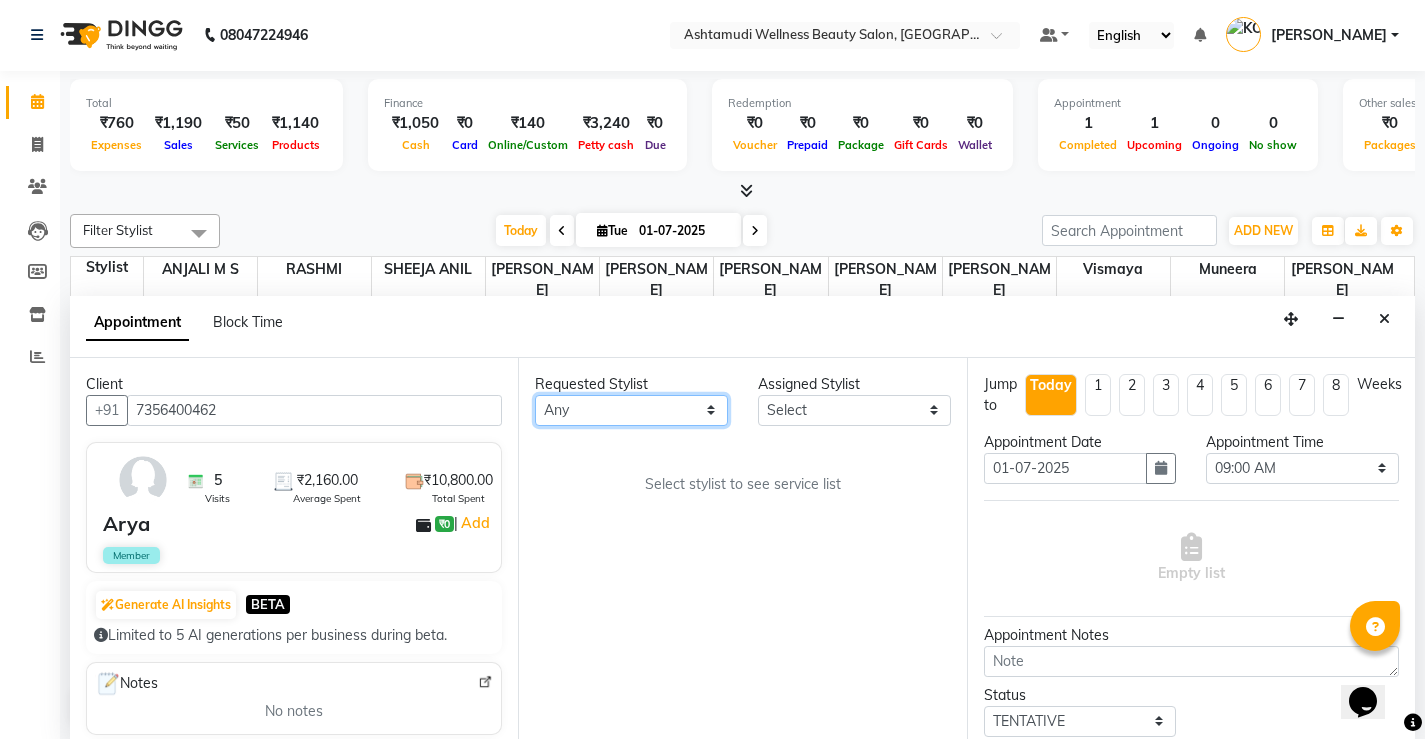 click on "Any ANJALI M S KOTTIYAM ASHTAMUDI Muneera RASHMI SHEEJA ANIL SHYNI  SINDHYA  Sona Sunil Sreepriya STEFFY STEPHAN Vismaya" at bounding box center (631, 410) 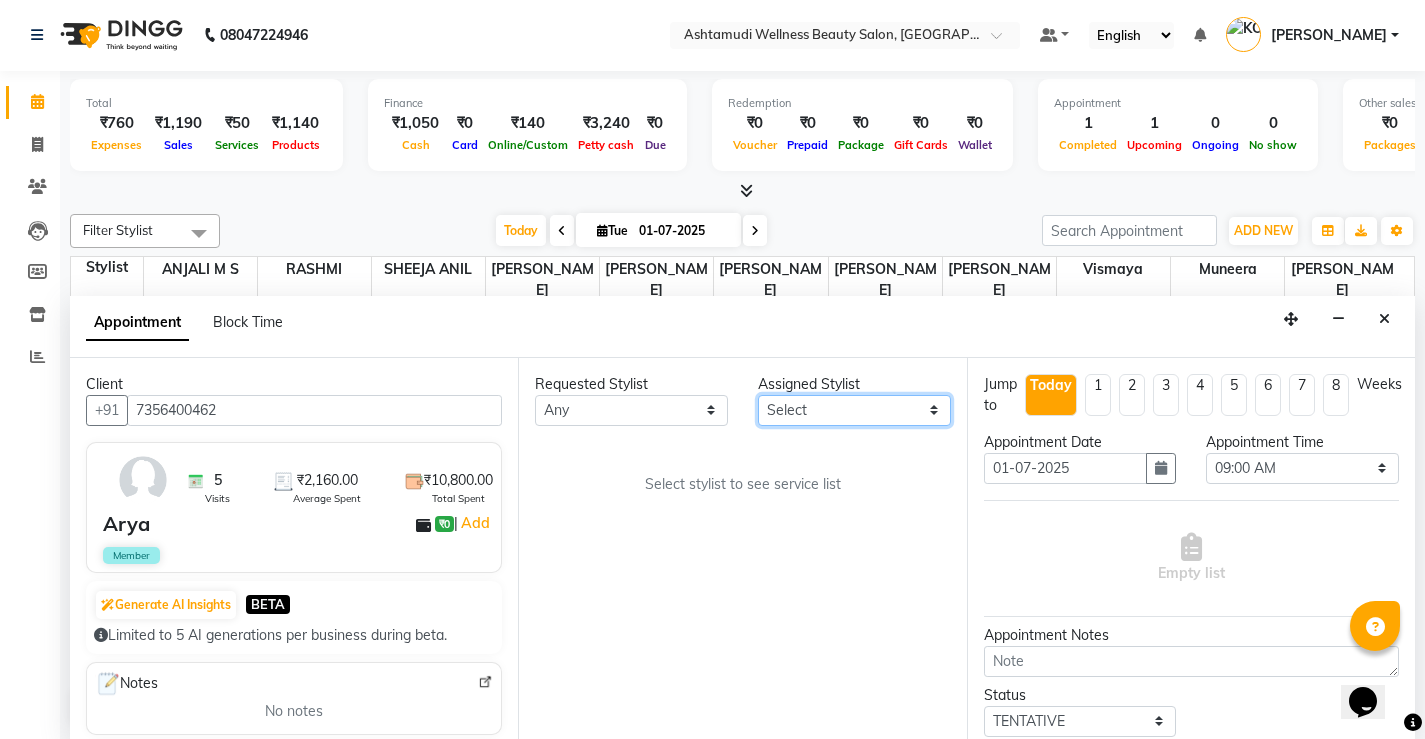click on "Select ANJALI M S KOTTIYAM ASHTAMUDI Muneera RASHMI SHEEJA ANIL SHYNI  SINDHYA  Sona Sunil Sreepriya STEFFY STEPHAN Vismaya" at bounding box center [854, 410] 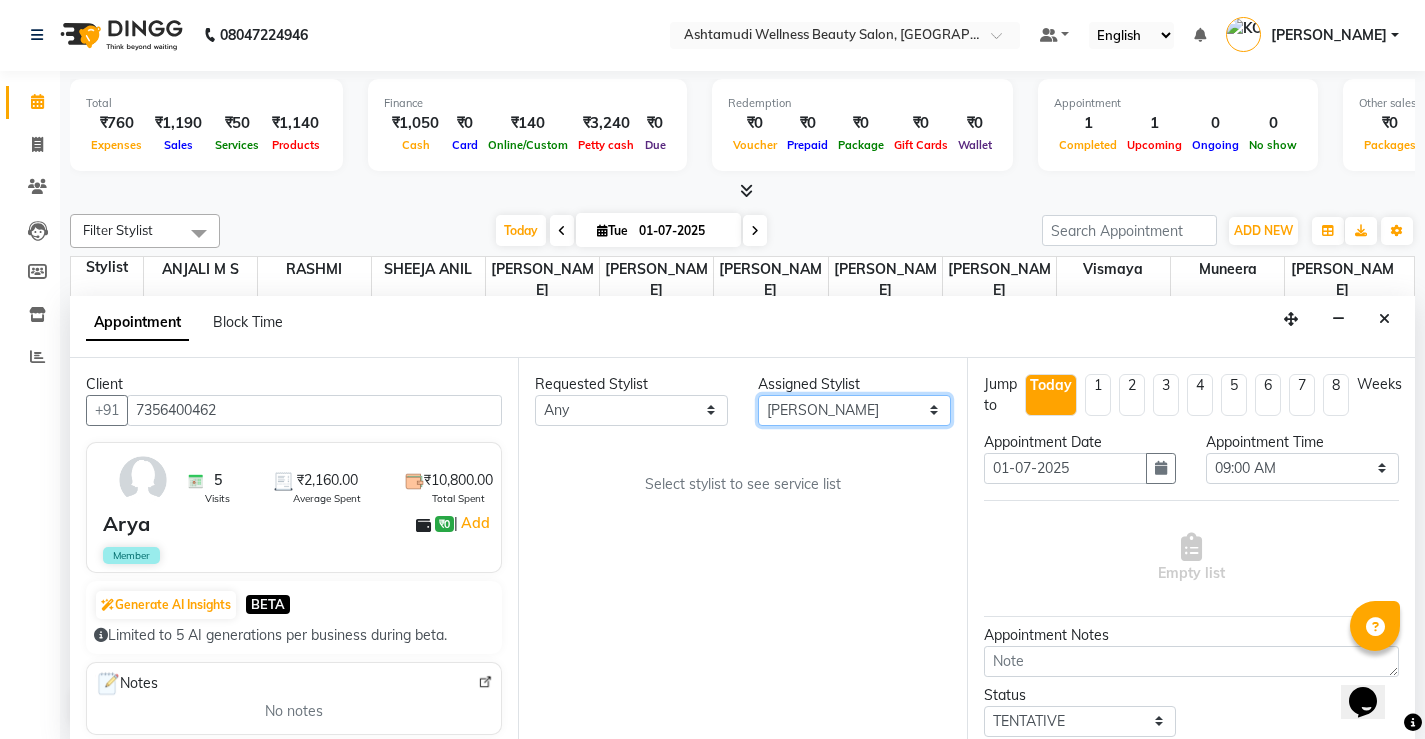 click on "Select ANJALI M S KOTTIYAM ASHTAMUDI Muneera RASHMI SHEEJA ANIL SHYNI  SINDHYA  Sona Sunil Sreepriya STEFFY STEPHAN Vismaya" at bounding box center [854, 410] 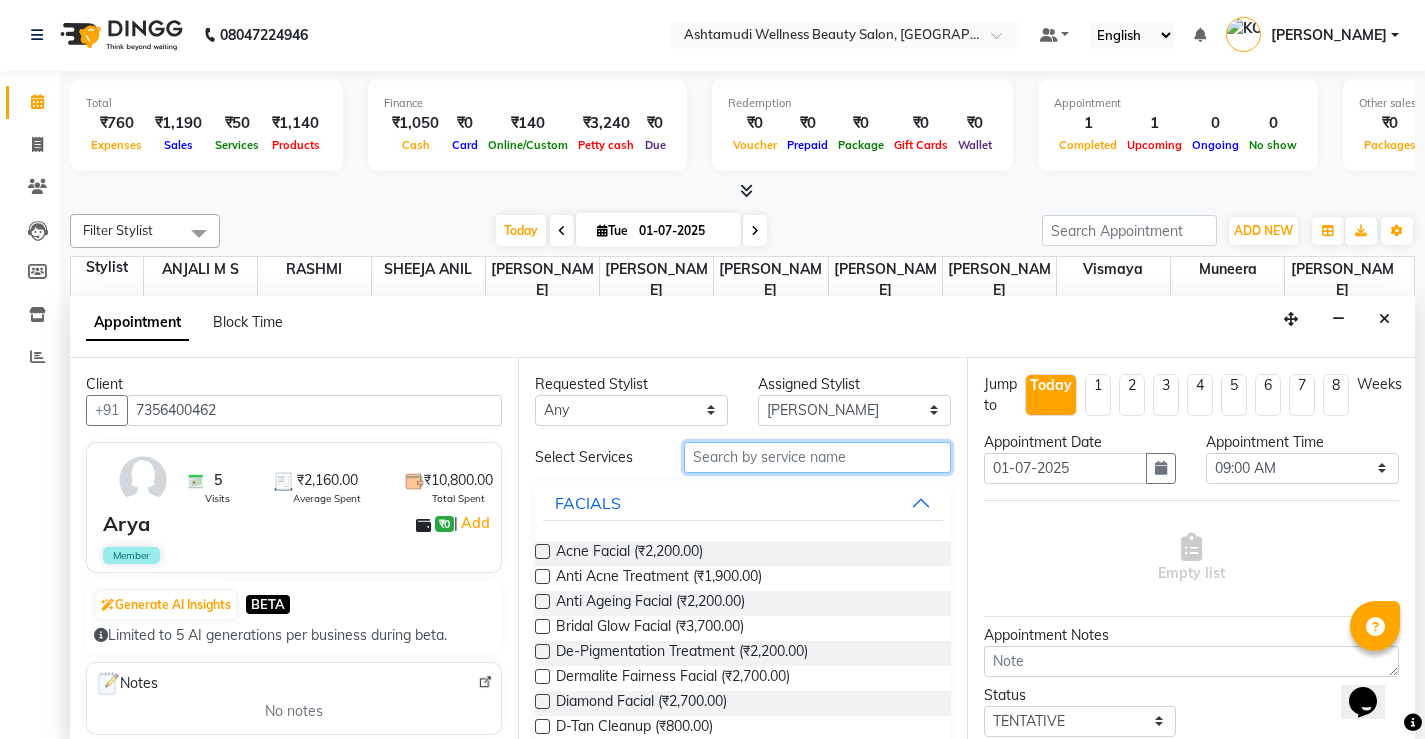 click at bounding box center (817, 457) 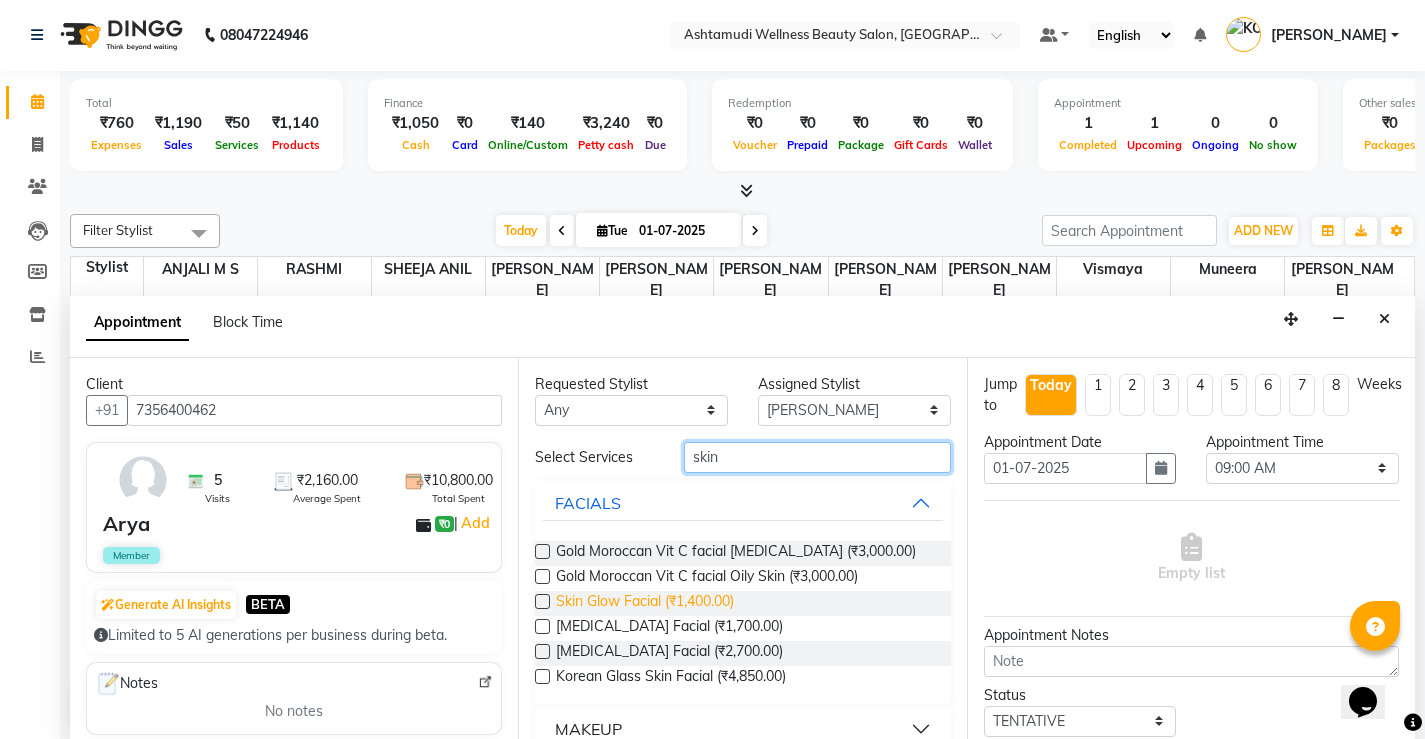 type on "skin" 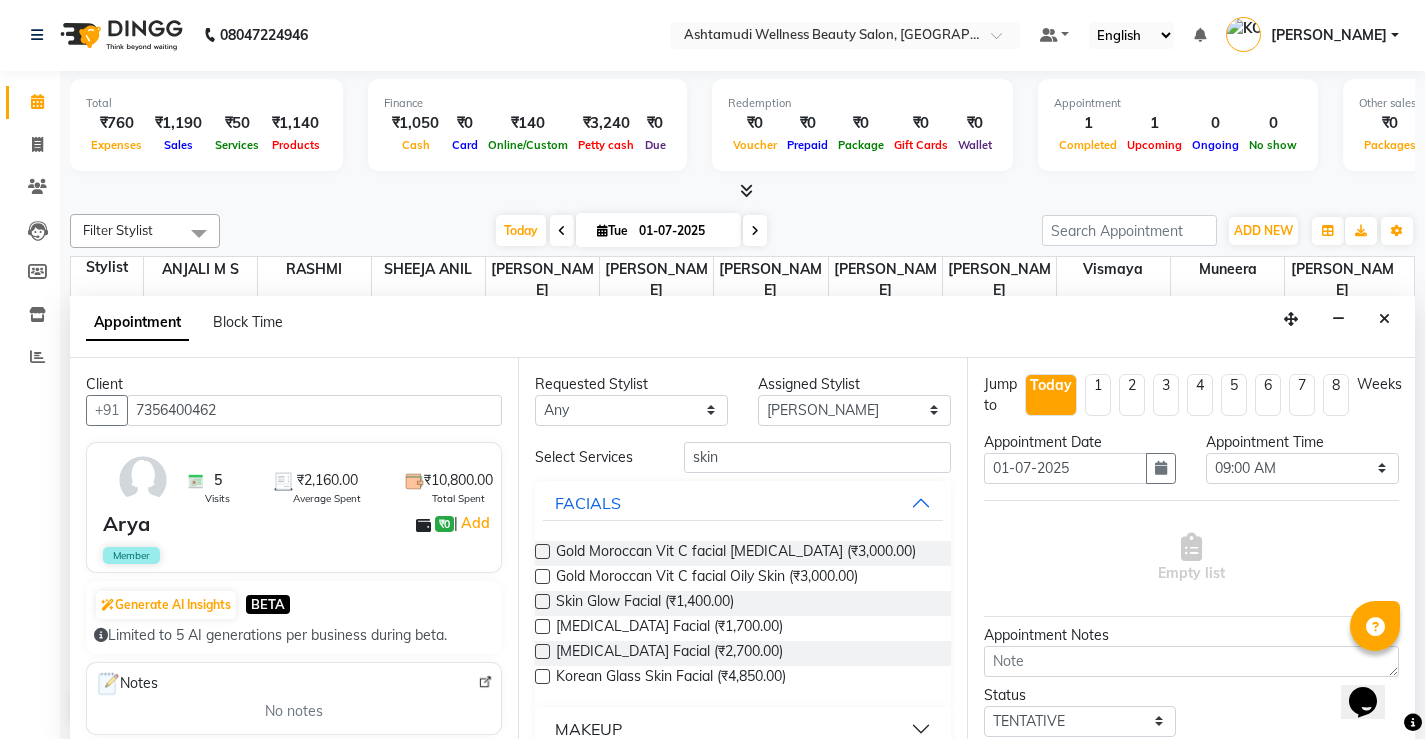 drag, startPoint x: 719, startPoint y: 604, endPoint x: 737, endPoint y: 460, distance: 145.12064 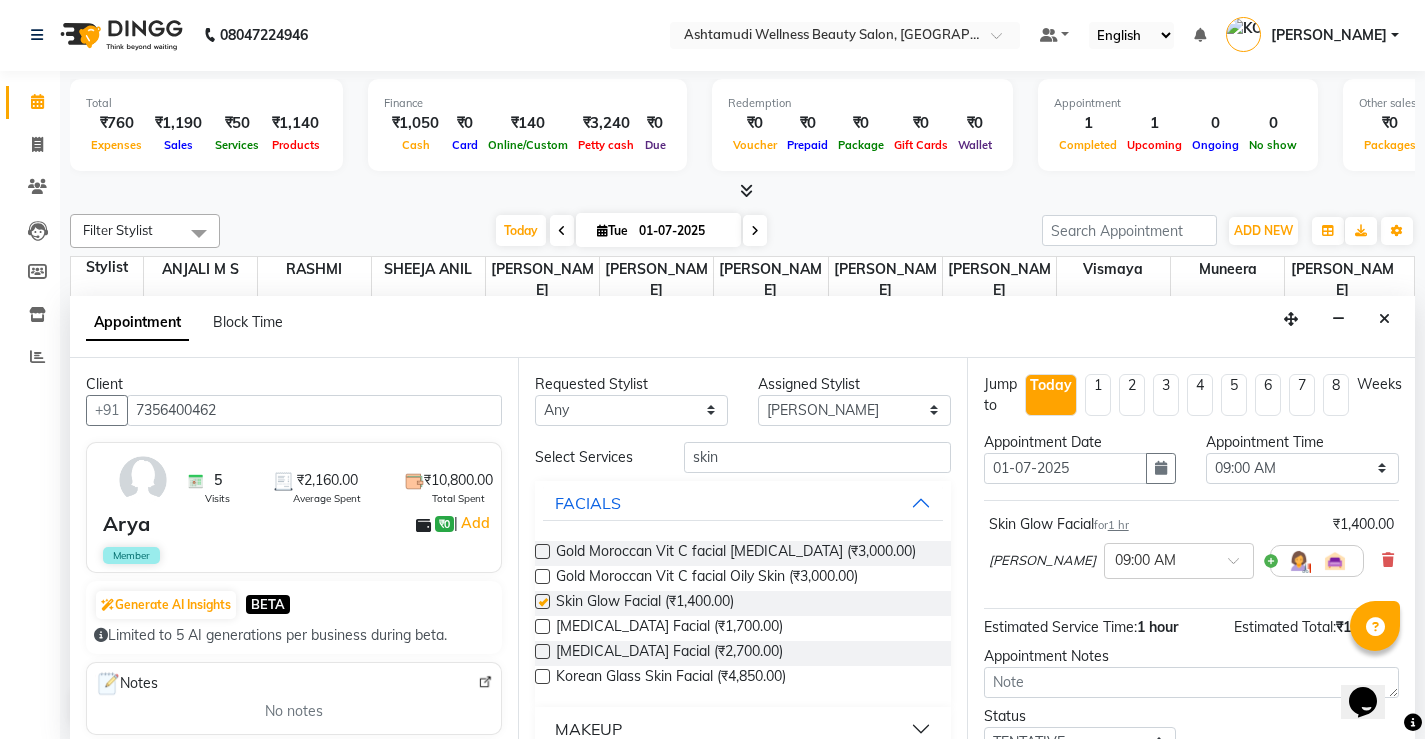 checkbox on "false" 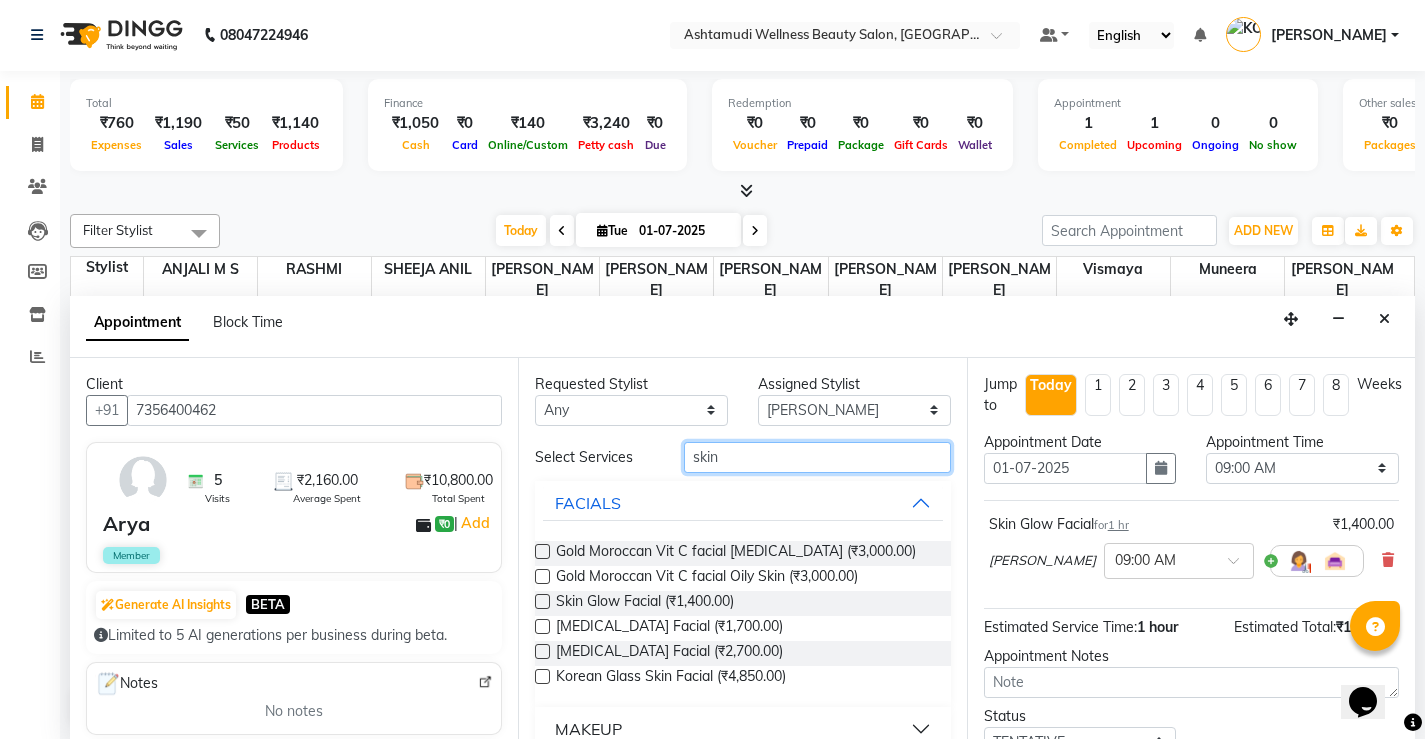 click on "skin" at bounding box center [817, 457] 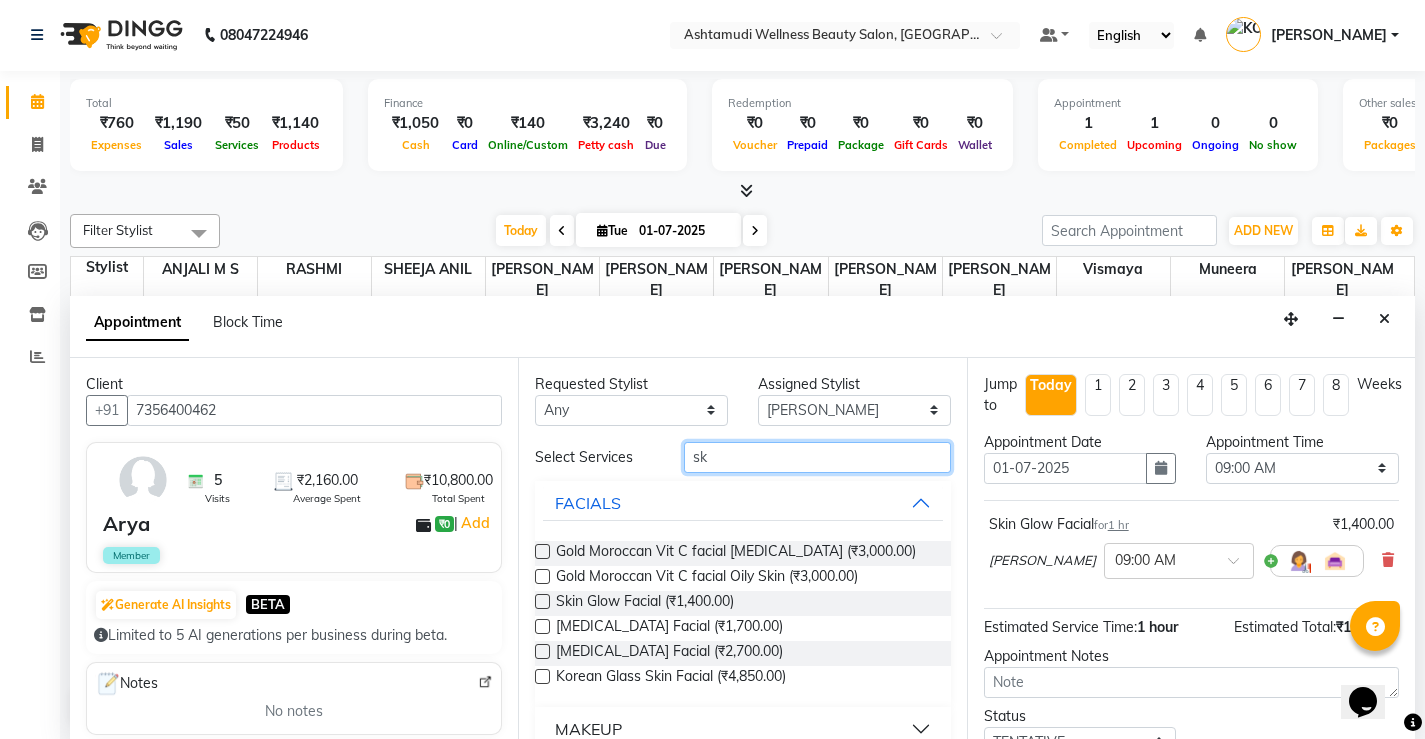 type on "s" 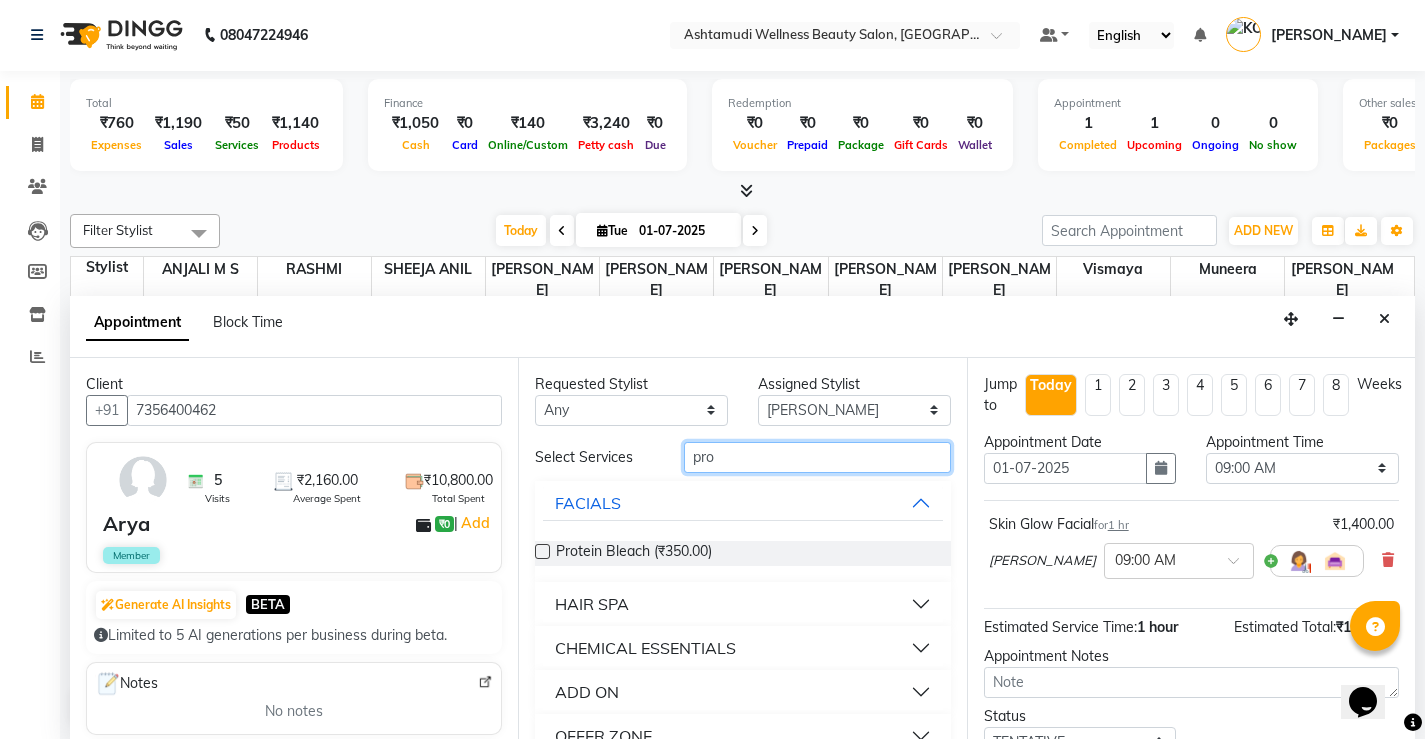 type on "pro" 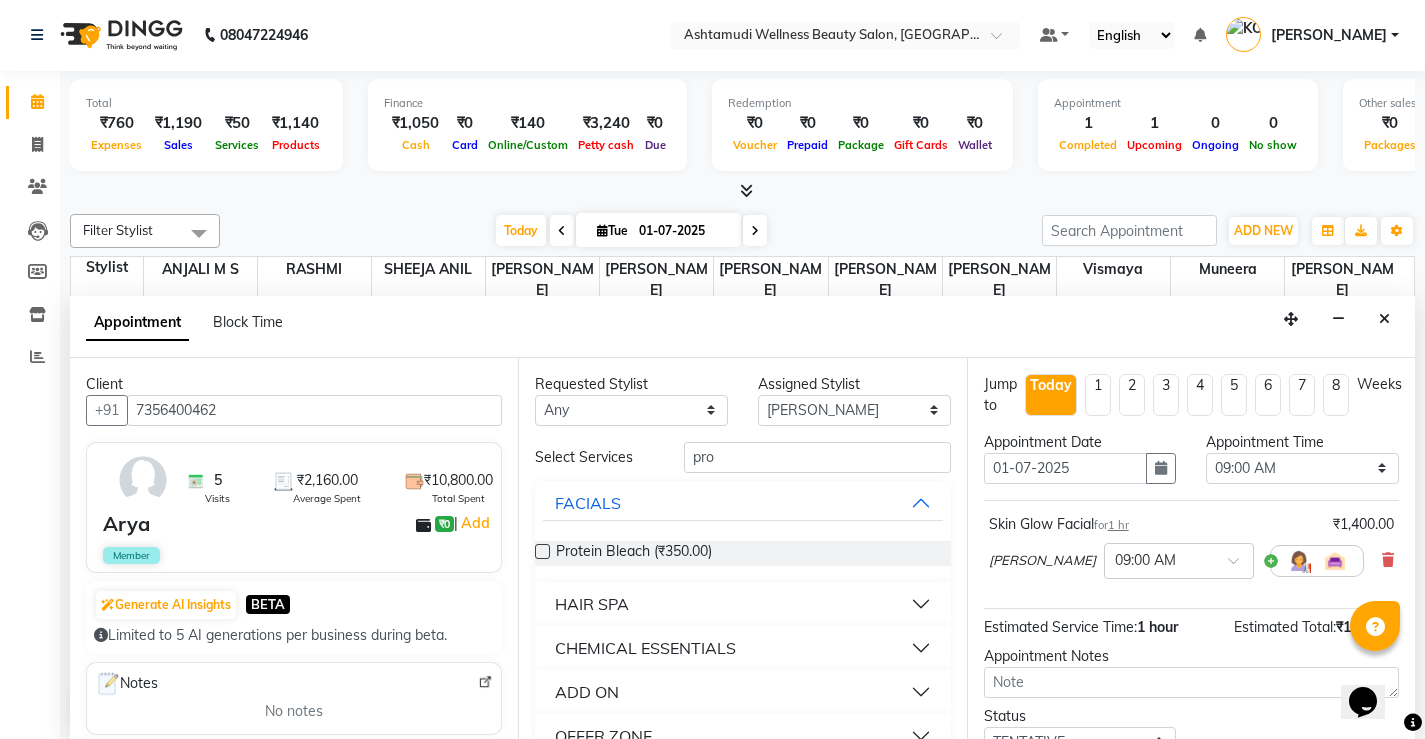 click on "HAIR SPA" at bounding box center [592, 604] 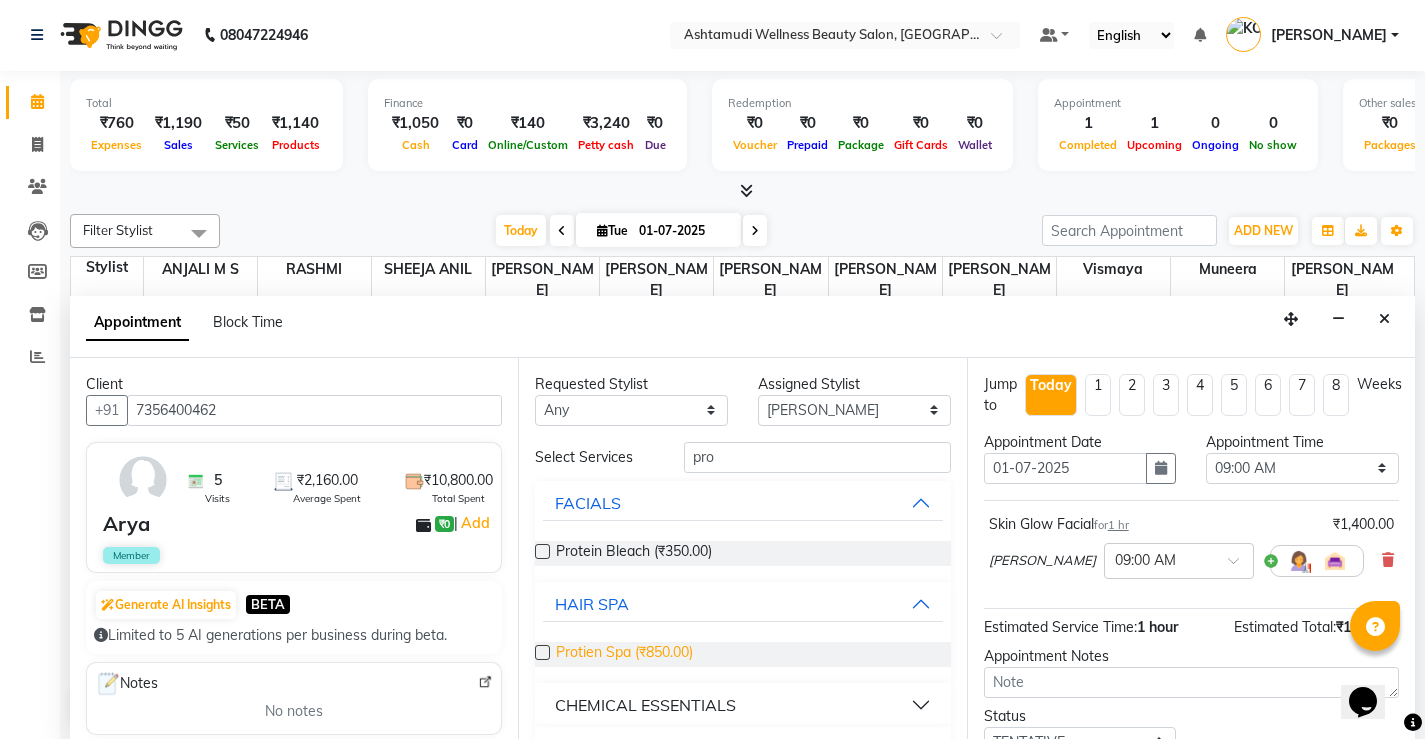 click on "Protien Spa (₹850.00)" at bounding box center [624, 654] 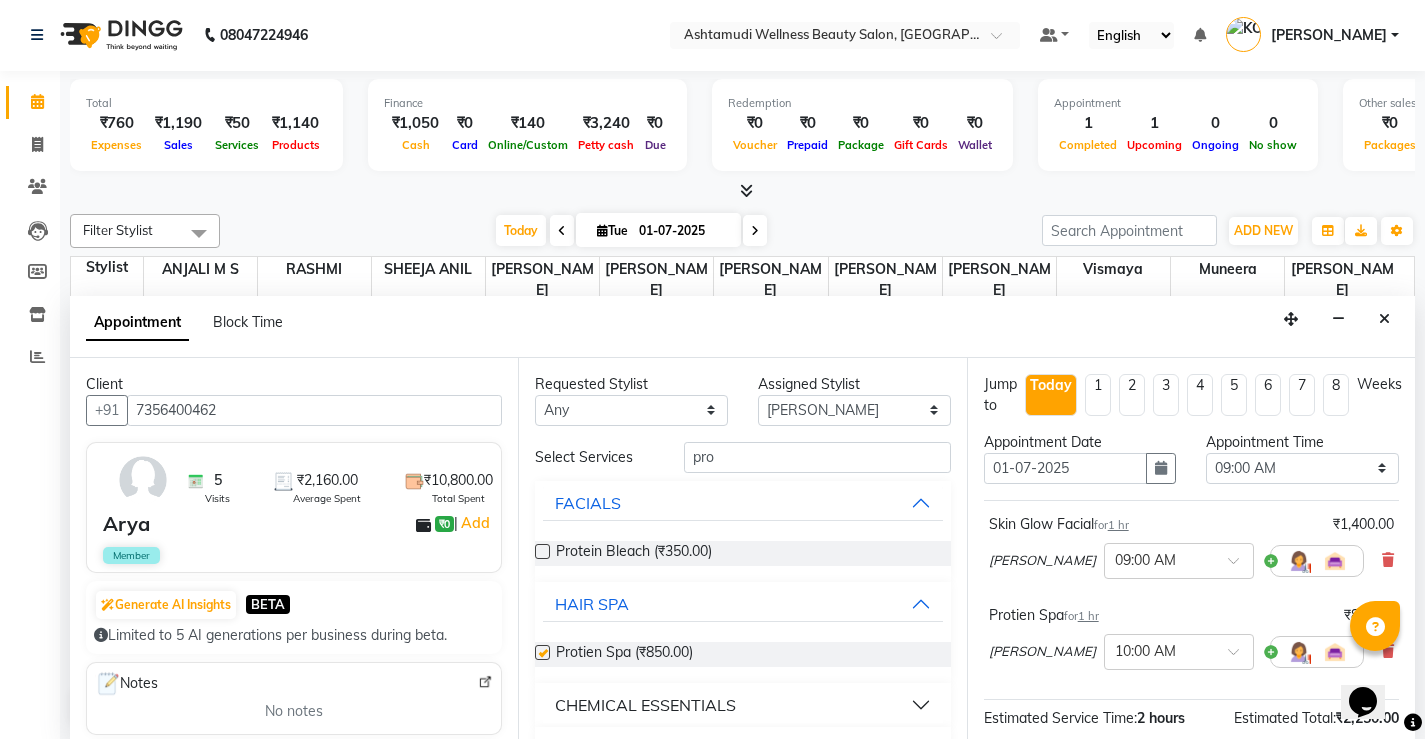 checkbox on "false" 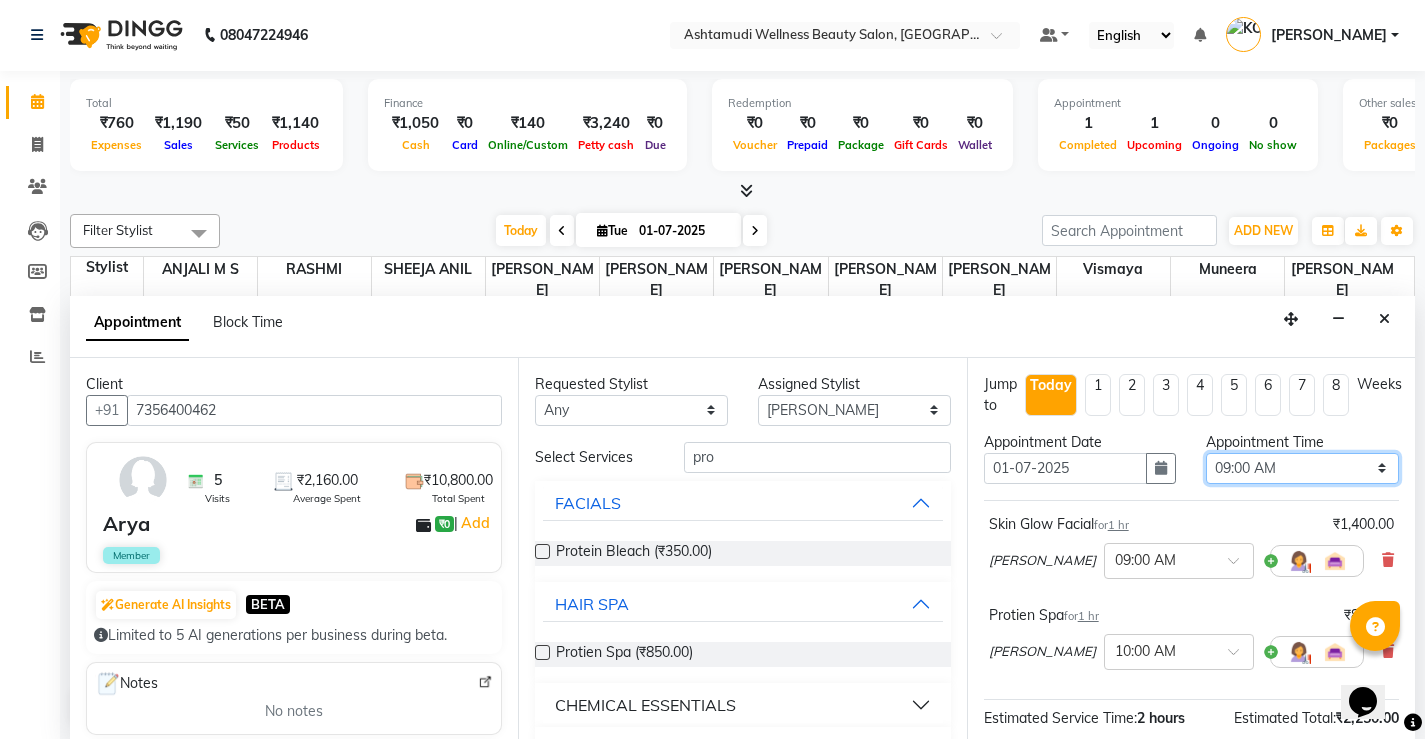 click on "Select 09:00 AM 09:15 AM 09:30 AM 09:45 AM 10:00 AM 10:15 AM 10:30 AM 10:45 AM 11:00 AM 11:15 AM 11:30 AM 11:45 AM 12:00 PM 12:15 PM 12:30 PM 12:45 PM 01:00 PM 01:15 PM 01:30 PM 01:45 PM 02:00 PM 02:15 PM 02:30 PM 02:45 PM 03:00 PM 03:15 PM 03:30 PM 03:45 PM 04:00 PM 04:15 PM 04:30 PM 04:45 PM 05:00 PM 05:15 PM 05:30 PM 05:45 PM 06:00 PM 06:15 PM 06:30 PM 06:45 PM 07:00 PM 07:15 PM 07:30 PM 07:45 PM 08:00 PM" at bounding box center (1302, 468) 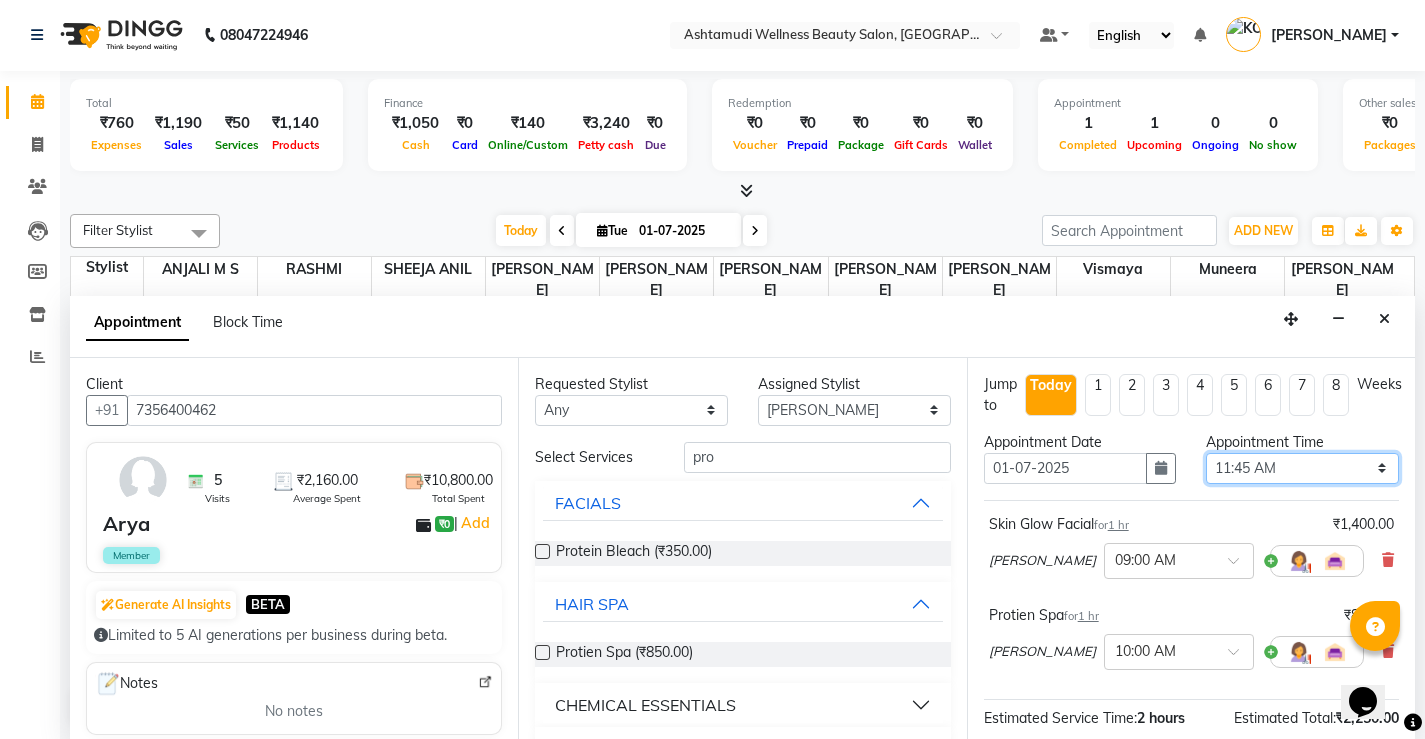 click on "Select 09:00 AM 09:15 AM 09:30 AM 09:45 AM 10:00 AM 10:15 AM 10:30 AM 10:45 AM 11:00 AM 11:15 AM 11:30 AM 11:45 AM 12:00 PM 12:15 PM 12:30 PM 12:45 PM 01:00 PM 01:15 PM 01:30 PM 01:45 PM 02:00 PM 02:15 PM 02:30 PM 02:45 PM 03:00 PM 03:15 PM 03:30 PM 03:45 PM 04:00 PM 04:15 PM 04:30 PM 04:45 PM 05:00 PM 05:15 PM 05:30 PM 05:45 PM 06:00 PM 06:15 PM 06:30 PM 06:45 PM 07:00 PM 07:15 PM 07:30 PM 07:45 PM 08:00 PM" at bounding box center [1302, 468] 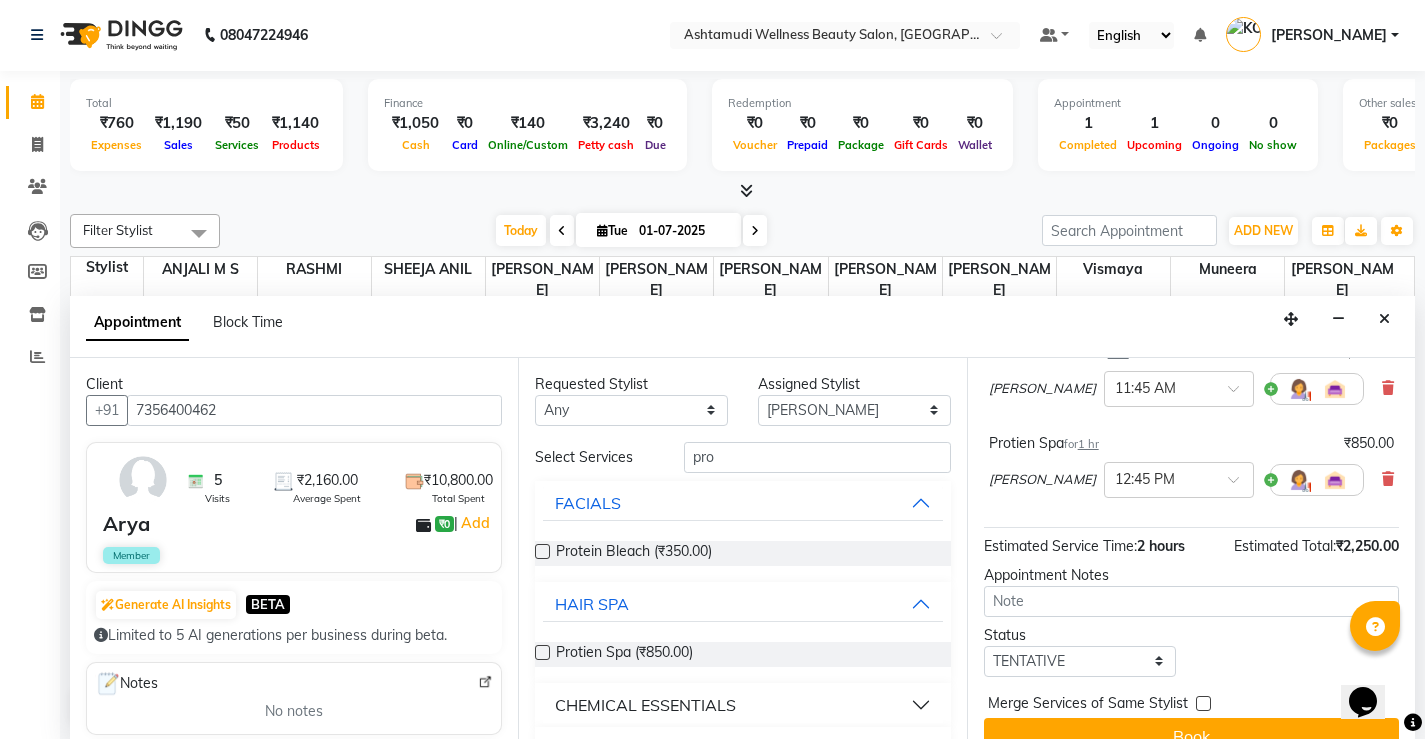 scroll, scrollTop: 200, scrollLeft: 0, axis: vertical 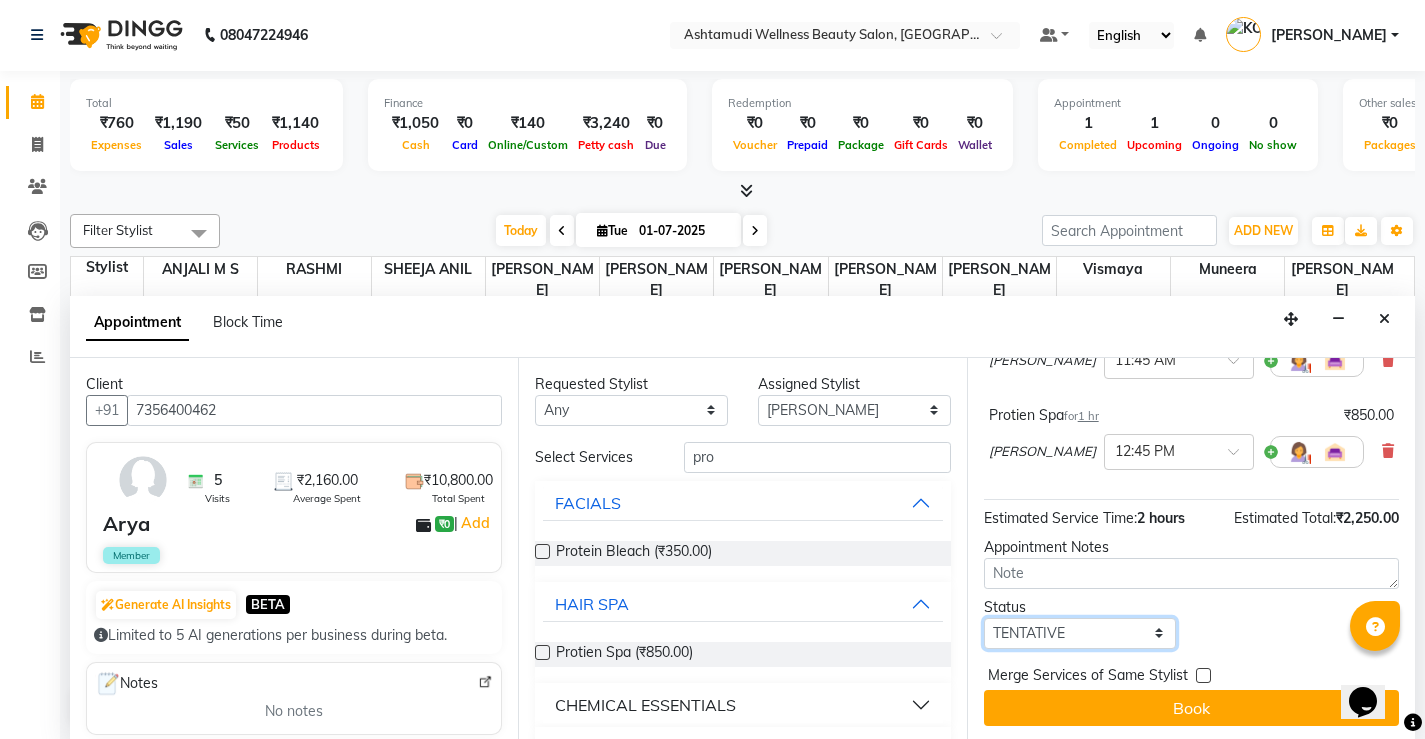 click on "Select TENTATIVE CONFIRM CHECK-IN UPCOMING" at bounding box center [1080, 633] 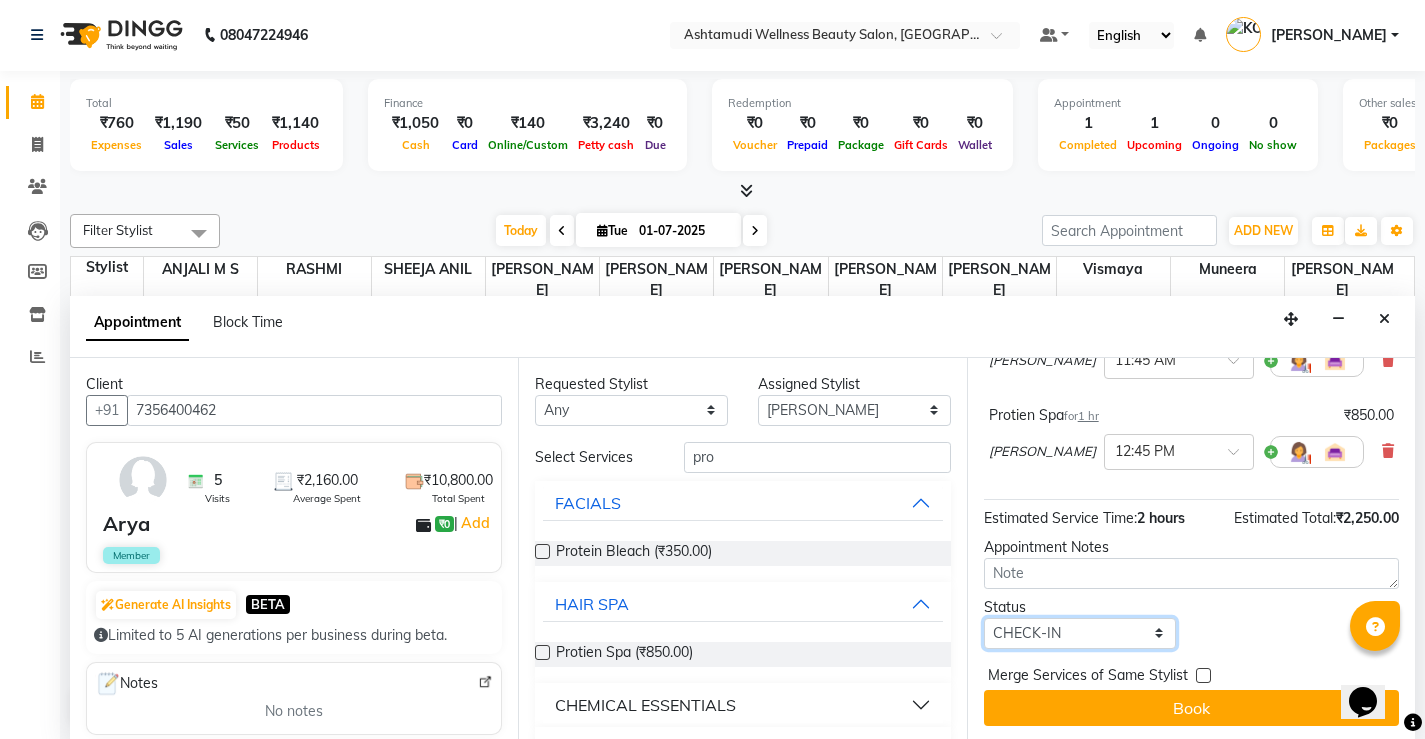 click on "Select TENTATIVE CONFIRM CHECK-IN UPCOMING" at bounding box center [1080, 633] 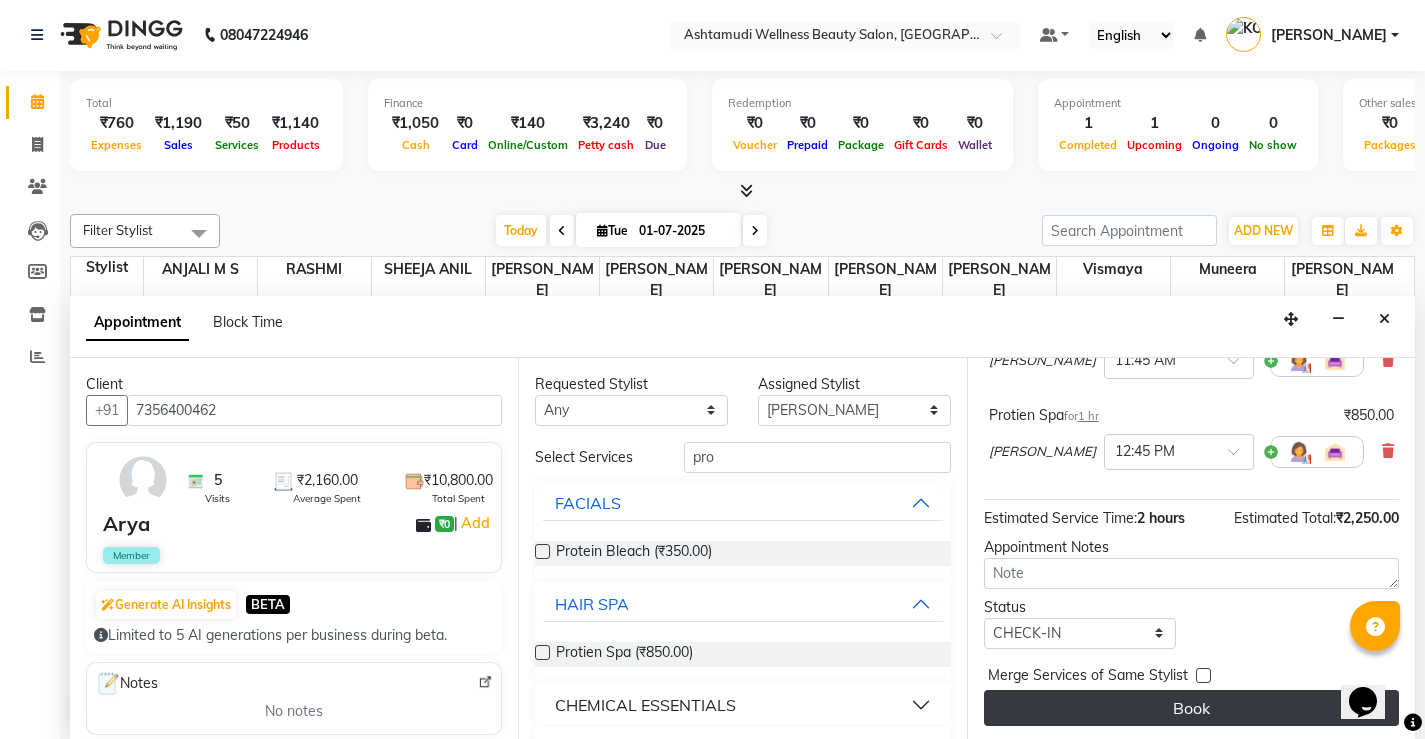 click on "Book" at bounding box center (1191, 708) 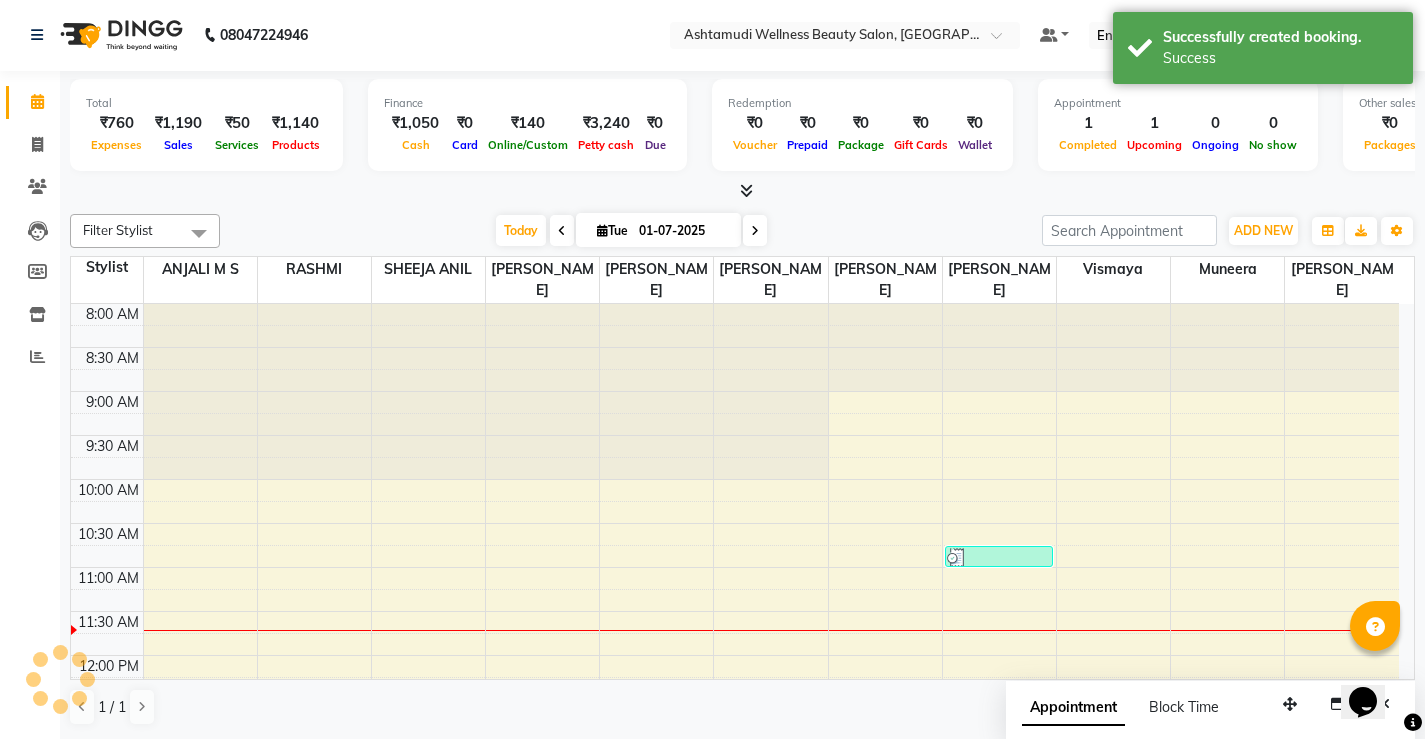 scroll, scrollTop: 0, scrollLeft: 0, axis: both 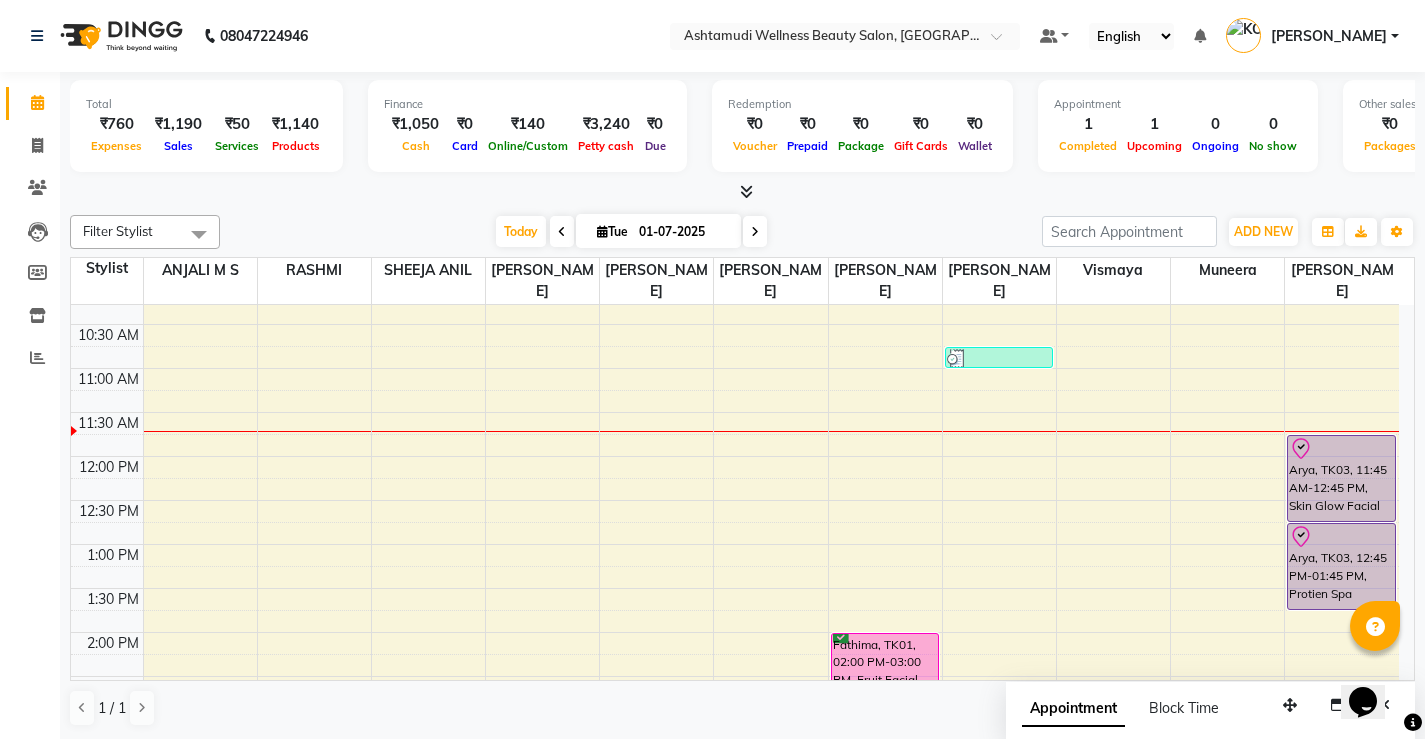 click on "8:00 AM 8:30 AM 9:00 AM 9:30 AM 10:00 AM 10:30 AM 11:00 AM 11:30 AM 12:00 PM 12:30 PM 1:00 PM 1:30 PM 2:00 PM 2:30 PM 3:00 PM 3:30 PM 4:00 PM 4:30 PM 5:00 PM 5:30 PM 6:00 PM 6:30 PM 7:00 PM 7:30 PM 8:00 PM 8:30 PM     Fathima, TK01, 02:00 PM-03:00 PM, Fruit Facial     Preetha, TK02, 10:45 AM-11:00 AM, Eyebrows Threading
Arya, TK03, 11:45 AM-12:45 PM, Skin Glow Facial
Arya, TK03, 12:45 PM-01:45 PM, Protien Spa" at bounding box center (735, 676) 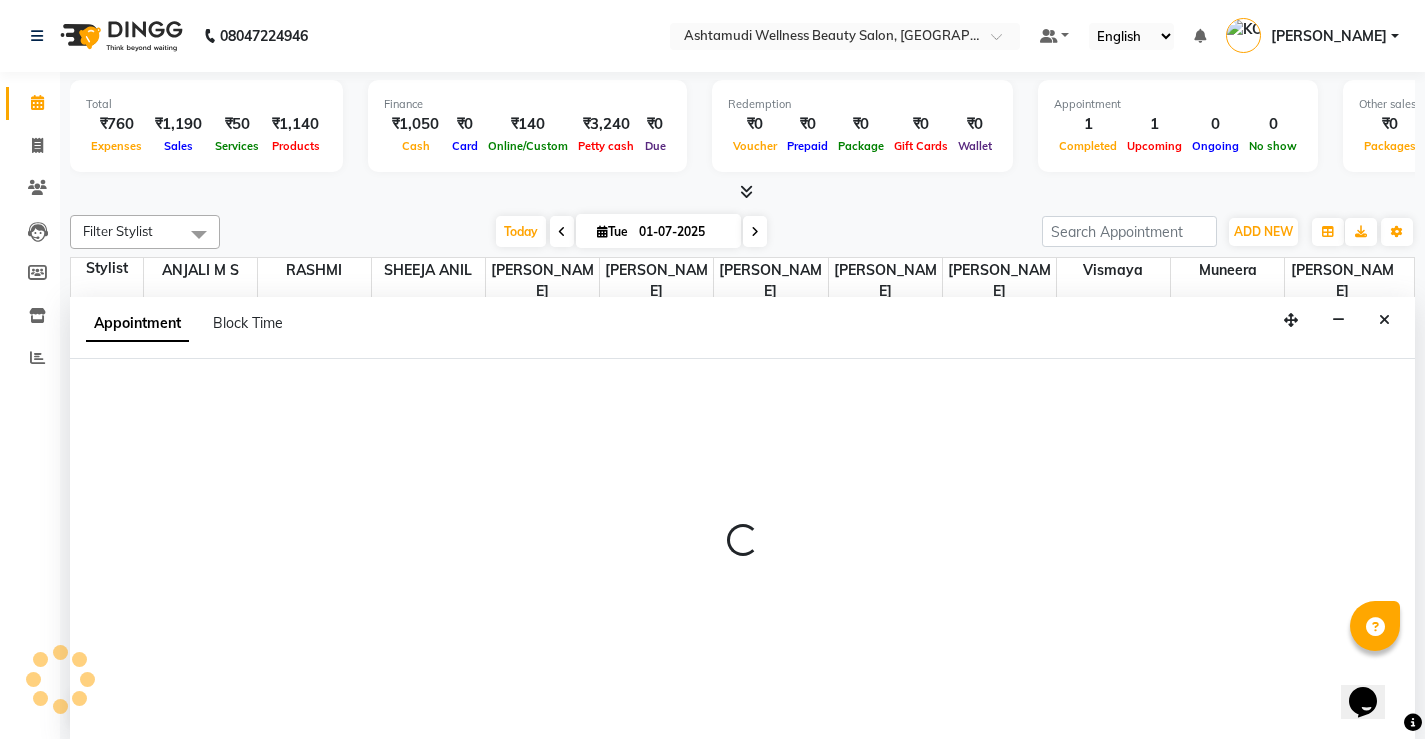scroll, scrollTop: 1, scrollLeft: 0, axis: vertical 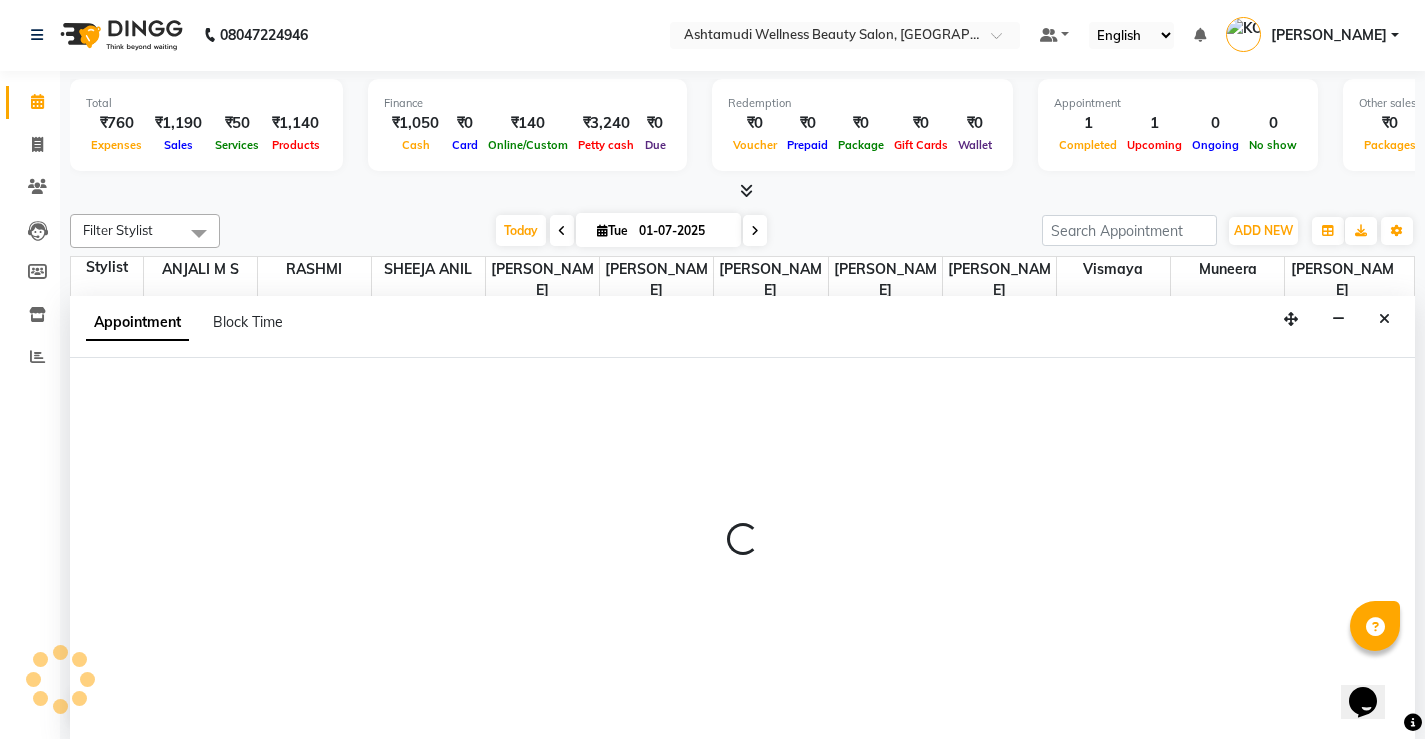 select on "50208" 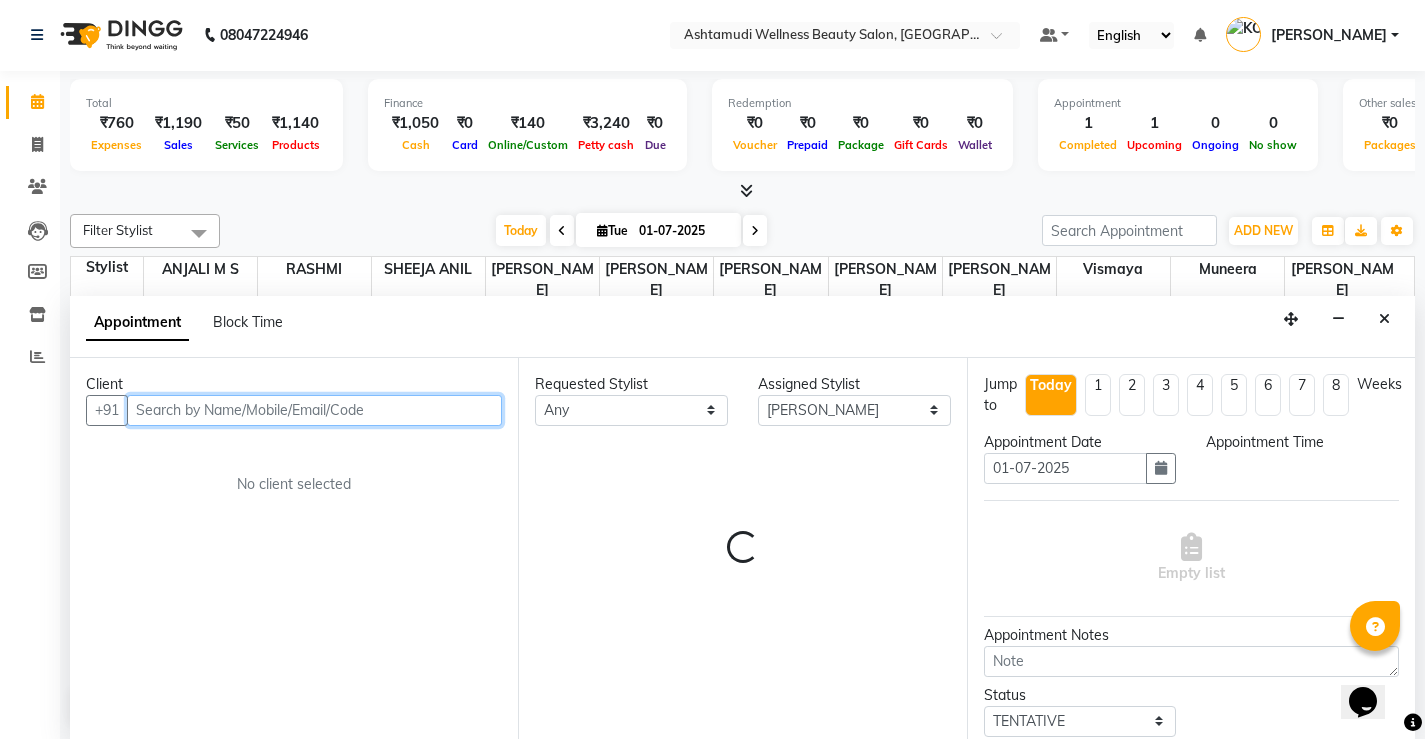 select on "705" 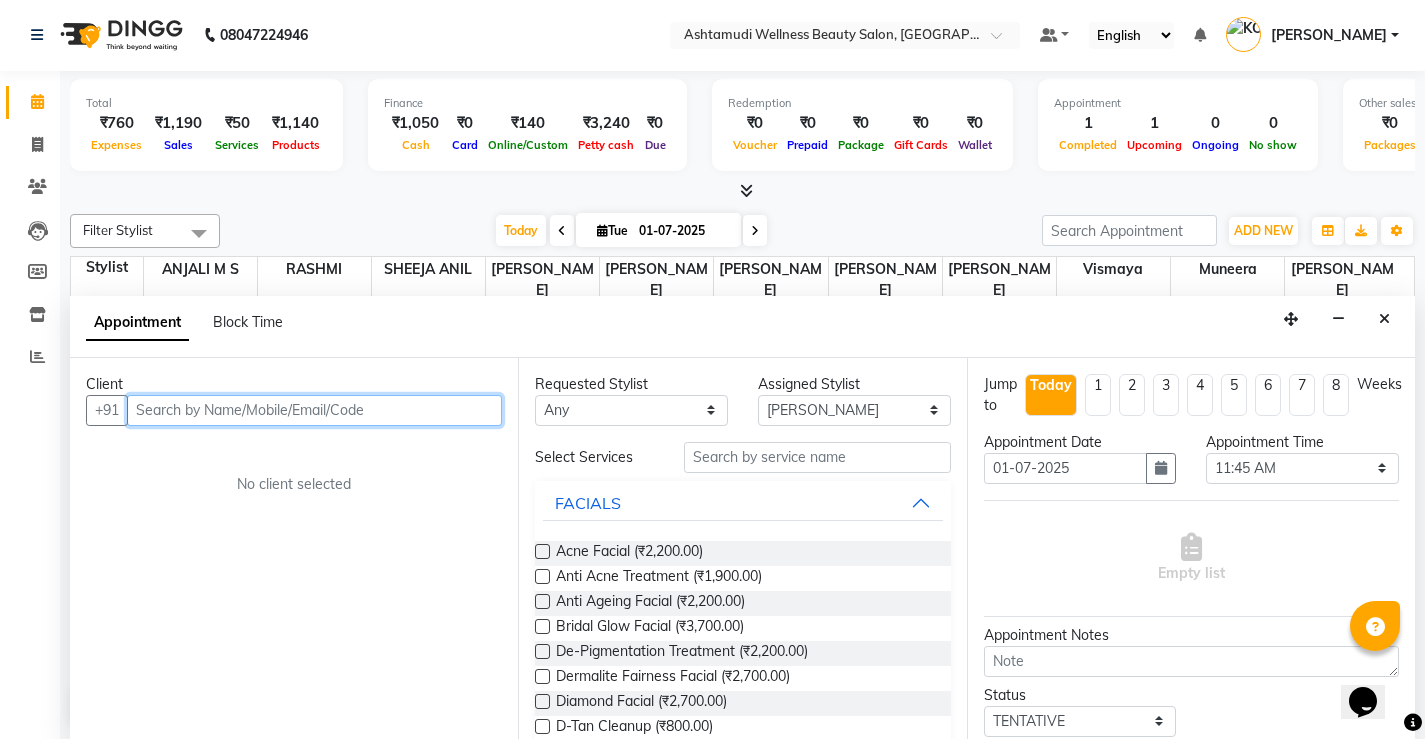 click at bounding box center [314, 410] 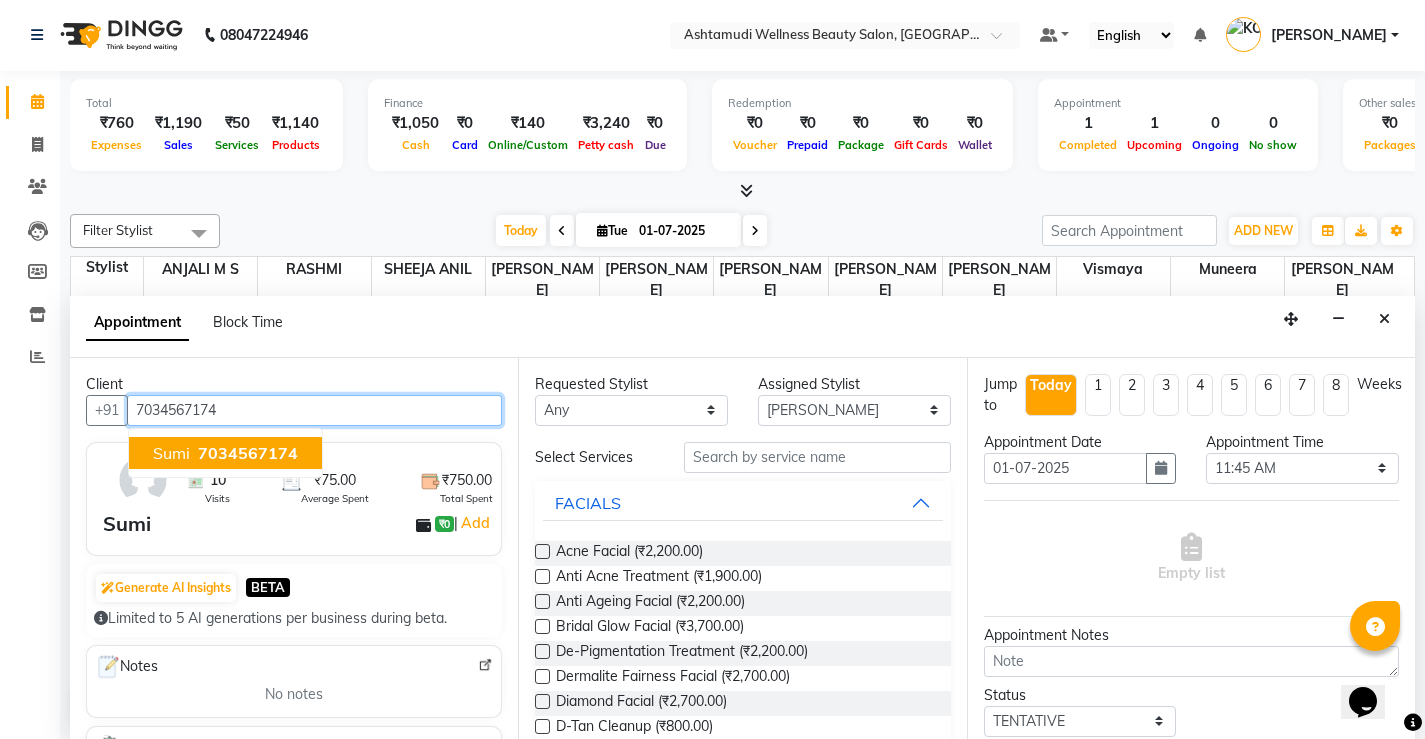 click on "7034567174" at bounding box center (248, 453) 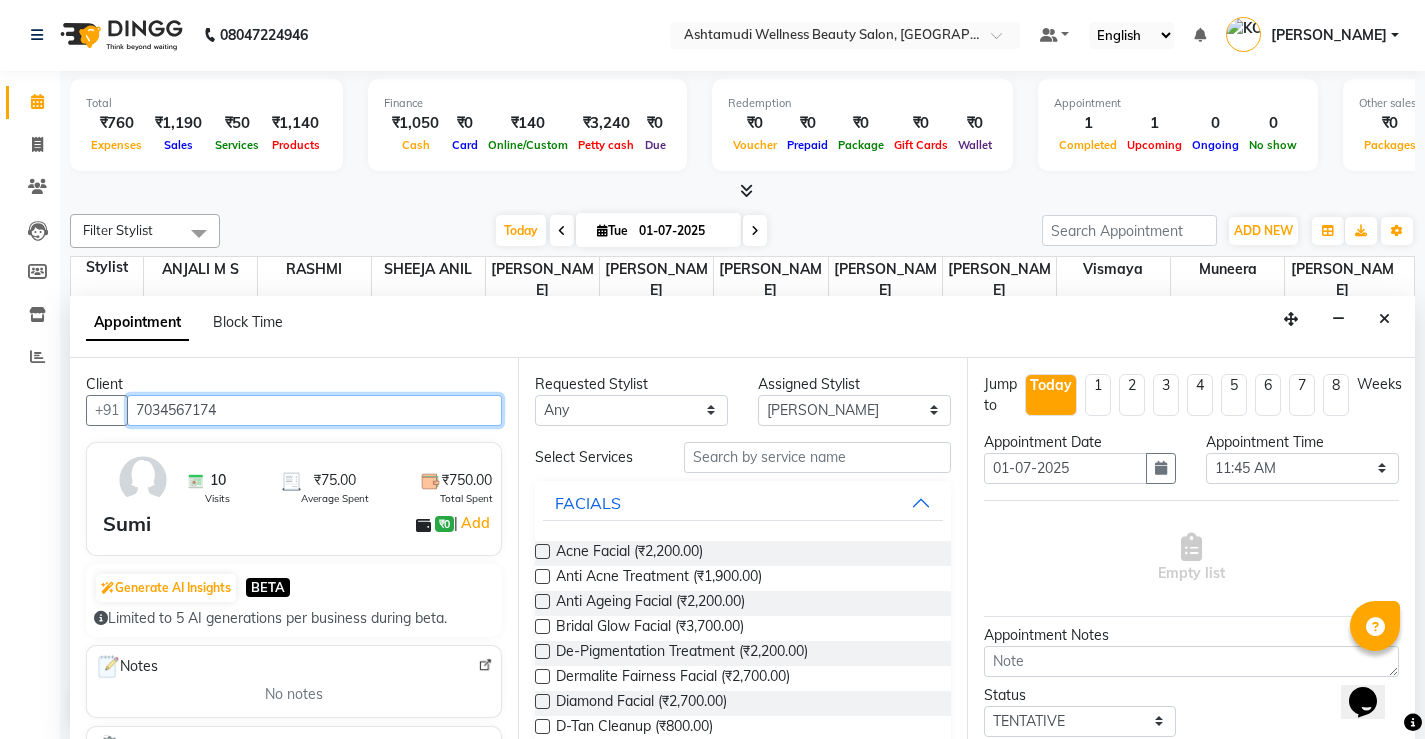 type on "7034567174" 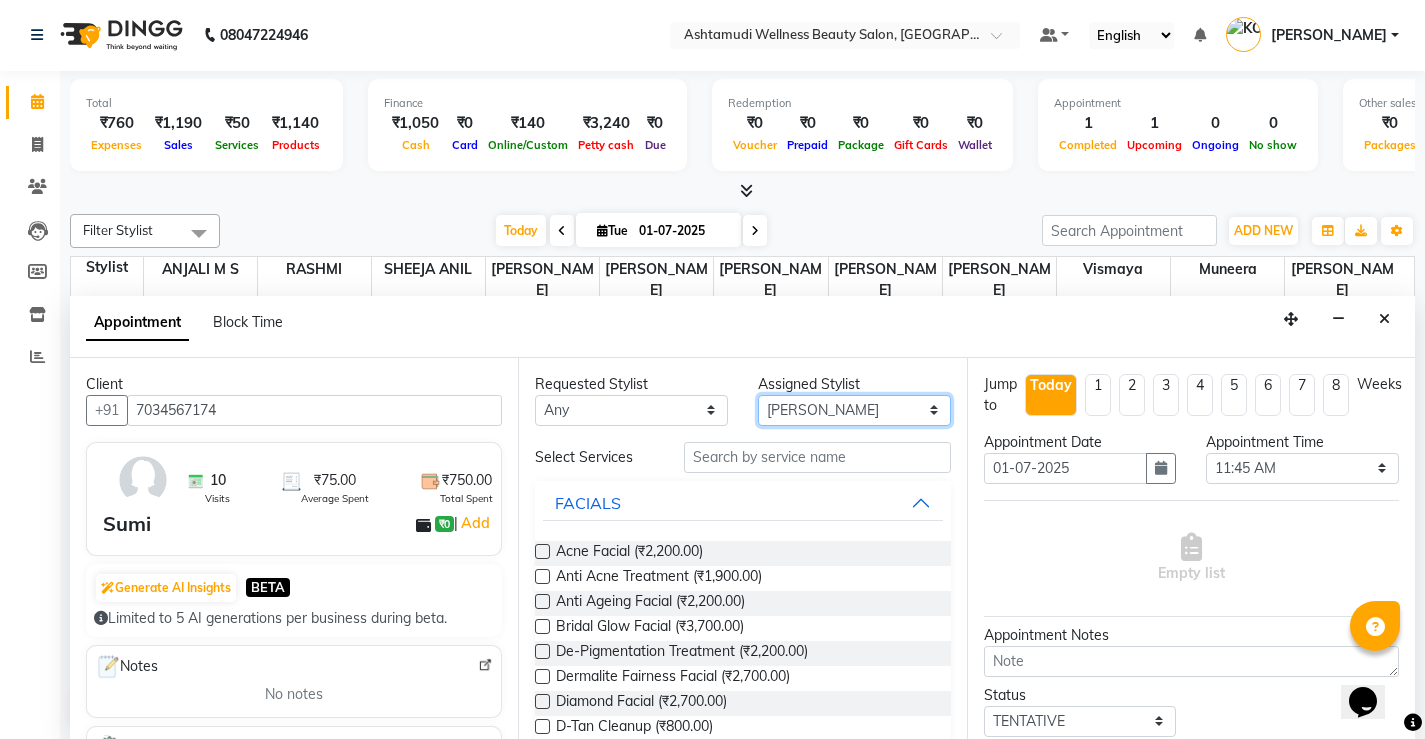 click on "Select ANJALI M S KOTTIYAM ASHTAMUDI Muneera RASHMI SHEEJA ANIL SHYNI  SINDHYA  Sona Sunil Sreepriya STEFFY STEPHAN Vismaya" at bounding box center [854, 410] 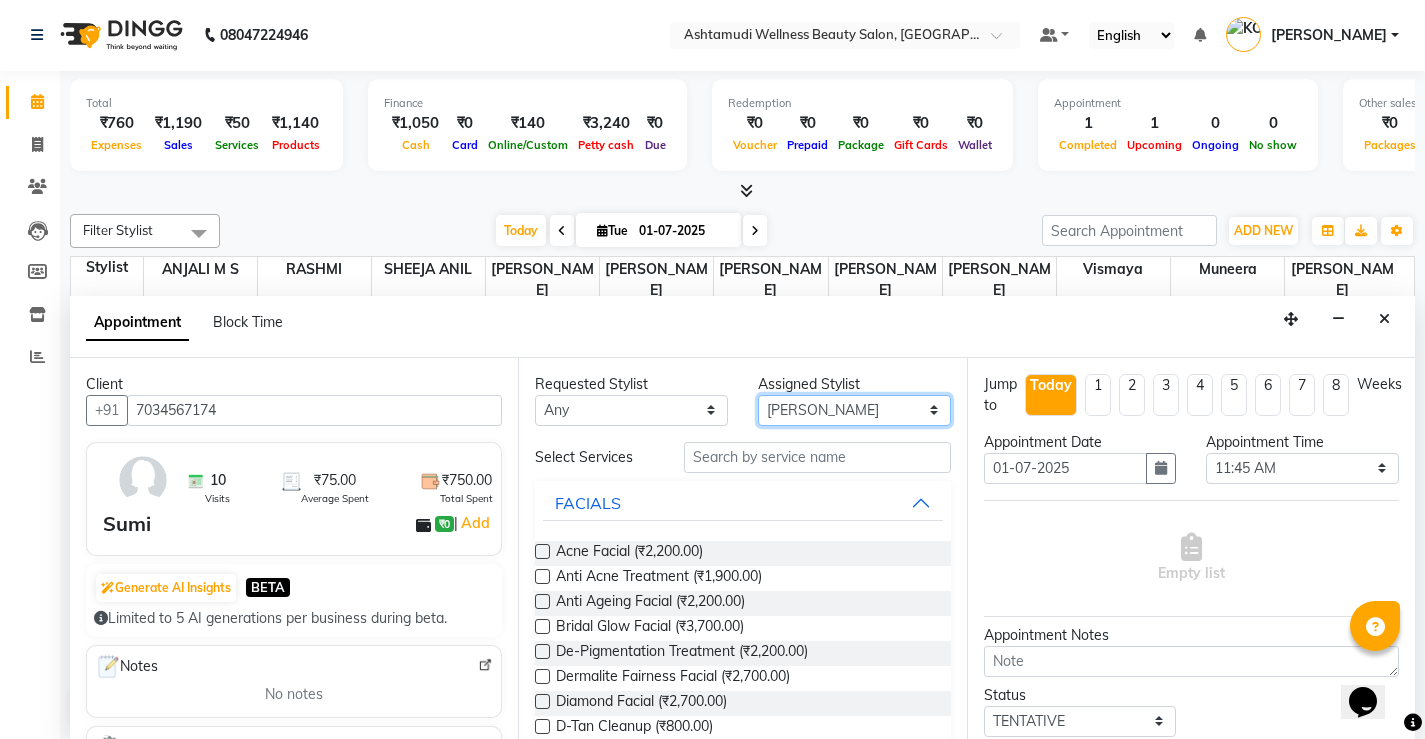 click on "Select ANJALI M S KOTTIYAM ASHTAMUDI Muneera RASHMI SHEEJA ANIL SHYNI  SINDHYA  Sona Sunil Sreepriya STEFFY STEPHAN Vismaya" at bounding box center (854, 410) 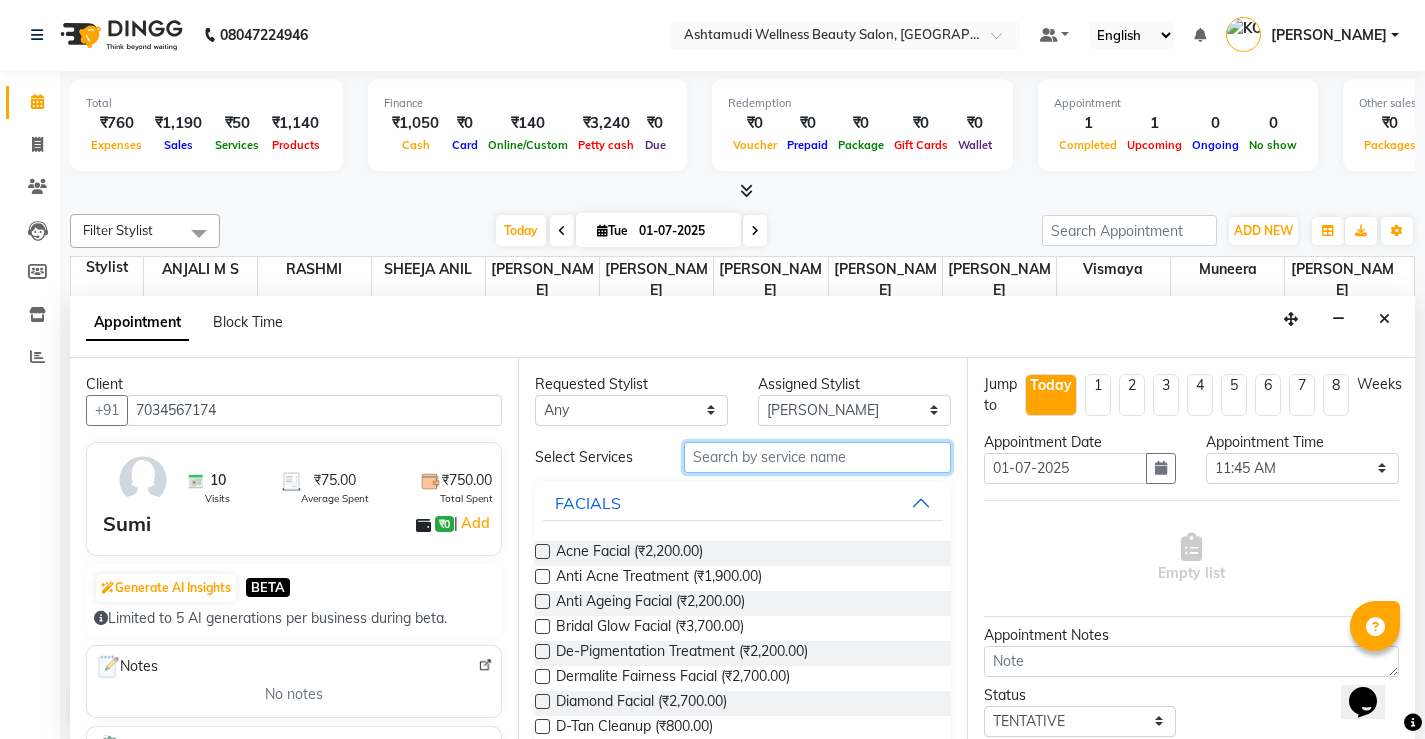 click at bounding box center [817, 457] 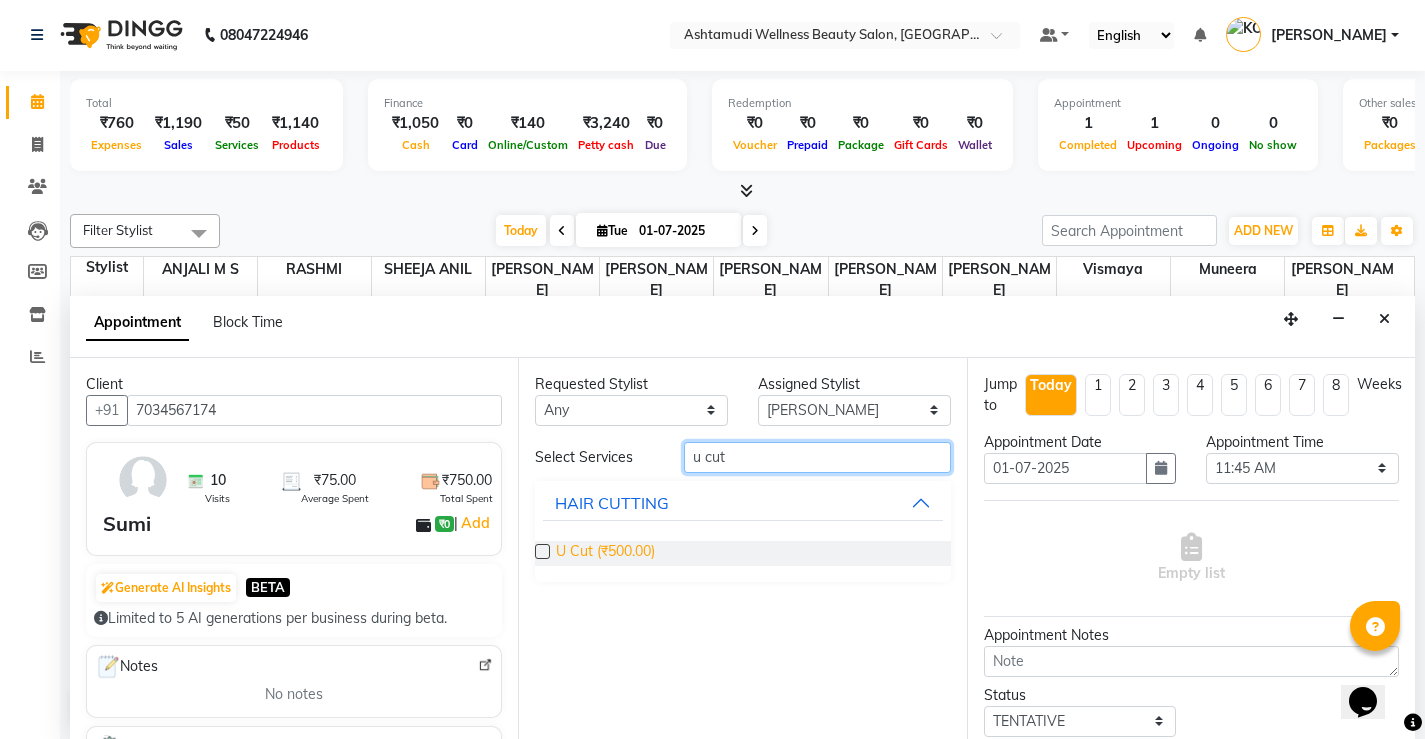 type on "u cut" 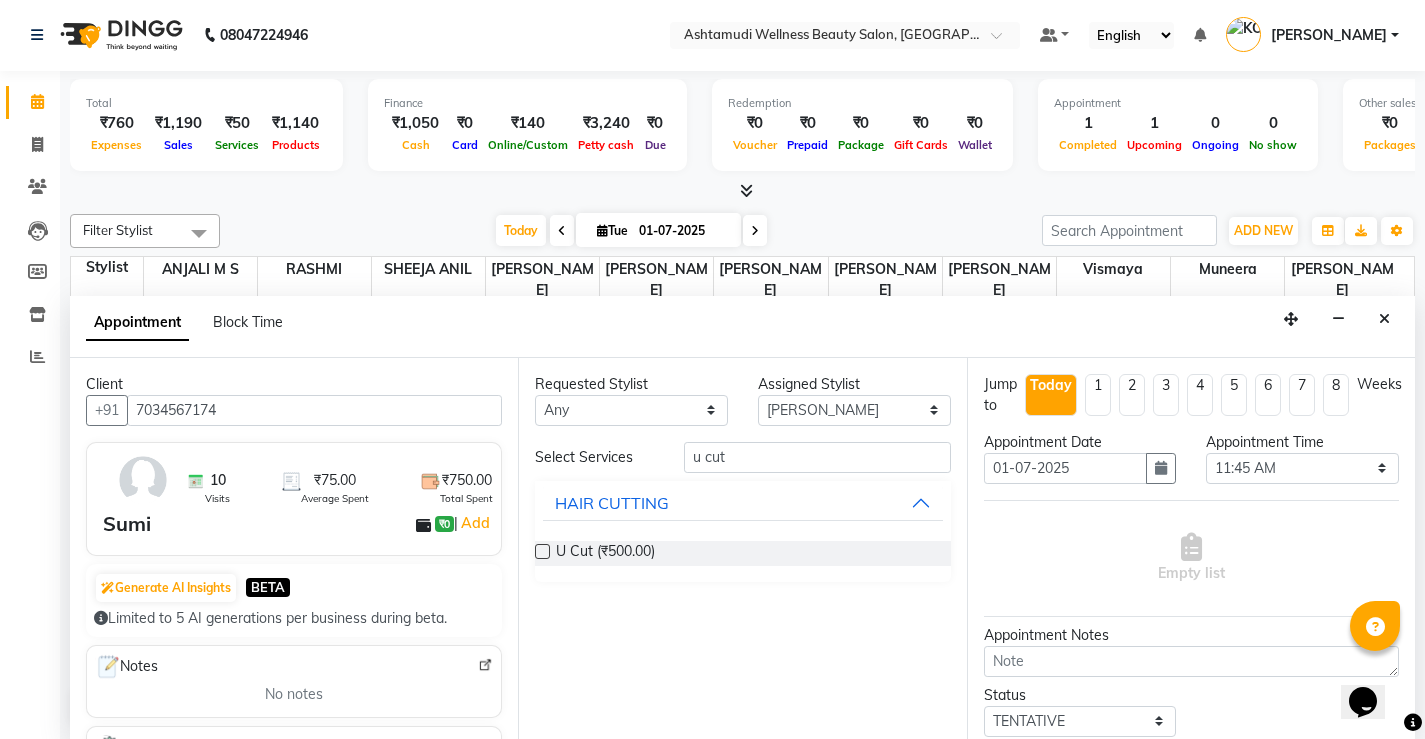drag, startPoint x: 630, startPoint y: 550, endPoint x: 744, endPoint y: 496, distance: 126.14278 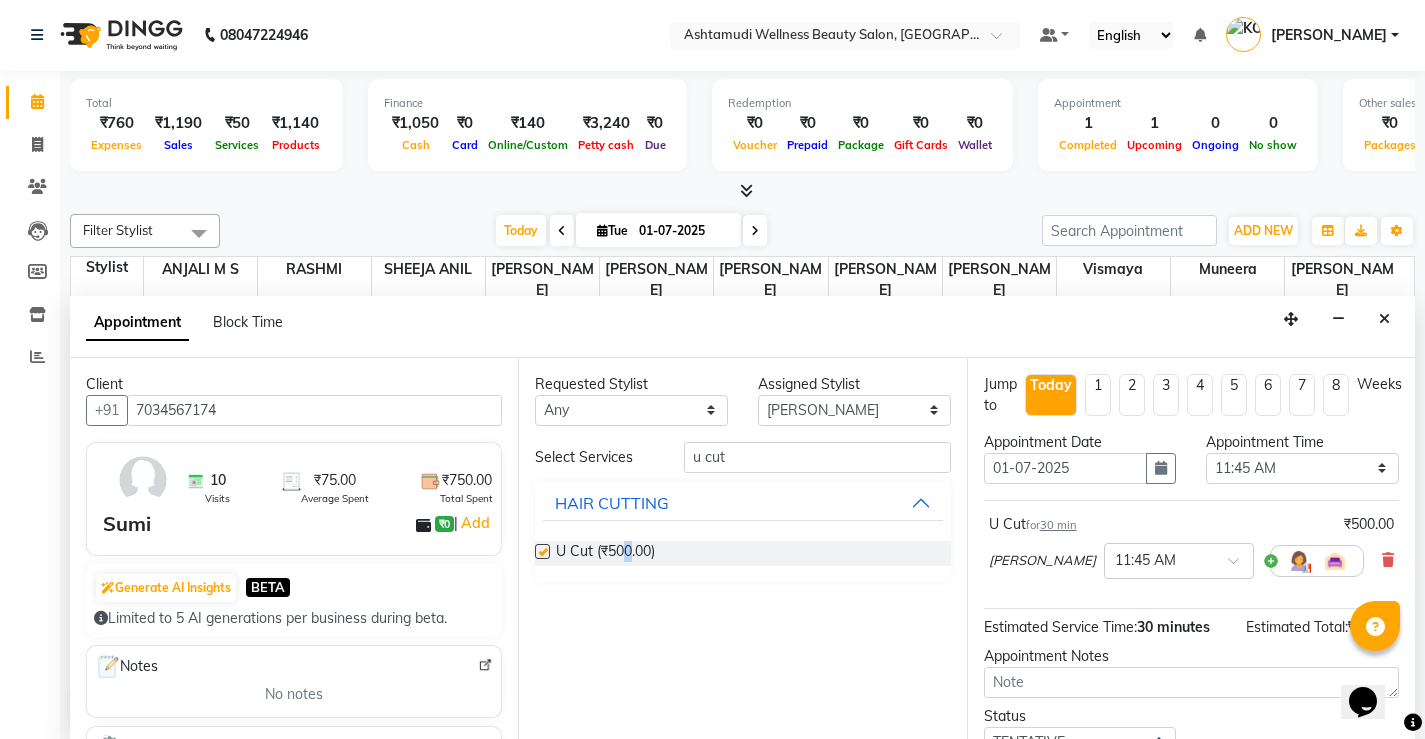 checkbox on "false" 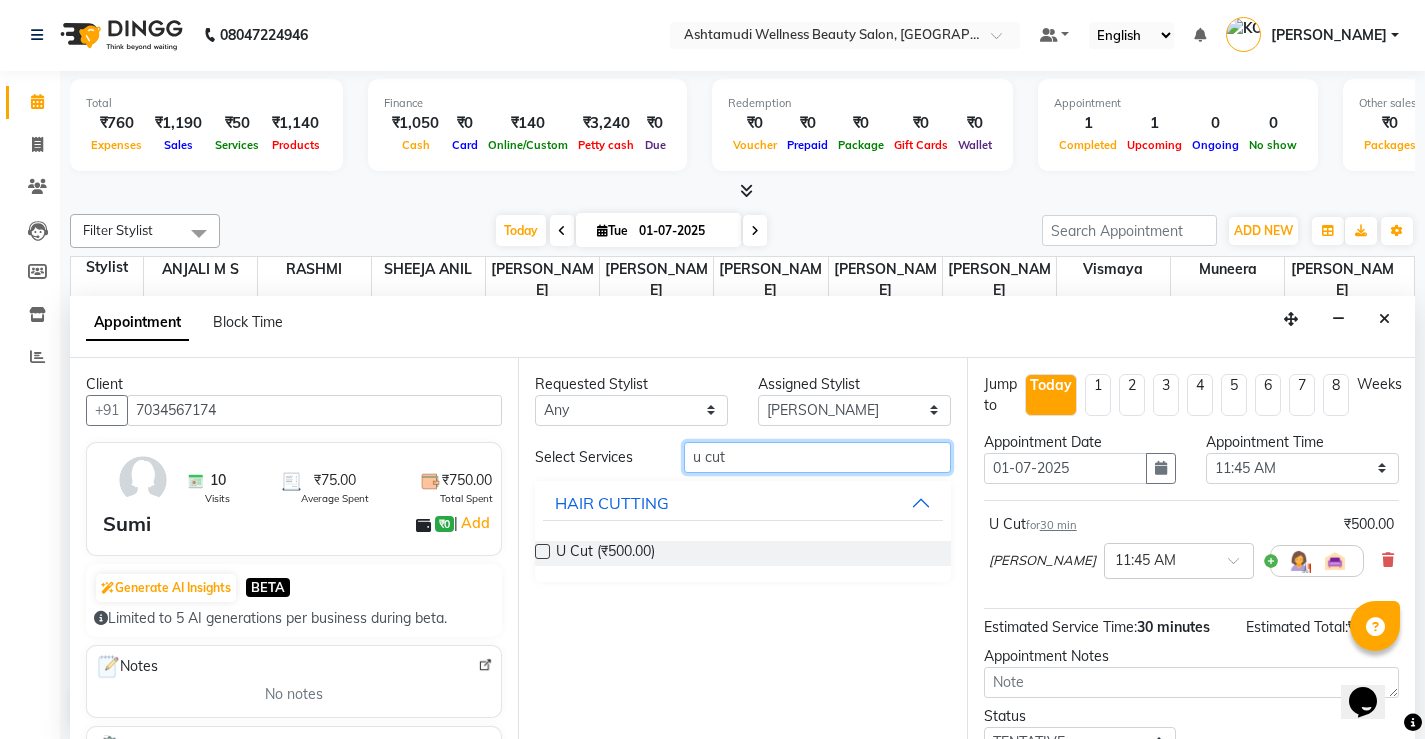 click on "u cut" at bounding box center (817, 457) 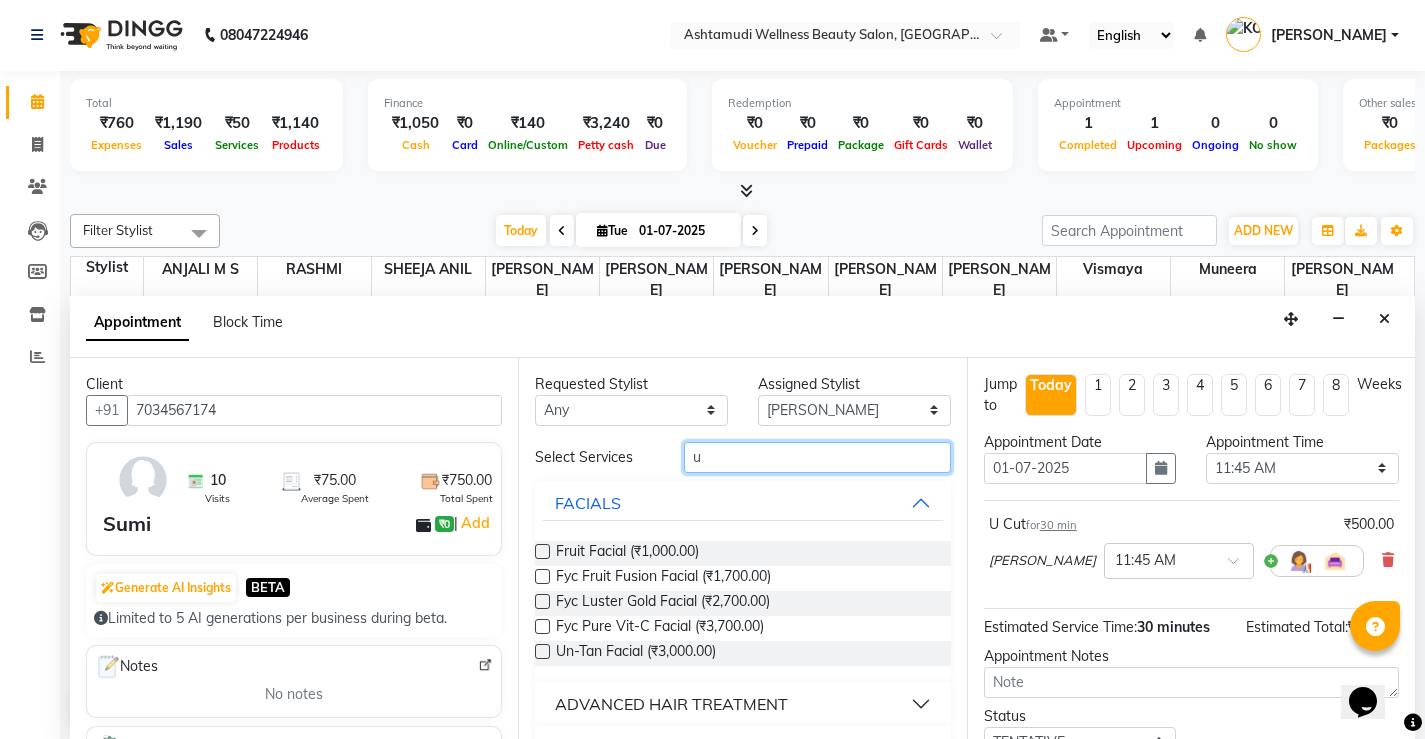 type on "u" 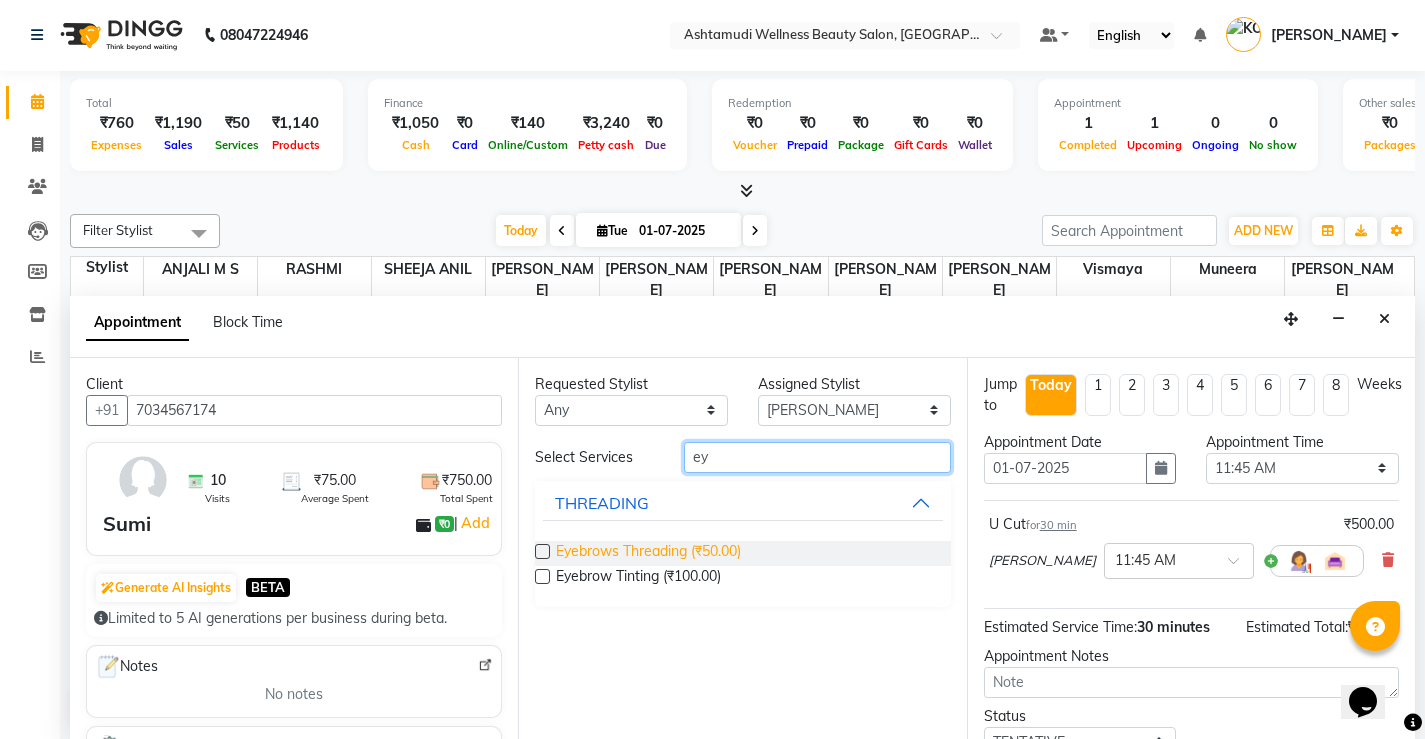 type on "ey" 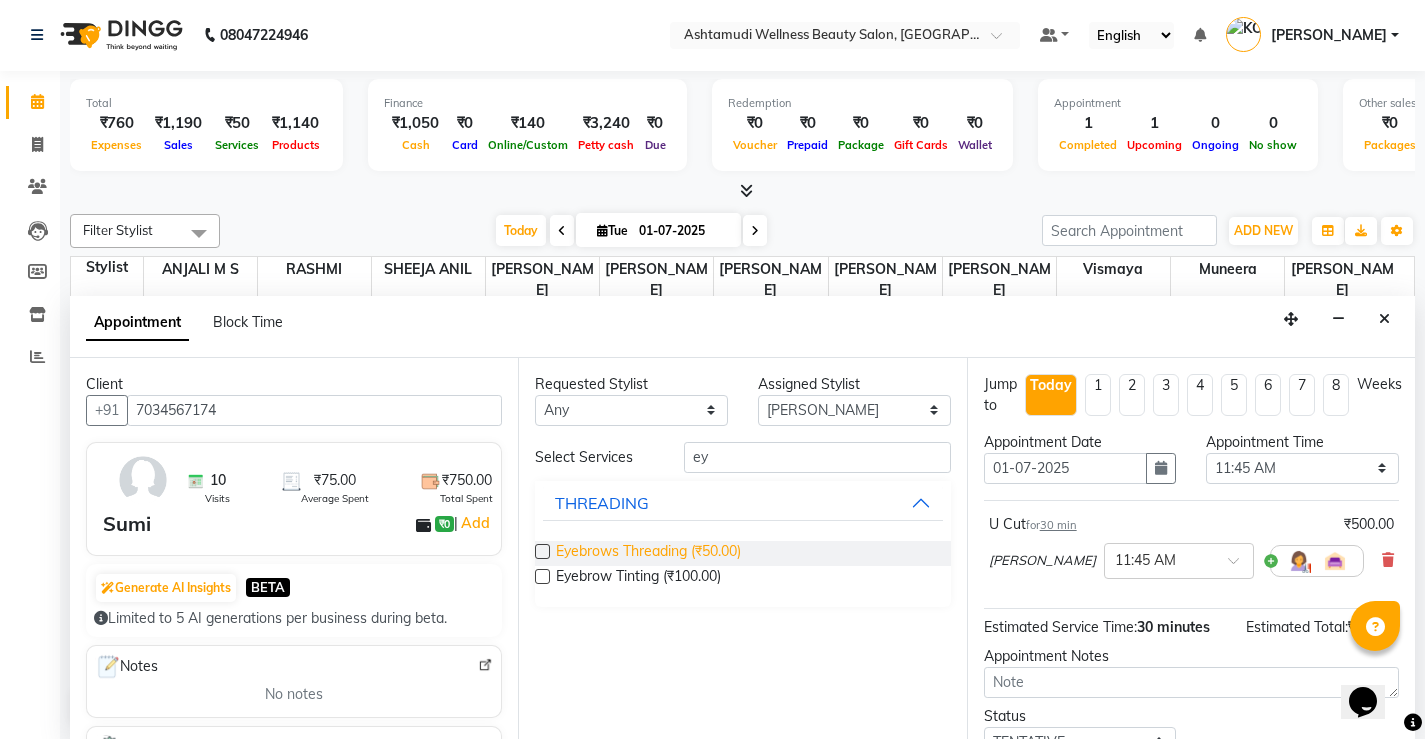 click on "Eyebrows Threading (₹50.00)" at bounding box center (648, 553) 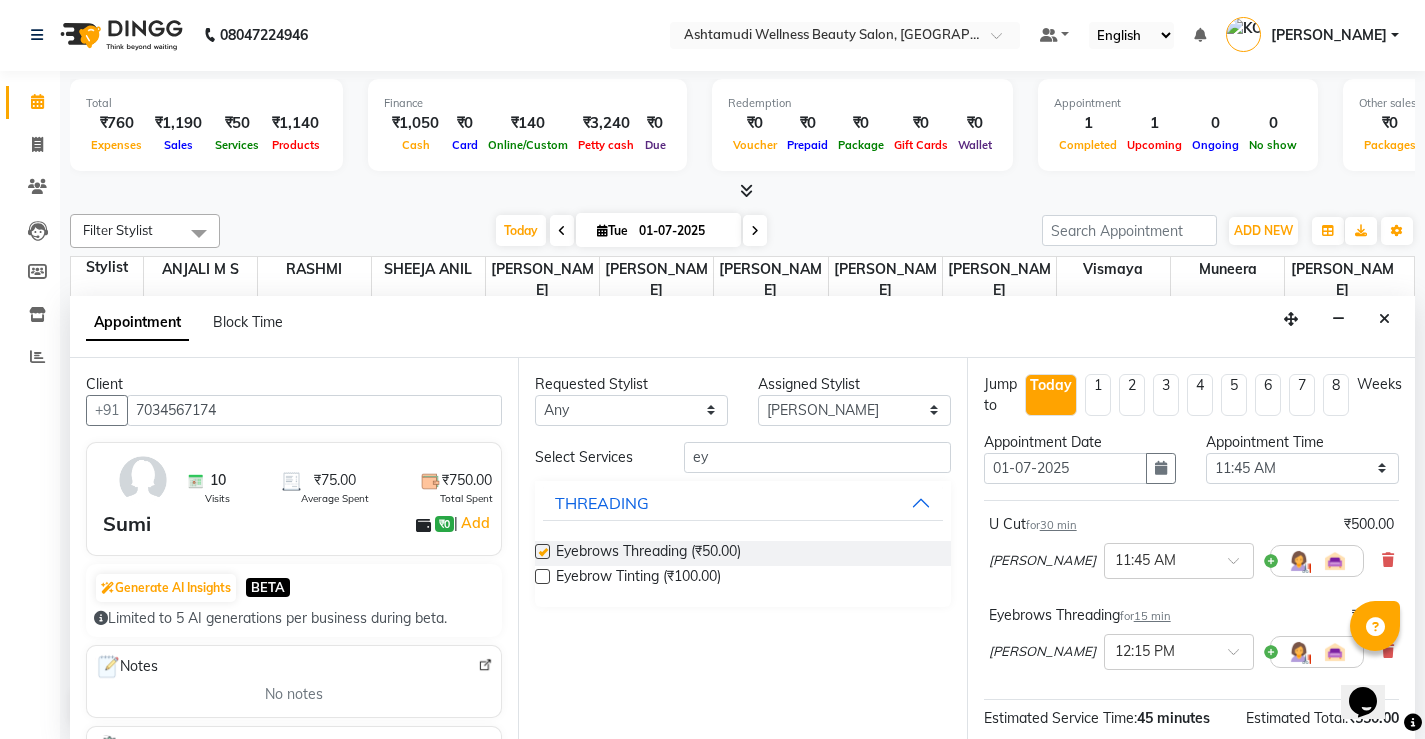 checkbox on "false" 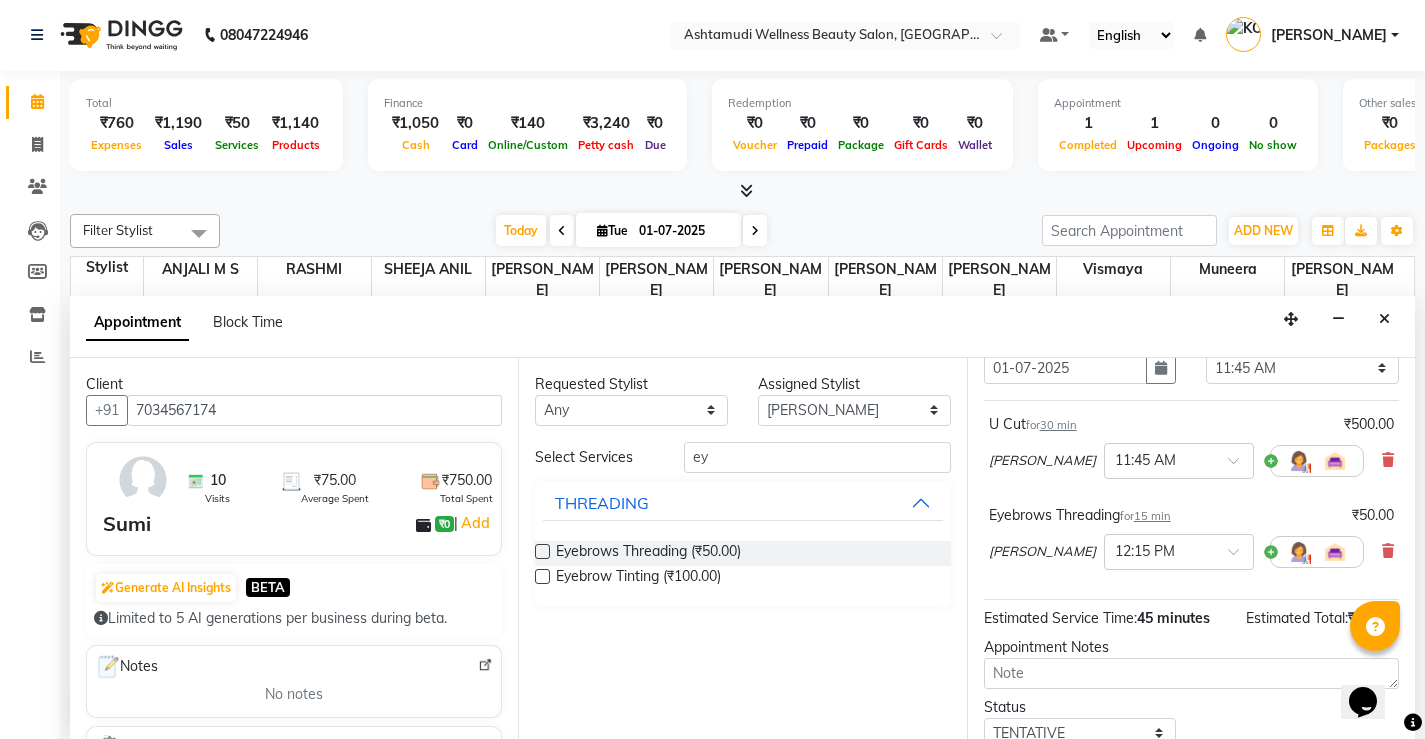 scroll, scrollTop: 200, scrollLeft: 0, axis: vertical 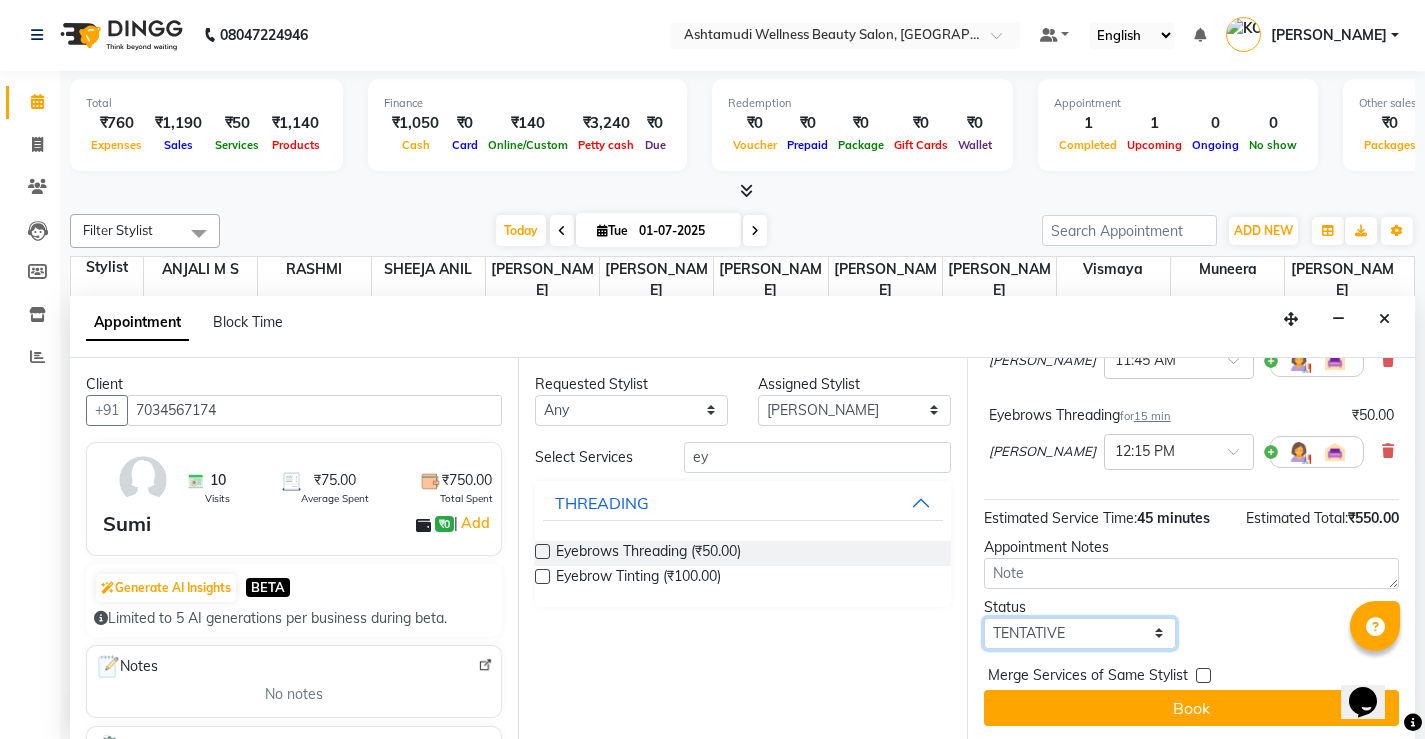click on "Select TENTATIVE CONFIRM CHECK-IN UPCOMING" at bounding box center [1080, 633] 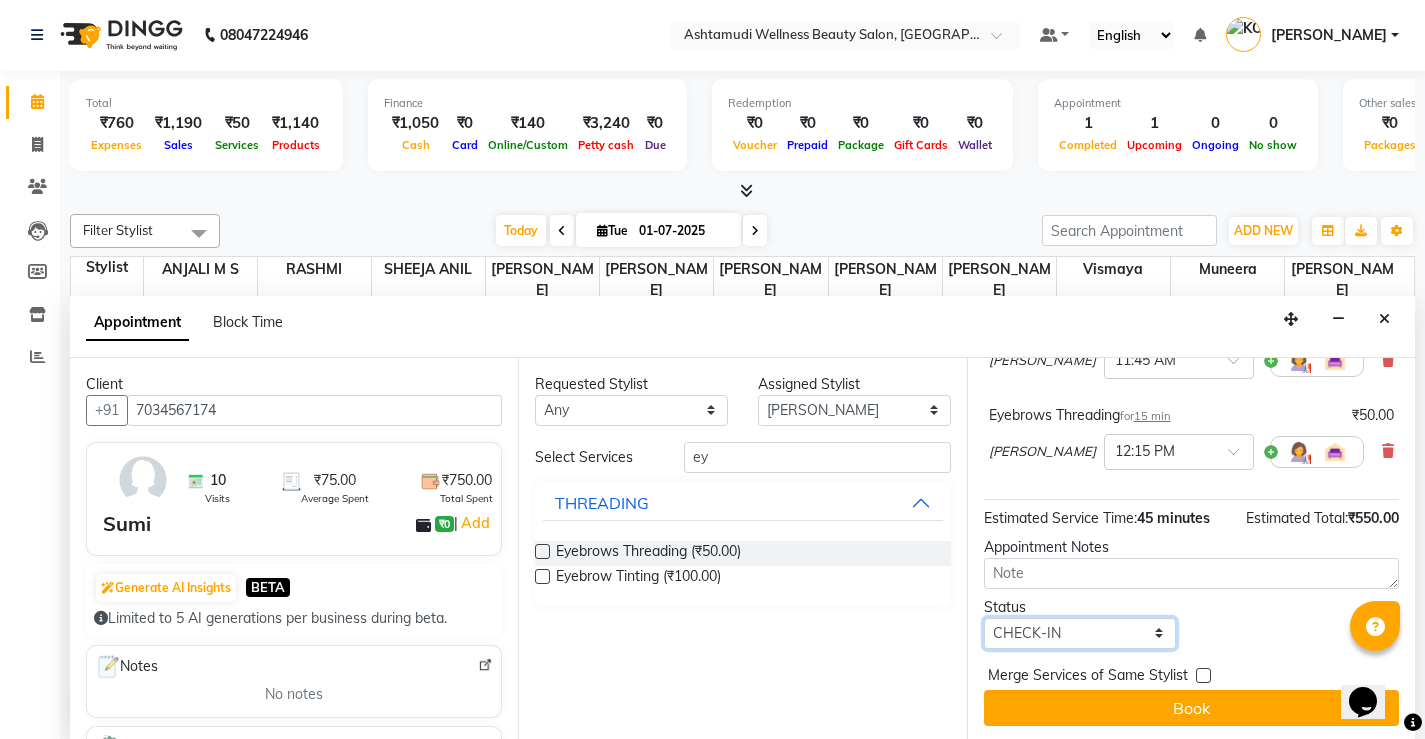 click on "Select TENTATIVE CONFIRM CHECK-IN UPCOMING" at bounding box center [1080, 633] 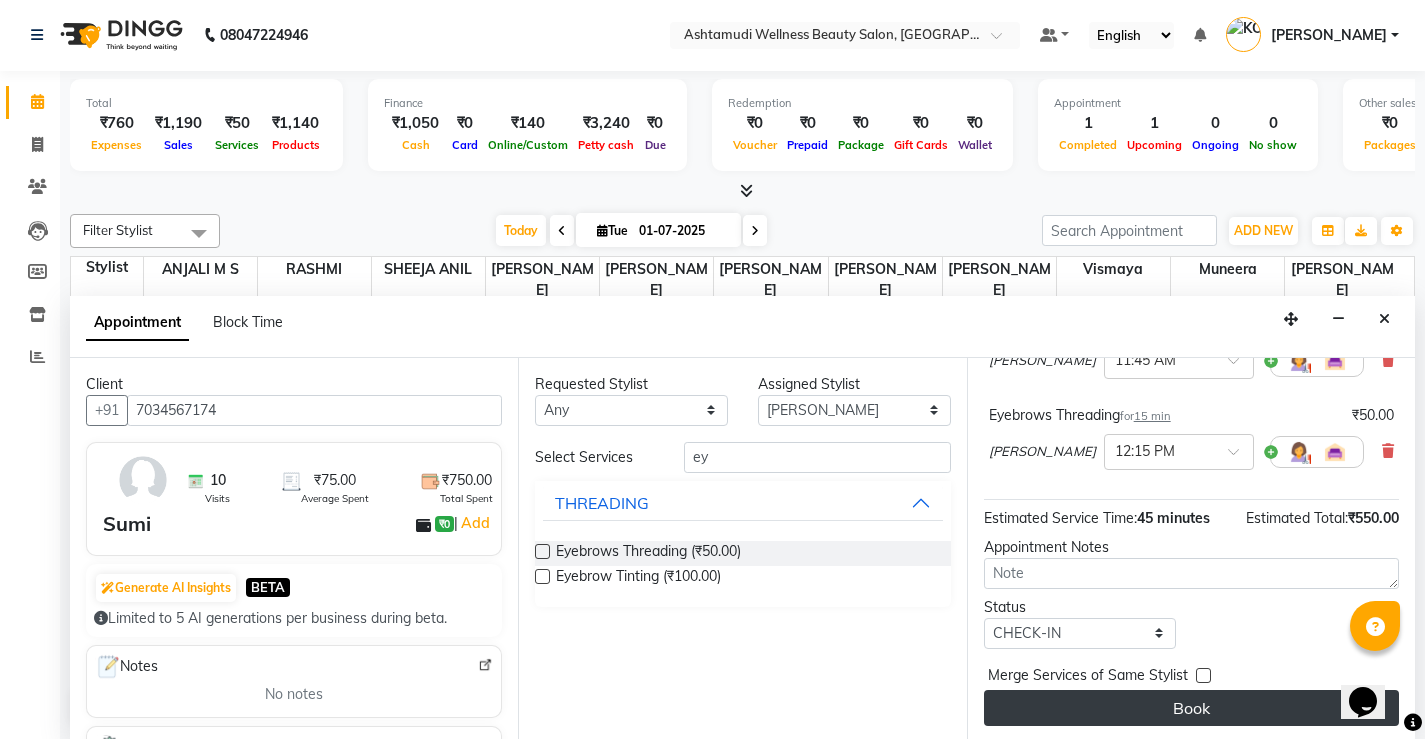 click on "Book" at bounding box center (1191, 708) 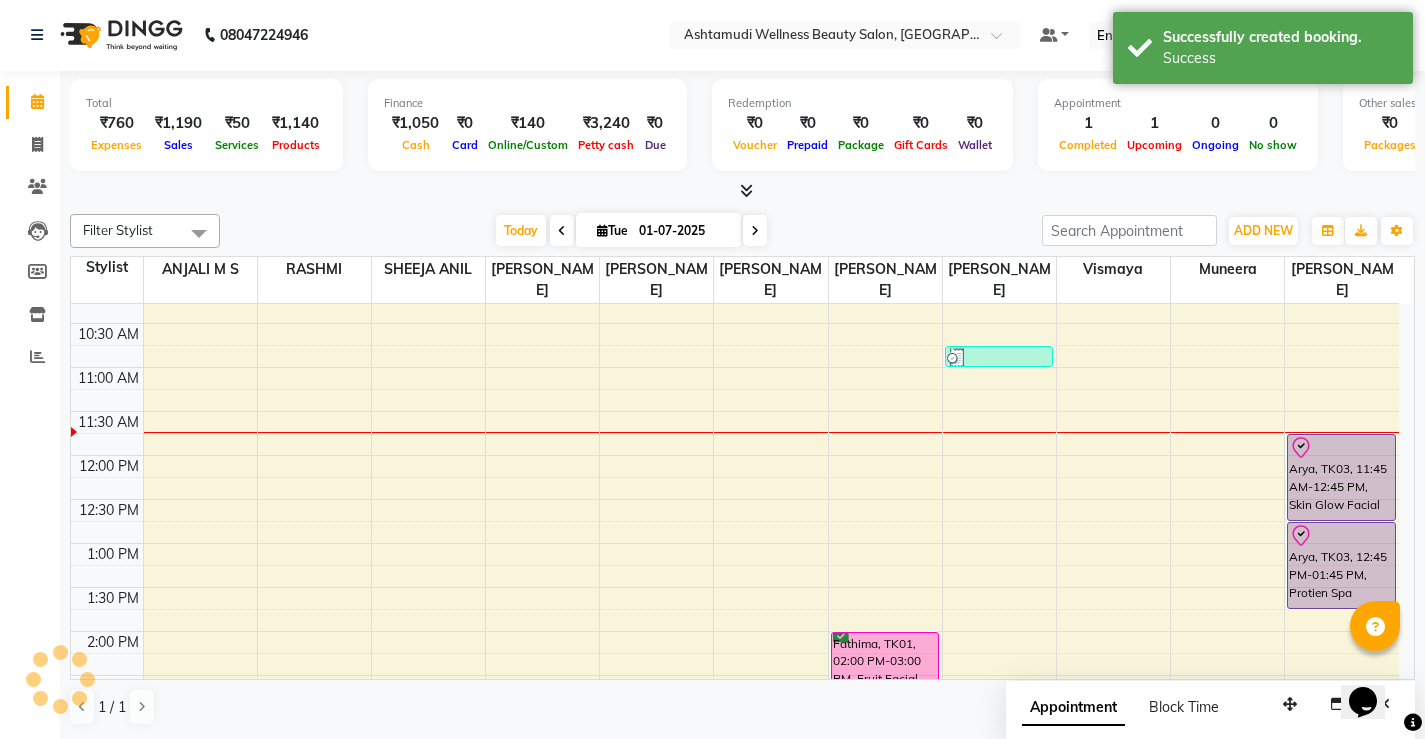 scroll, scrollTop: 0, scrollLeft: 0, axis: both 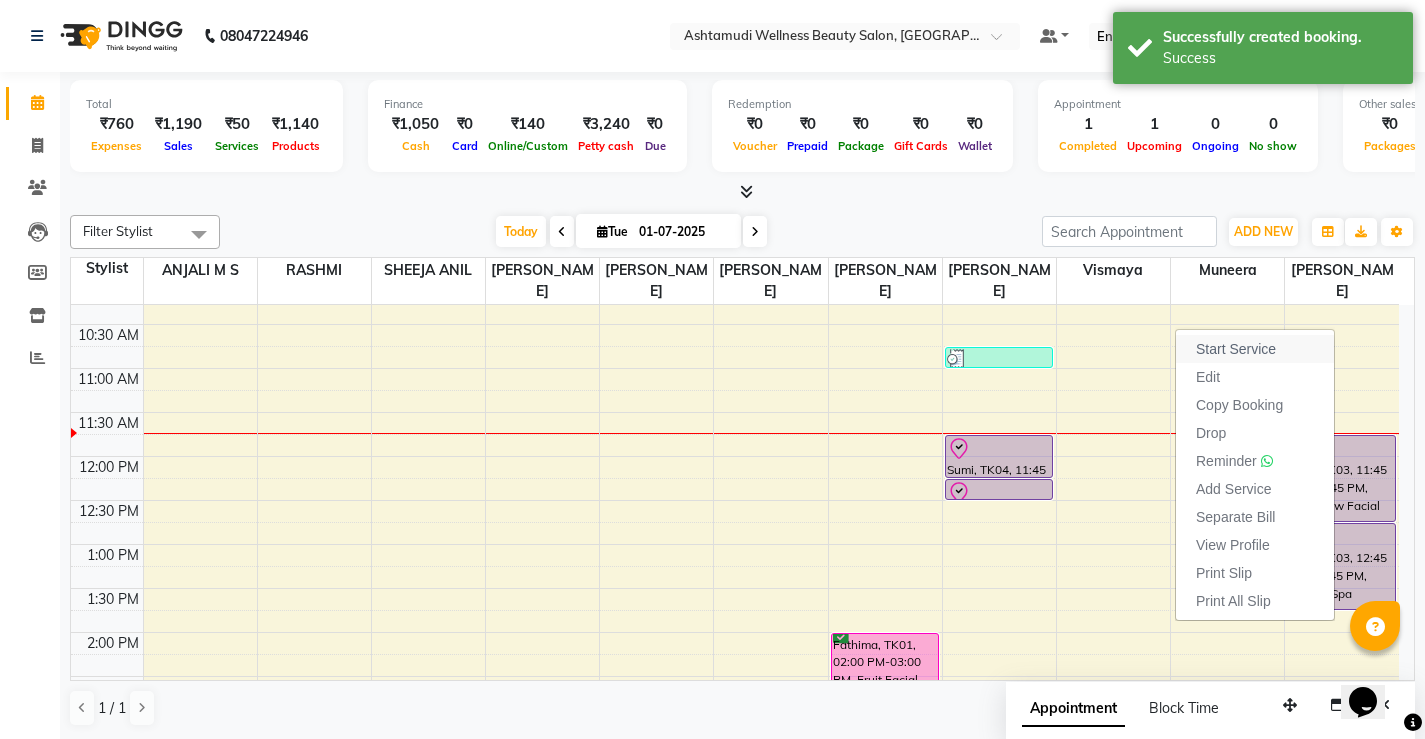 click on "Start Service" at bounding box center (1236, 349) 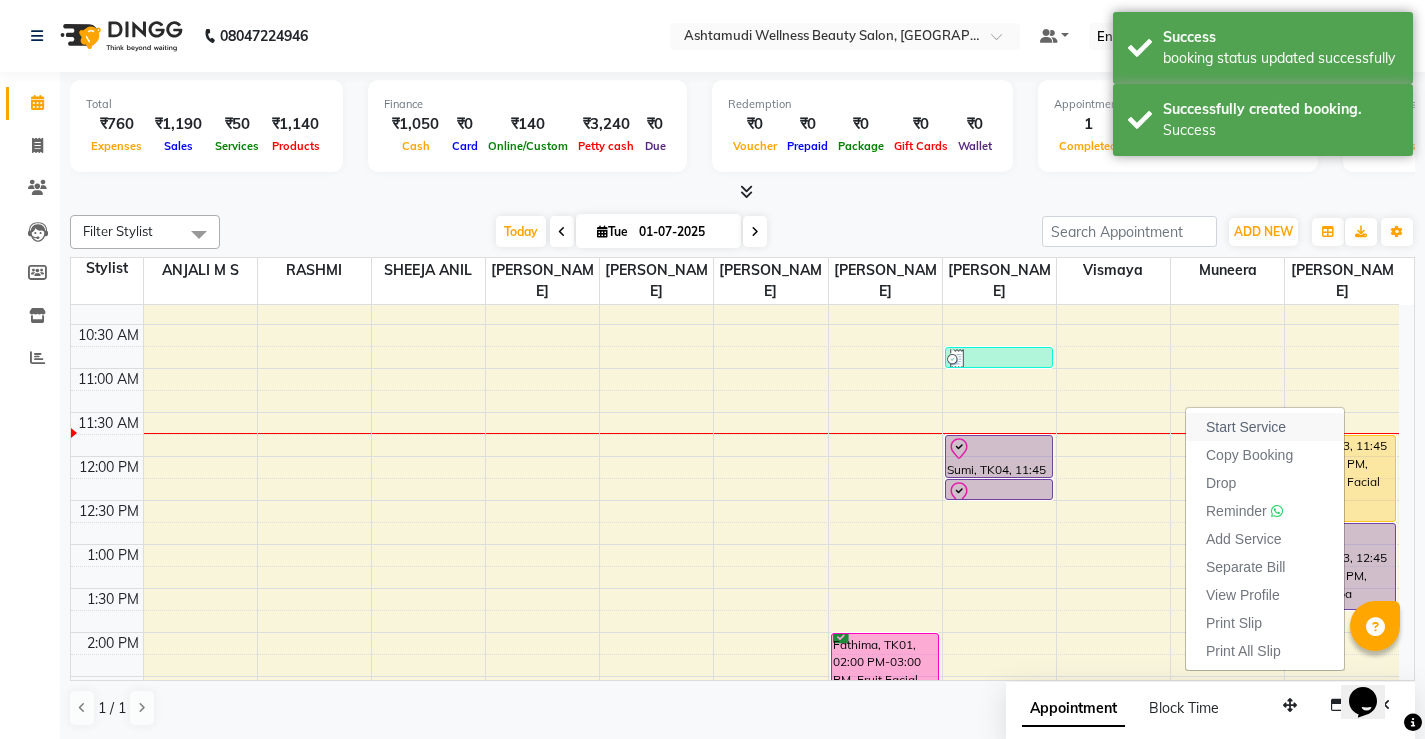 click on "Start Service" at bounding box center [1246, 427] 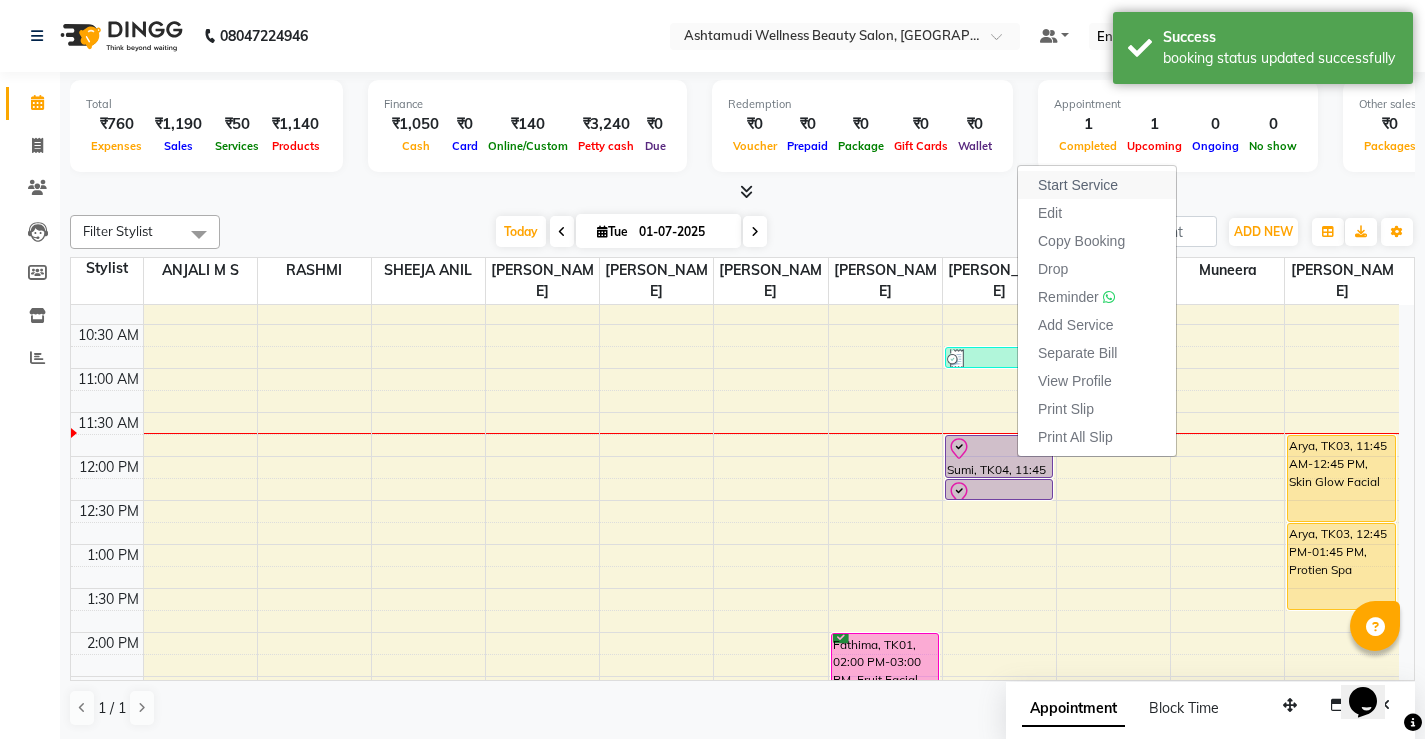 click on "Start Service" at bounding box center (1078, 185) 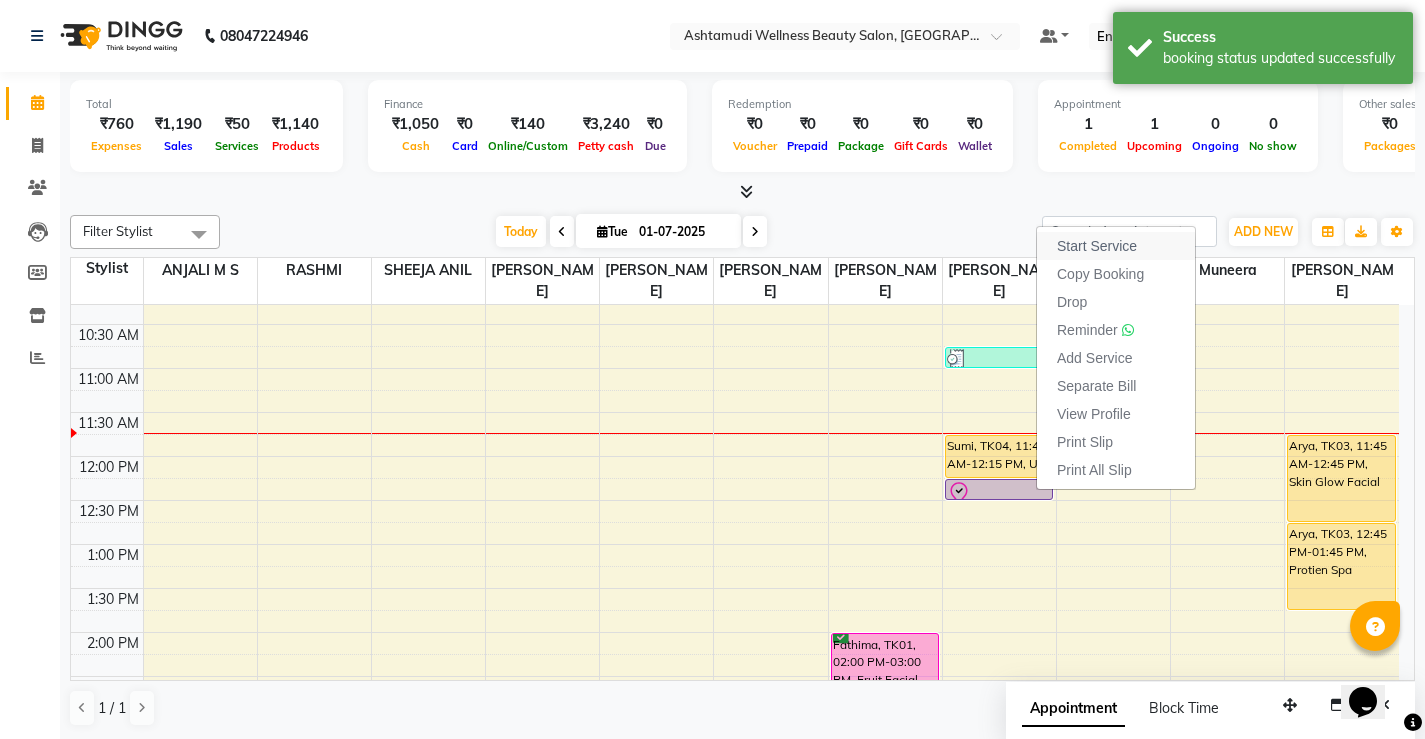 click on "Start Service" at bounding box center (1097, 246) 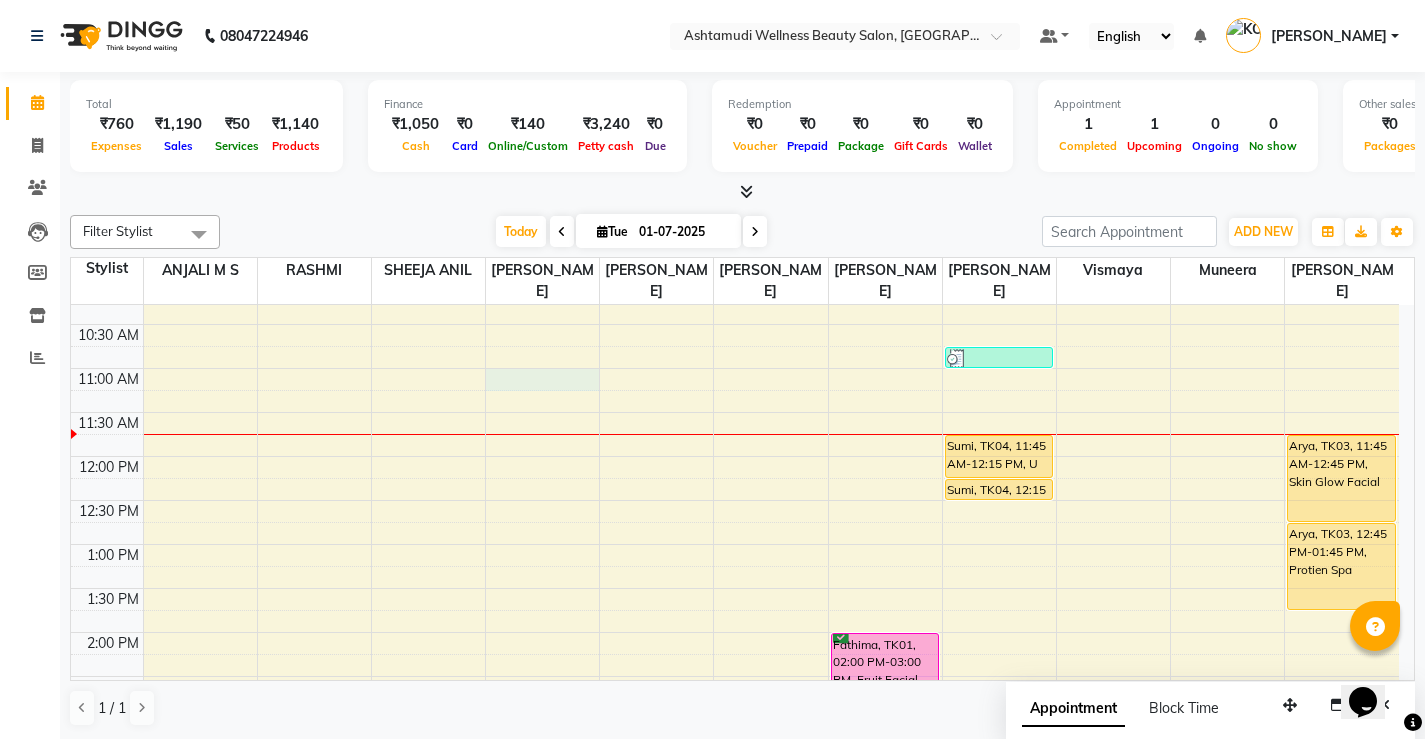 click on "8:00 AM 8:30 AM 9:00 AM 9:30 AM 10:00 AM 10:30 AM 11:00 AM 11:30 AM 12:00 PM 12:30 PM 1:00 PM 1:30 PM 2:00 PM 2:30 PM 3:00 PM 3:30 PM 4:00 PM 4:30 PM 5:00 PM 5:30 PM 6:00 PM 6:30 PM 7:00 PM 7:30 PM 8:00 PM 8:30 PM     Fathima, TK01, 02:00 PM-03:00 PM, Fruit Facial     Preetha, TK02, 10:45 AM-11:00 AM, Eyebrows Threading    Sumi, TK04, 11:45 AM-12:15 PM, U Cut    Sumi, TK04, 12:15 PM-12:30 PM, Eyebrows Threading    Arya, TK03, 11:45 AM-12:45 PM, Skin Glow Facial    Arya, TK03, 12:45 PM-01:45 PM, Protien Spa" at bounding box center (735, 676) 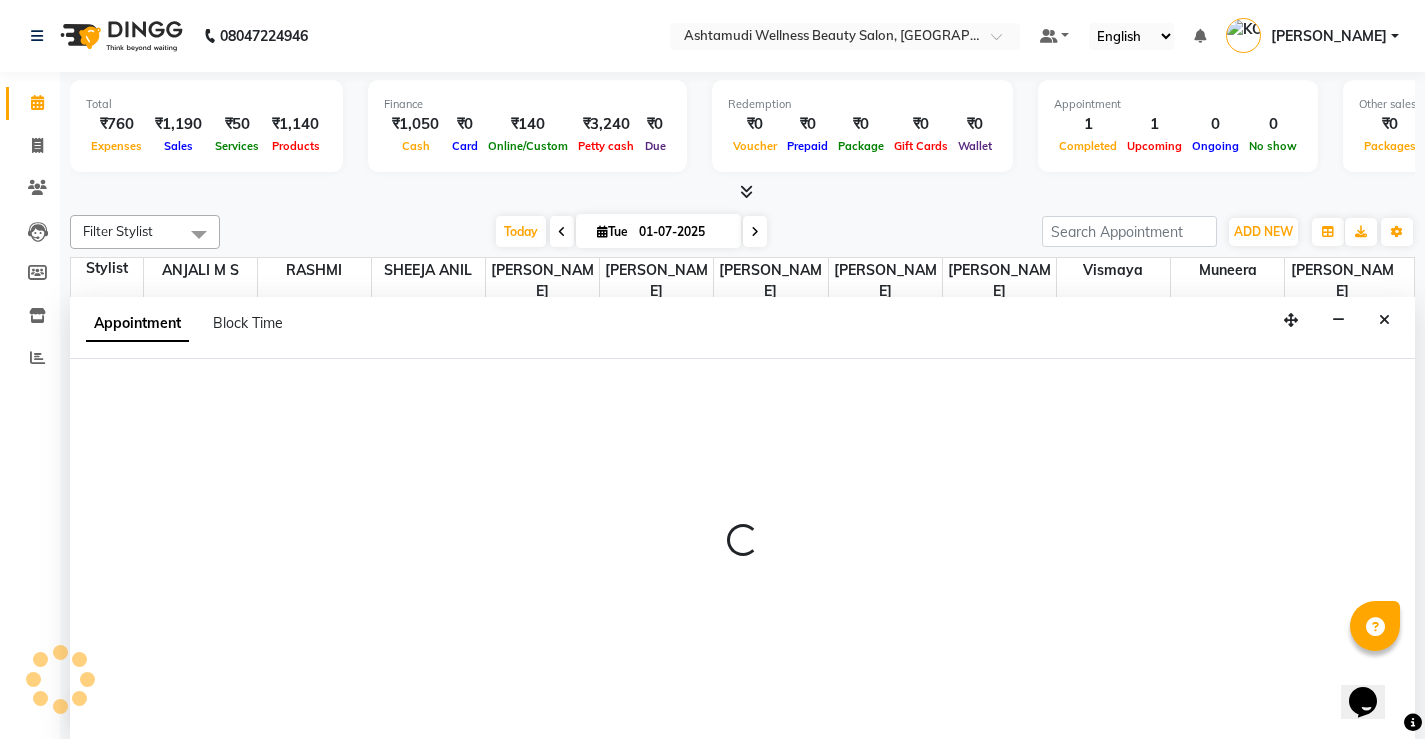 scroll, scrollTop: 1, scrollLeft: 0, axis: vertical 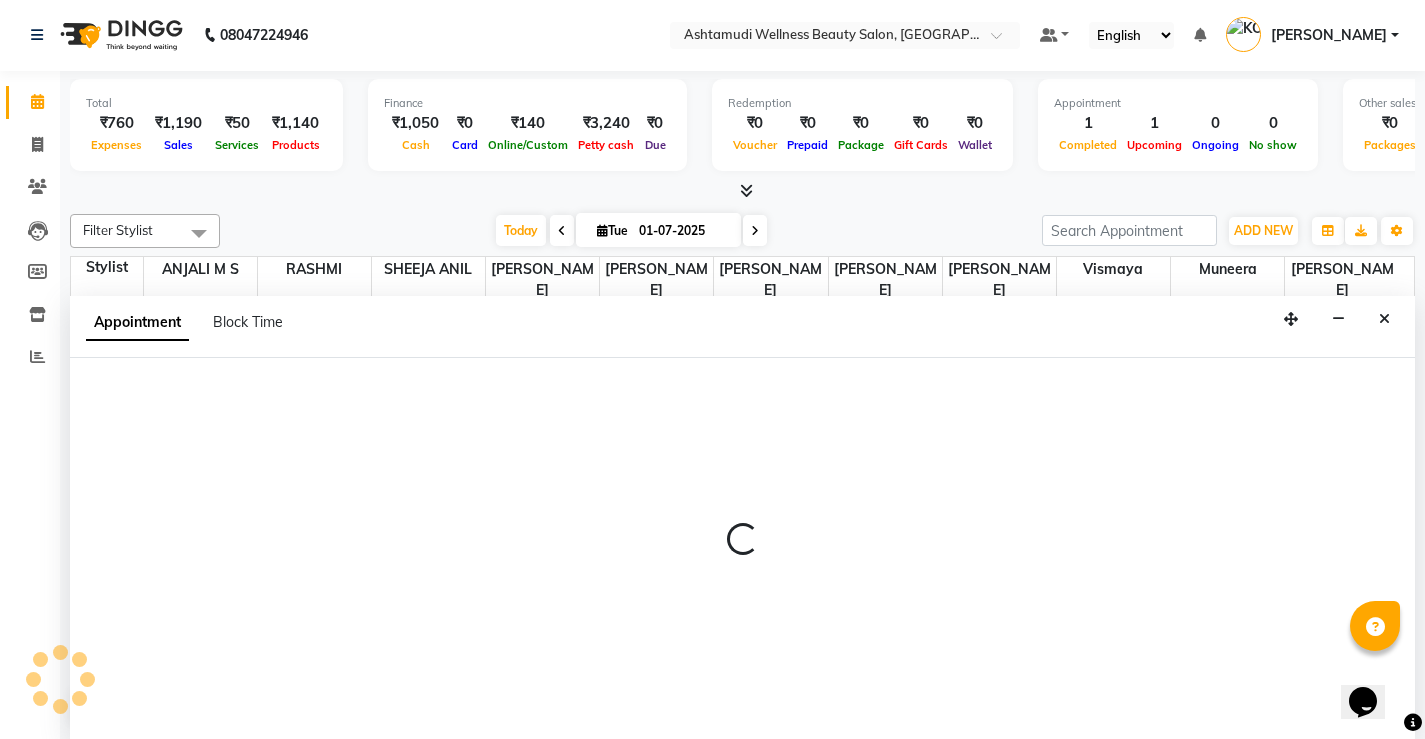 select on "27472" 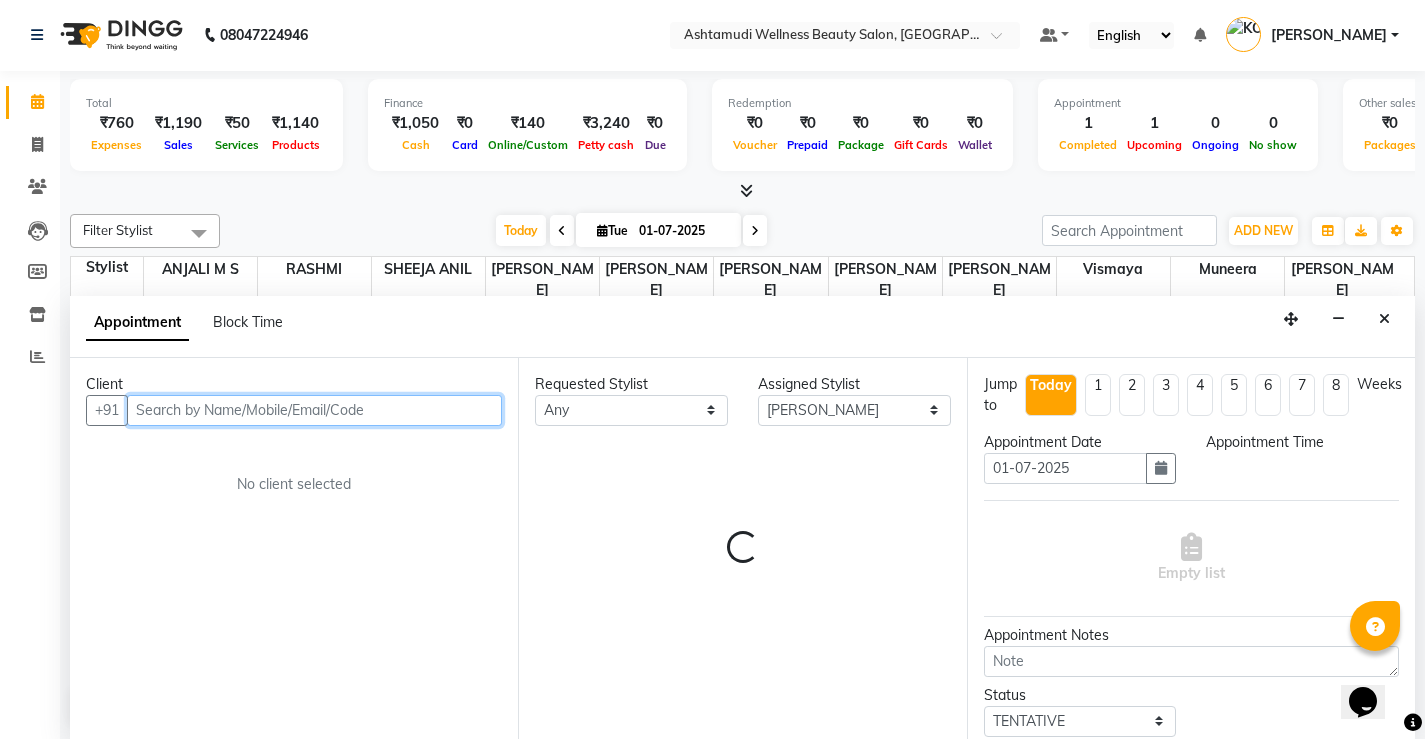 select on "660" 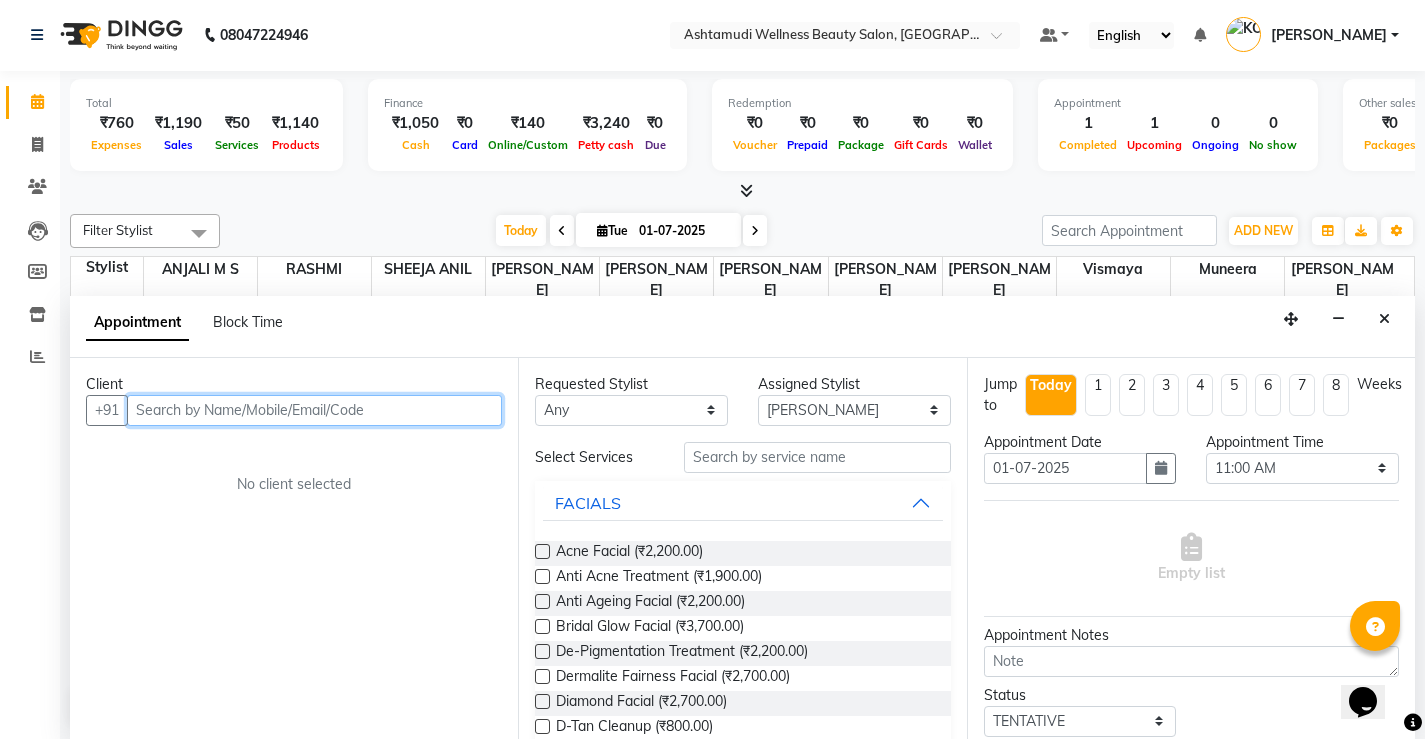 click at bounding box center [314, 410] 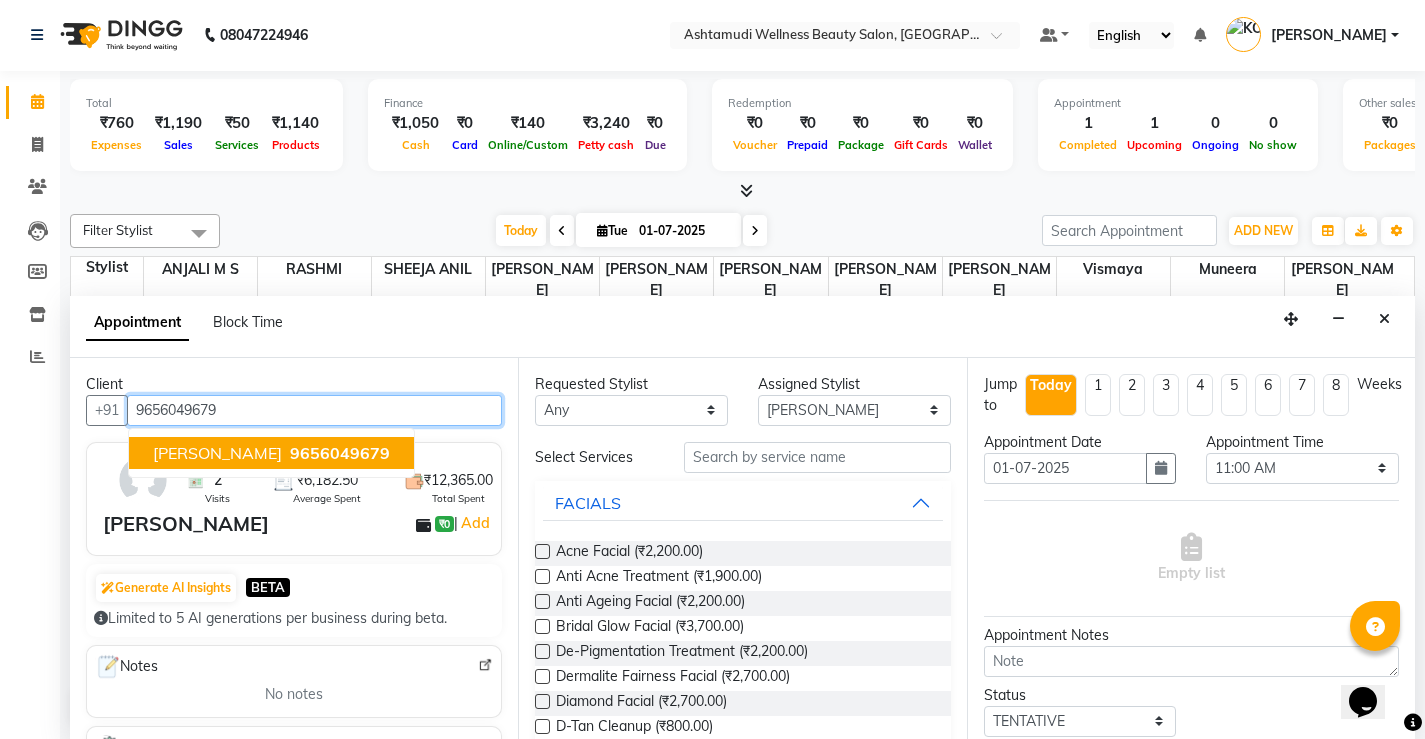 click on "9656049679" at bounding box center (340, 453) 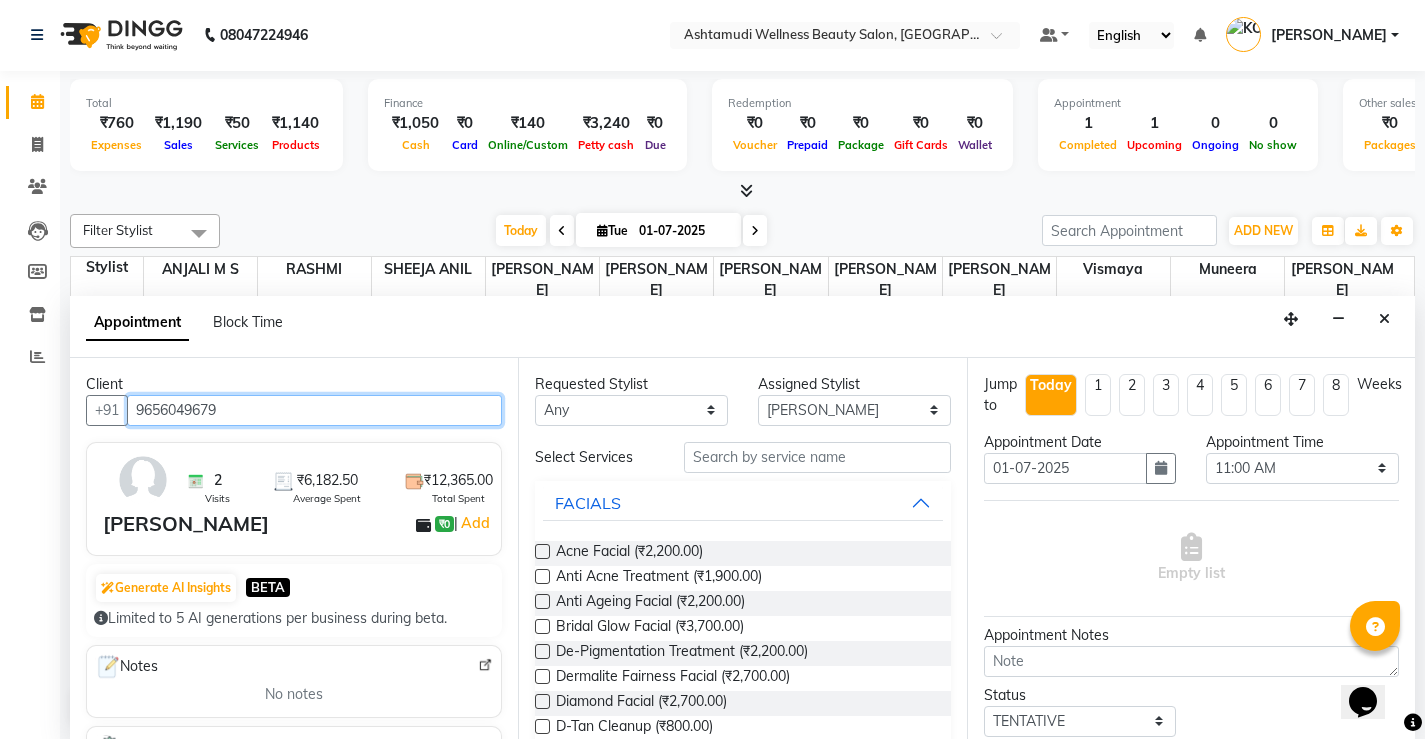 type on "9656049679" 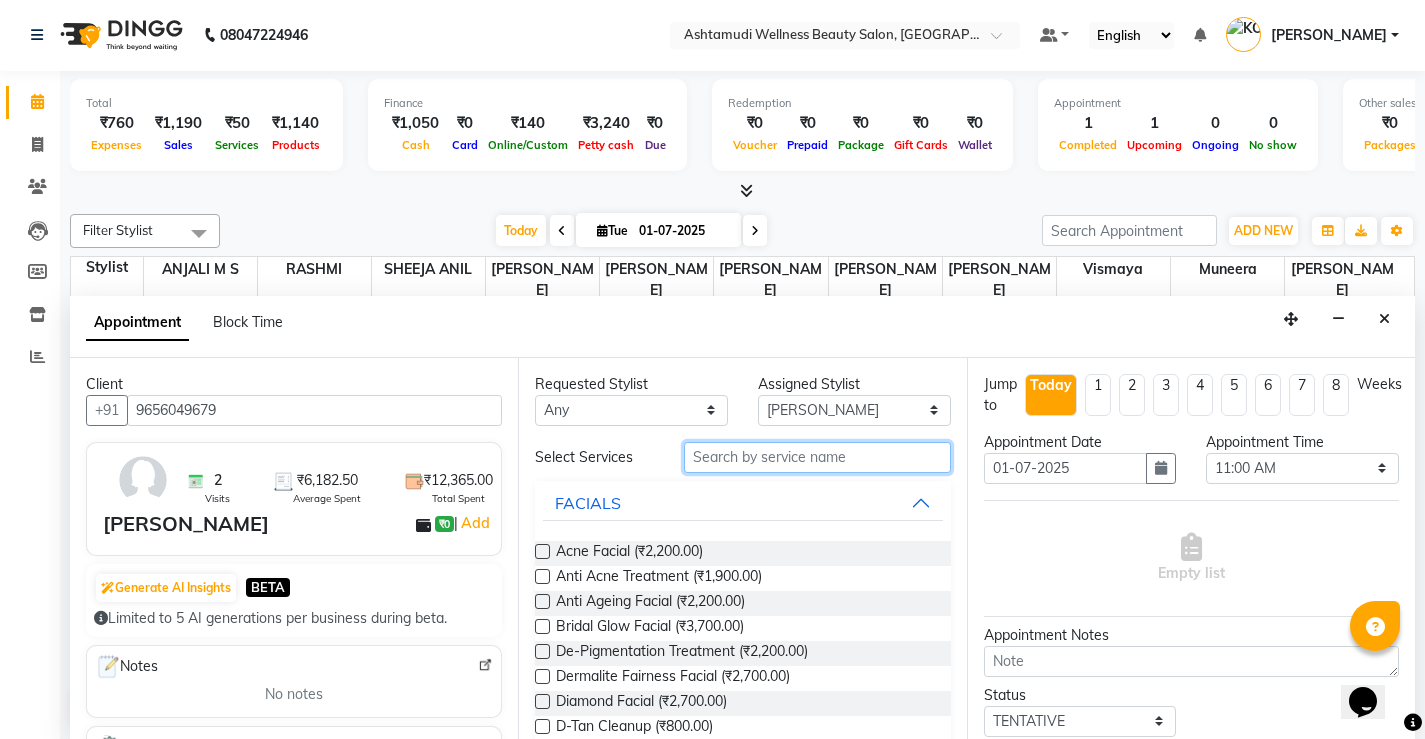 click at bounding box center [817, 457] 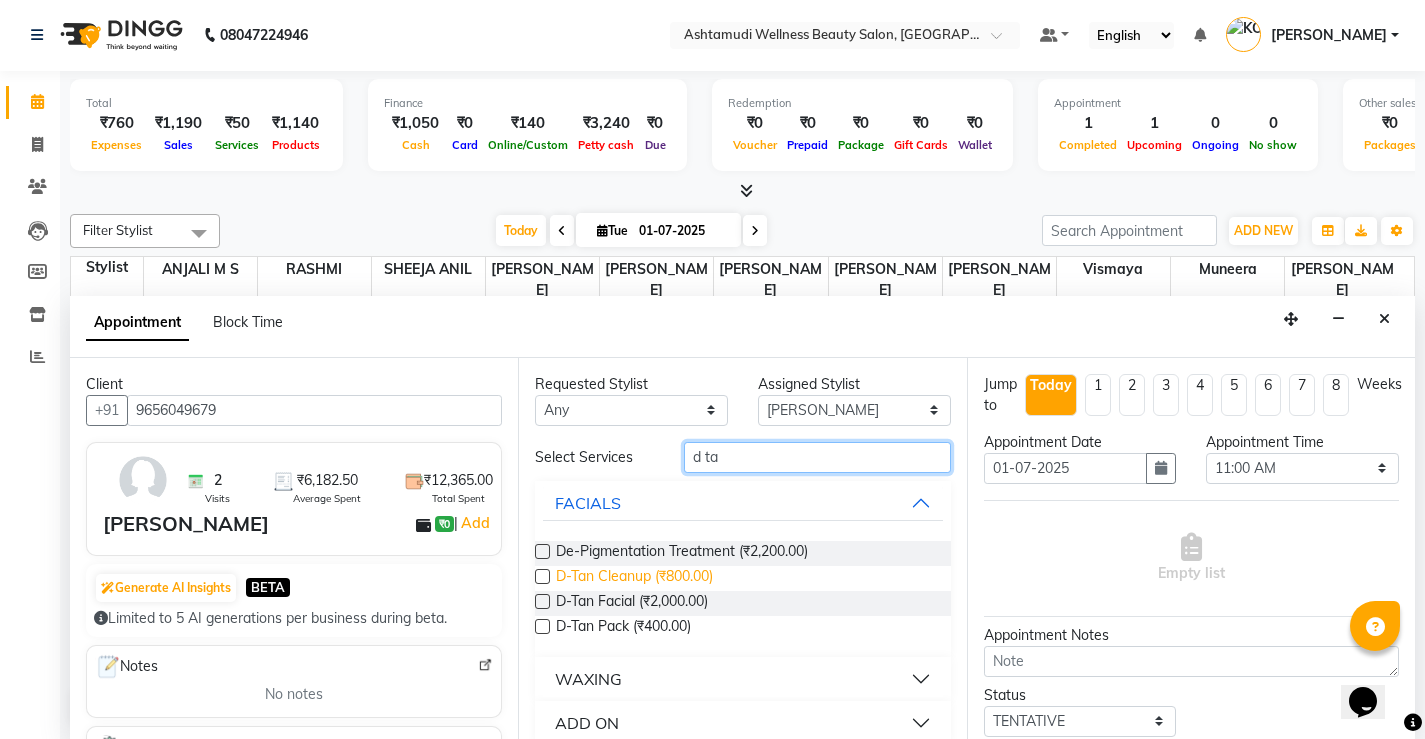 type on "d ta" 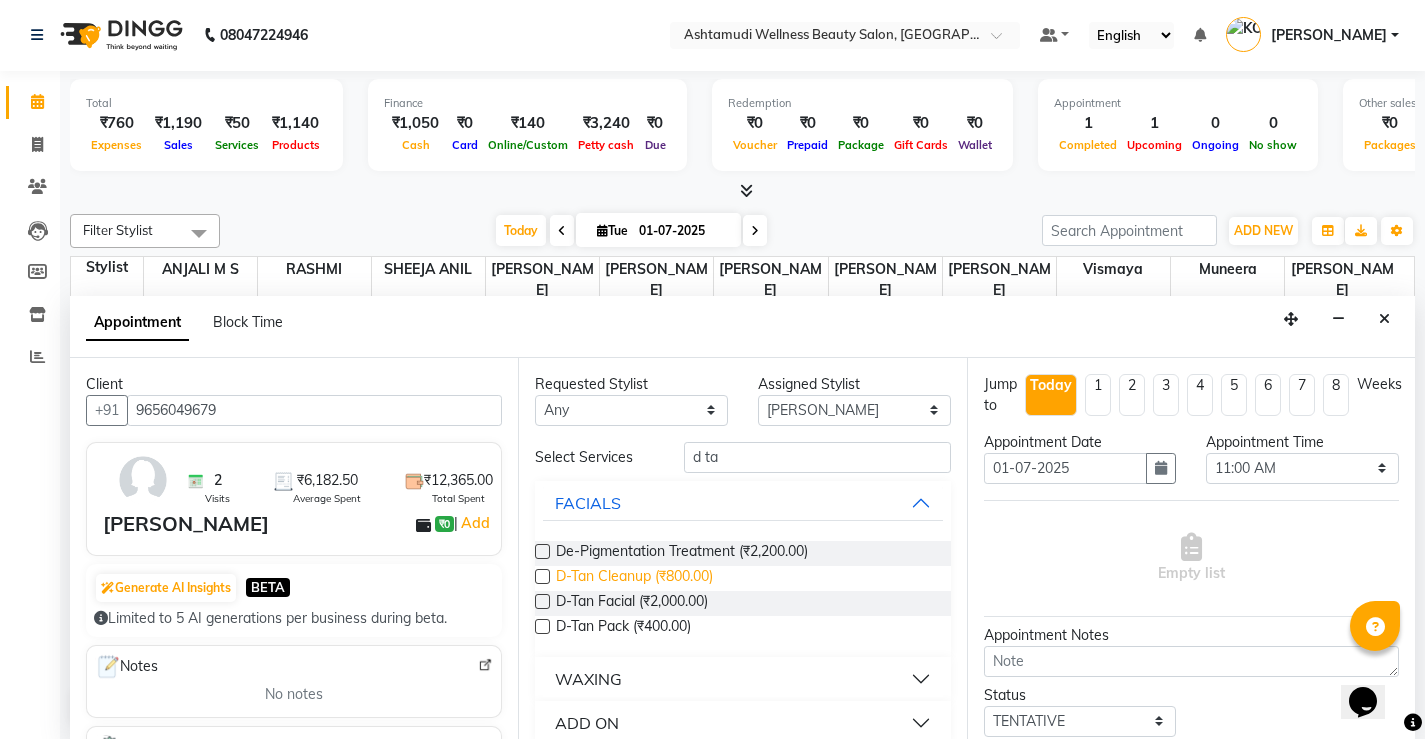click on "D-Tan Cleanup (₹800.00)" at bounding box center (634, 578) 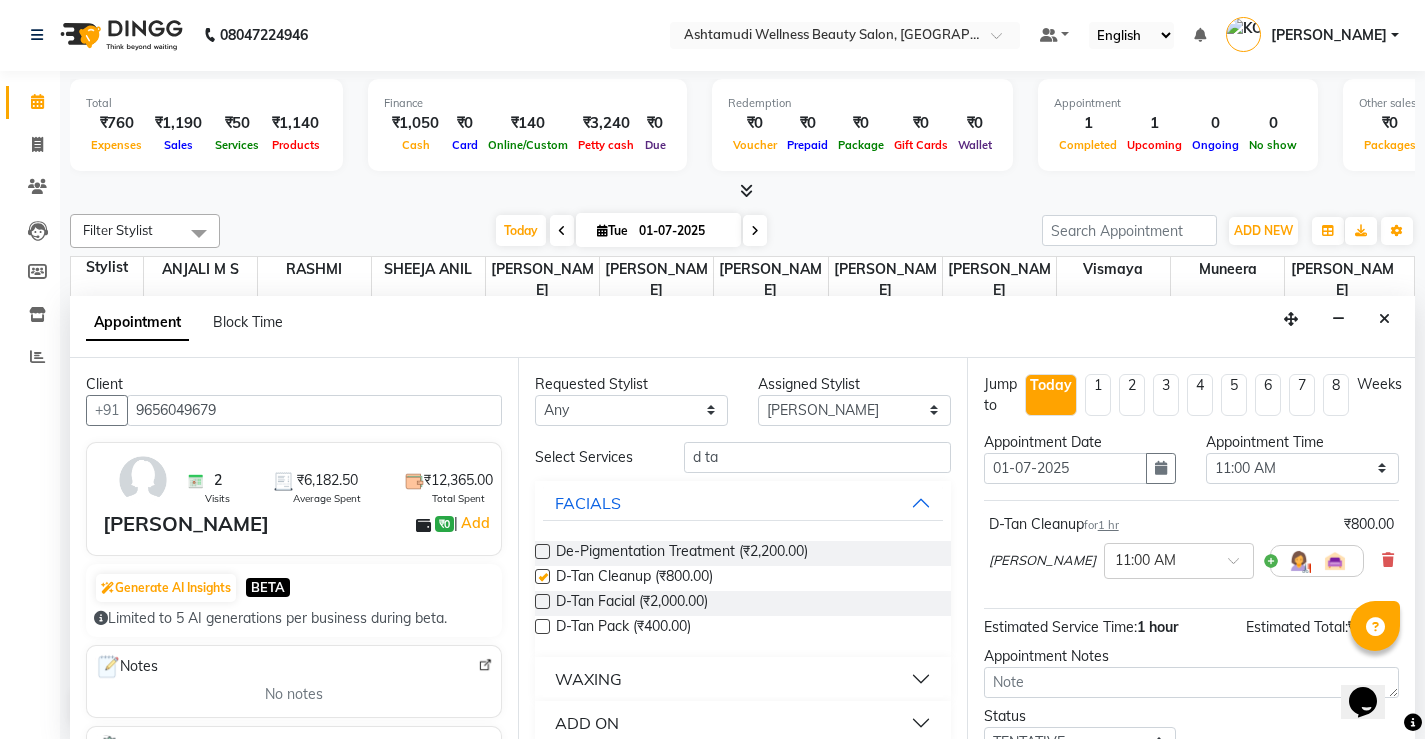 checkbox on "false" 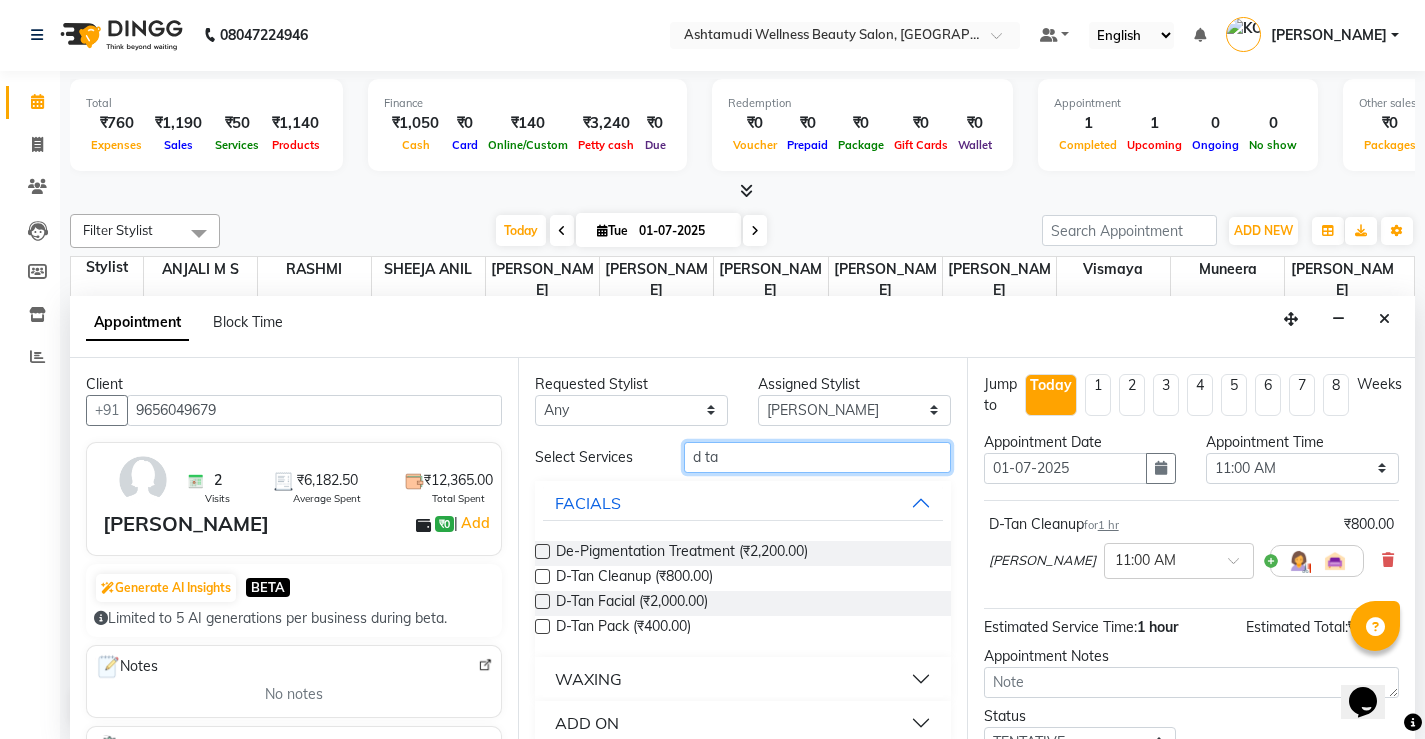 click on "d ta" at bounding box center (817, 457) 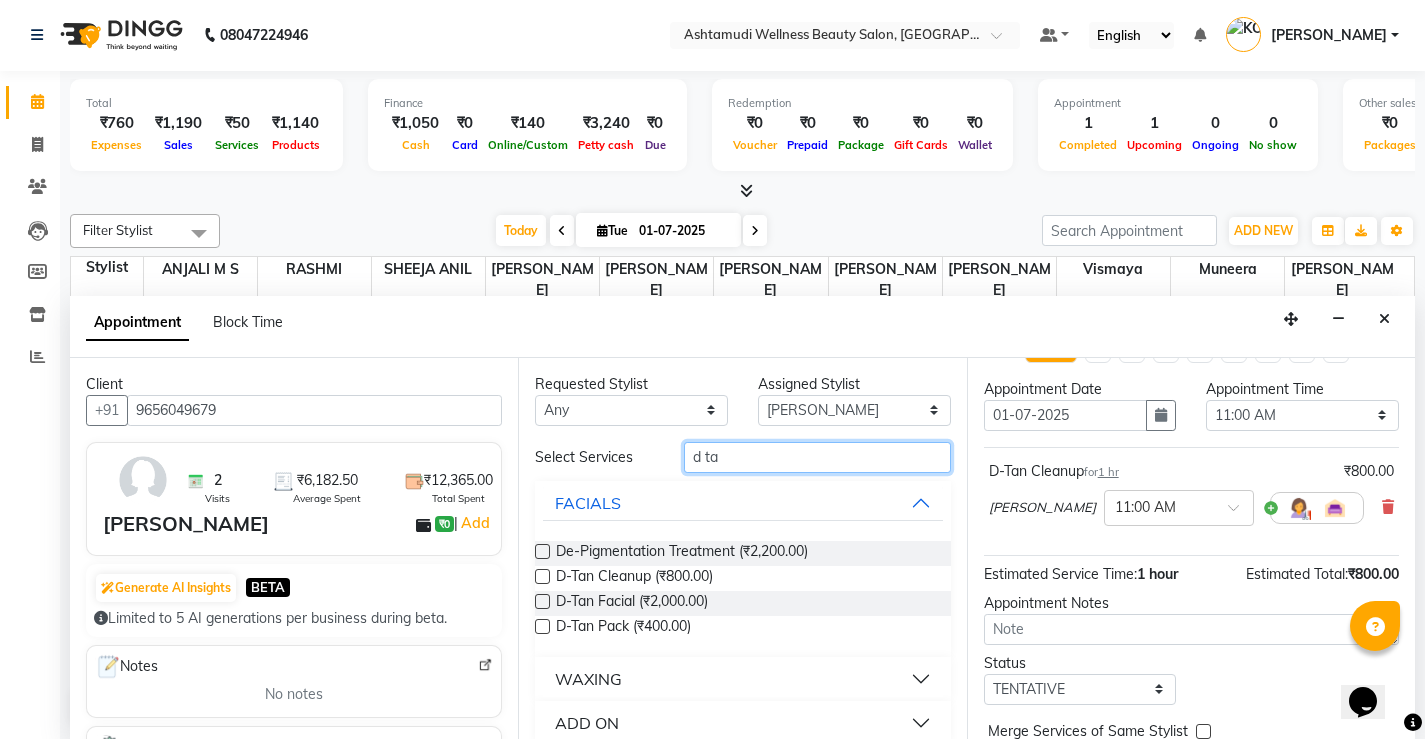 scroll, scrollTop: 100, scrollLeft: 0, axis: vertical 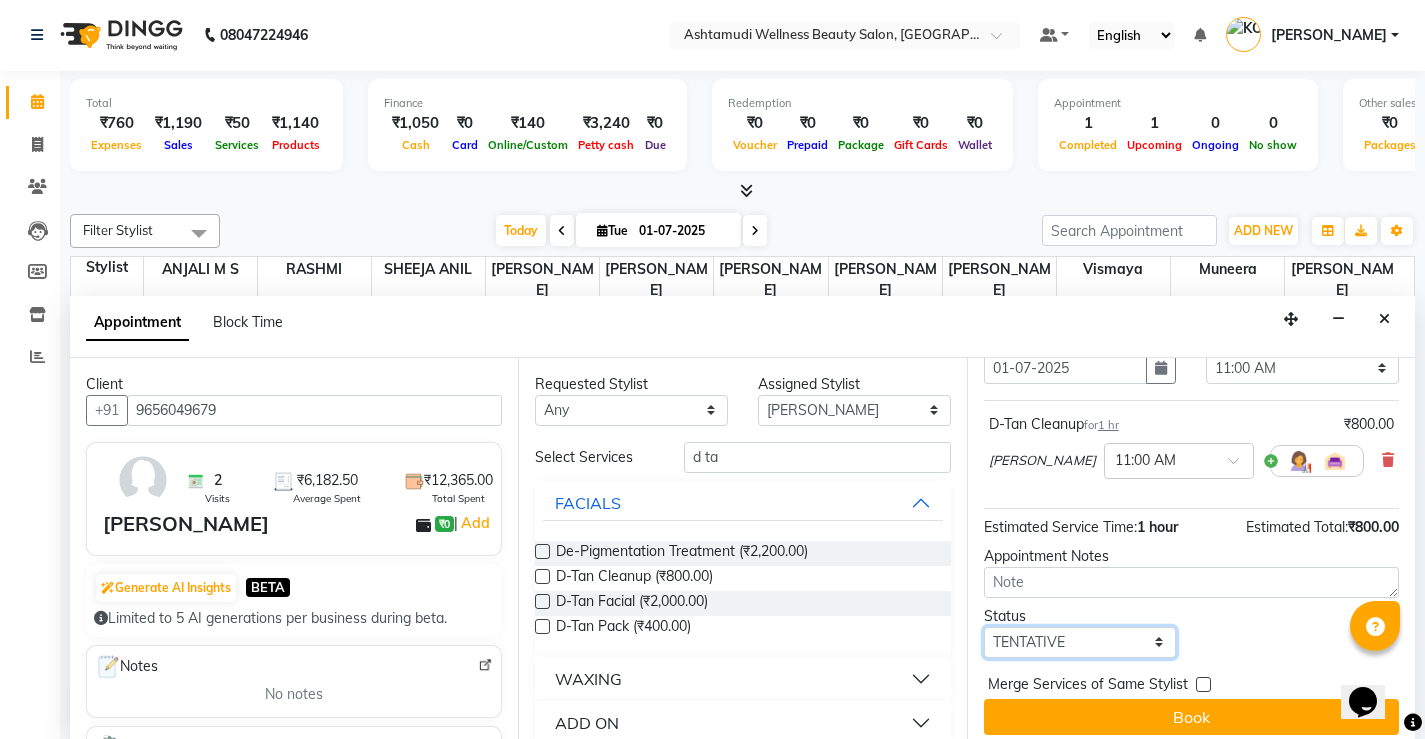 click on "Select TENTATIVE CONFIRM CHECK-IN UPCOMING" at bounding box center (1080, 642) 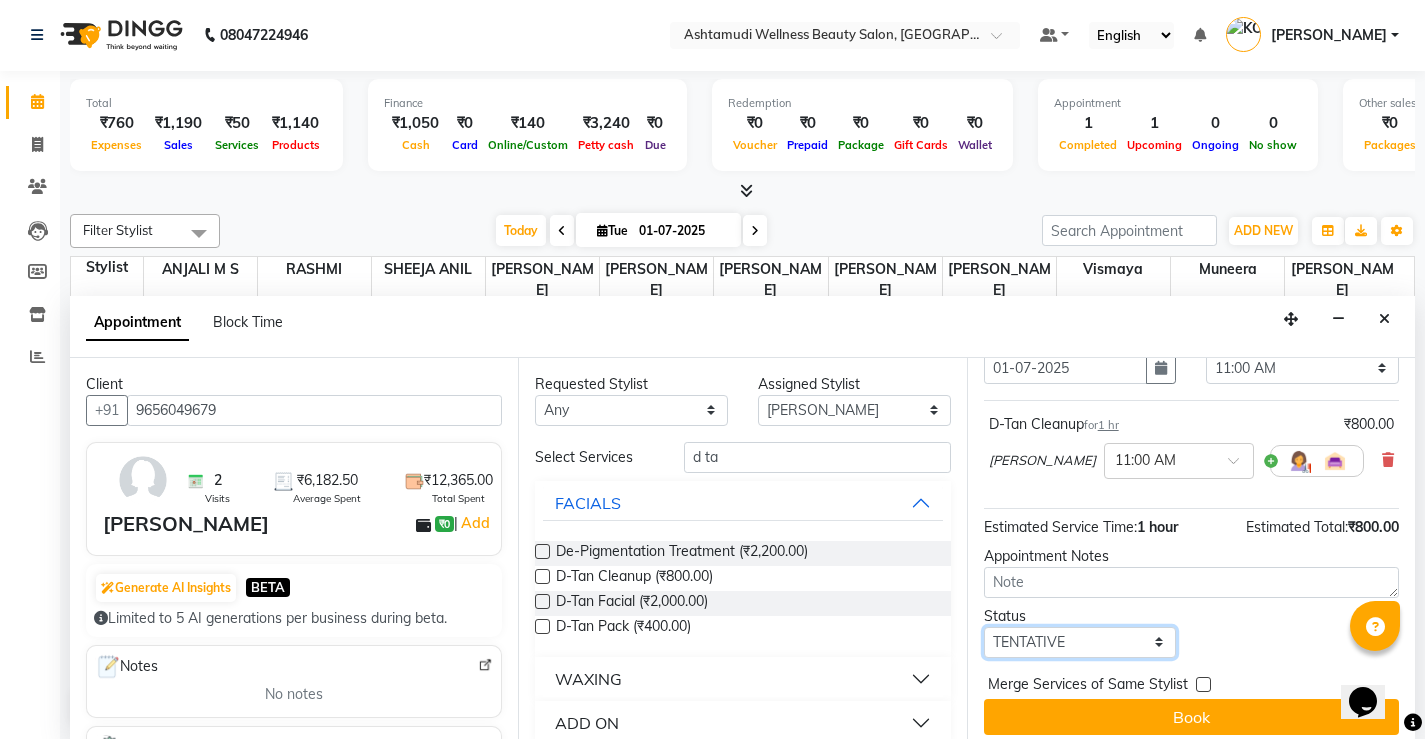 select on "check-in" 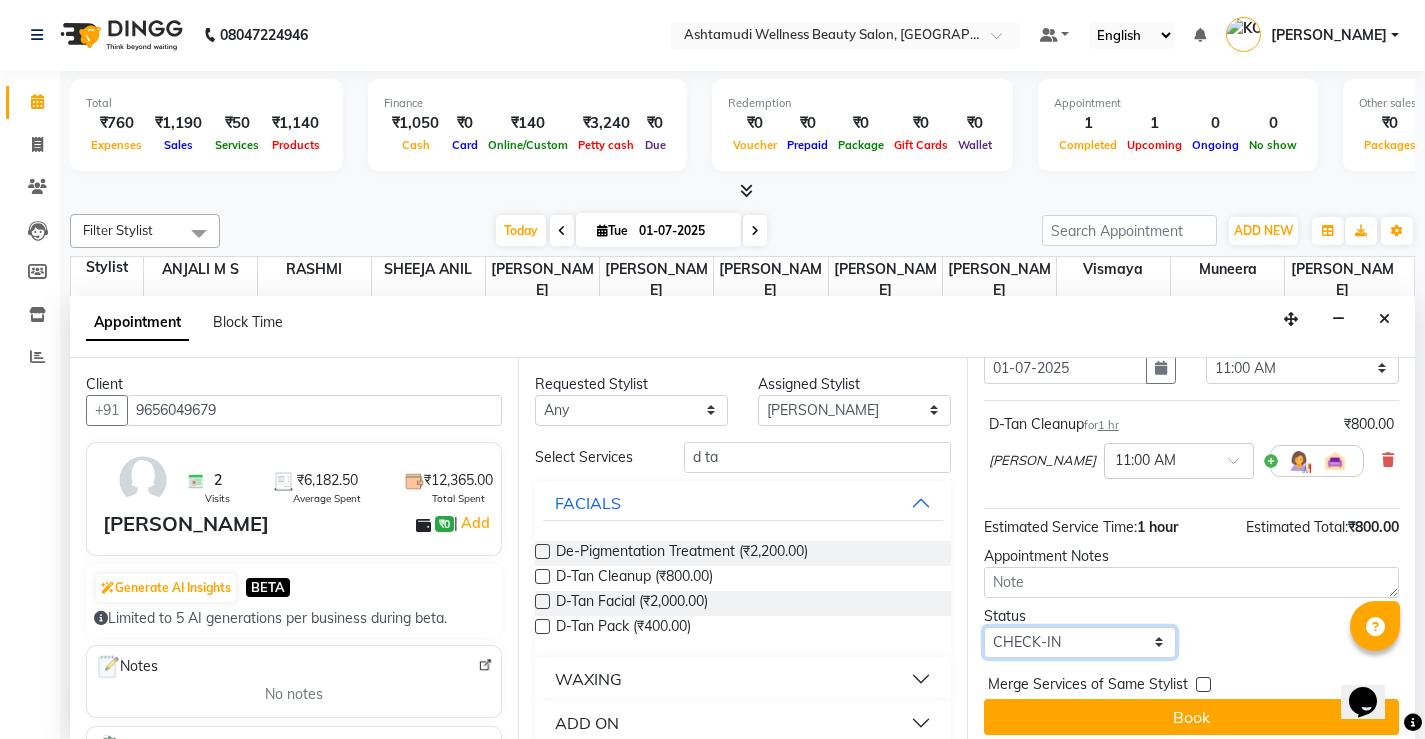 click on "Select TENTATIVE CONFIRM CHECK-IN UPCOMING" at bounding box center (1080, 642) 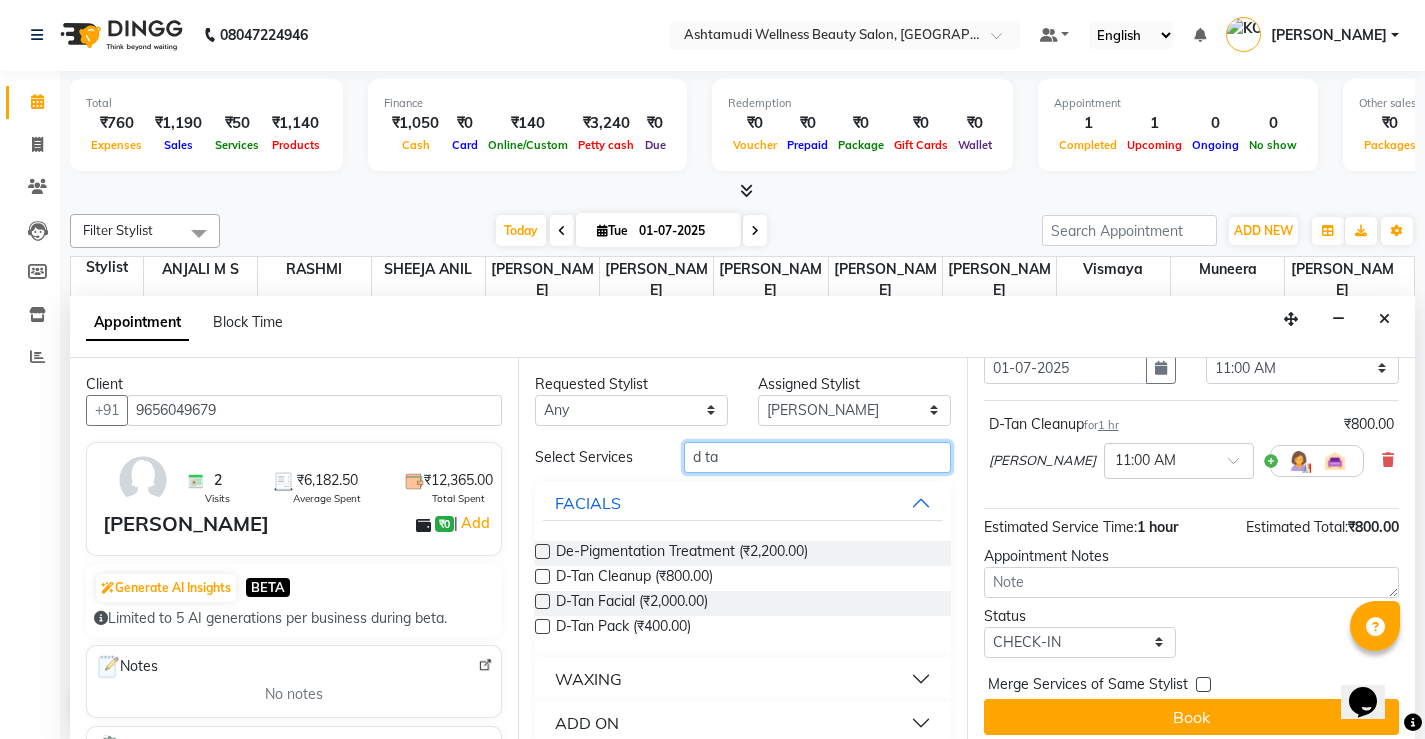 drag, startPoint x: 750, startPoint y: 447, endPoint x: 696, endPoint y: 441, distance: 54.33231 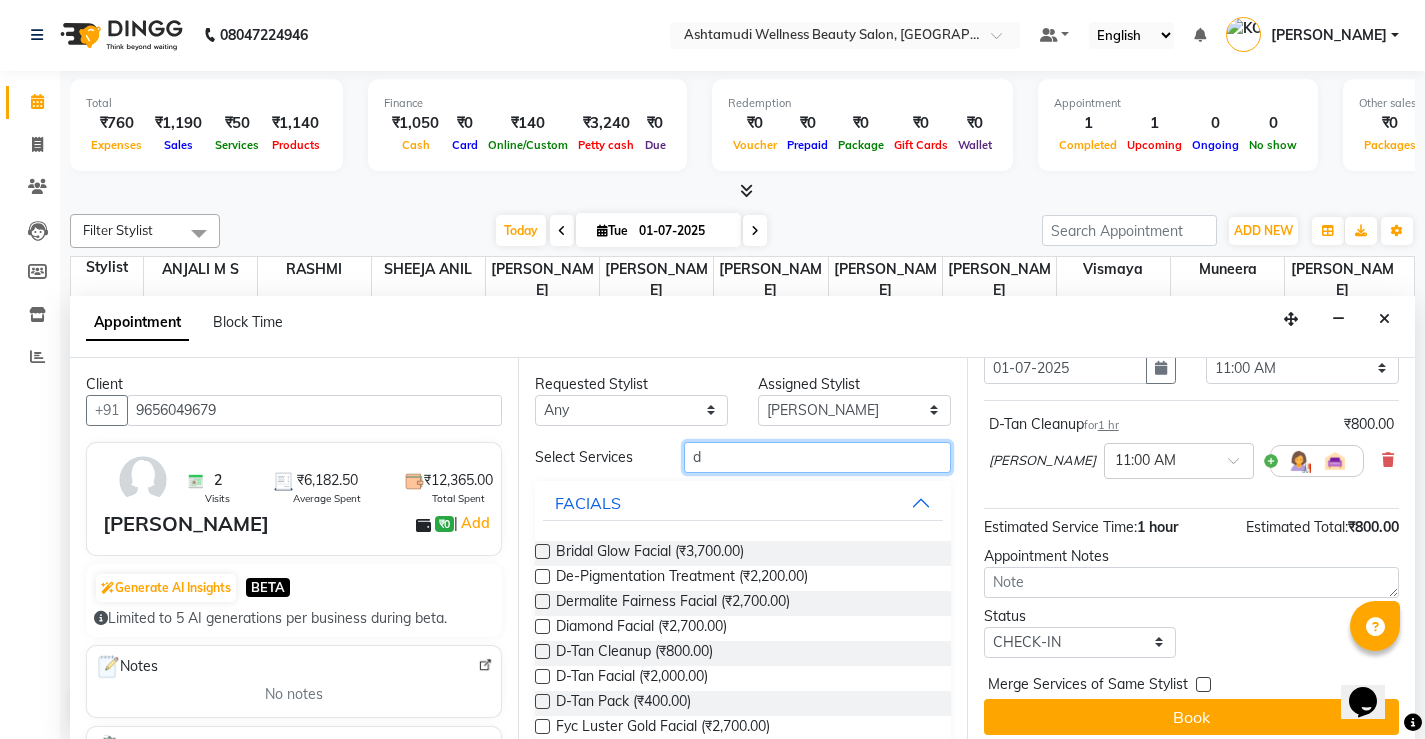 type on "d" 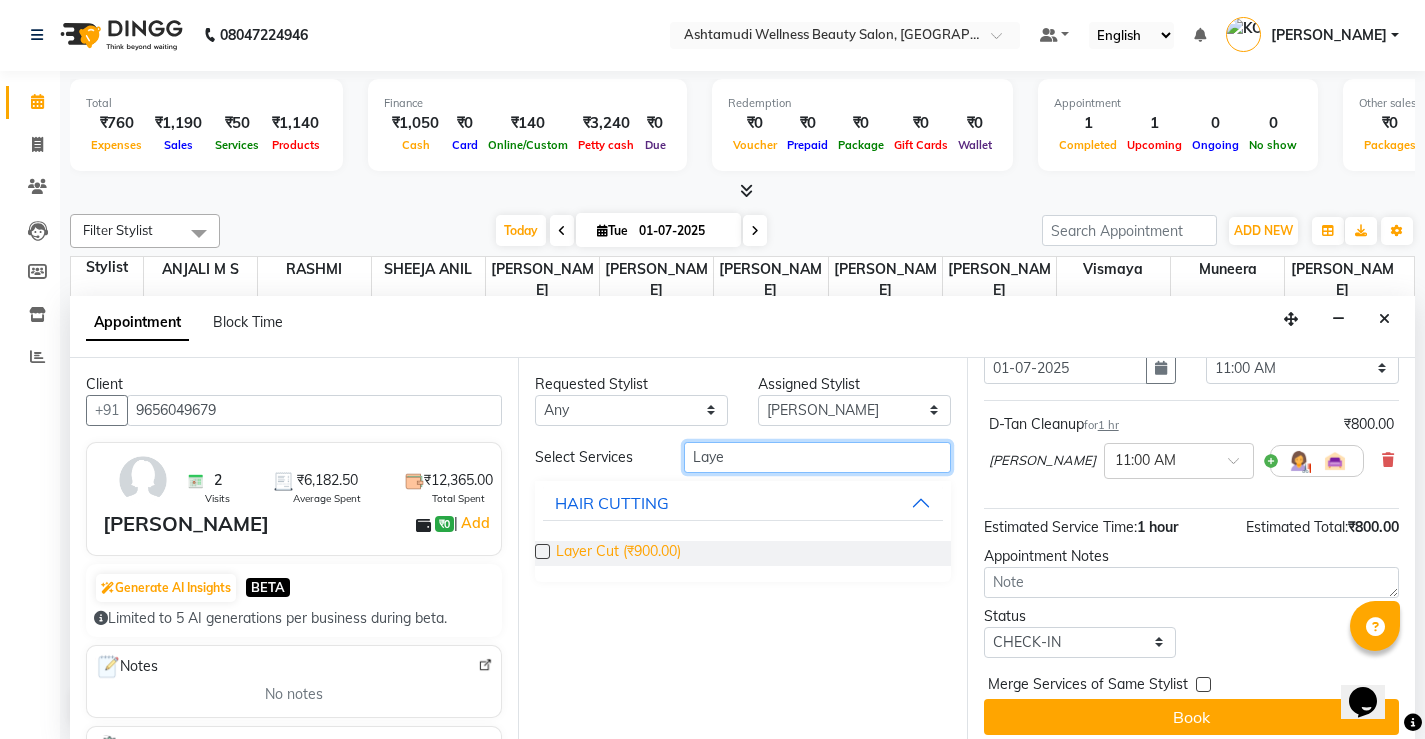 type on "Laye" 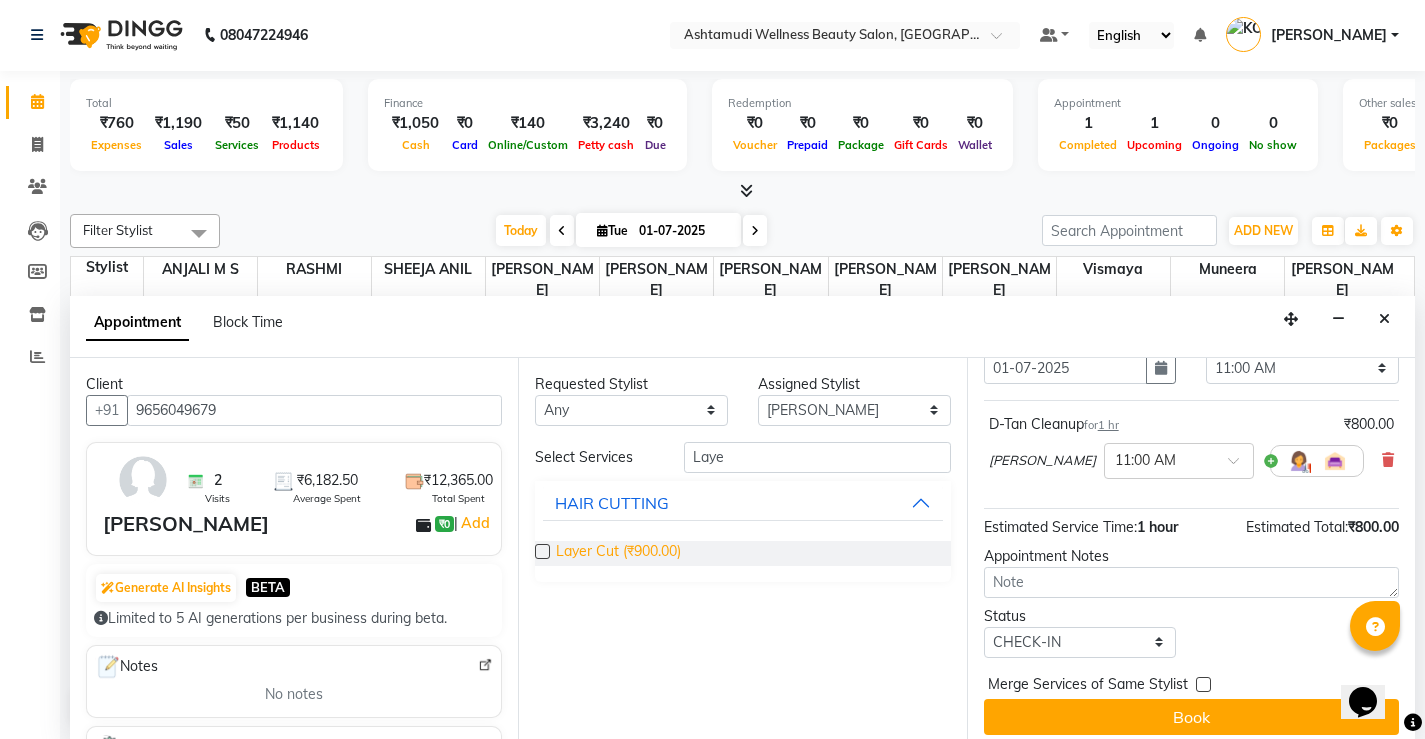 click on "Layer Cut (₹900.00)" at bounding box center [618, 553] 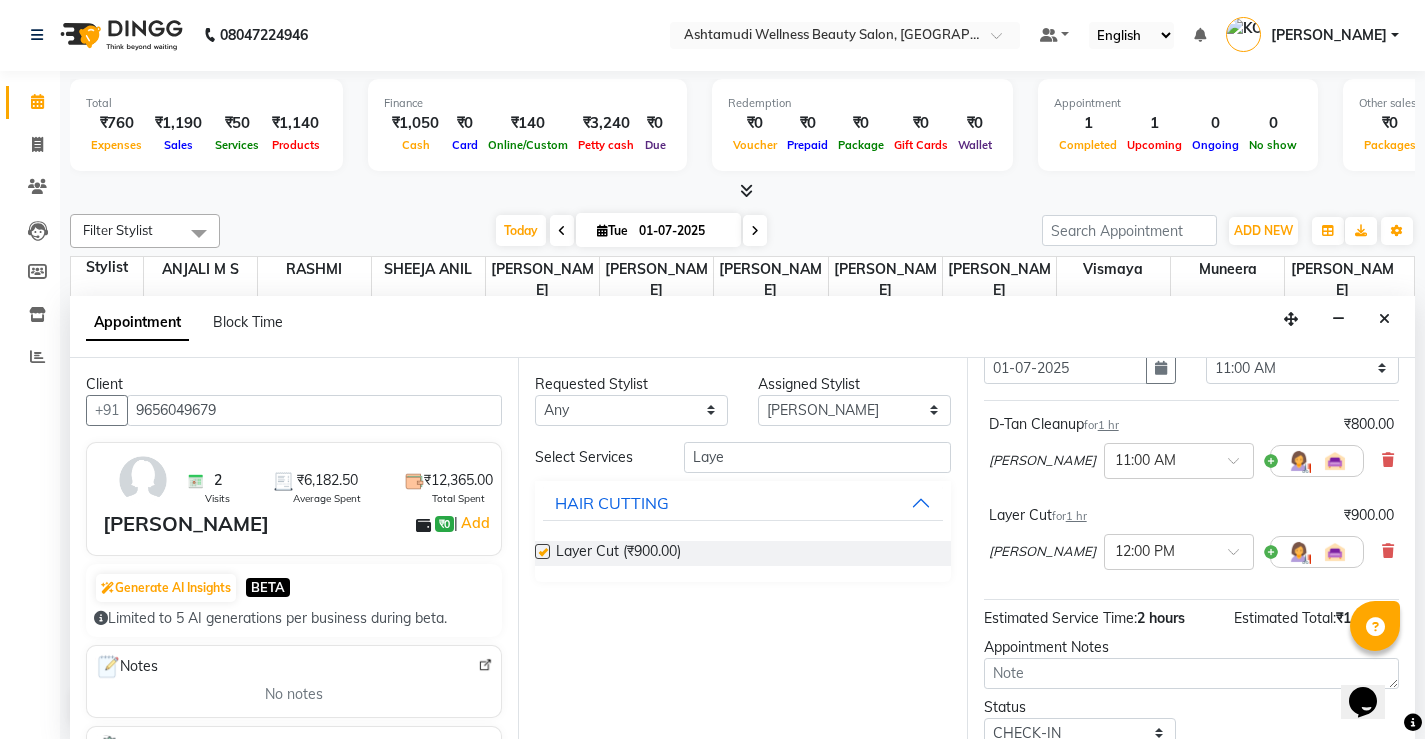 checkbox on "false" 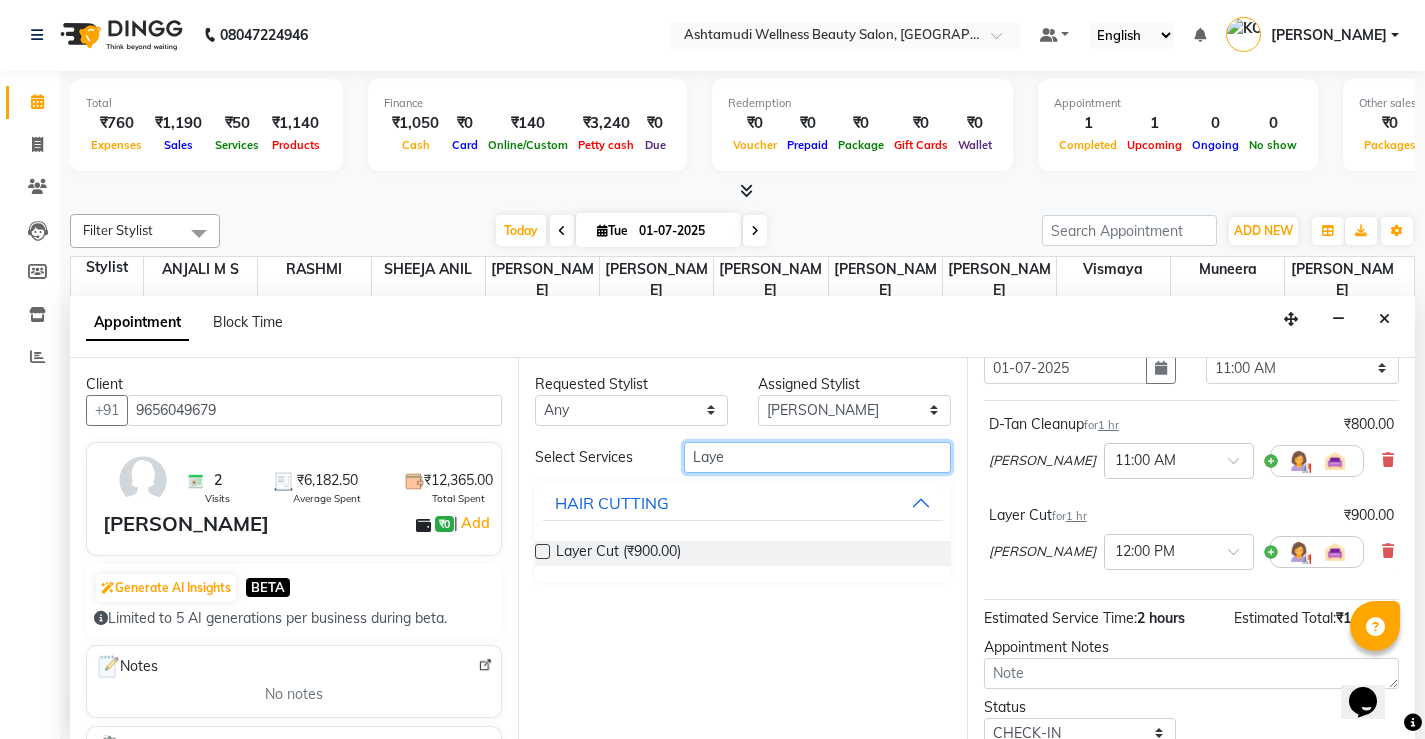 click on "Laye" at bounding box center (817, 457) 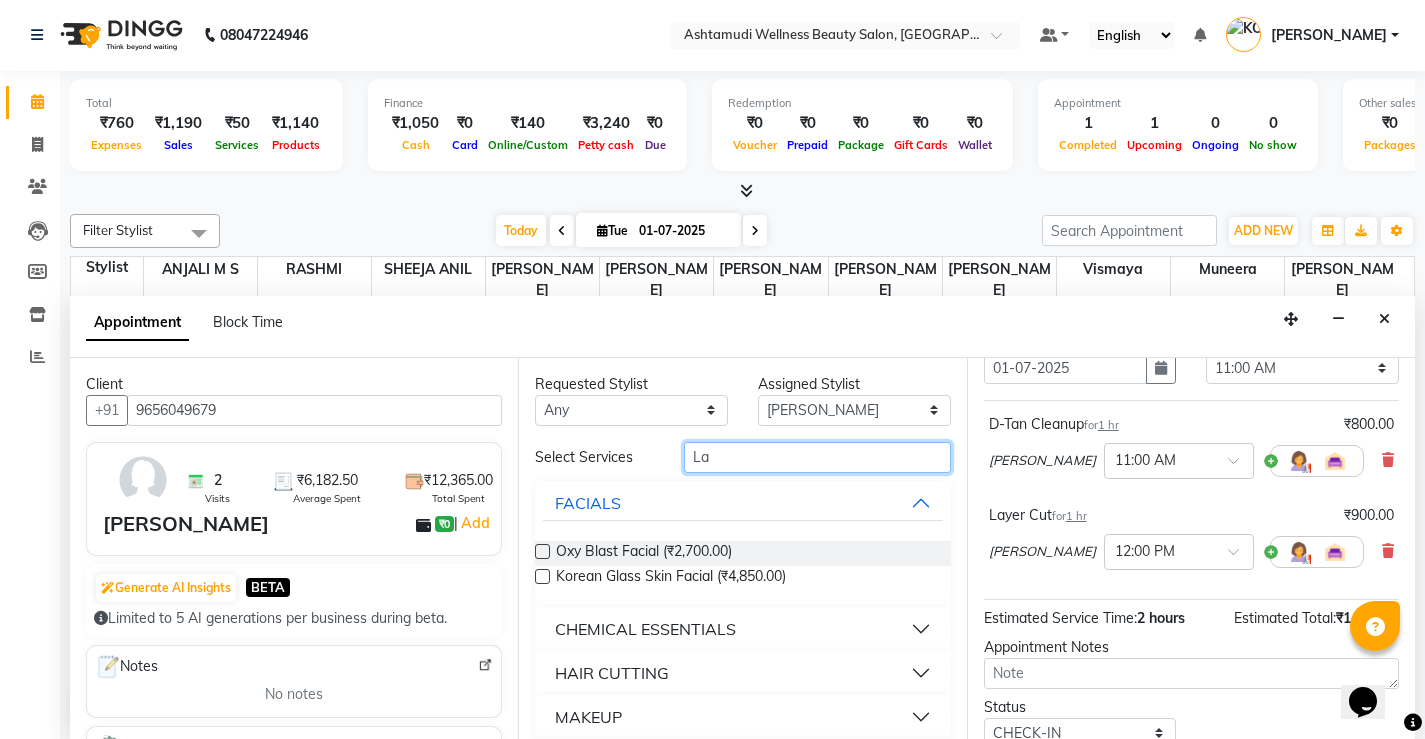 type on "L" 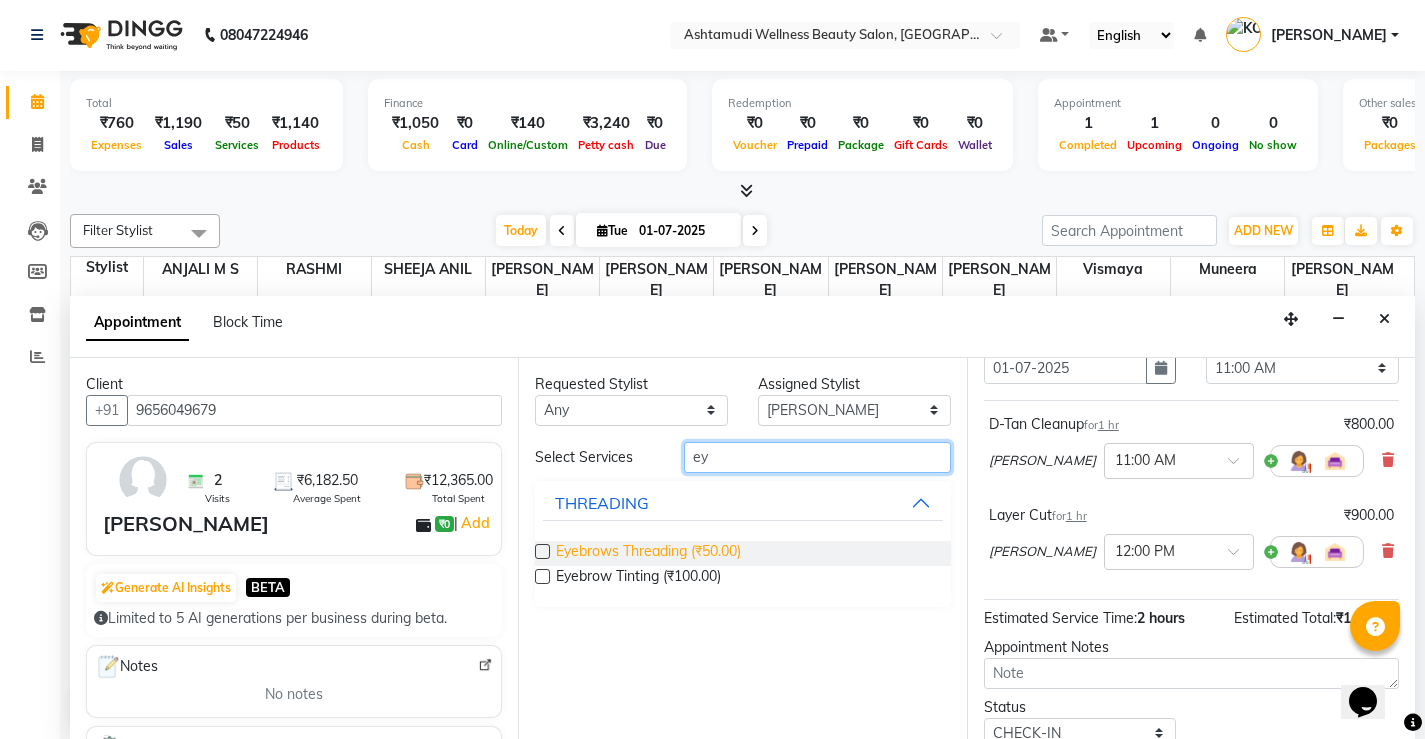 type on "ey" 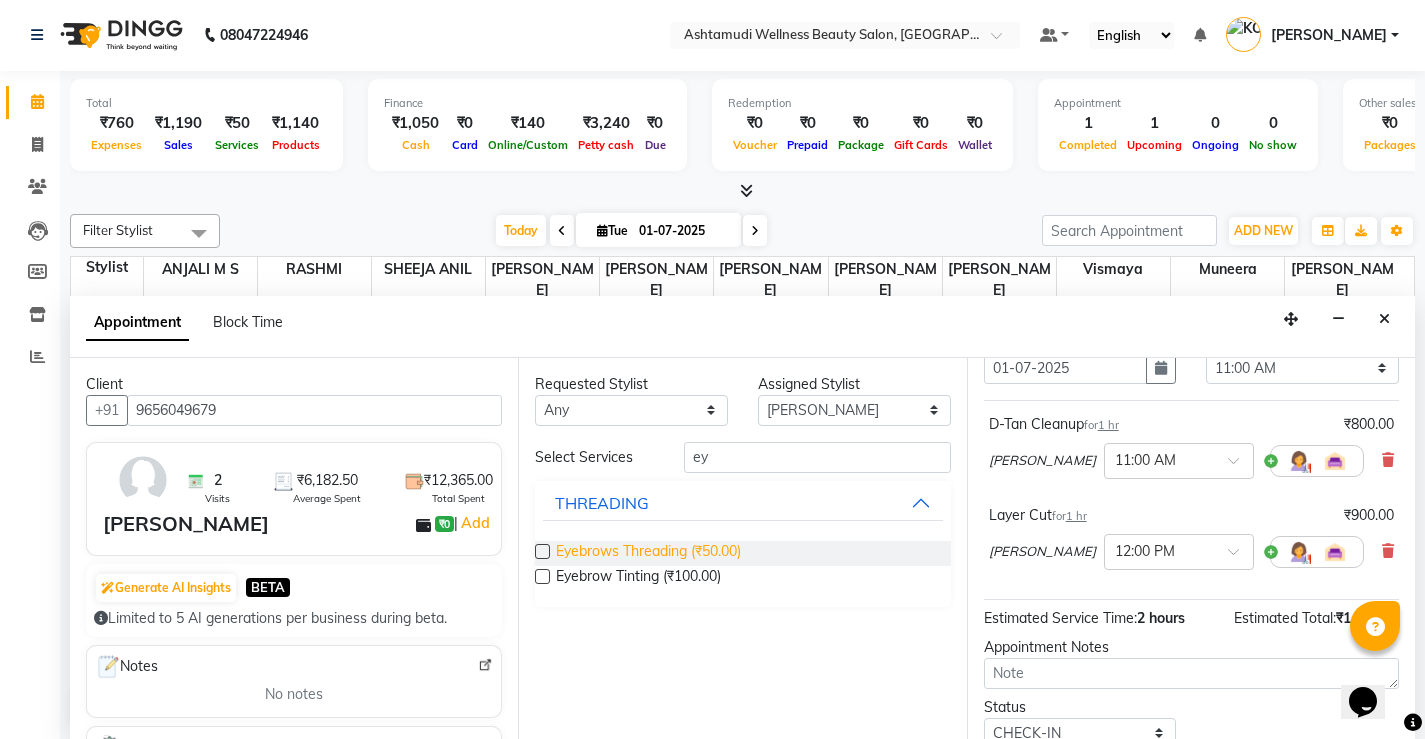 click on "Eyebrows Threading (₹50.00)" at bounding box center (648, 553) 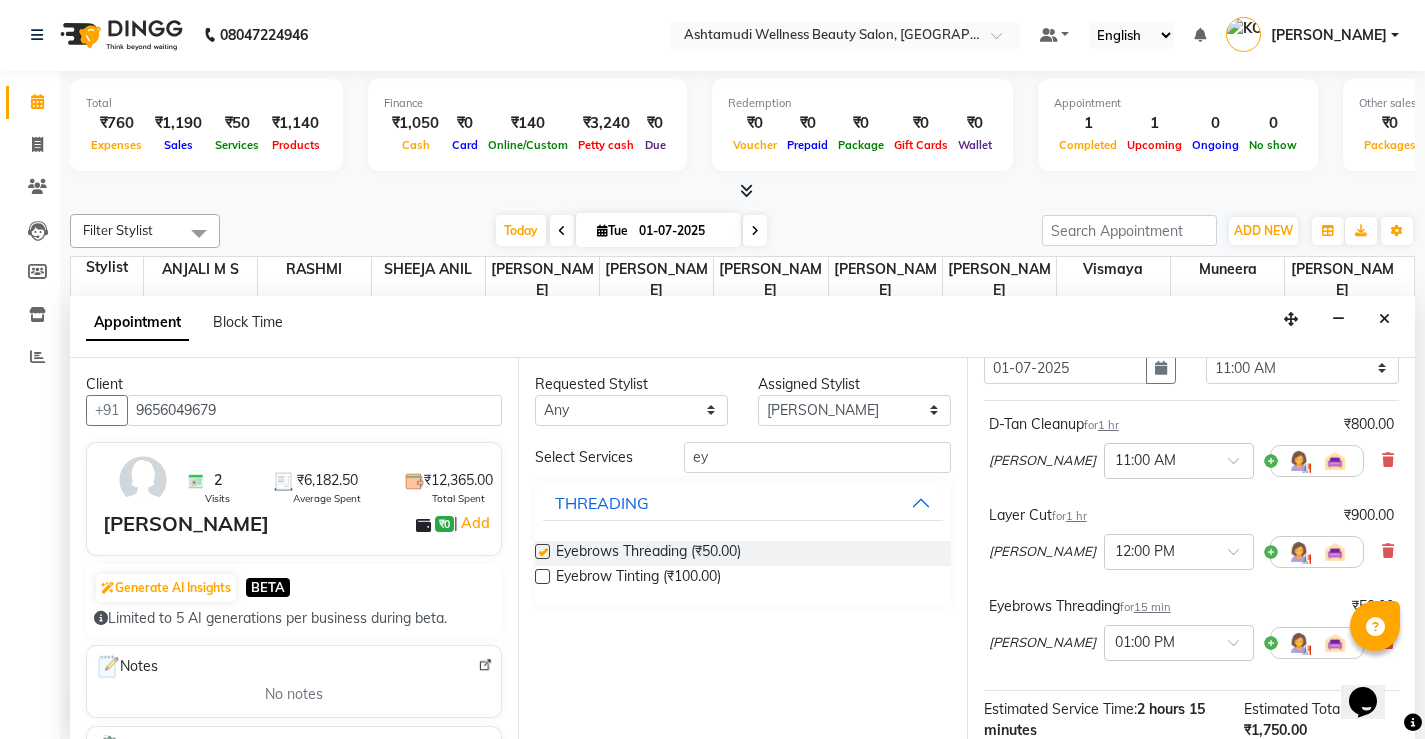 checkbox on "false" 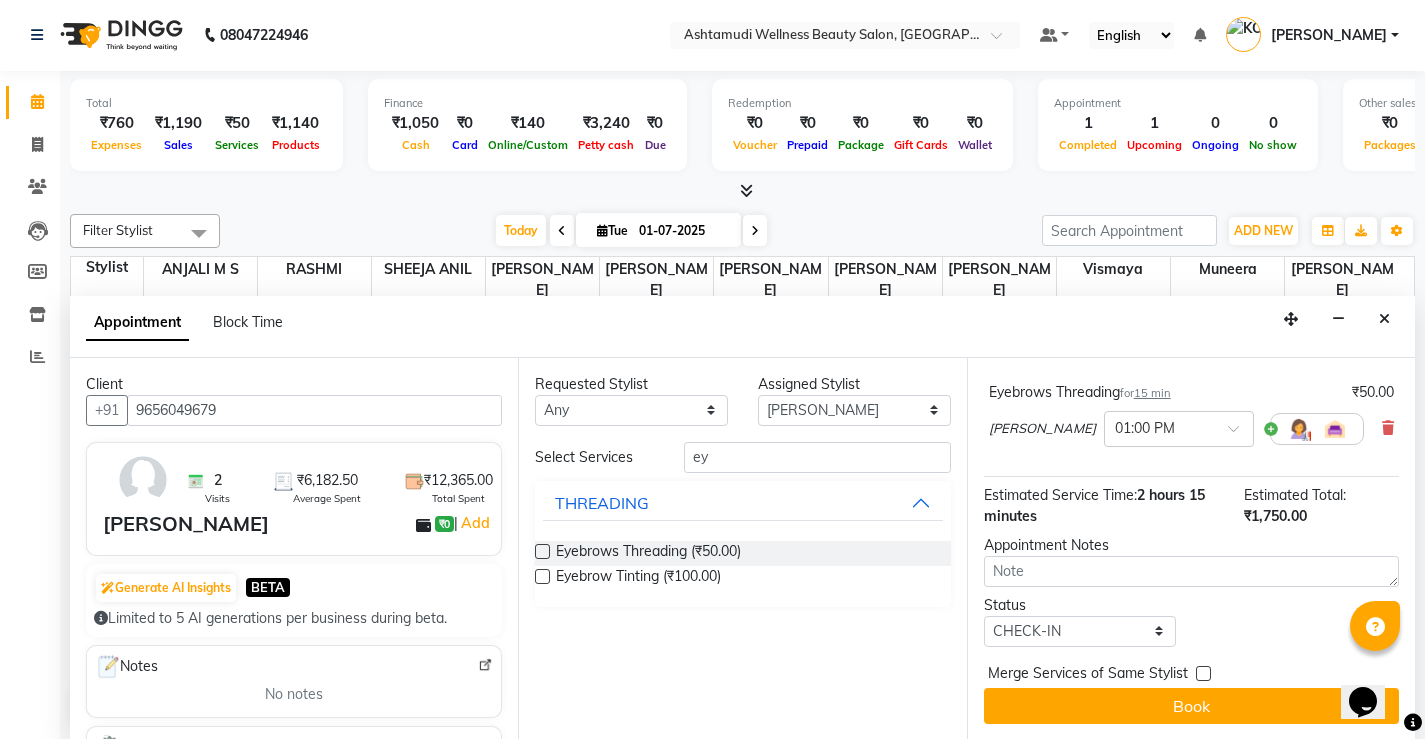 scroll, scrollTop: 315, scrollLeft: 0, axis: vertical 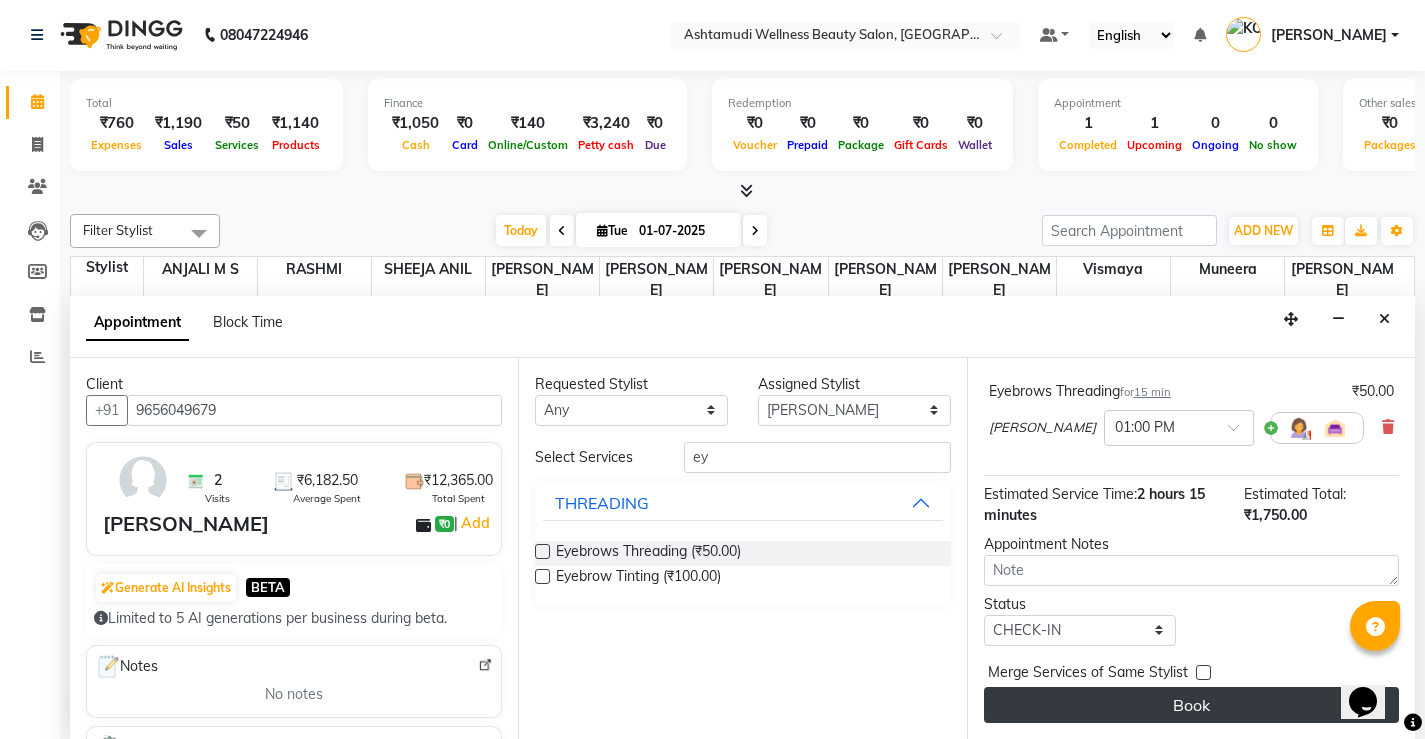 click on "Book" at bounding box center (1191, 705) 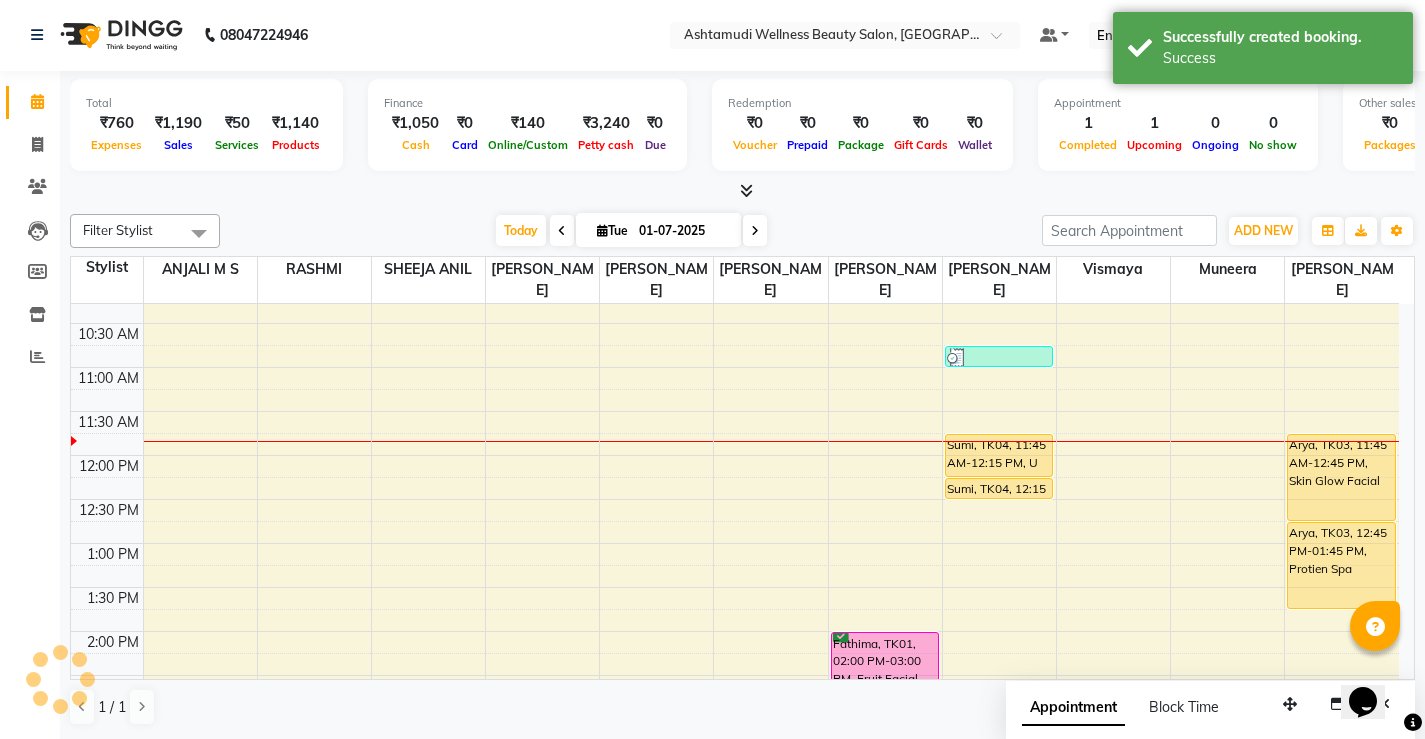 scroll, scrollTop: 0, scrollLeft: 0, axis: both 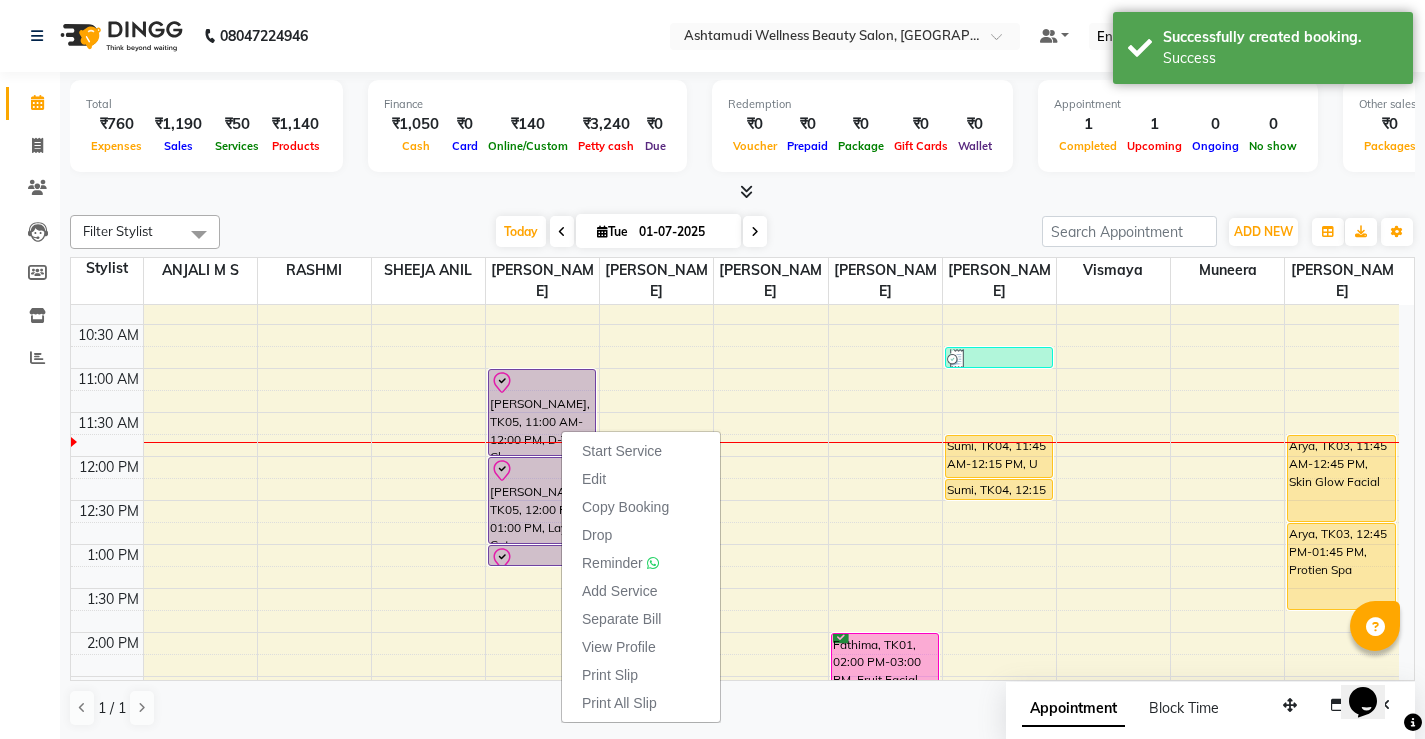 click on "Start Service" at bounding box center [622, 451] 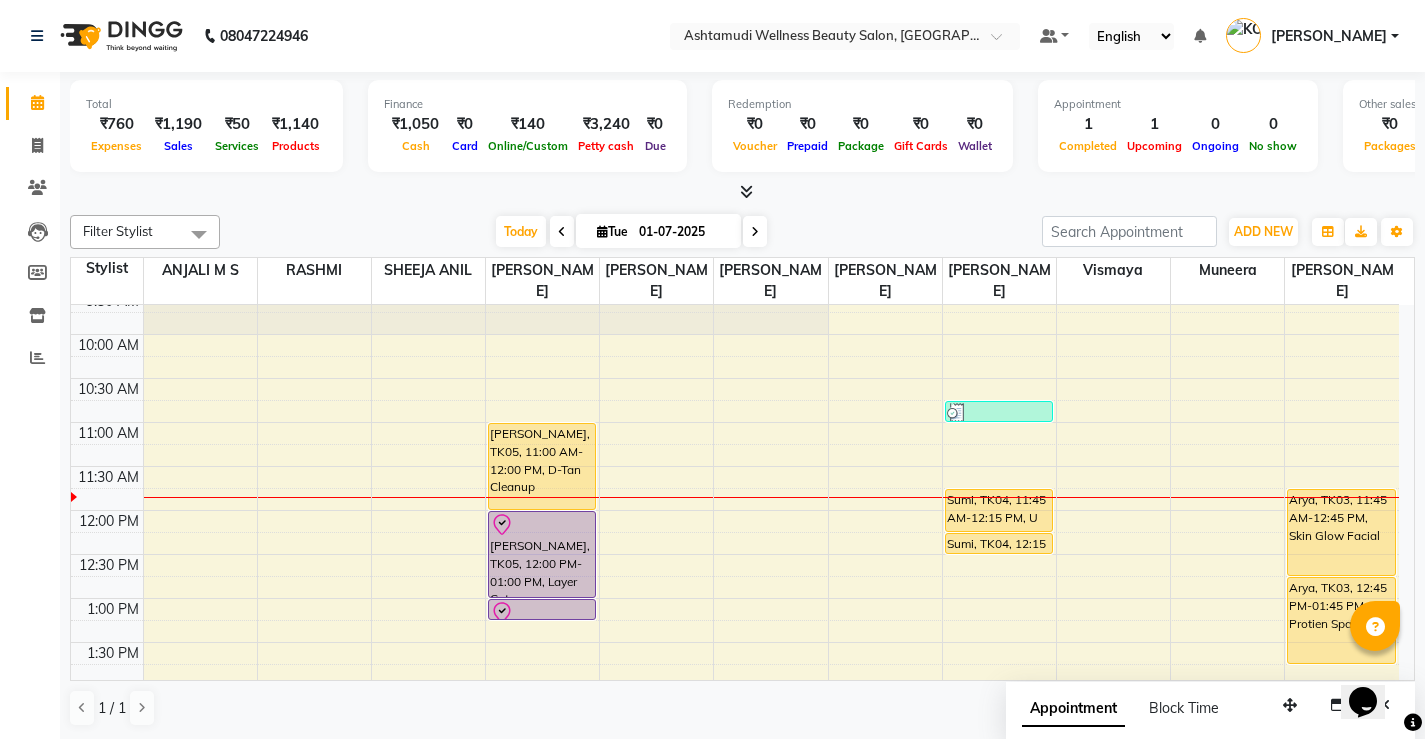 scroll, scrollTop: 100, scrollLeft: 0, axis: vertical 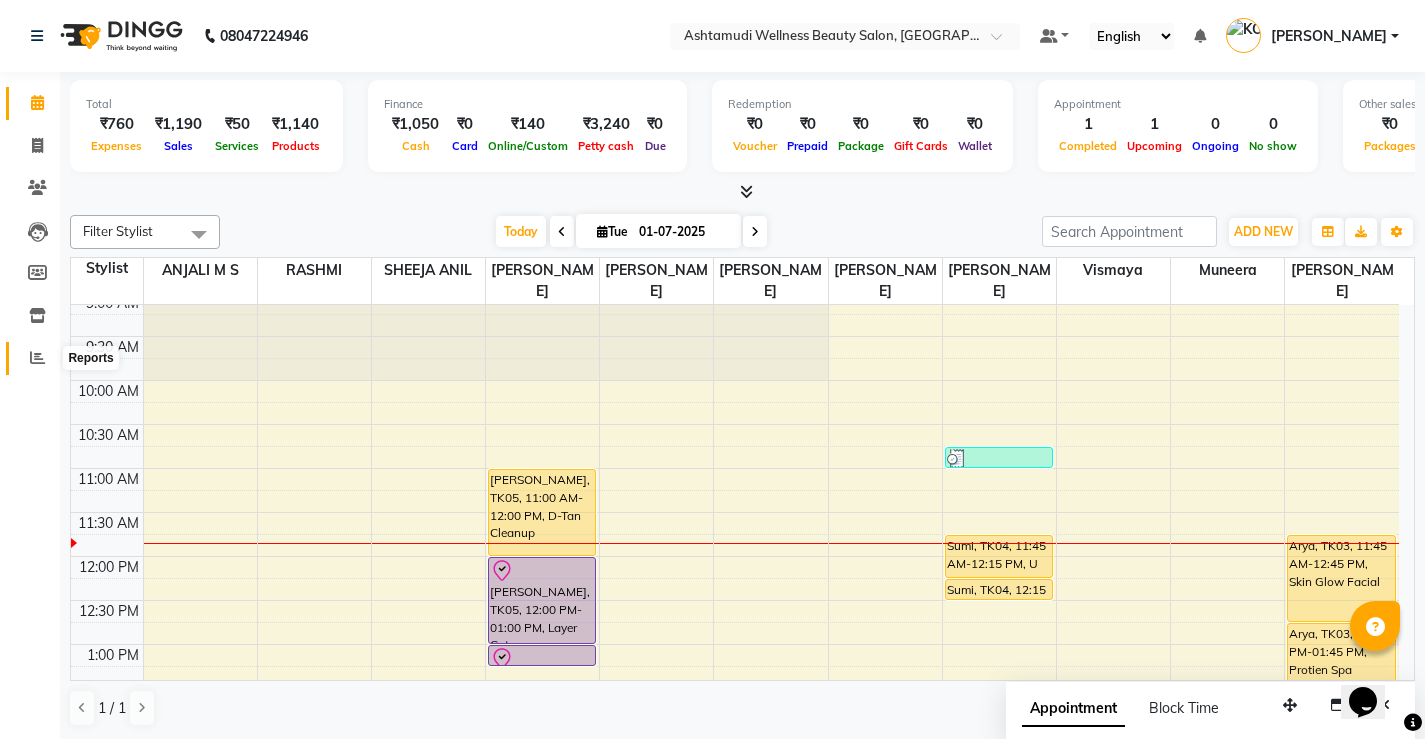 click 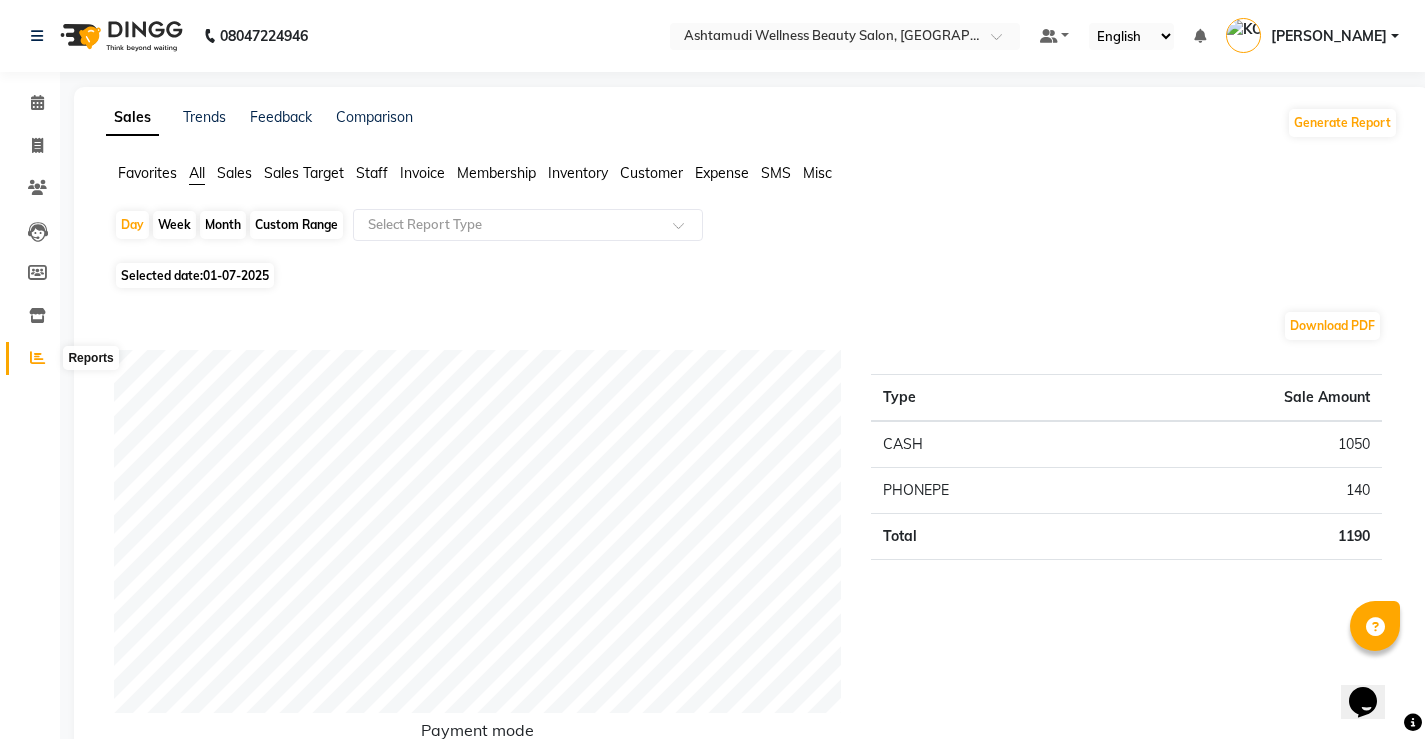 click 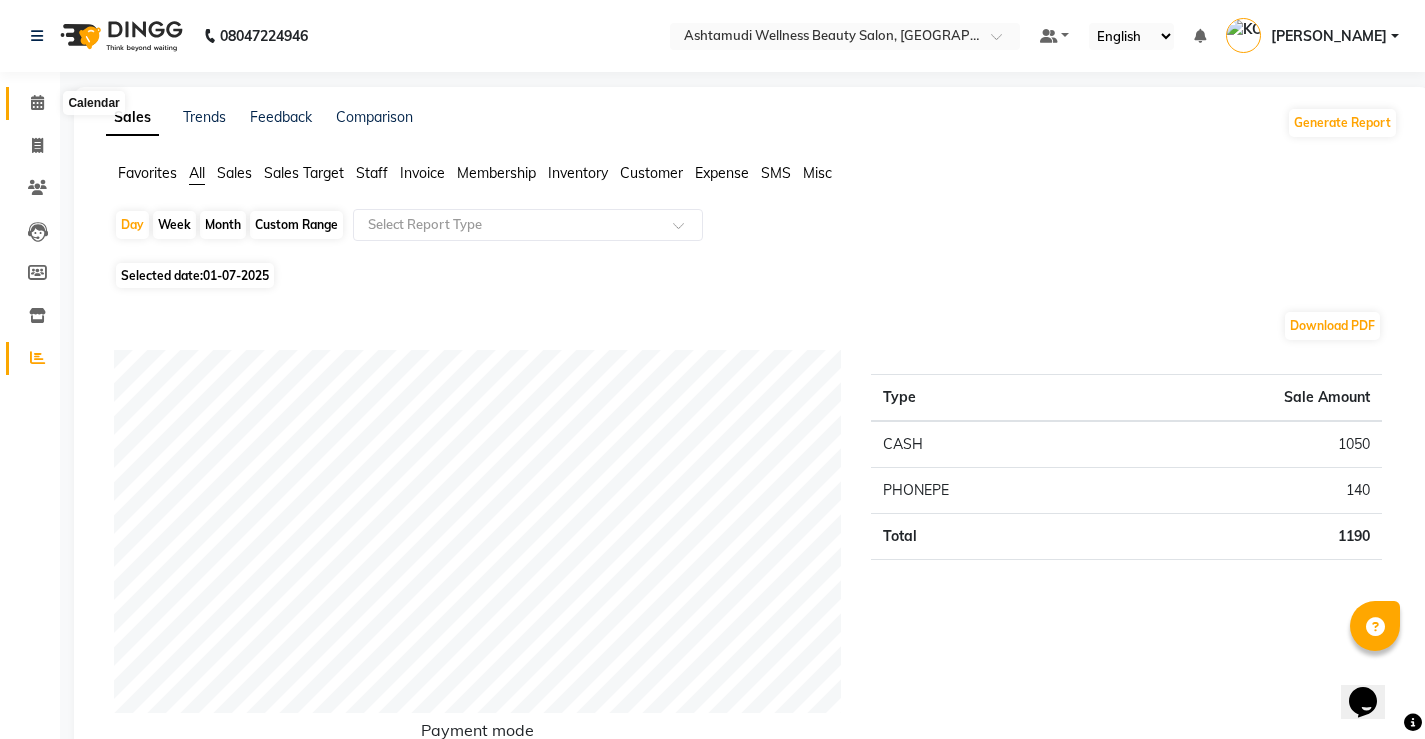 click 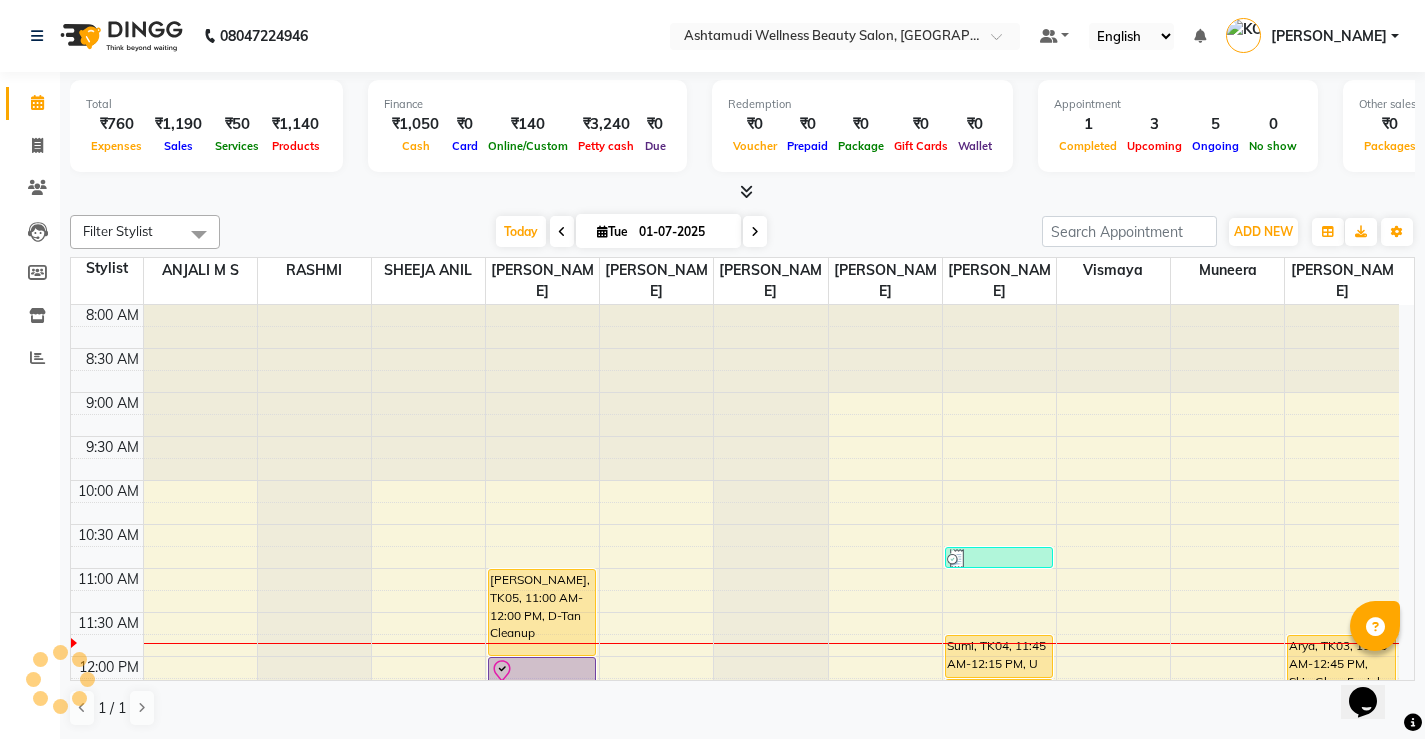 scroll, scrollTop: 0, scrollLeft: 0, axis: both 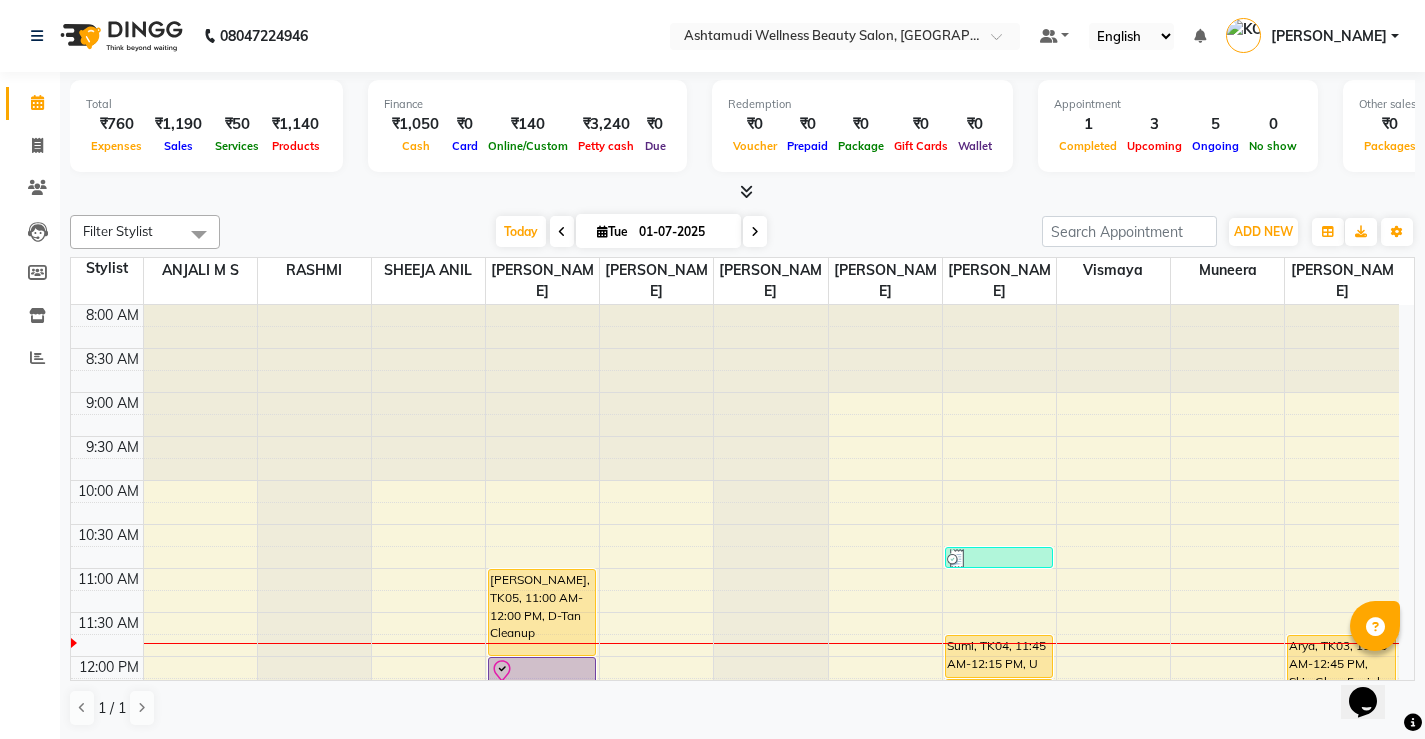 click at bounding box center [562, 232] 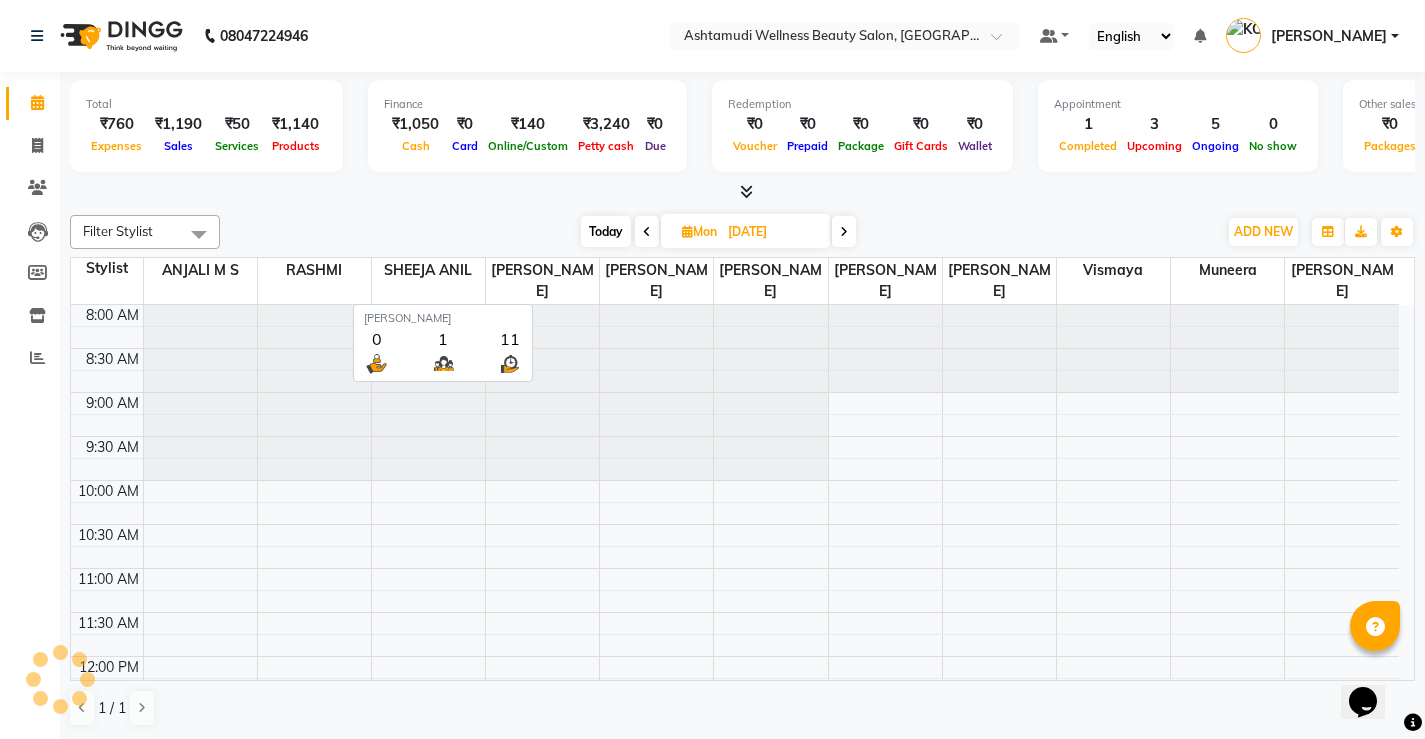 scroll, scrollTop: 265, scrollLeft: 0, axis: vertical 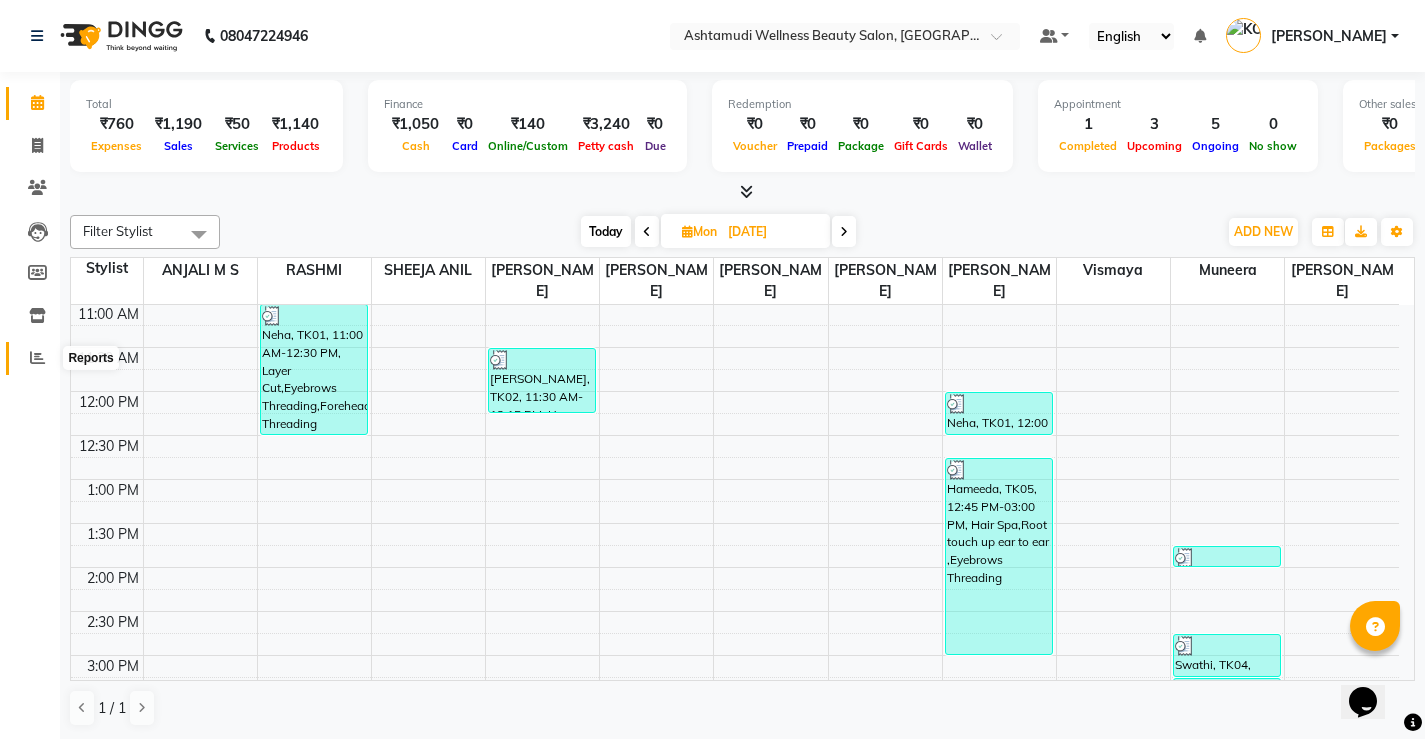 drag, startPoint x: 34, startPoint y: 356, endPoint x: 99, endPoint y: 343, distance: 66.287254 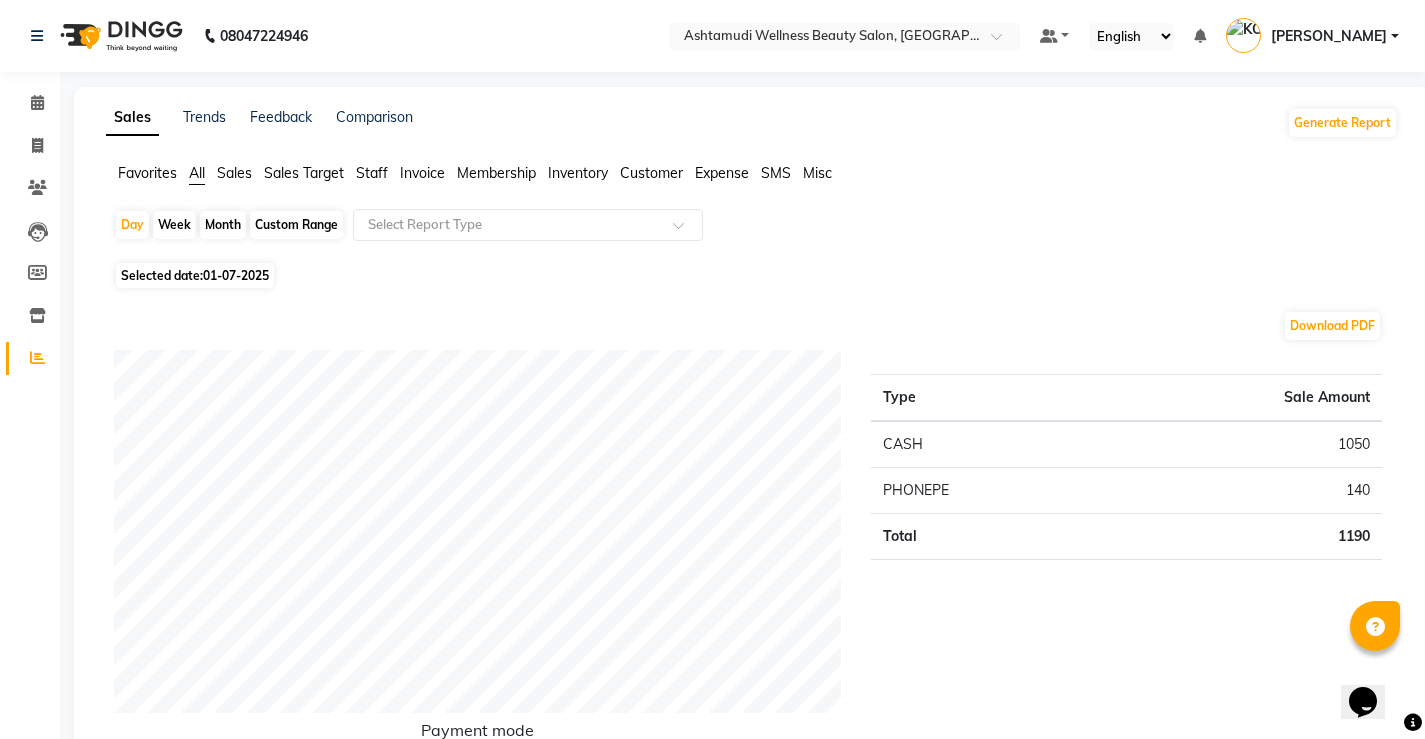 click on "Custom Range" 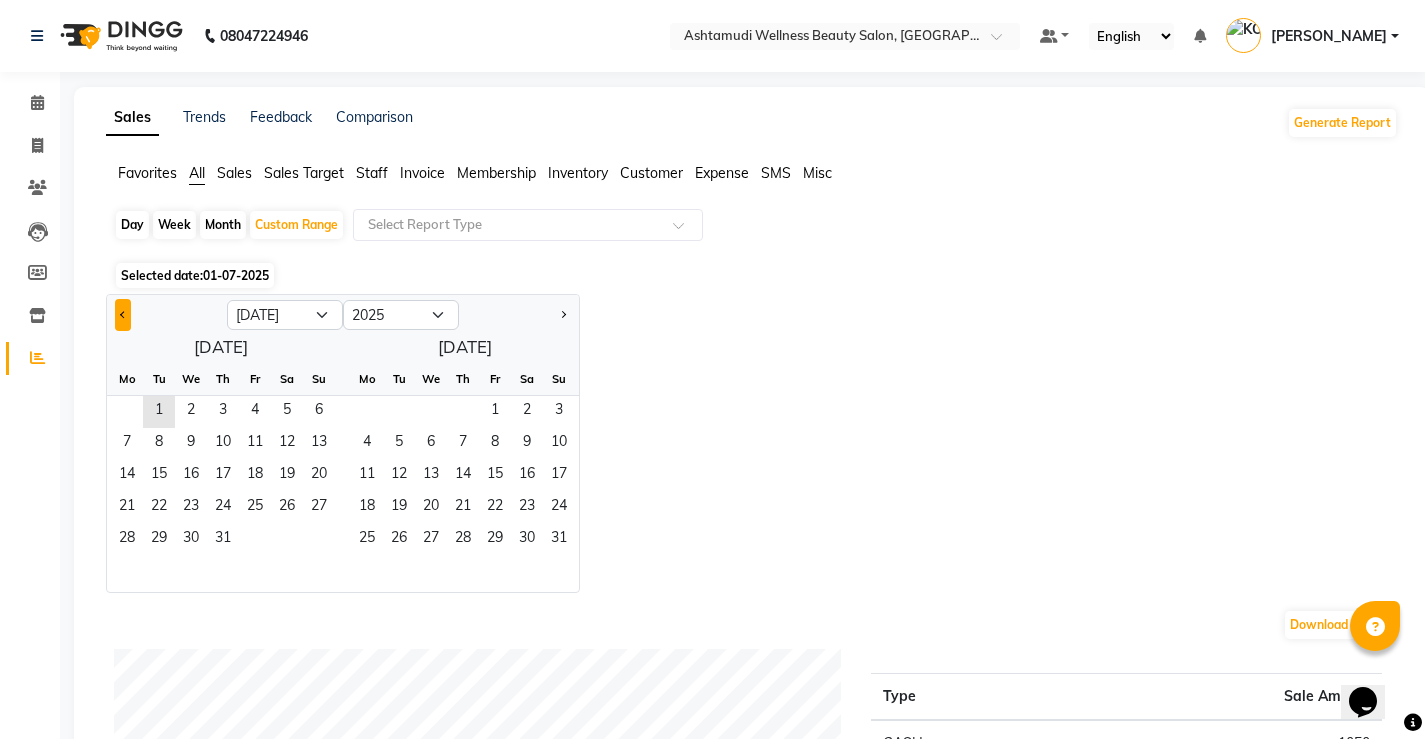 click 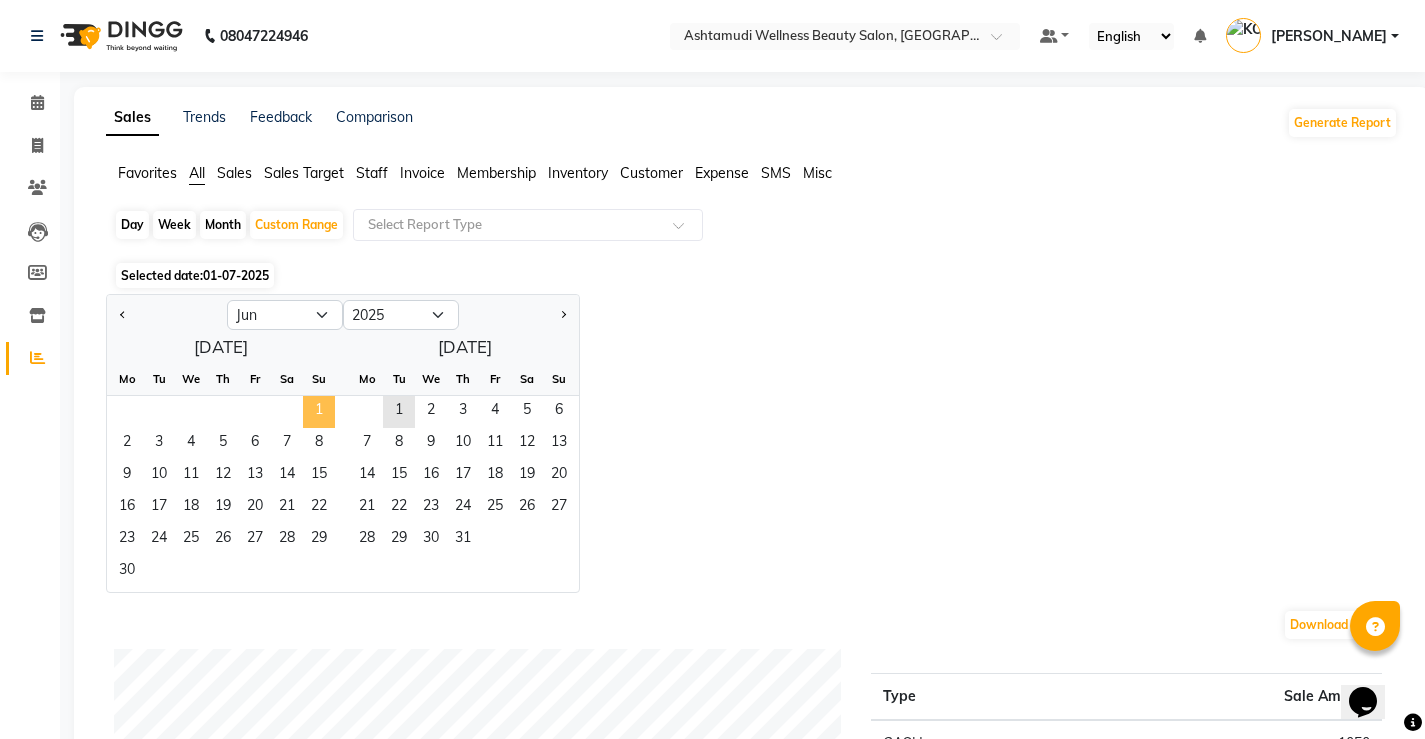 click on "1" 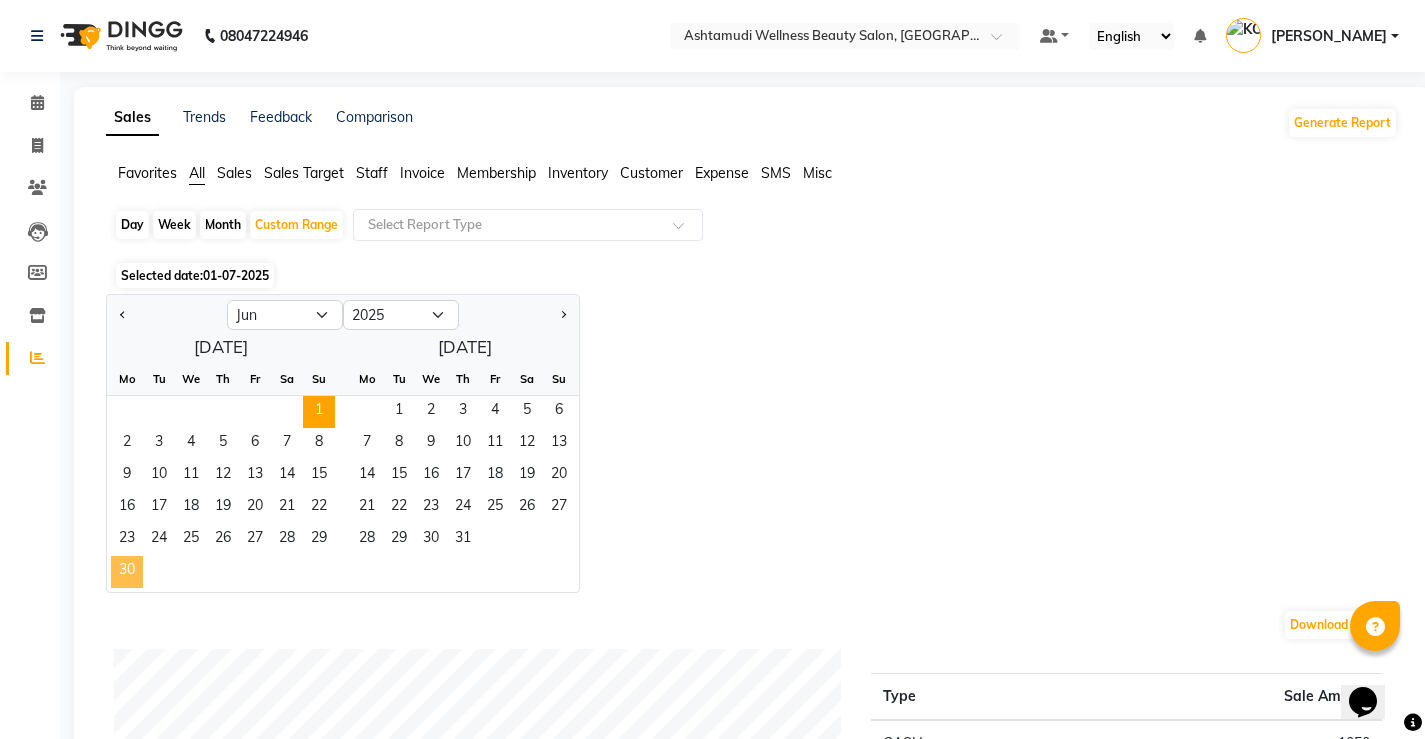 click on "30" 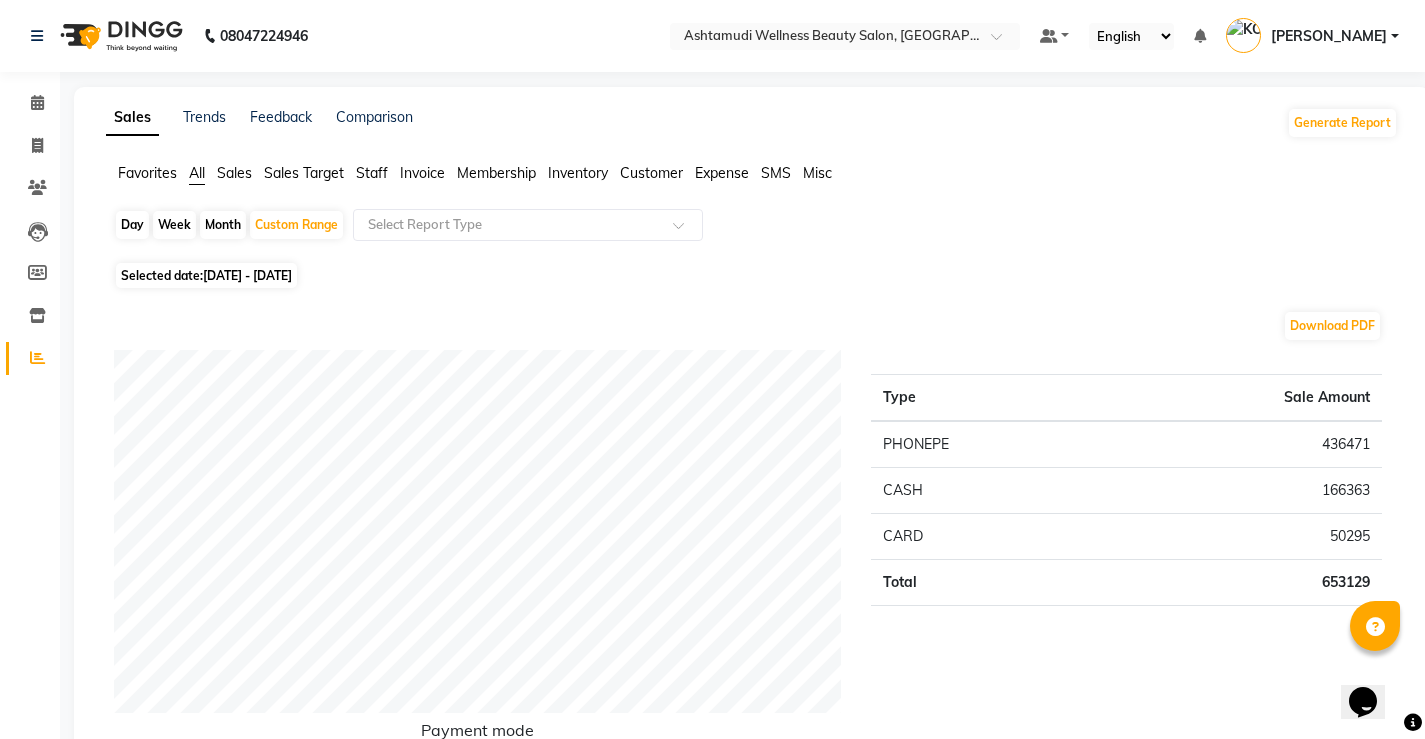 click on "Staff" 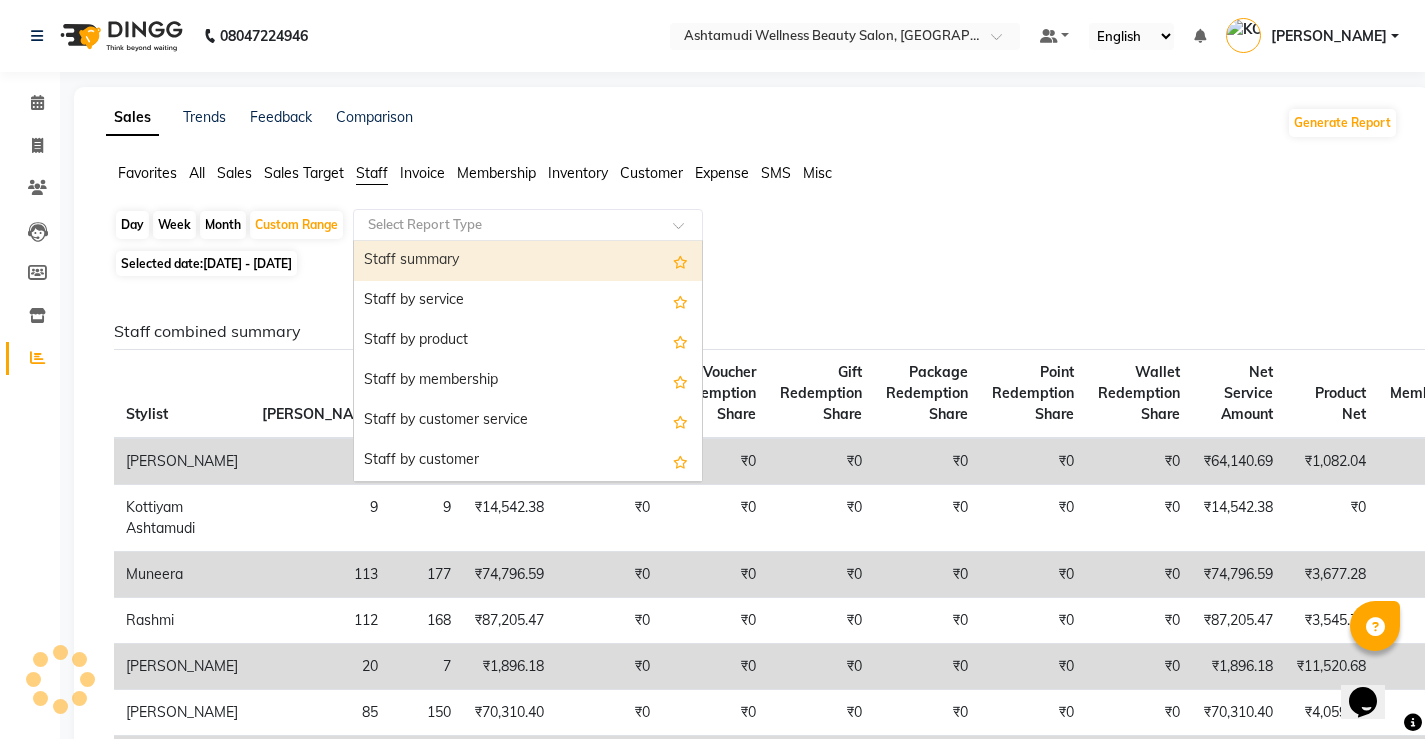 click 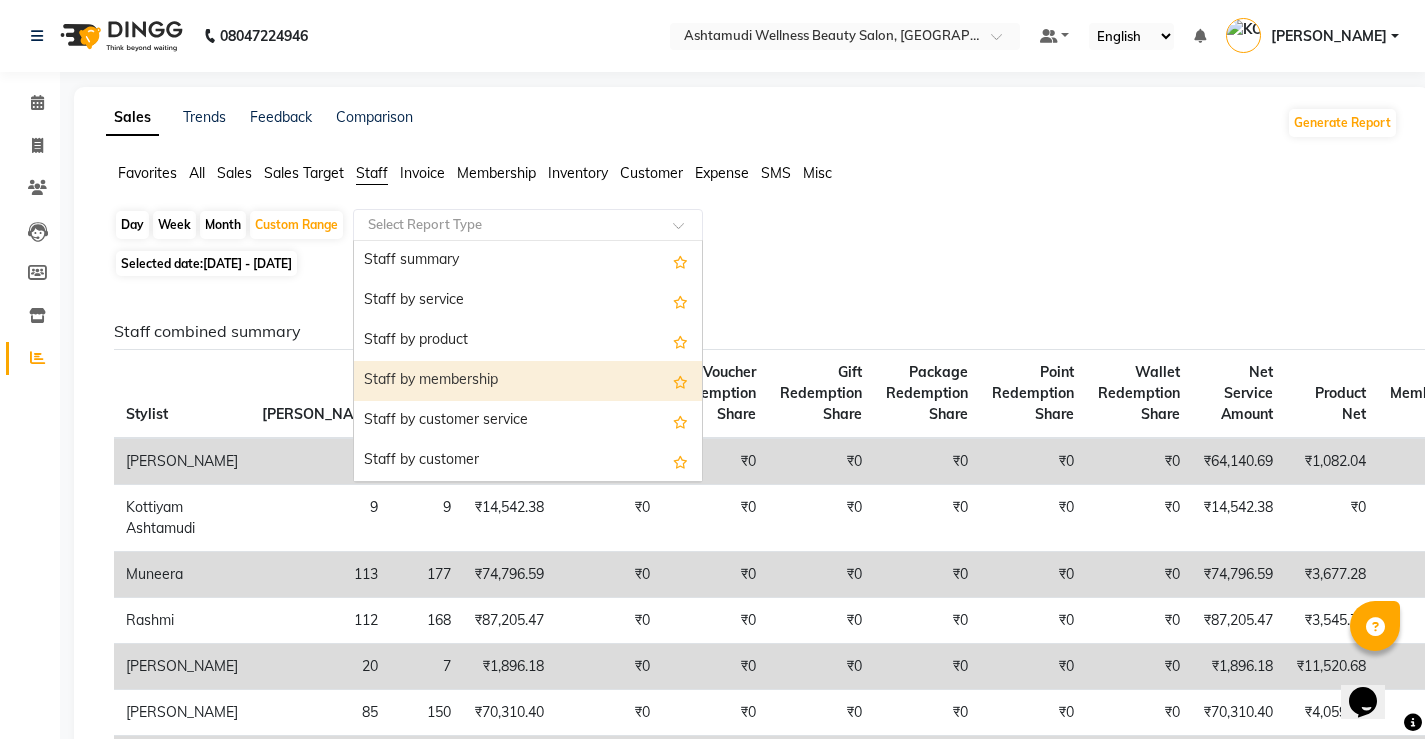 click on "Staff by membership" at bounding box center [528, 381] 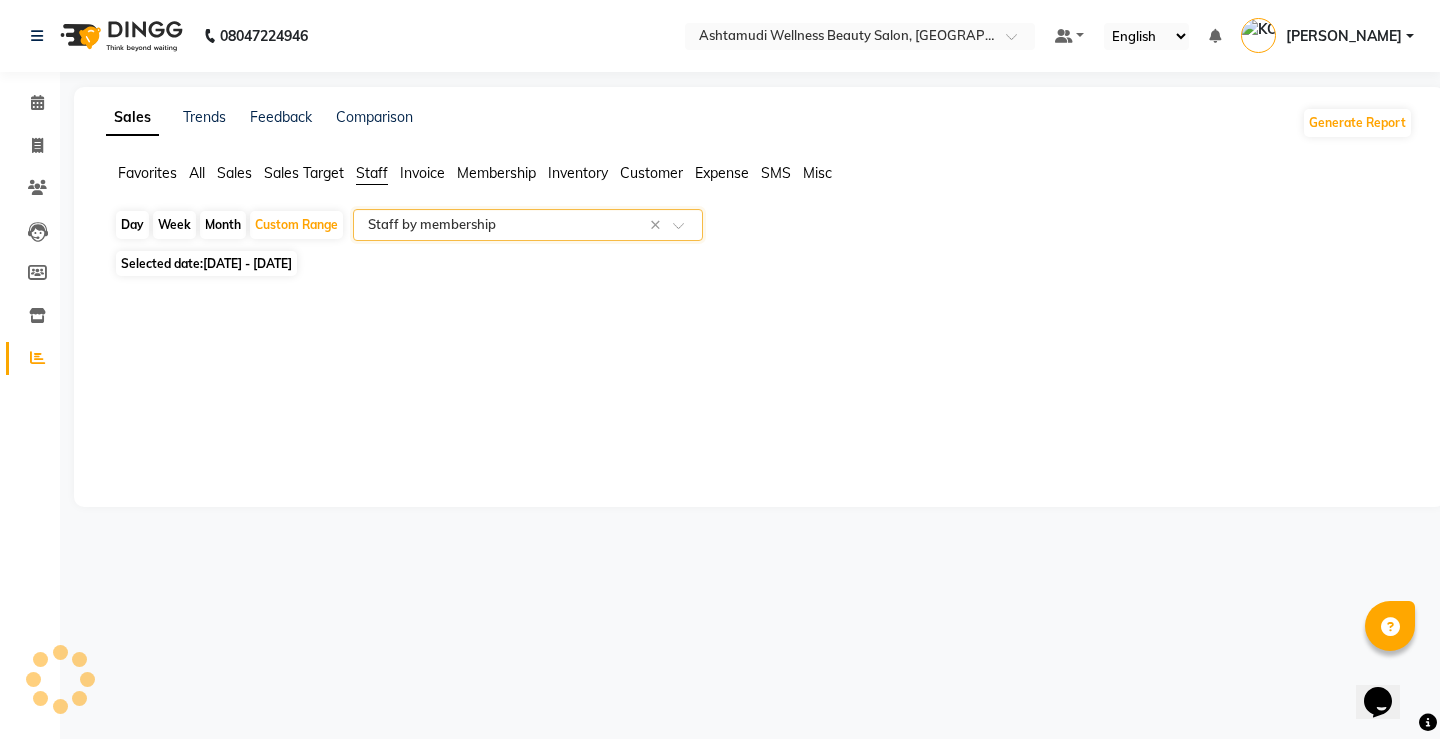 select on "full_report" 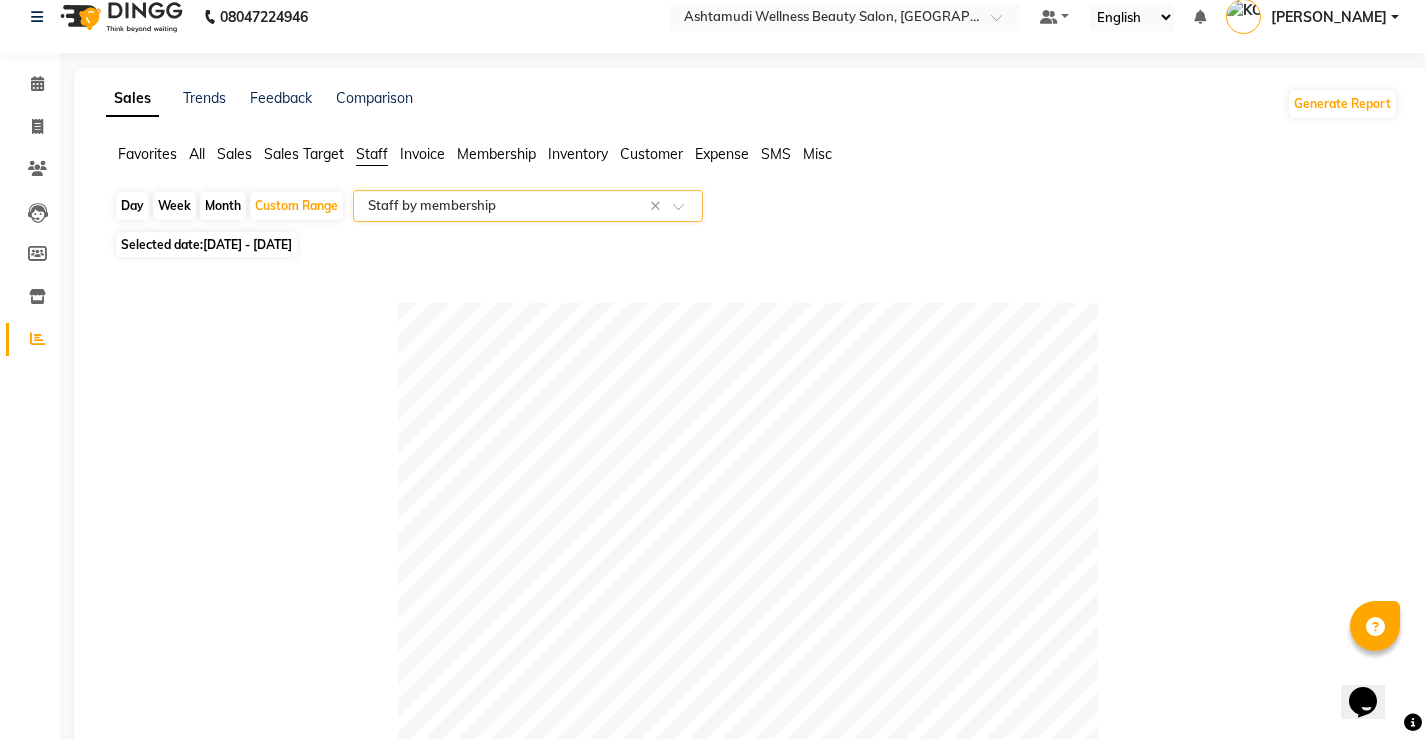 scroll, scrollTop: 0, scrollLeft: 0, axis: both 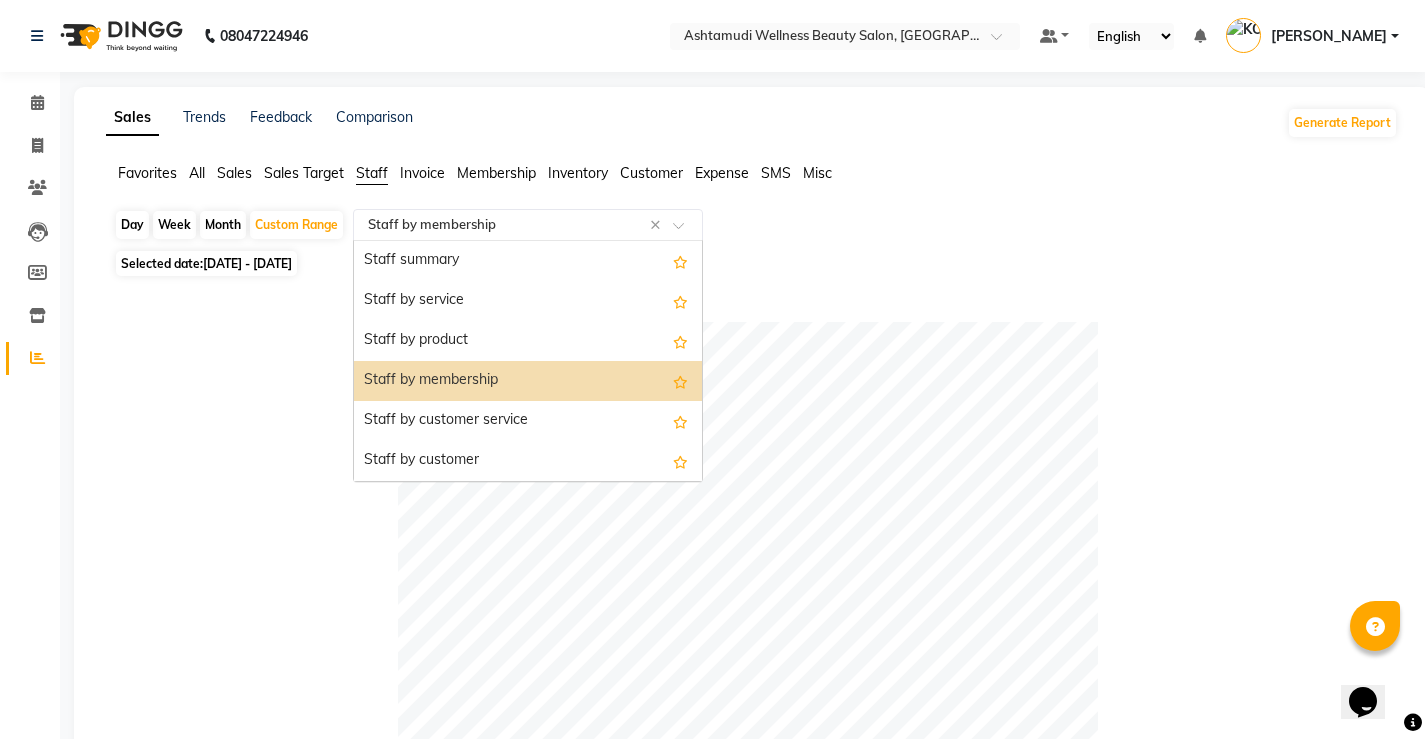 click 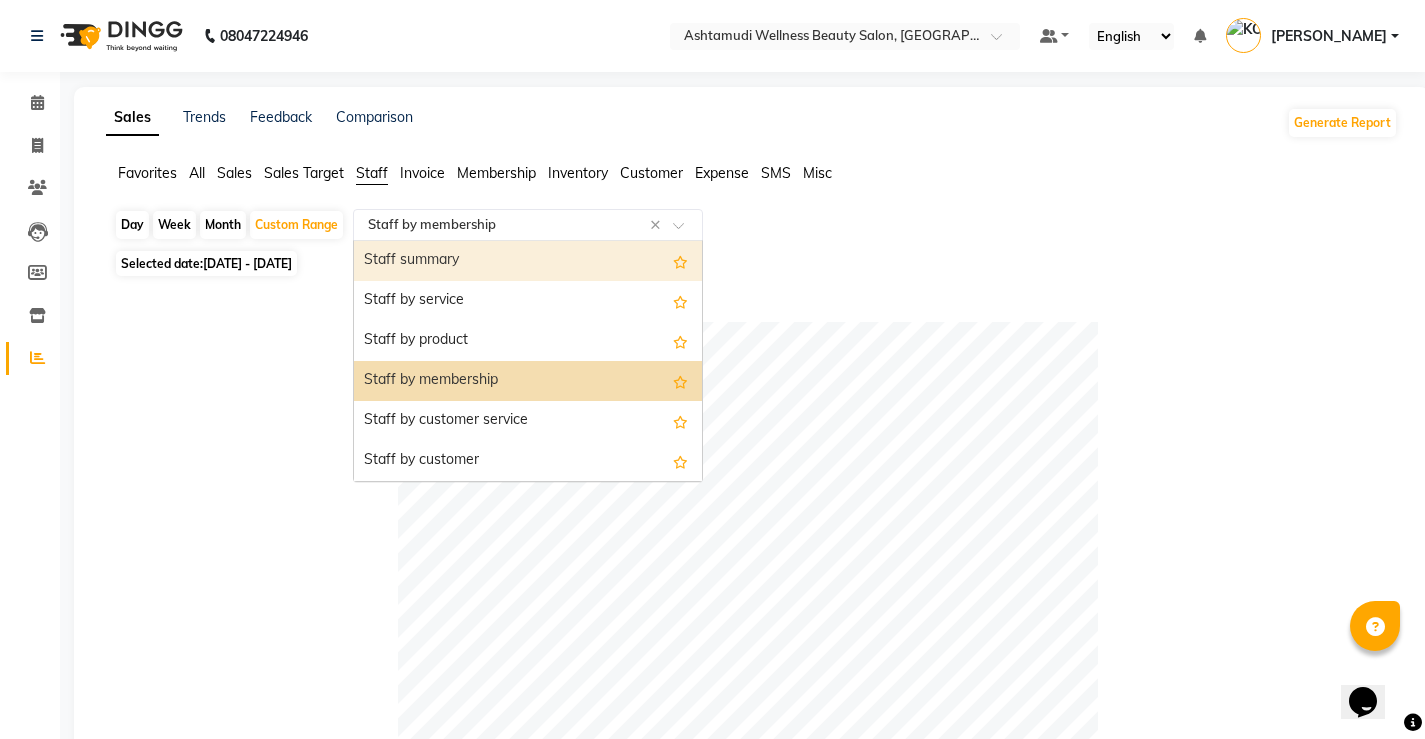 click on "Staff summary" at bounding box center (528, 261) 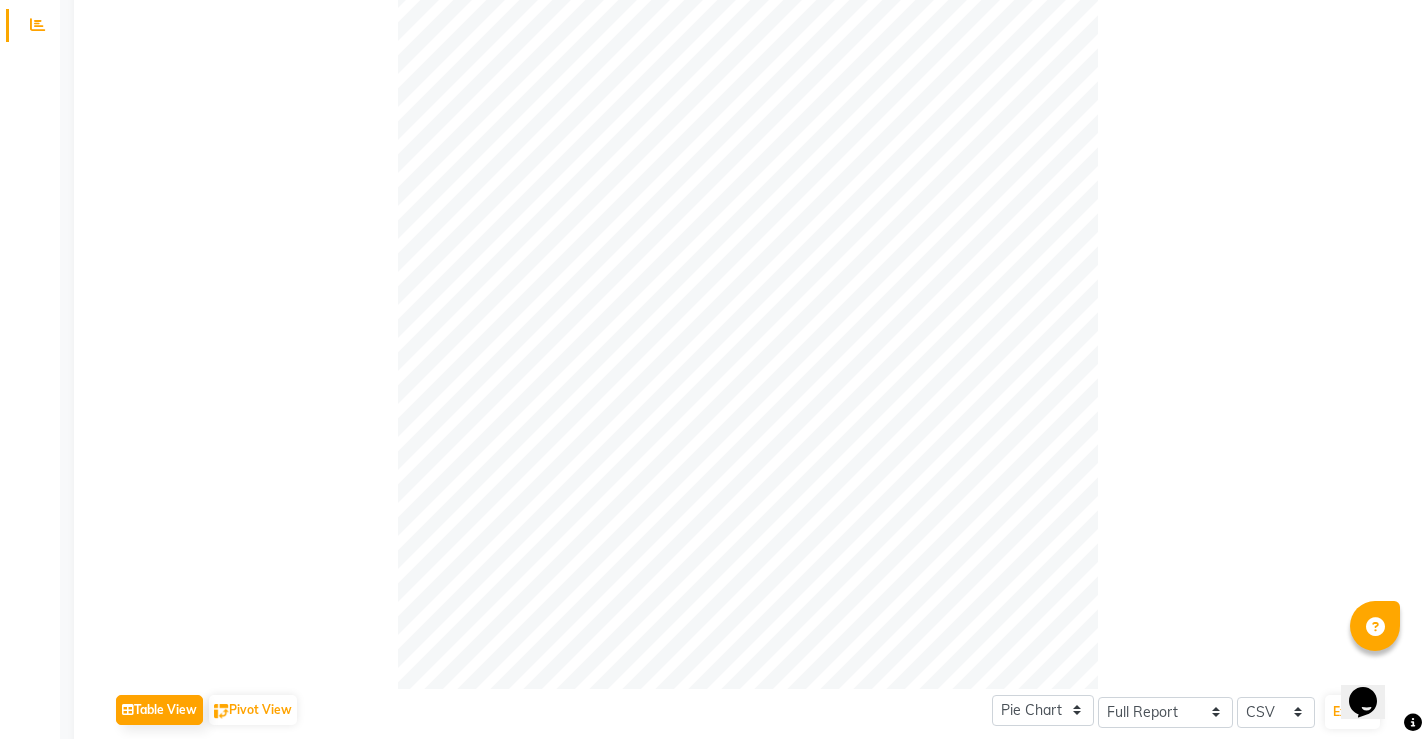 scroll, scrollTop: 133, scrollLeft: 0, axis: vertical 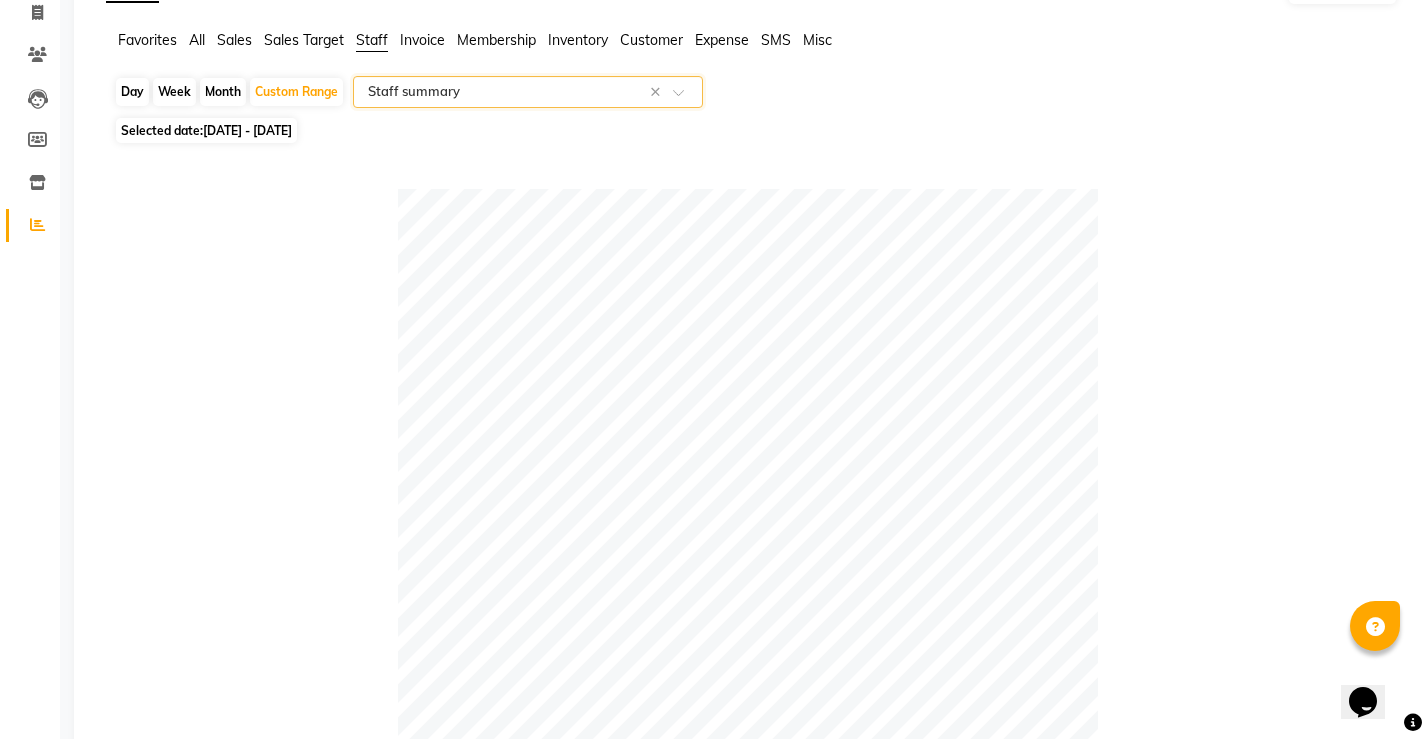 click 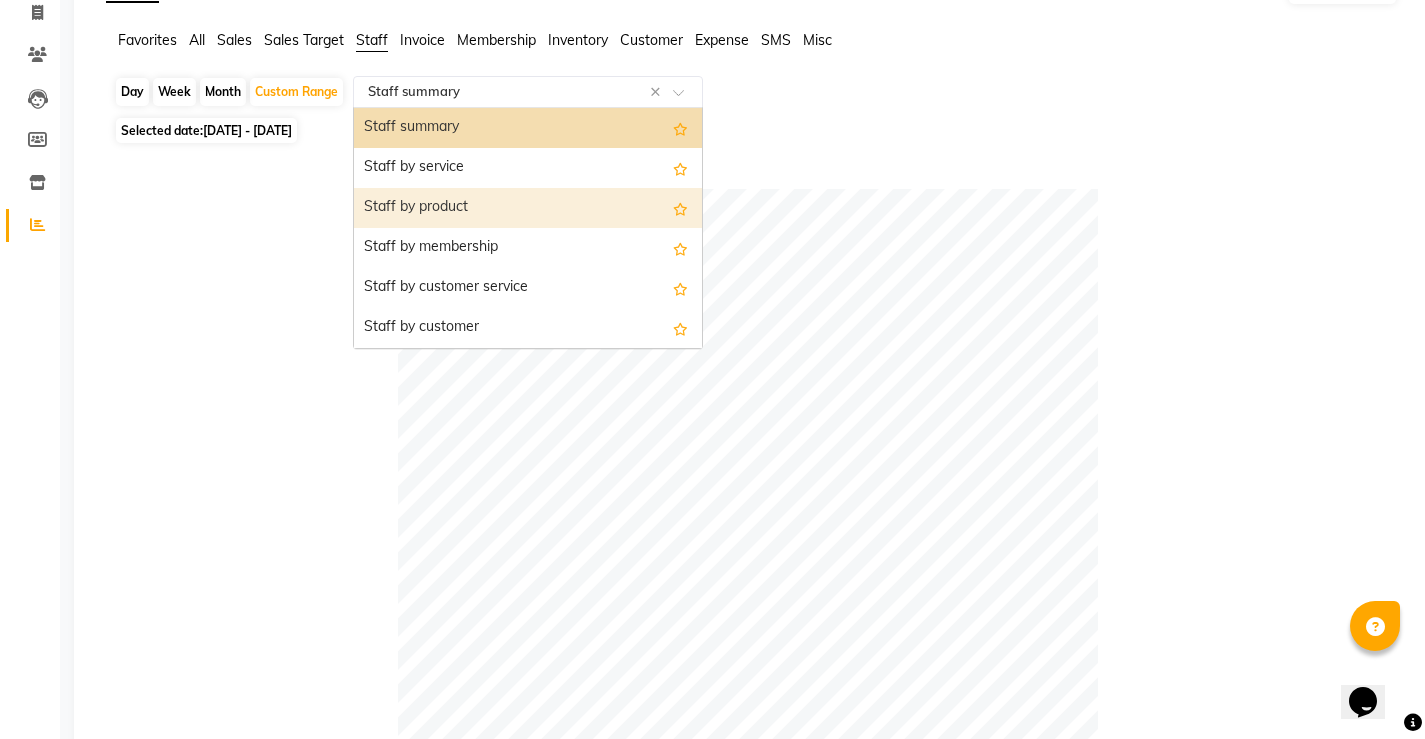click on "Staff by product" at bounding box center [528, 208] 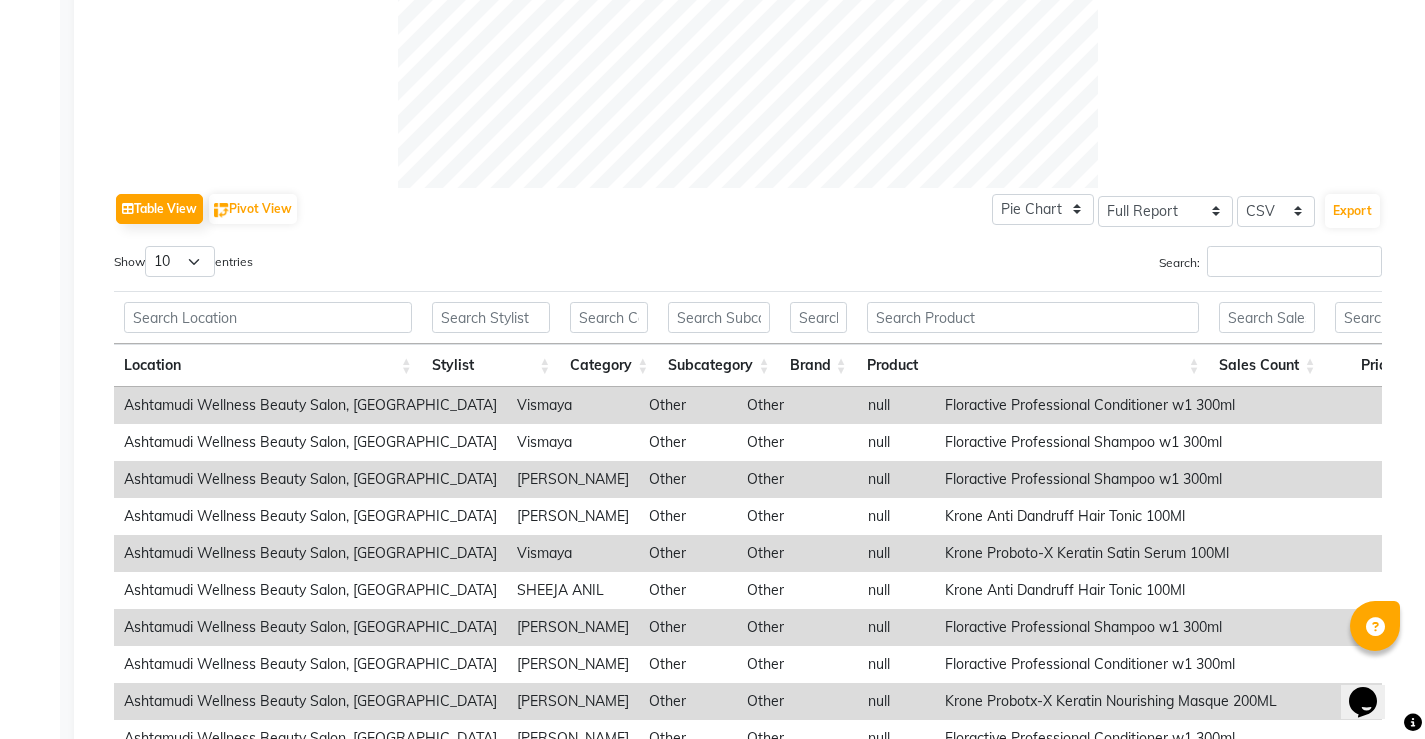 scroll, scrollTop: 1033, scrollLeft: 0, axis: vertical 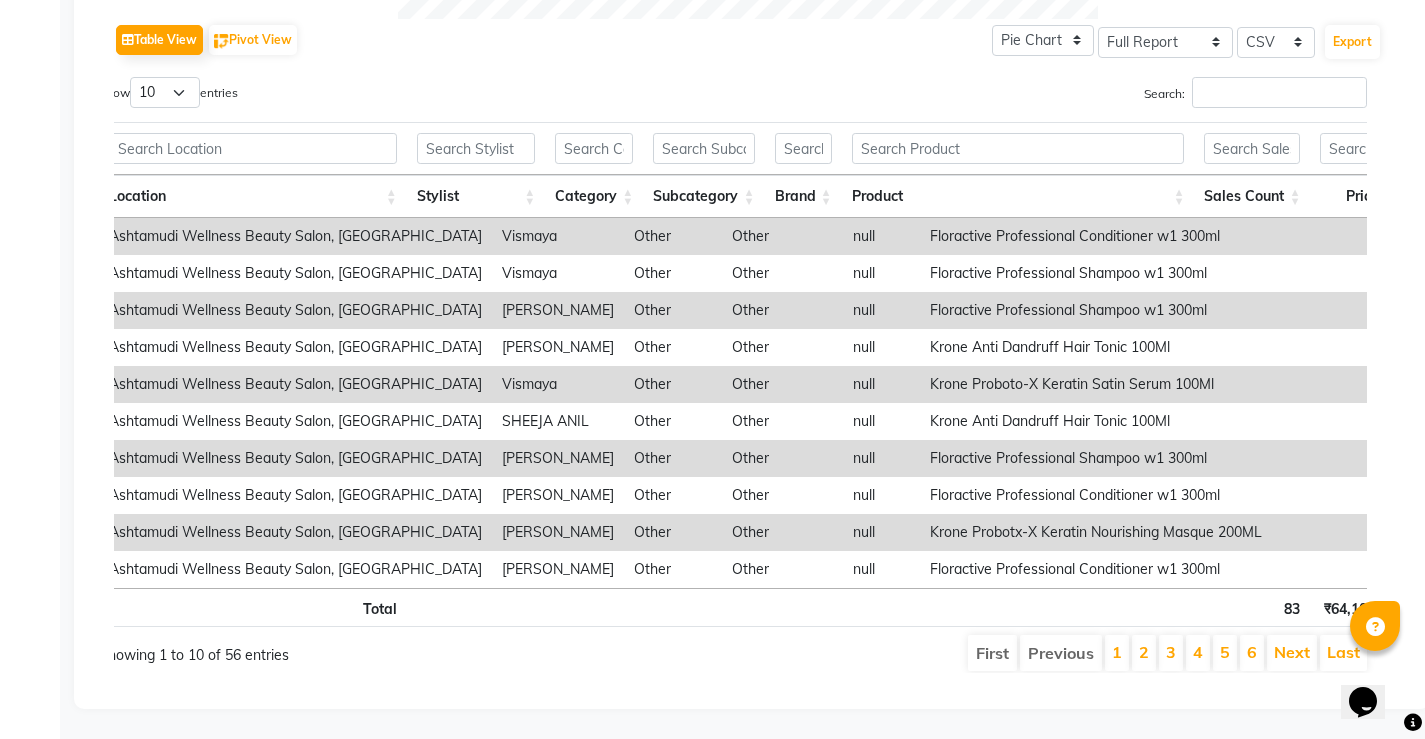 drag, startPoint x: 1328, startPoint y: 661, endPoint x: 15, endPoint y: 3, distance: 1468.65 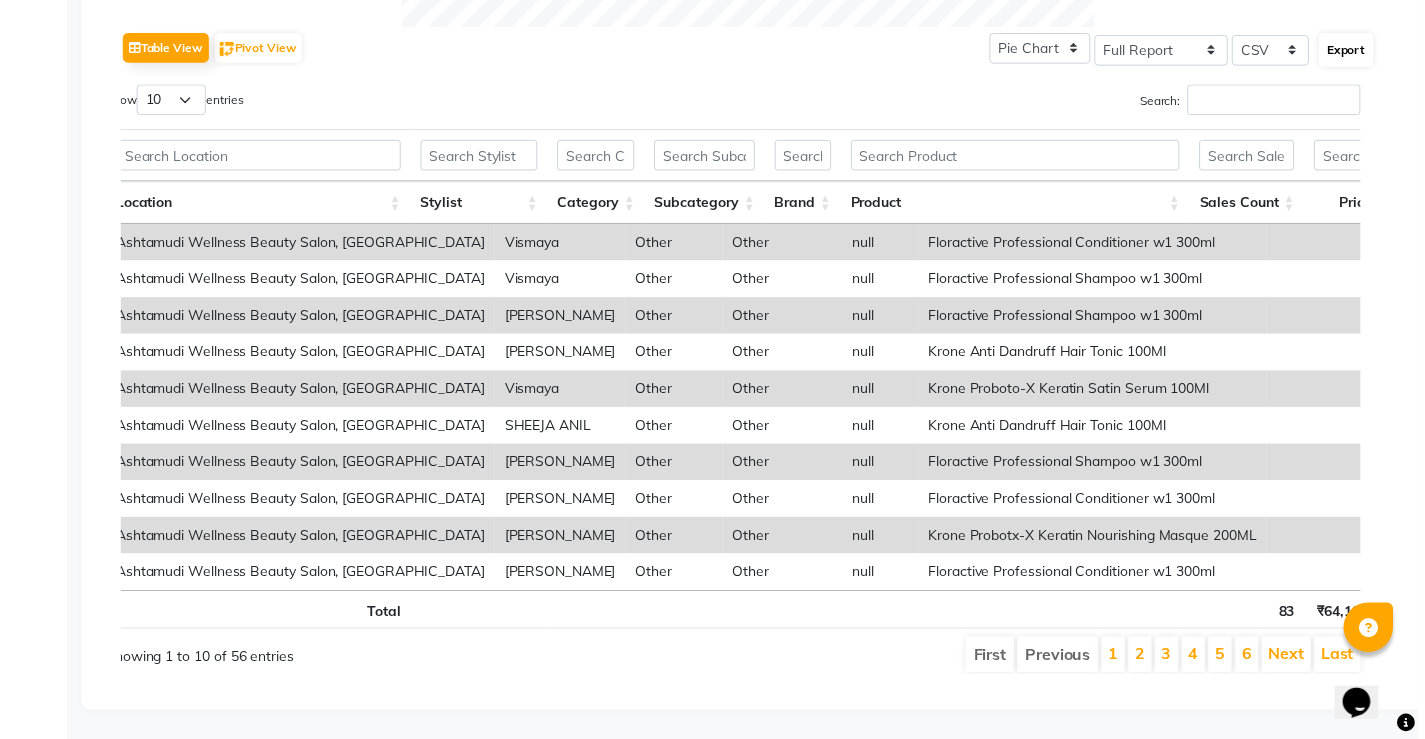scroll, scrollTop: 1033, scrollLeft: 0, axis: vertical 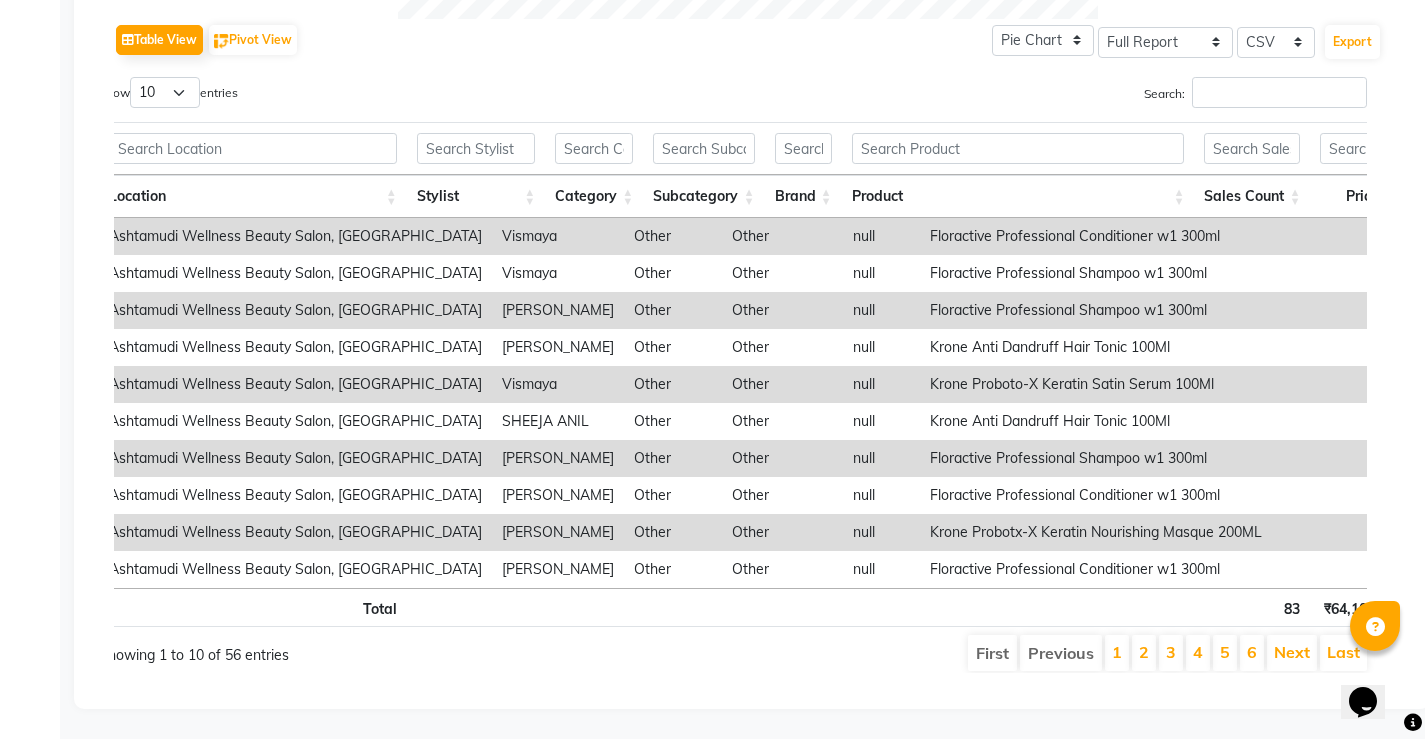 click on "2" at bounding box center (1144, 653) 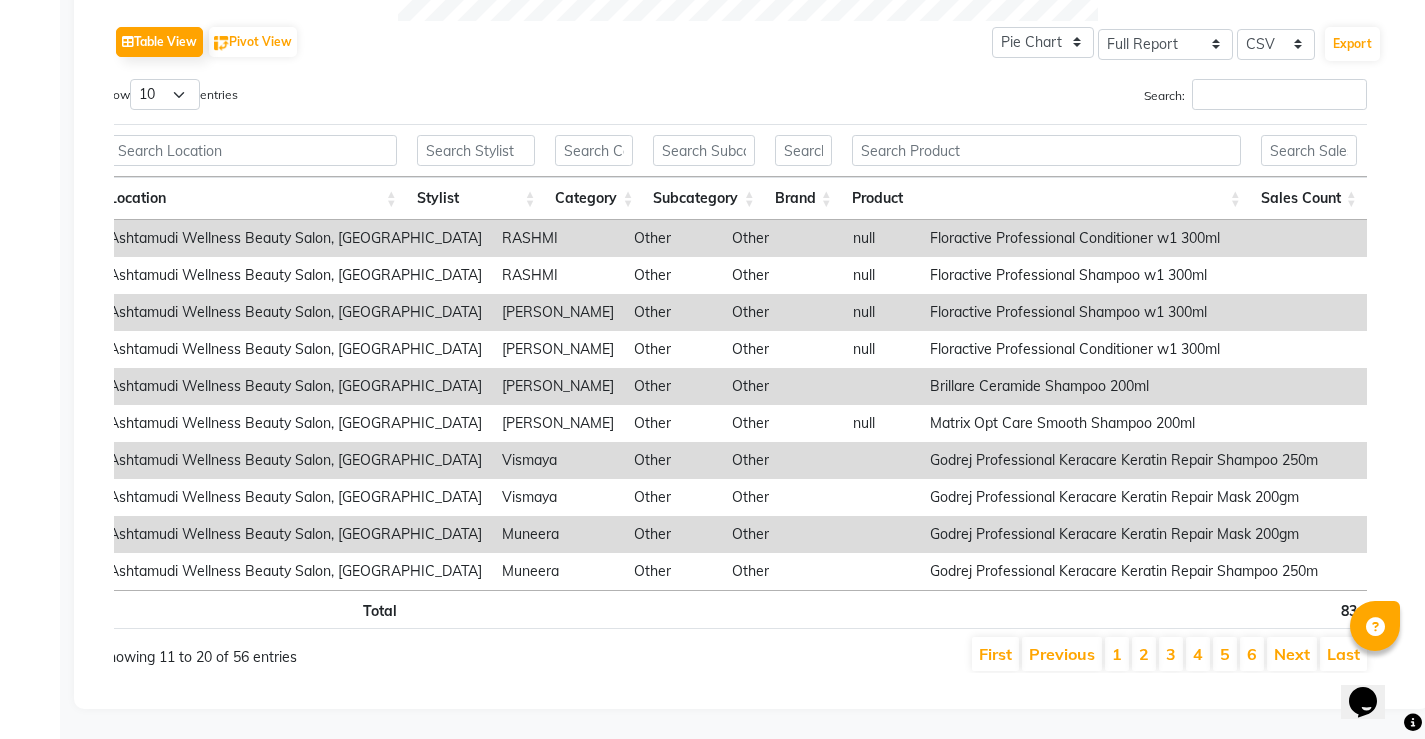 scroll, scrollTop: 1031, scrollLeft: 0, axis: vertical 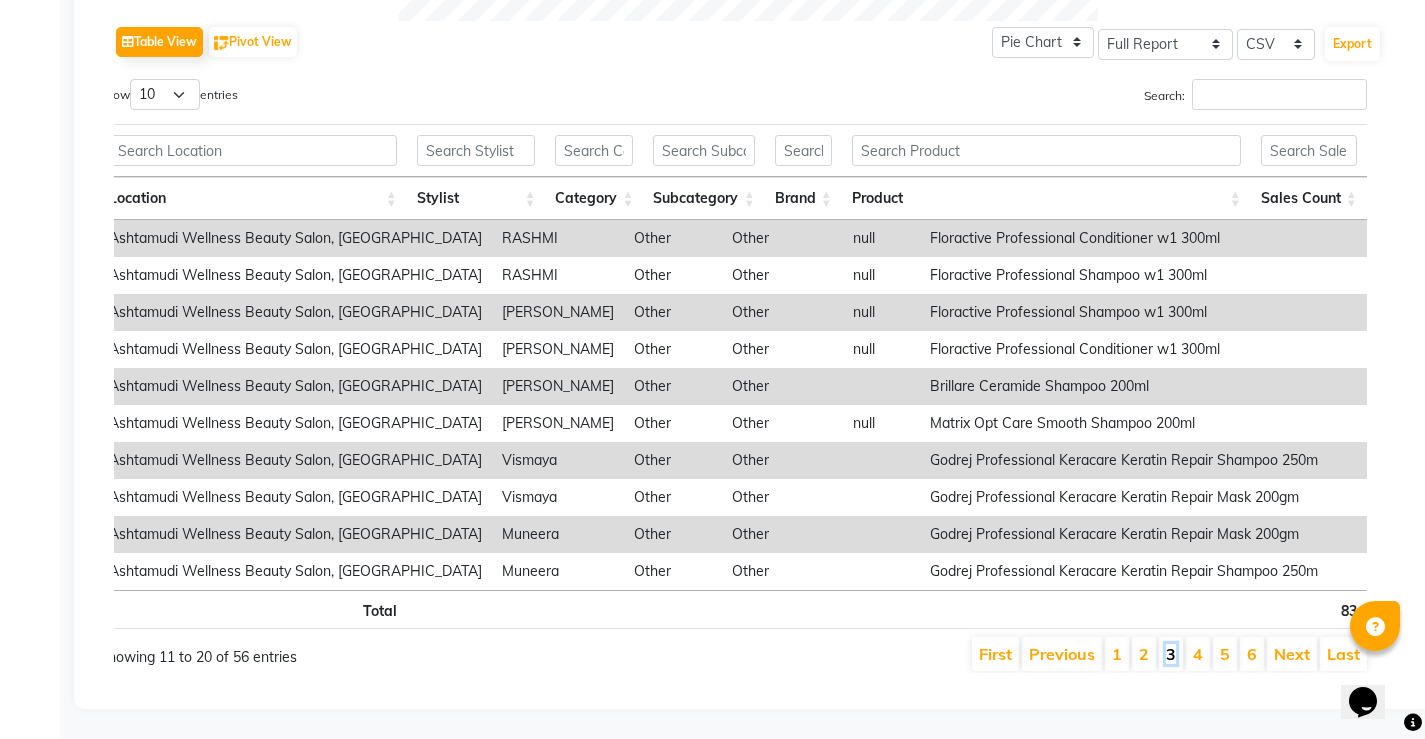 click on "3" at bounding box center (1171, 654) 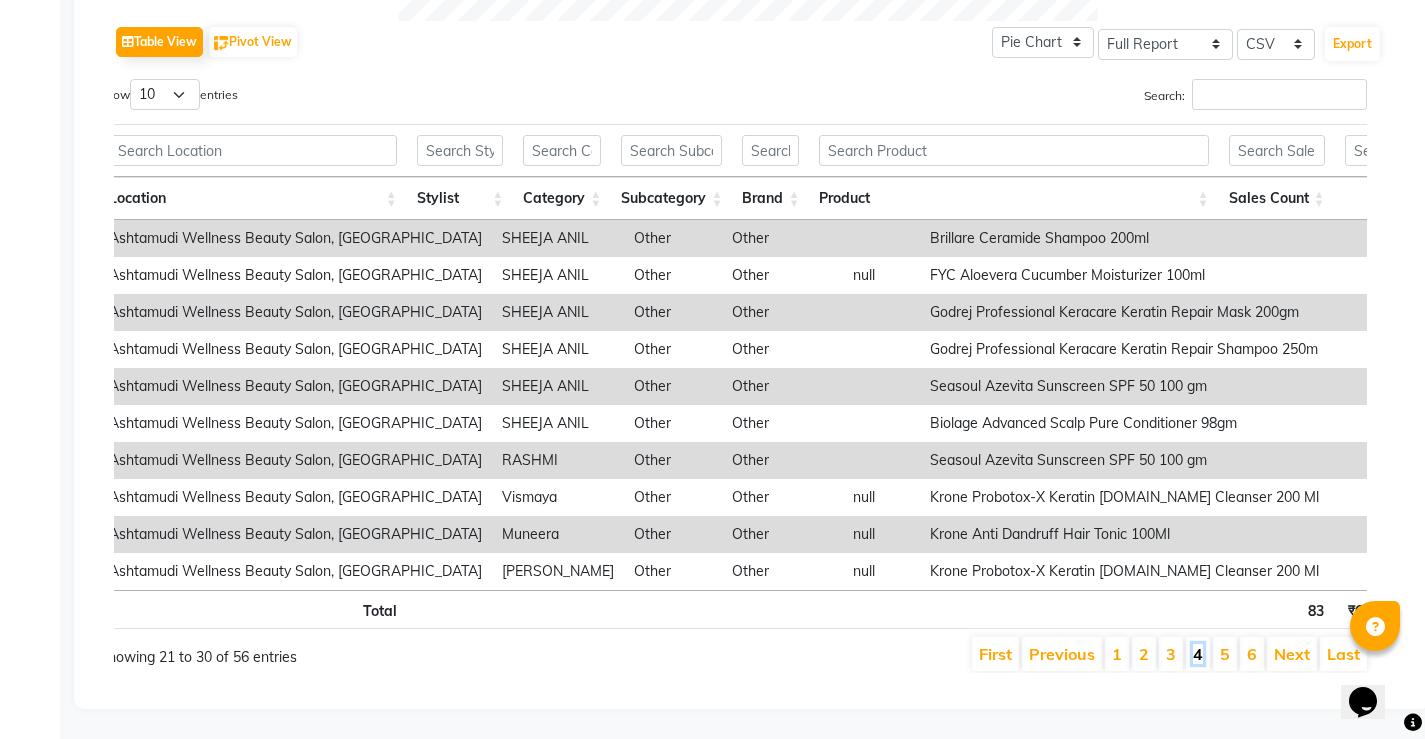 click on "4" at bounding box center (1198, 654) 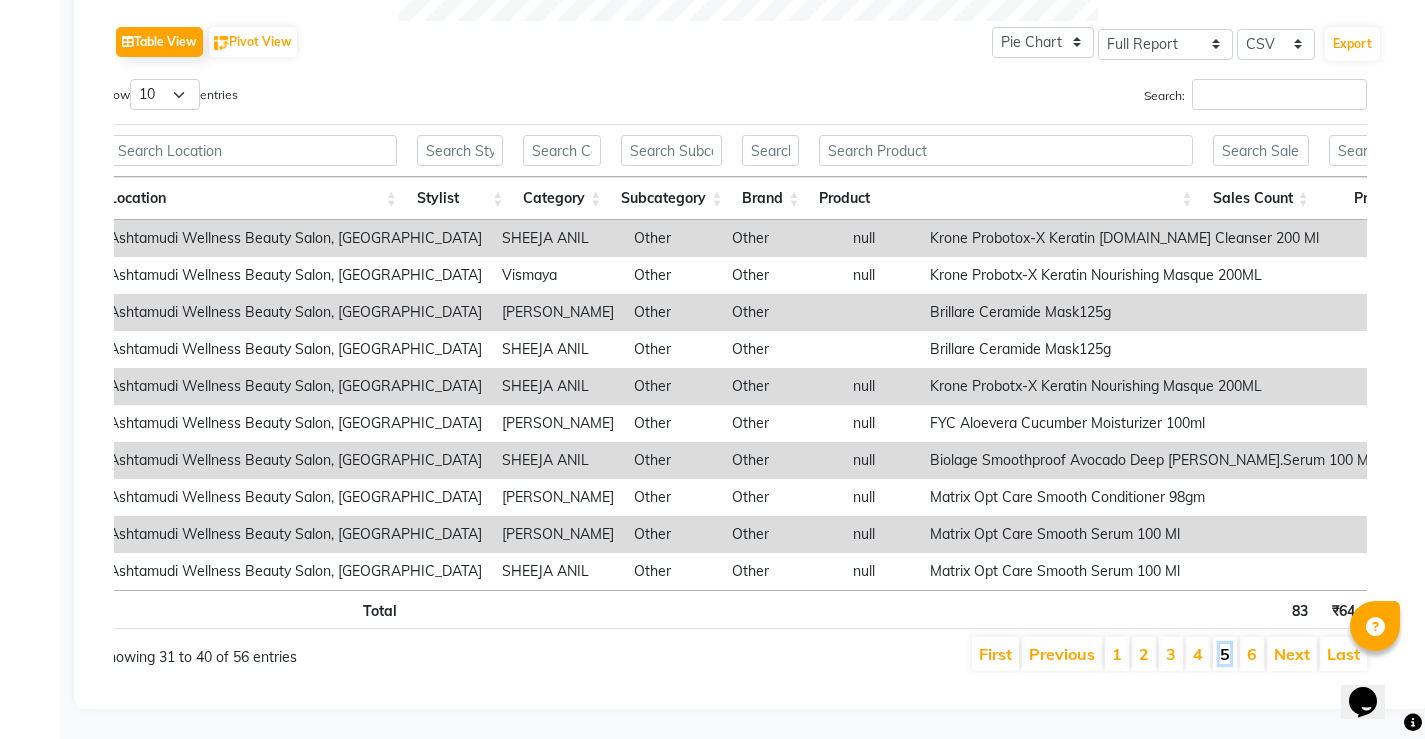 click on "5" at bounding box center [1225, 654] 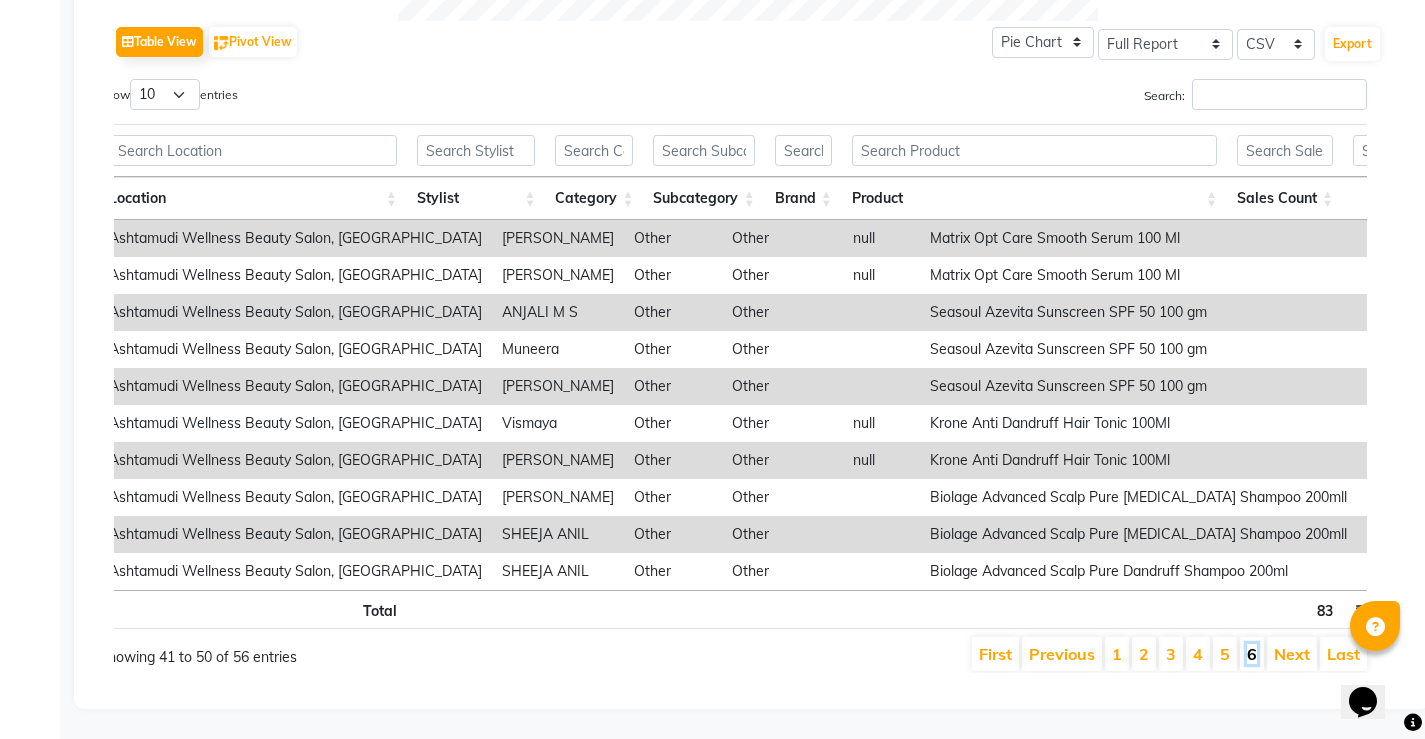 click on "6" at bounding box center (1252, 654) 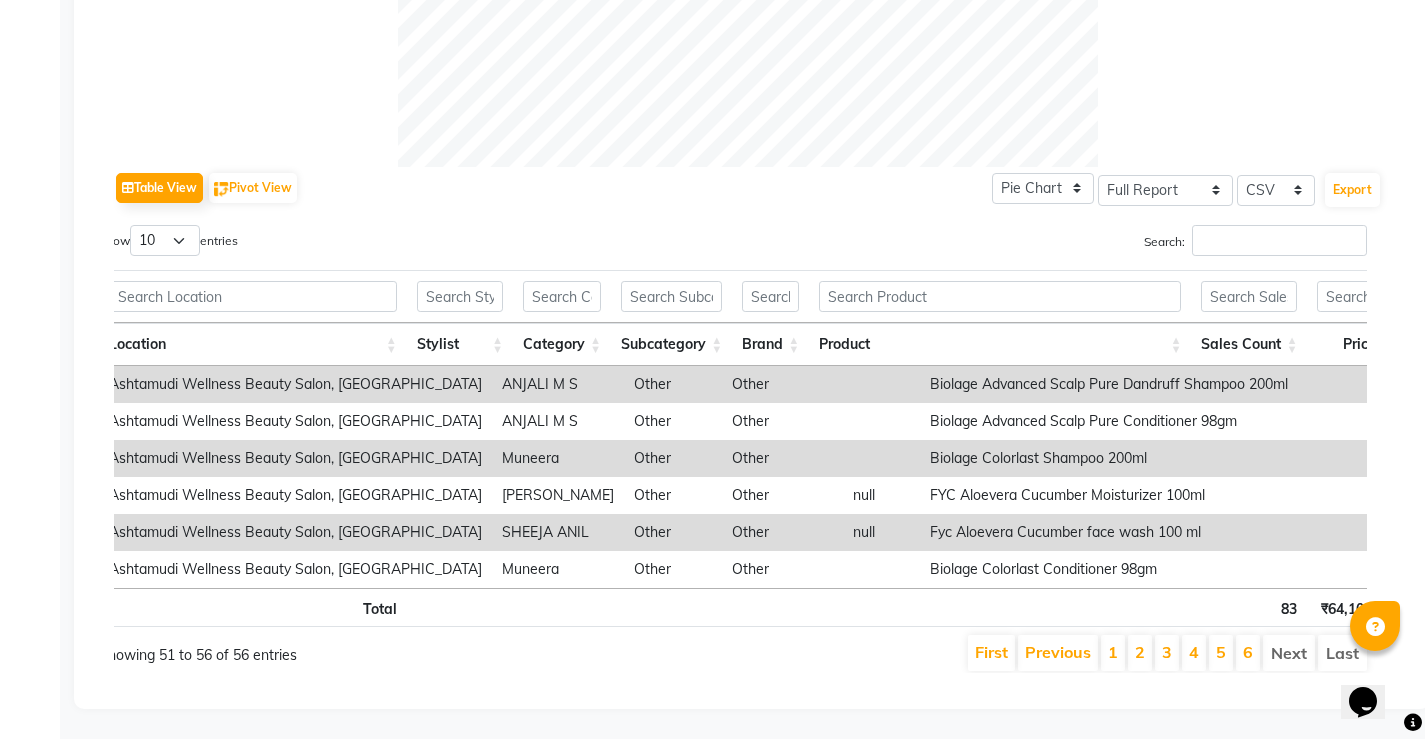 scroll, scrollTop: 885, scrollLeft: 0, axis: vertical 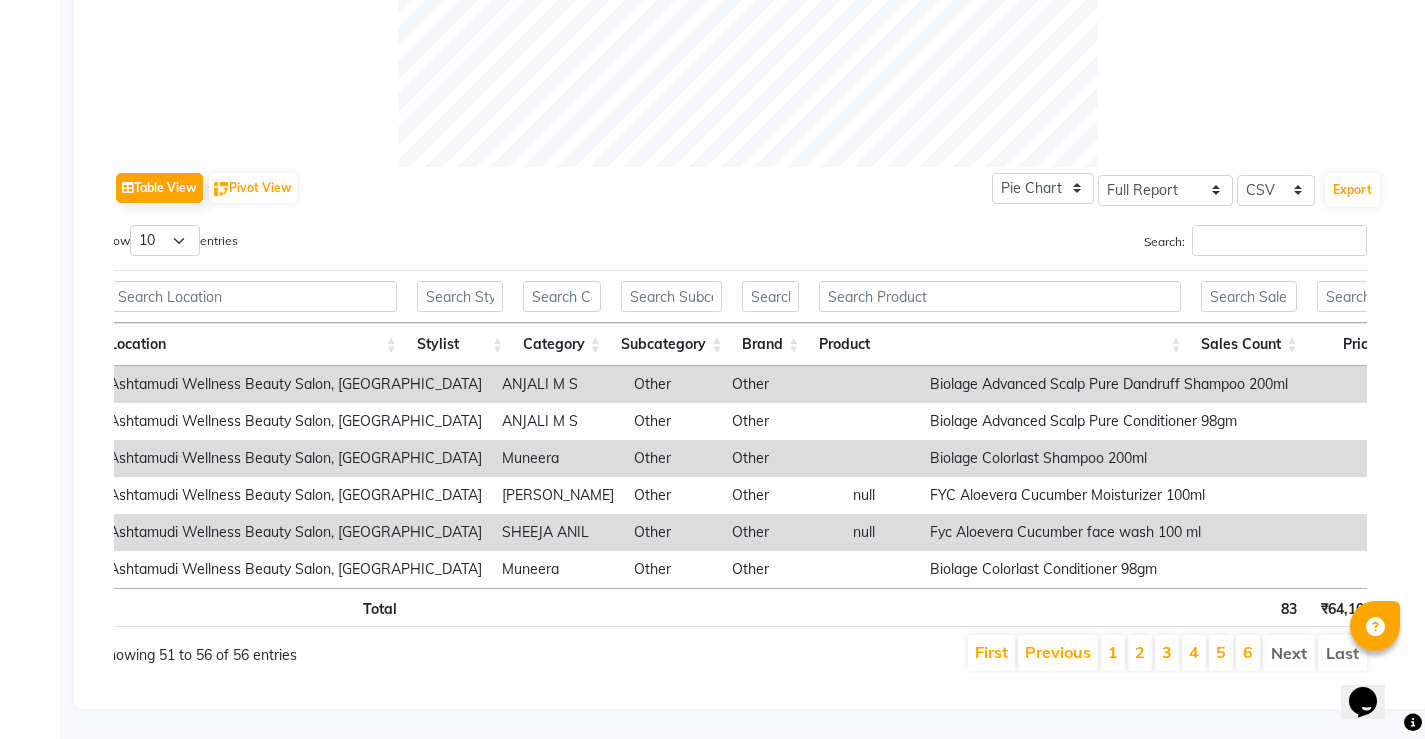 drag, startPoint x: 1382, startPoint y: 630, endPoint x: 1417, endPoint y: 630, distance: 35 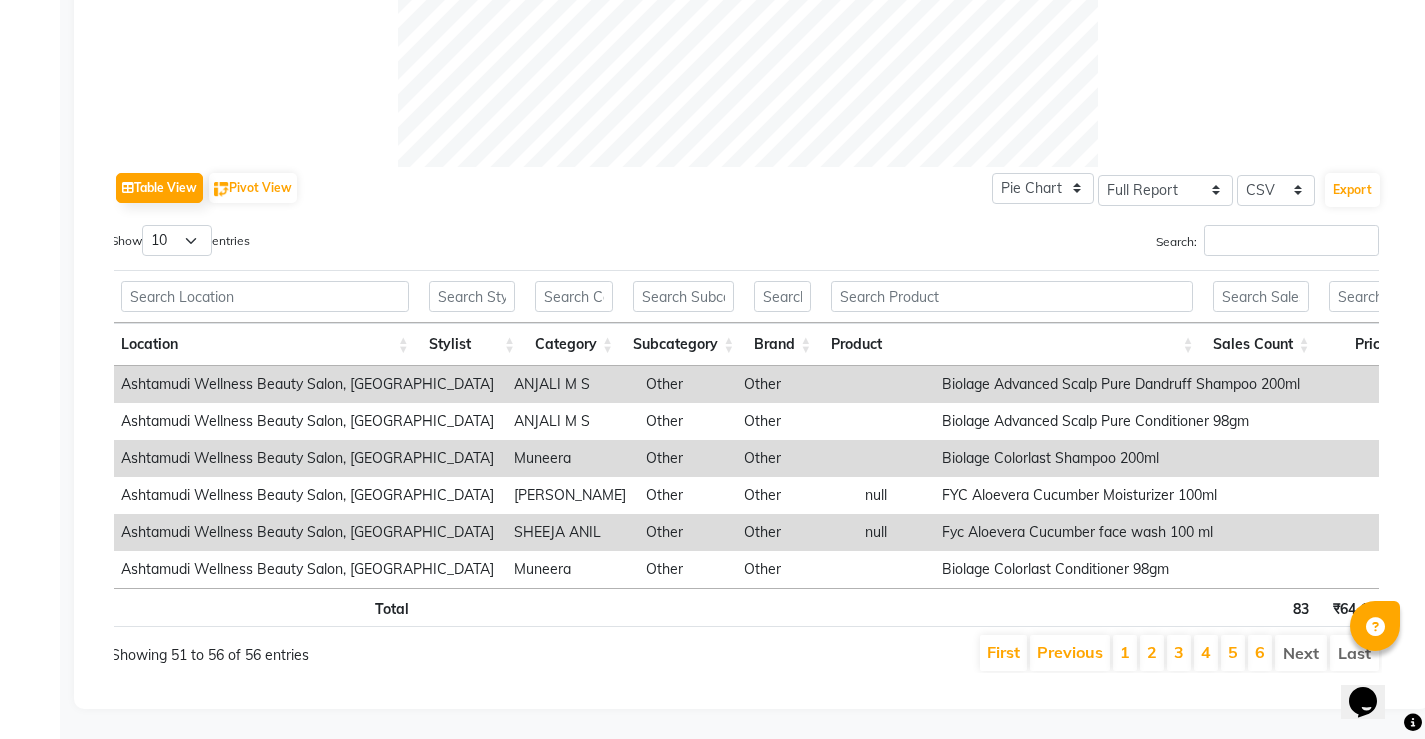 scroll, scrollTop: 0, scrollLeft: 0, axis: both 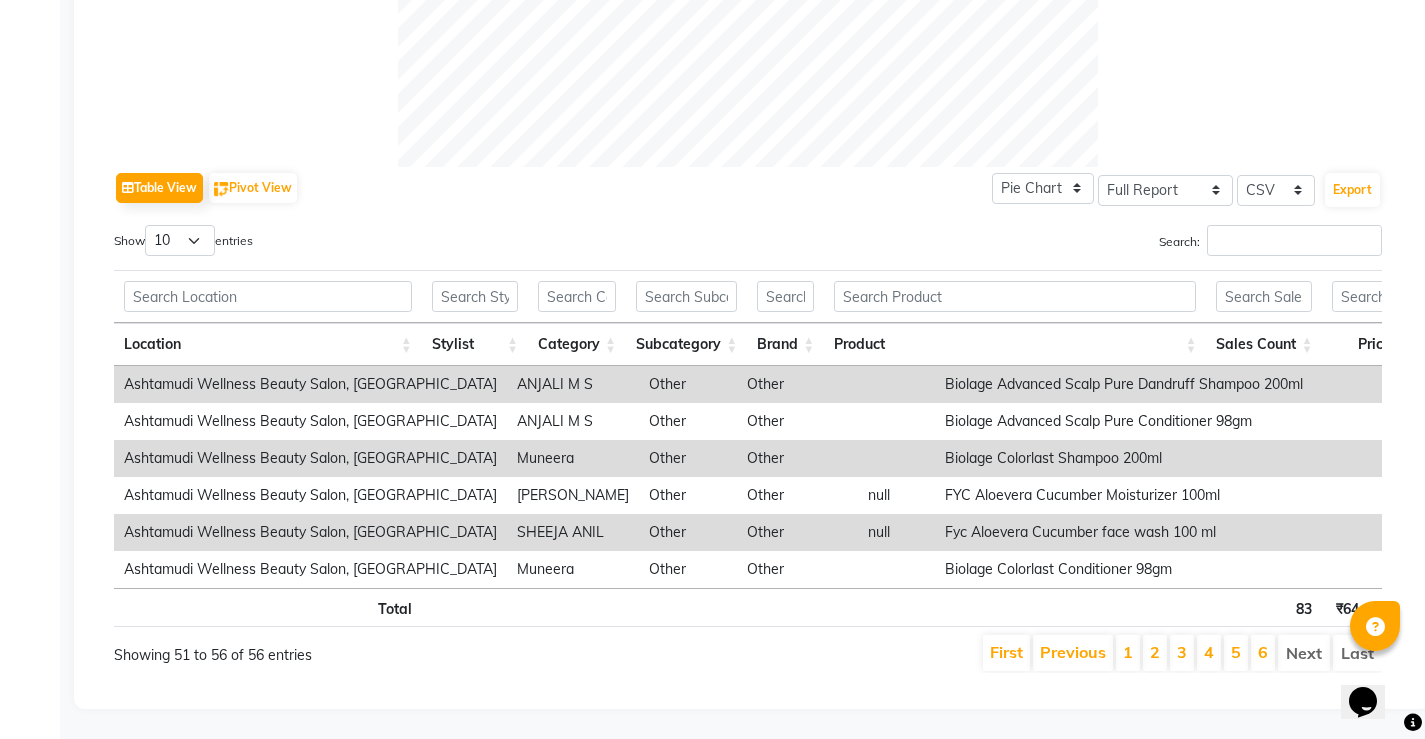 drag, startPoint x: 1344, startPoint y: 663, endPoint x: 2751, endPoint y: 1320, distance: 1552.8354 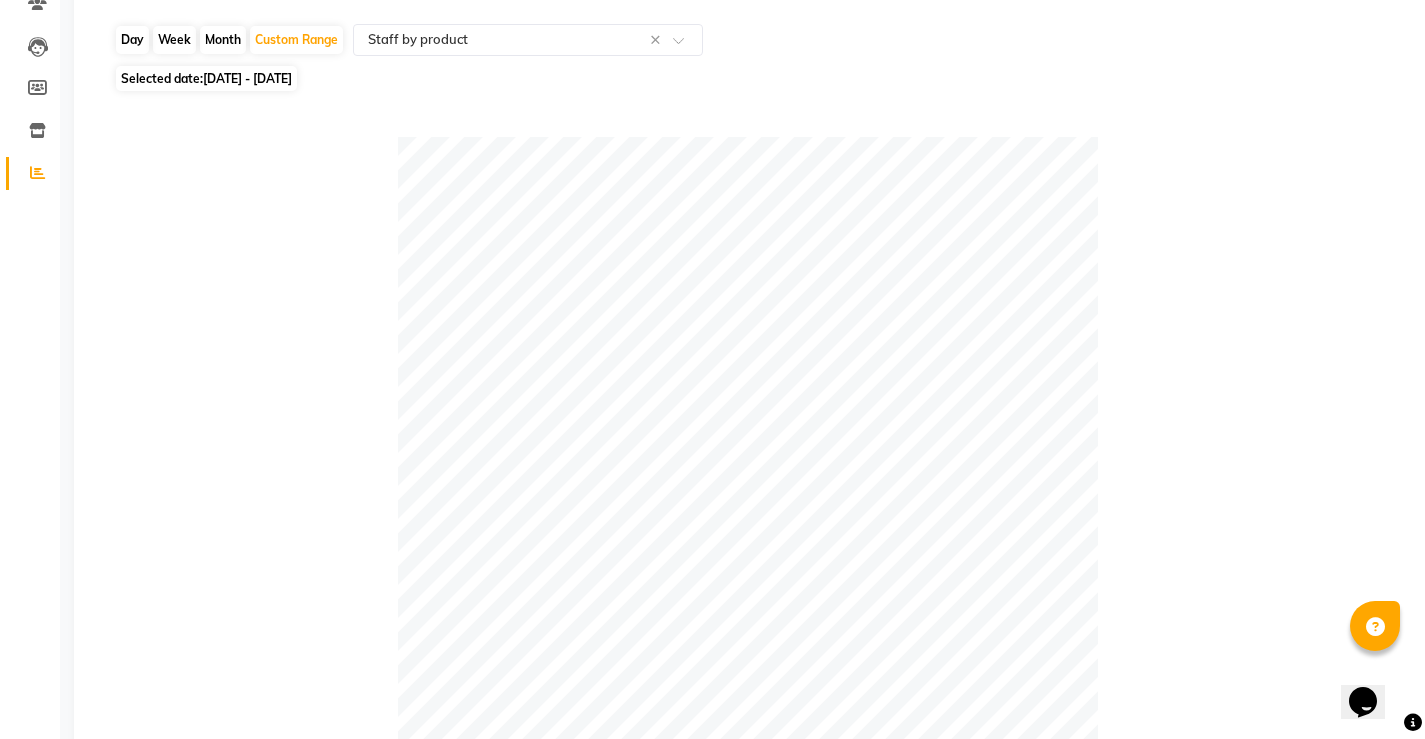 scroll, scrollTop: 0, scrollLeft: 0, axis: both 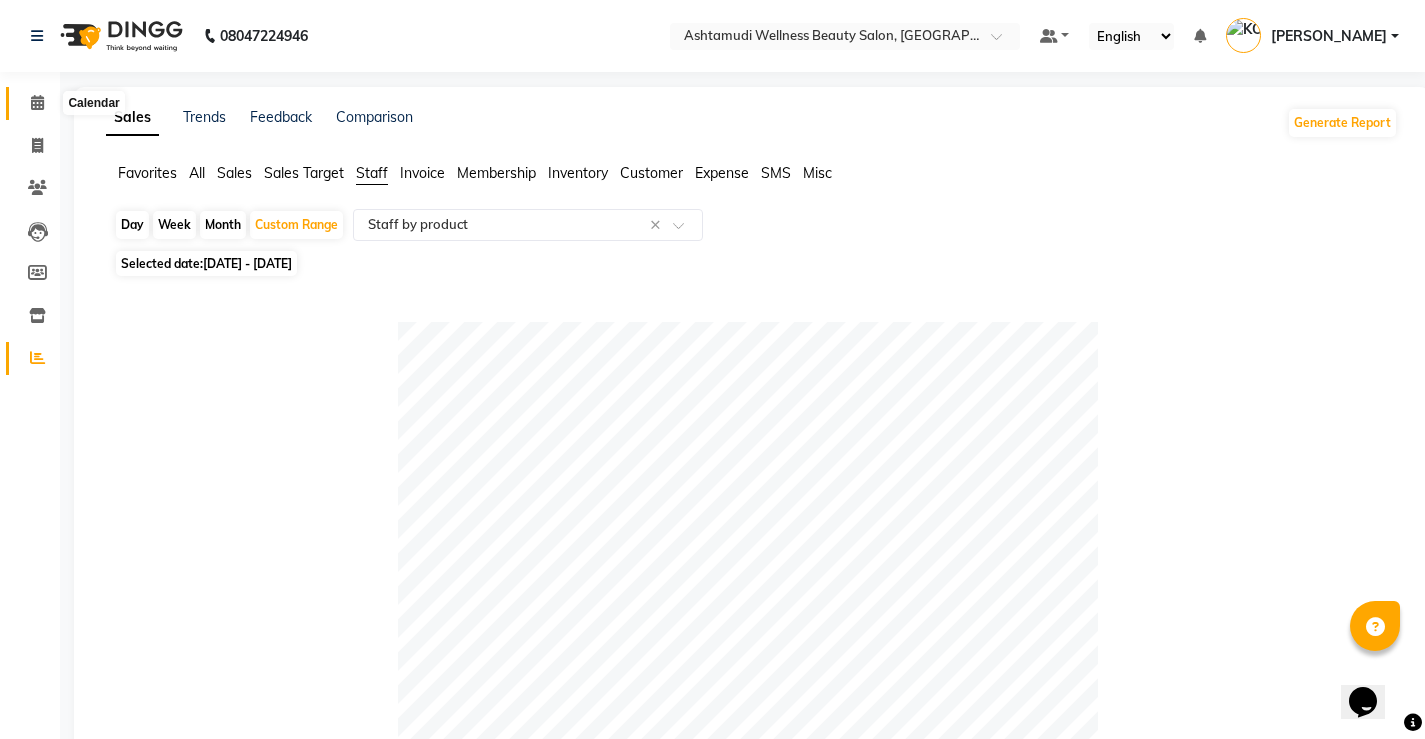 click 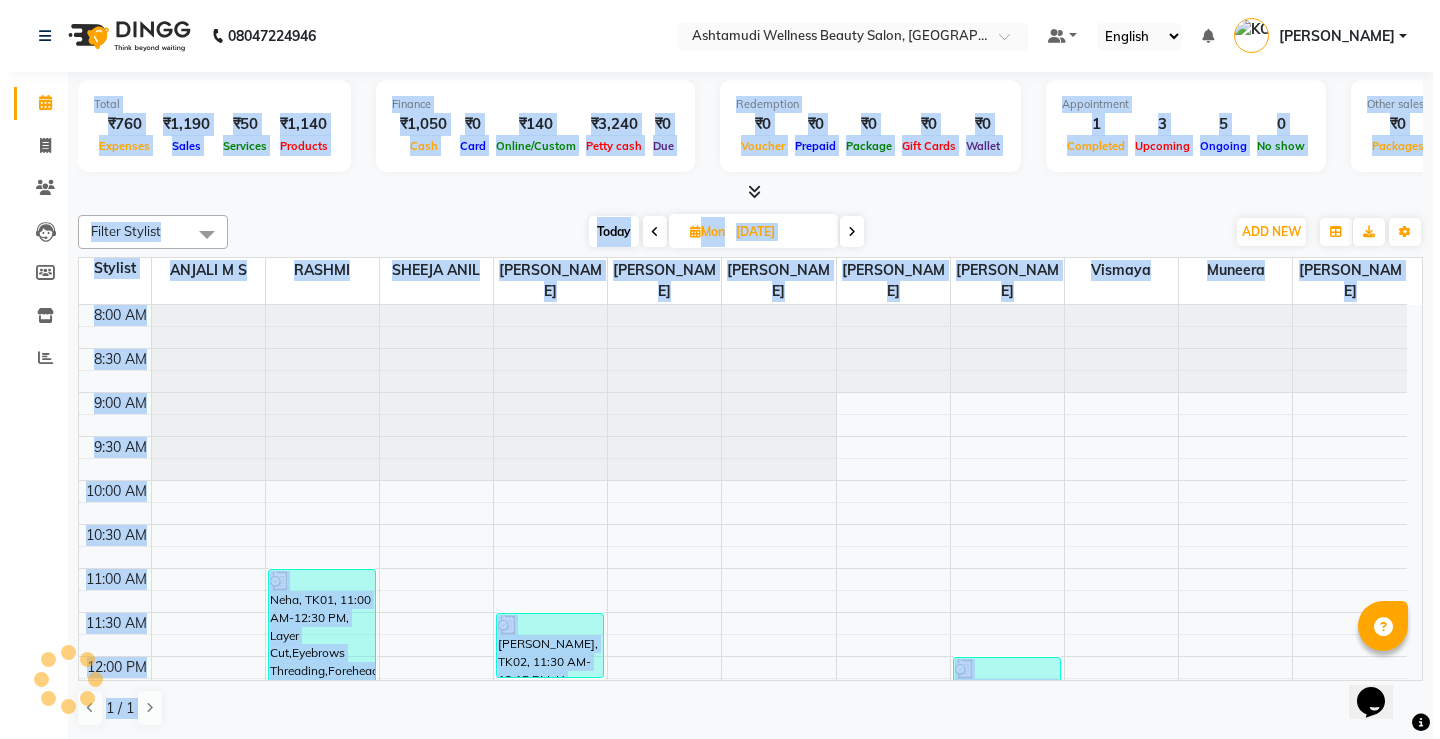 scroll, scrollTop: 265, scrollLeft: 0, axis: vertical 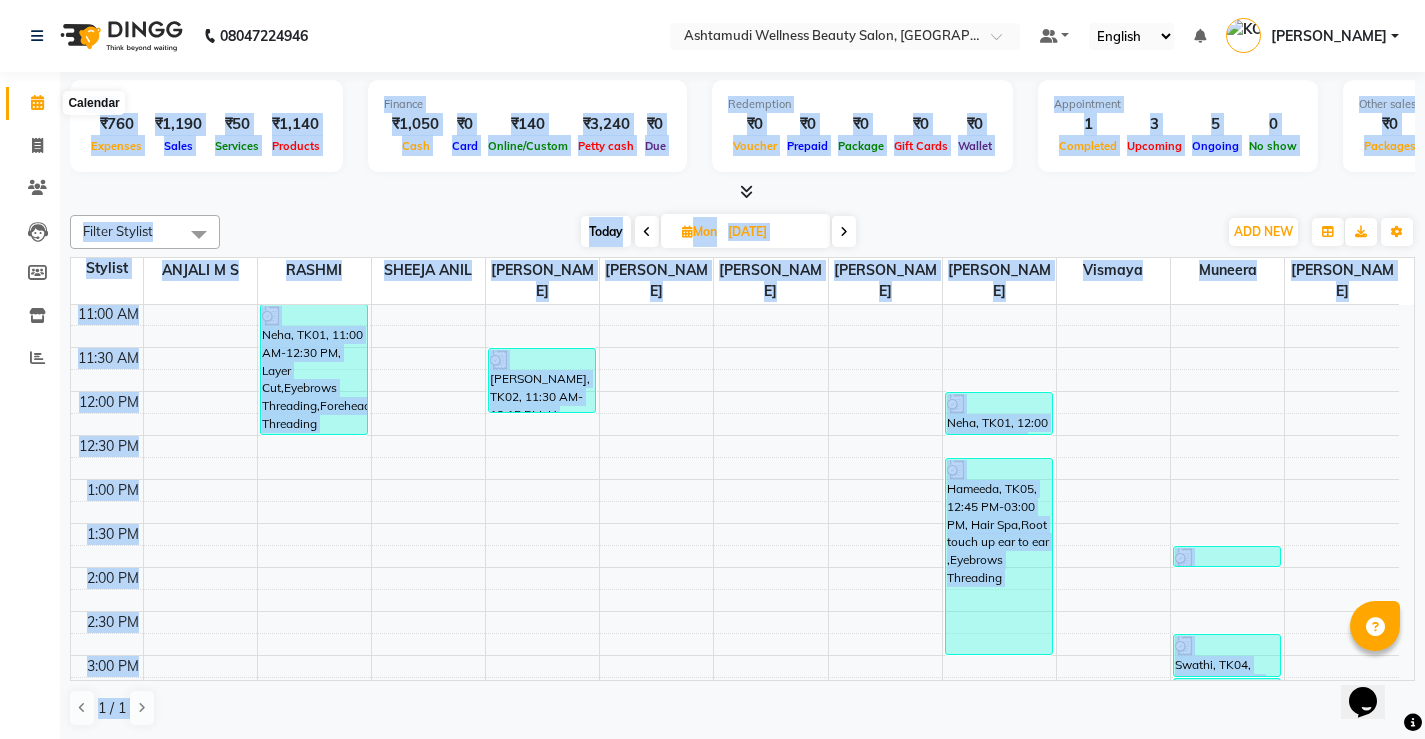 click 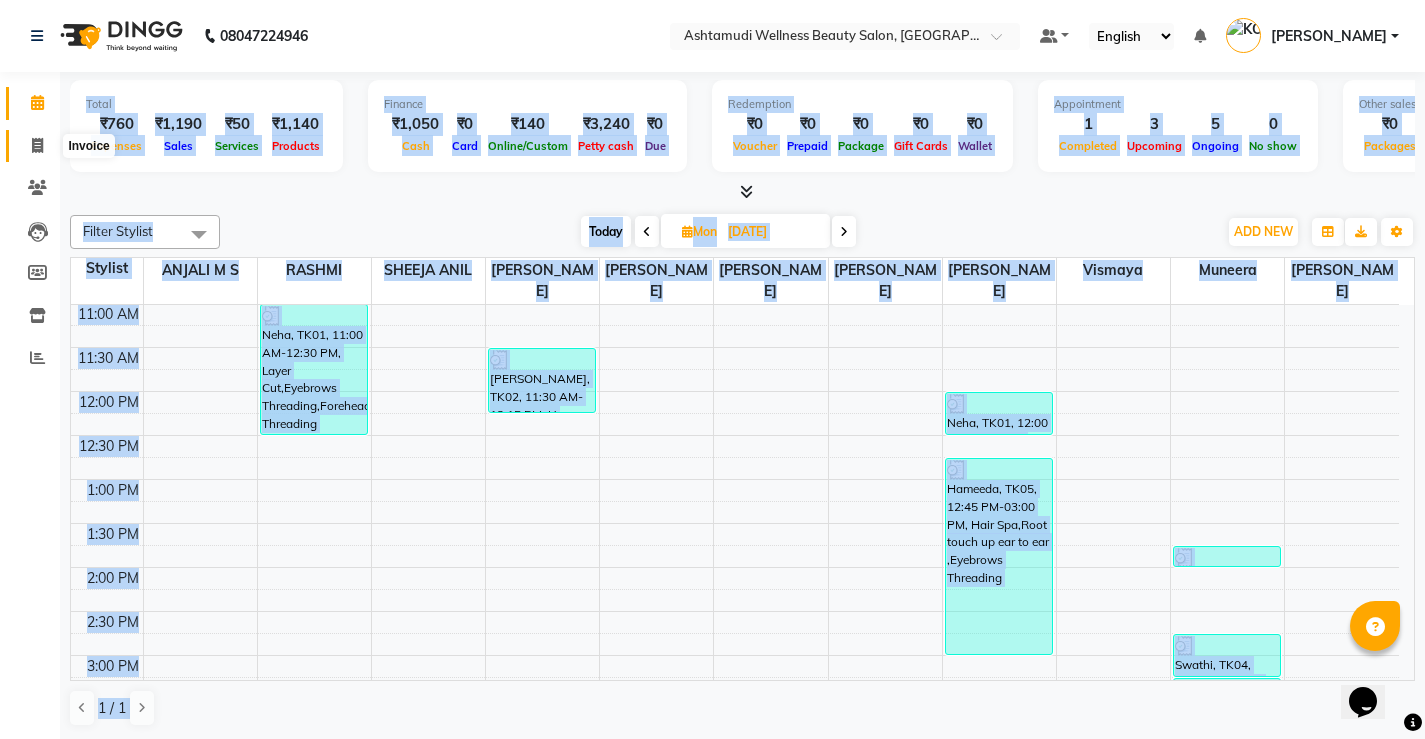 click 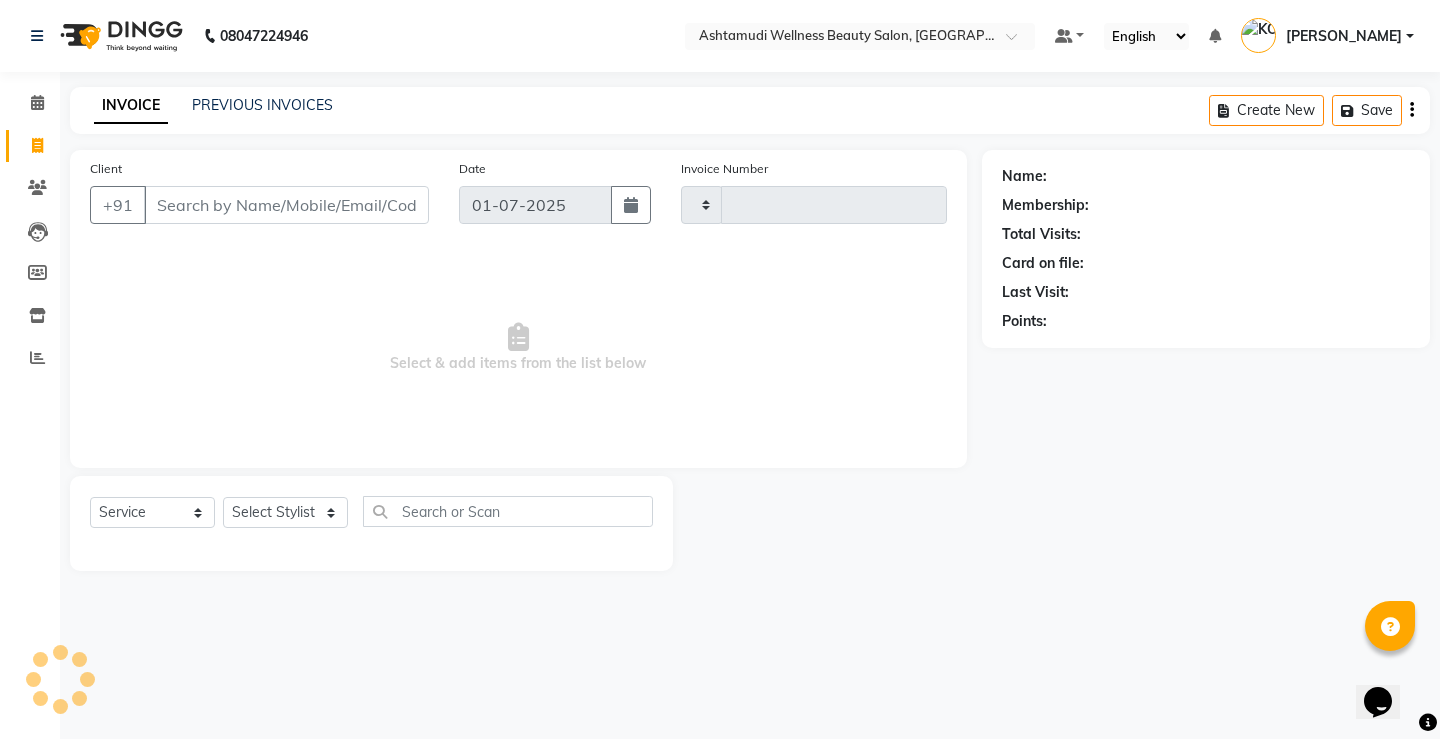 type on "1909" 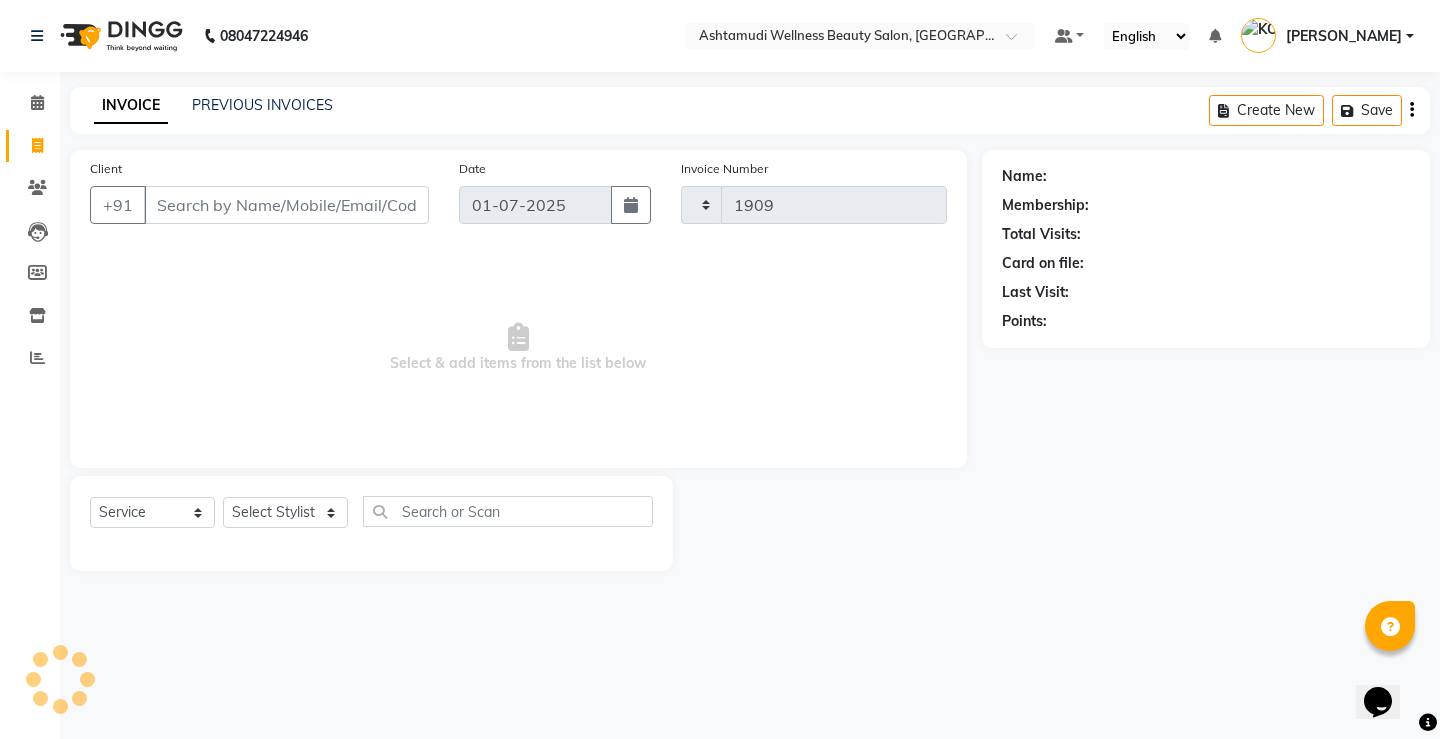 select on "4674" 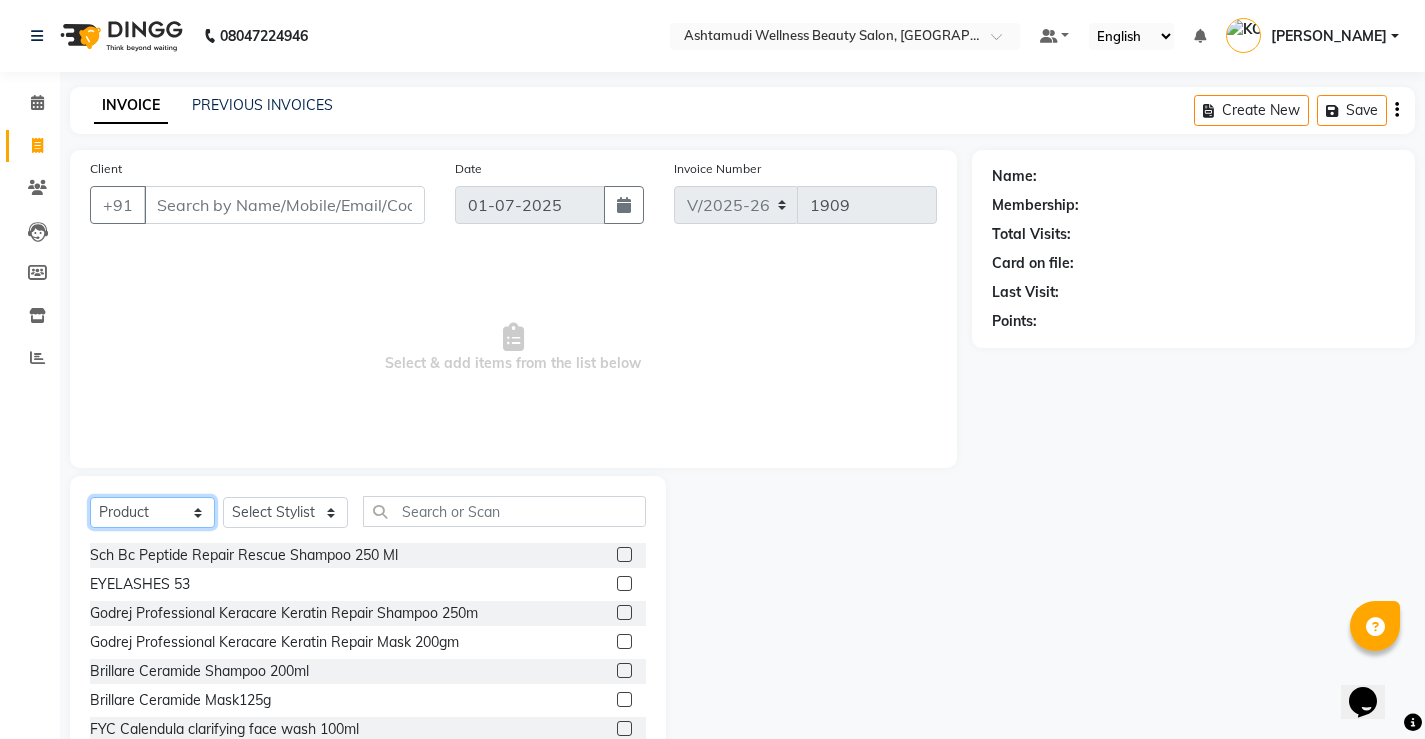 click on "Select  Service  Product  Membership  Package Voucher Prepaid Gift Card" 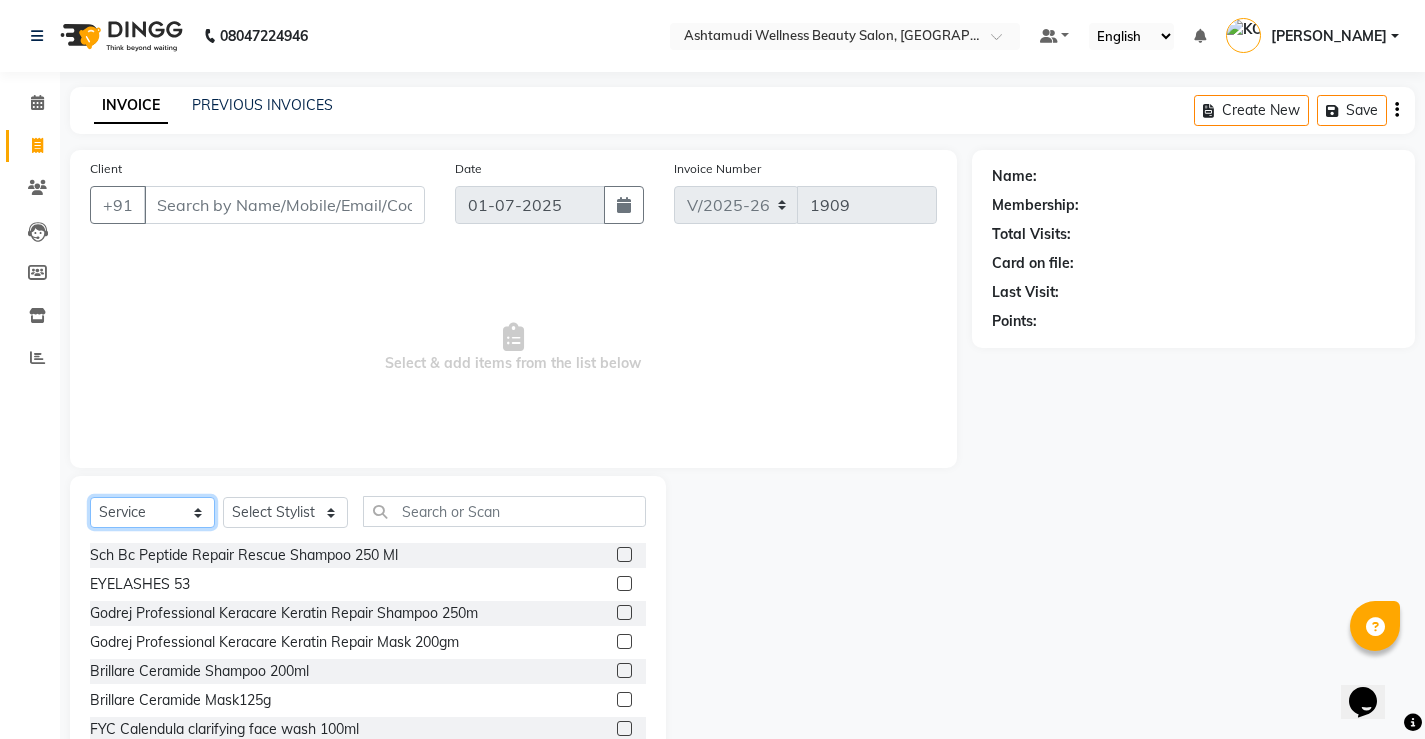 click on "Select  Service  Product  Membership  Package Voucher Prepaid Gift Card" 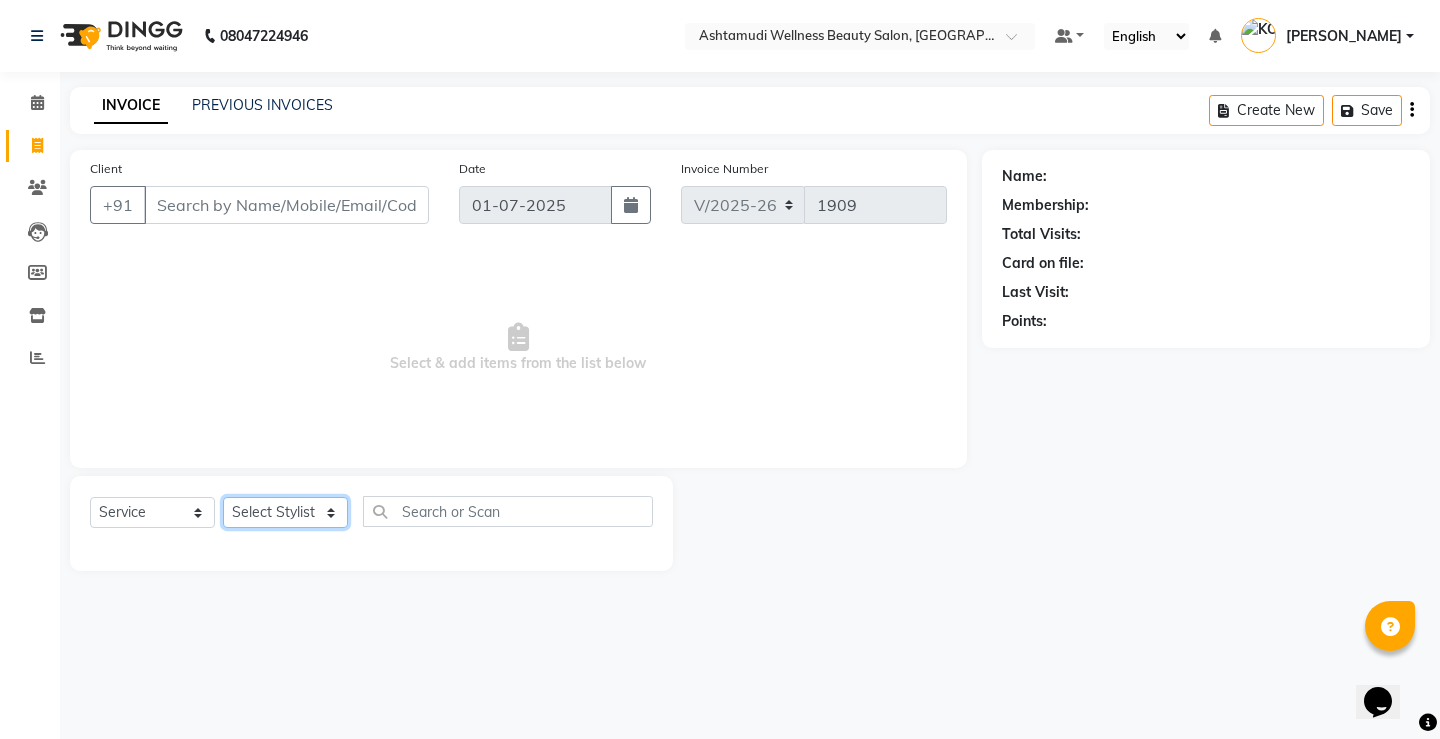 click on "Select Stylist ANJALI M S ASWATHY KOTTIYAM ASHTAMUDI KUMARI Muneera RASHMI SHEEJA ANIL SHYNI  SINDHYA  Sona Sunil Sreepriya STEFFY STEPHAN Vismaya" 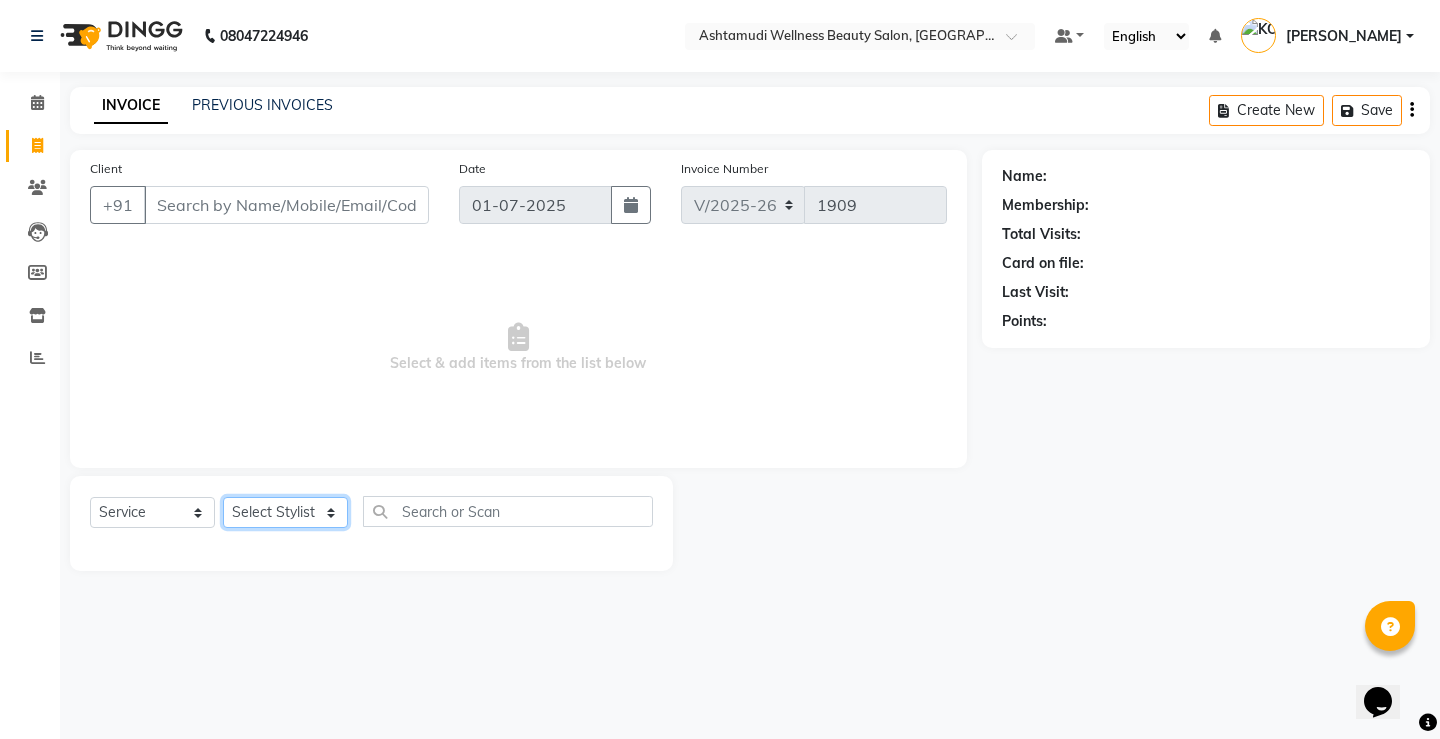 select on "27466" 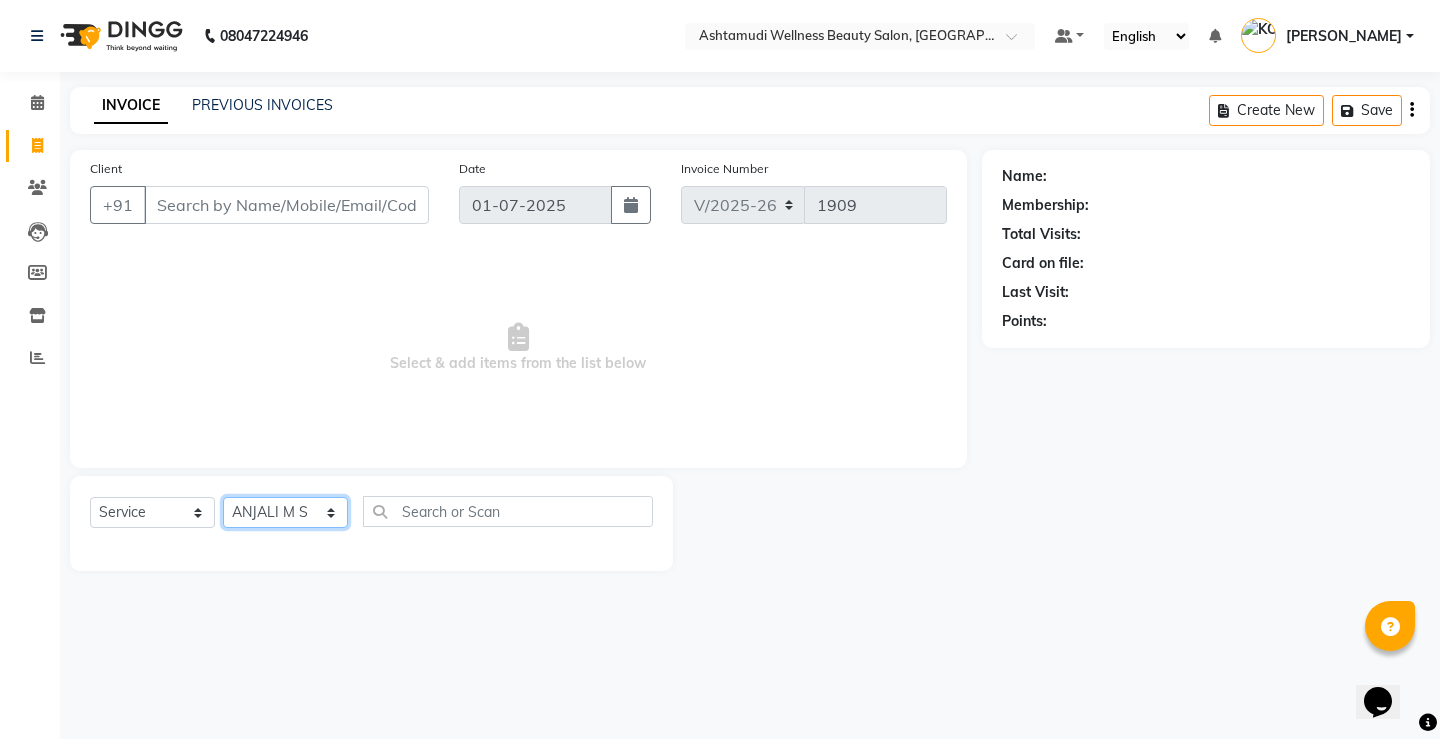 click on "Select Stylist ANJALI M S ASWATHY KOTTIYAM ASHTAMUDI KUMARI Muneera RASHMI SHEEJA ANIL SHYNI  SINDHYA  Sona Sunil Sreepriya STEFFY STEPHAN Vismaya" 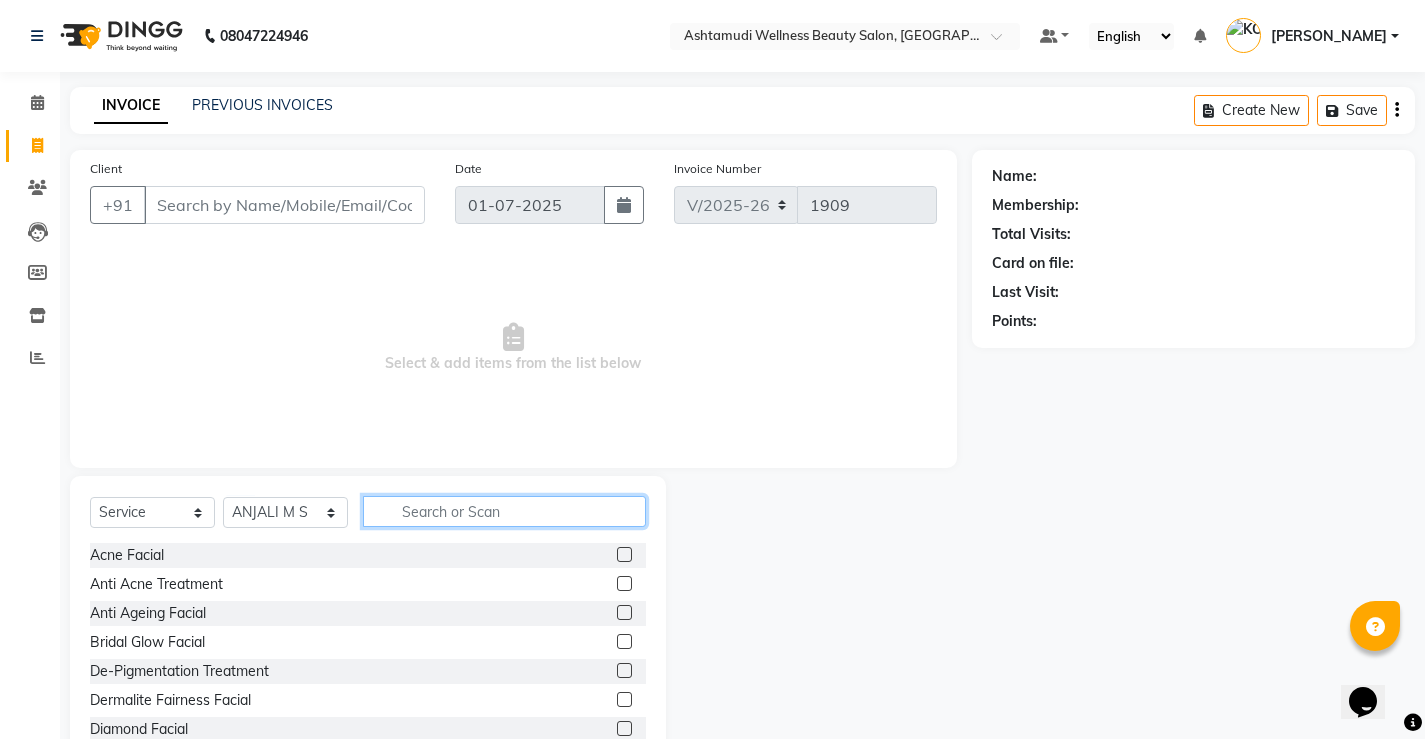 click 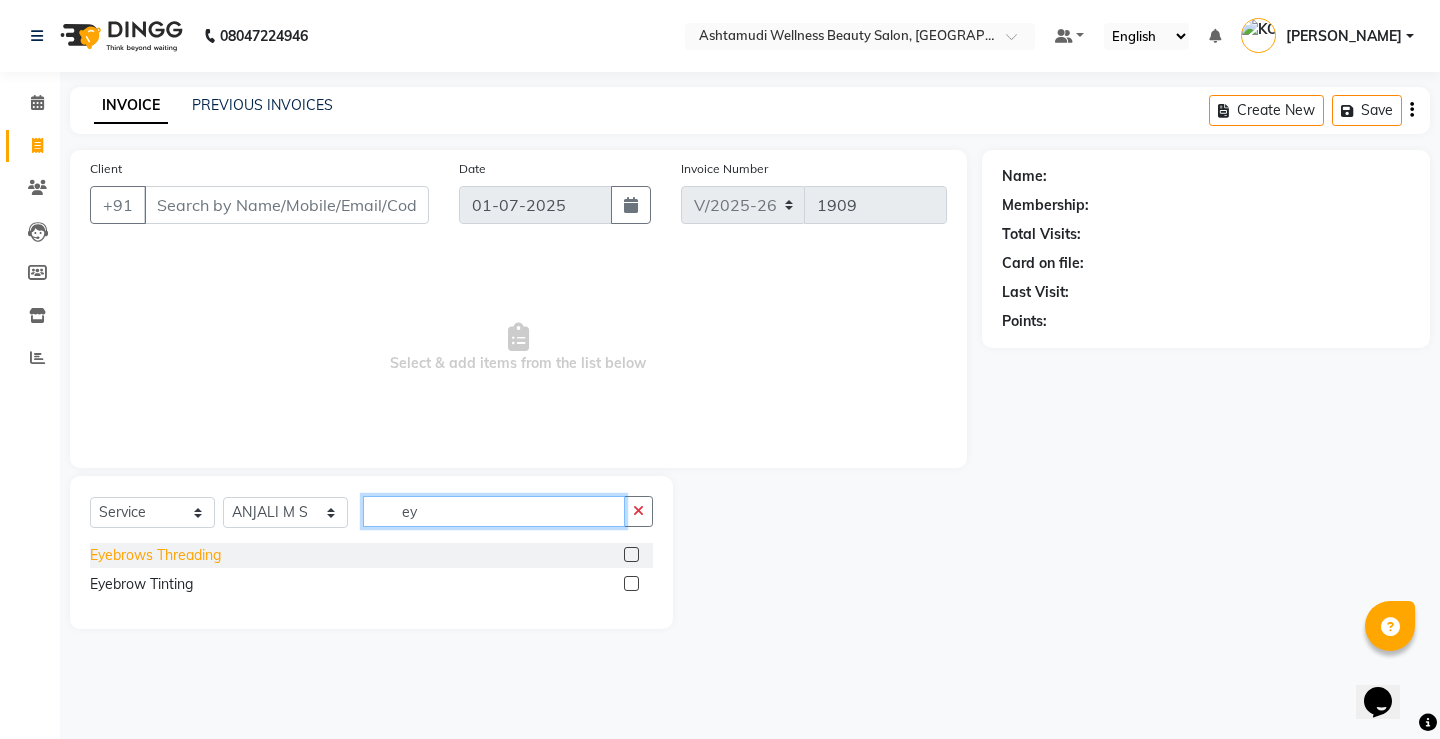 type on "ey" 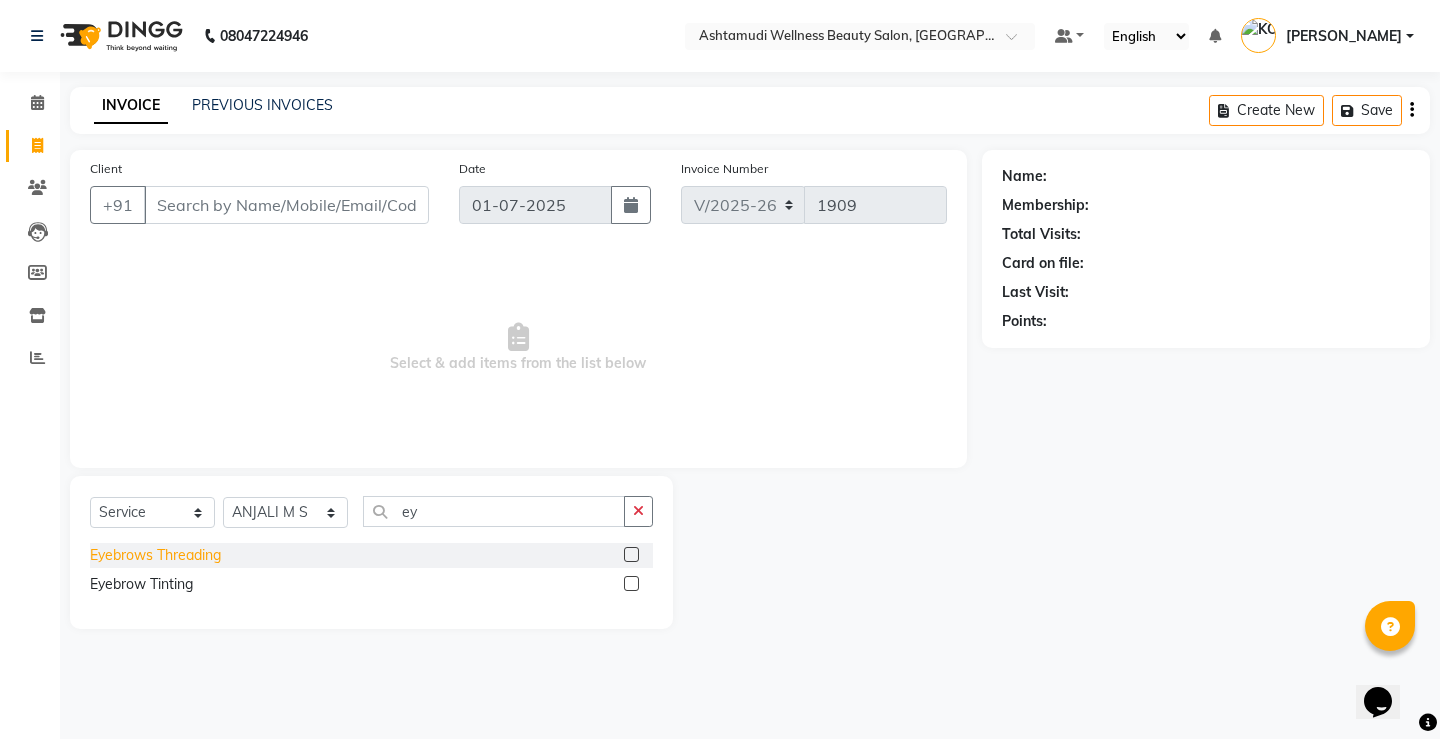 click on "Eyebrows Threading" 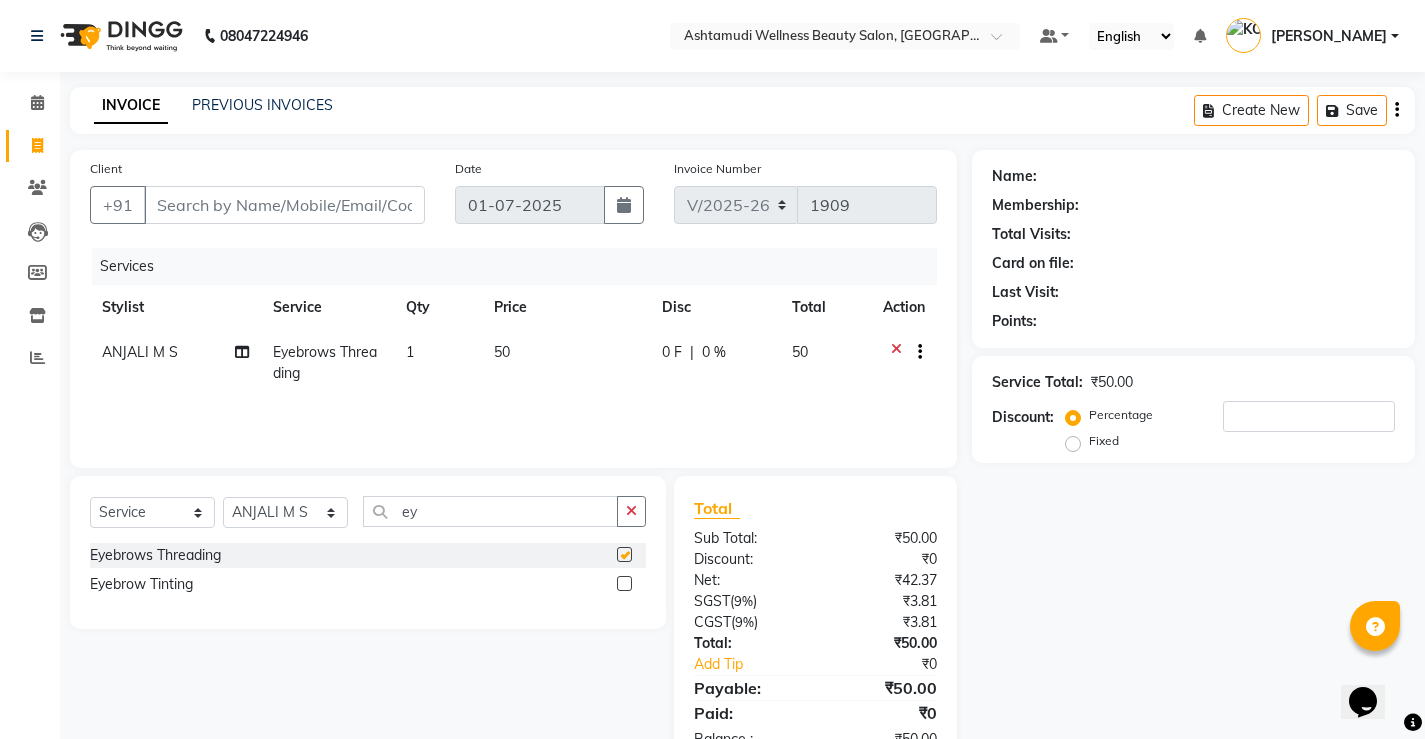 checkbox on "false" 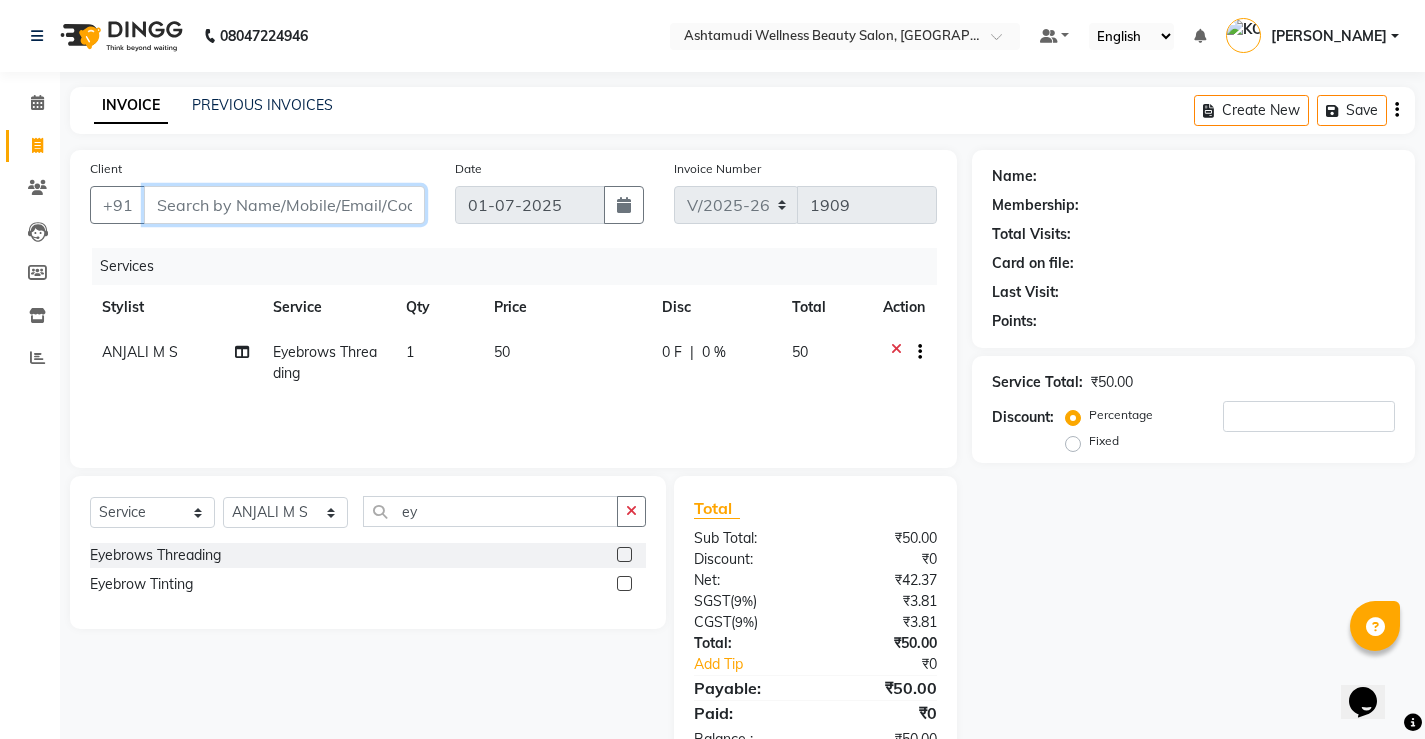 drag, startPoint x: 390, startPoint y: 203, endPoint x: 403, endPoint y: 207, distance: 13.601471 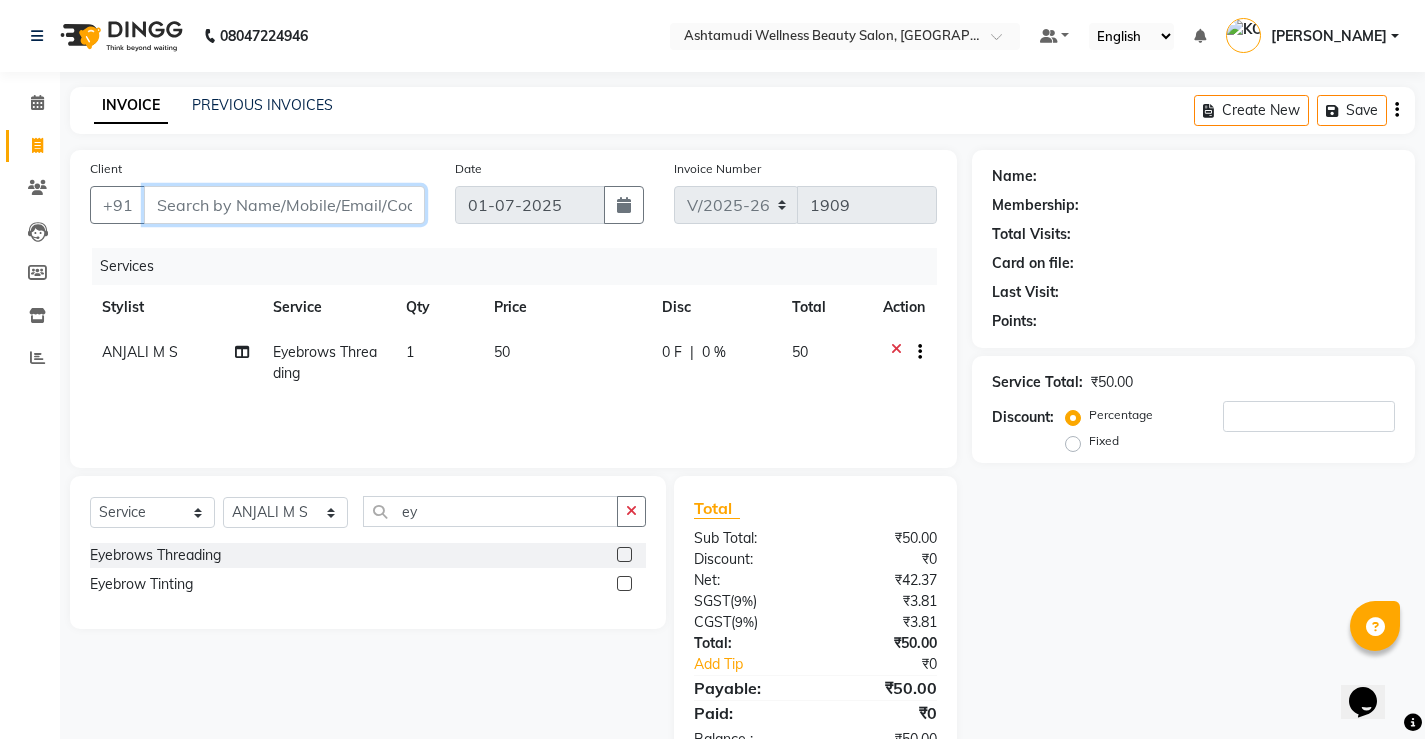 type on "8" 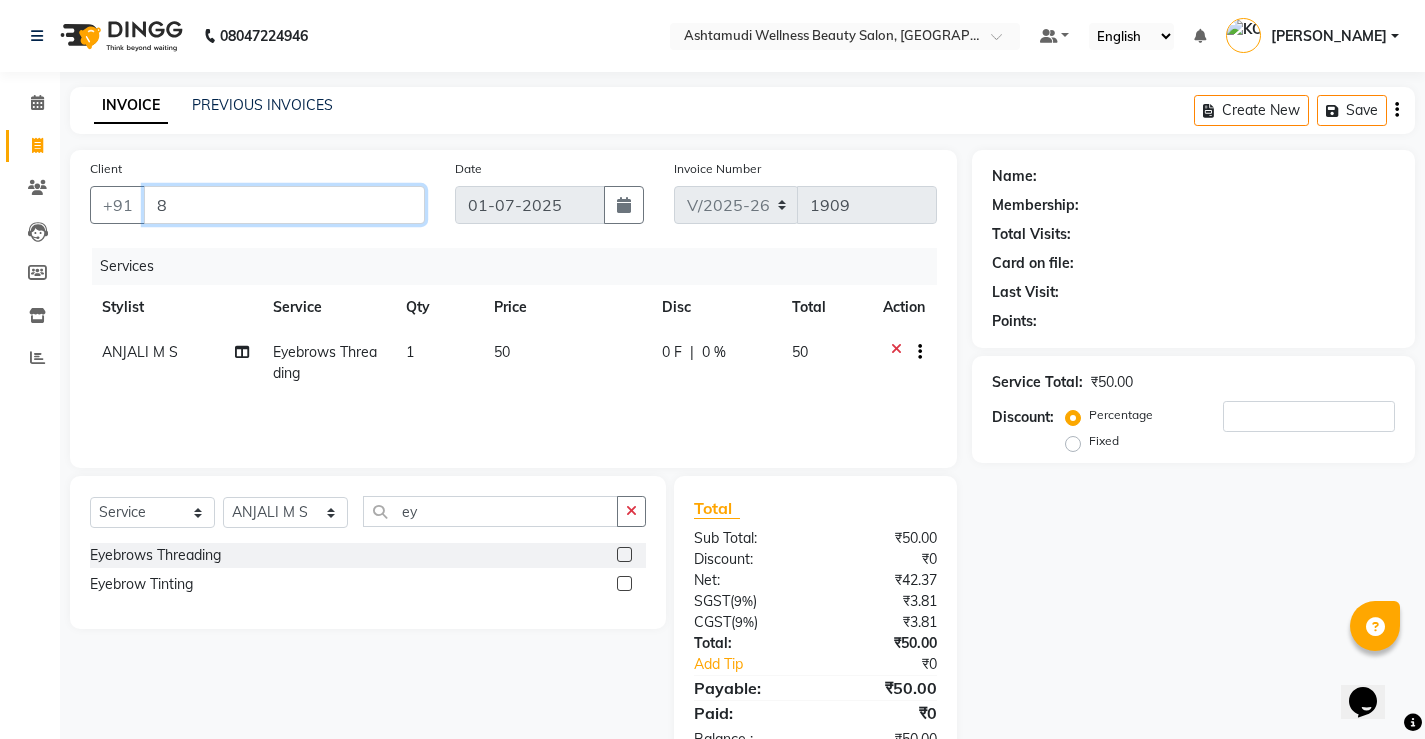 type on "0" 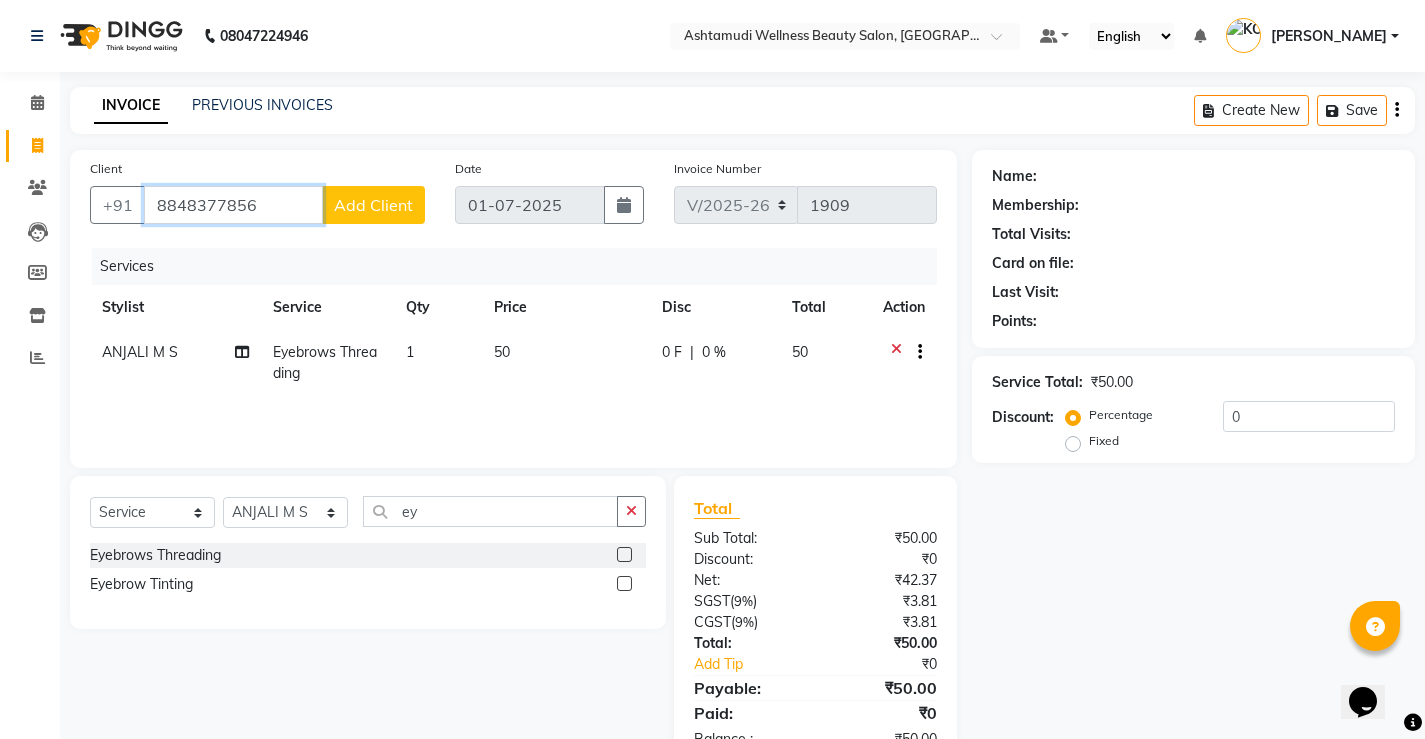 type on "8848377856" 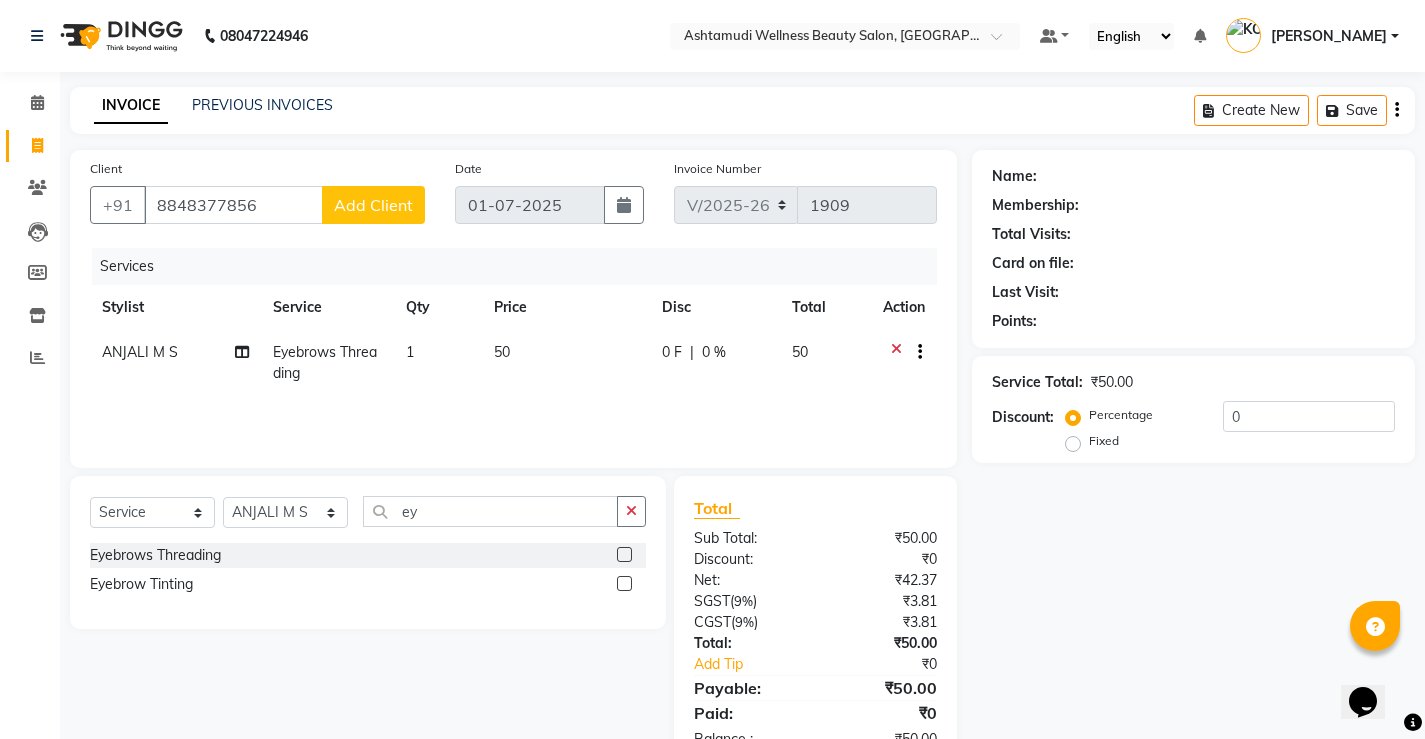 click on "Add Client" 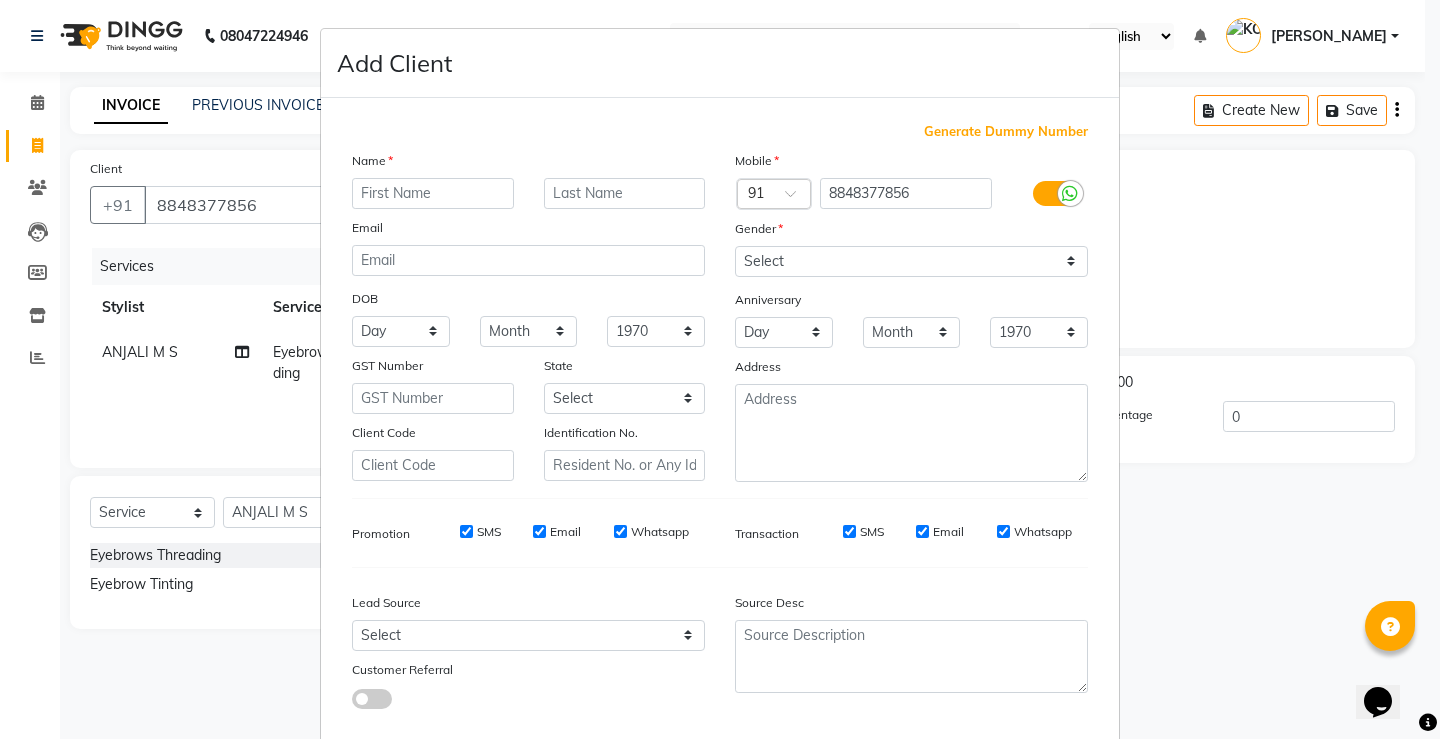 click at bounding box center (433, 193) 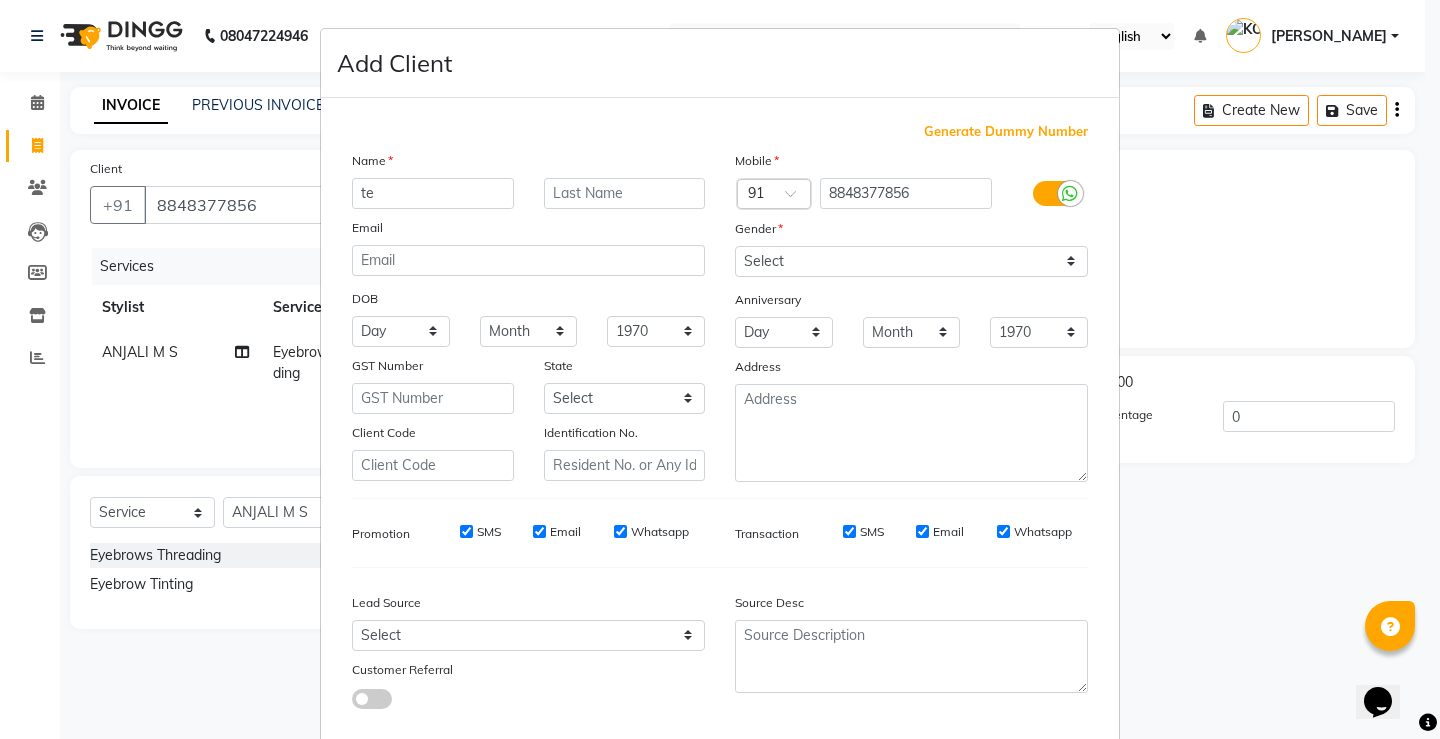 type on "t" 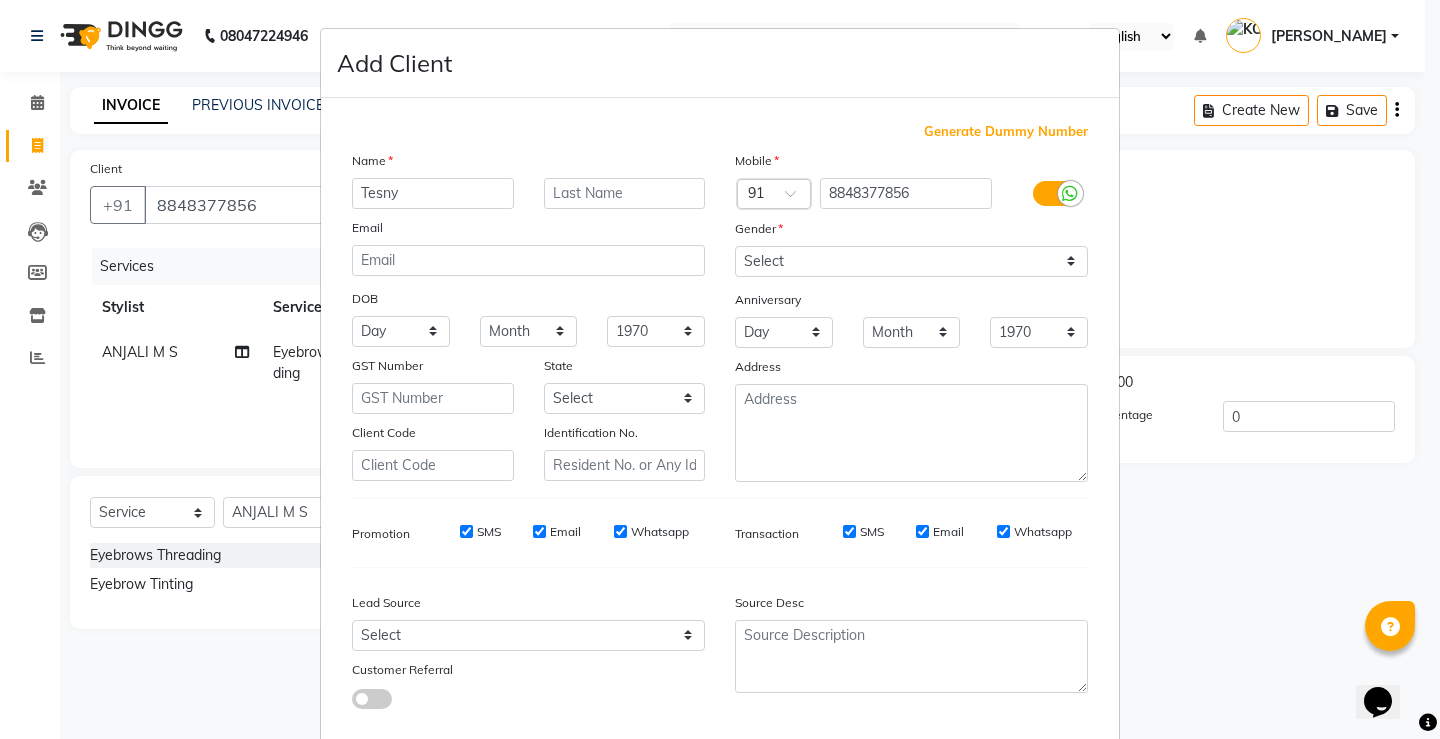 type on "Tesny" 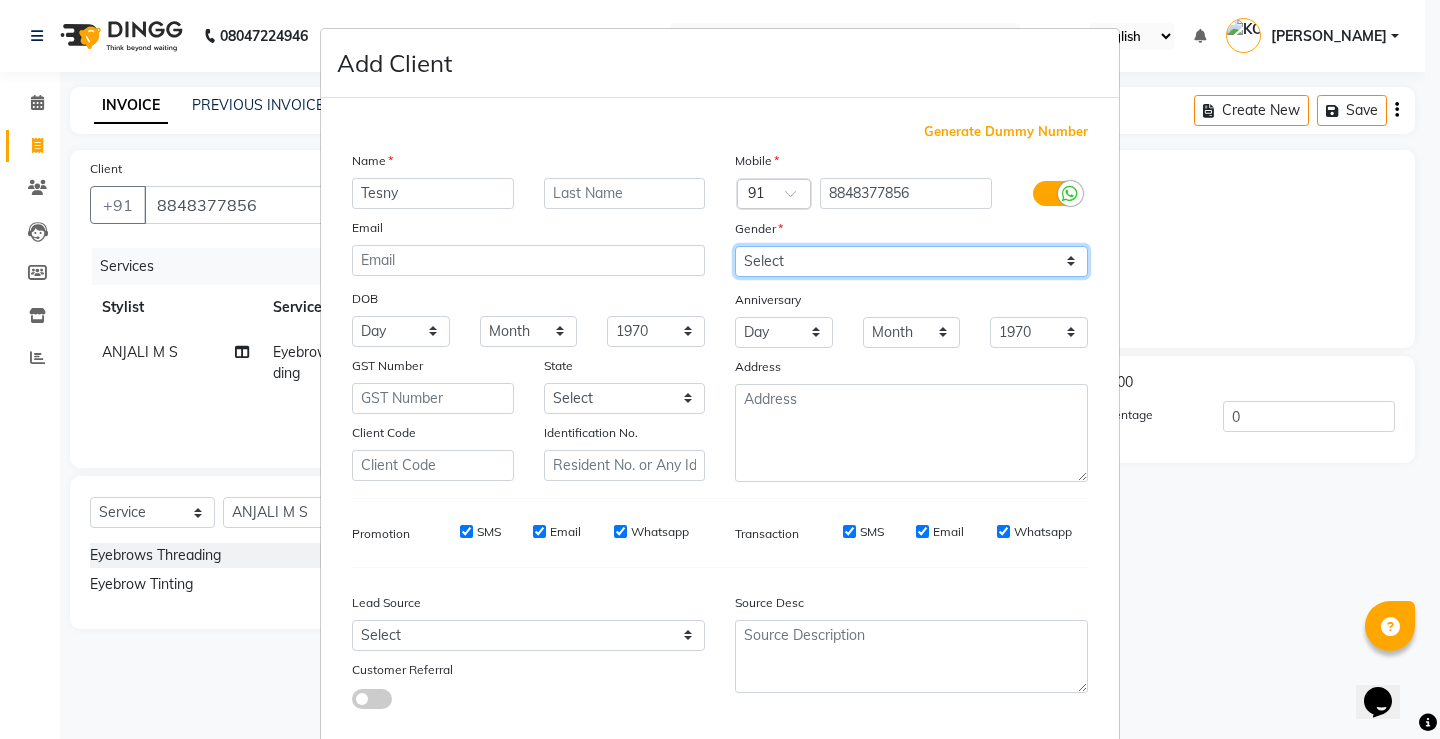 drag, startPoint x: 1067, startPoint y: 262, endPoint x: 1067, endPoint y: 273, distance: 11 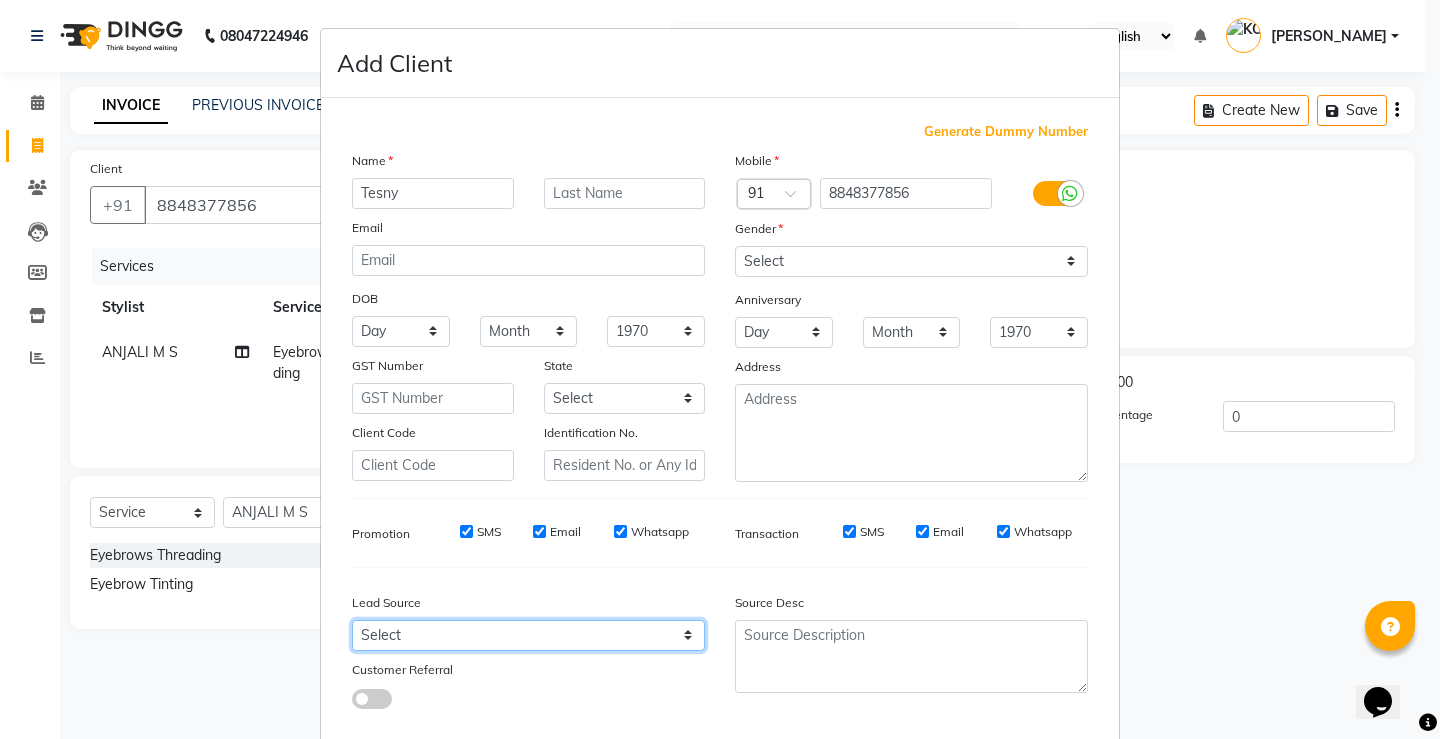 drag, startPoint x: 680, startPoint y: 637, endPoint x: 669, endPoint y: 628, distance: 14.21267 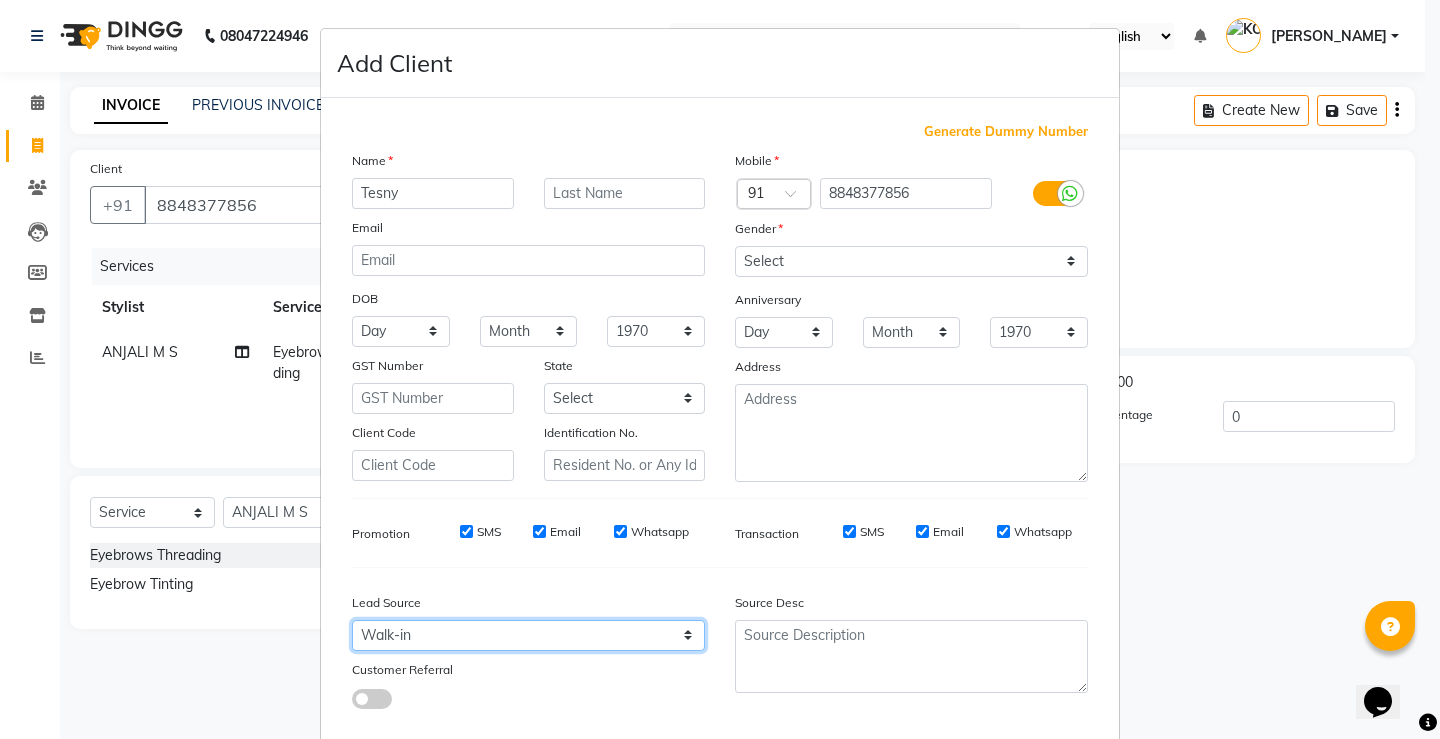 click on "Select Walk-in Referral Internet Friend Word of Mouth Advertisement Facebook JustDial Google Other Instagram  YouTube  WhatsApp" at bounding box center (528, 635) 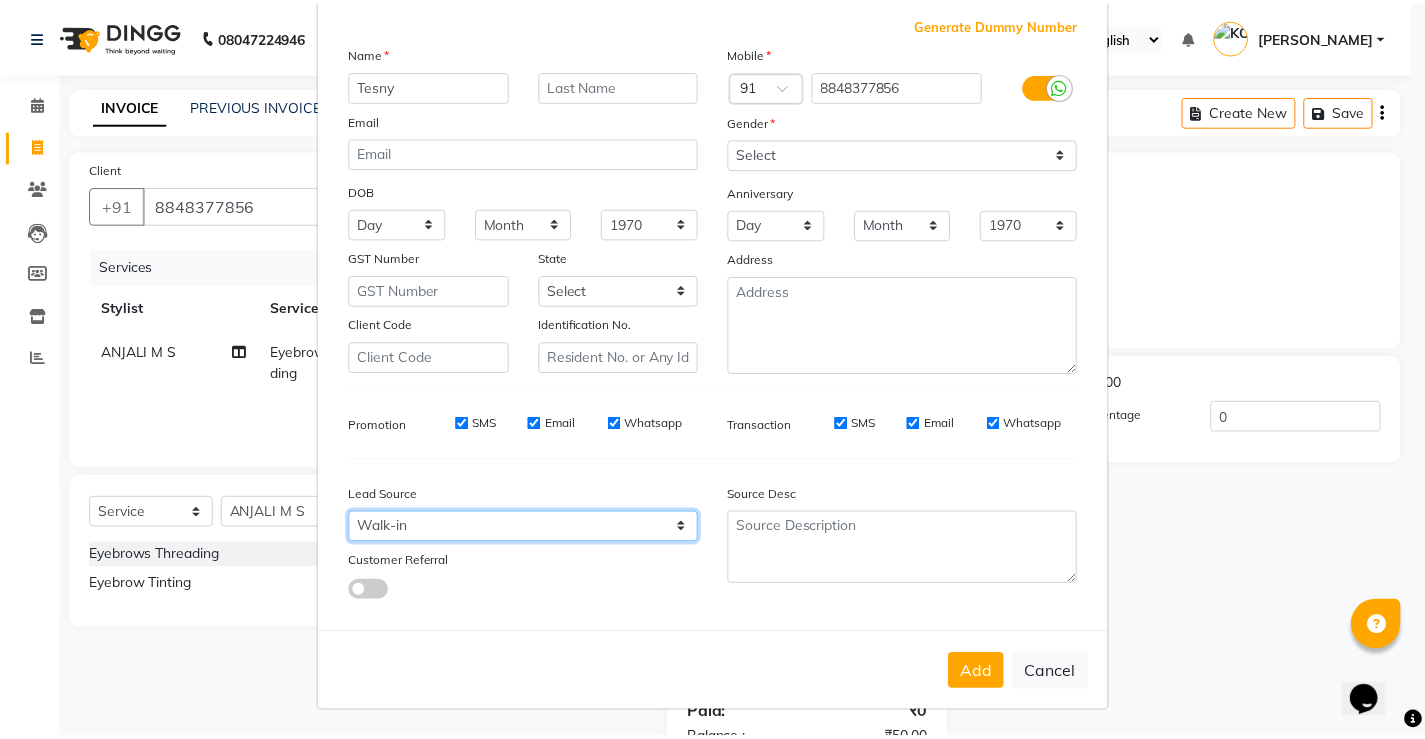 scroll, scrollTop: 110, scrollLeft: 0, axis: vertical 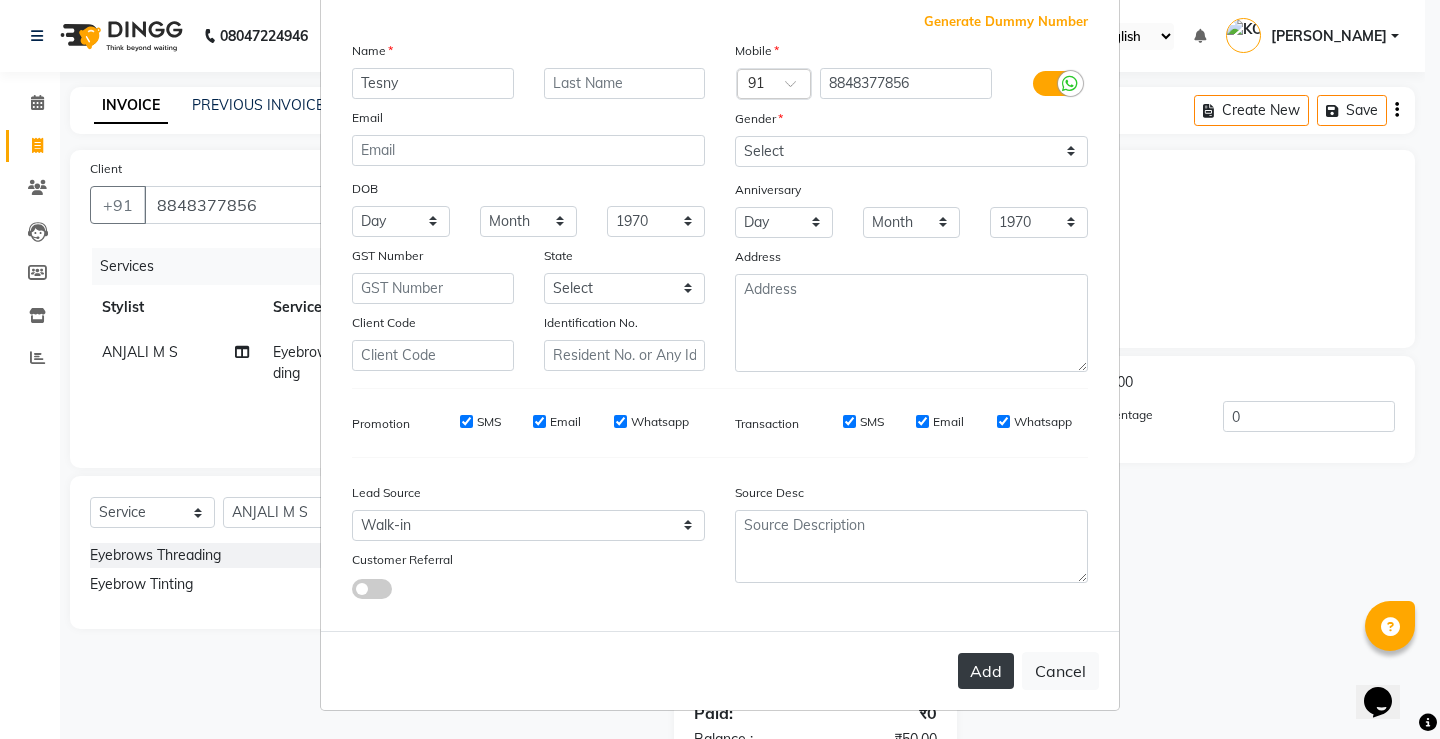 click on "Add" at bounding box center (986, 671) 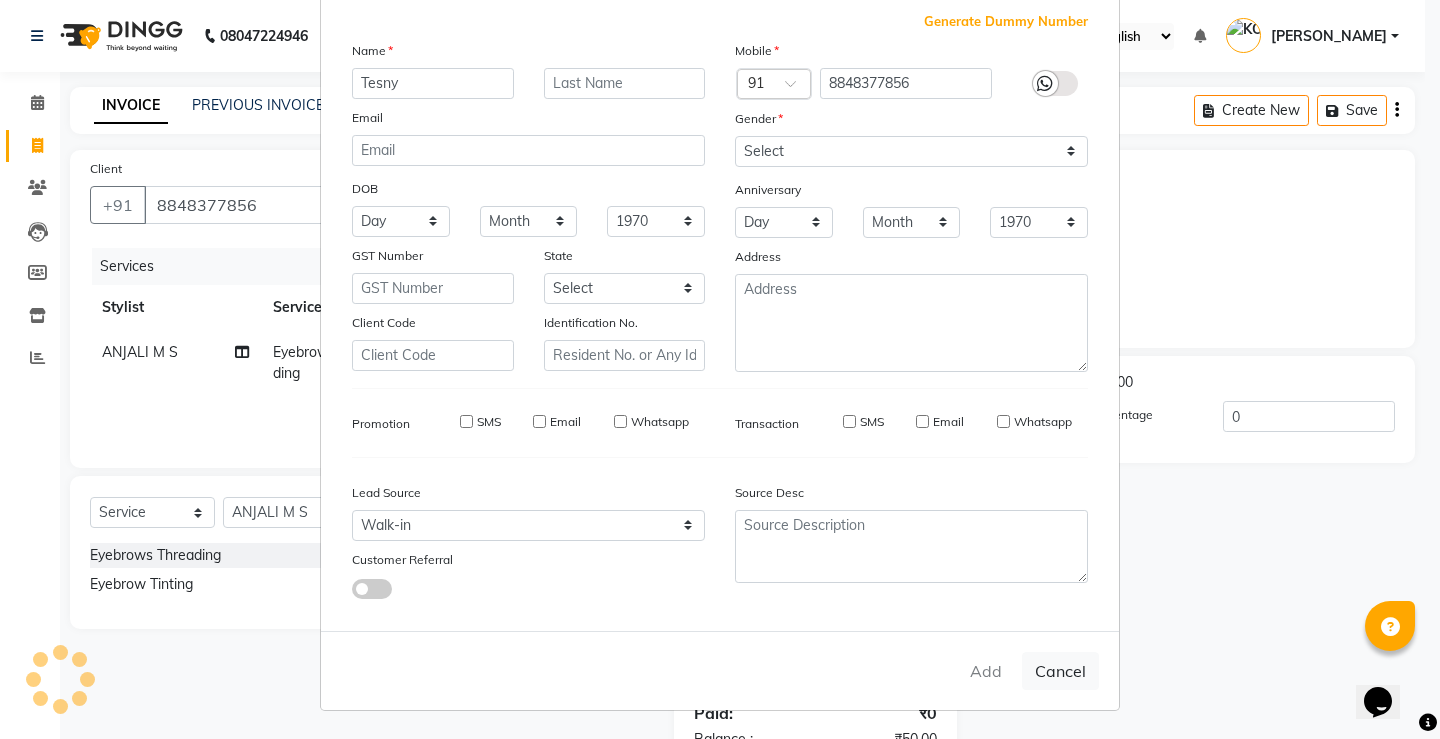 type 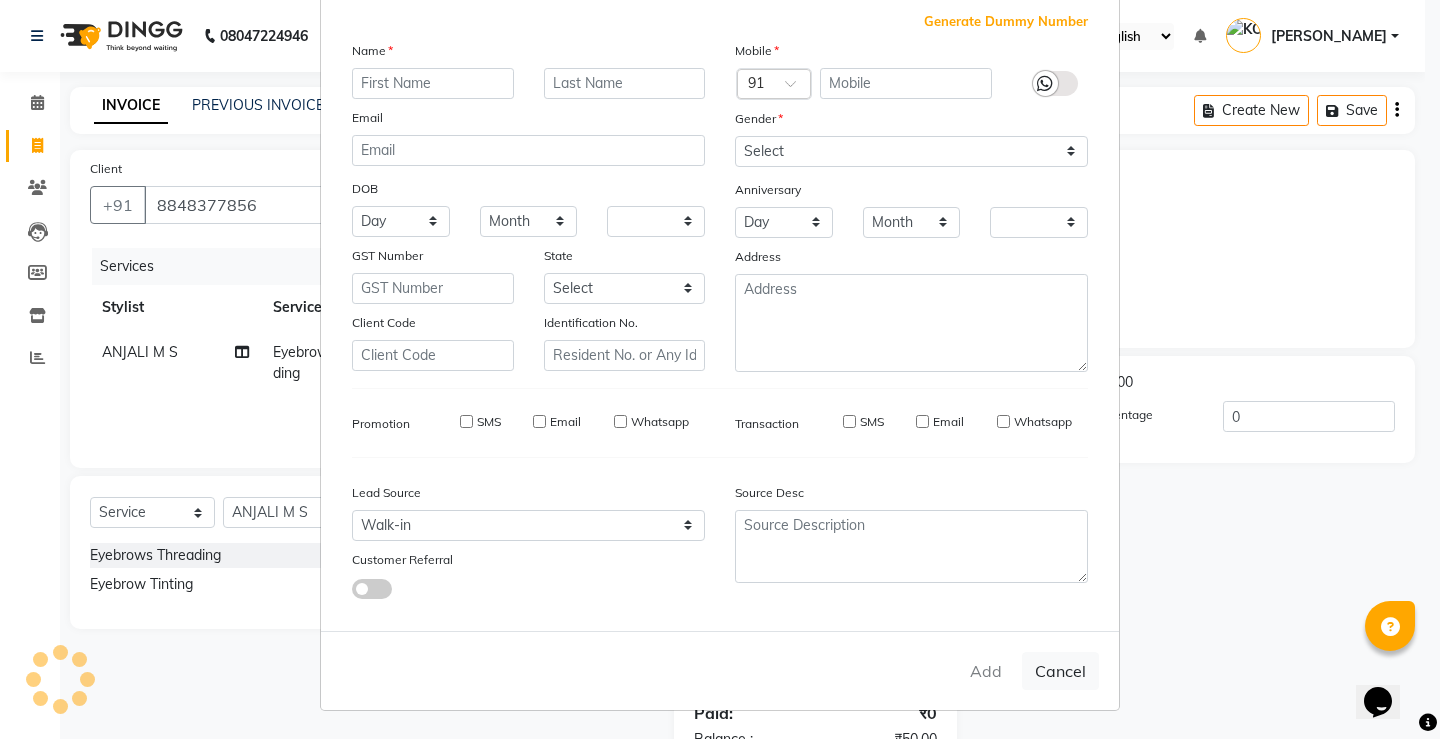 checkbox on "false" 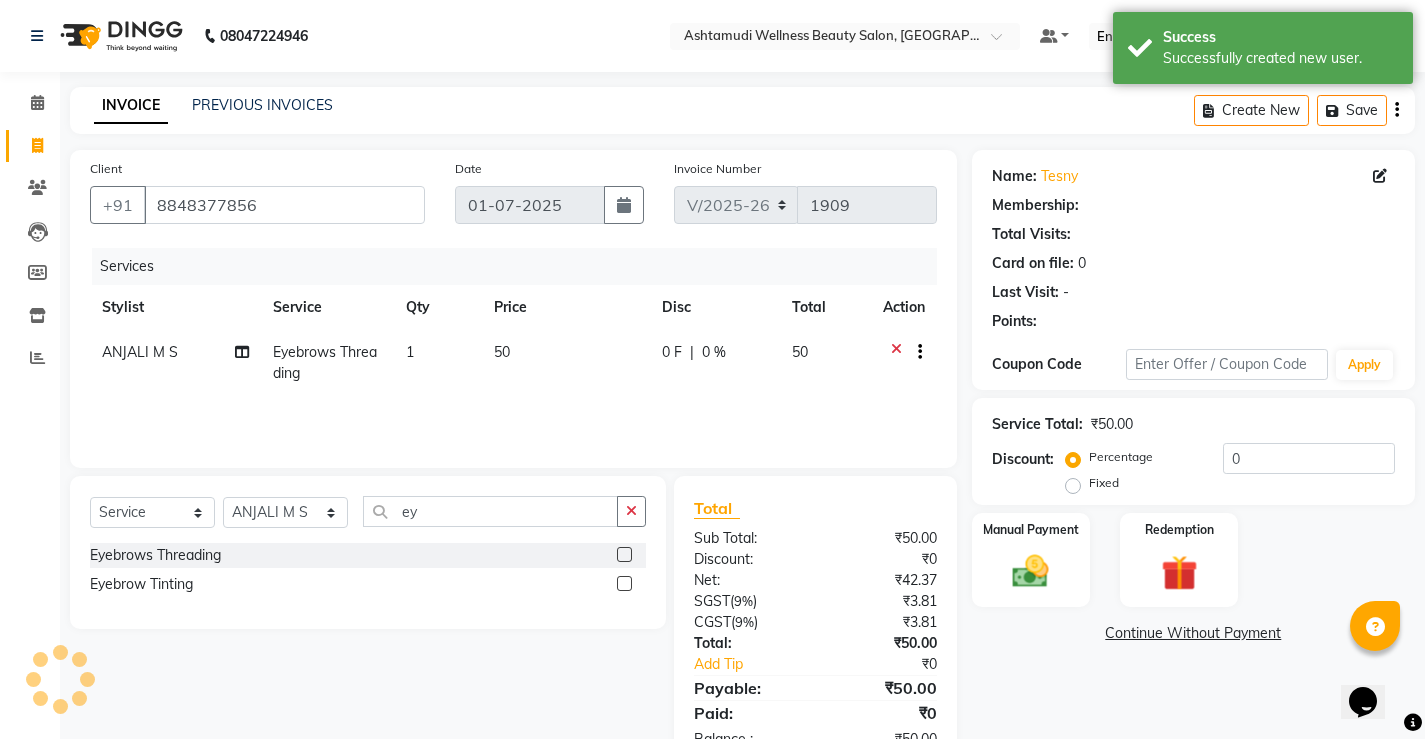 select on "1: Object" 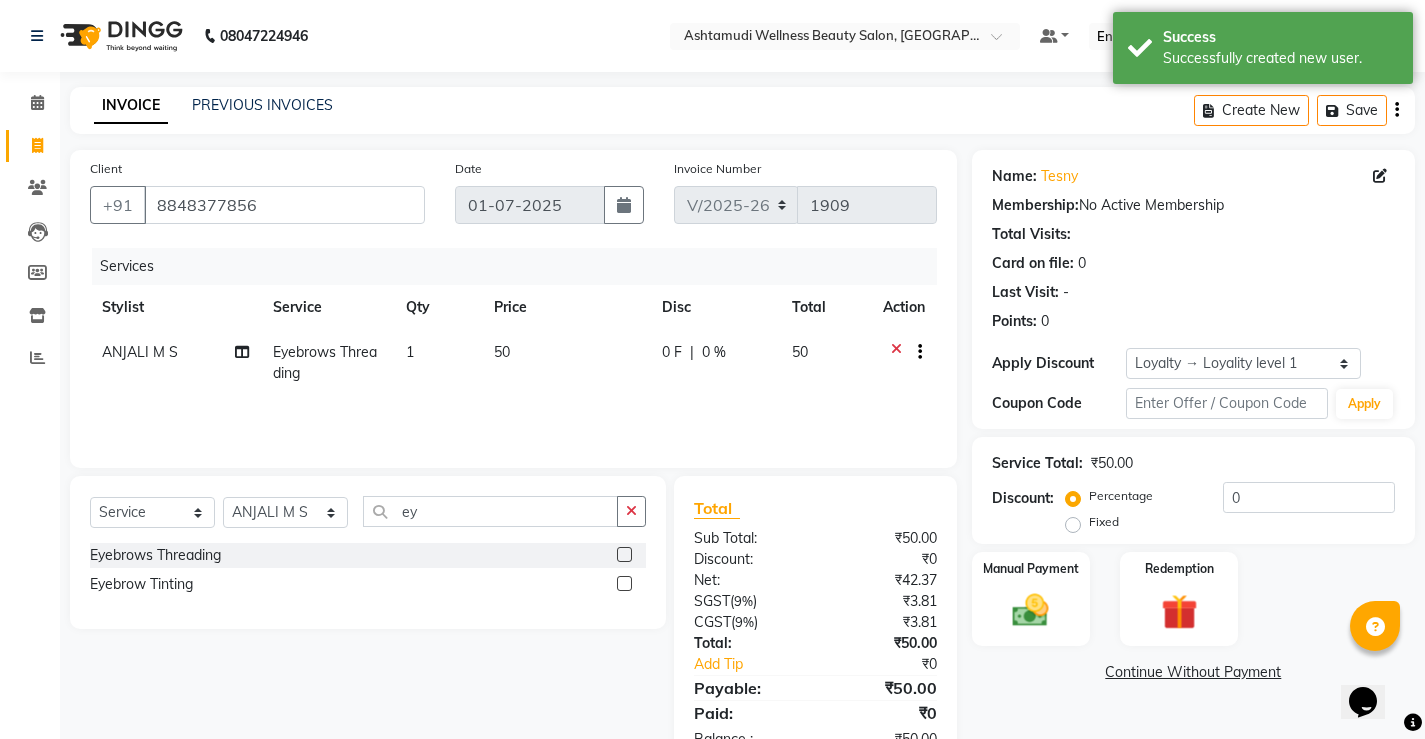 scroll, scrollTop: 61, scrollLeft: 0, axis: vertical 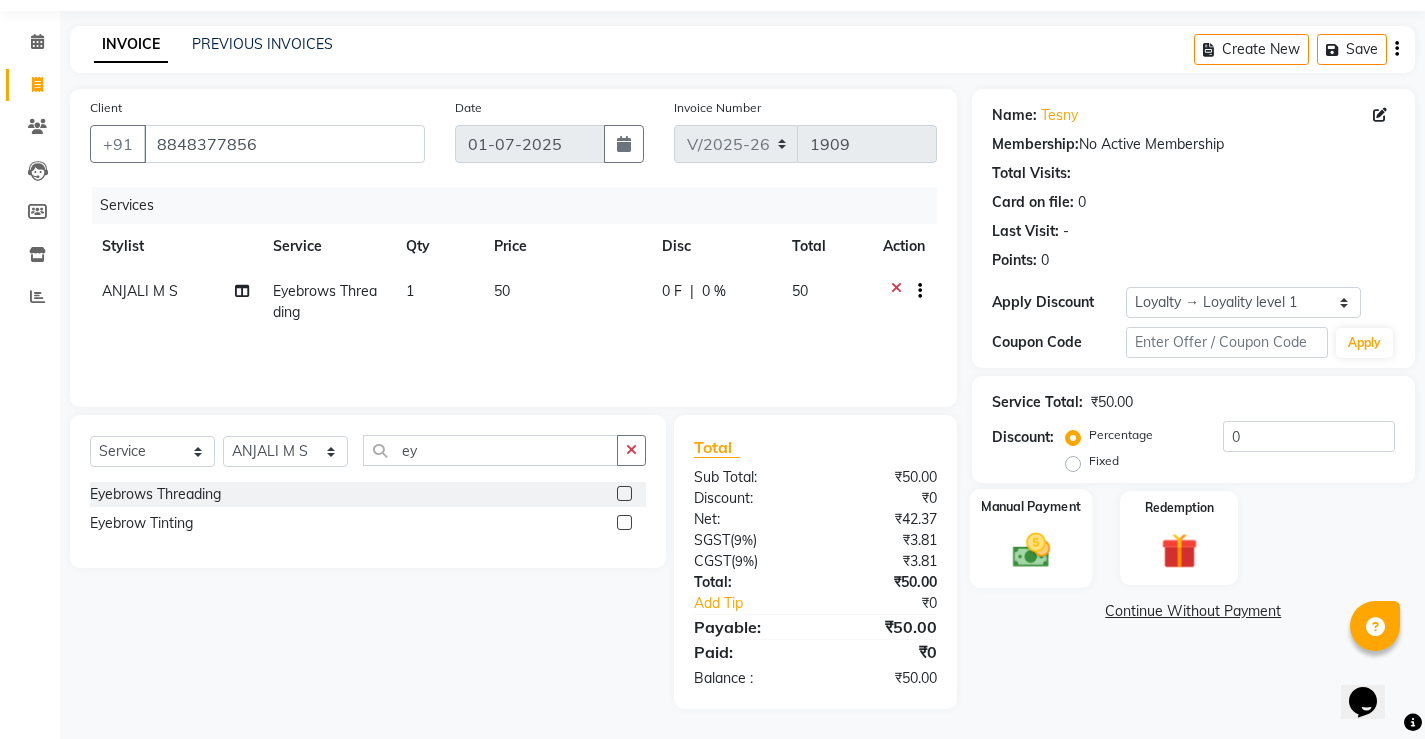 click 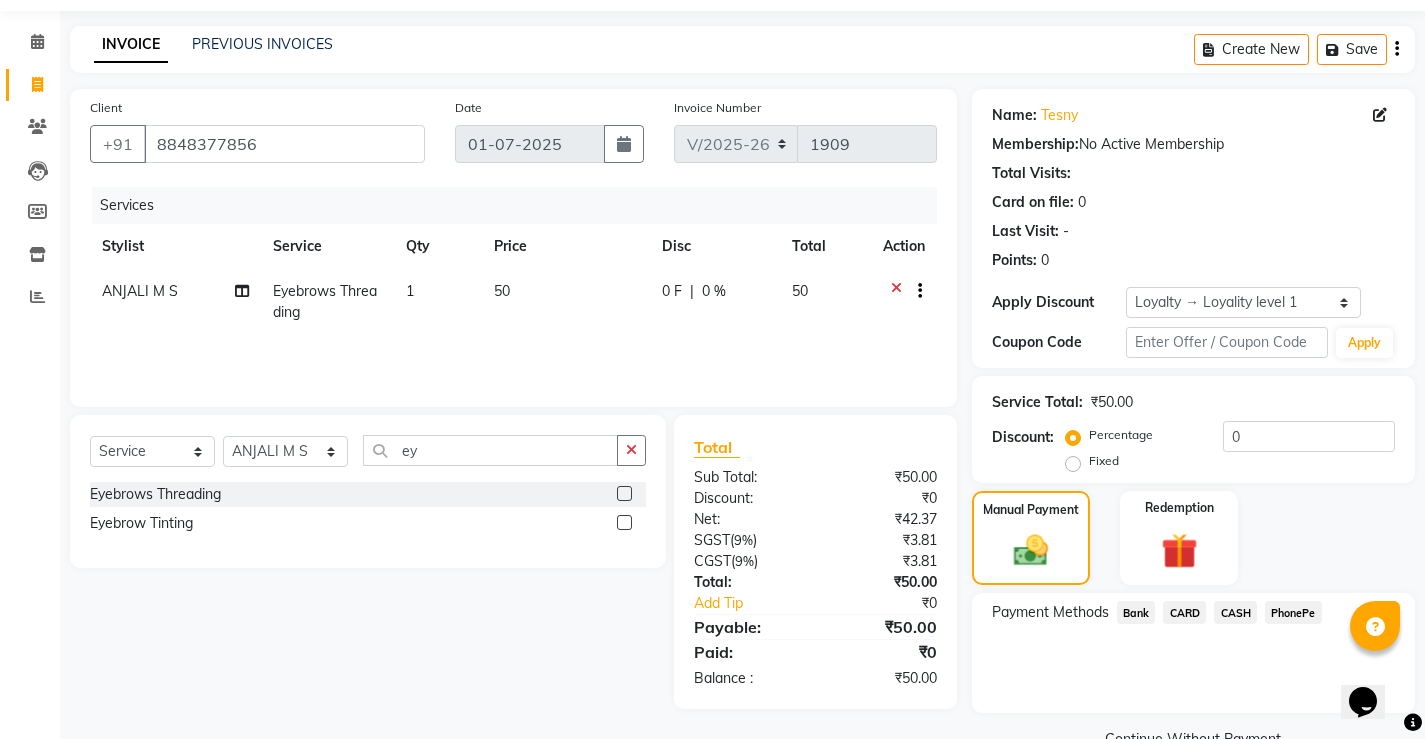 click on "CASH" 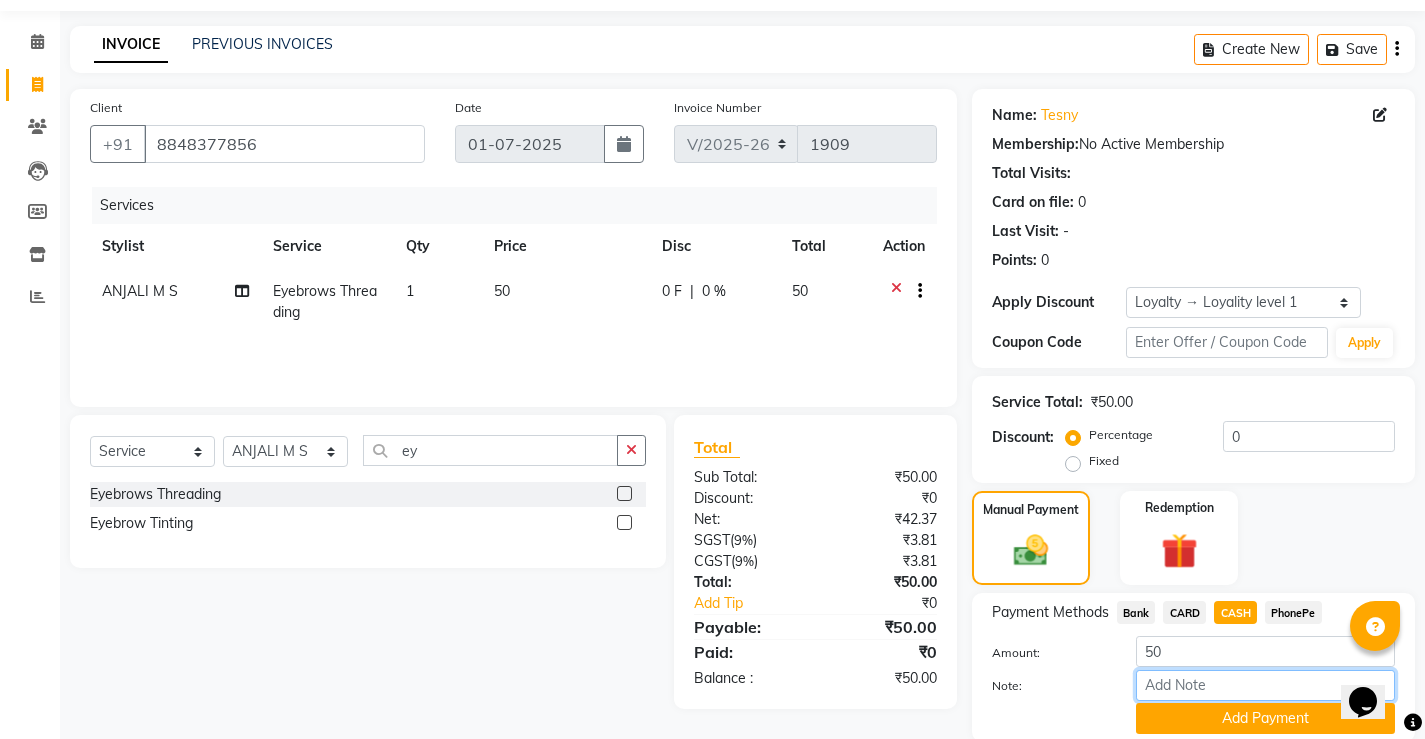 click on "Note:" at bounding box center [1265, 685] 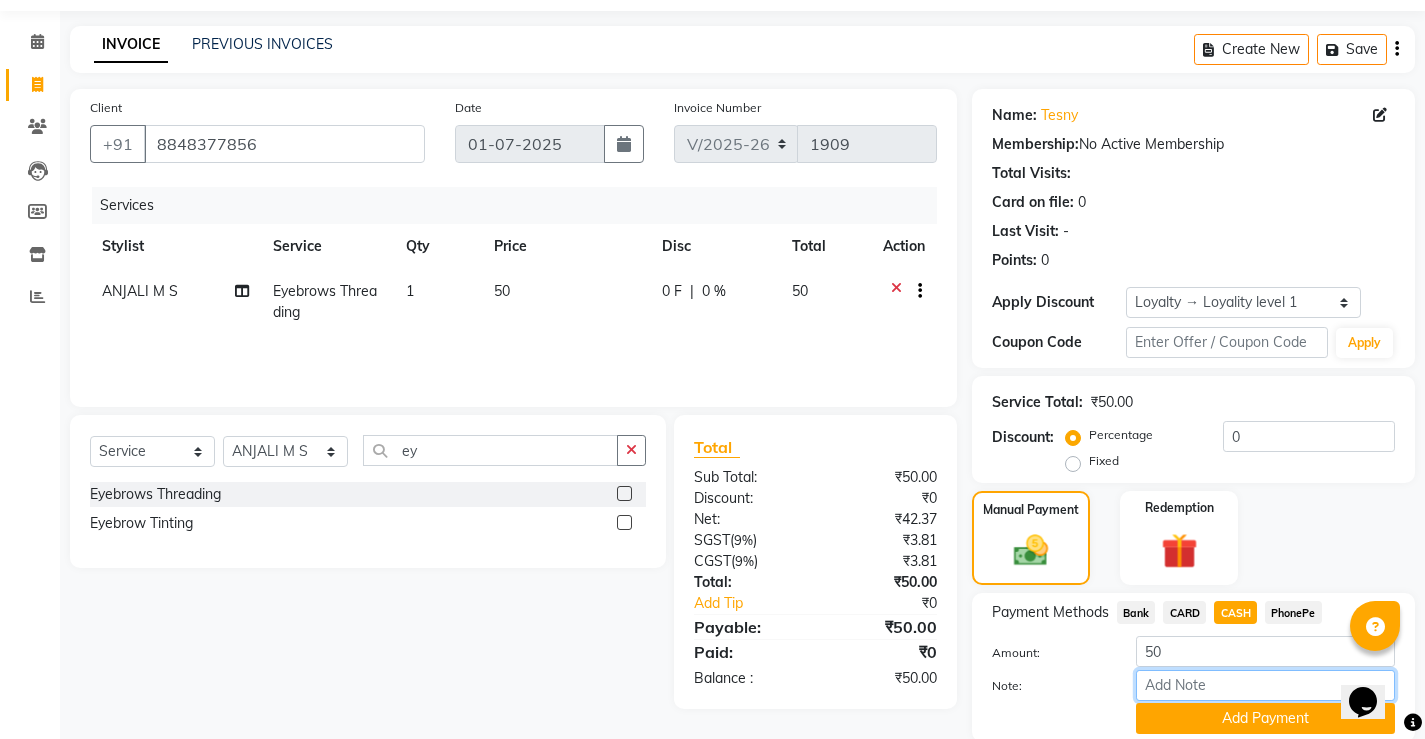 type on "[PERSON_NAME]" 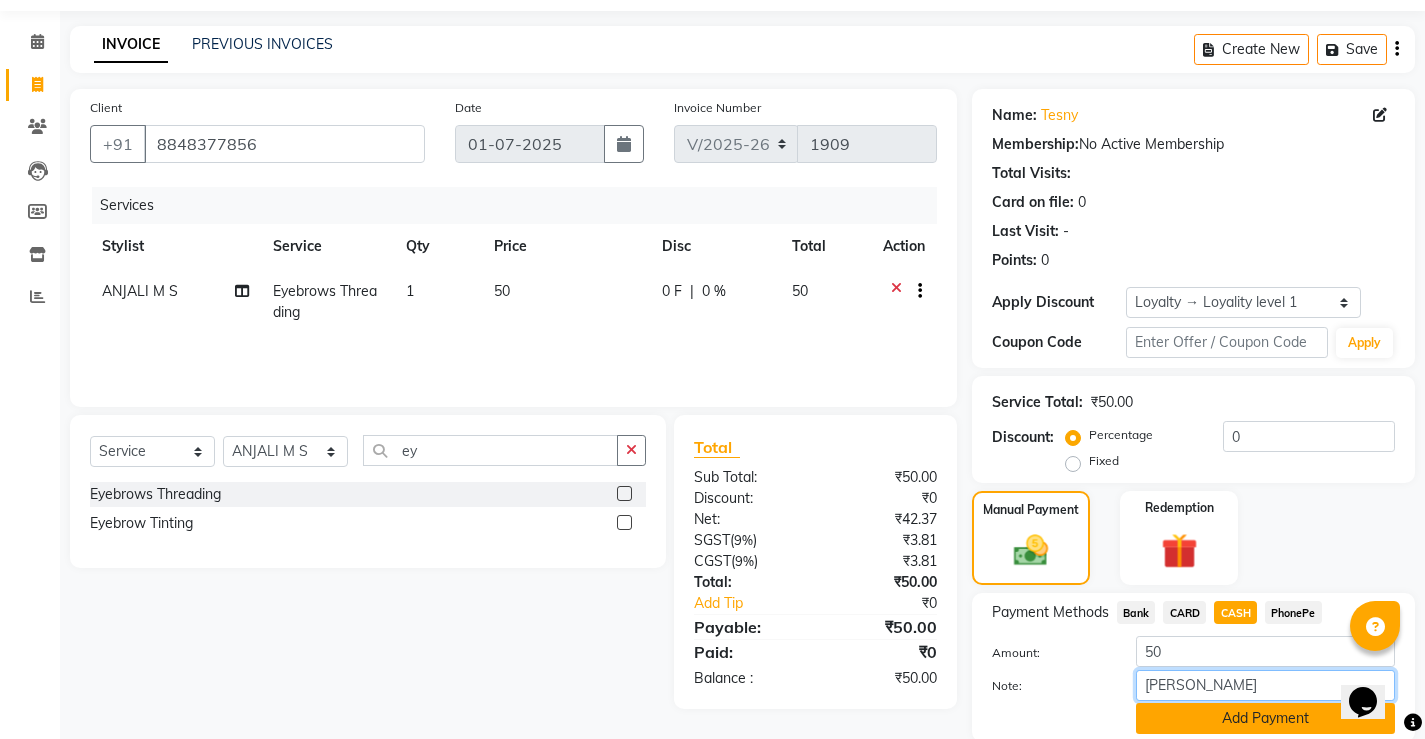 scroll, scrollTop: 135, scrollLeft: 0, axis: vertical 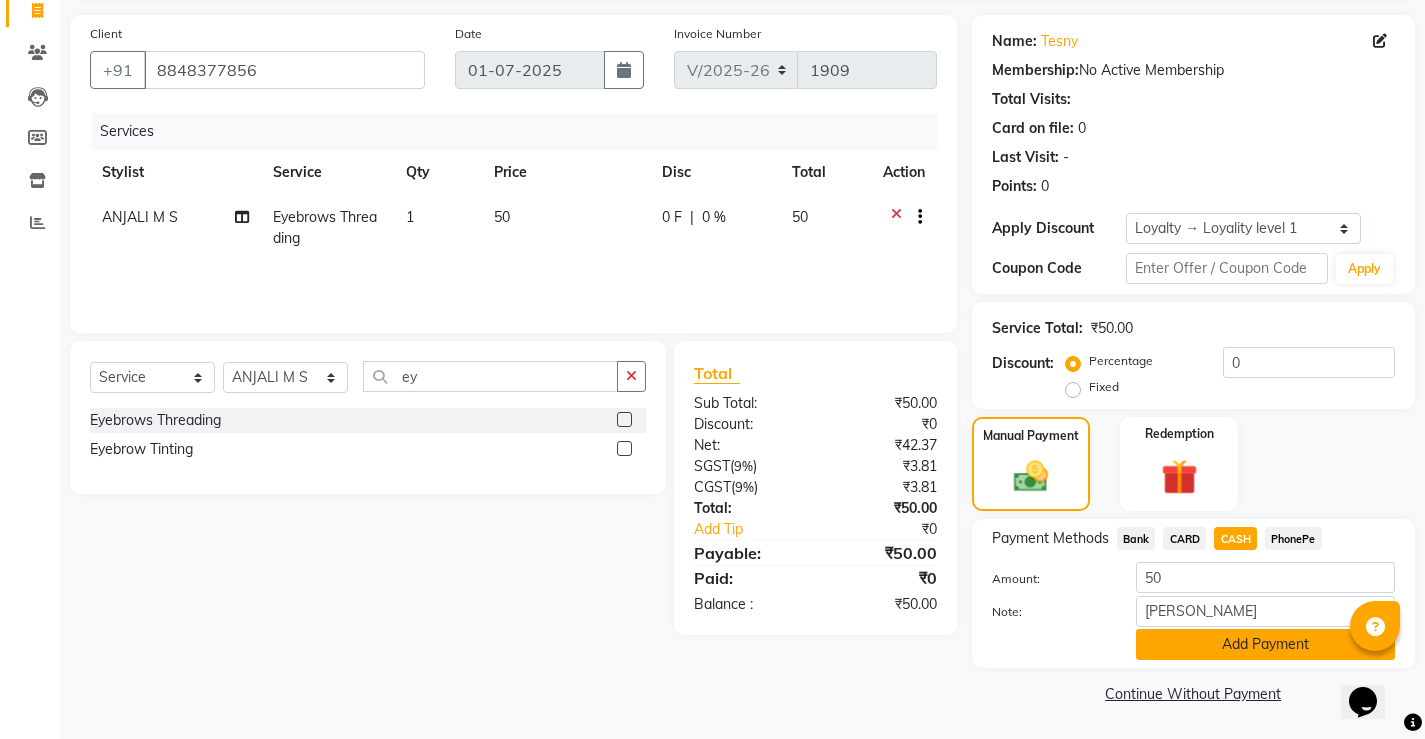 click on "Add Payment" 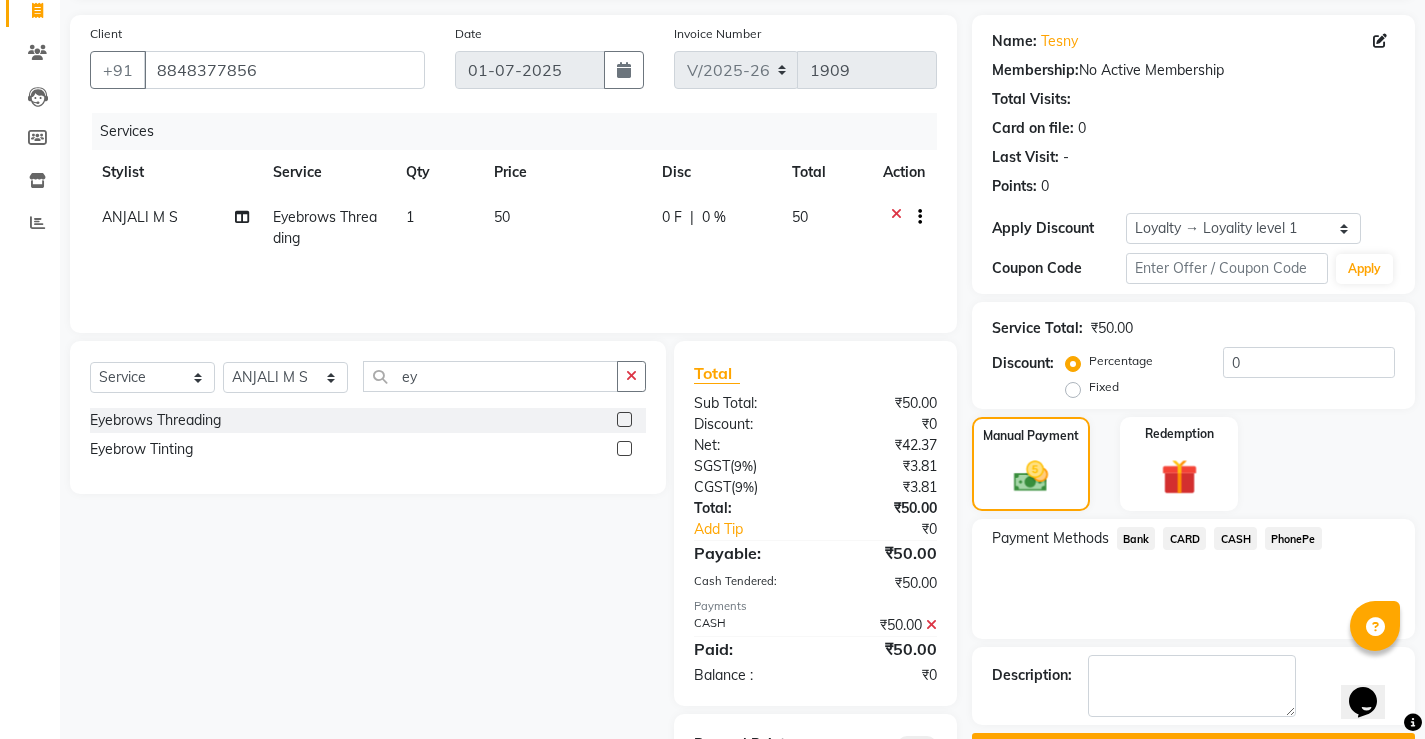 scroll, scrollTop: 231, scrollLeft: 0, axis: vertical 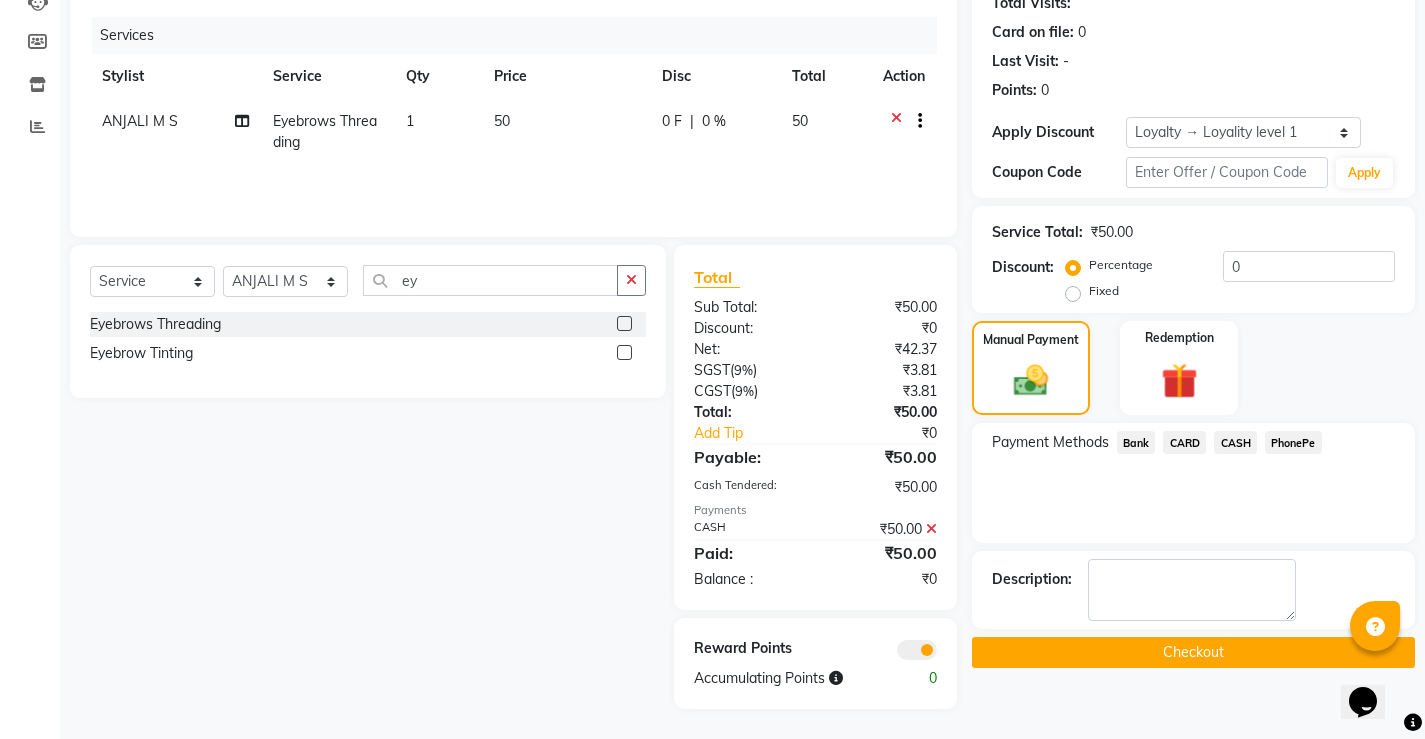 click on "Checkout" 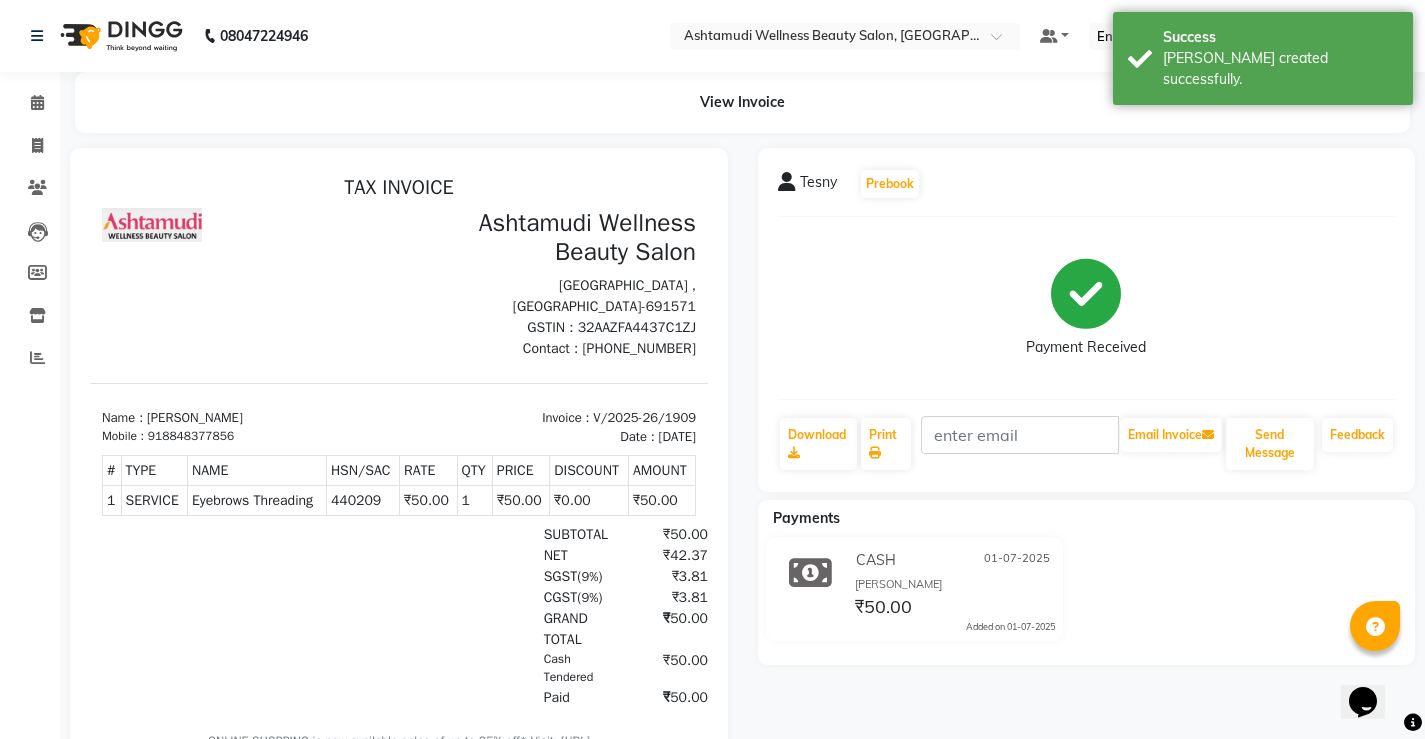 scroll, scrollTop: 0, scrollLeft: 0, axis: both 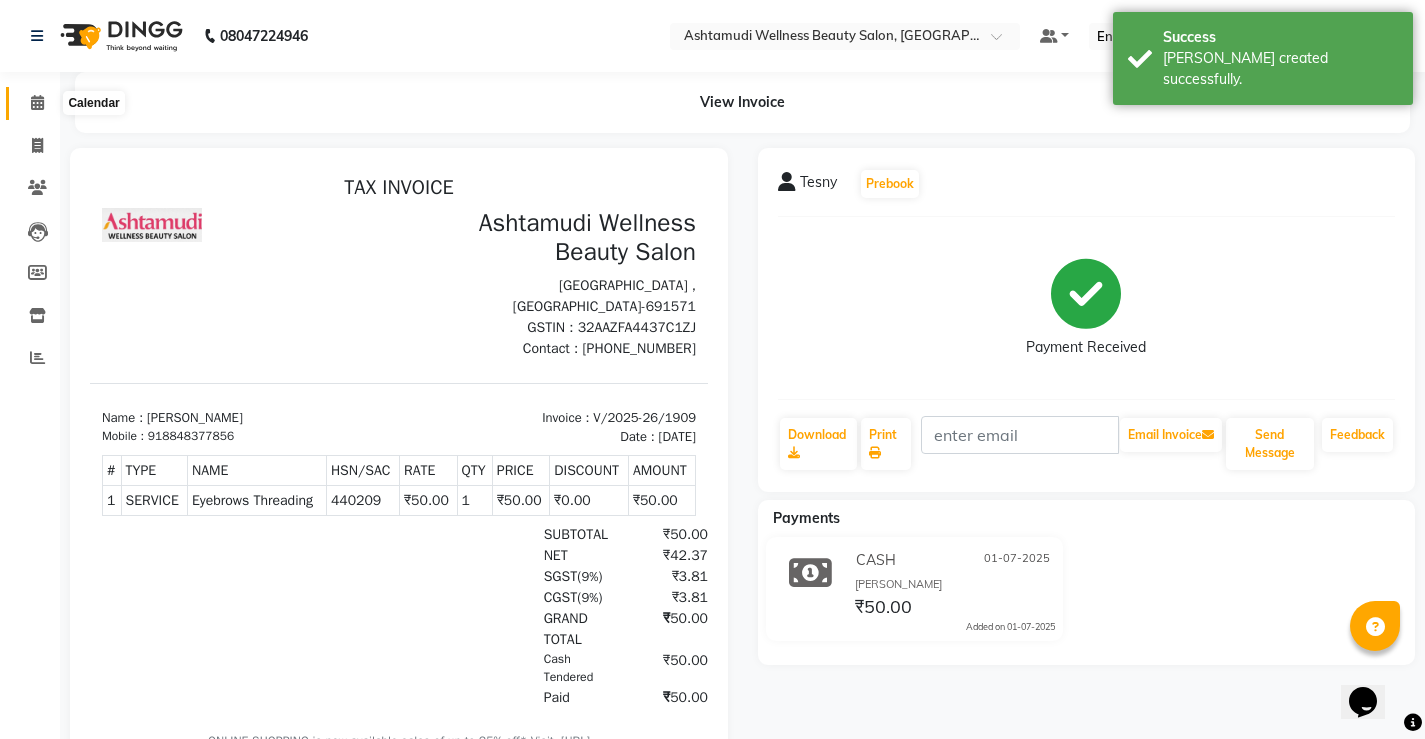 click 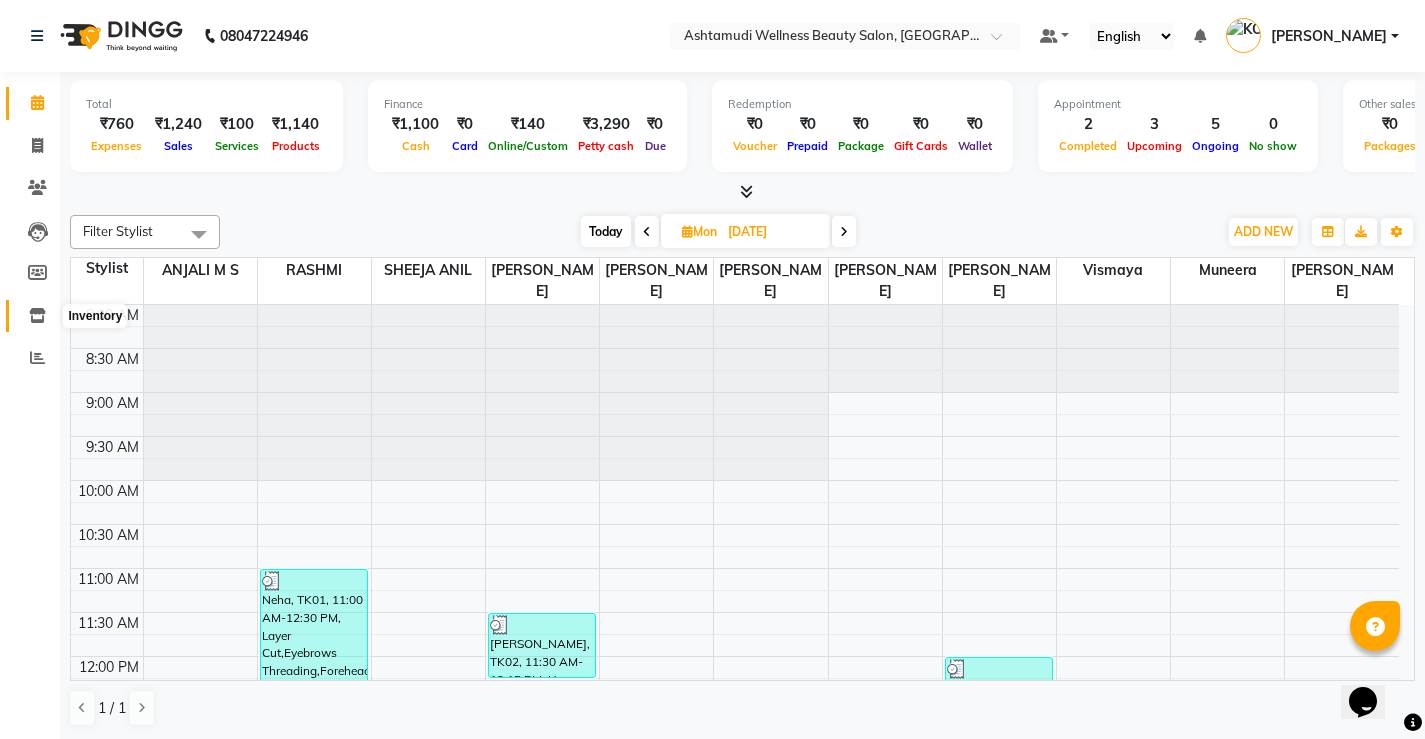 click 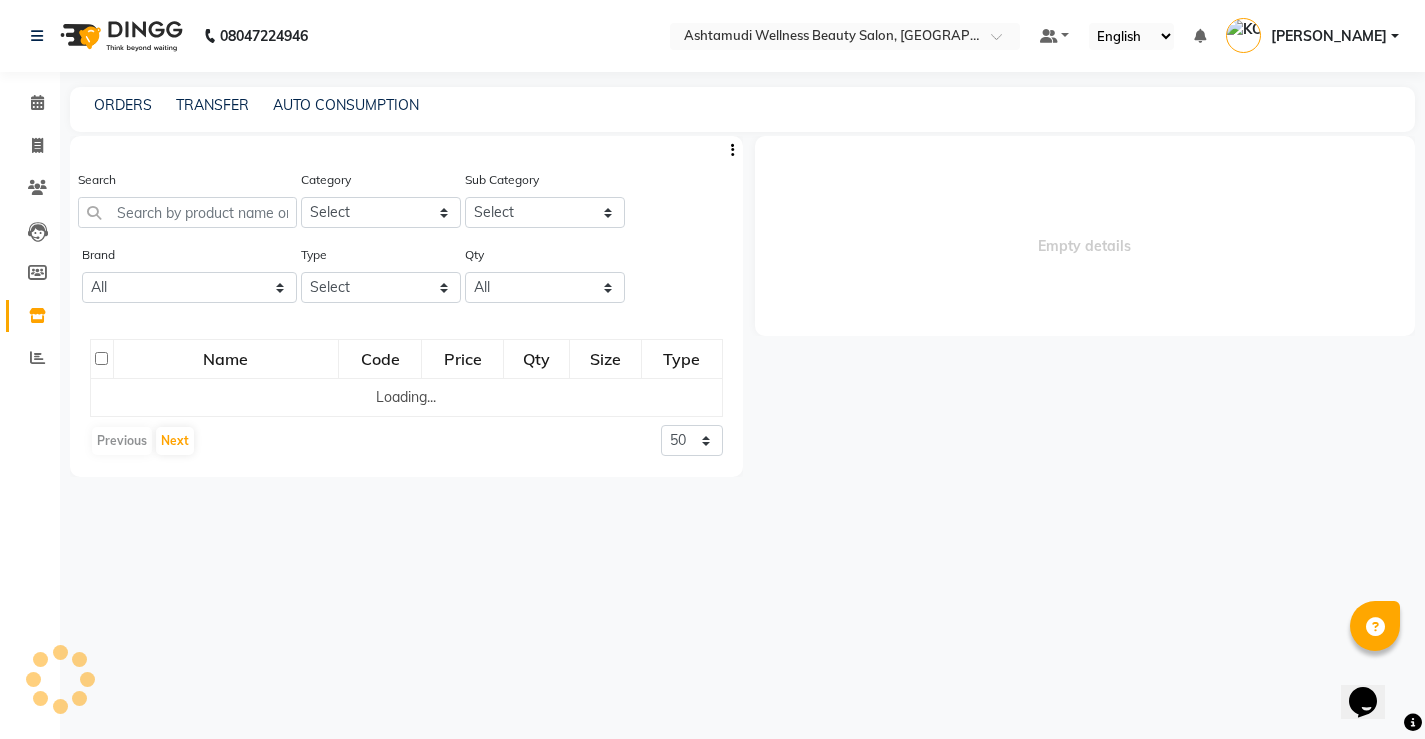 select 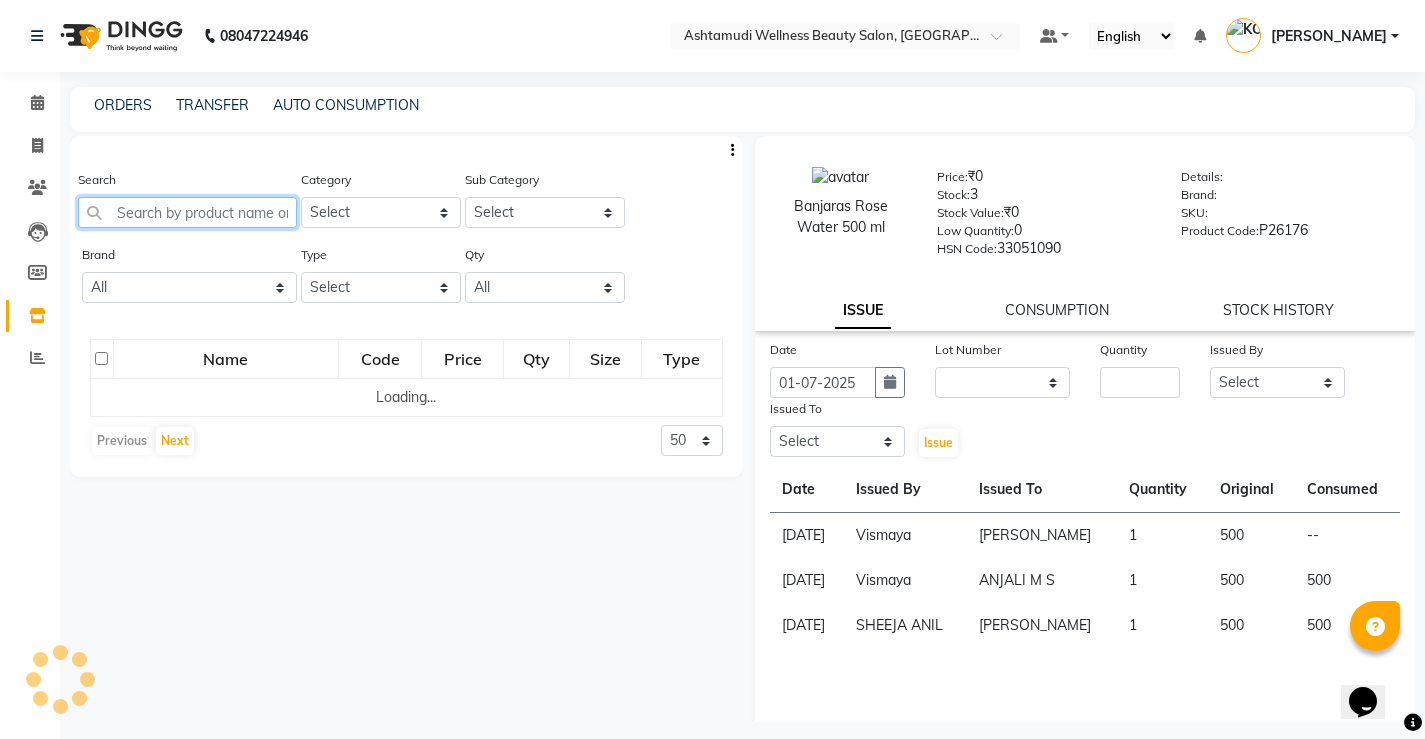 click 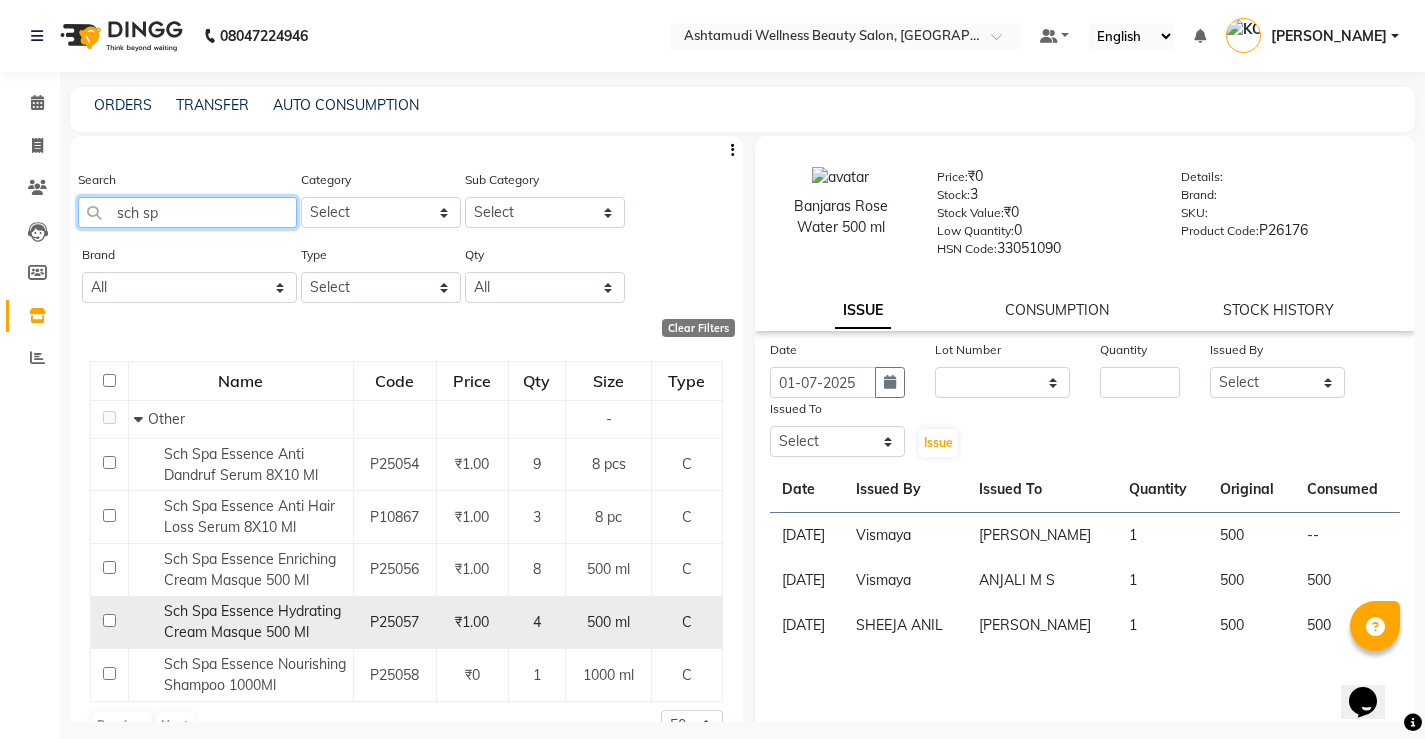 type on "sch sp" 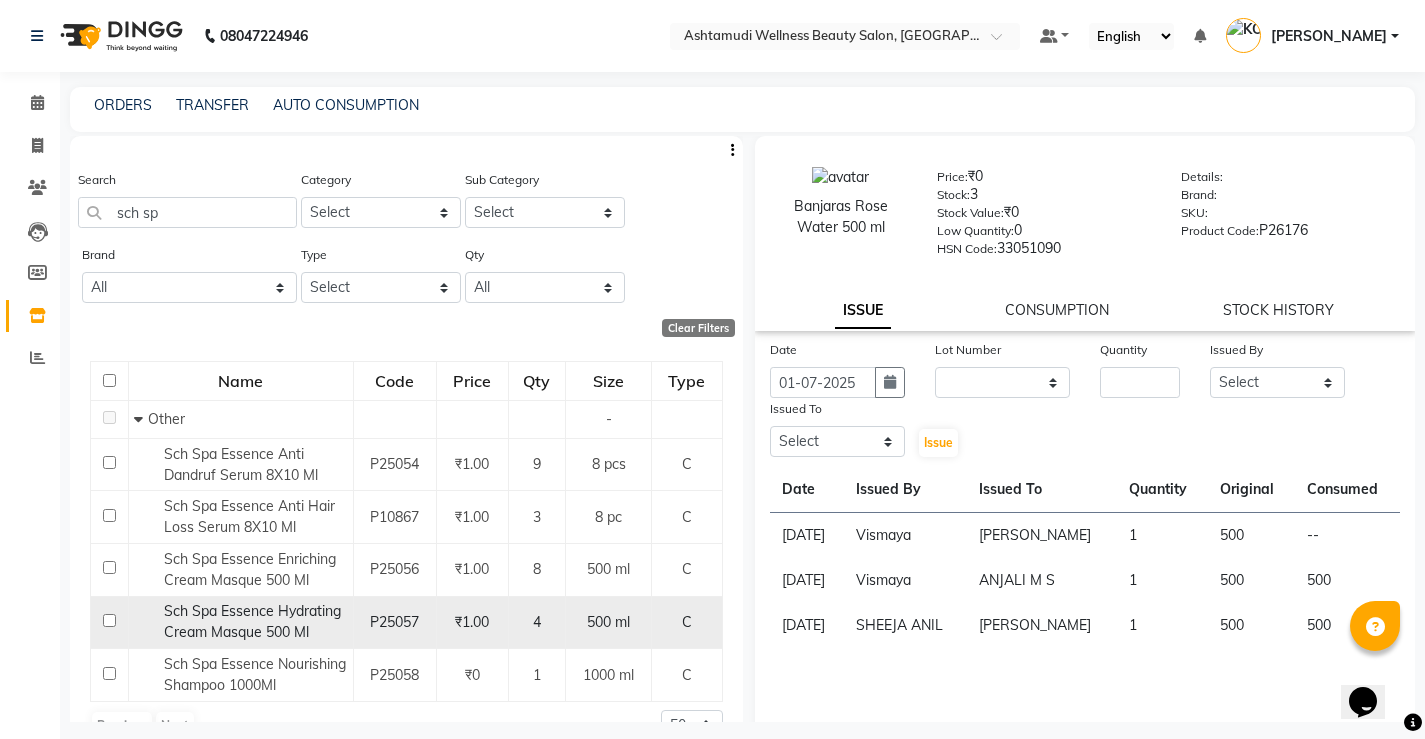 drag, startPoint x: 172, startPoint y: 610, endPoint x: 663, endPoint y: 619, distance: 491.0825 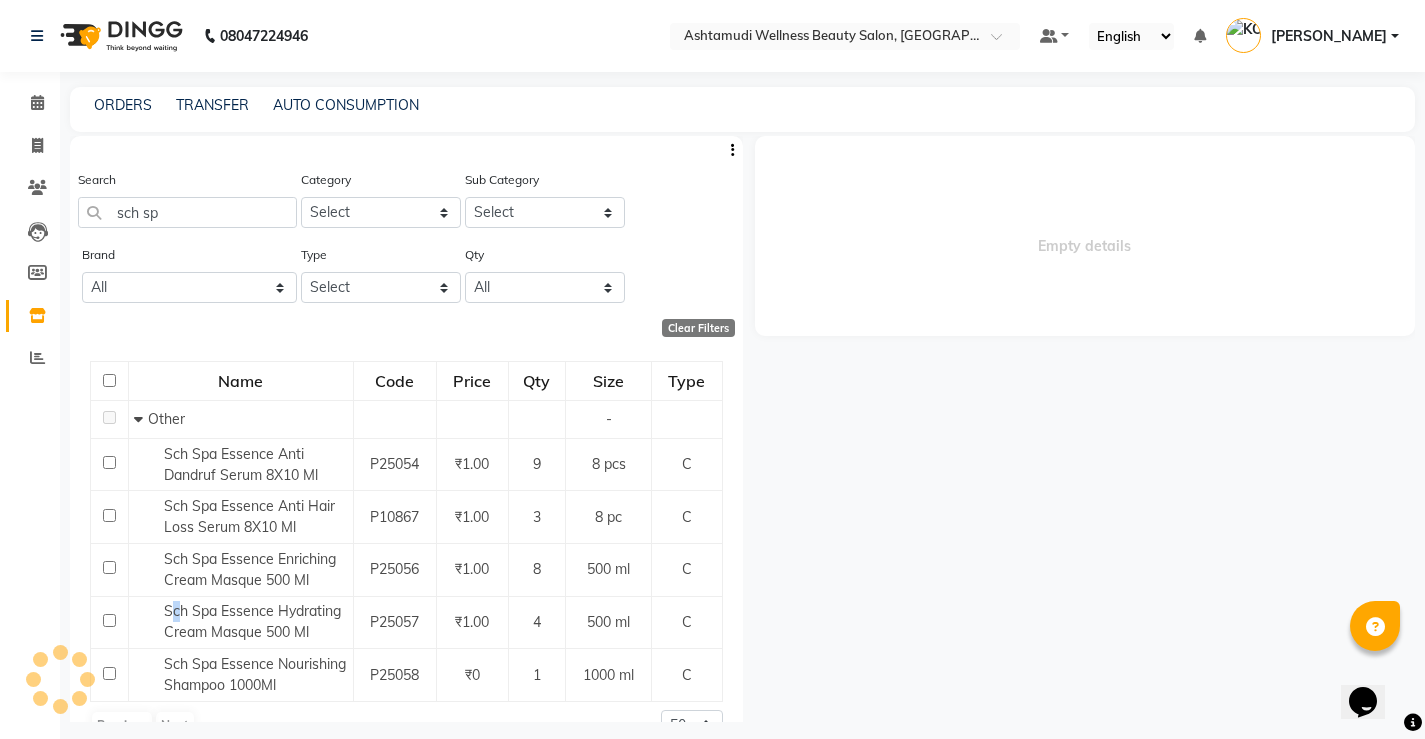 select 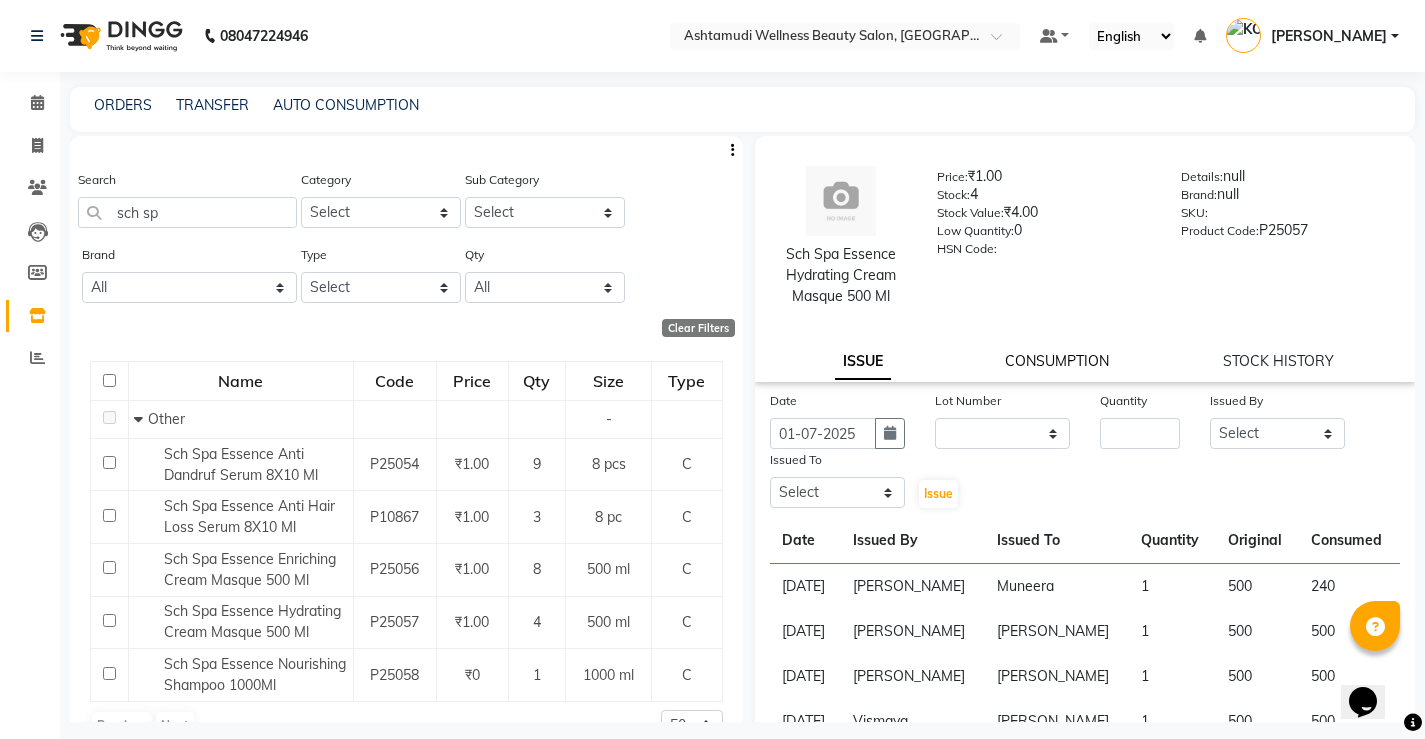 click on "CONSUMPTION" 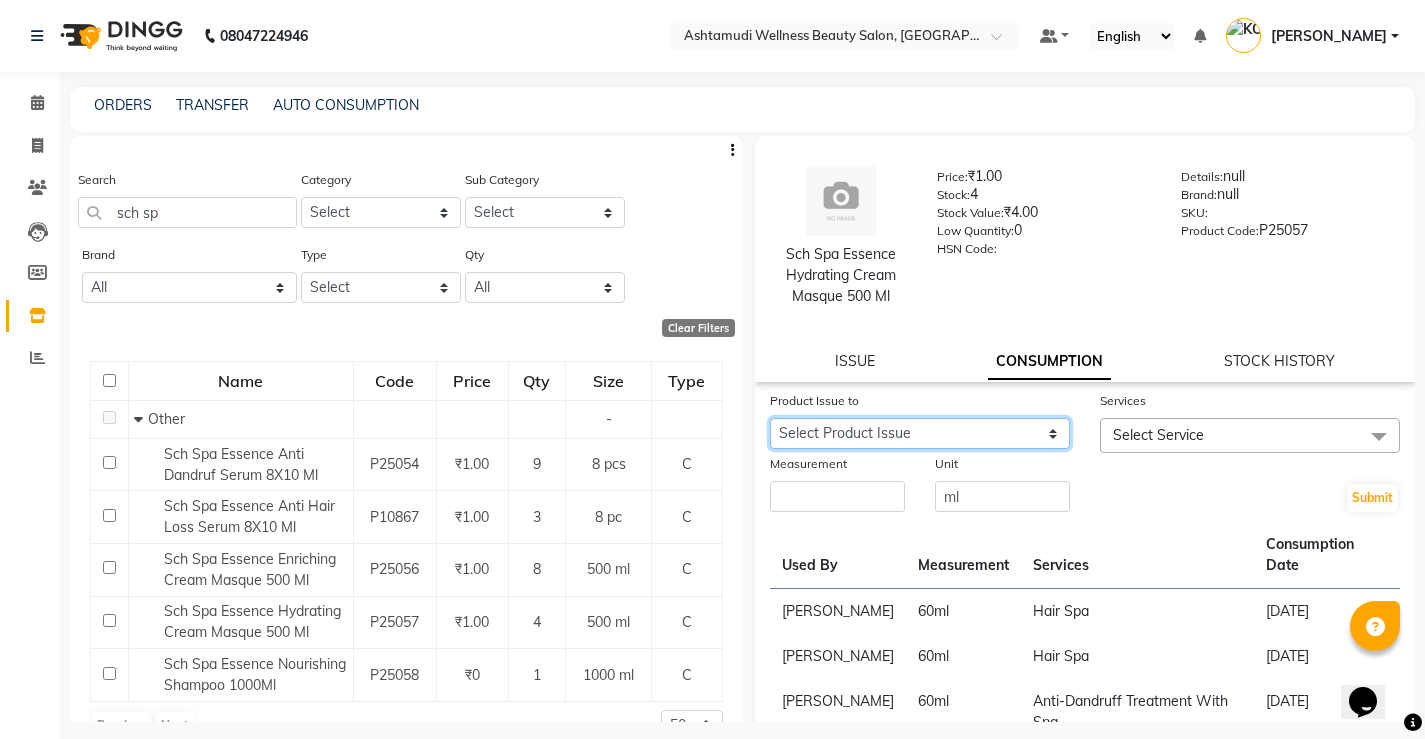 click on "Select Product Issue 2025-06-29, Issued to: Muneera, Balance: 260" 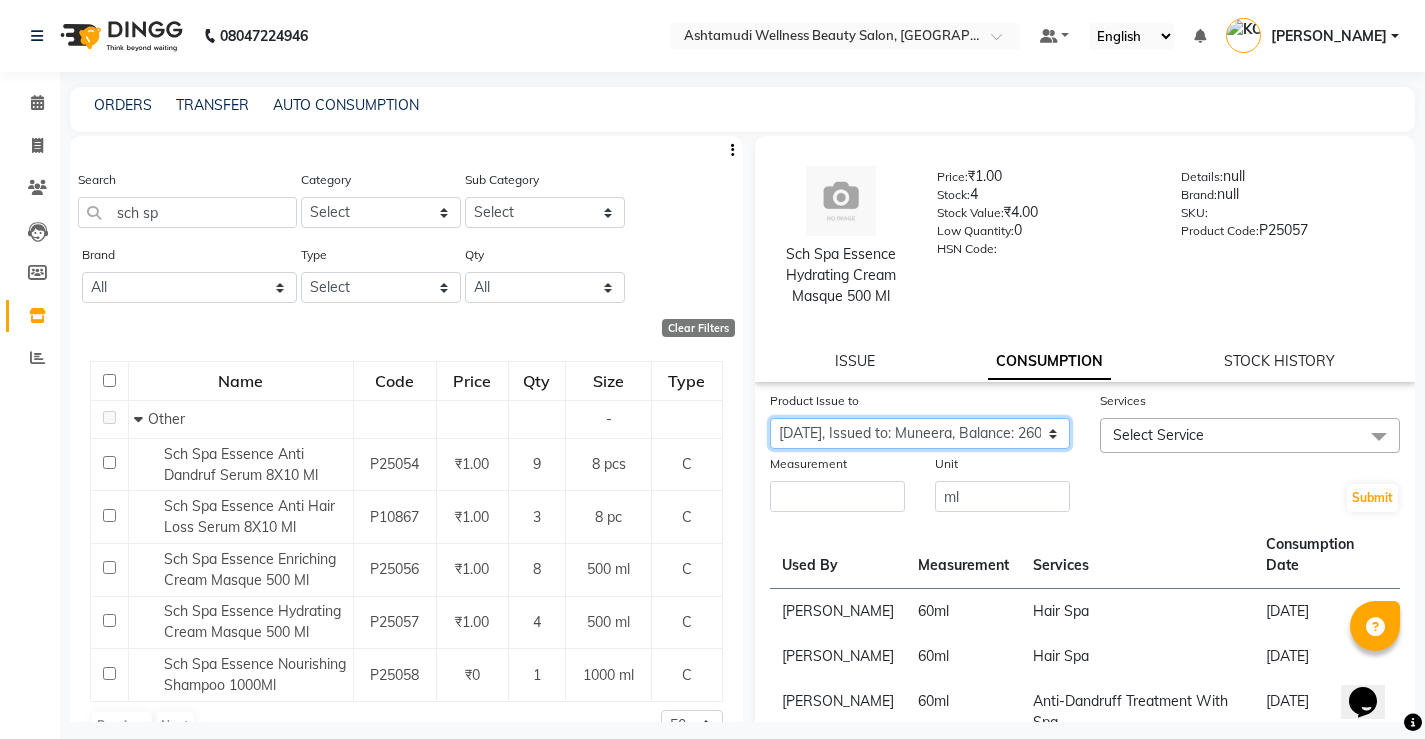 click on "Select Product Issue 2025-06-29, Issued to: Muneera, Balance: 260" 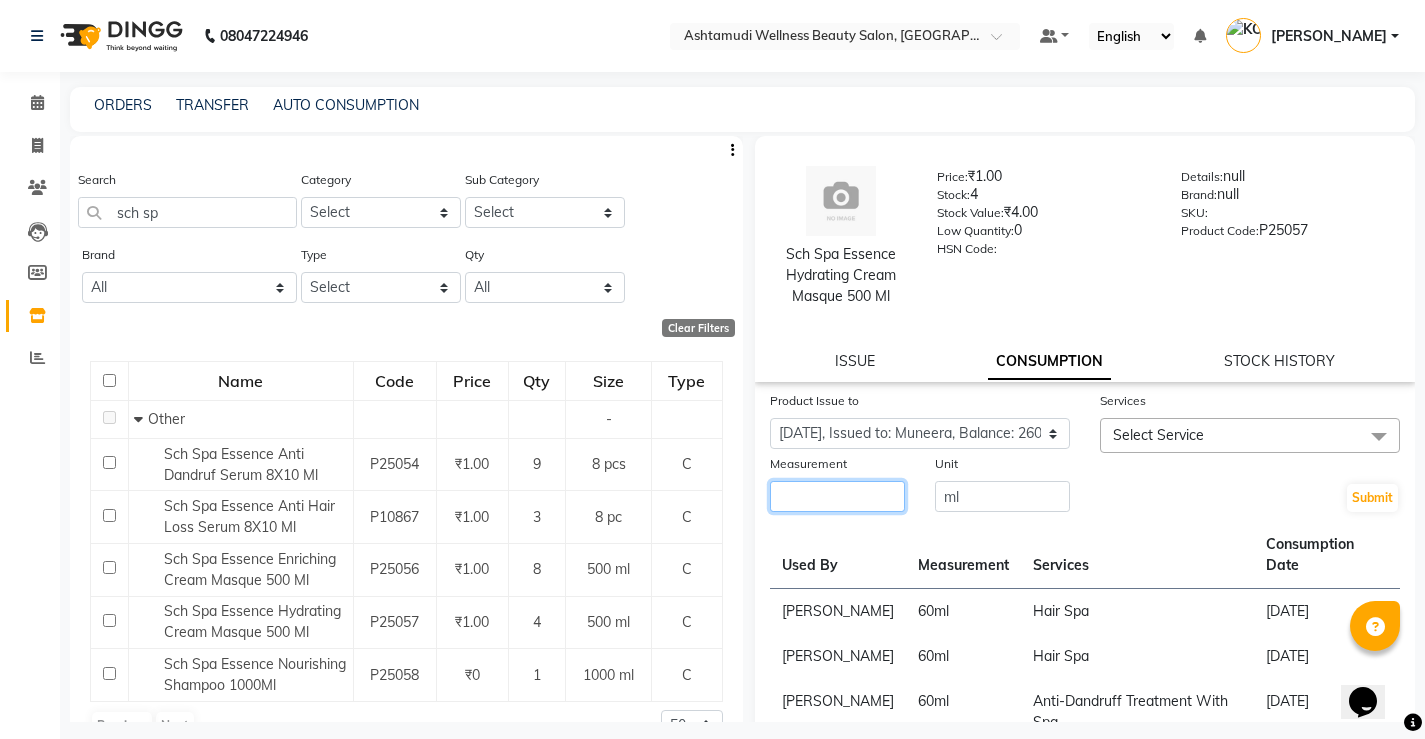 click 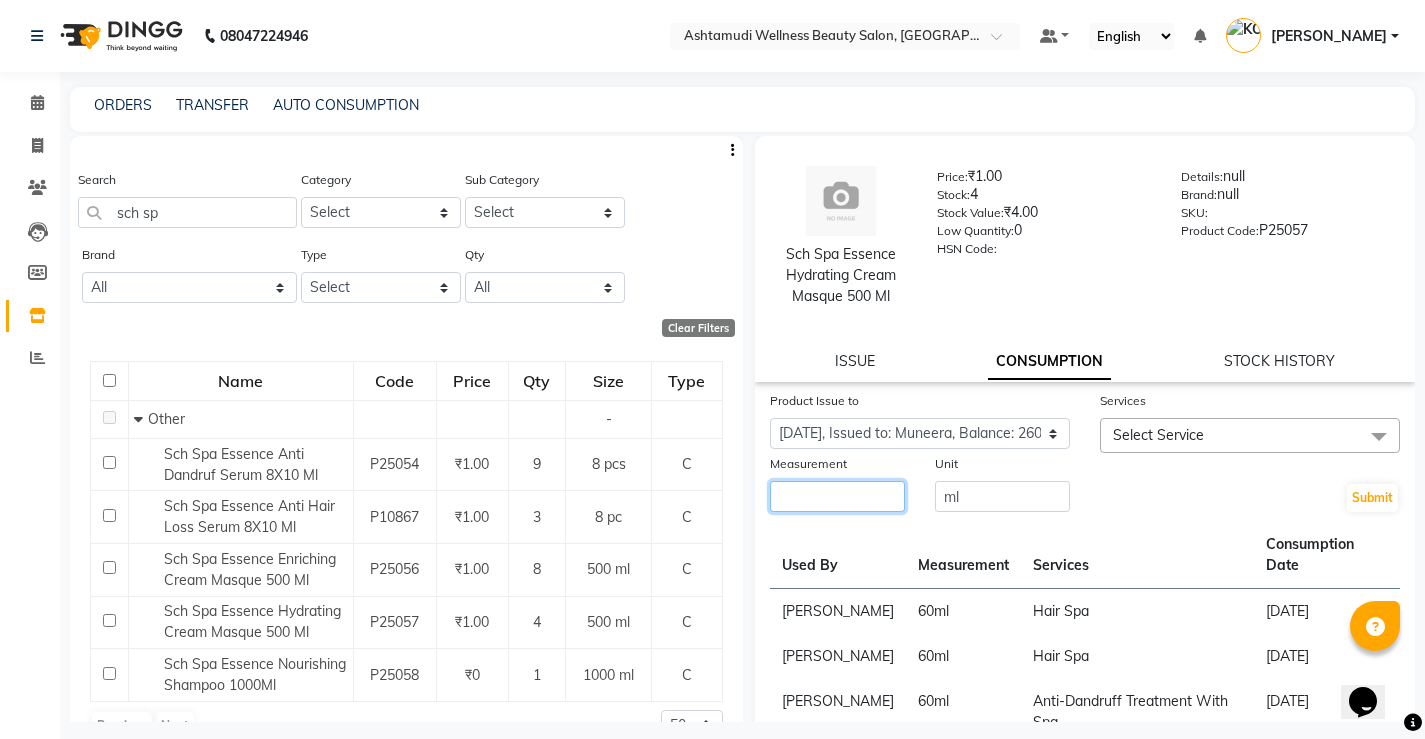 click 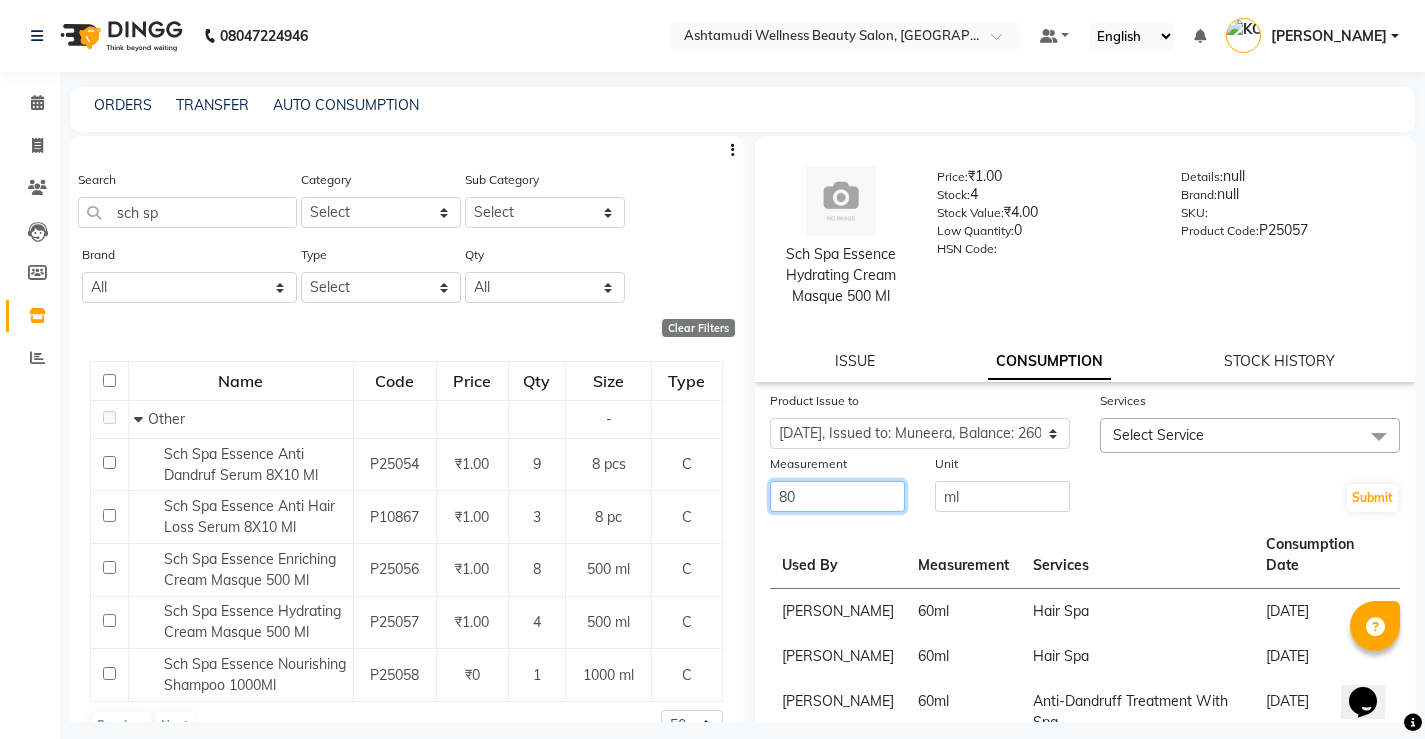 type on "80" 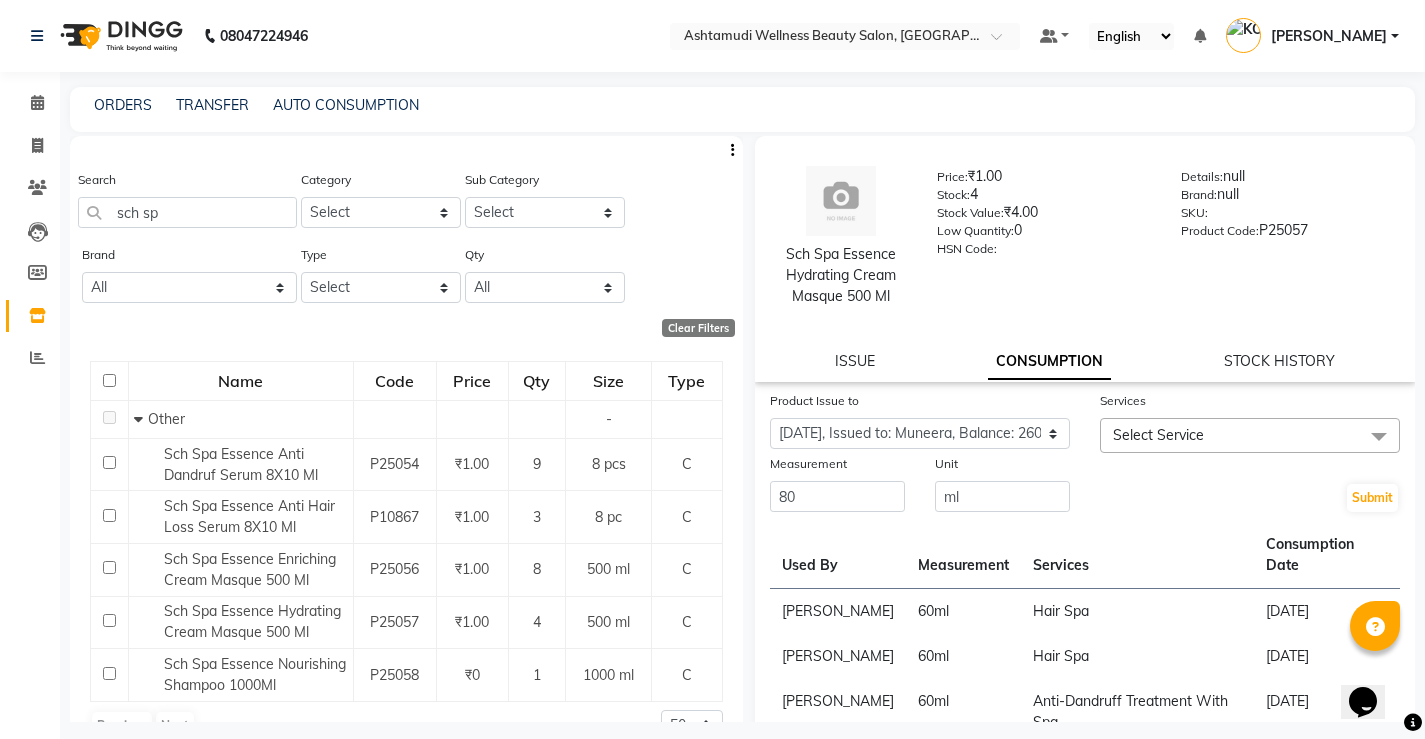 click on "Select Service" 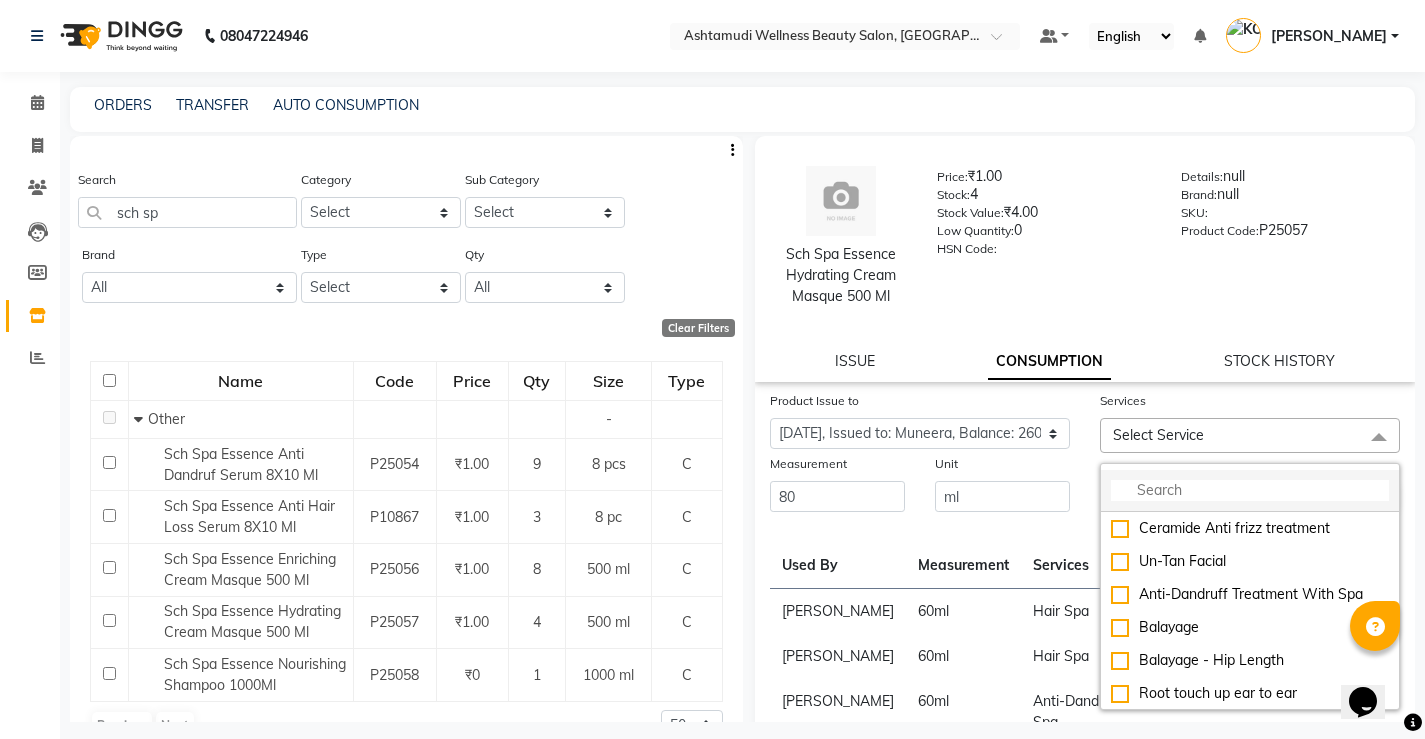click 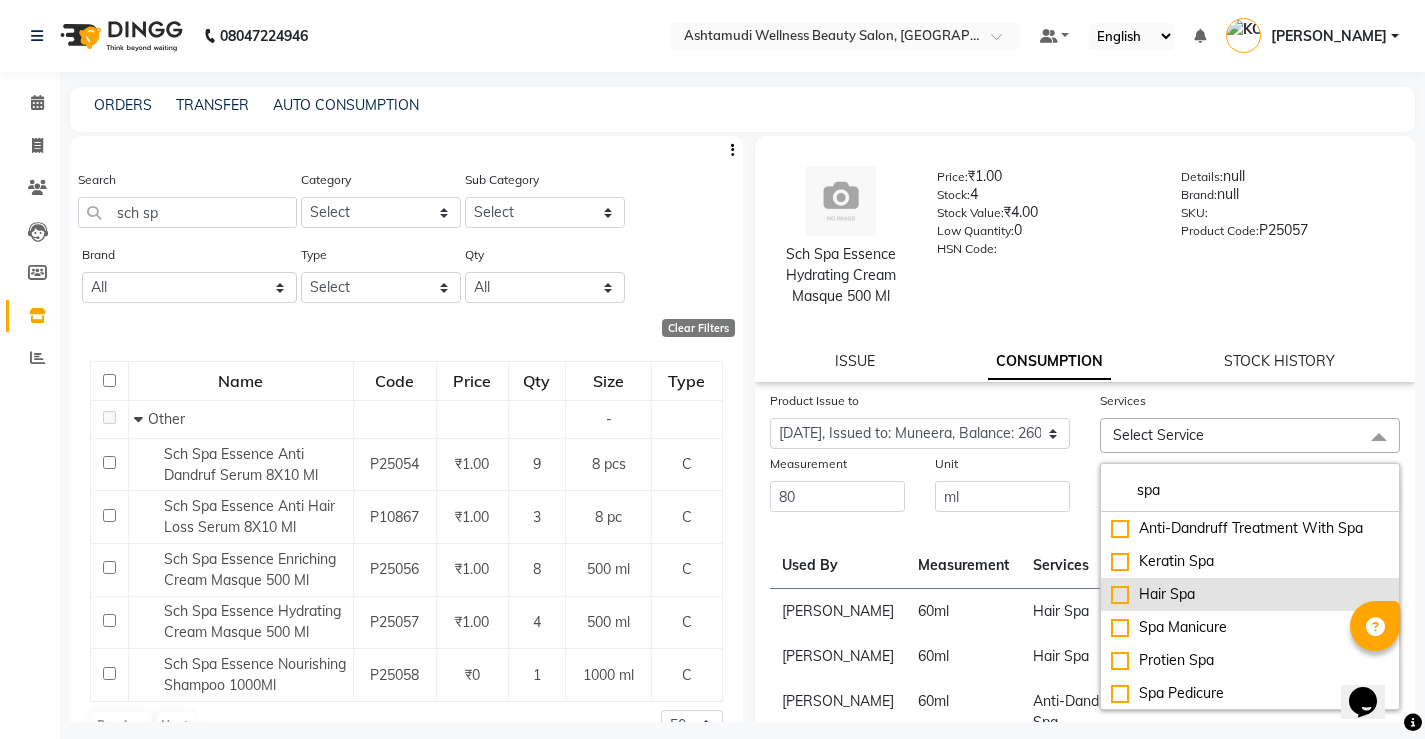 type on "spa" 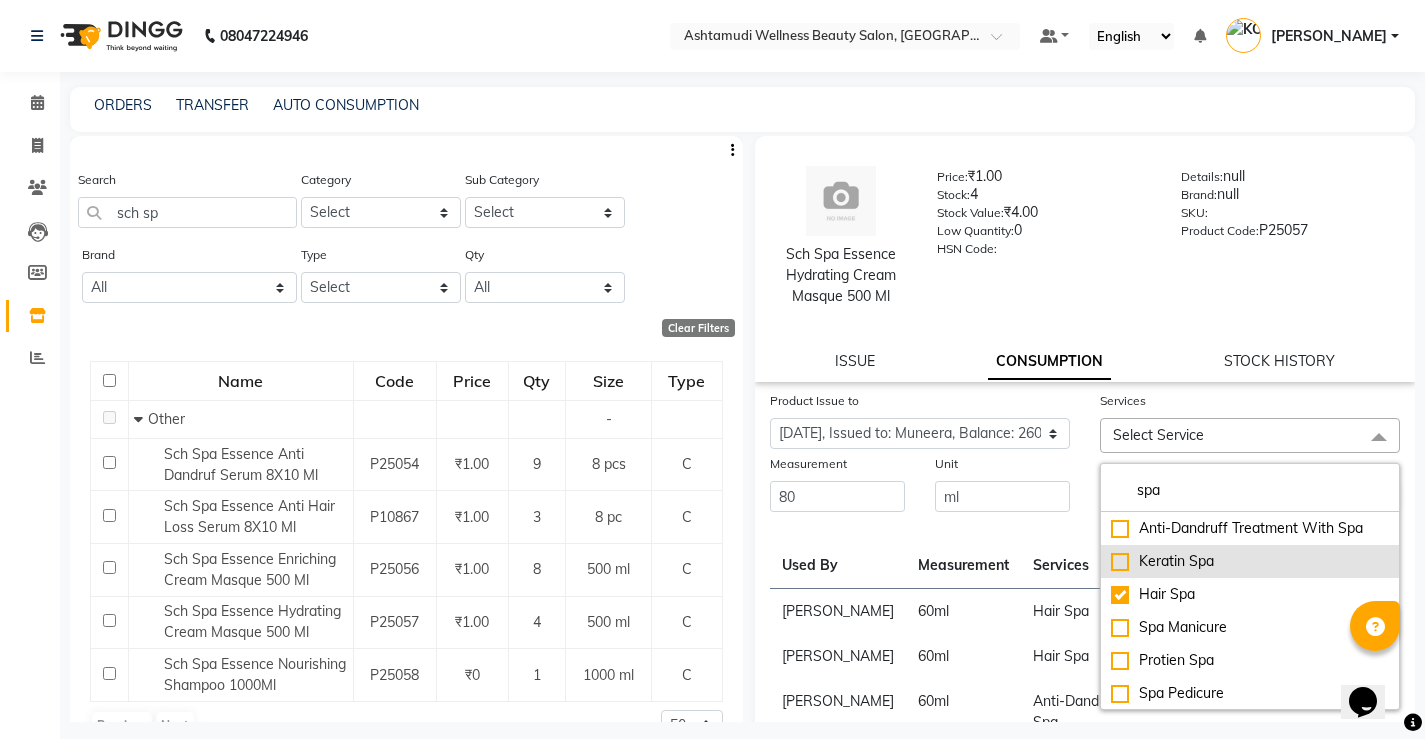 checkbox on "true" 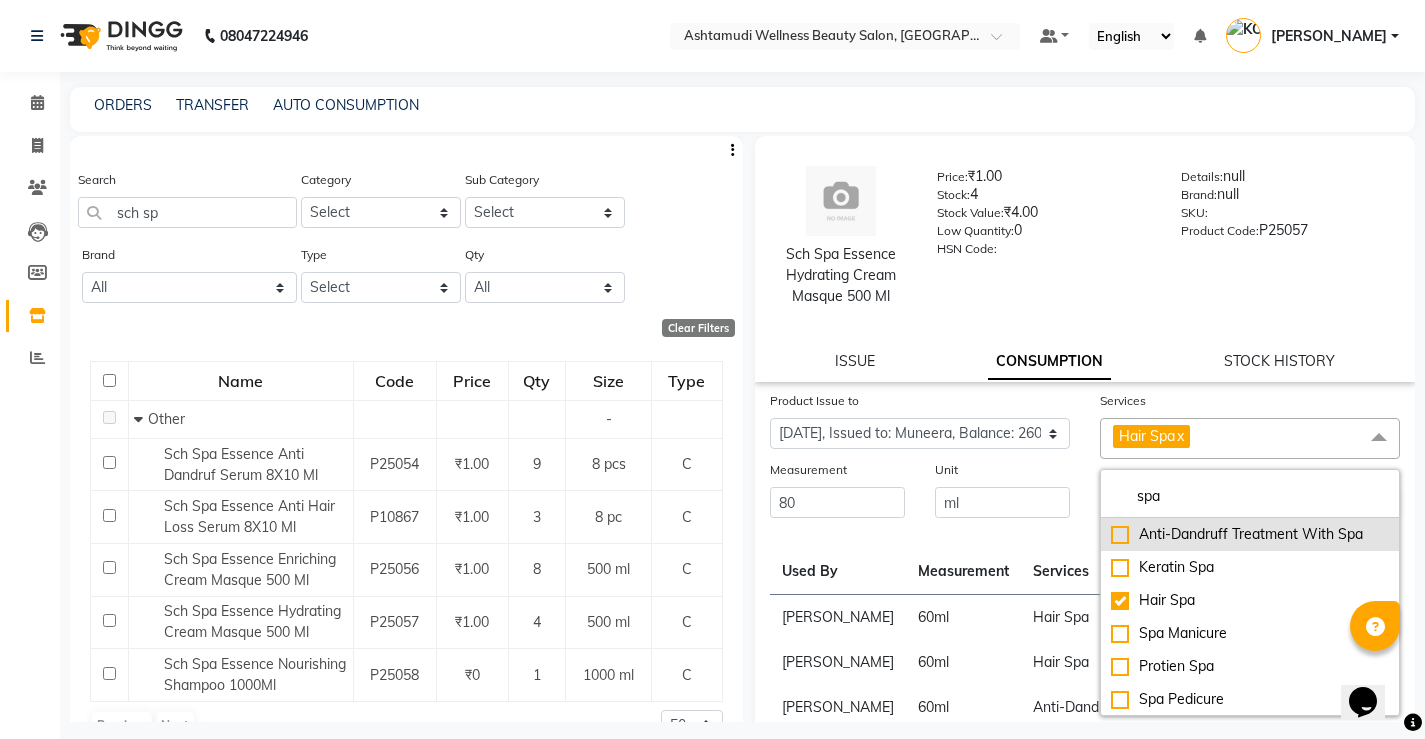 click on "Anti-Dandruff Treatment With Spa" 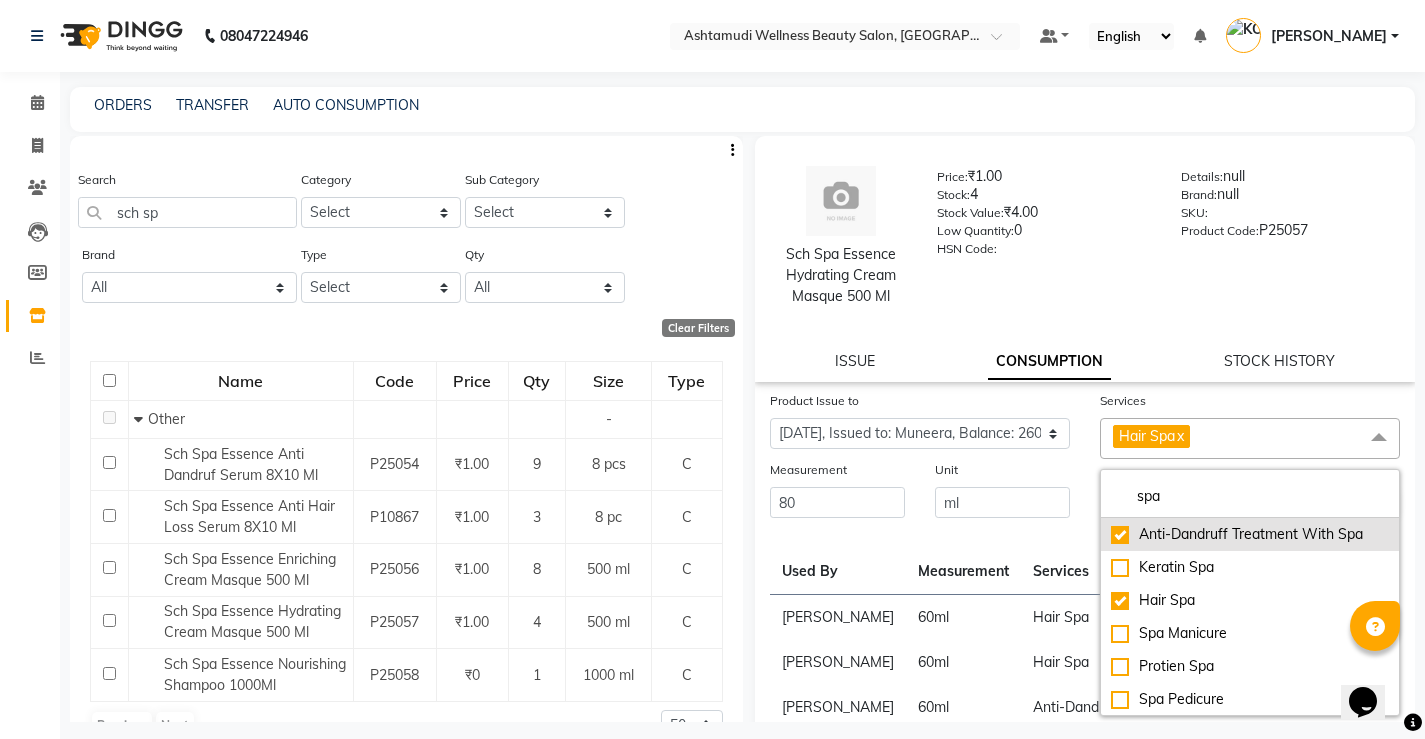 checkbox on "true" 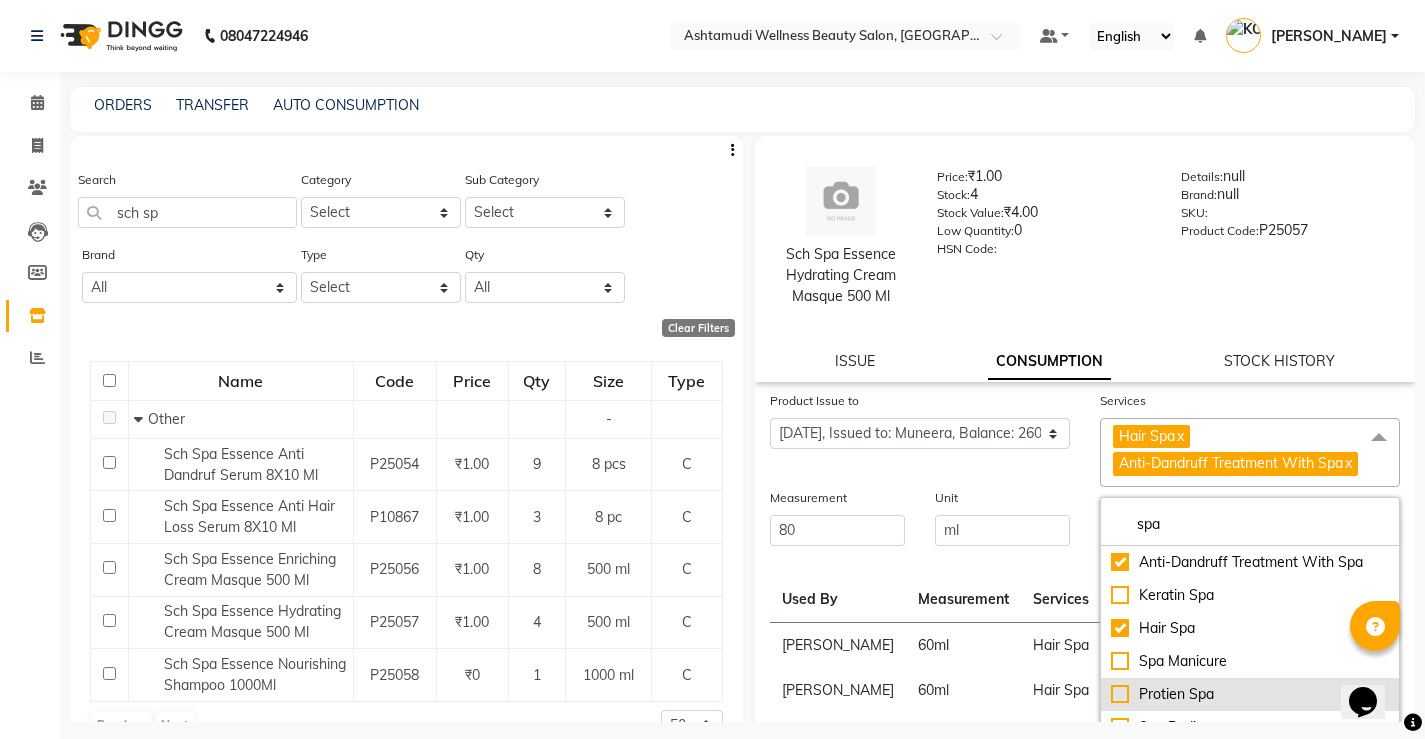 drag, startPoint x: 1112, startPoint y: 713, endPoint x: 1106, endPoint y: 585, distance: 128.14055 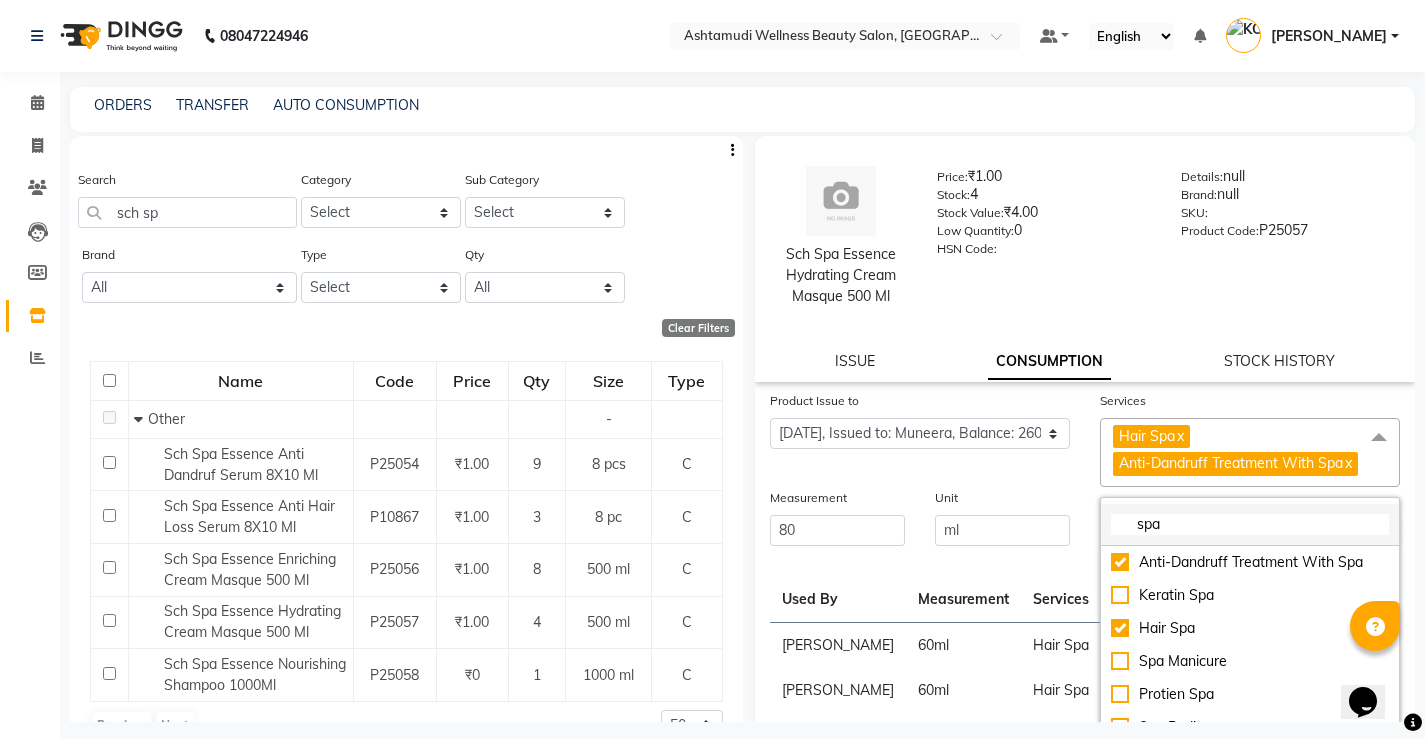 click on "Protien Spa" 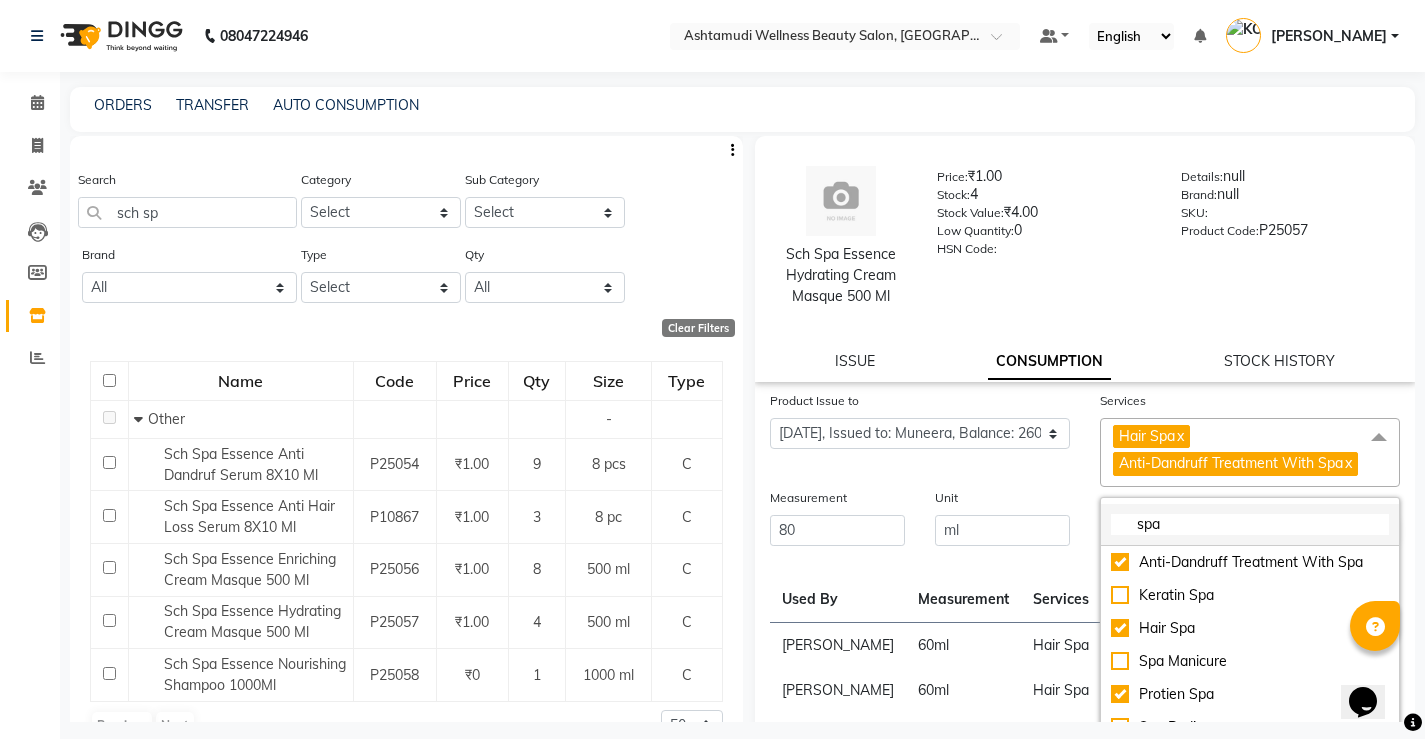 checkbox on "true" 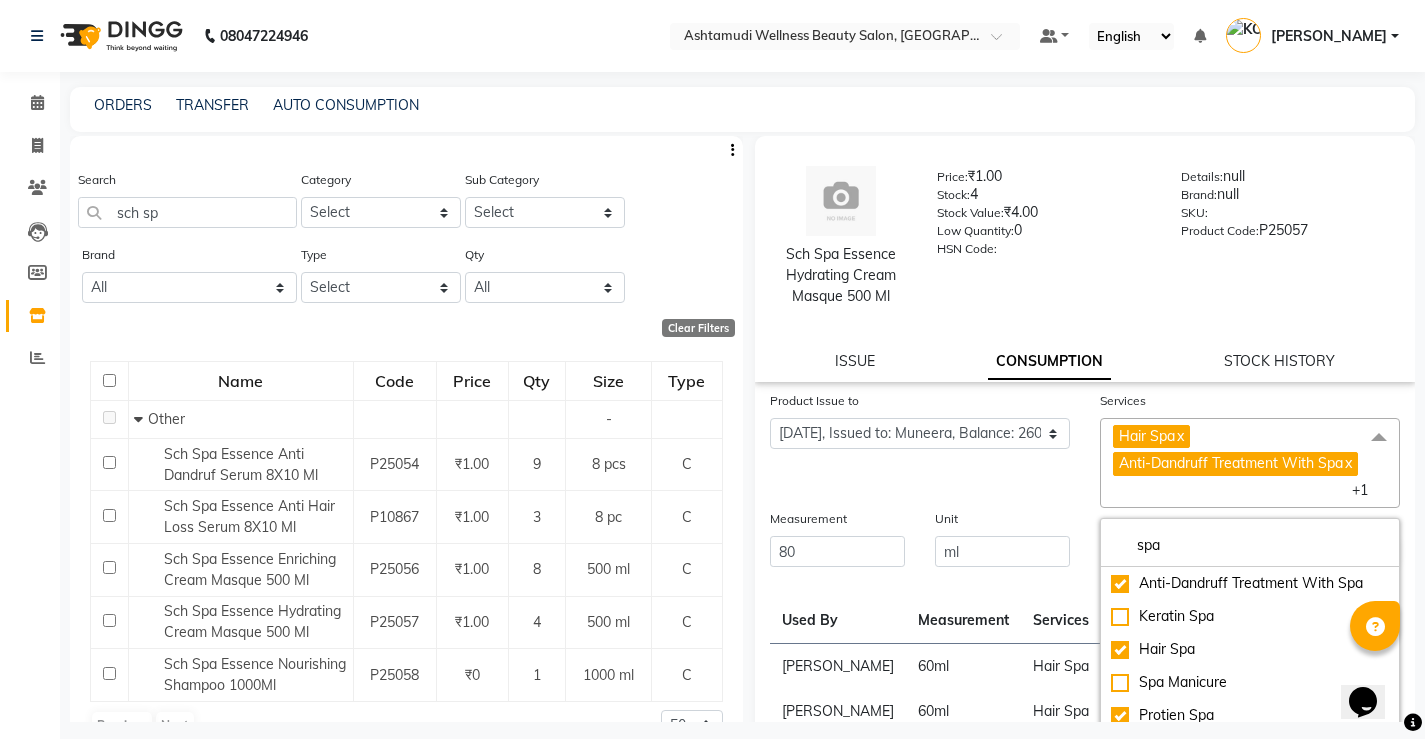 click on "Product Issue to Select Product Issue 2025-06-29, Issued to: Muneera, Balance: 260" 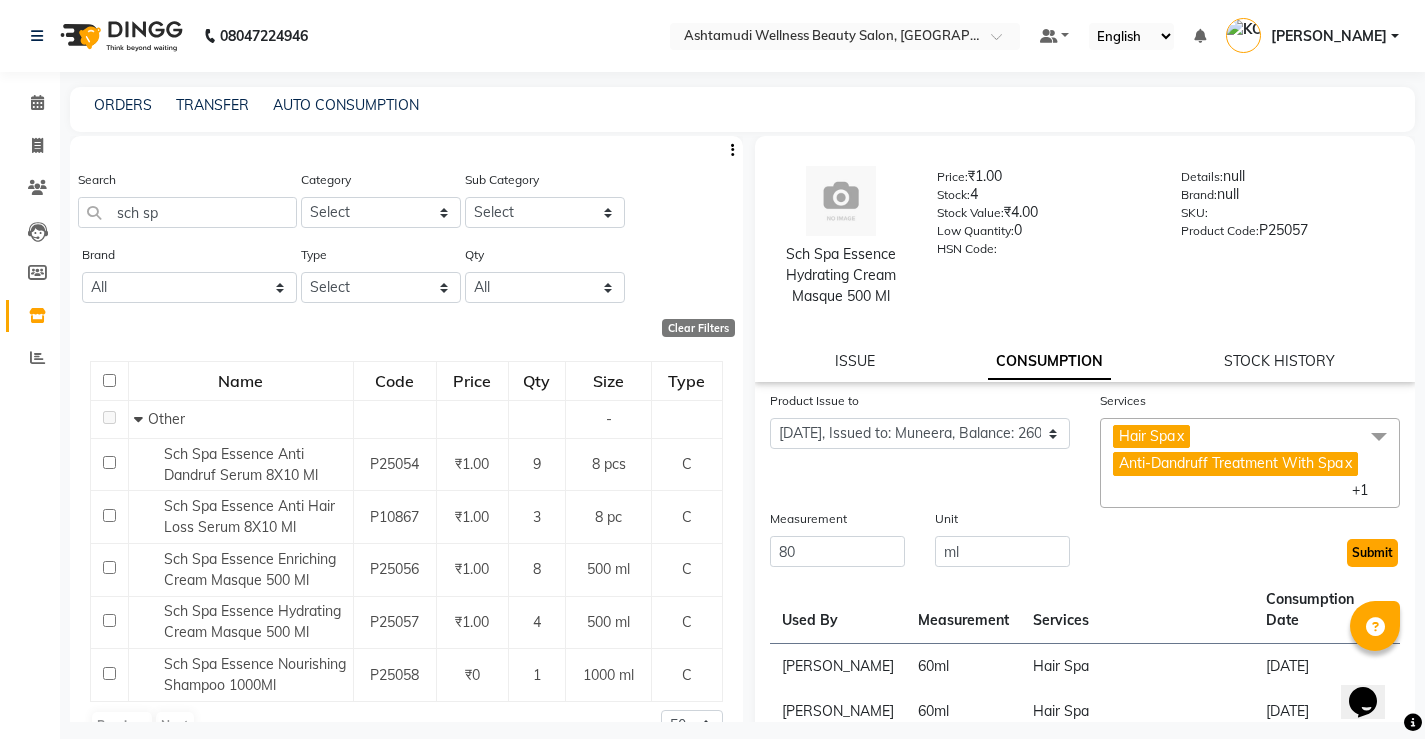drag, startPoint x: 1370, startPoint y: 573, endPoint x: 1352, endPoint y: 573, distance: 18 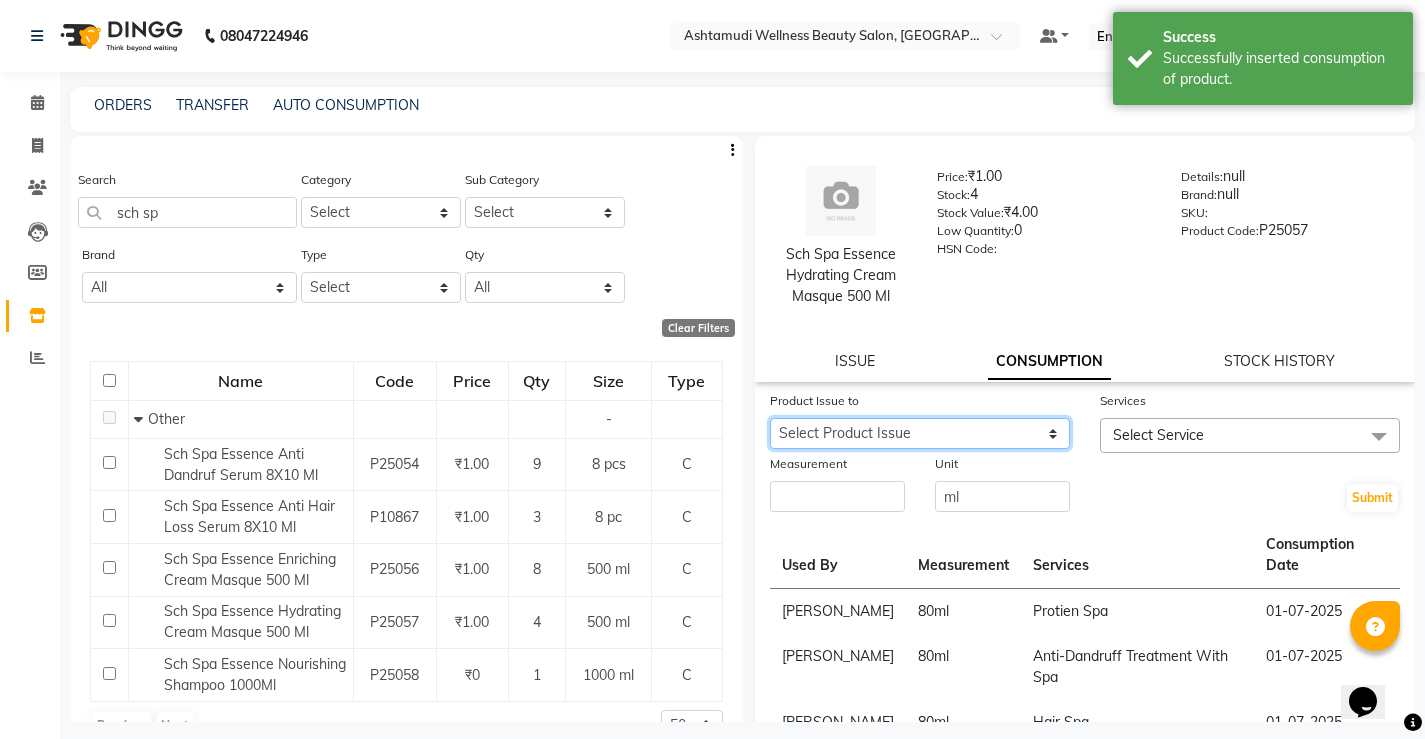 click on "Select Product Issue 2025-06-29, Issued to: Muneera, Balance: 20" 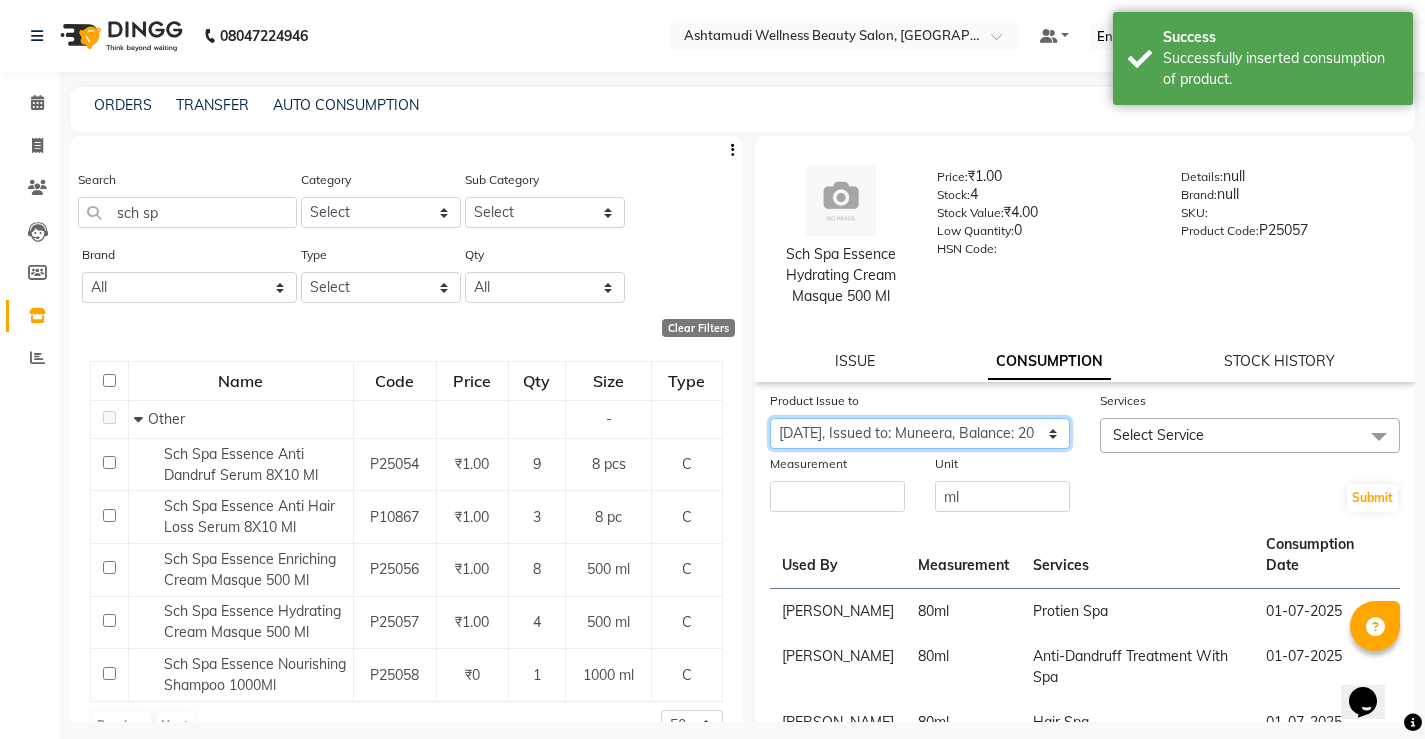 click on "Select Product Issue 2025-06-29, Issued to: Muneera, Balance: 20" 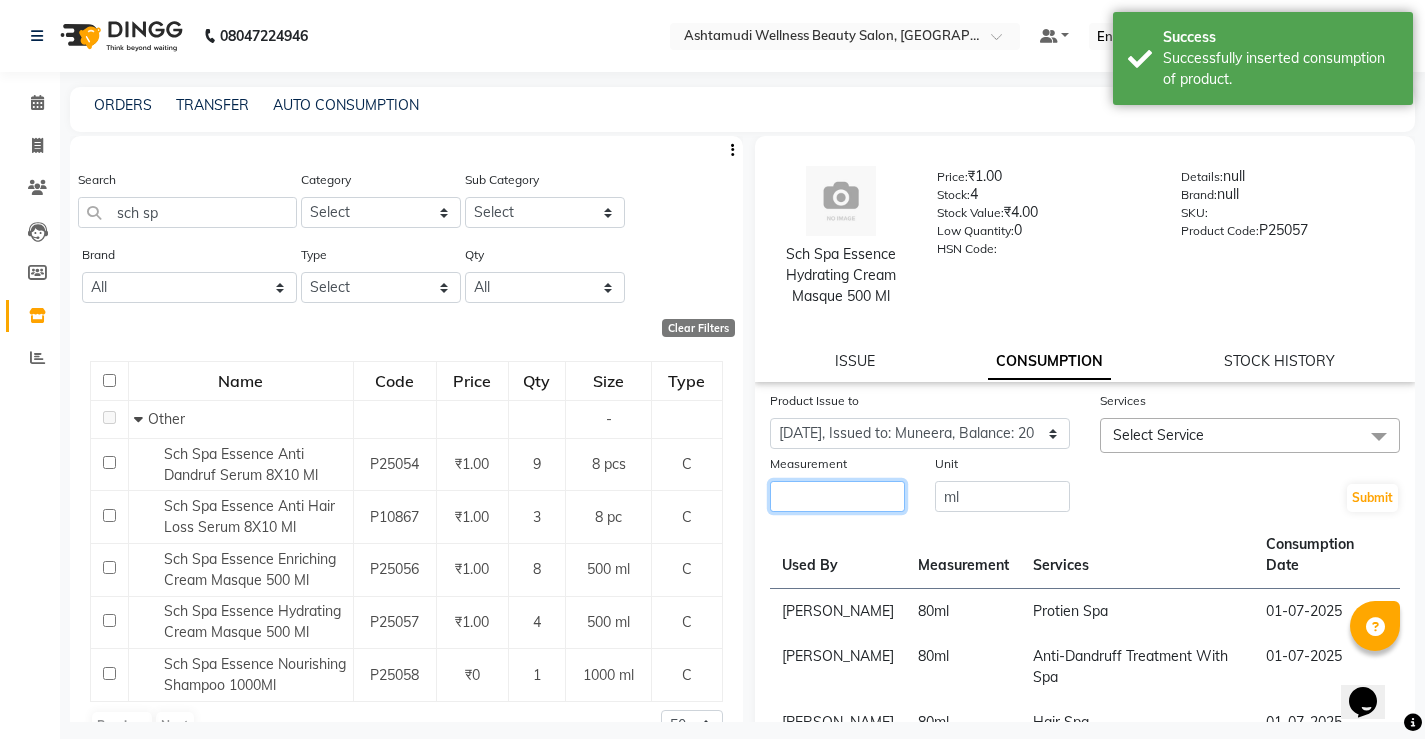 click 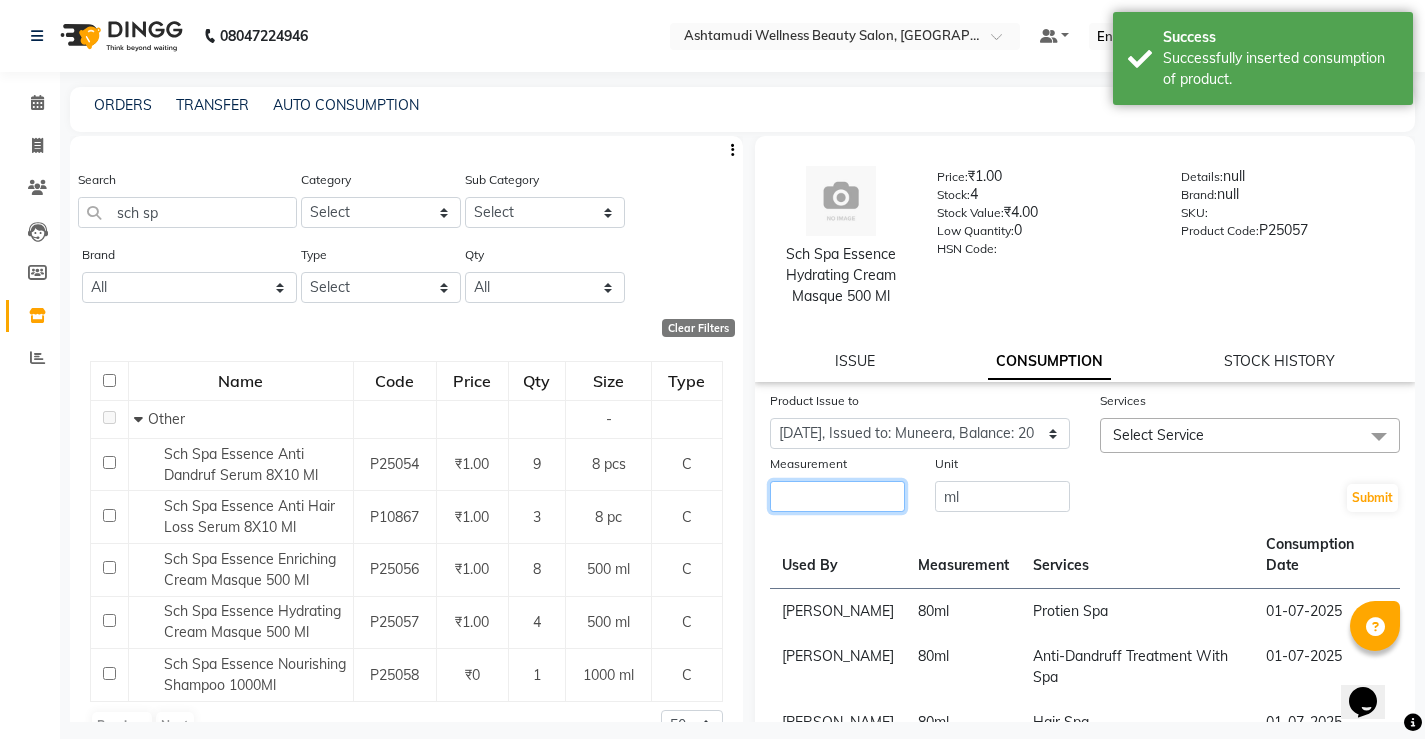 type on "0" 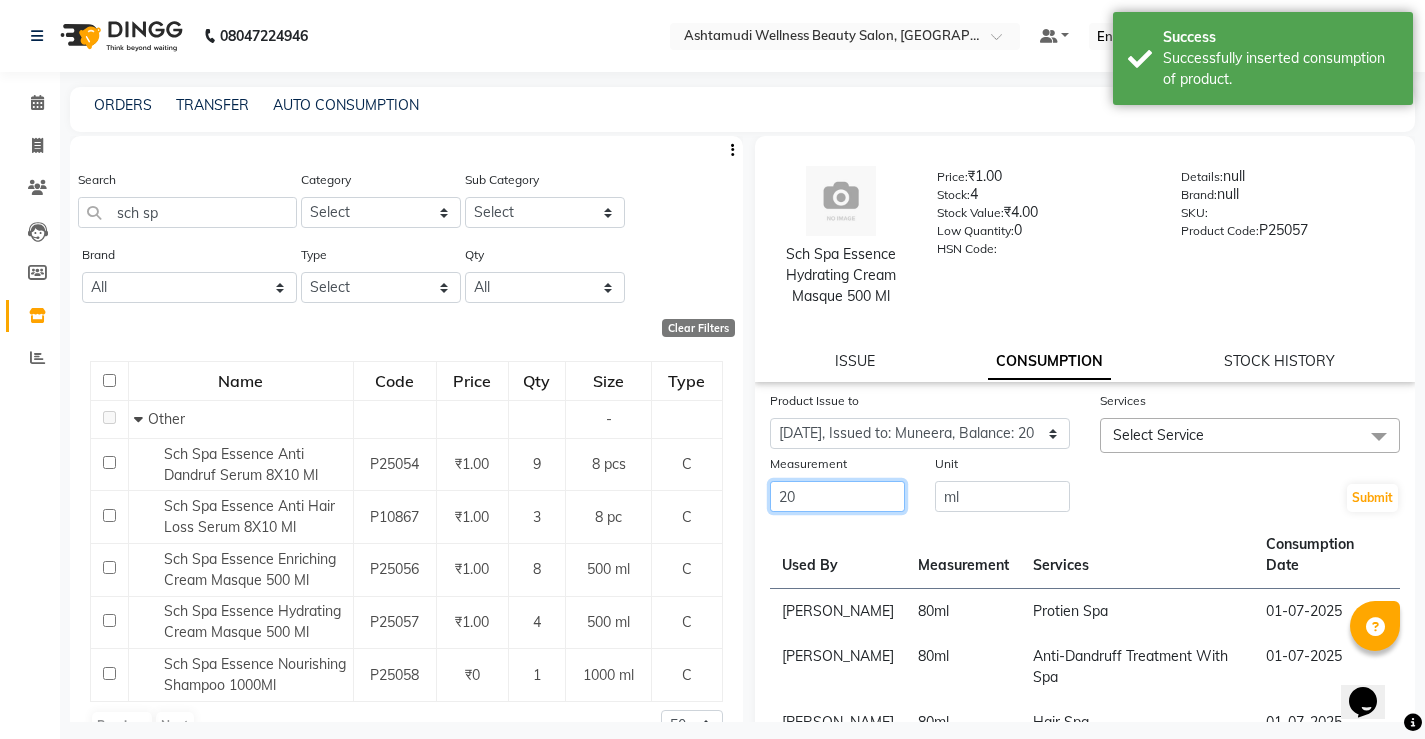 type on "20" 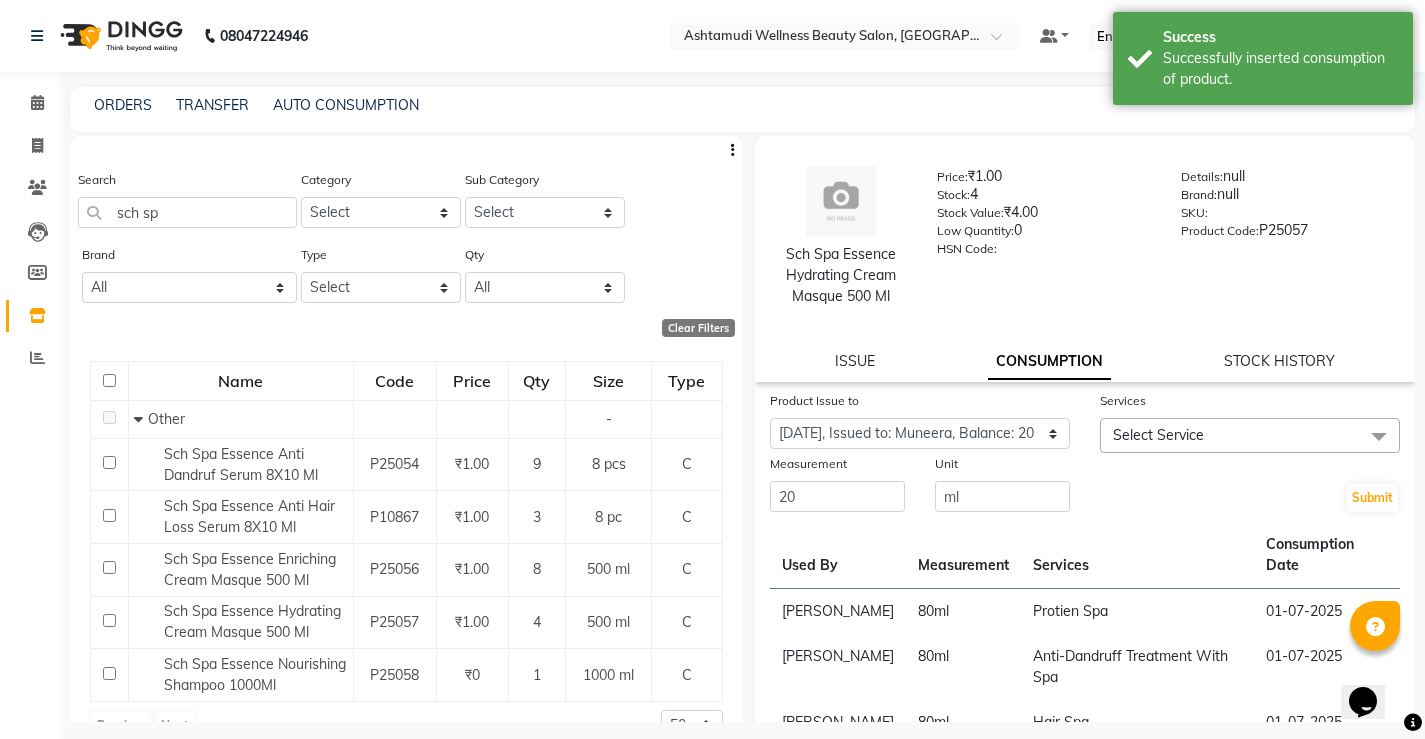 click on "Select Service" 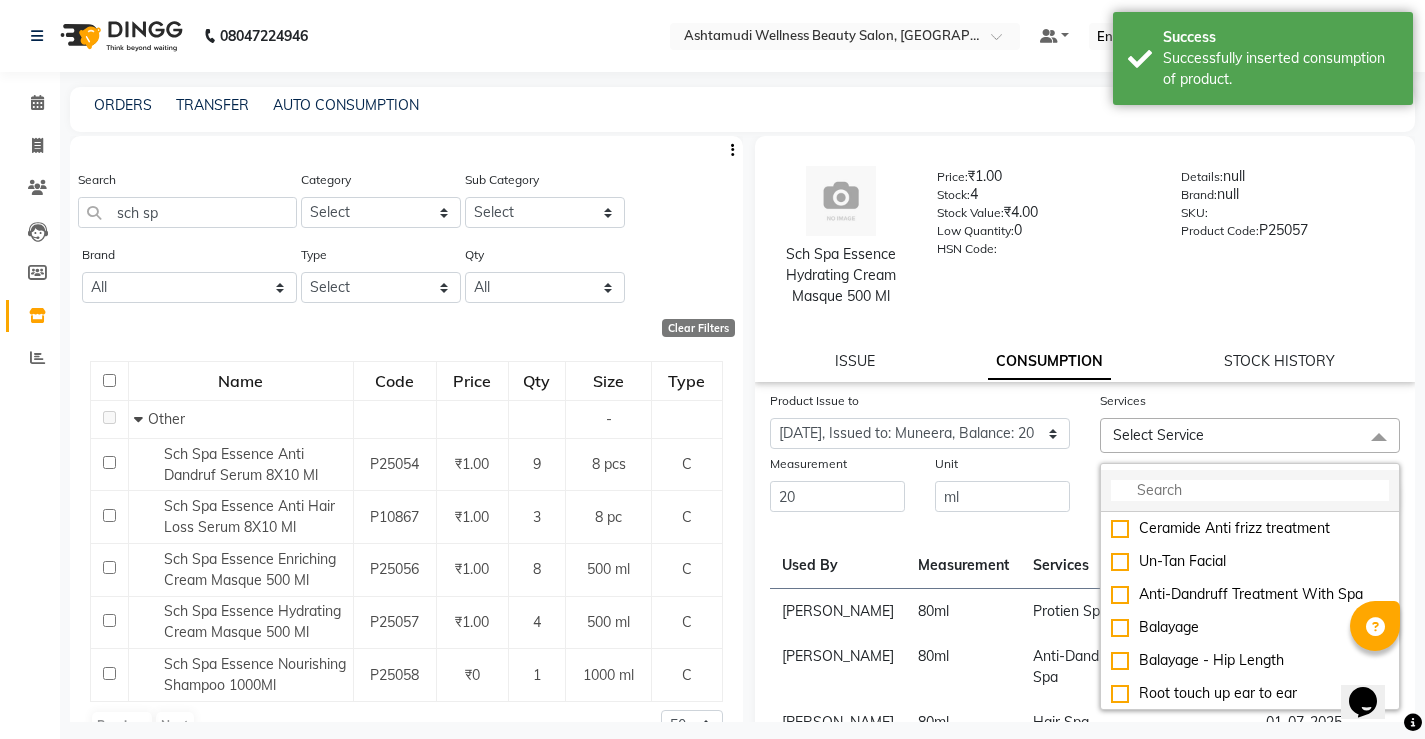 click 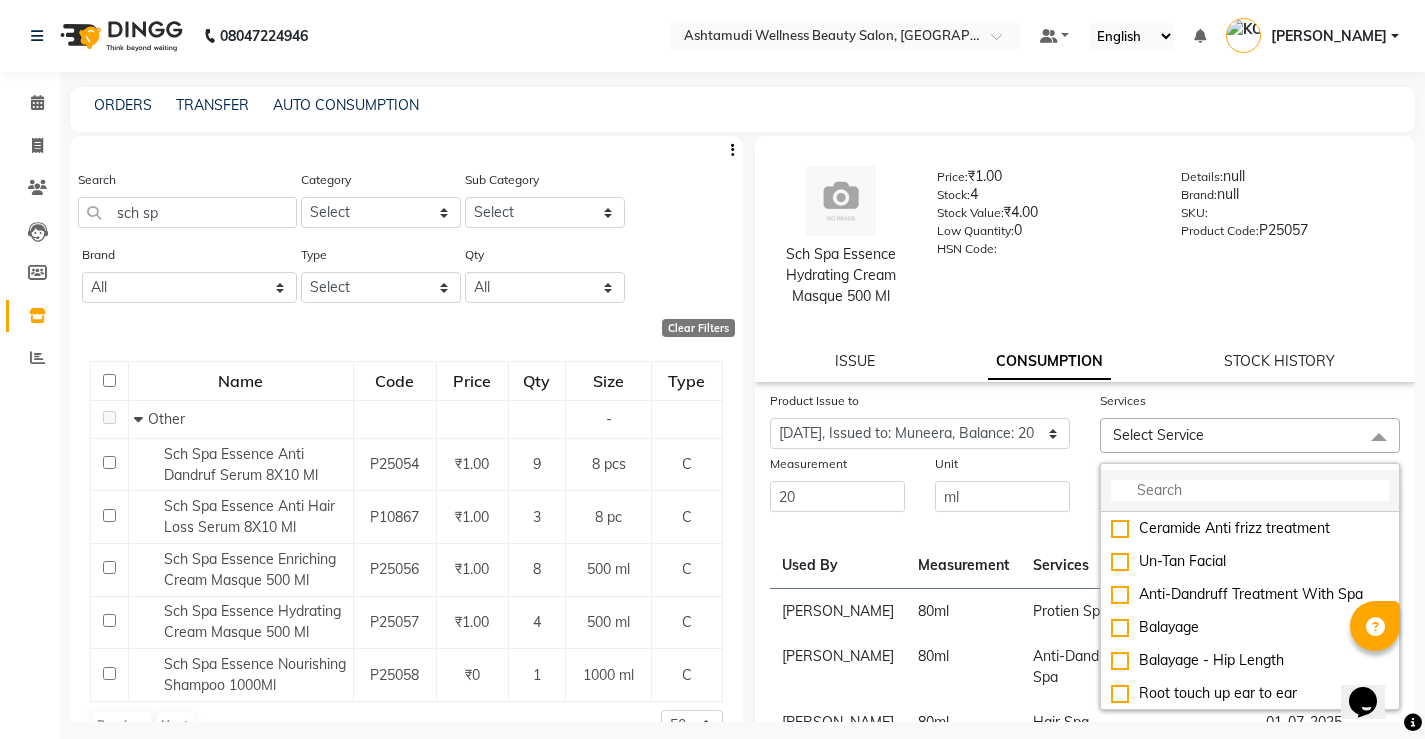 click 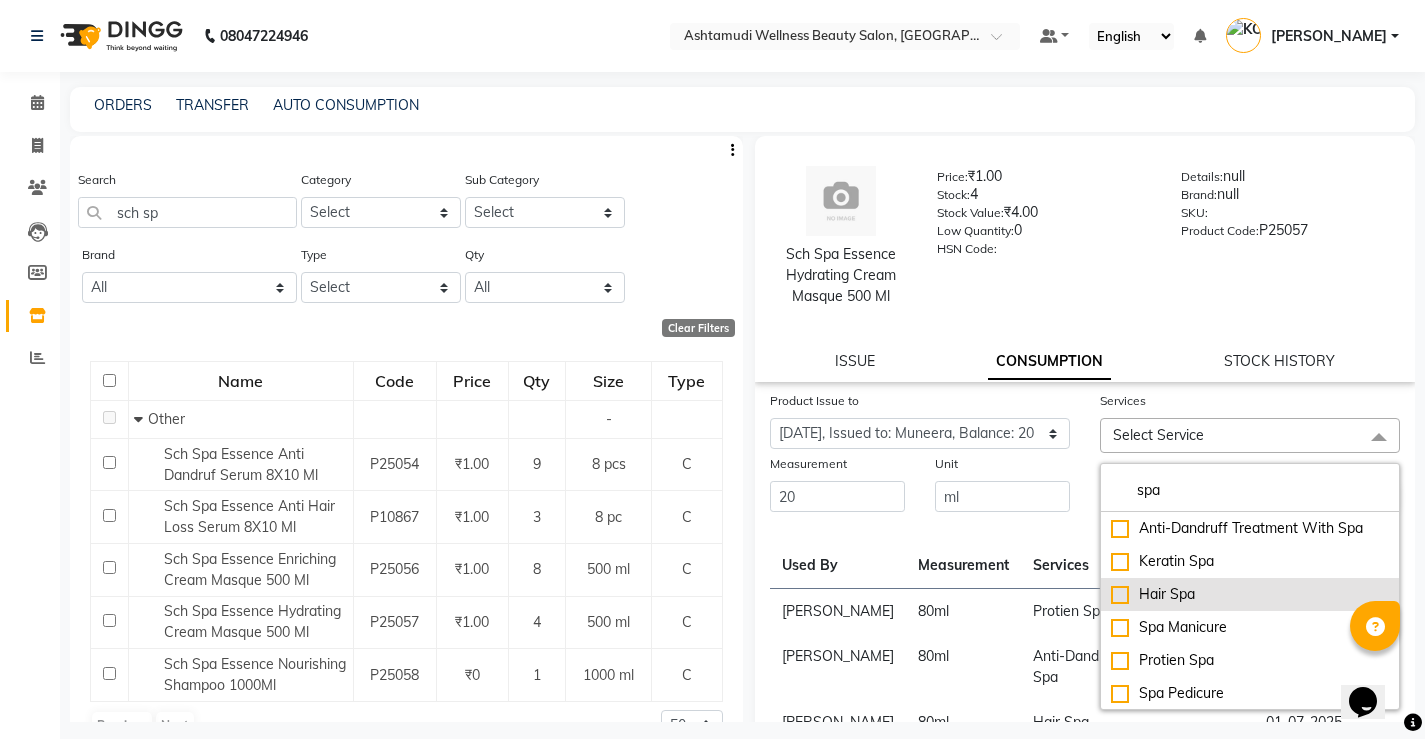 type on "spa" 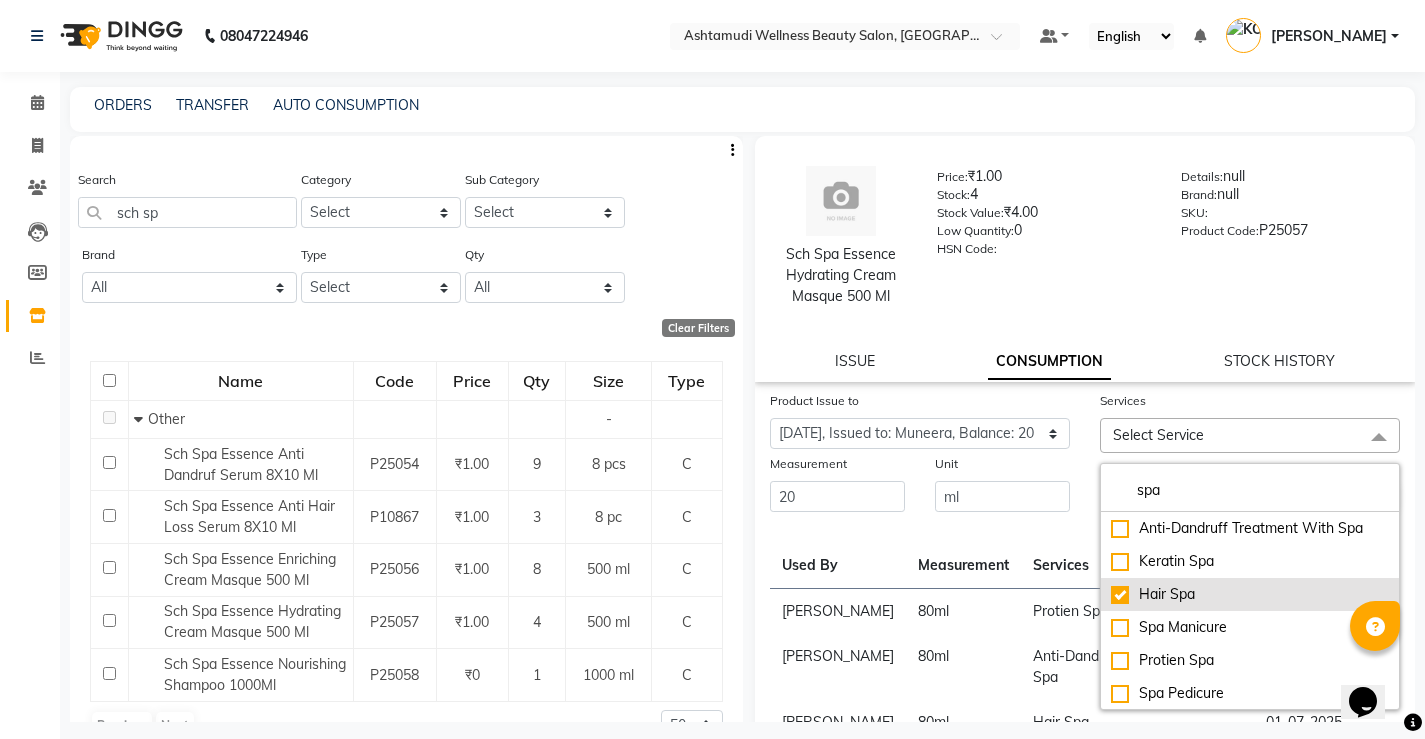 checkbox on "true" 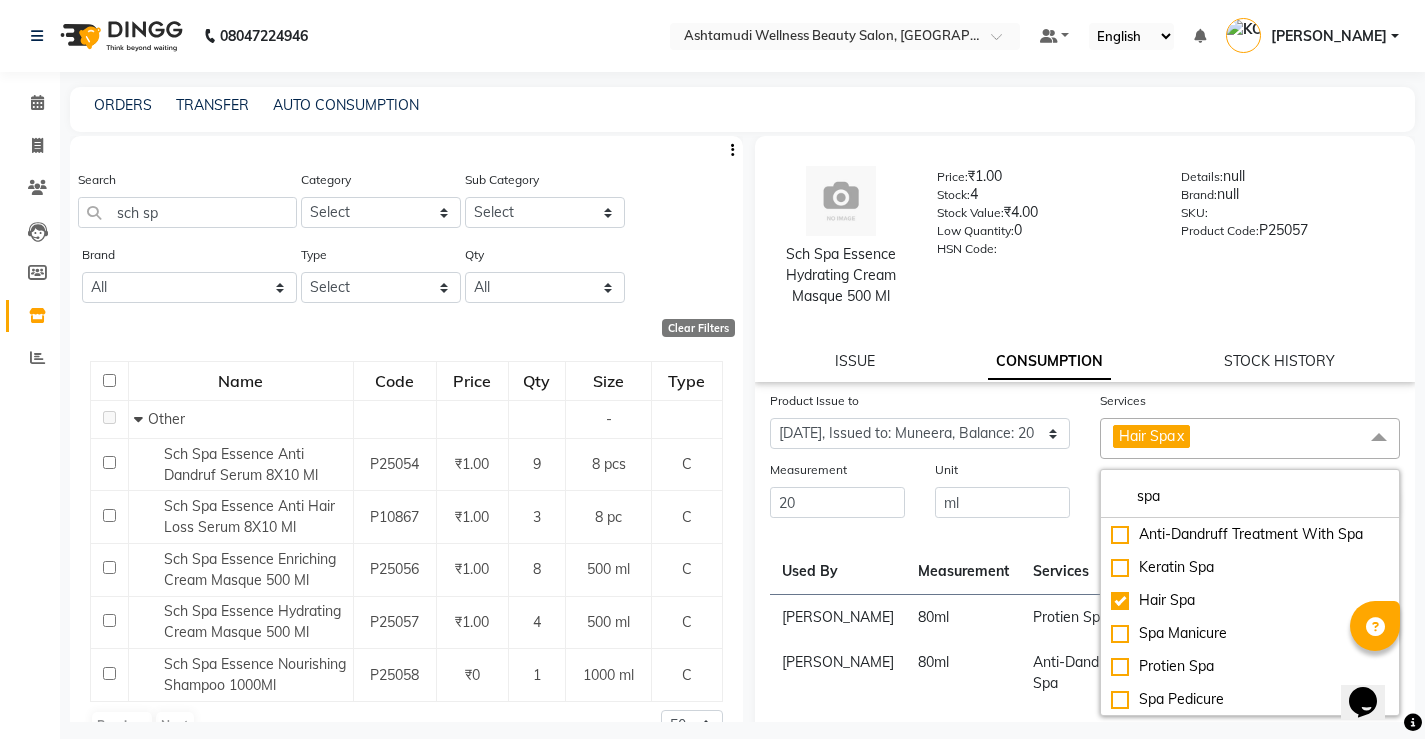 click on "Unit ml" 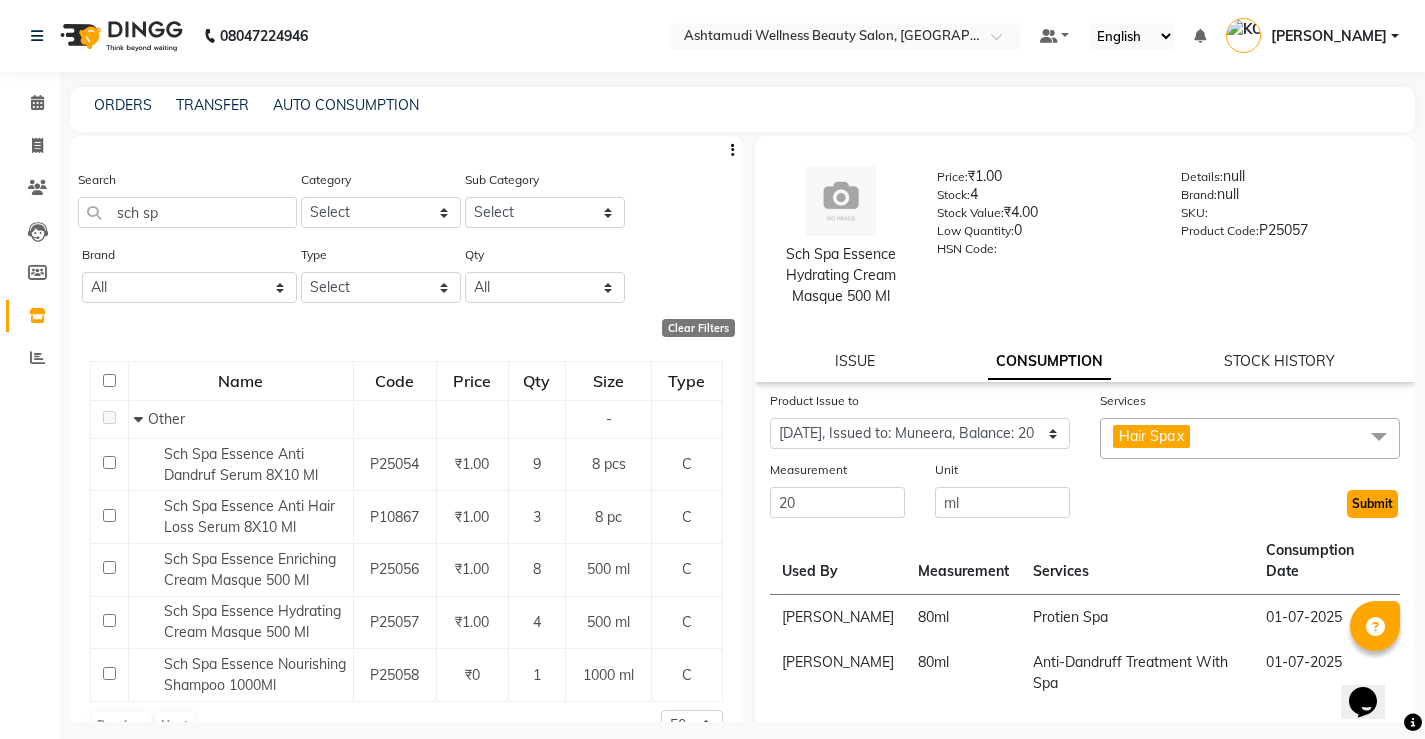 click on "Submit" 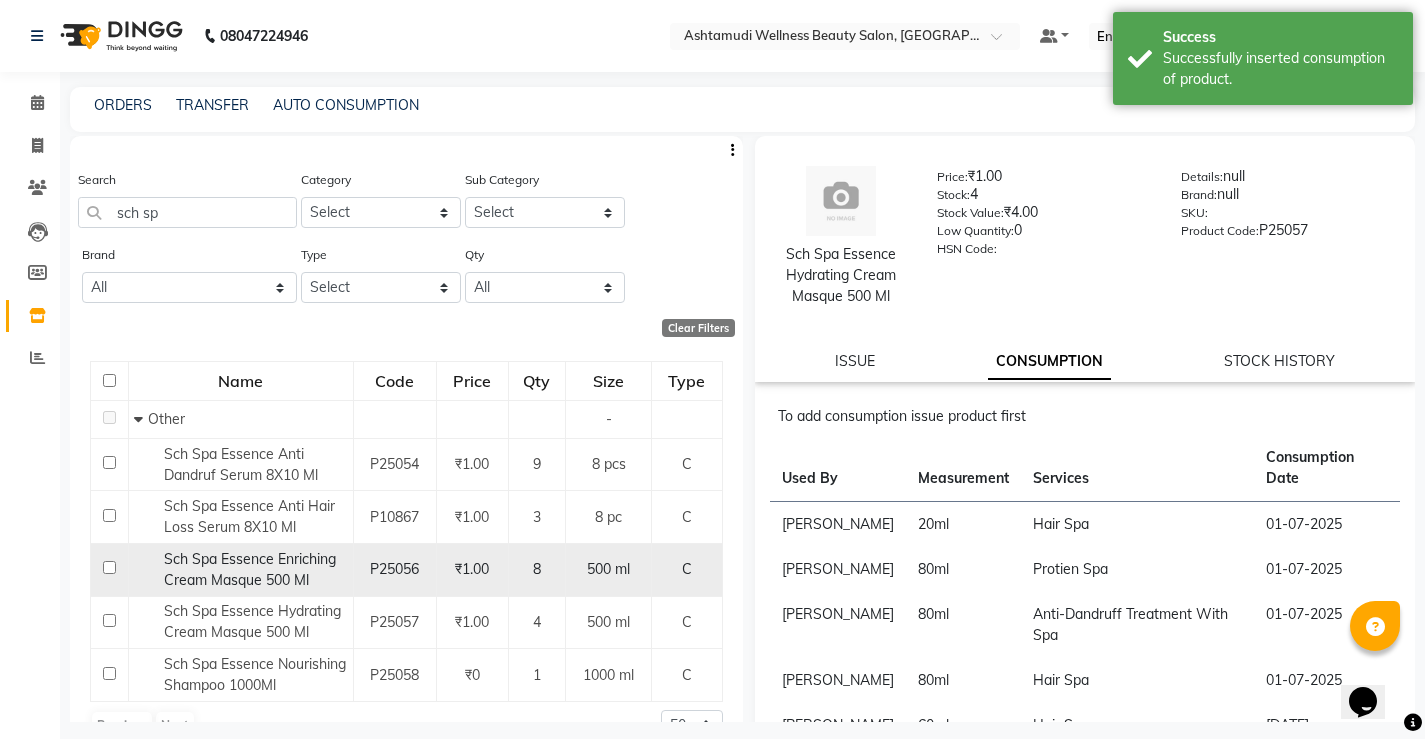 click on "Sch Spa Essence Enriching Cream Masque 500 Ml" 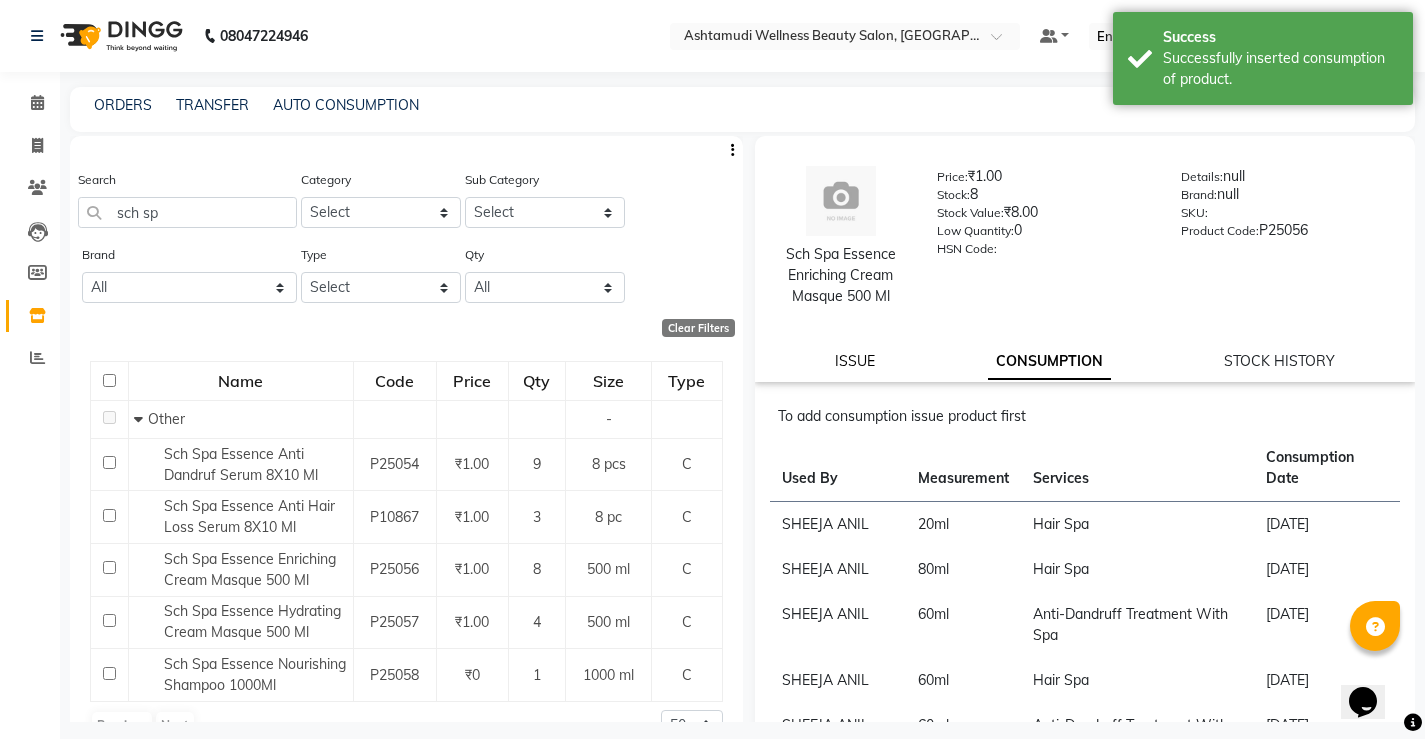click on "ISSUE" 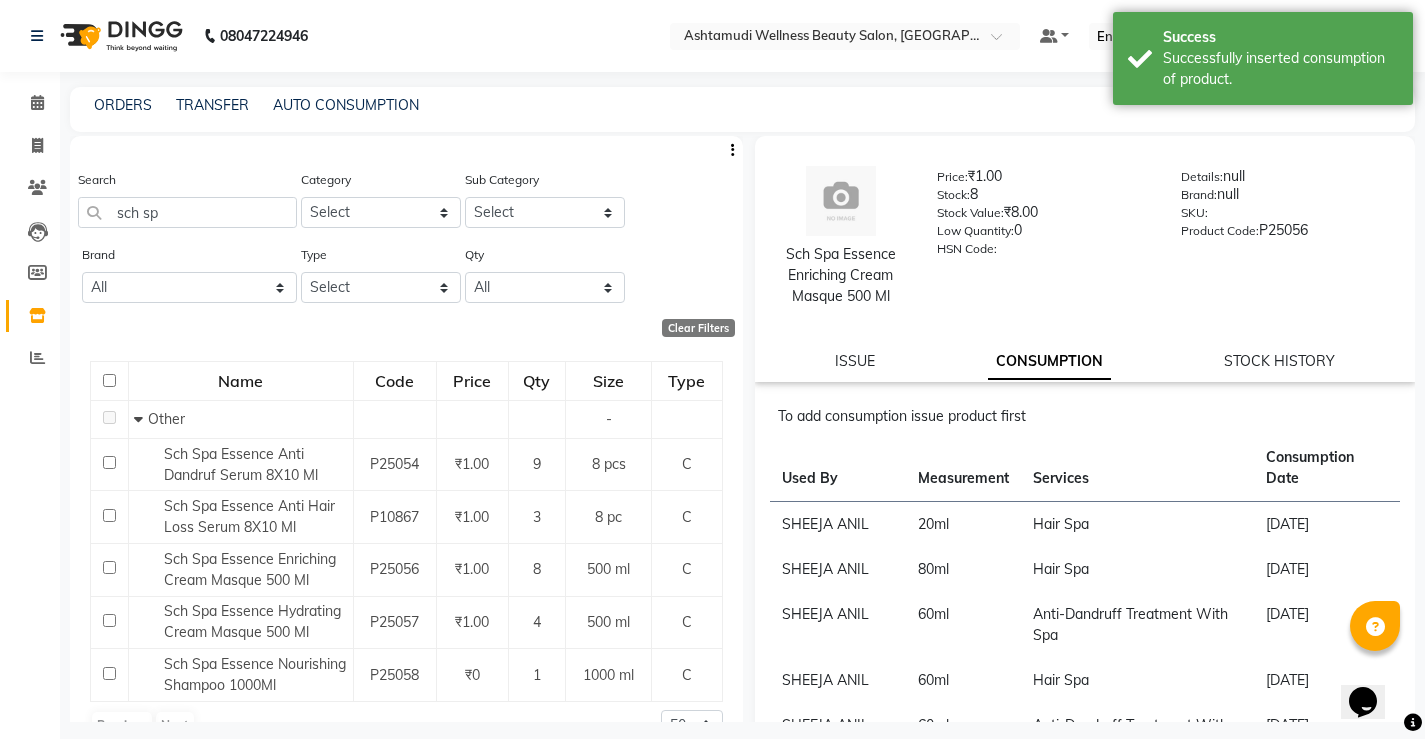 select 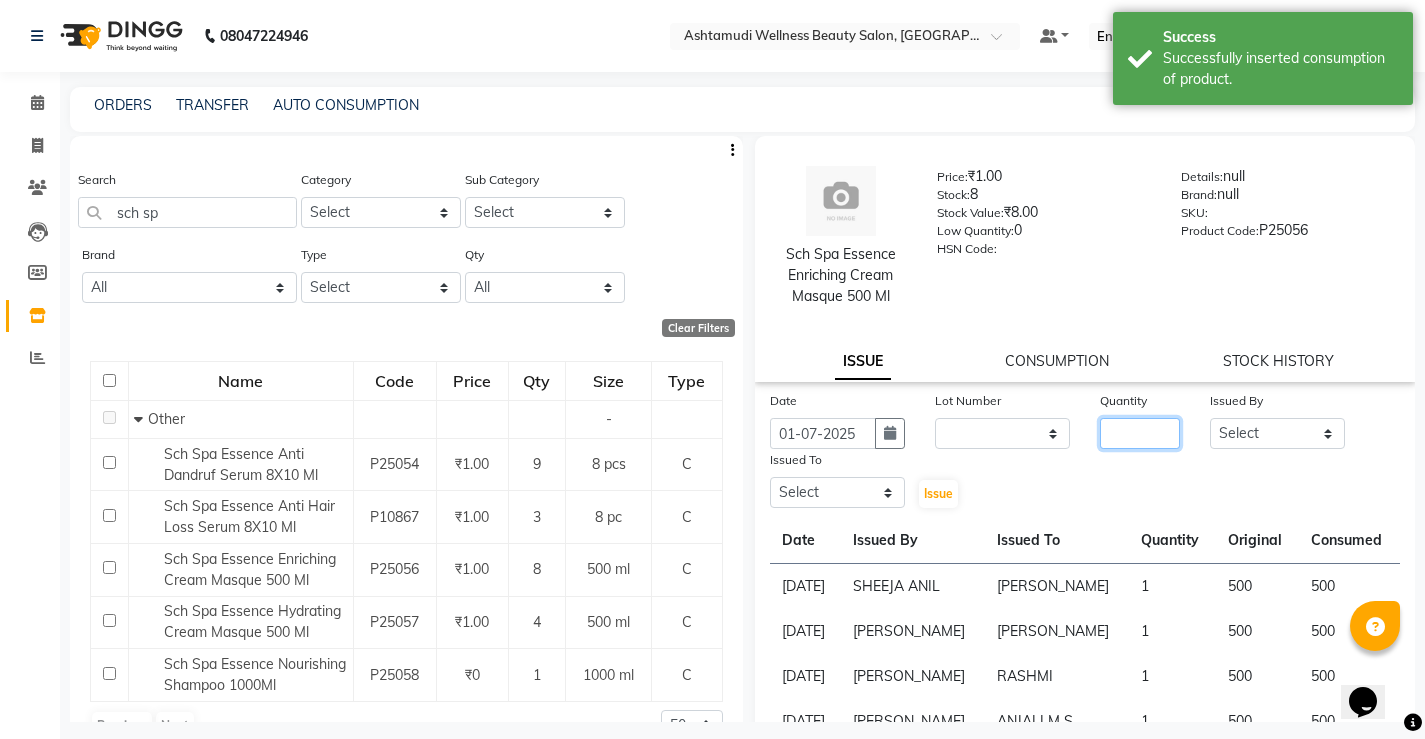 click 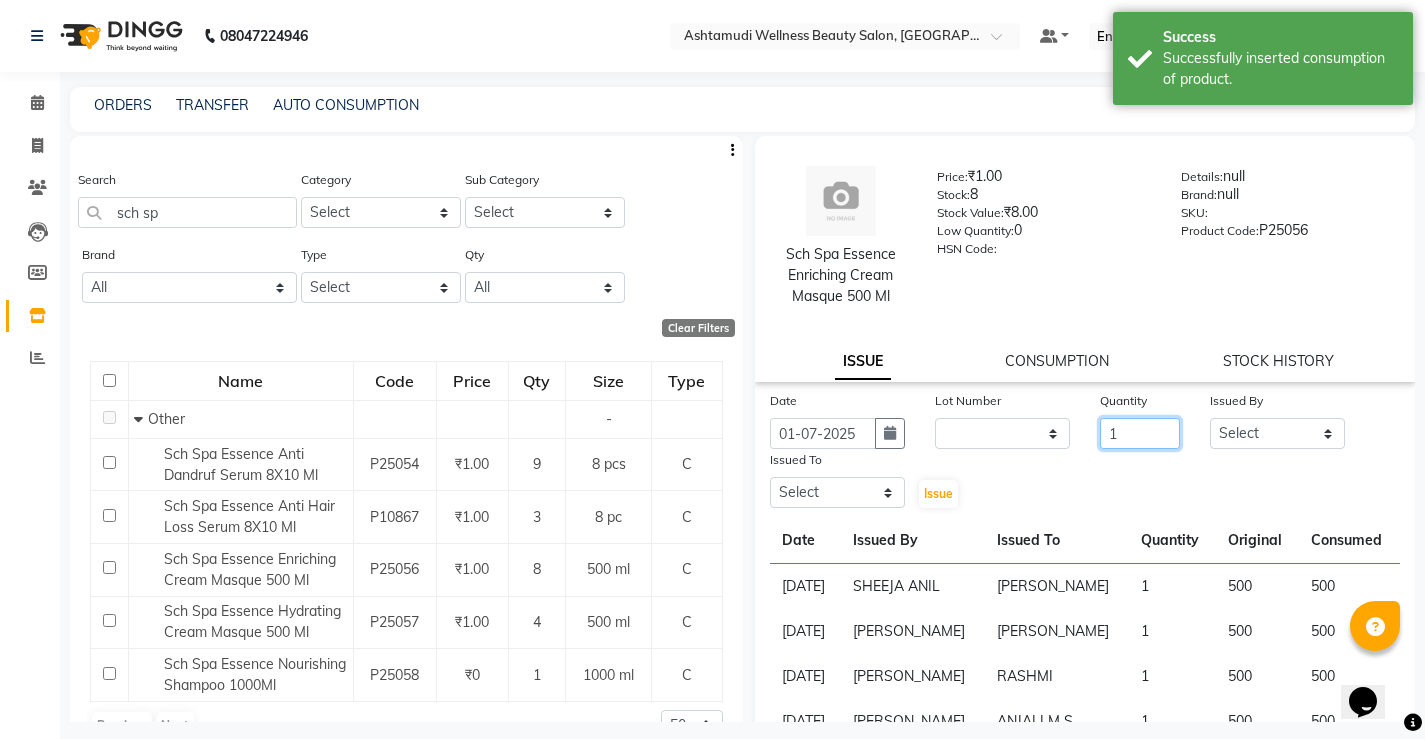 type on "1" 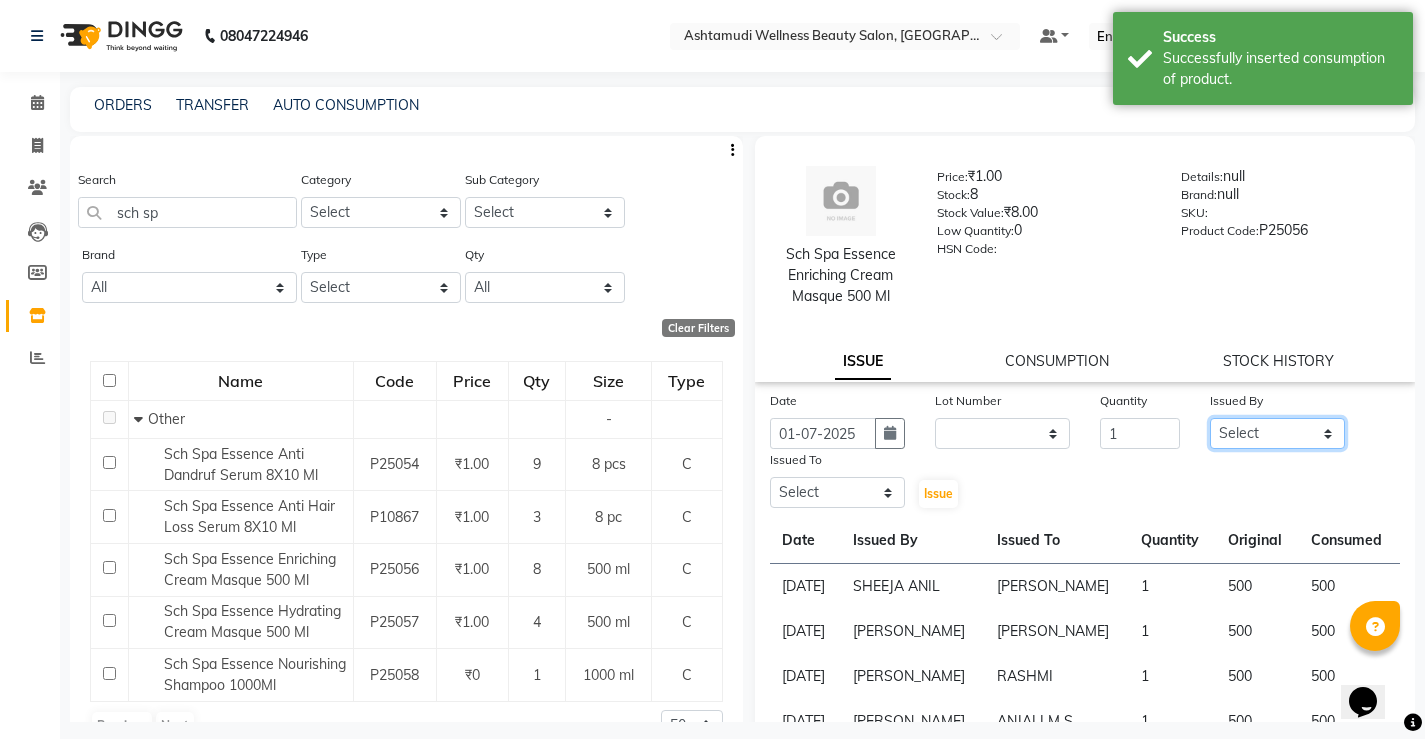 click on "Select ANJALI M S ASWATHY KOTTIYAM ASHTAMUDI KUMARI Muneera RASHMI SHEEJA ANIL SHYNI  SINDHYA  Sona Sunil Sreepriya STEFFY STEPHAN Vismaya" 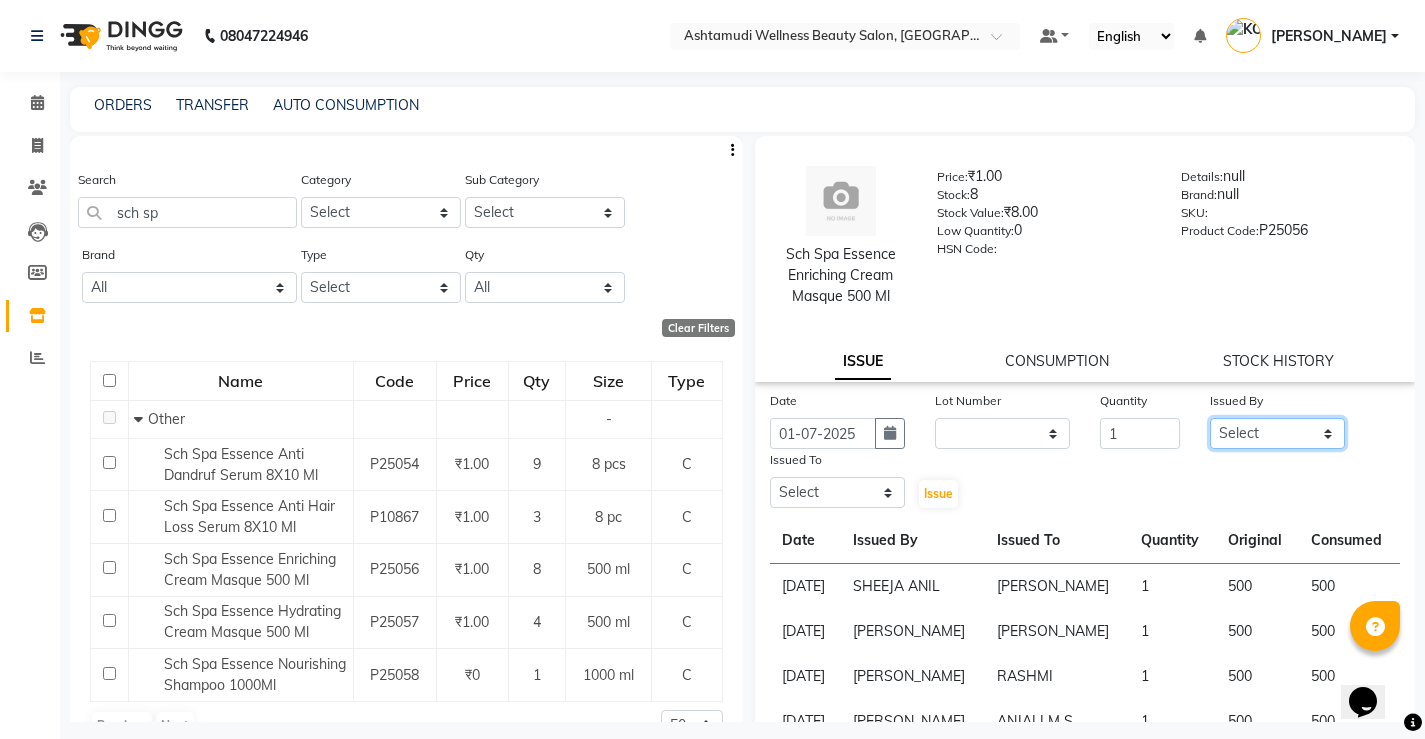 select on "27471" 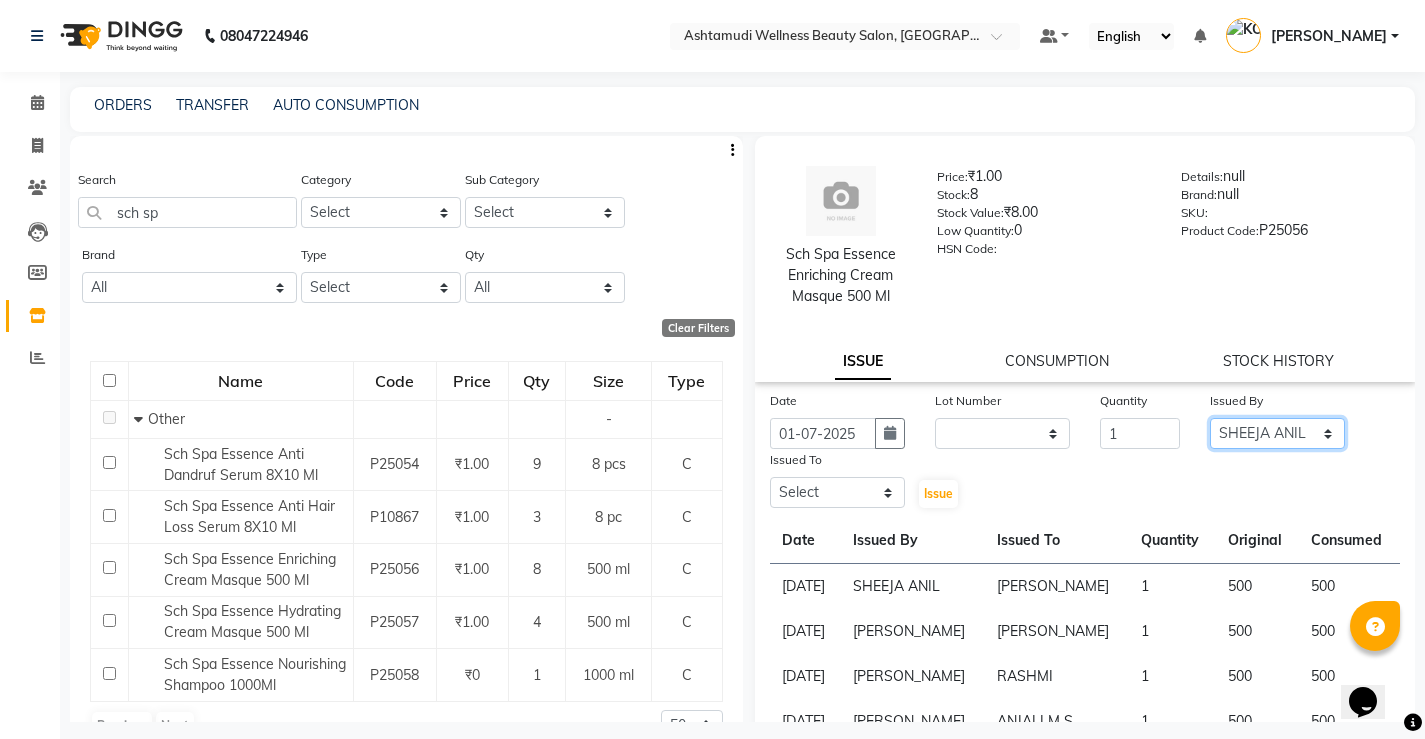 click on "Select ANJALI M S ASWATHY KOTTIYAM ASHTAMUDI KUMARI Muneera RASHMI SHEEJA ANIL SHYNI  SINDHYA  Sona Sunil Sreepriya STEFFY STEPHAN Vismaya" 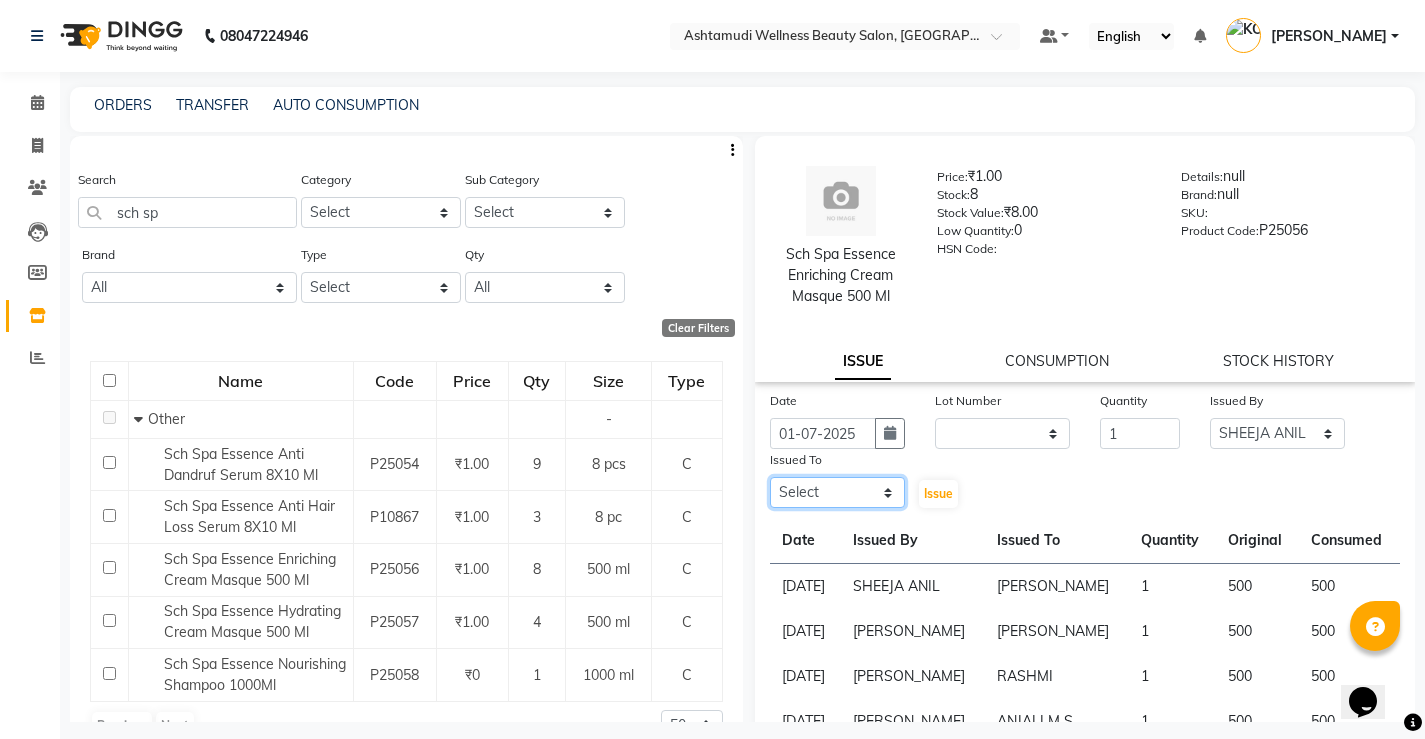 click on "Select ANJALI M S ASWATHY KOTTIYAM ASHTAMUDI KUMARI Muneera RASHMI SHEEJA ANIL SHYNI  SINDHYA  Sona Sunil Sreepriya STEFFY STEPHAN Vismaya" 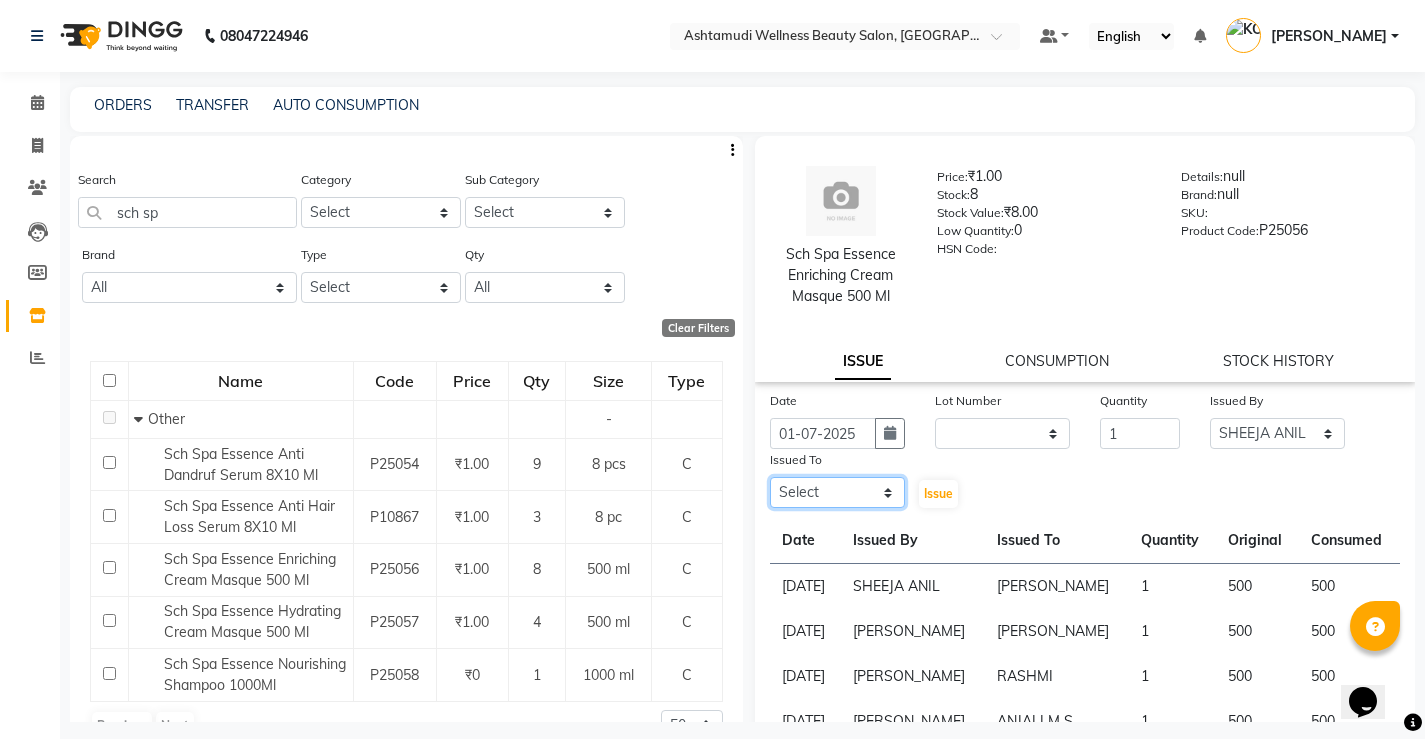 select on "71741" 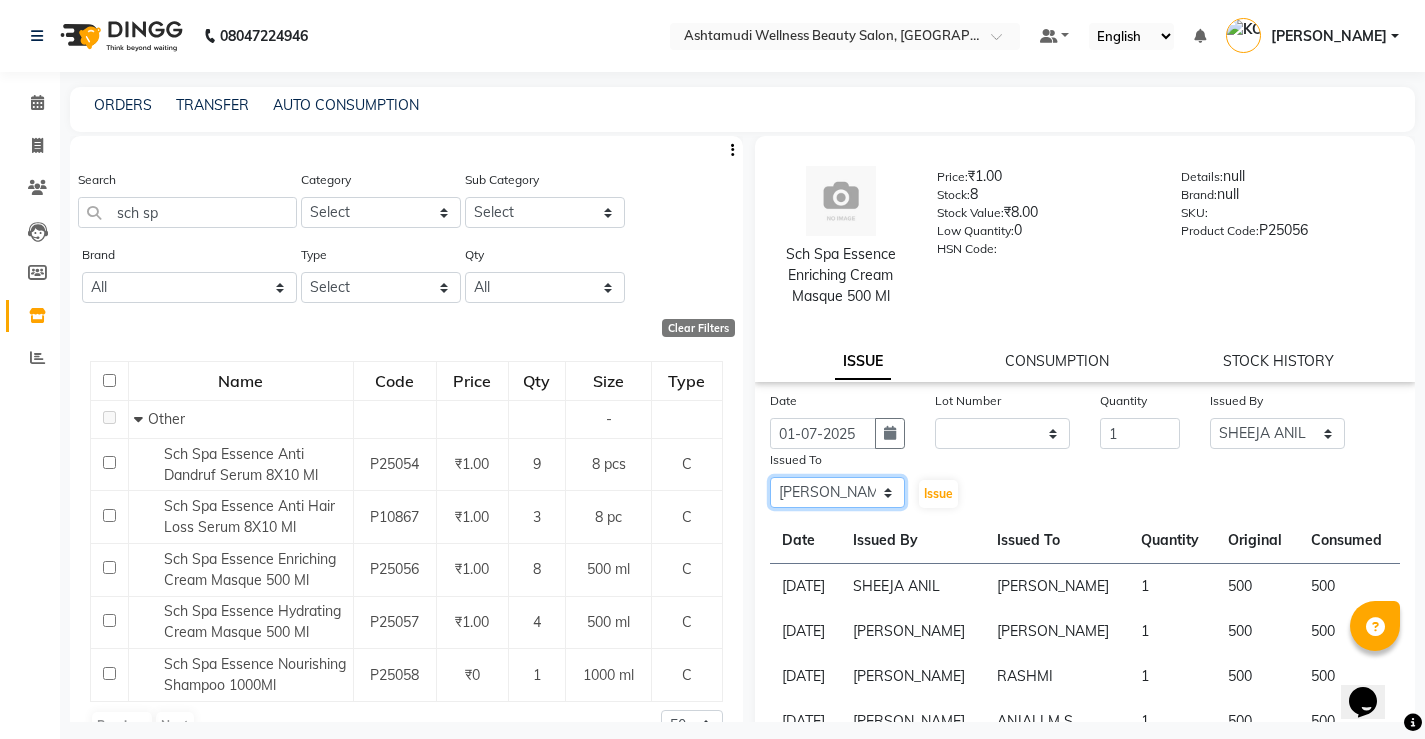 click on "Select ANJALI M S ASWATHY KOTTIYAM ASHTAMUDI KUMARI Muneera RASHMI SHEEJA ANIL SHYNI  SINDHYA  Sona Sunil Sreepriya STEFFY STEPHAN Vismaya" 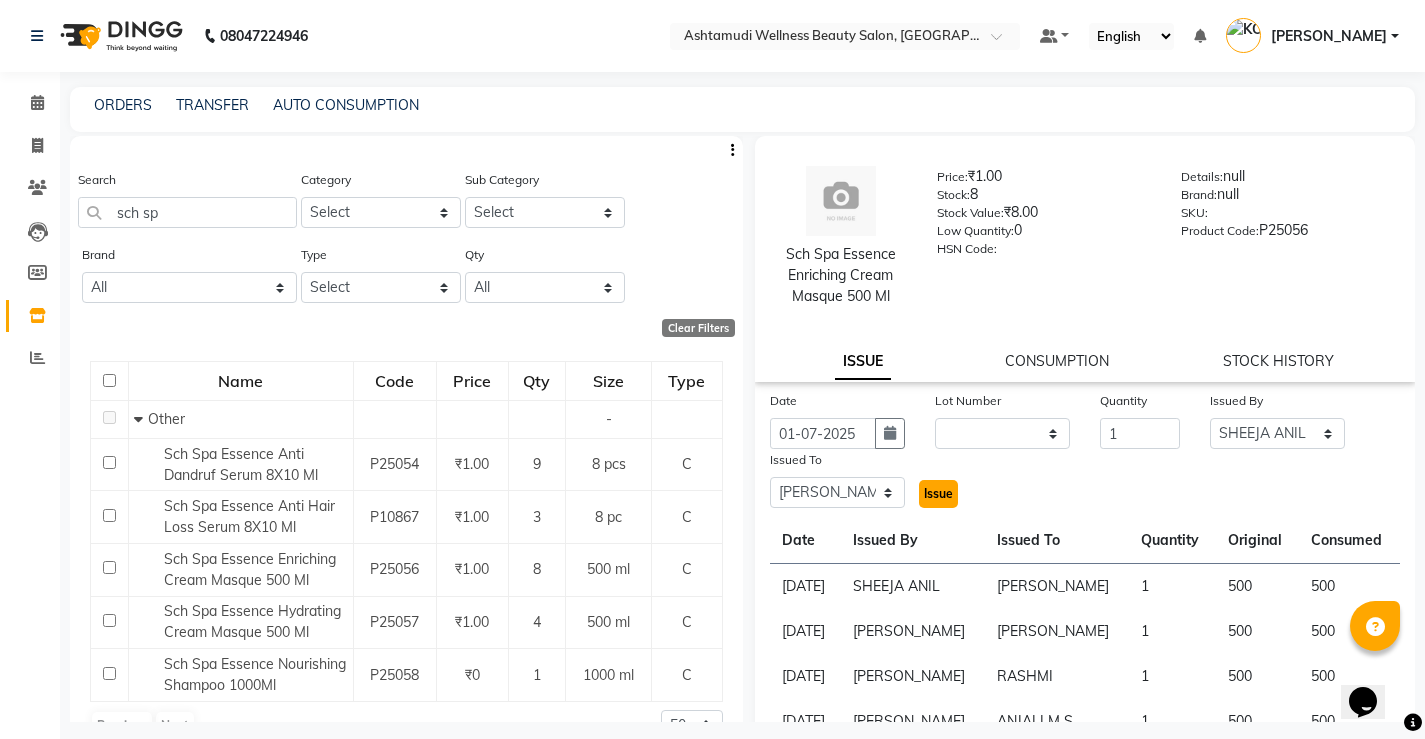 click on "Issue" 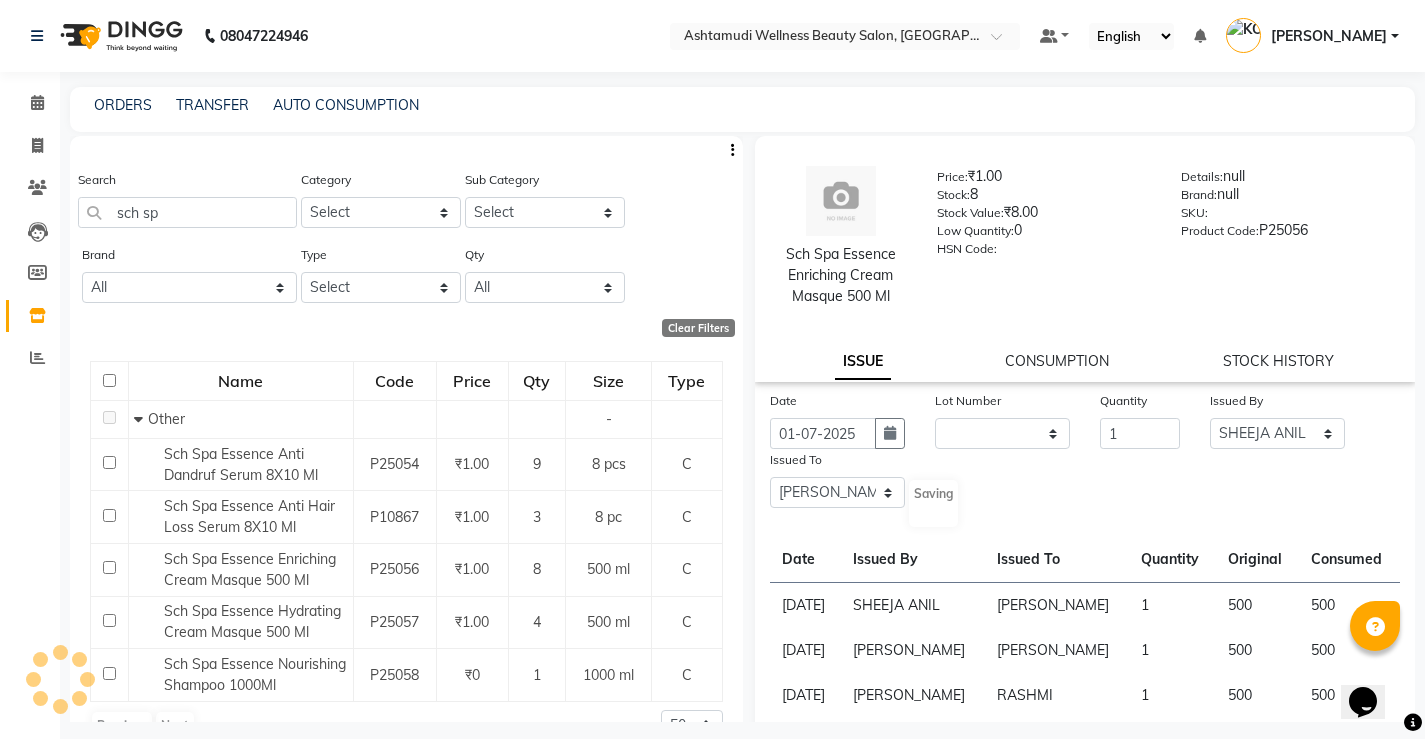 select 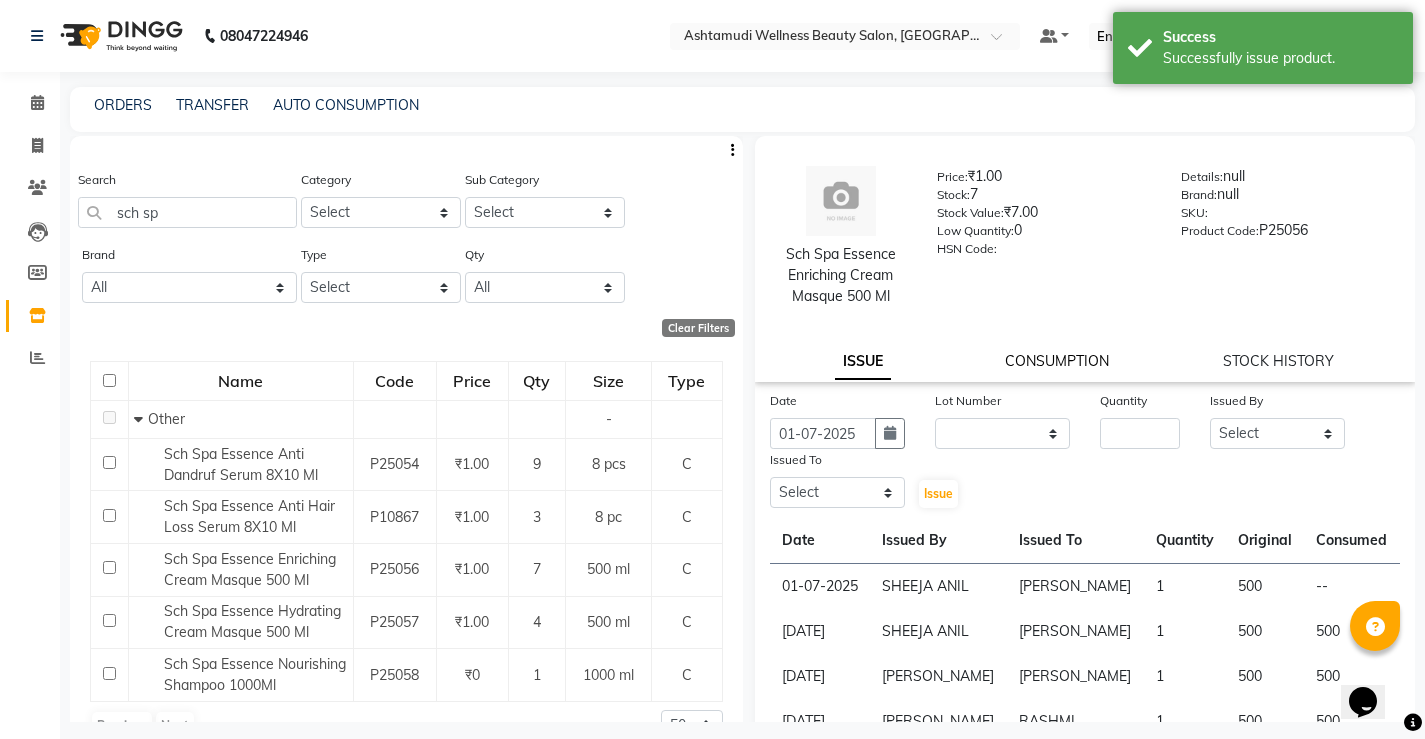 click on "CONSUMPTION" 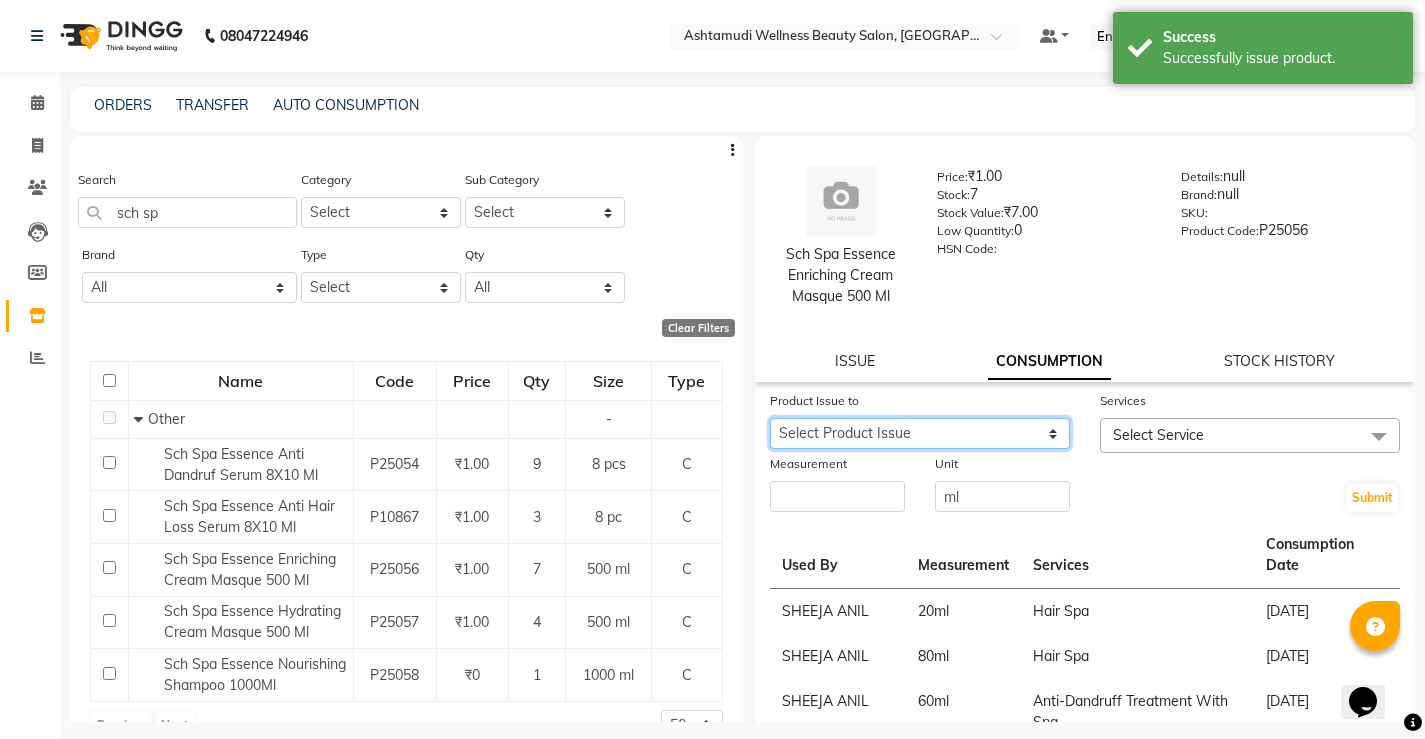 click on "Select Product Issue 2025-07-01, Issued to: Sona Sunil, Balance: 500" 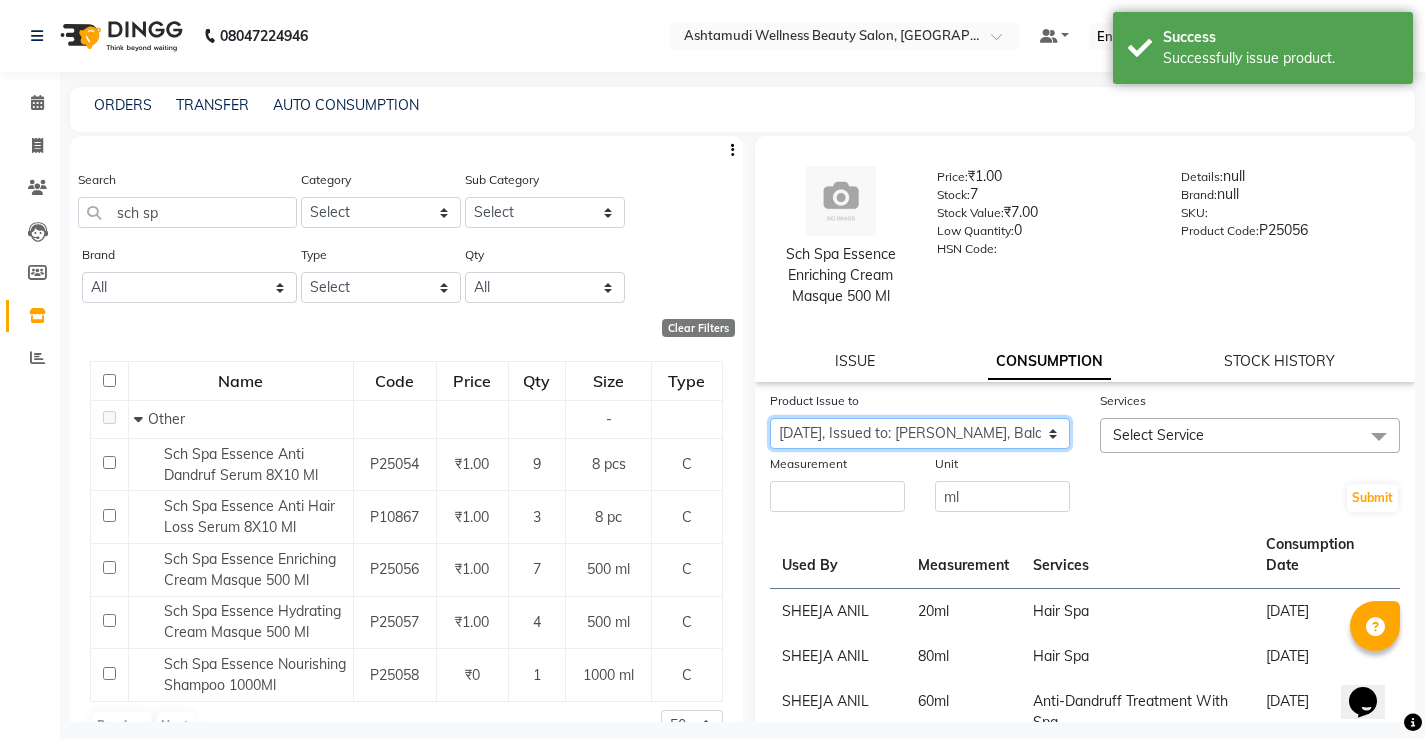 click on "Select Product Issue 2025-07-01, Issued to: Sona Sunil, Balance: 500" 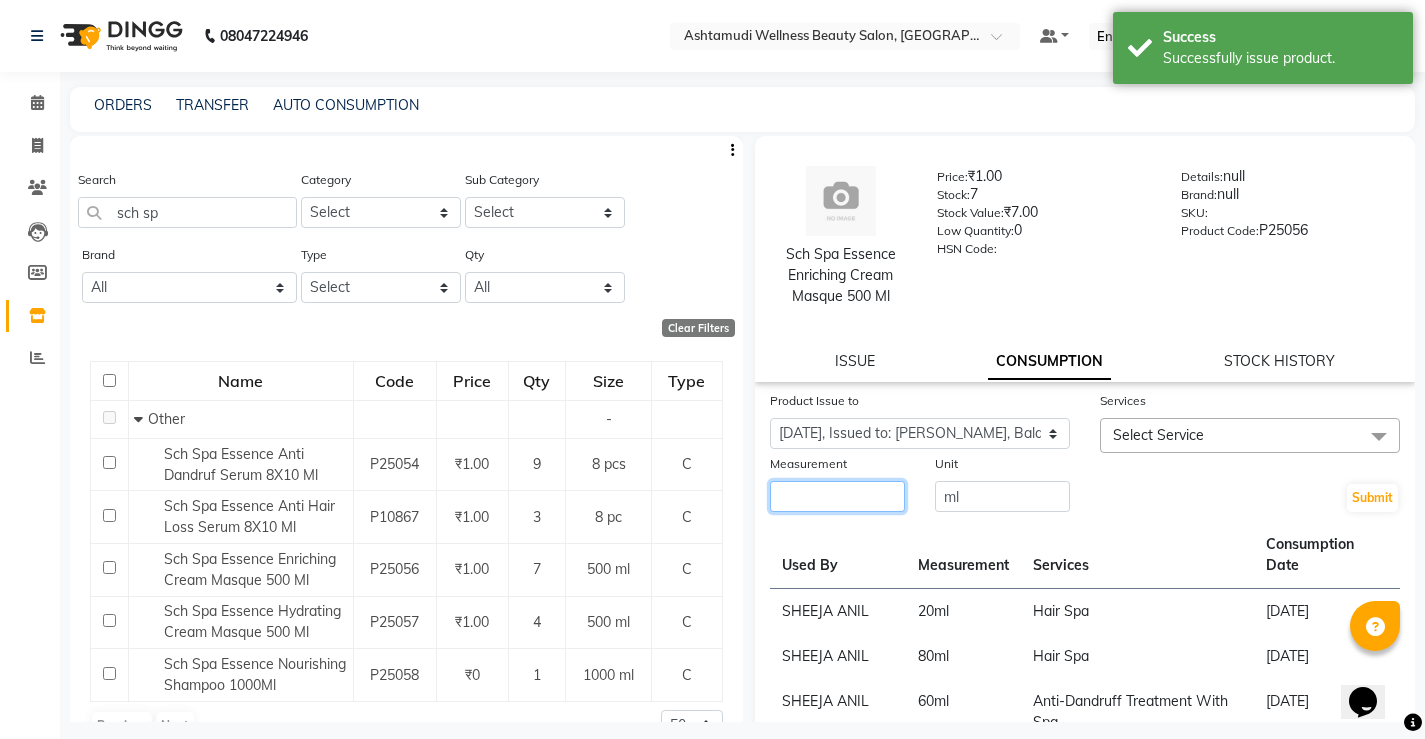 click 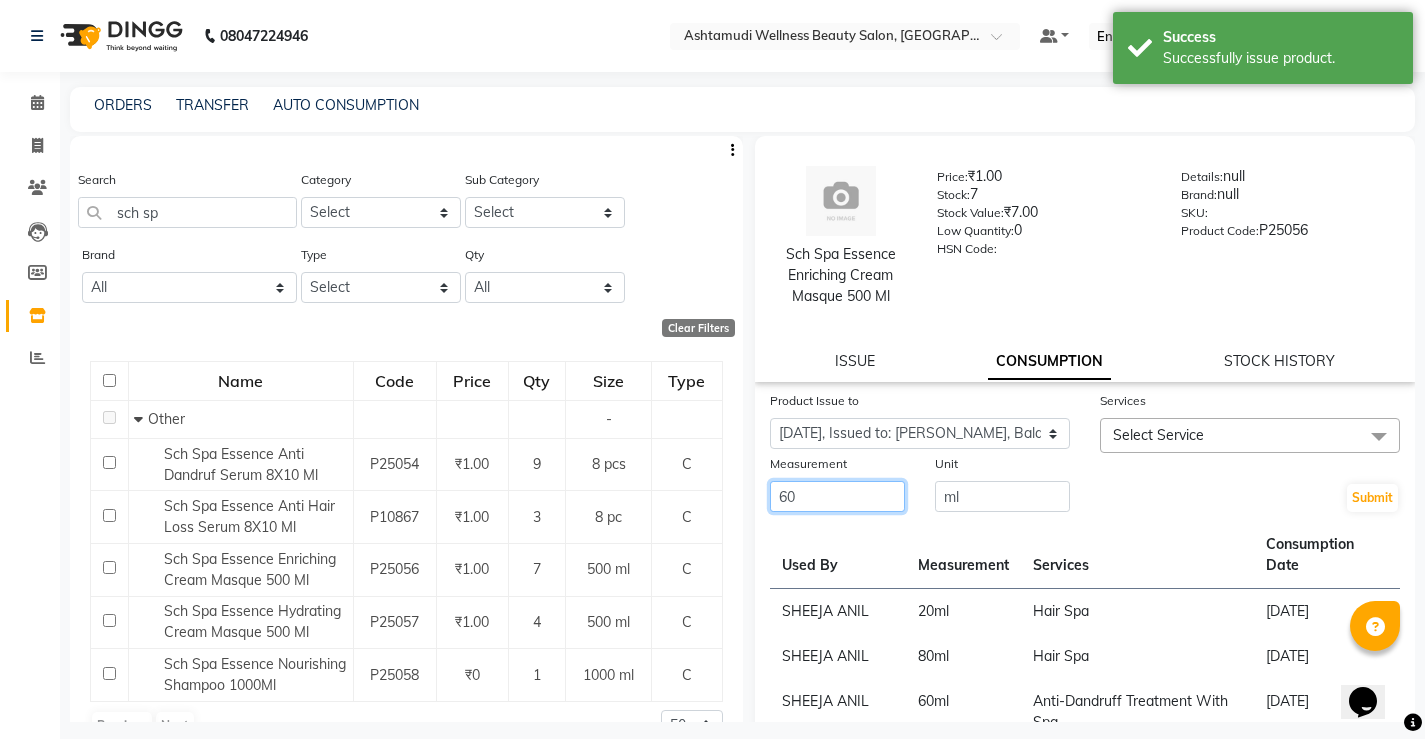 type on "60" 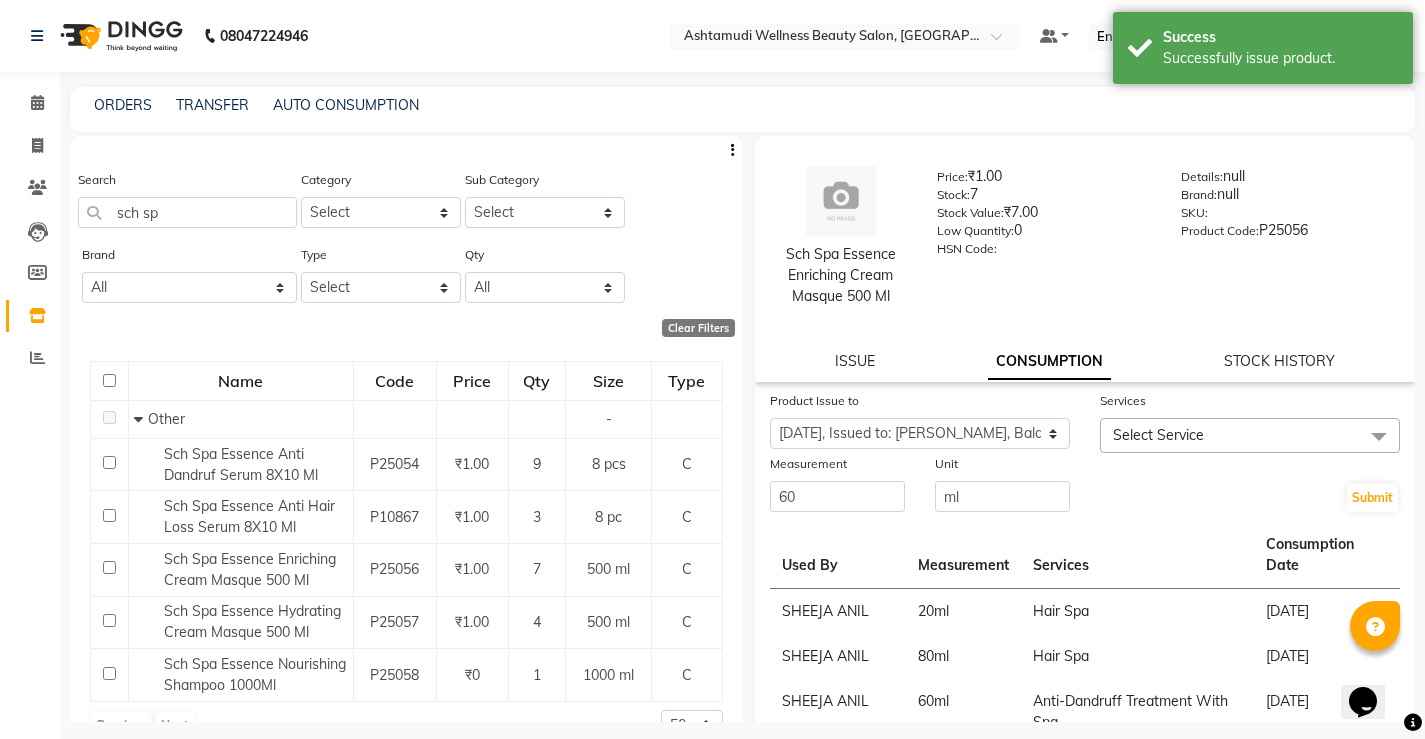 drag, startPoint x: 1254, startPoint y: 429, endPoint x: 1238, endPoint y: 474, distance: 47.759815 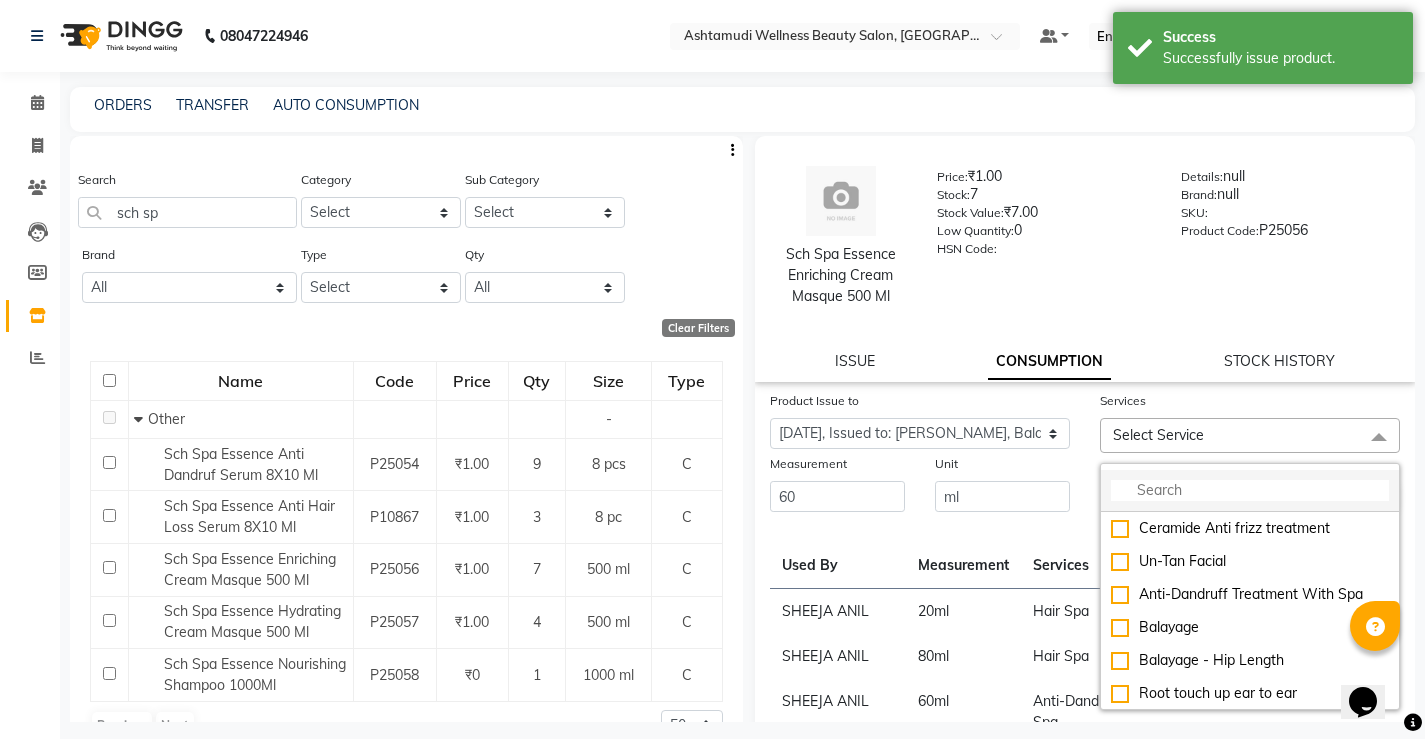 click 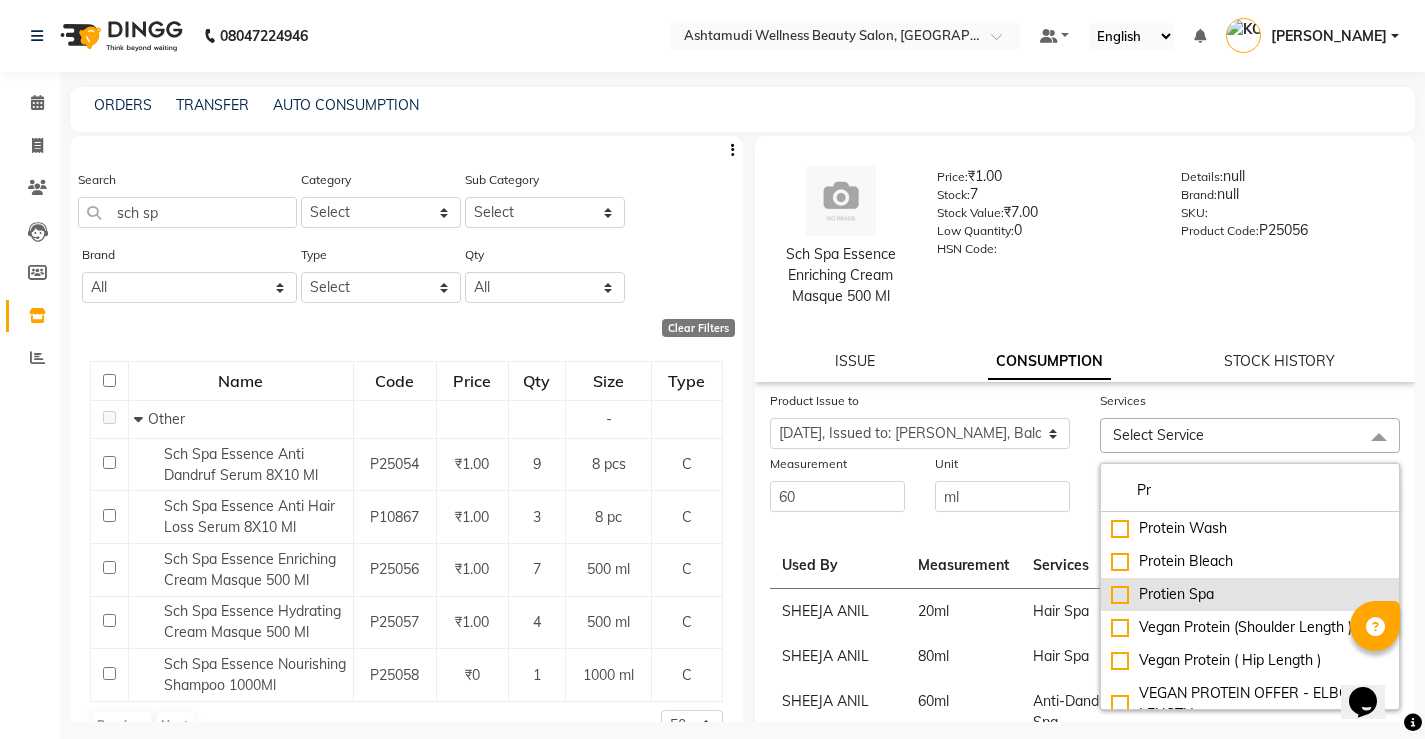 type on "Pr" 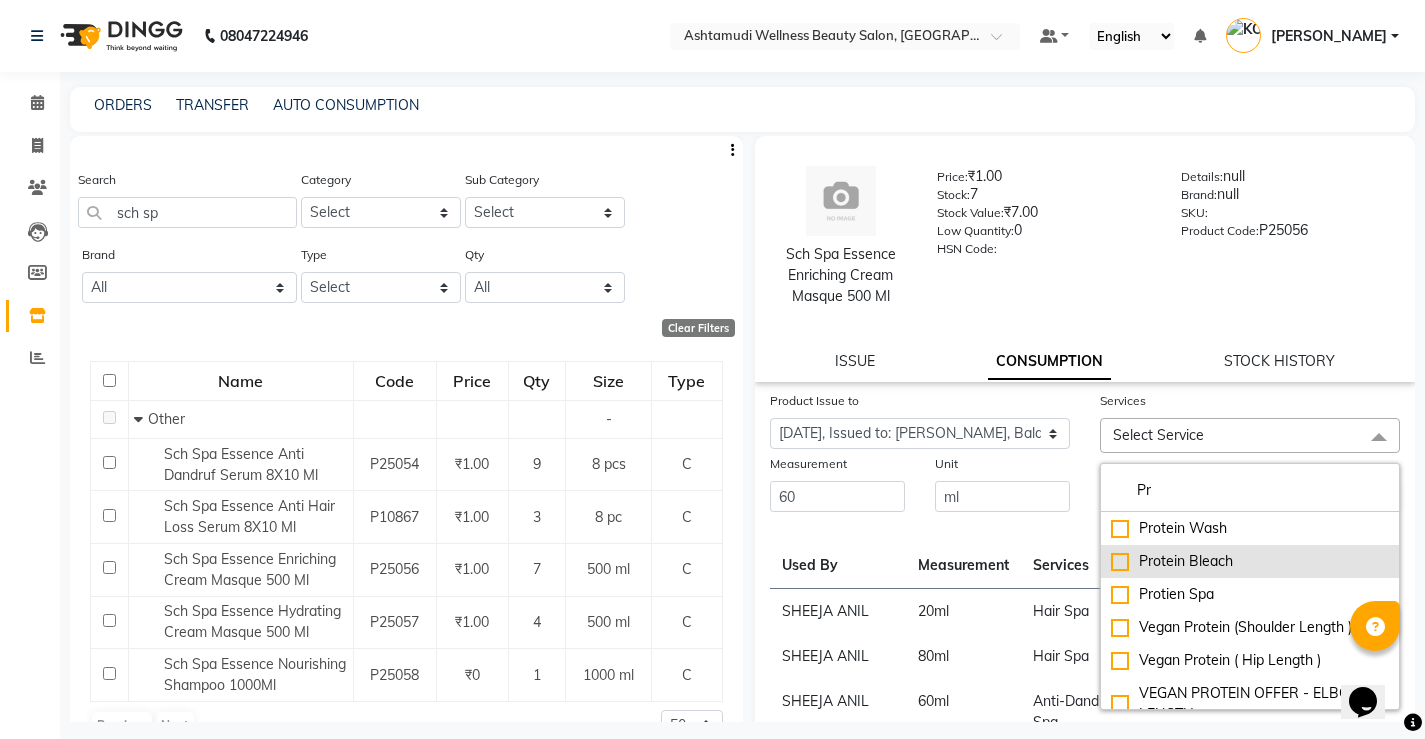 drag, startPoint x: 1111, startPoint y: 591, endPoint x: 1105, endPoint y: 565, distance: 26.683329 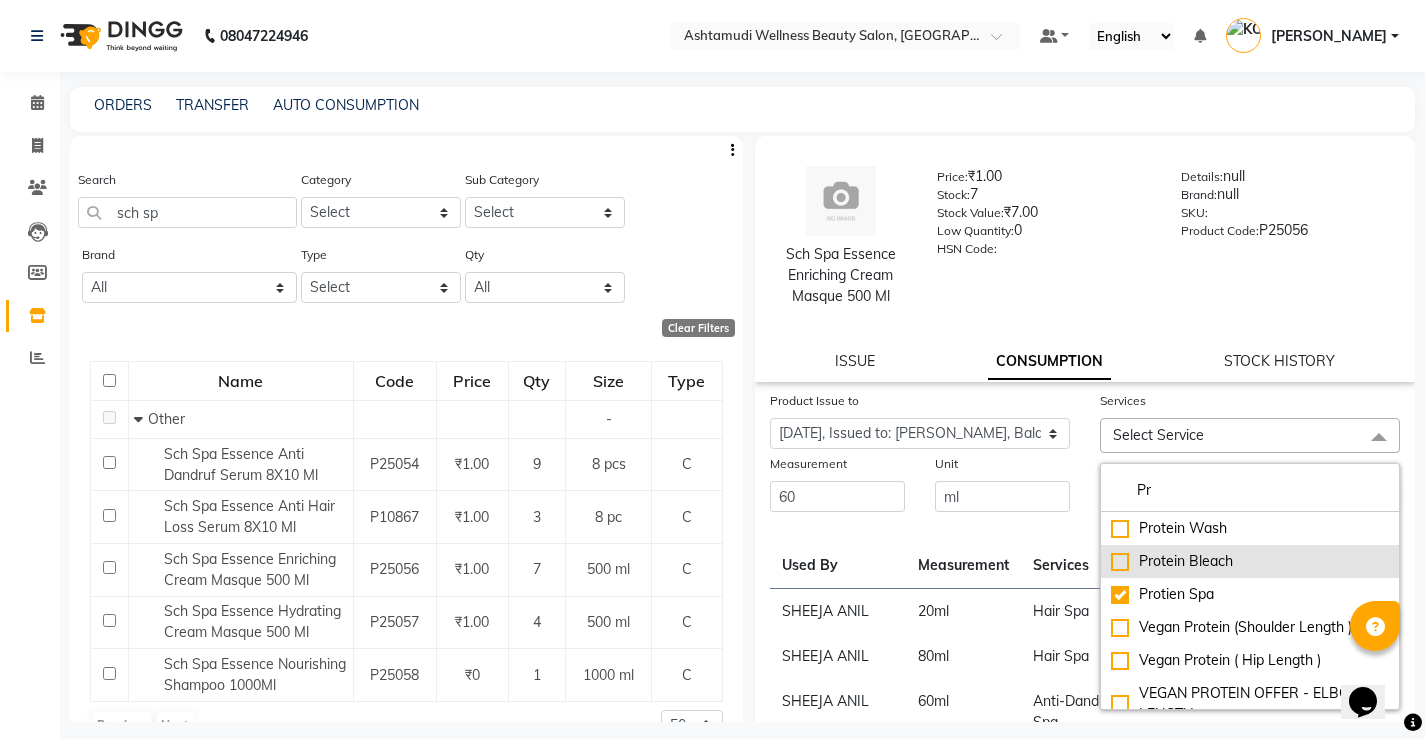 checkbox on "true" 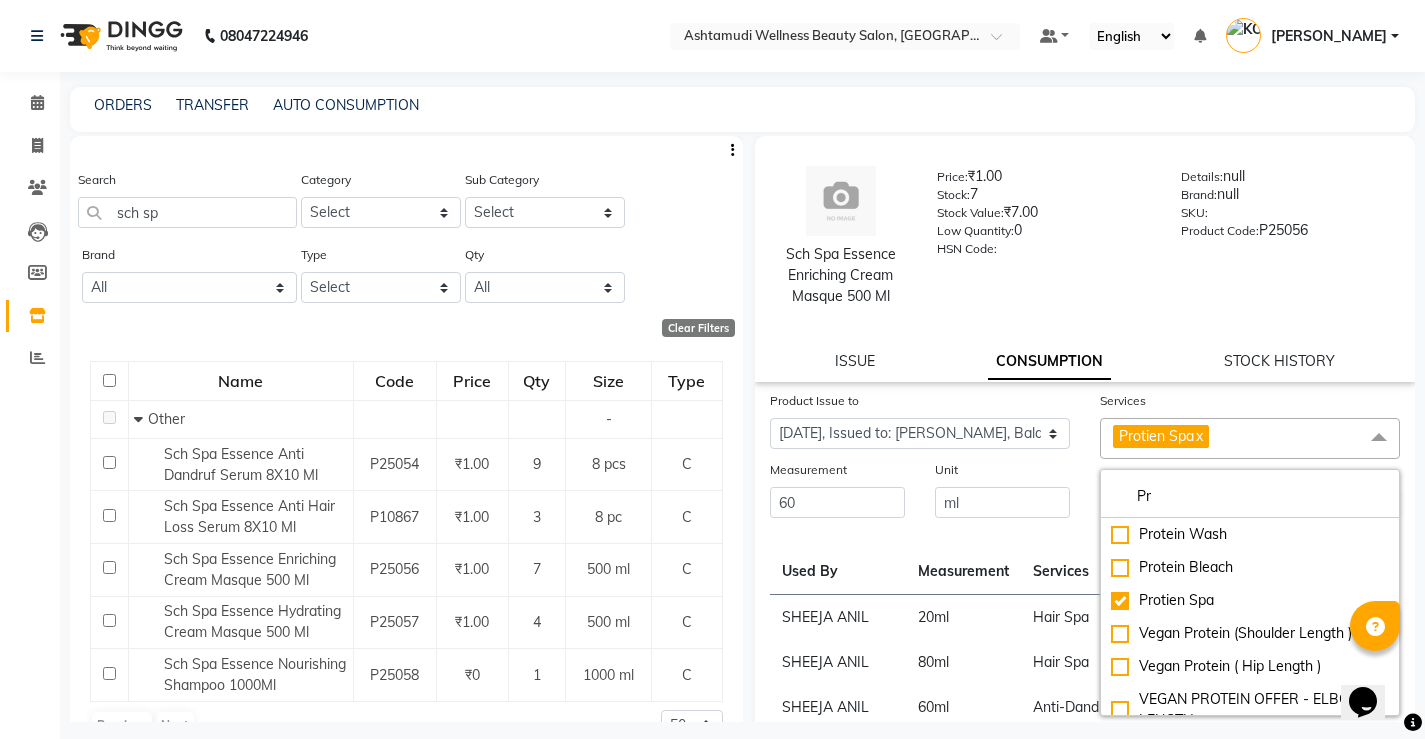 click on "Unit" 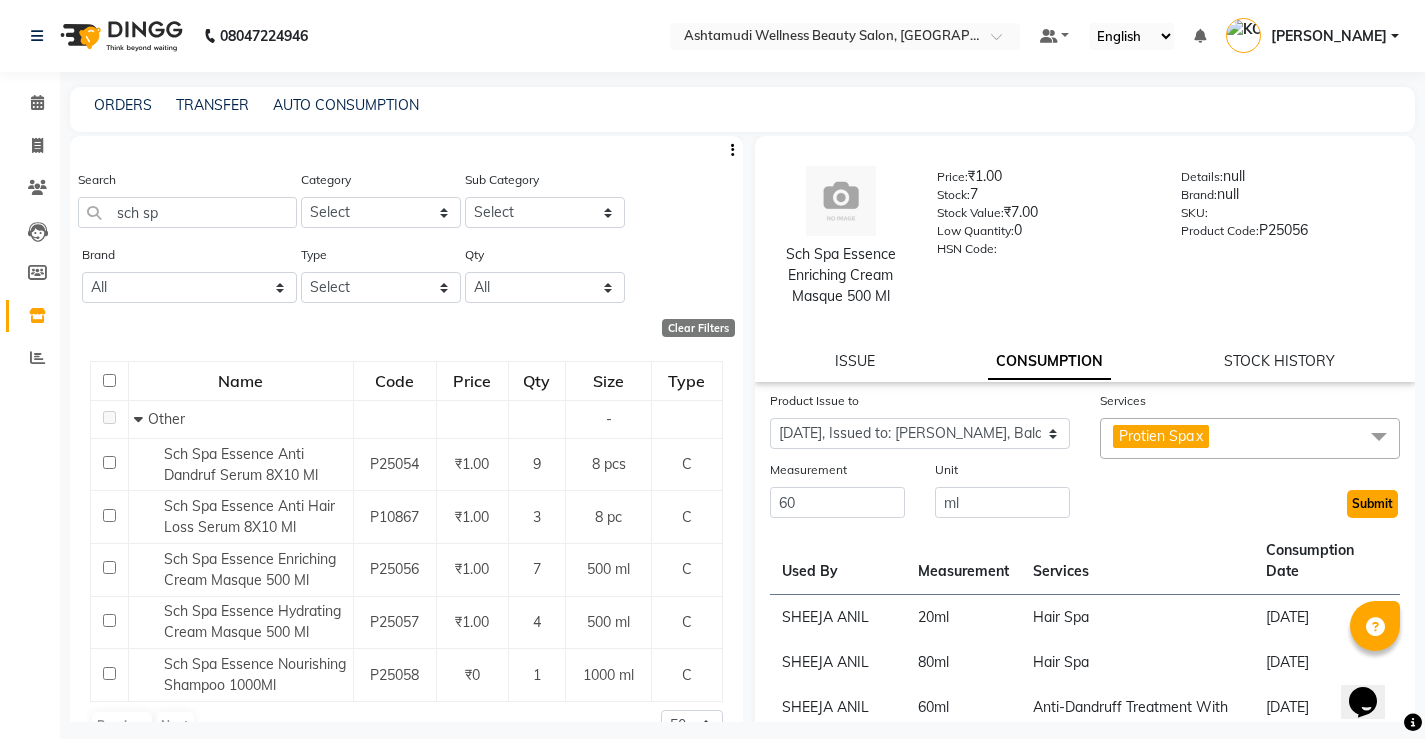 click on "Submit" 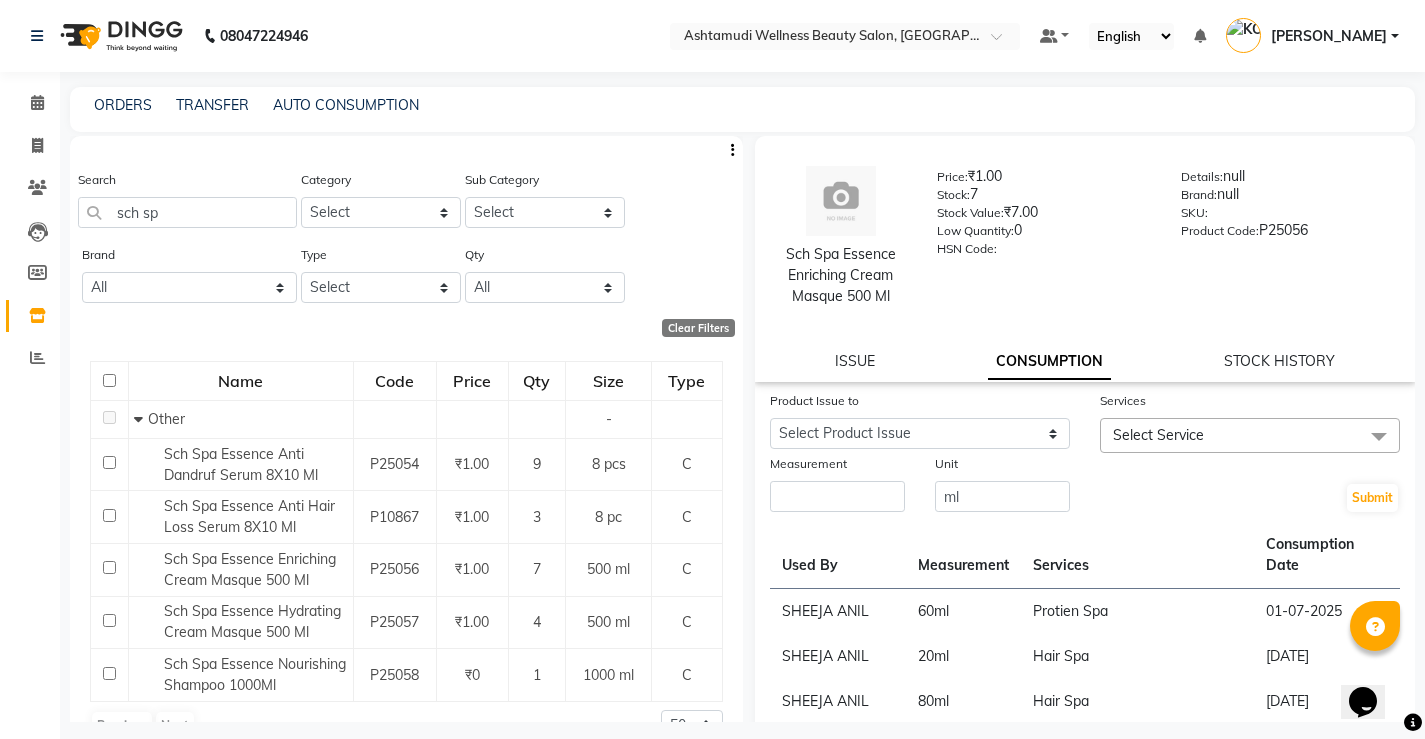 click on "CONSUMPTION" 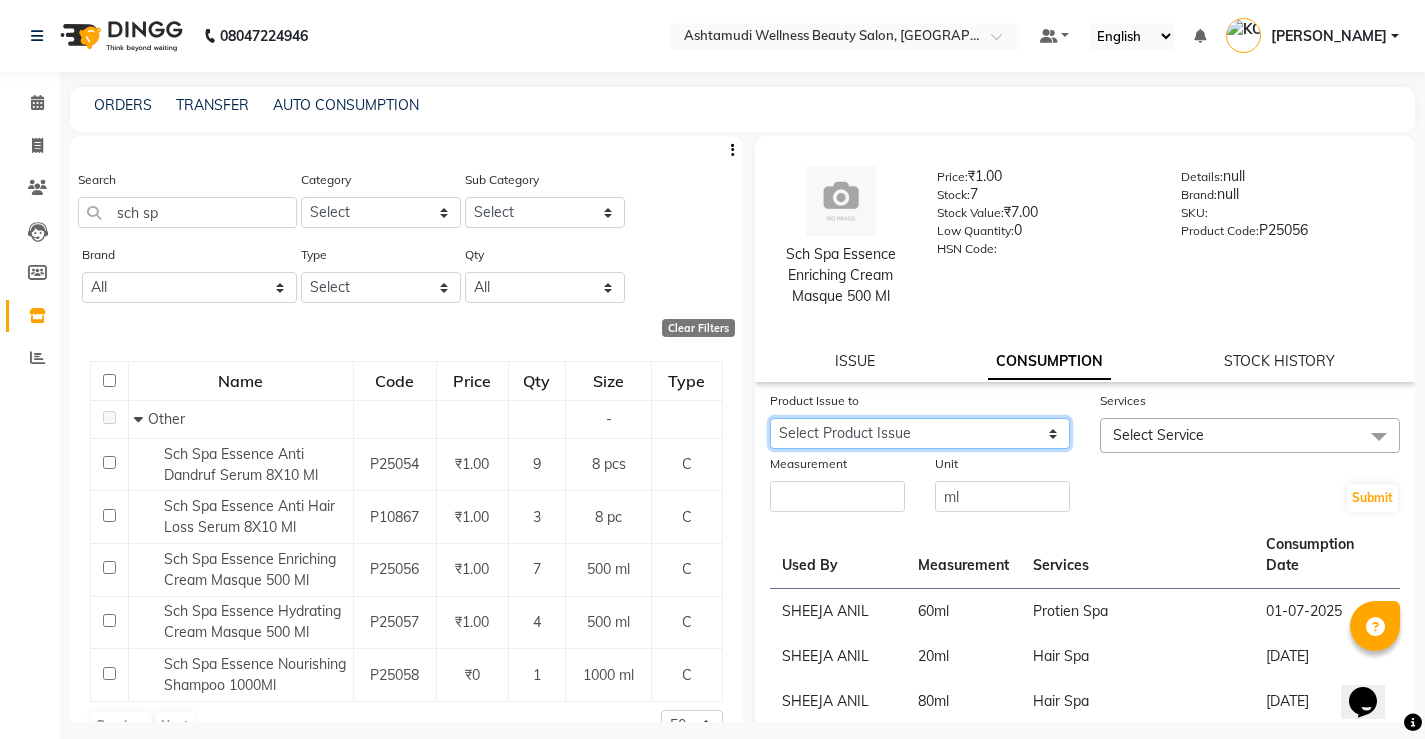 click on "Select Product Issue 2025-07-01, Issued to: Sona Sunil, Balance: 440" 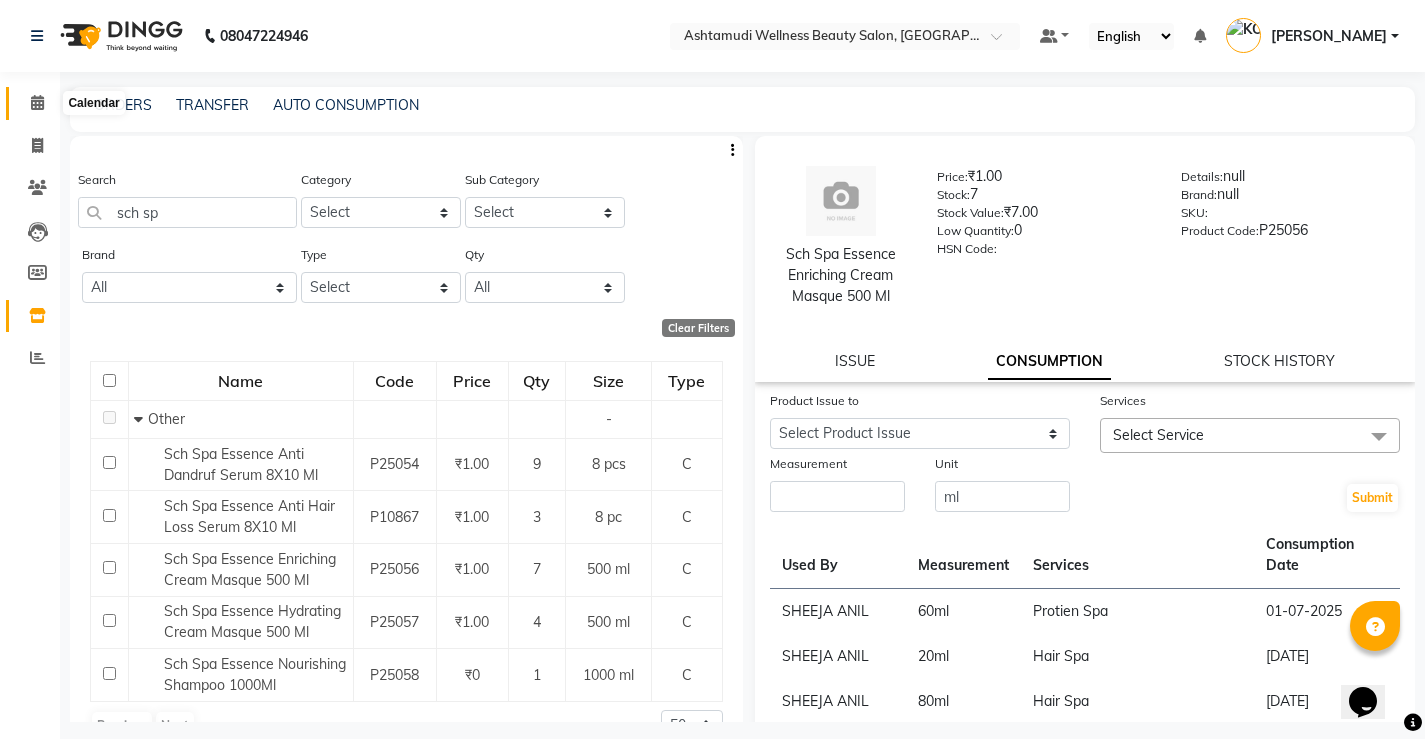 drag, startPoint x: 32, startPoint y: 99, endPoint x: 438, endPoint y: 734, distance: 753.69824 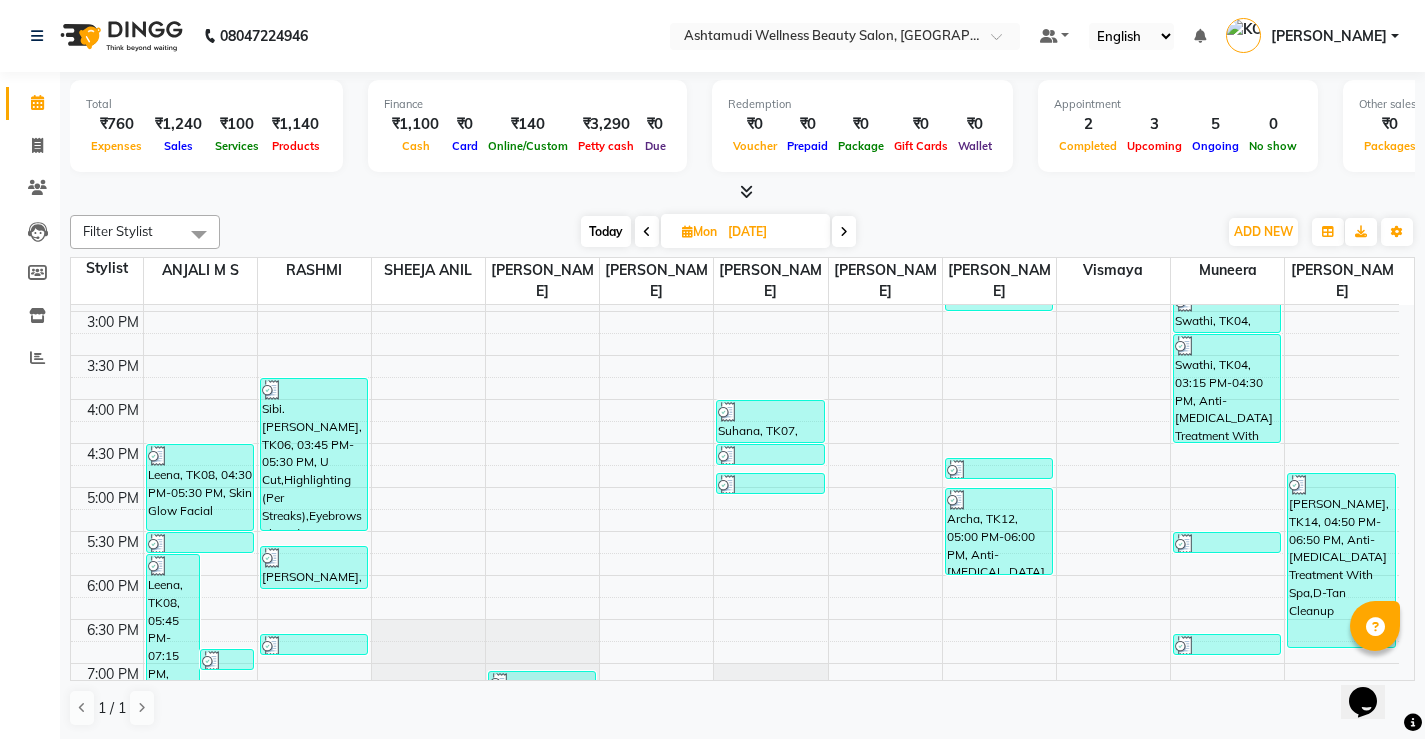 scroll, scrollTop: 653, scrollLeft: 0, axis: vertical 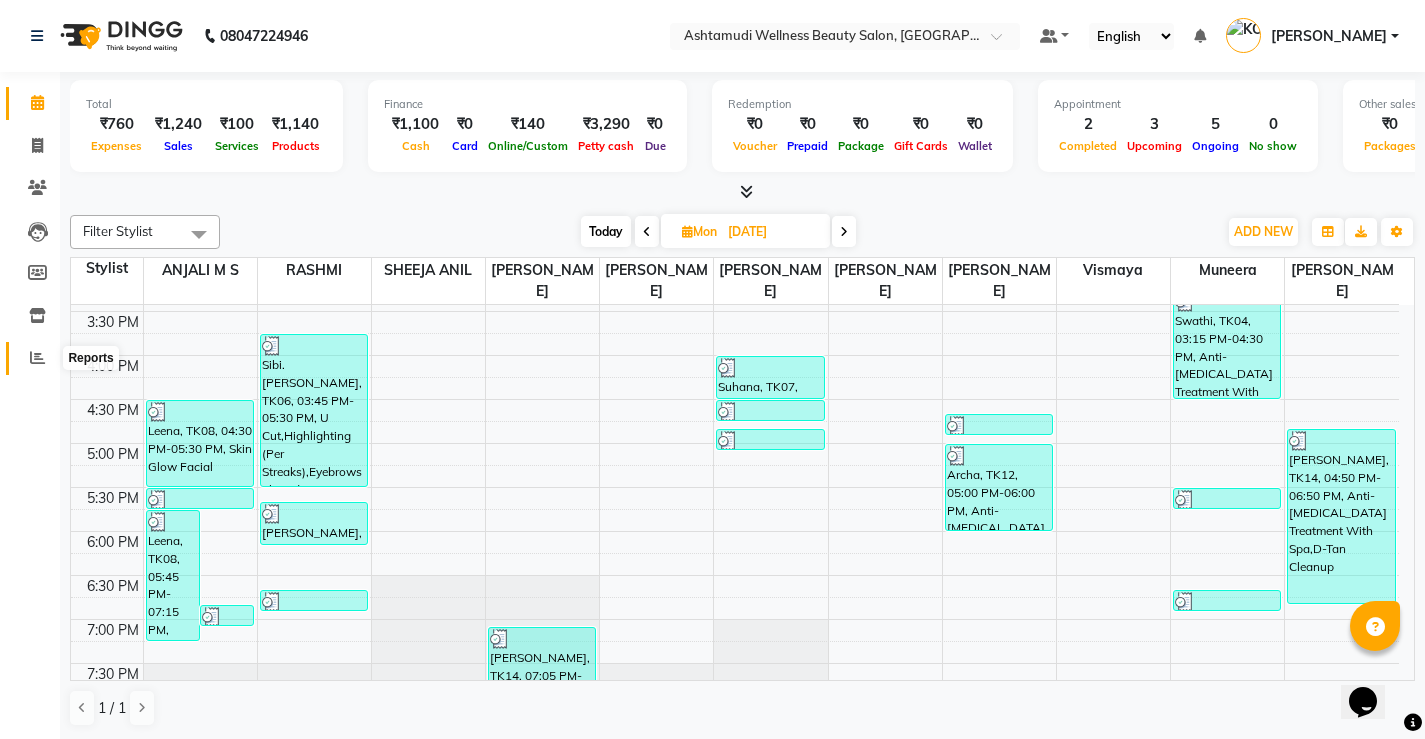 click 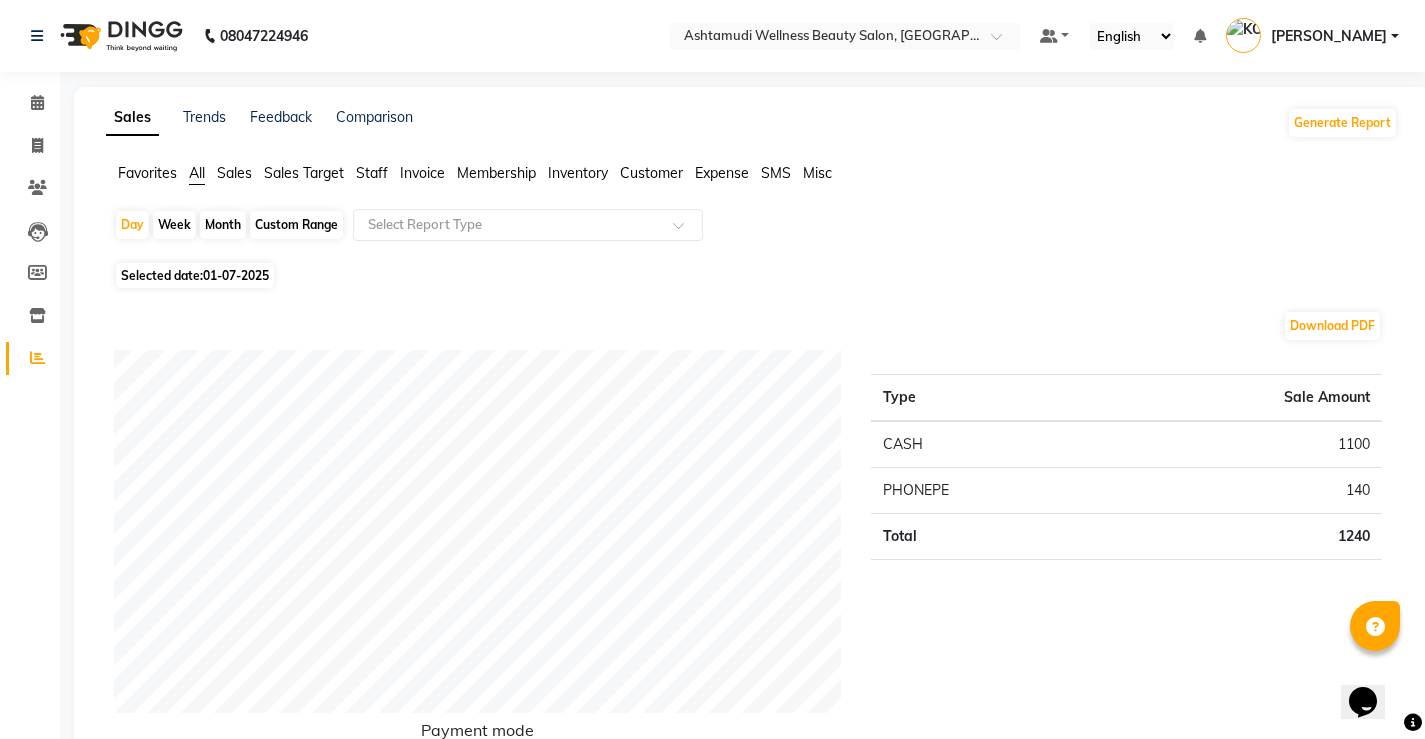click on "Custom Range" 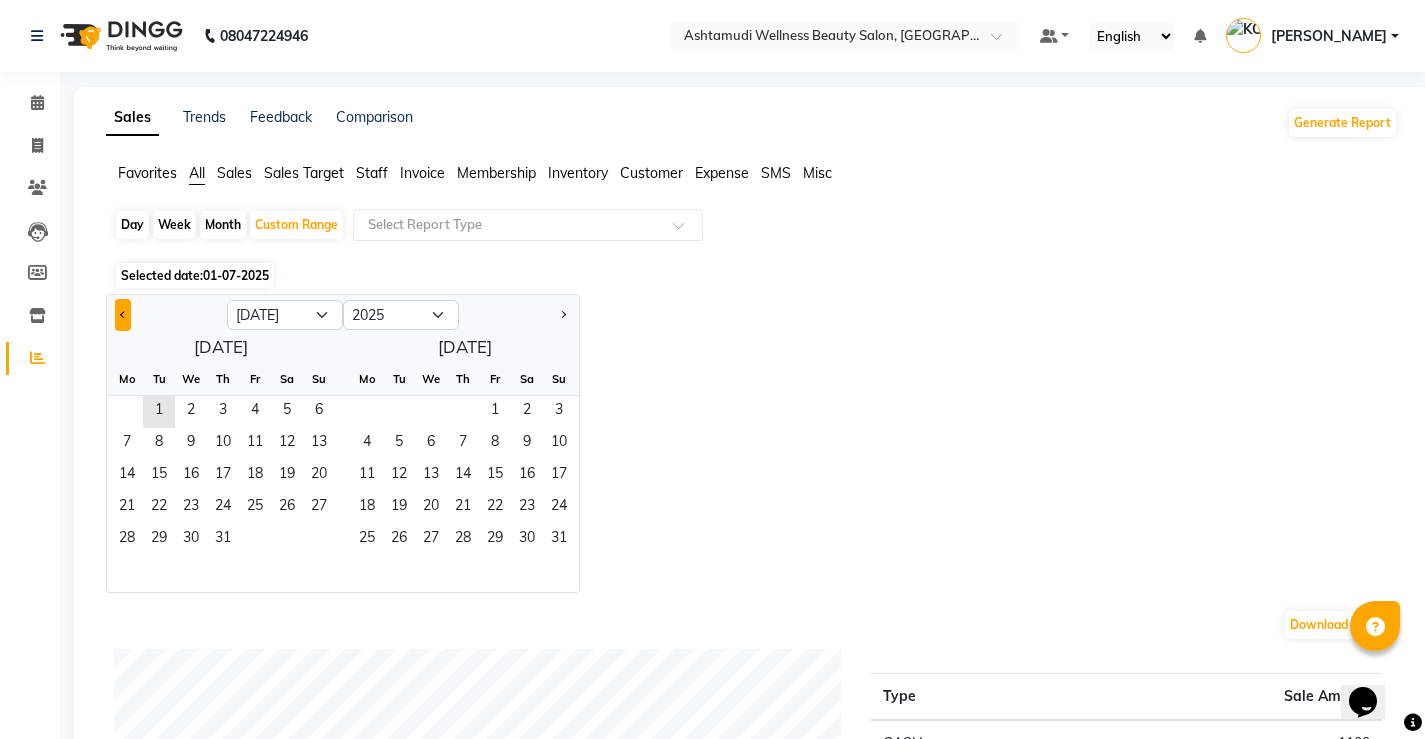 click 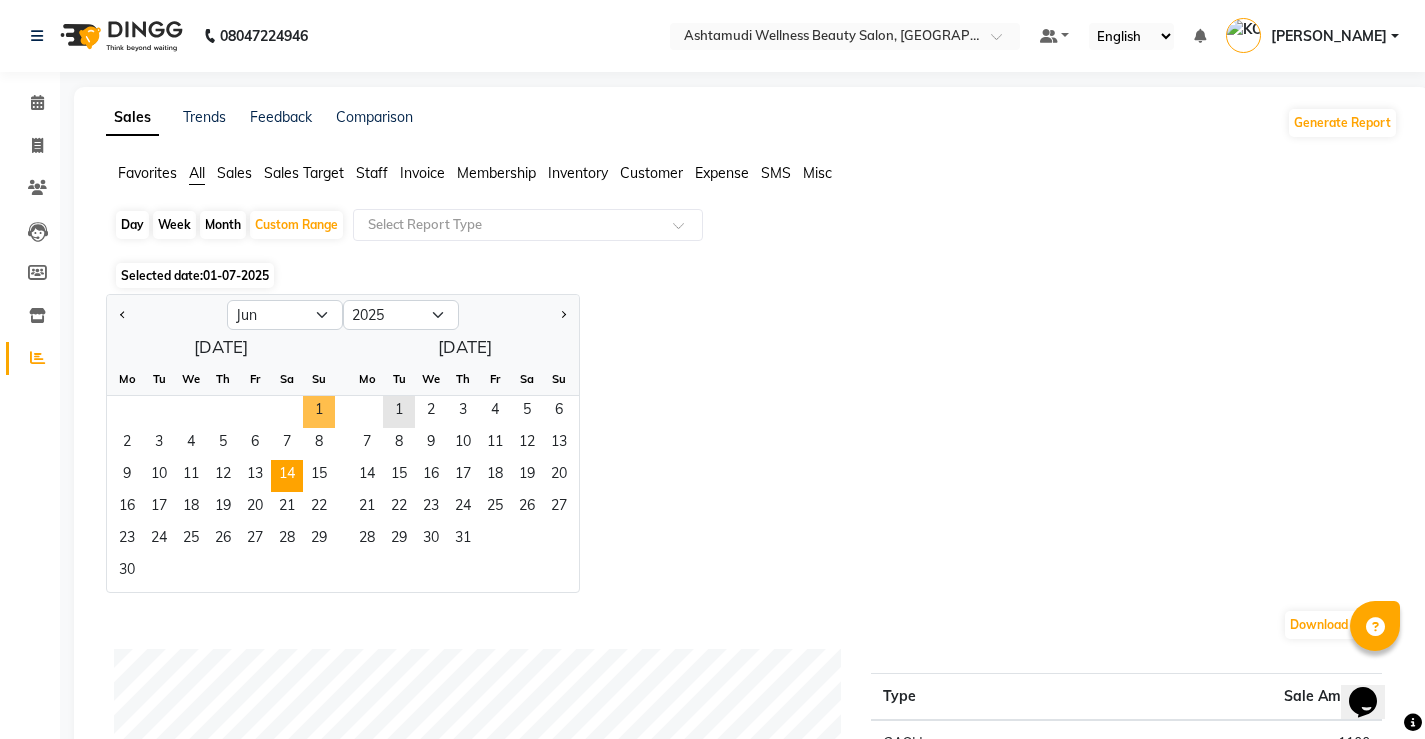 drag, startPoint x: 319, startPoint y: 407, endPoint x: 293, endPoint y: 485, distance: 82.219215 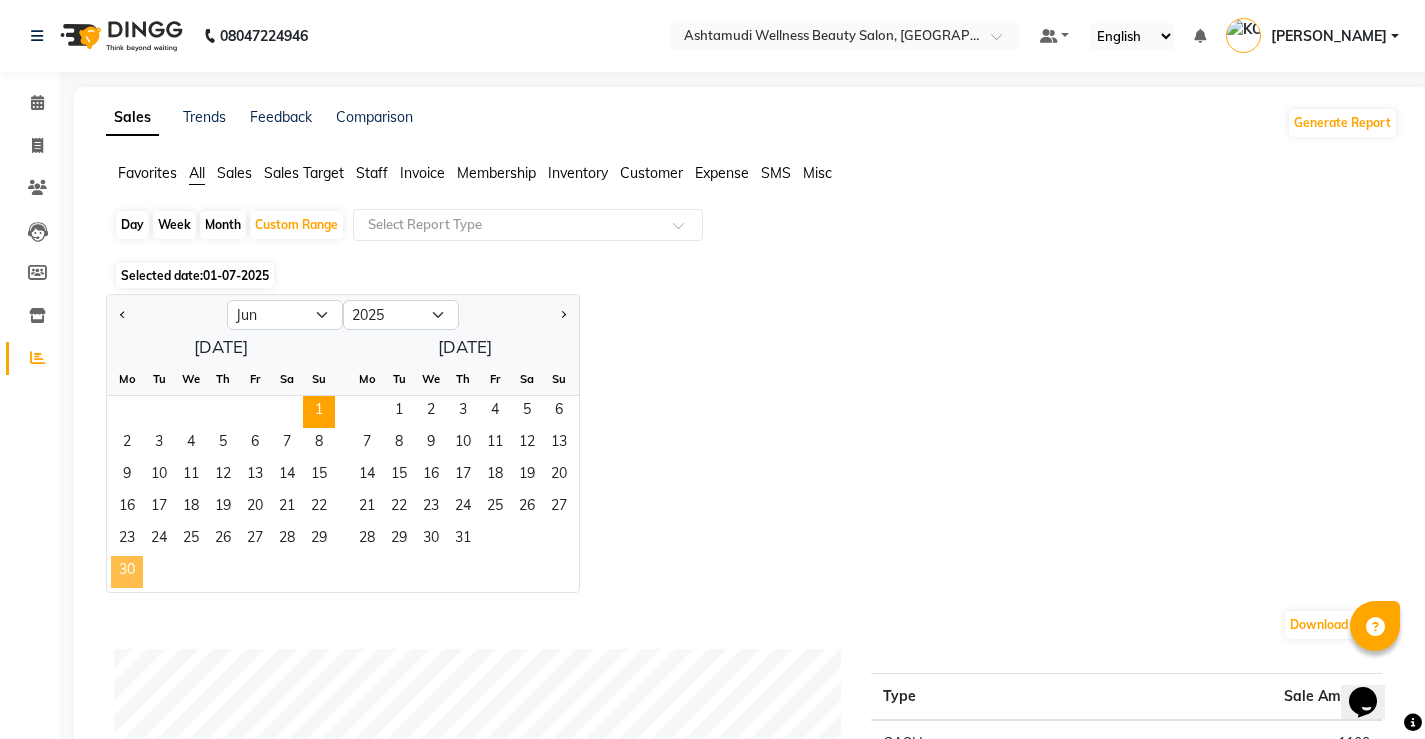 click on "30" 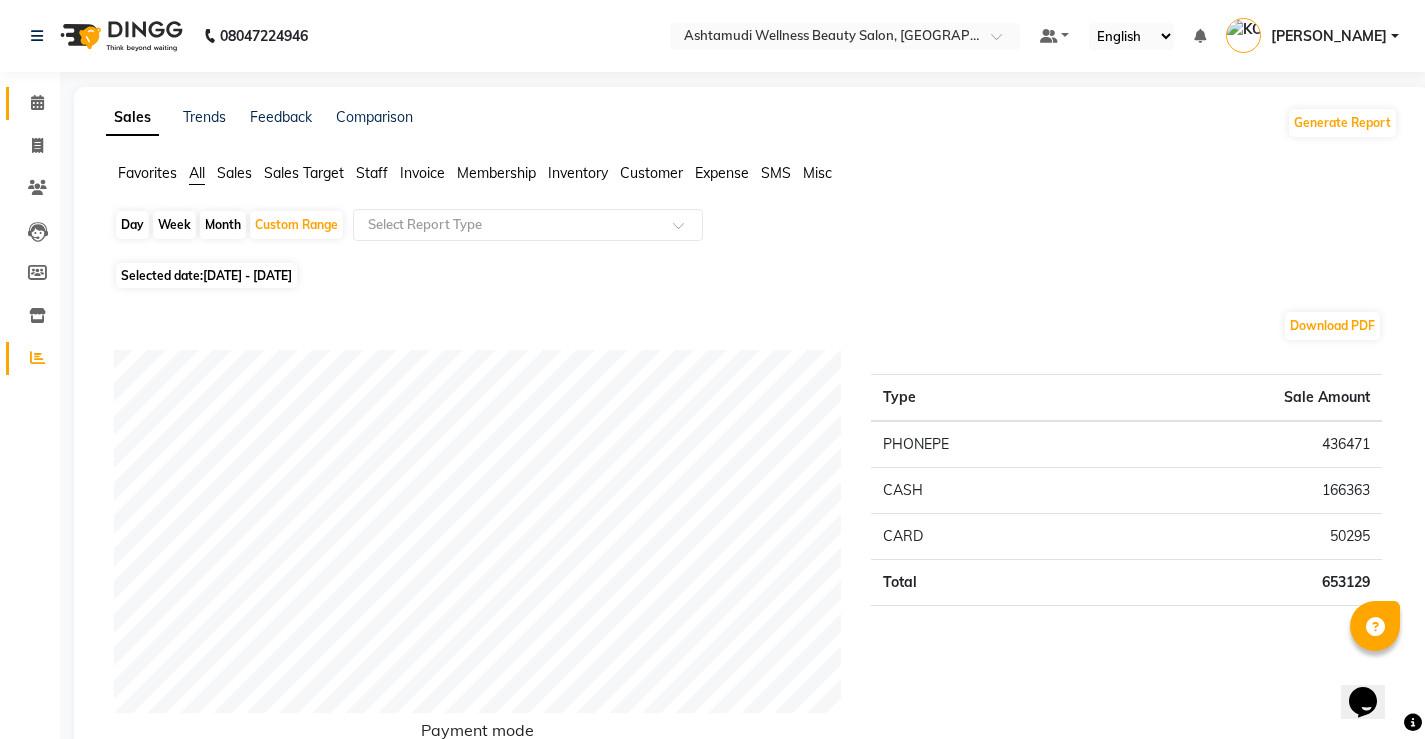 click 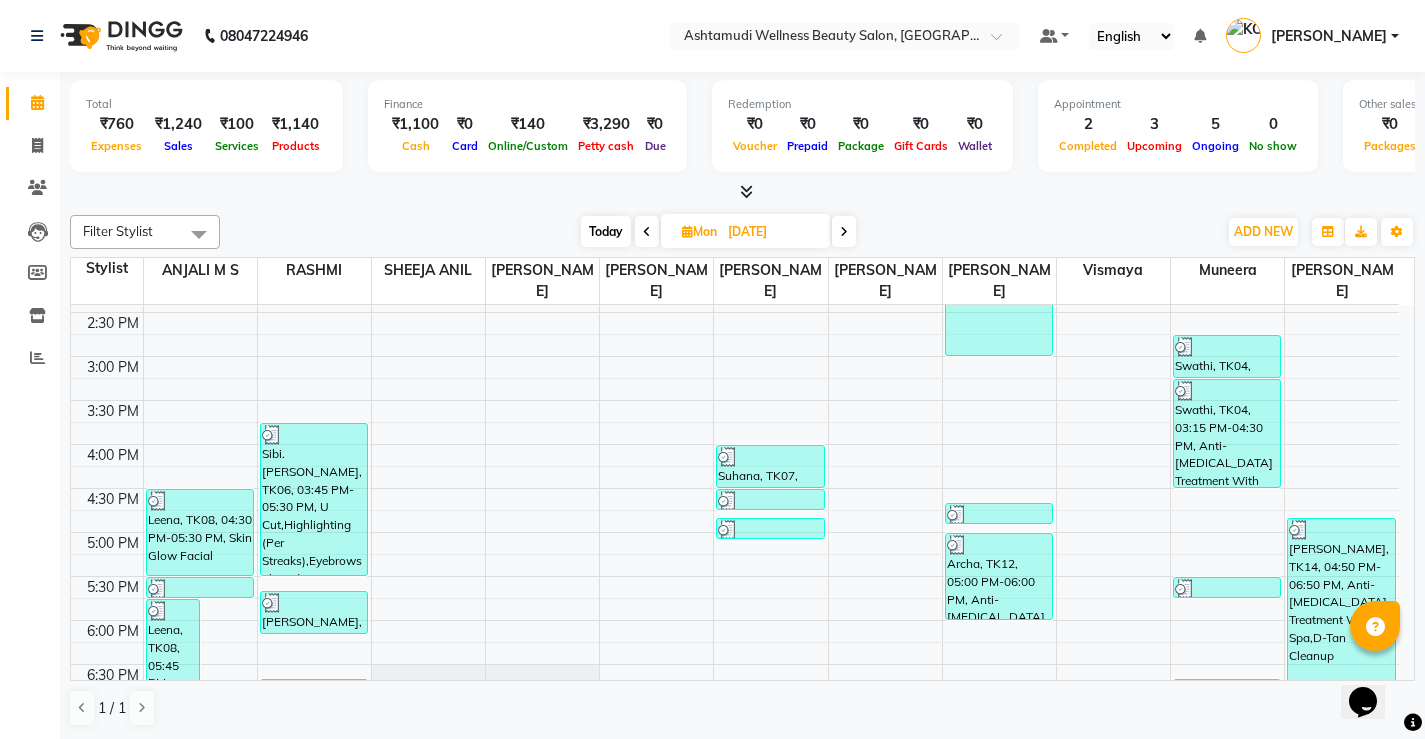 scroll, scrollTop: 600, scrollLeft: 0, axis: vertical 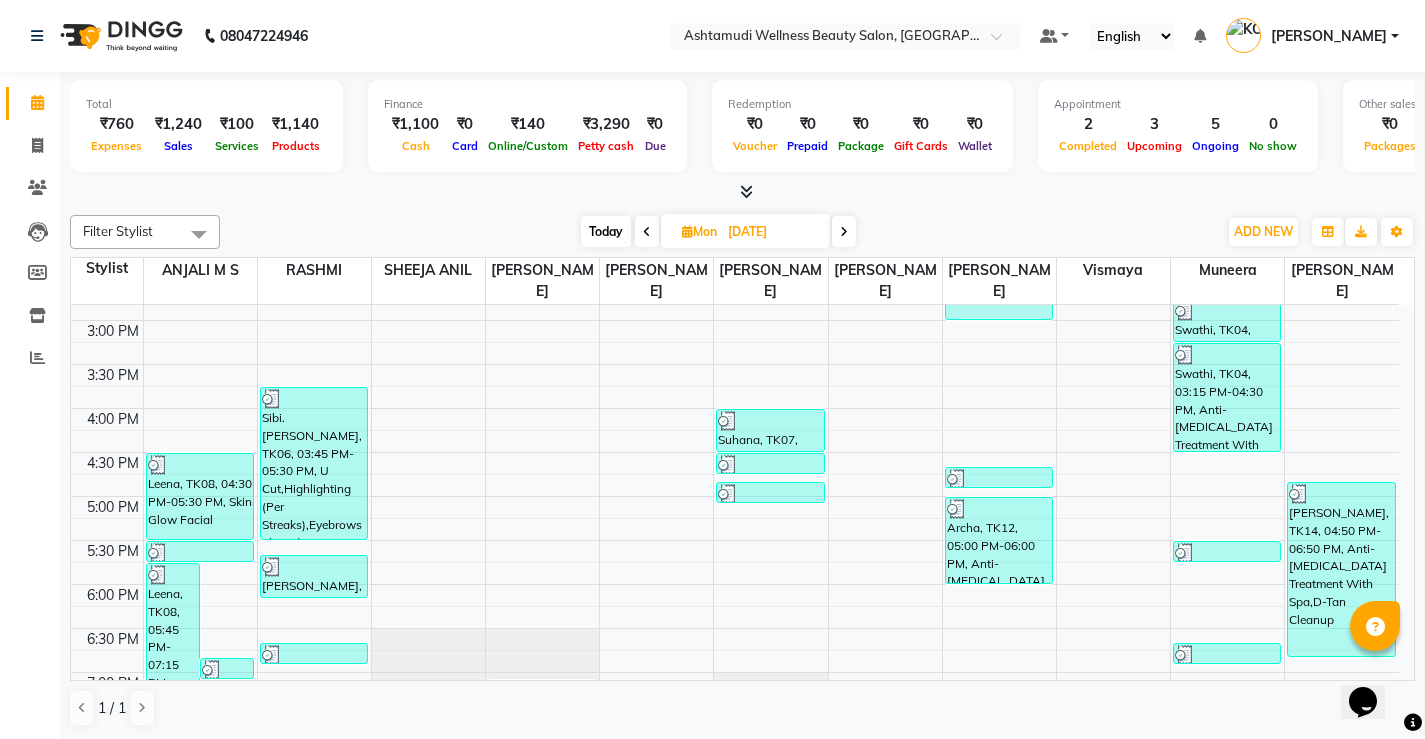 click at bounding box center [844, 232] 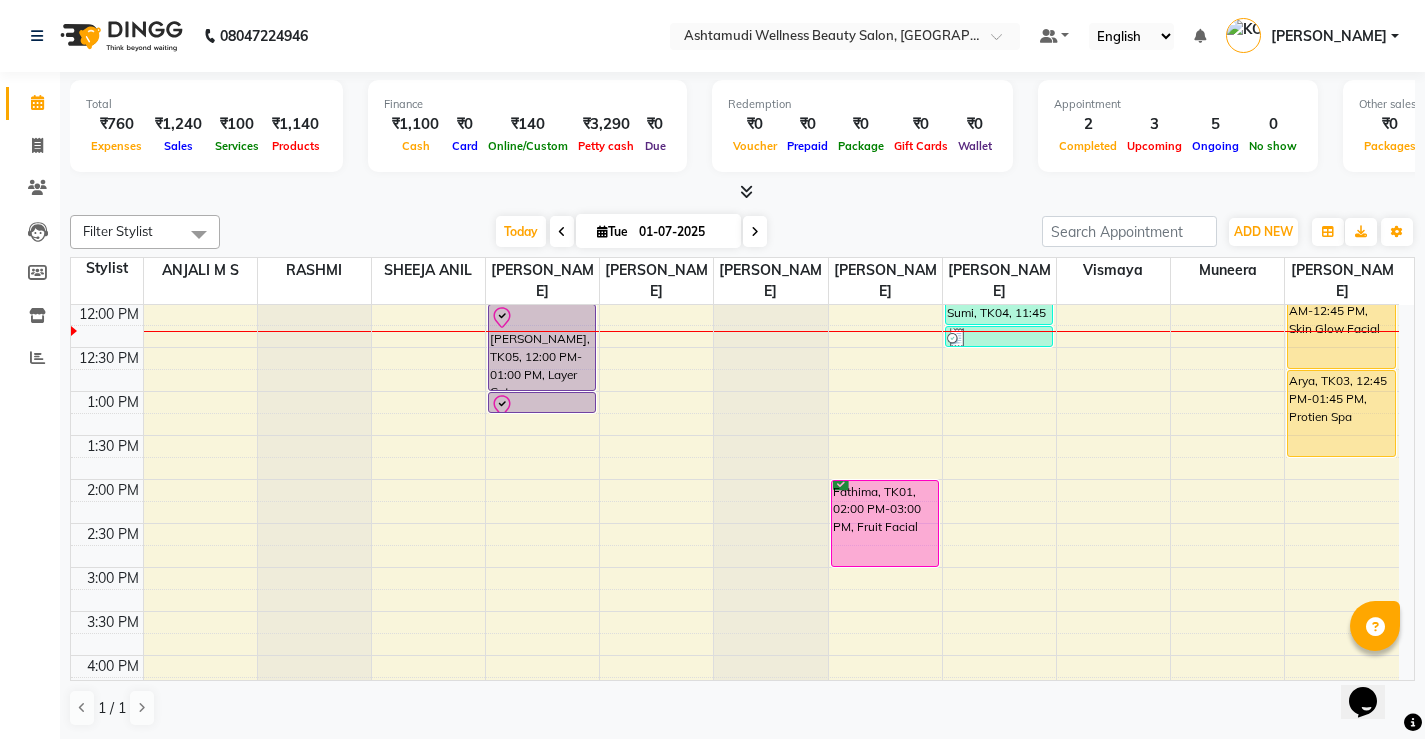 scroll, scrollTop: 253, scrollLeft: 0, axis: vertical 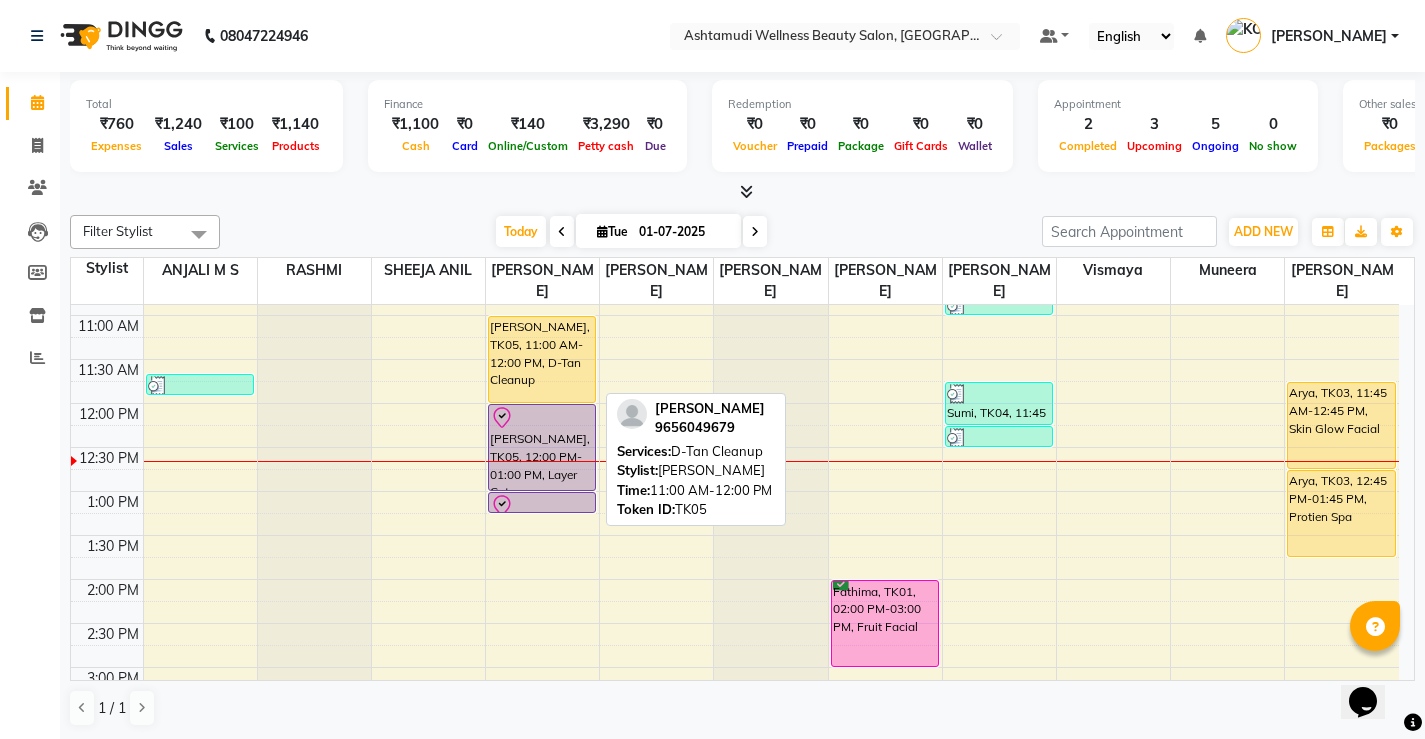 click on "[PERSON_NAME], TK05, 11:00 AM-12:00 PM, D-Tan Cleanup" at bounding box center (542, 359) 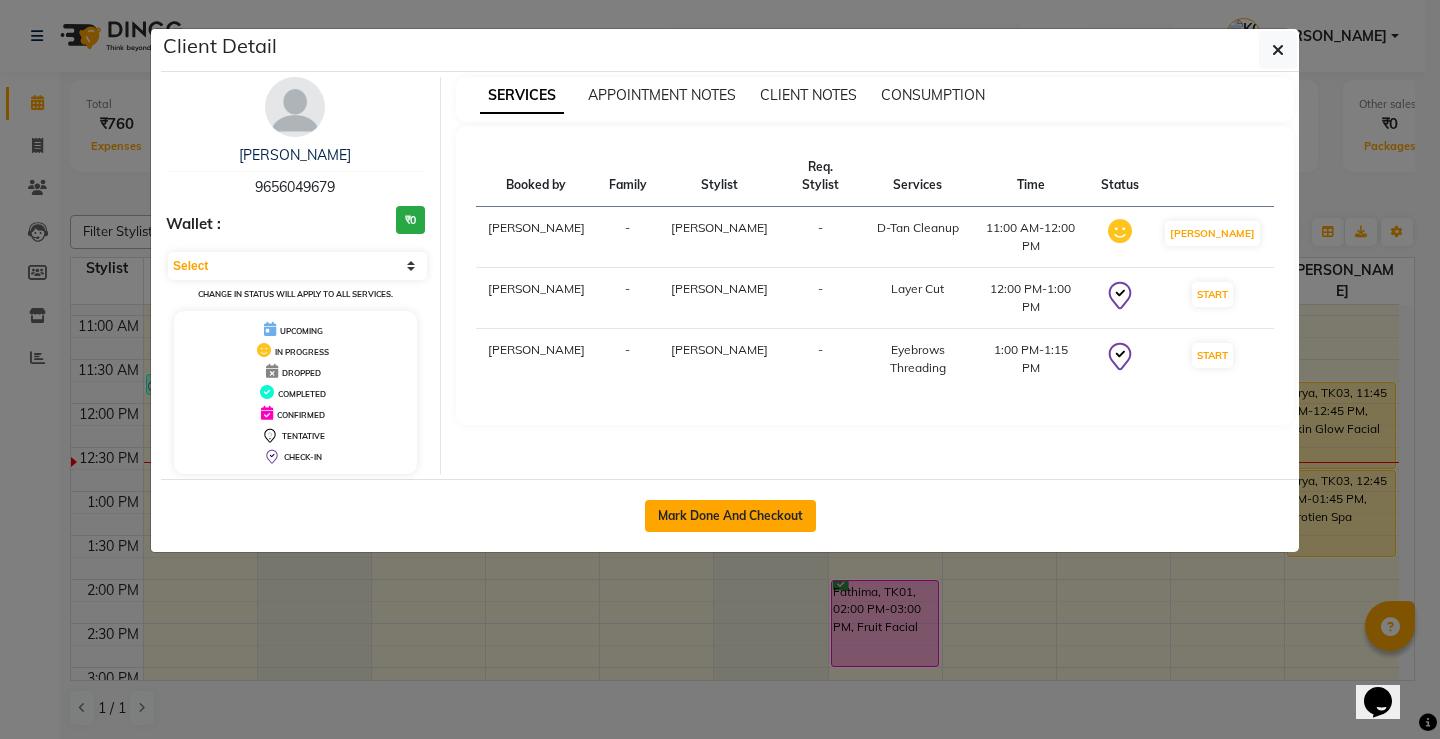 click on "Mark Done And Checkout" 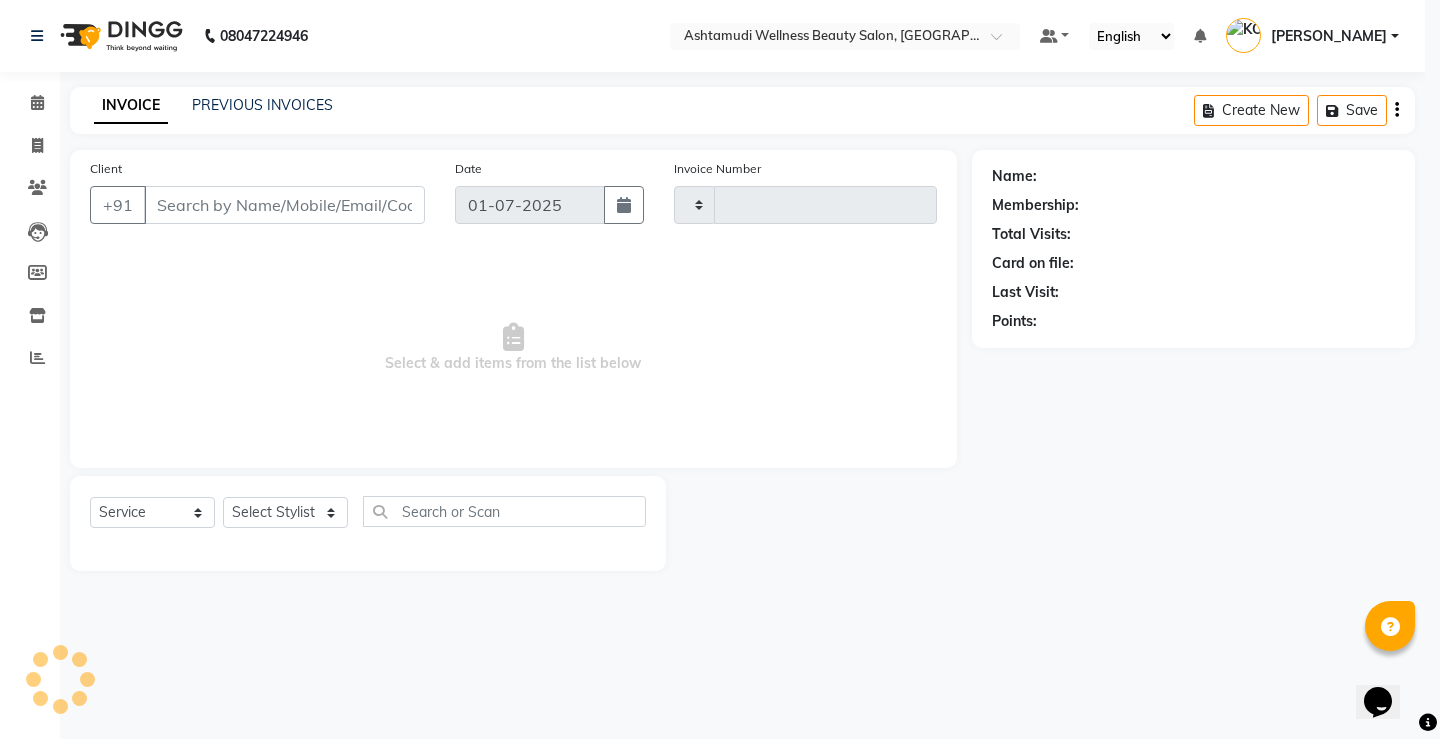 type on "1911" 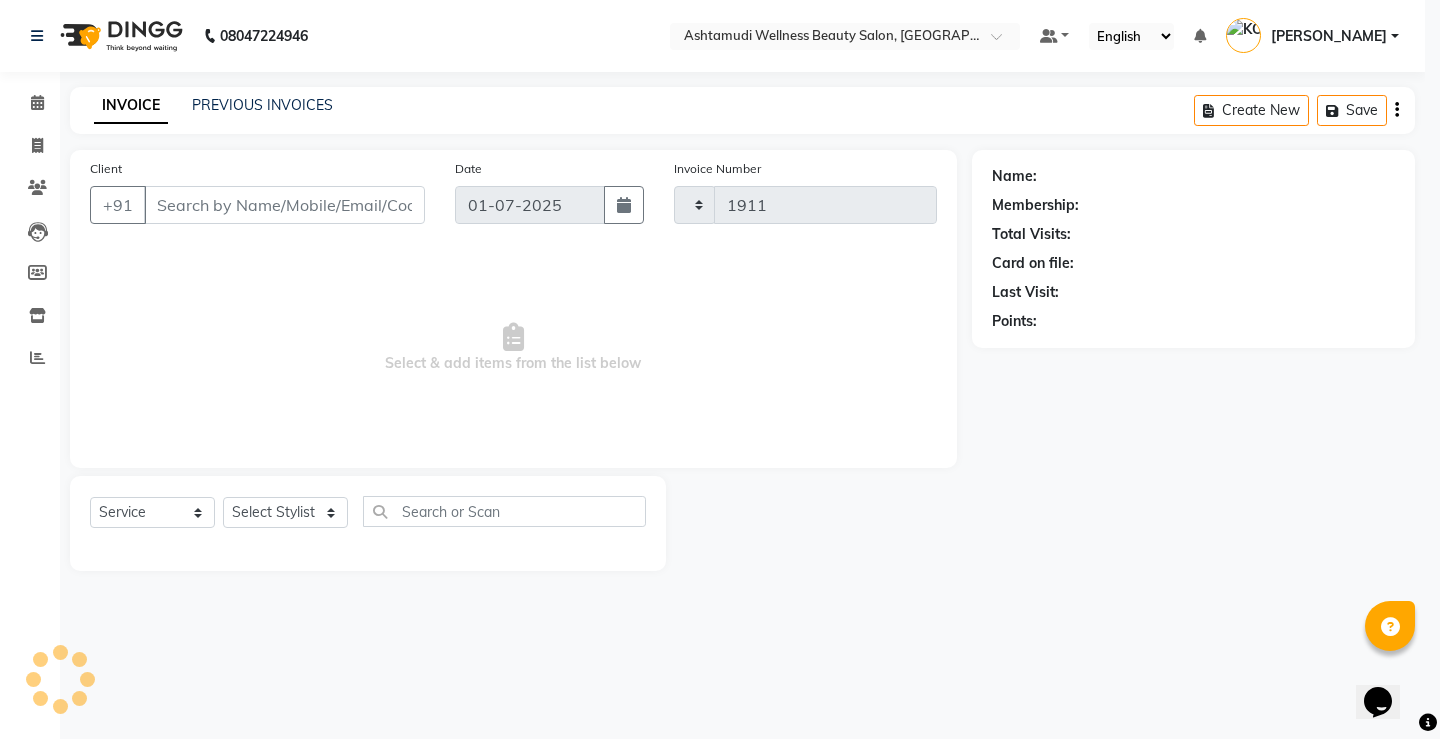 select on "4674" 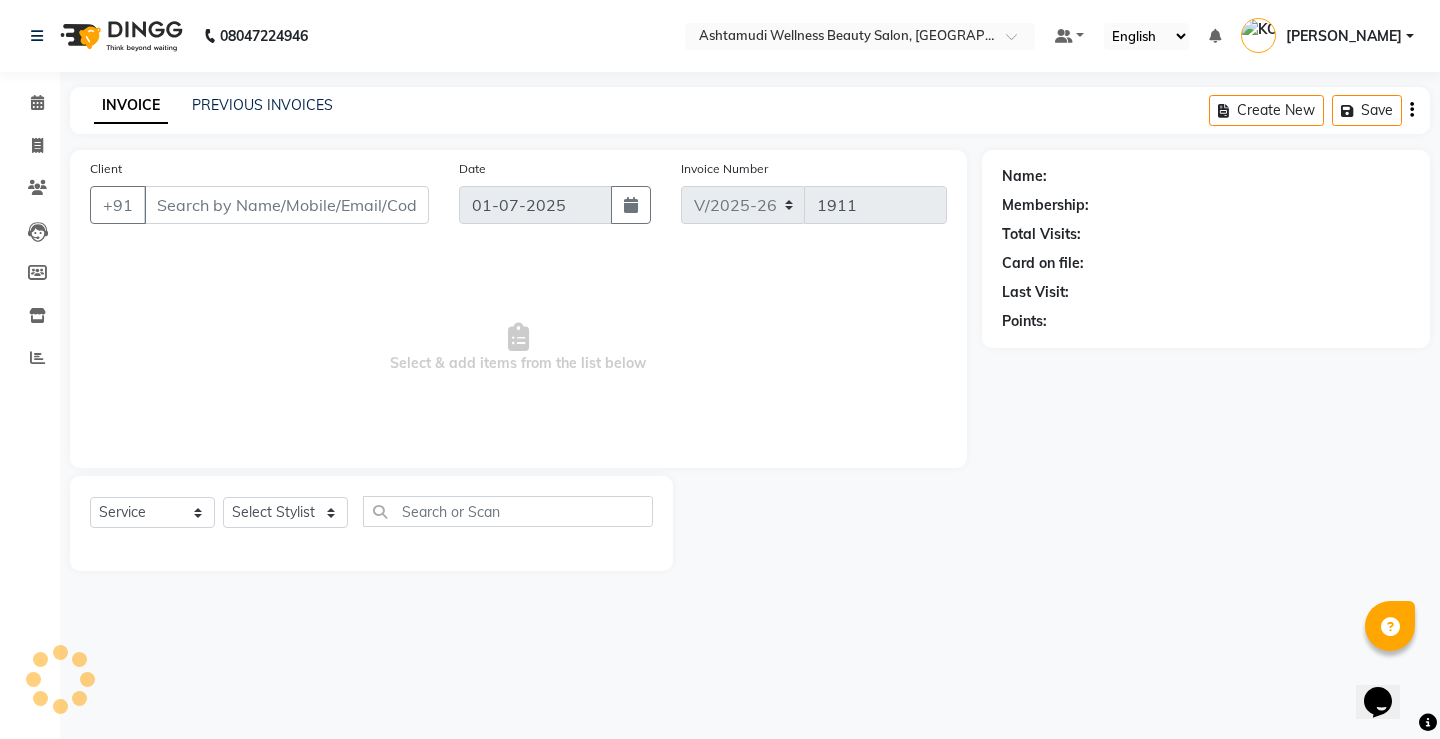 select on "product" 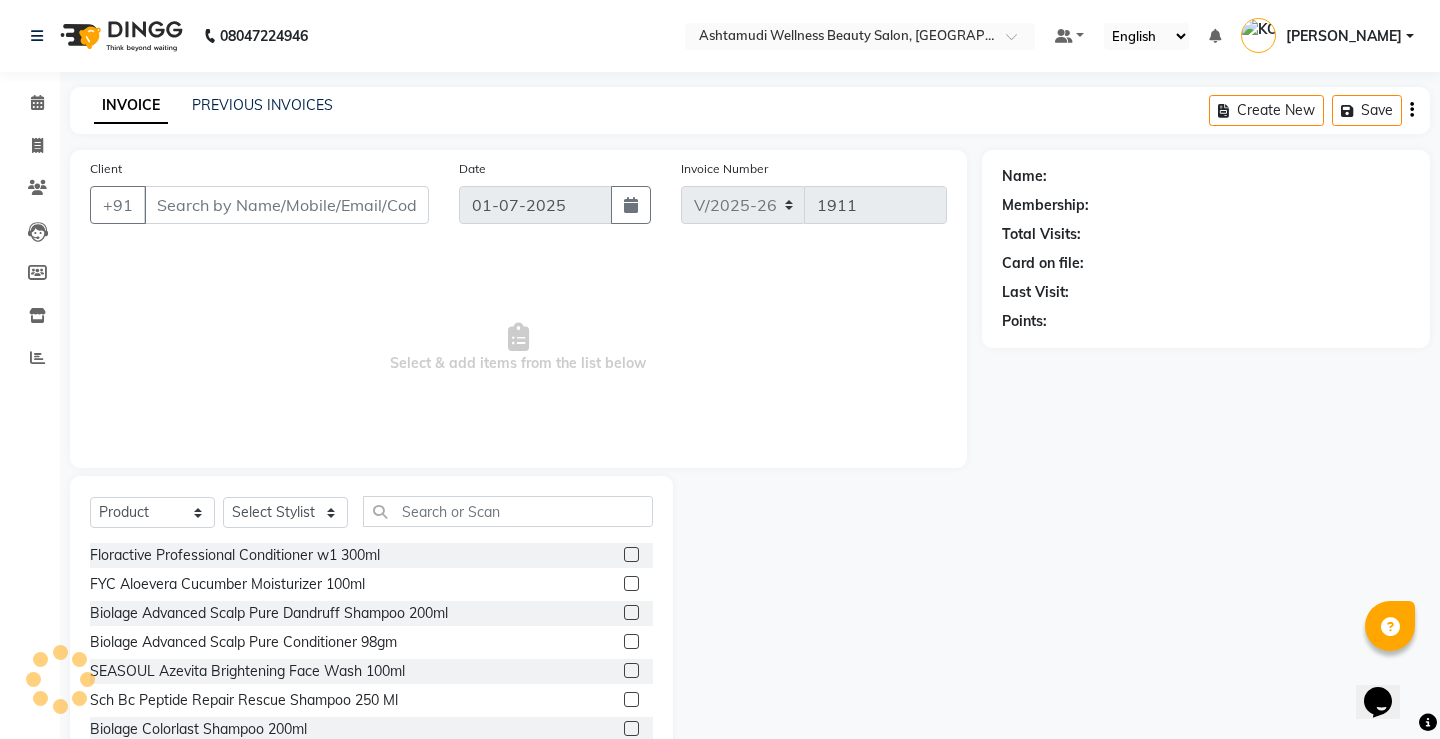 type on "9656049679" 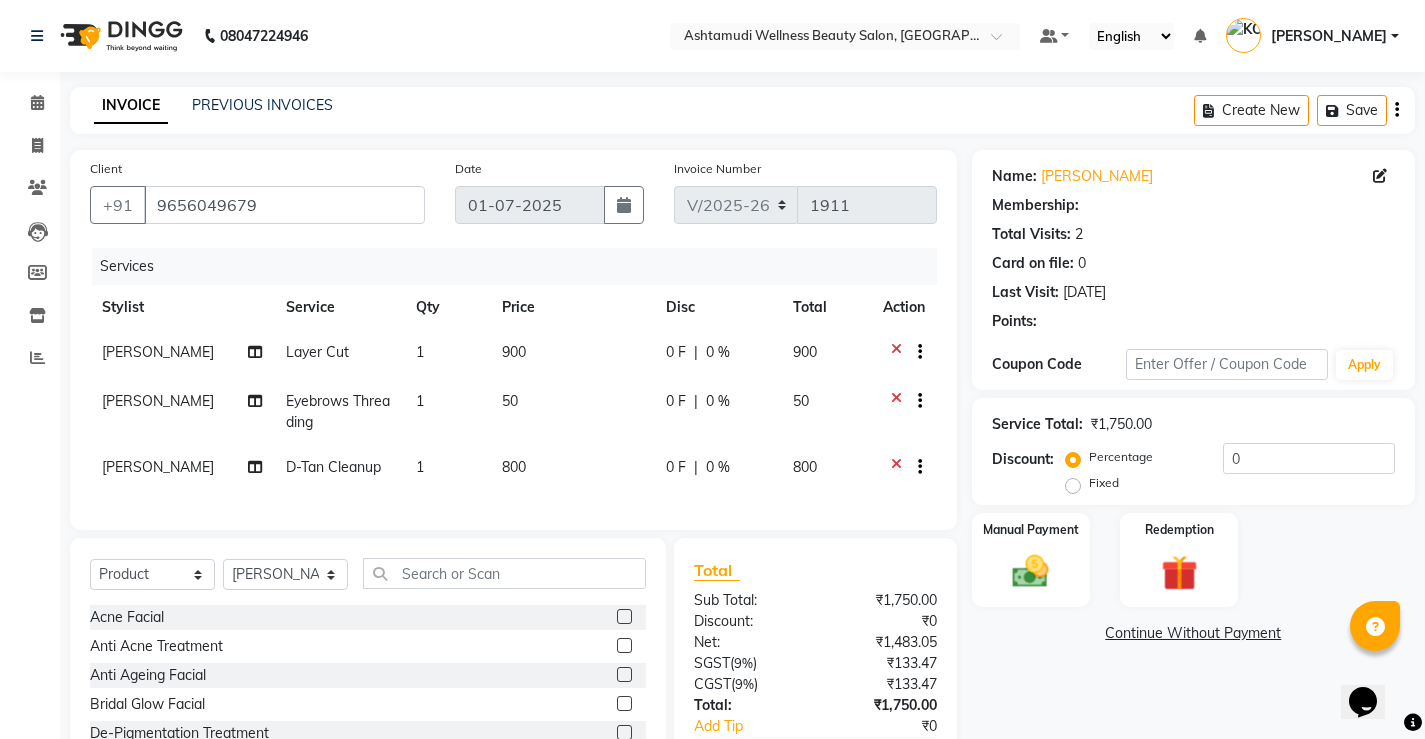 select on "1: Object" 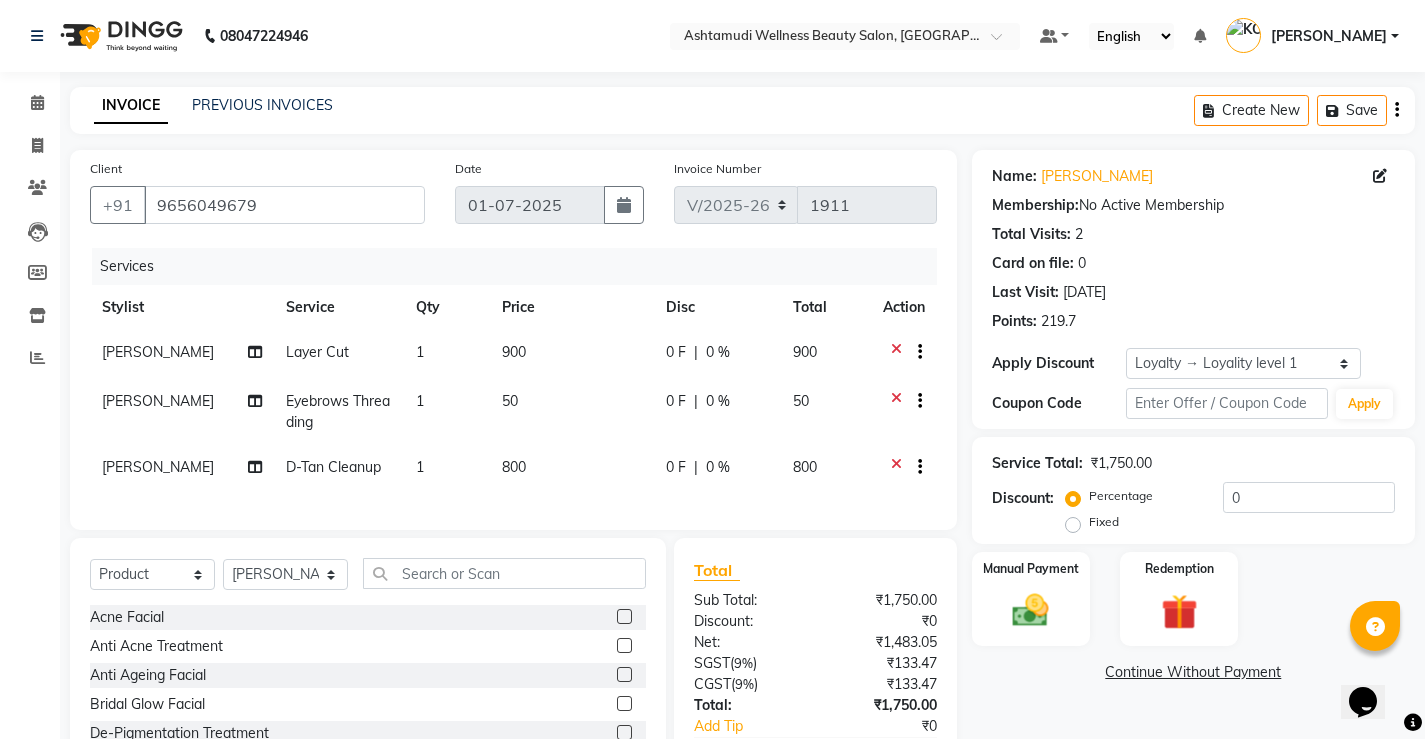 scroll, scrollTop: 100, scrollLeft: 0, axis: vertical 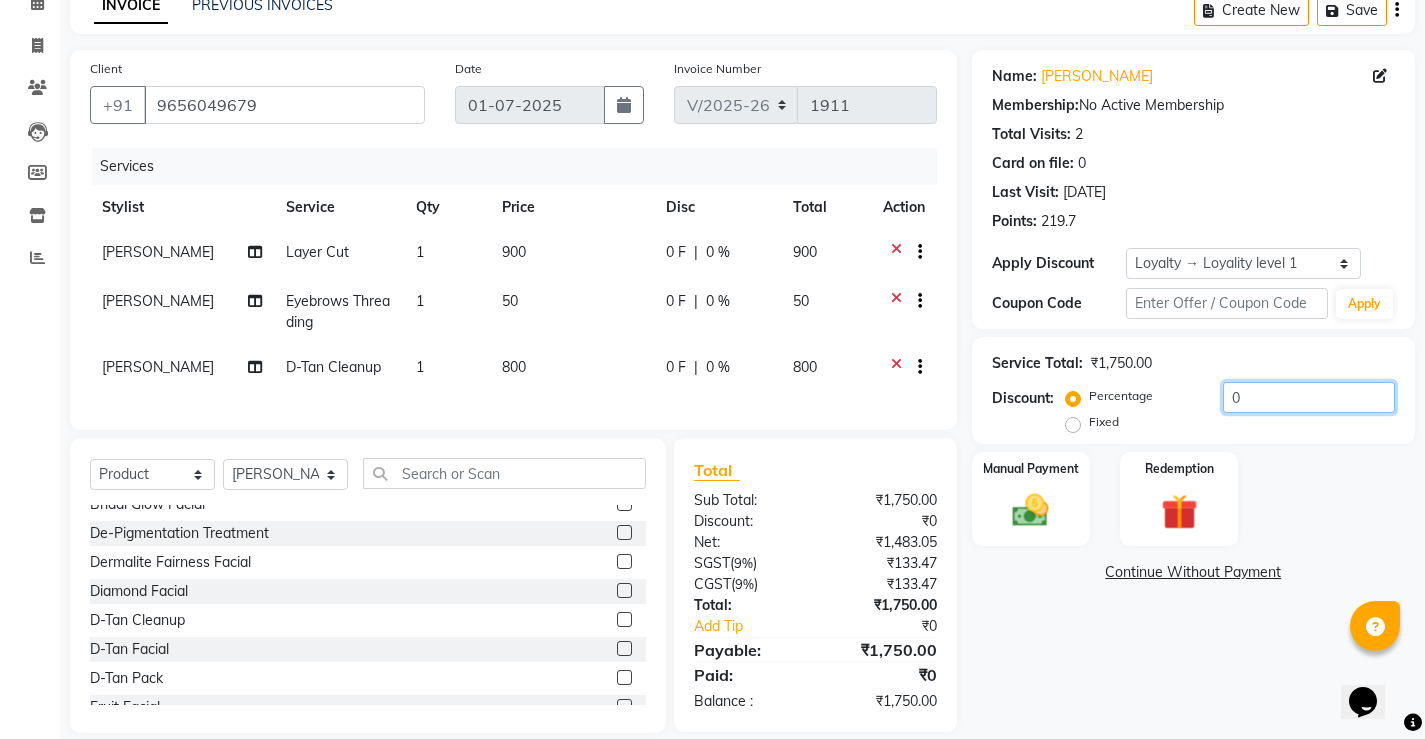 click on "0" 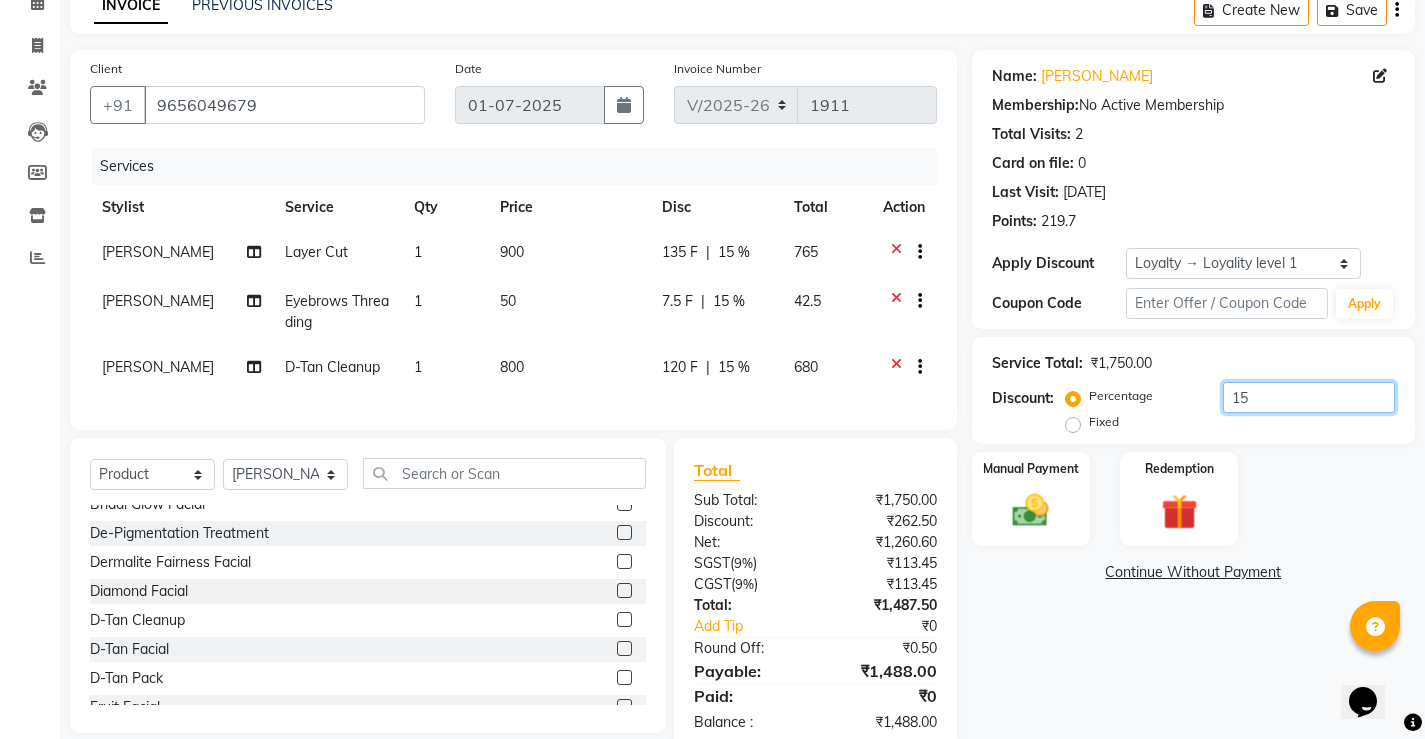 scroll, scrollTop: 159, scrollLeft: 0, axis: vertical 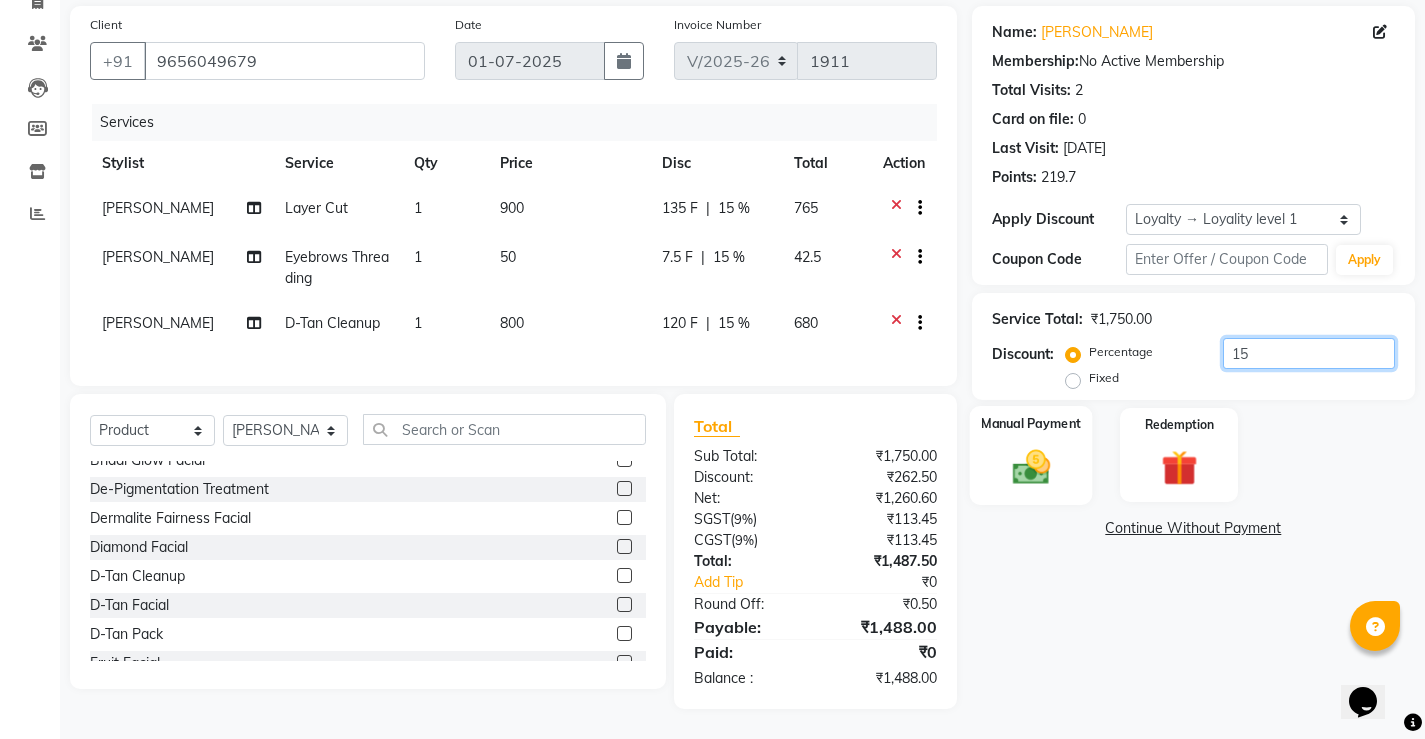 type on "15" 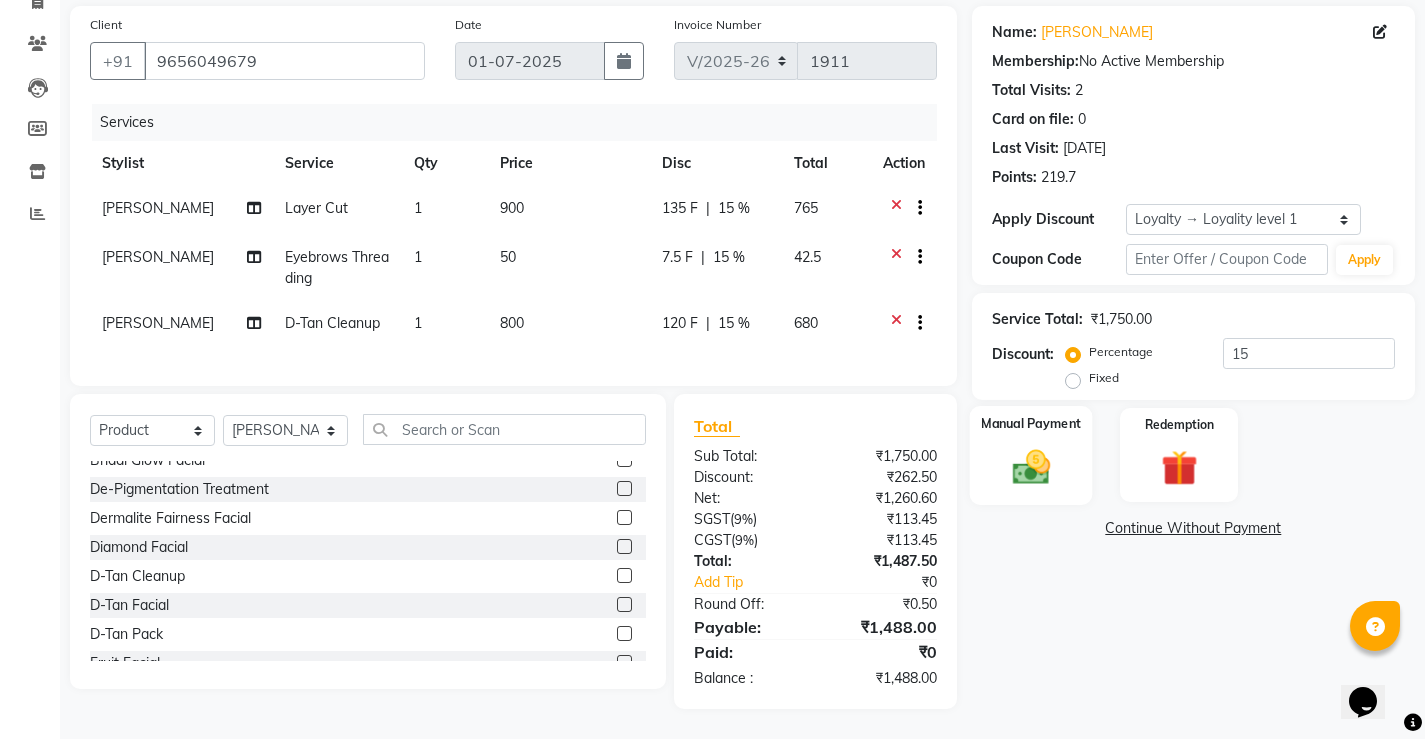 click 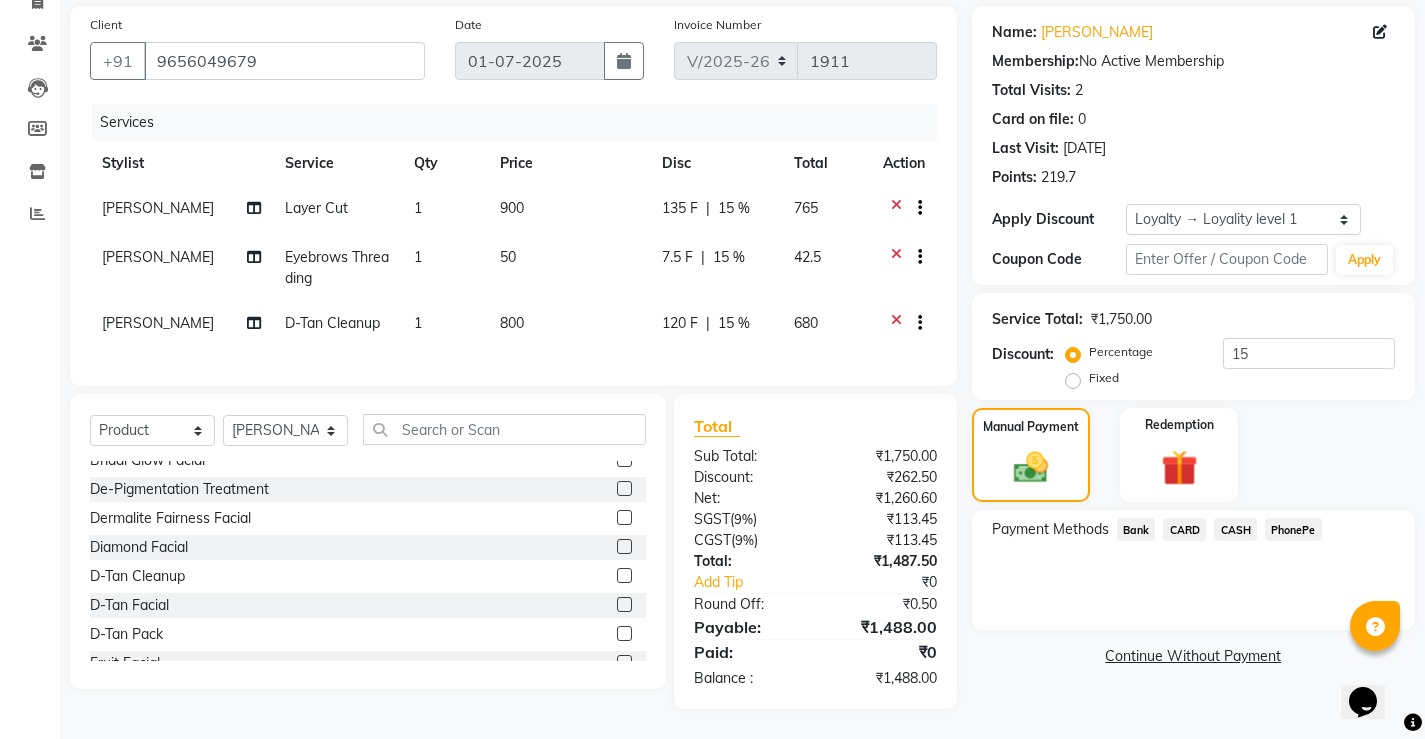 click on "CASH" 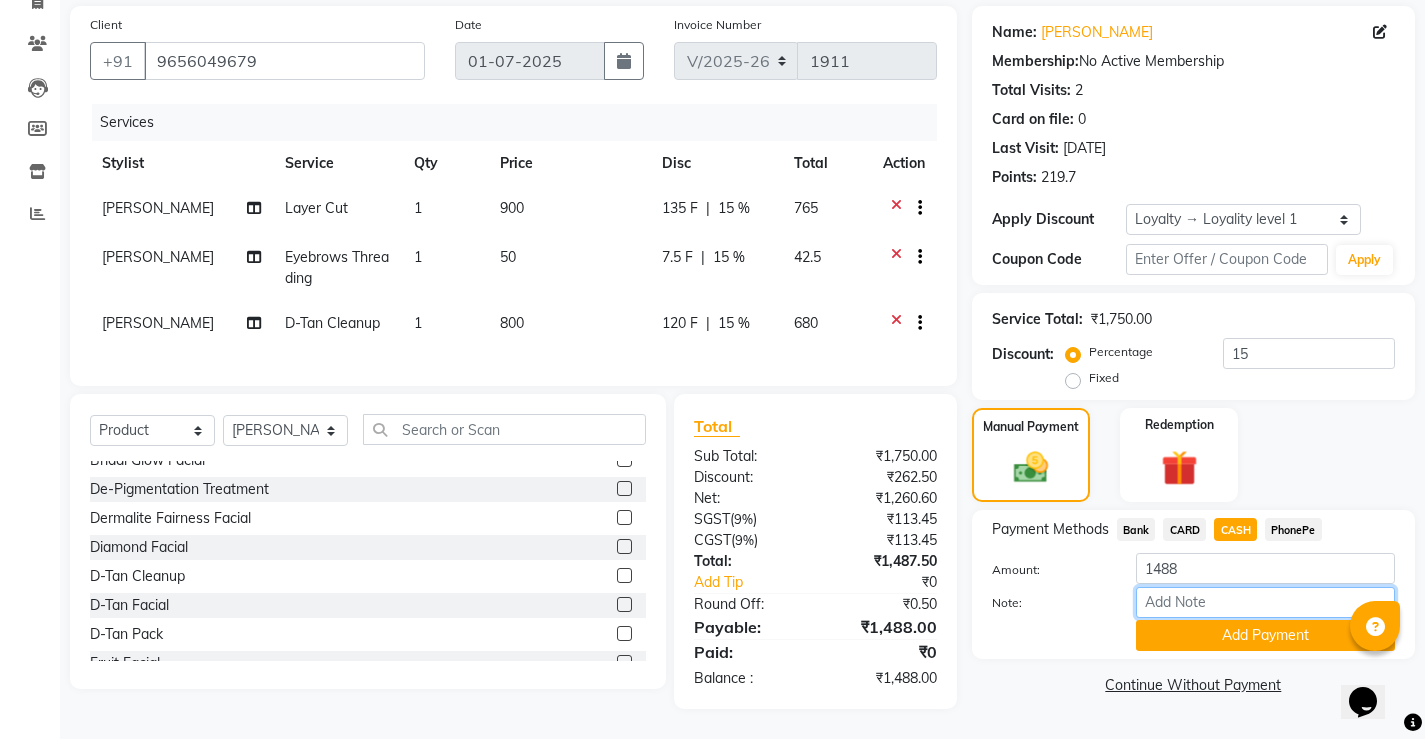 click on "Note:" at bounding box center [1265, 602] 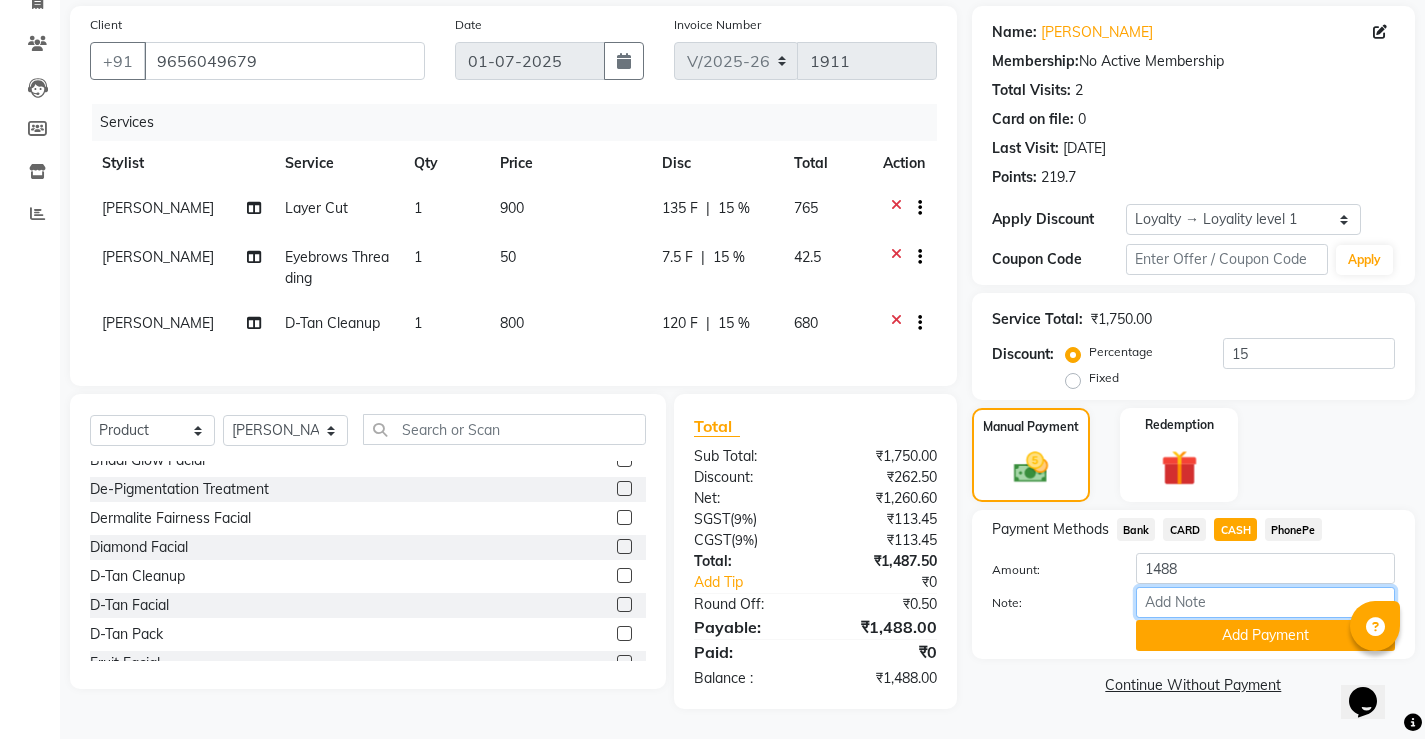 type on "[PERSON_NAME]" 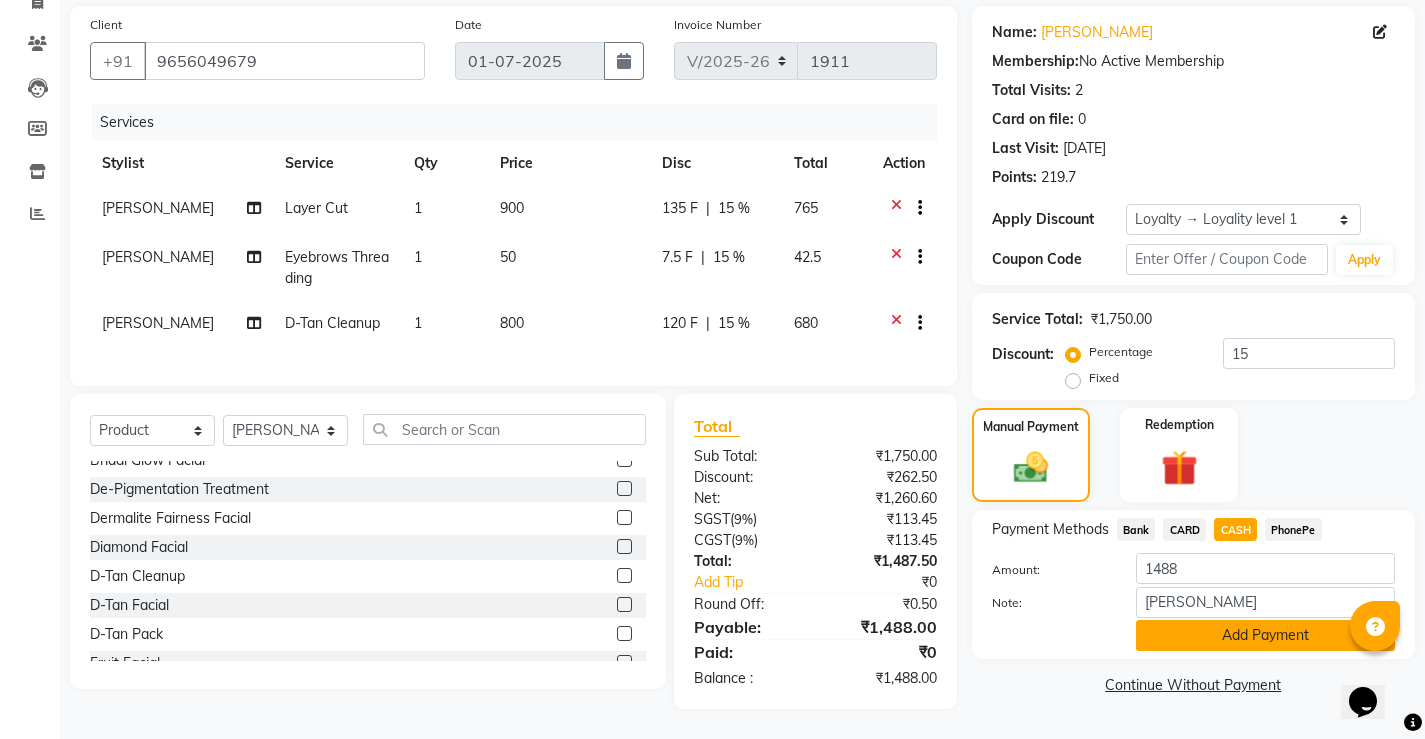click on "Add Payment" 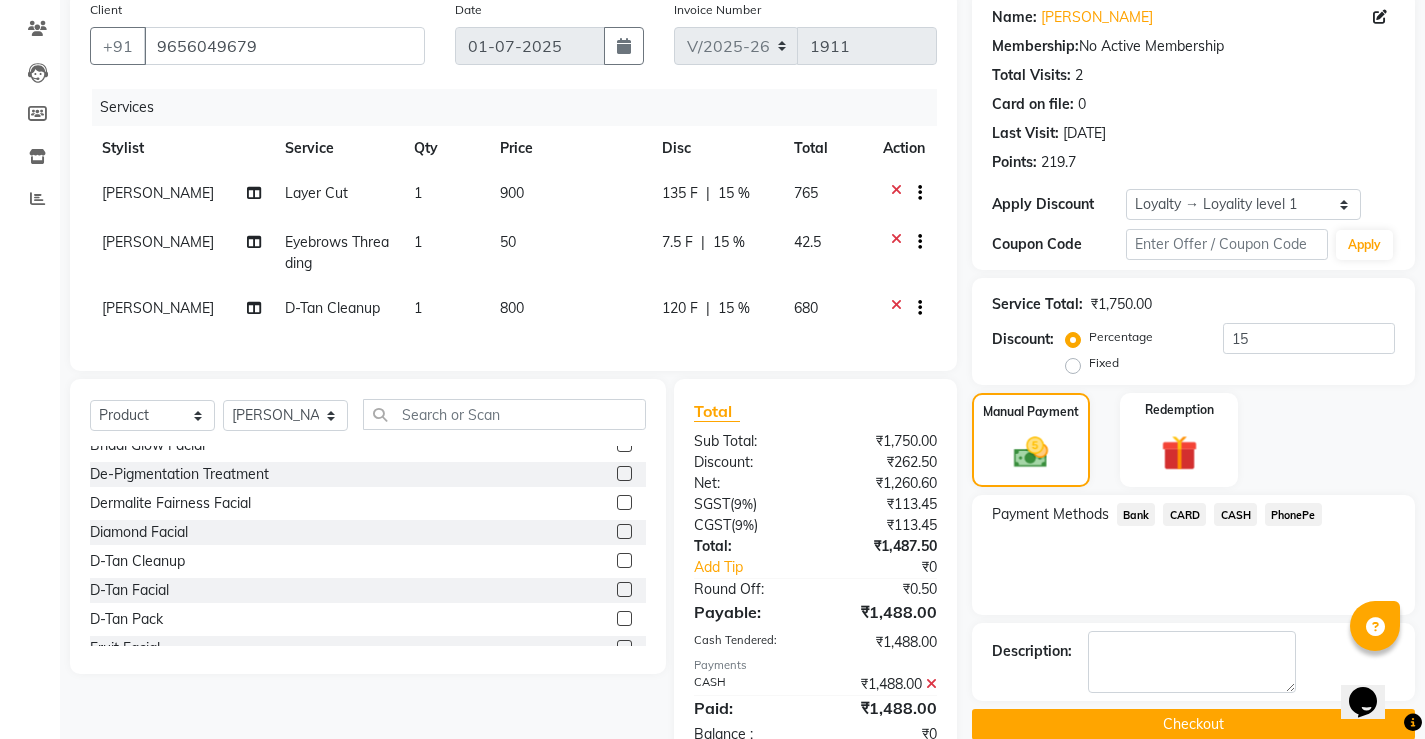 scroll, scrollTop: 329, scrollLeft: 0, axis: vertical 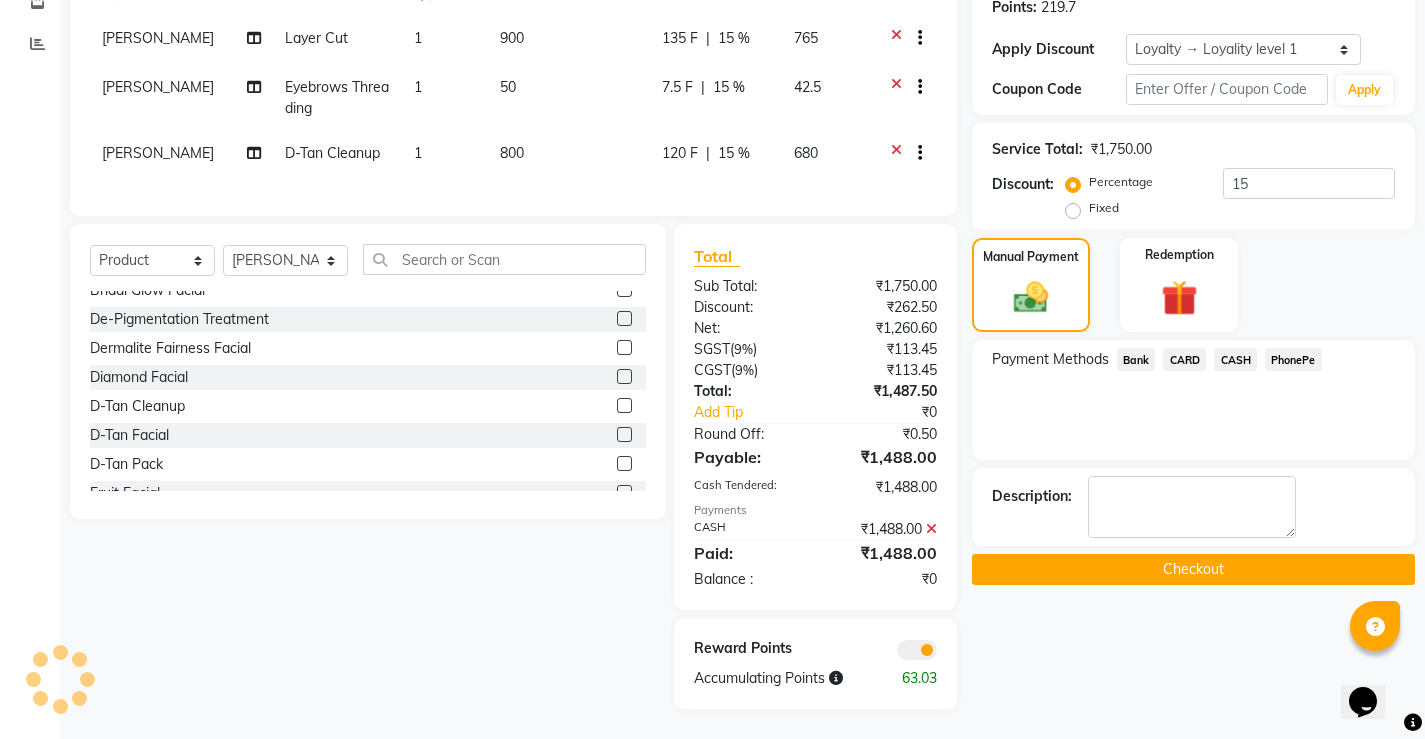 click on "Checkout" 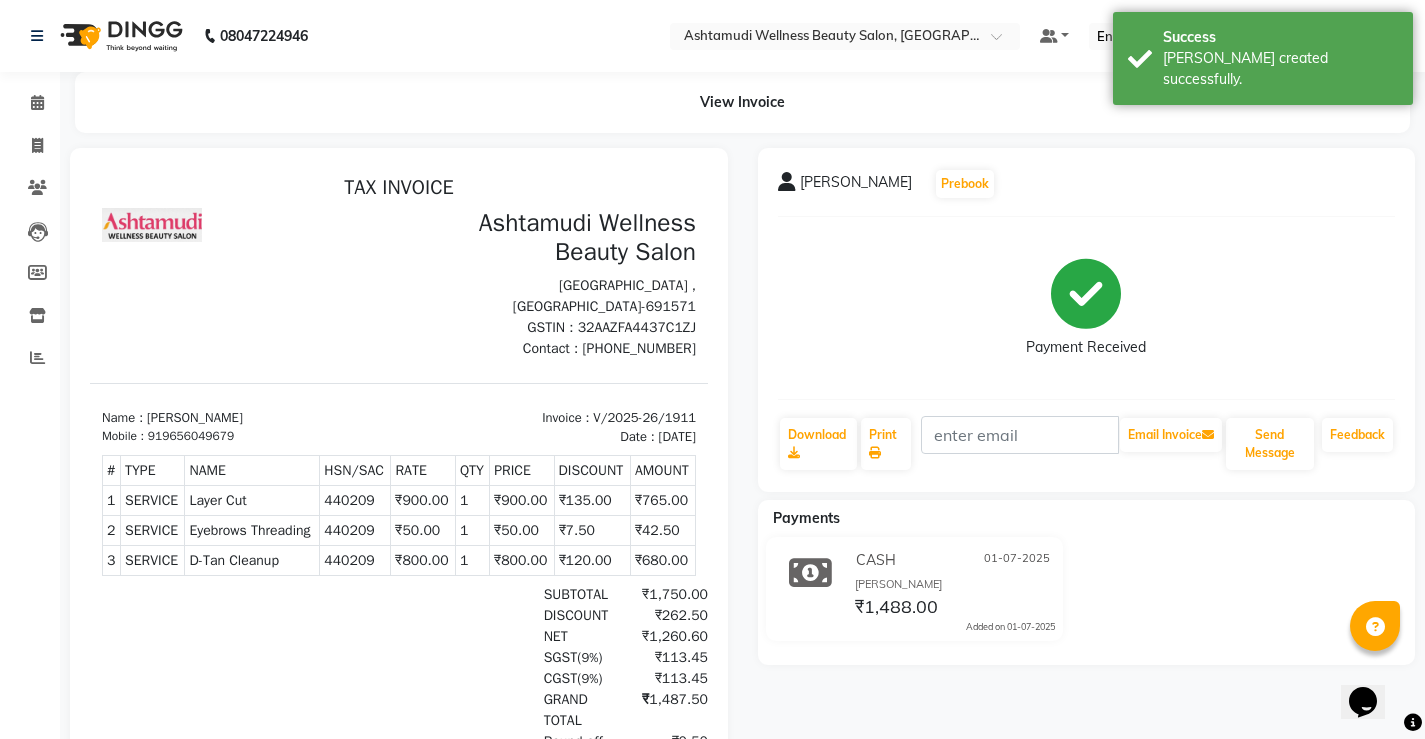 scroll, scrollTop: 0, scrollLeft: 0, axis: both 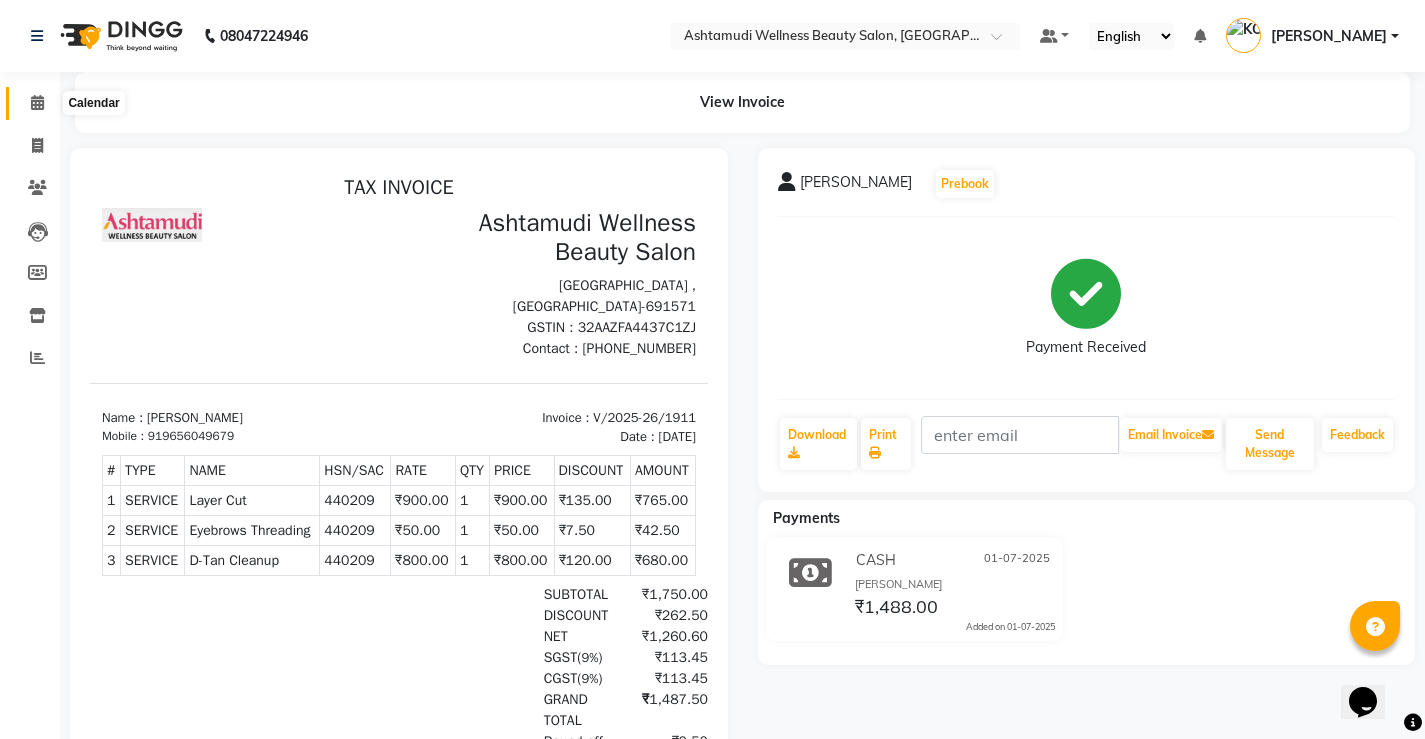 click 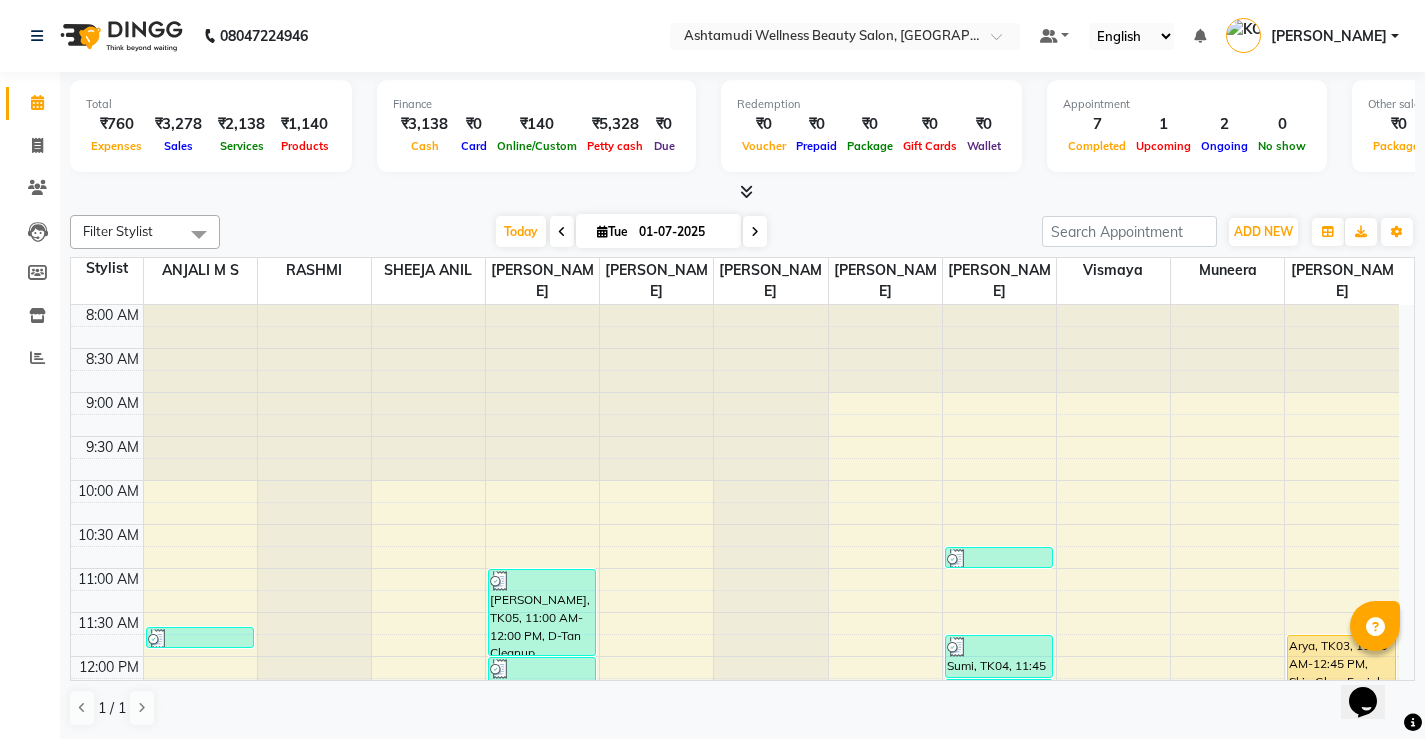scroll, scrollTop: 353, scrollLeft: 0, axis: vertical 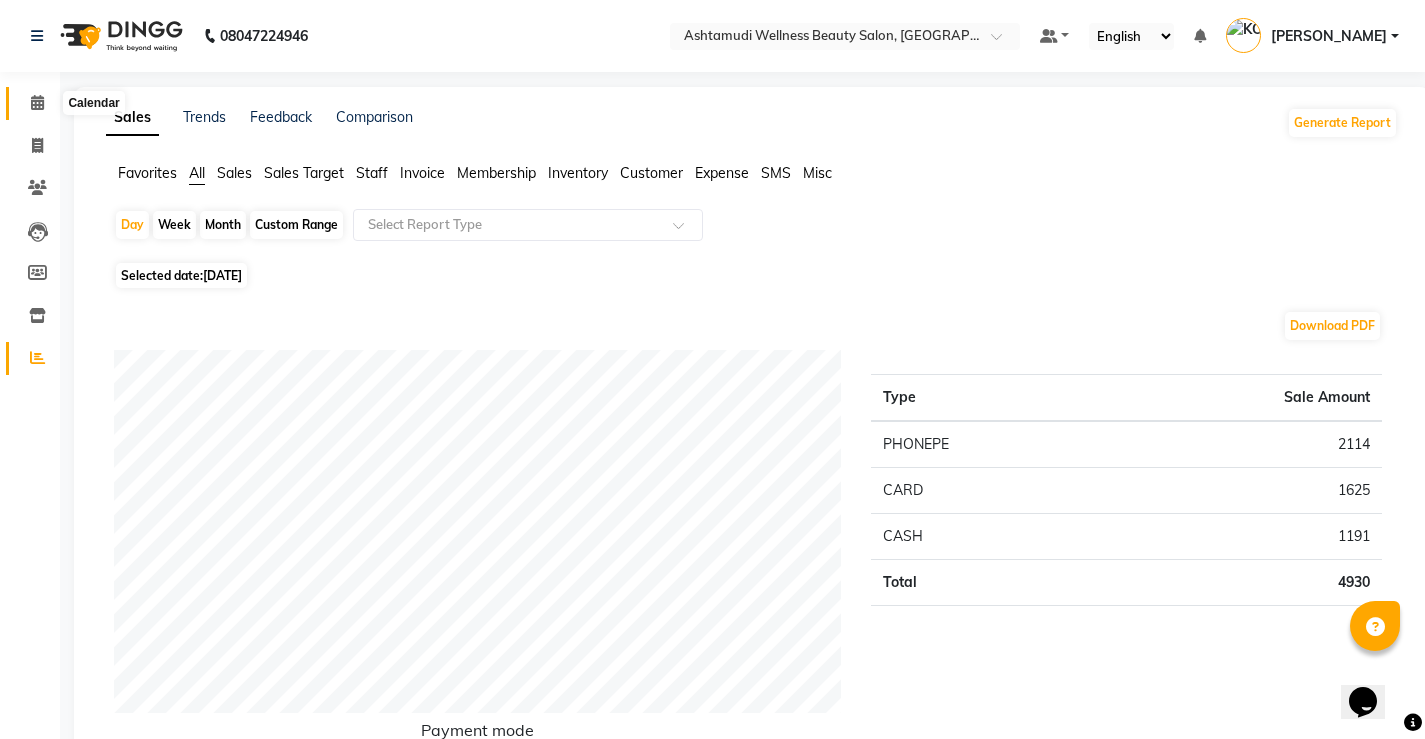 click 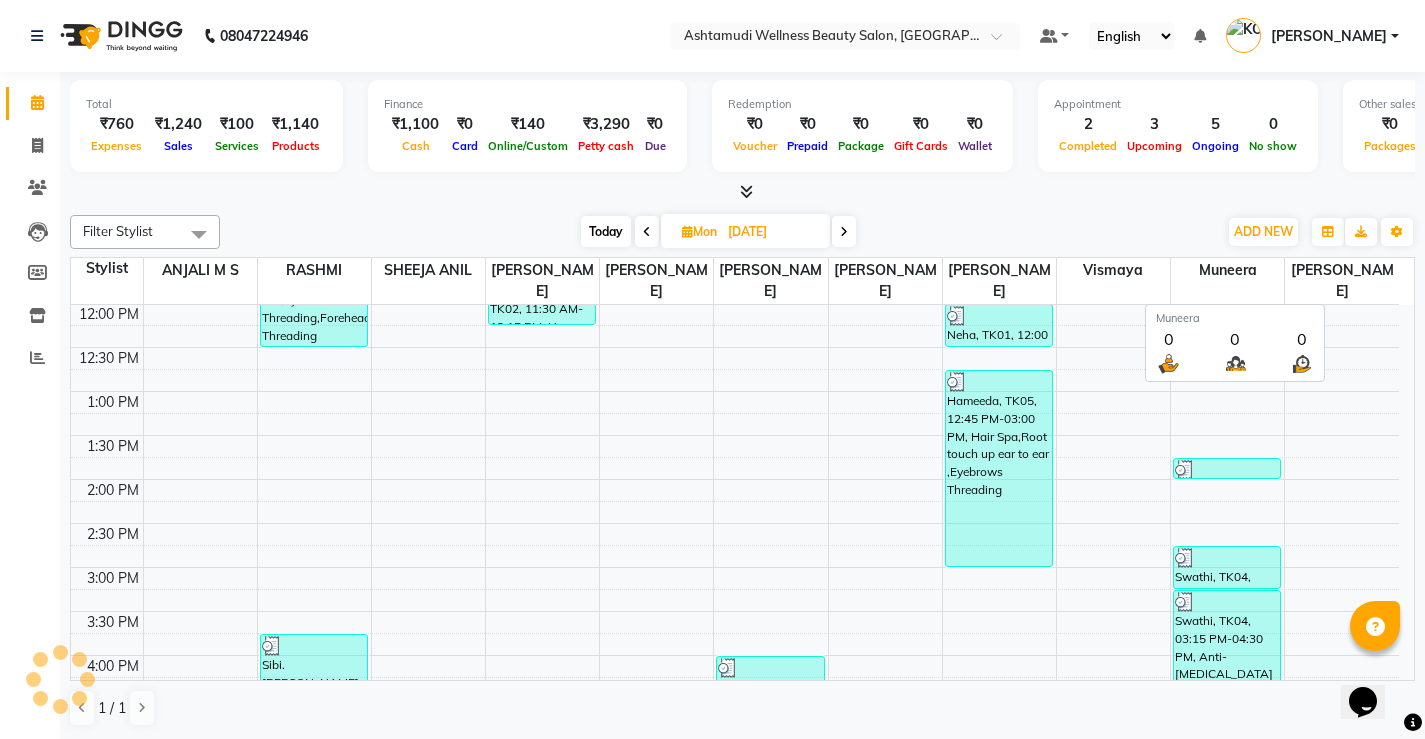 scroll, scrollTop: 353, scrollLeft: 0, axis: vertical 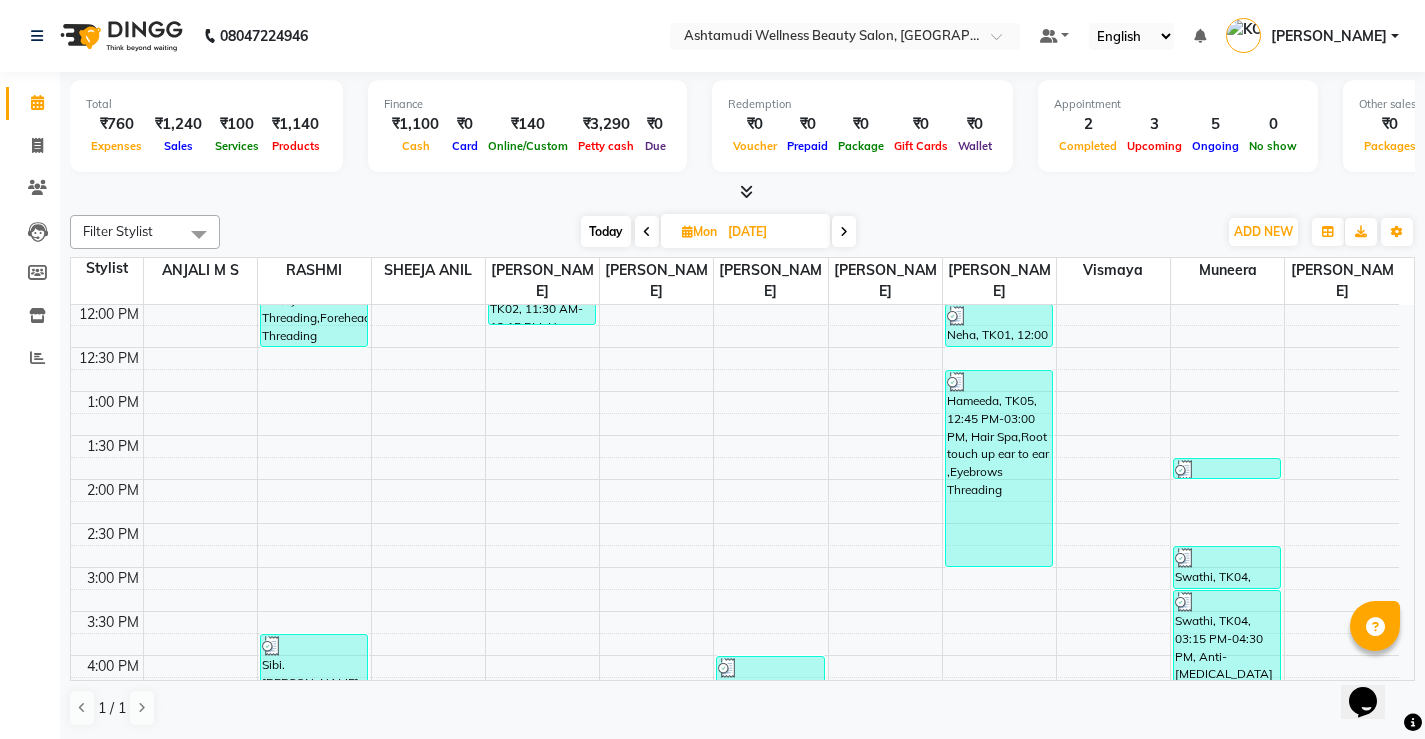 click at bounding box center [844, 232] 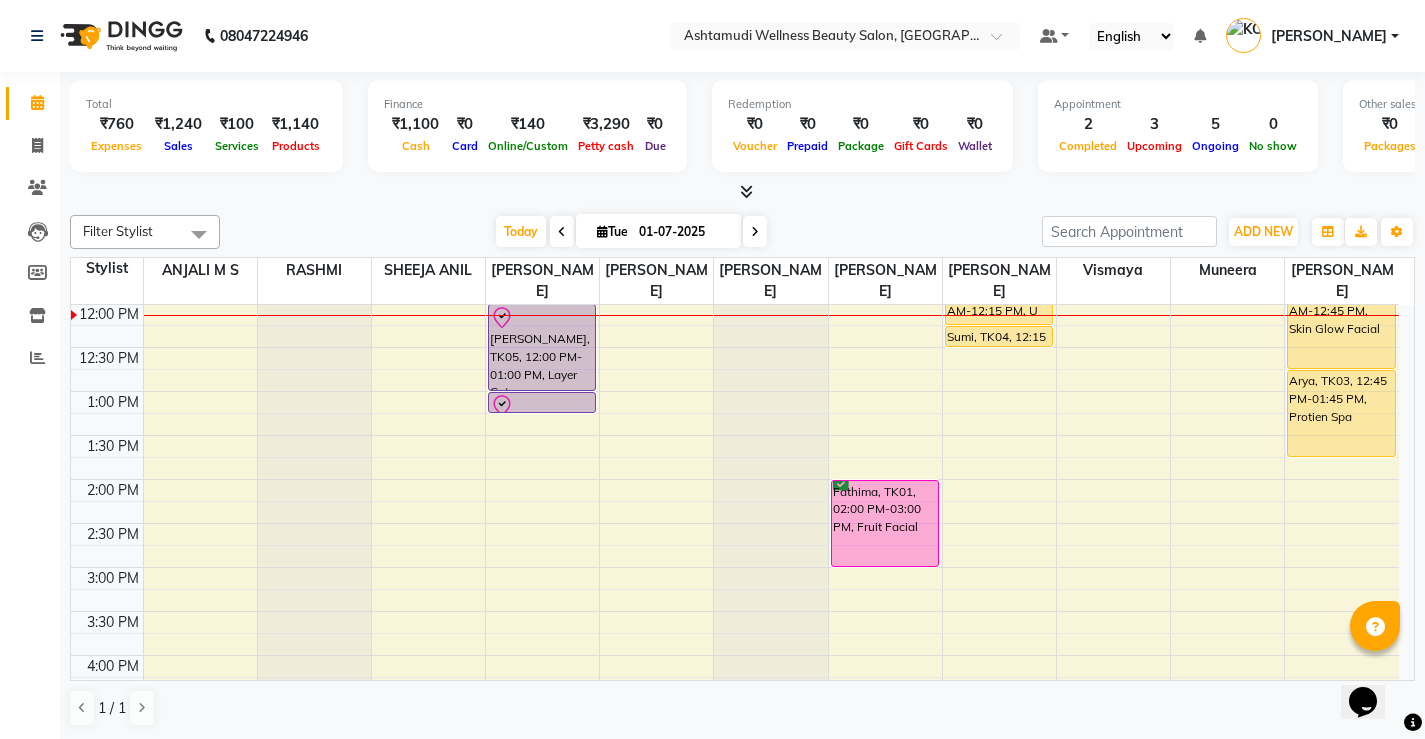scroll, scrollTop: 253, scrollLeft: 0, axis: vertical 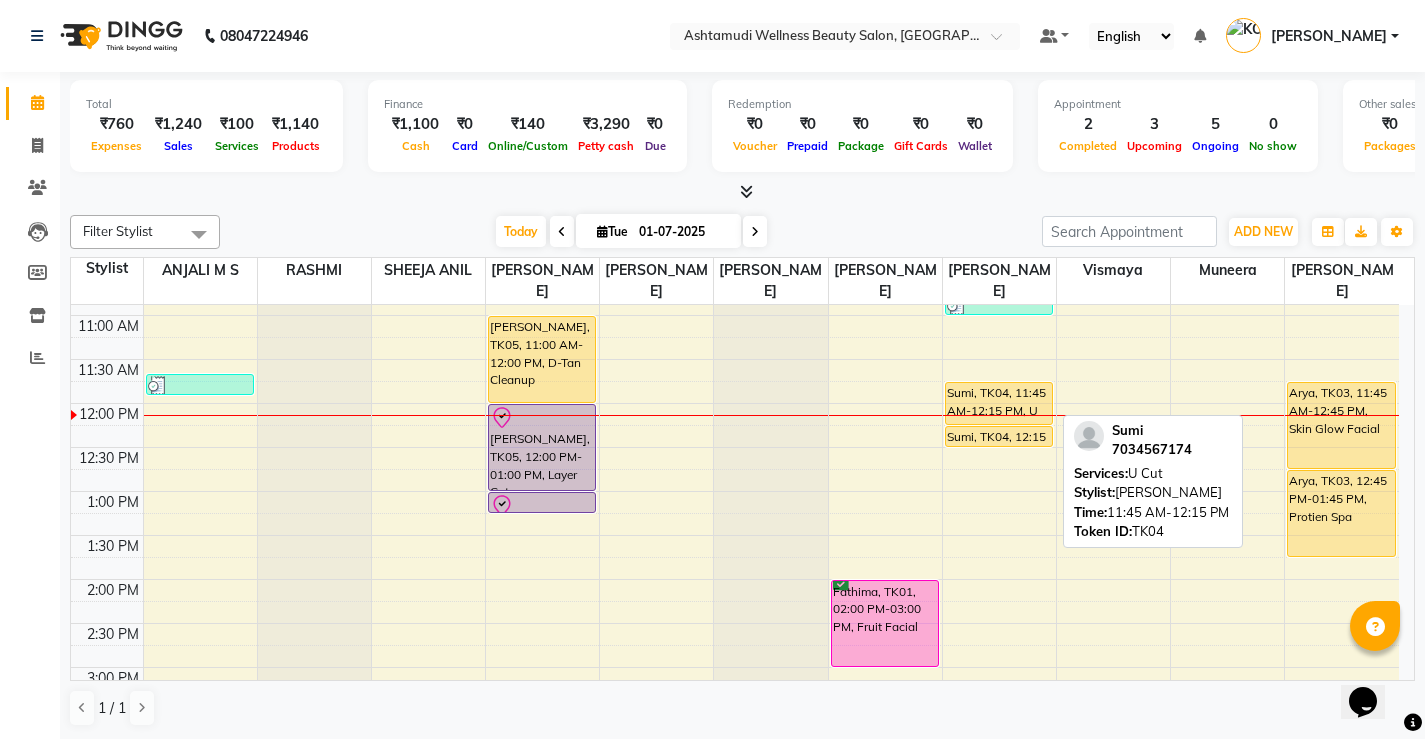 click on "Sumi, TK04, 11:45 AM-12:15 PM, U Cut" at bounding box center (999, 403) 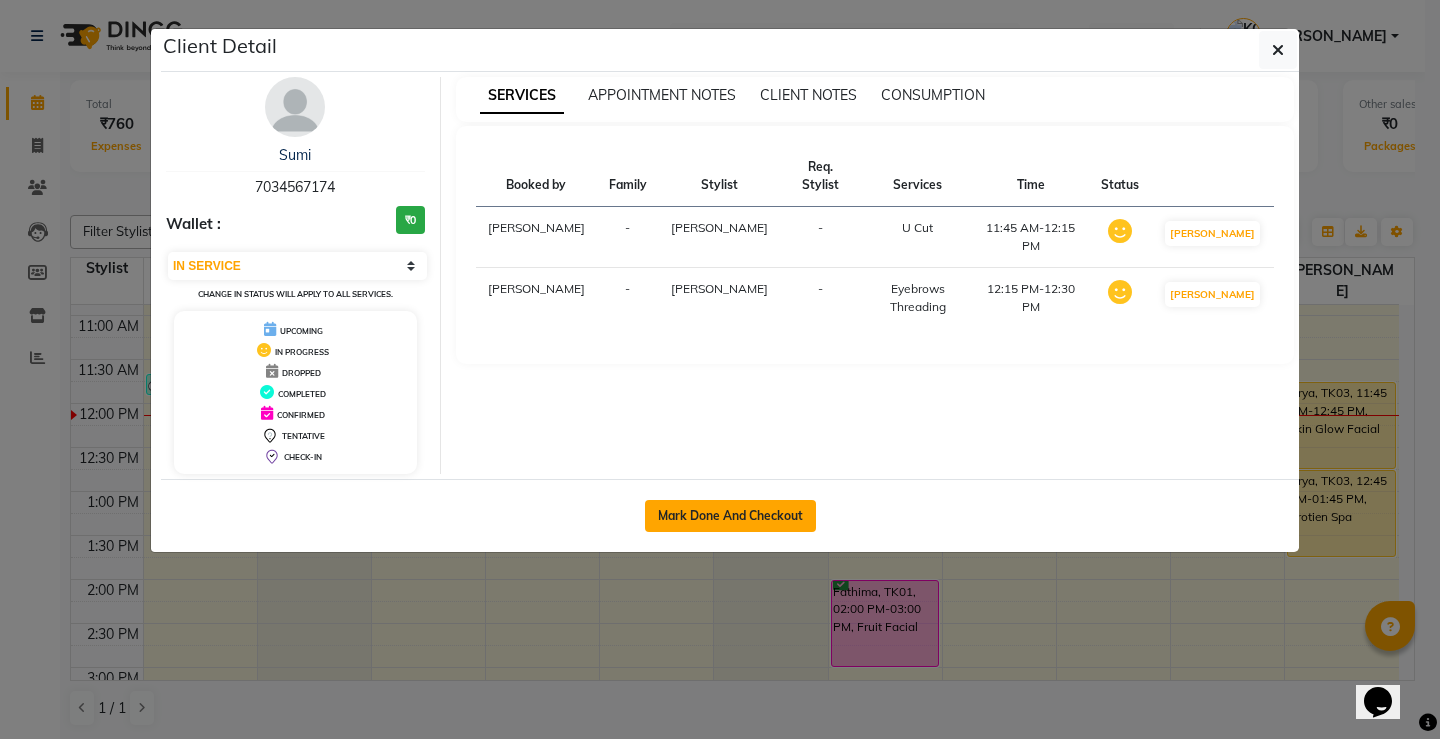 click on "Mark Done And Checkout" 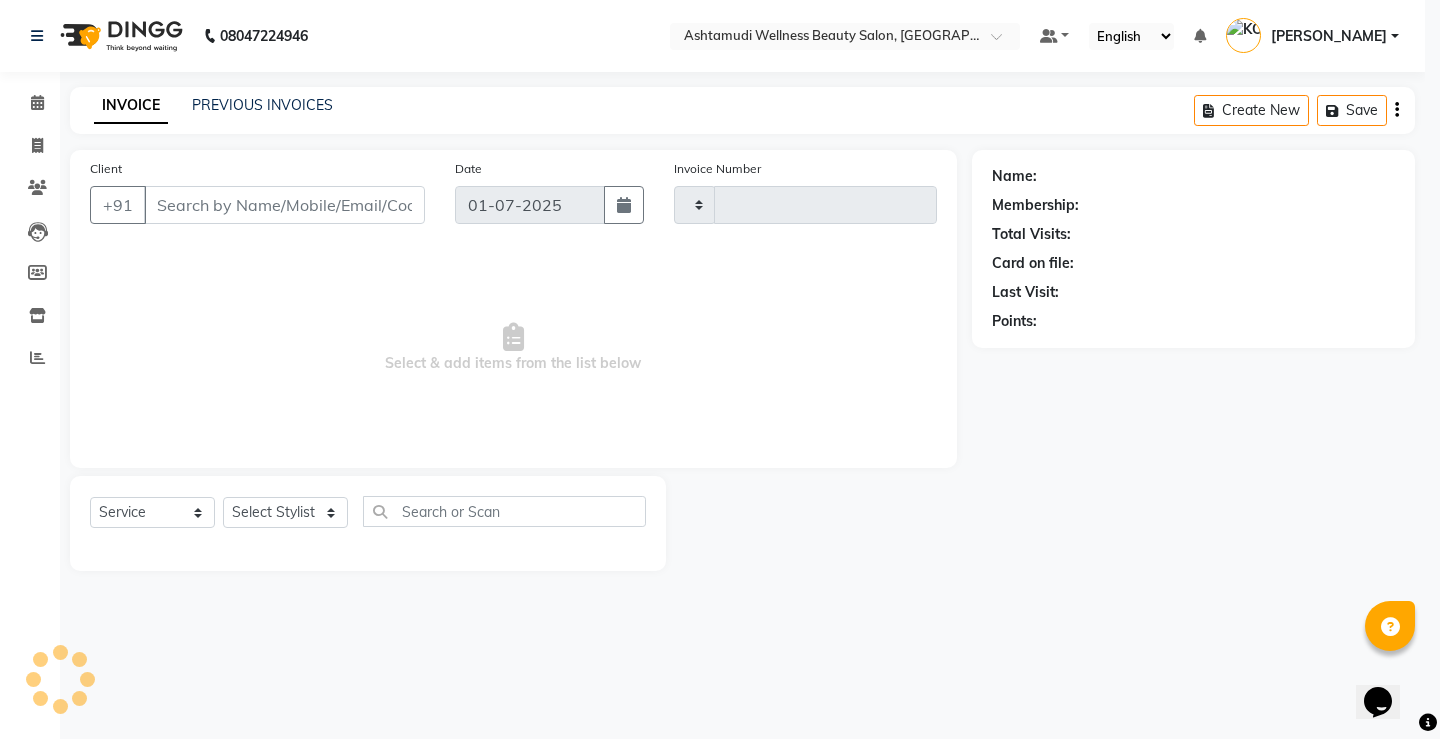 type on "1910" 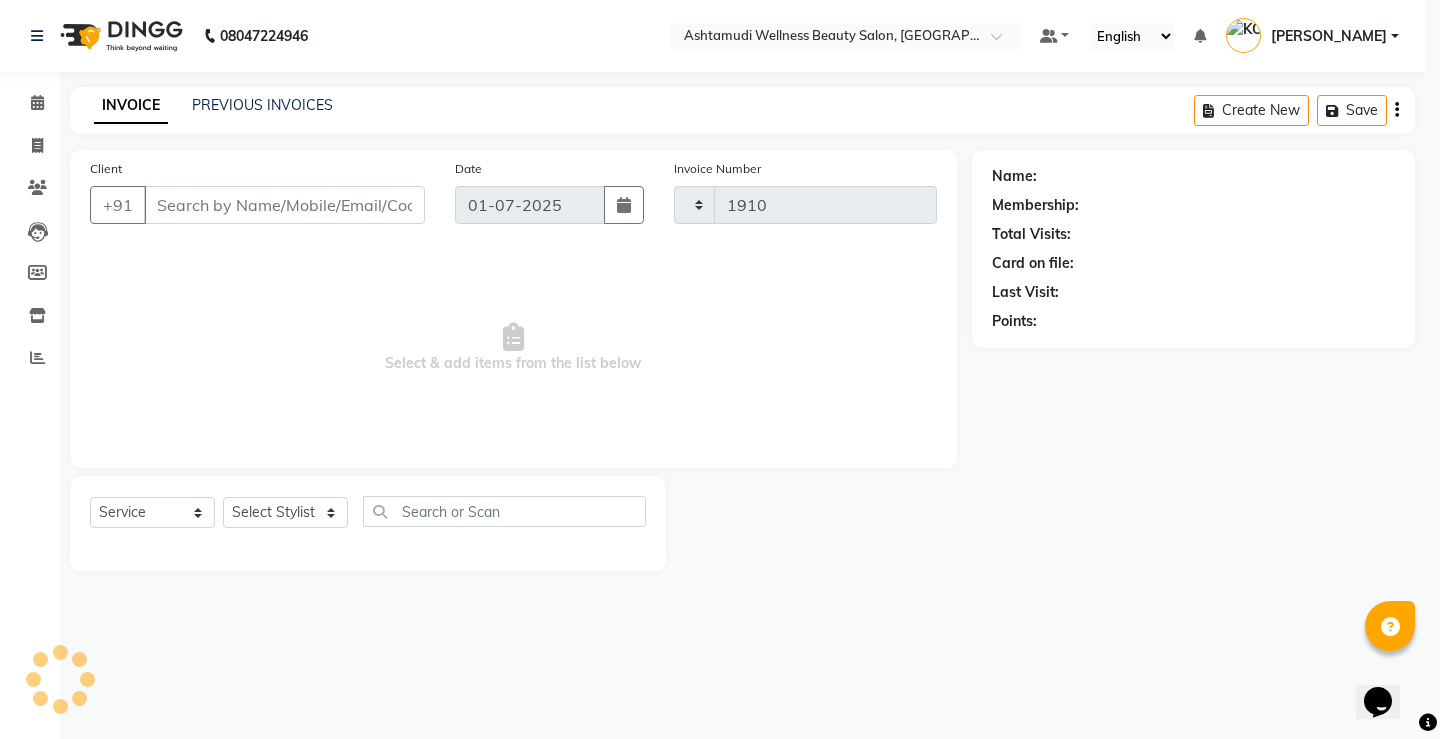 select on "4674" 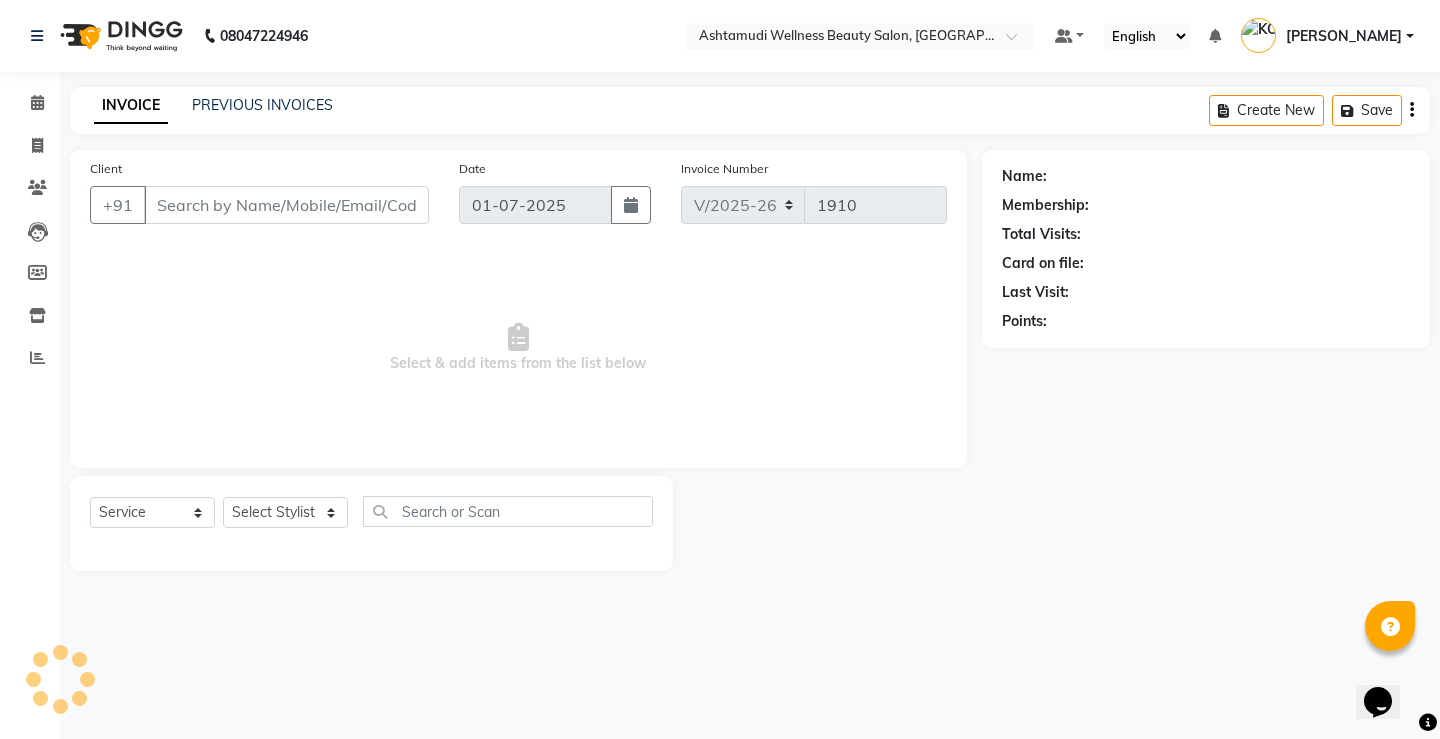 select on "product" 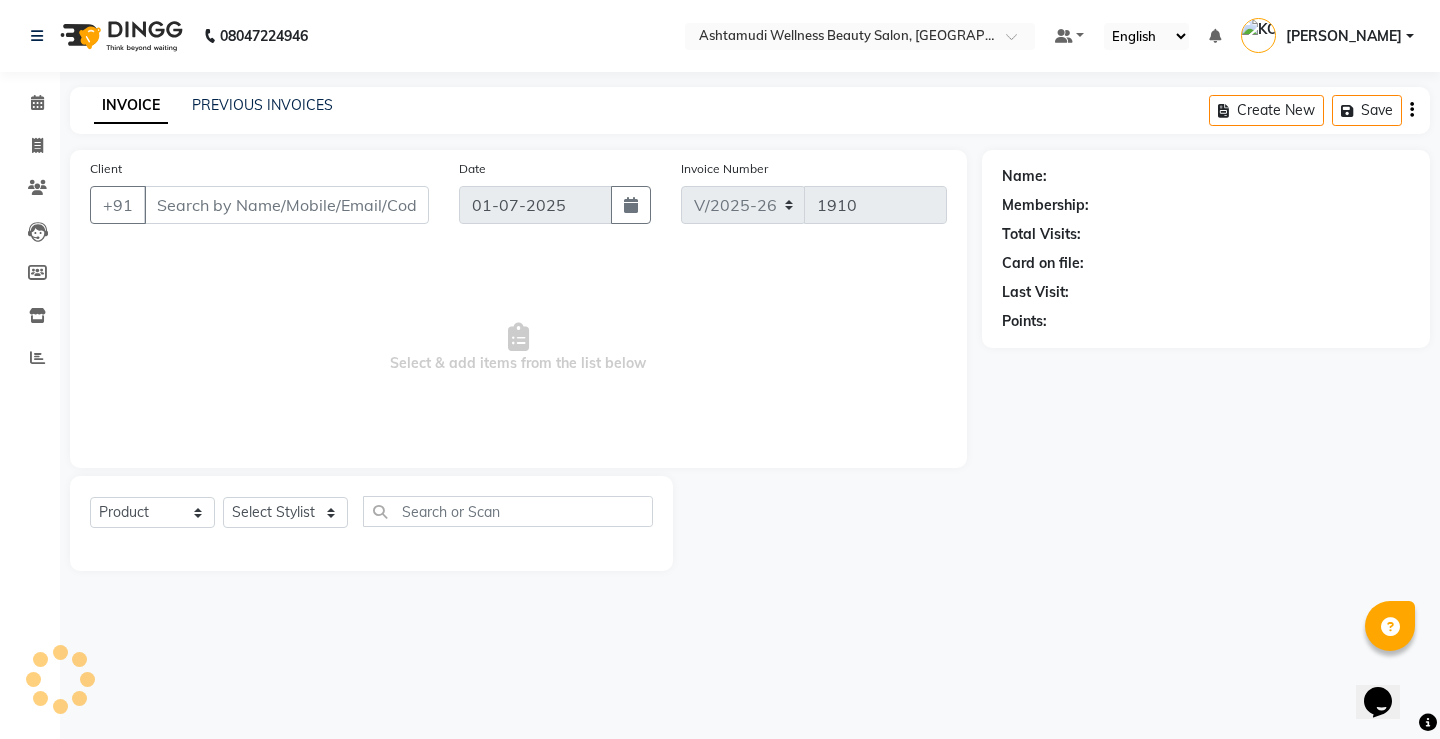 type on "7034567174" 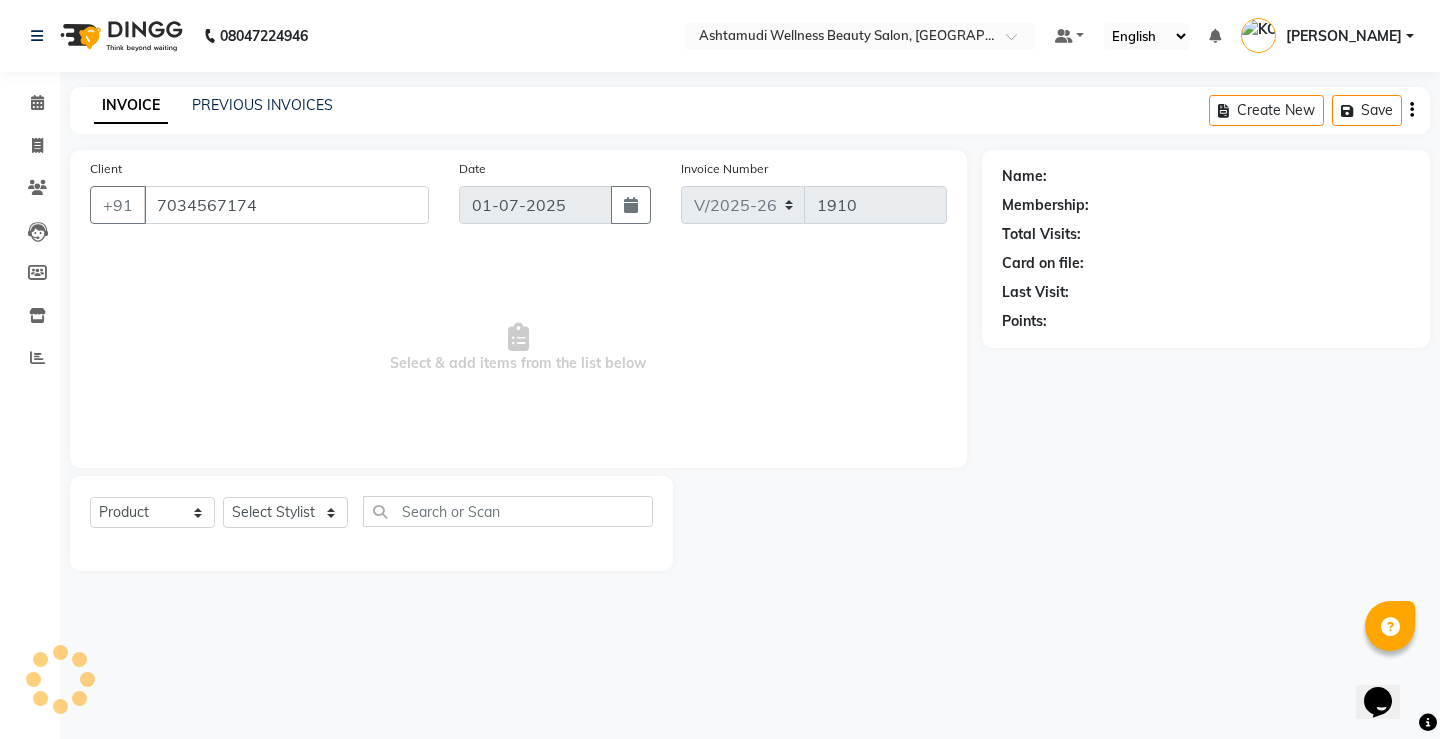 select on "50208" 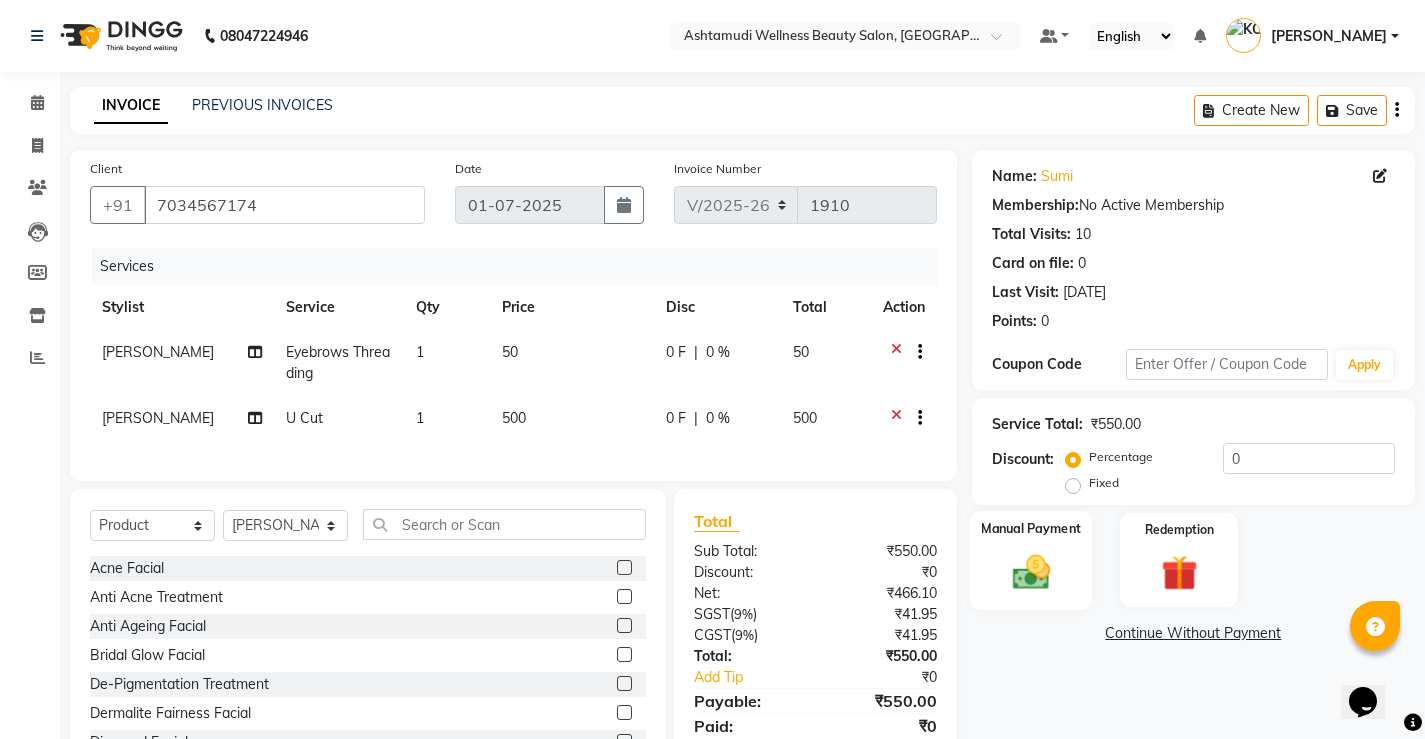 click 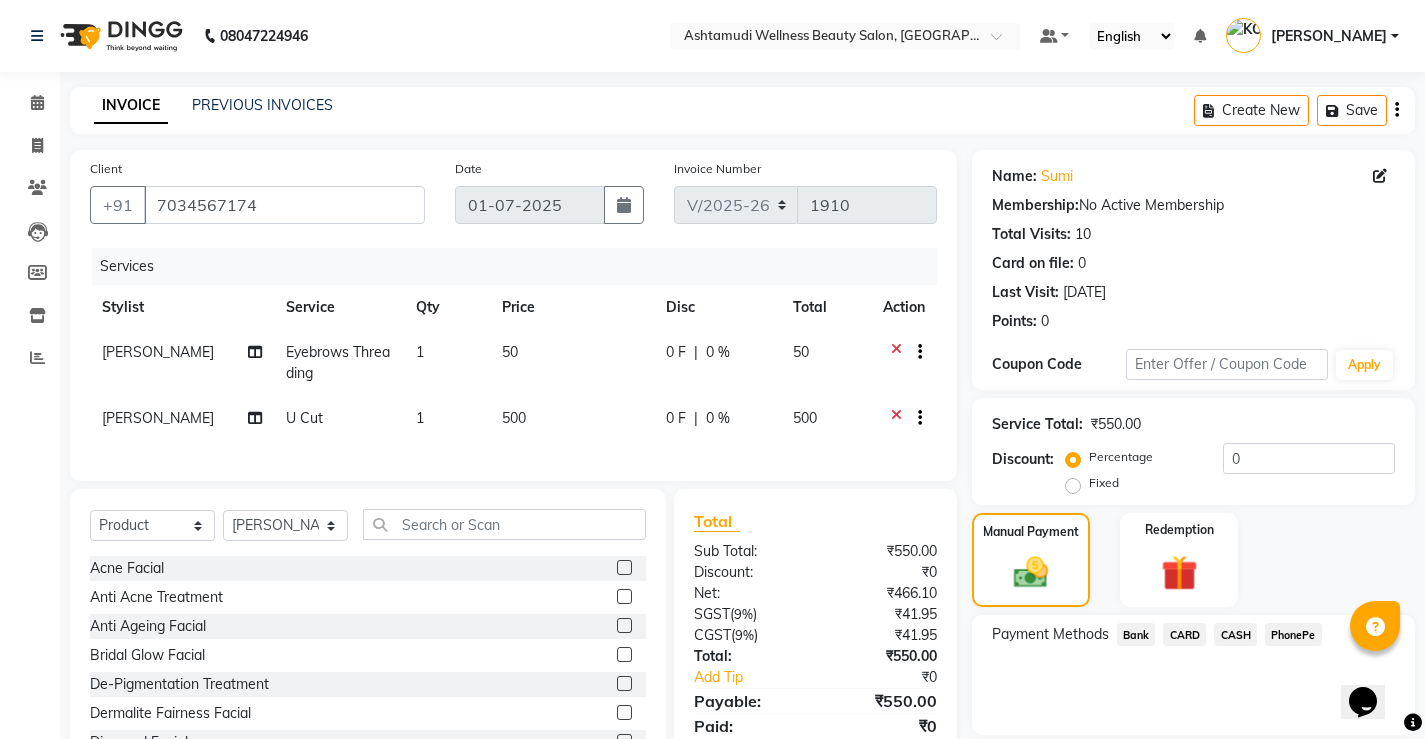 click on "CASH" 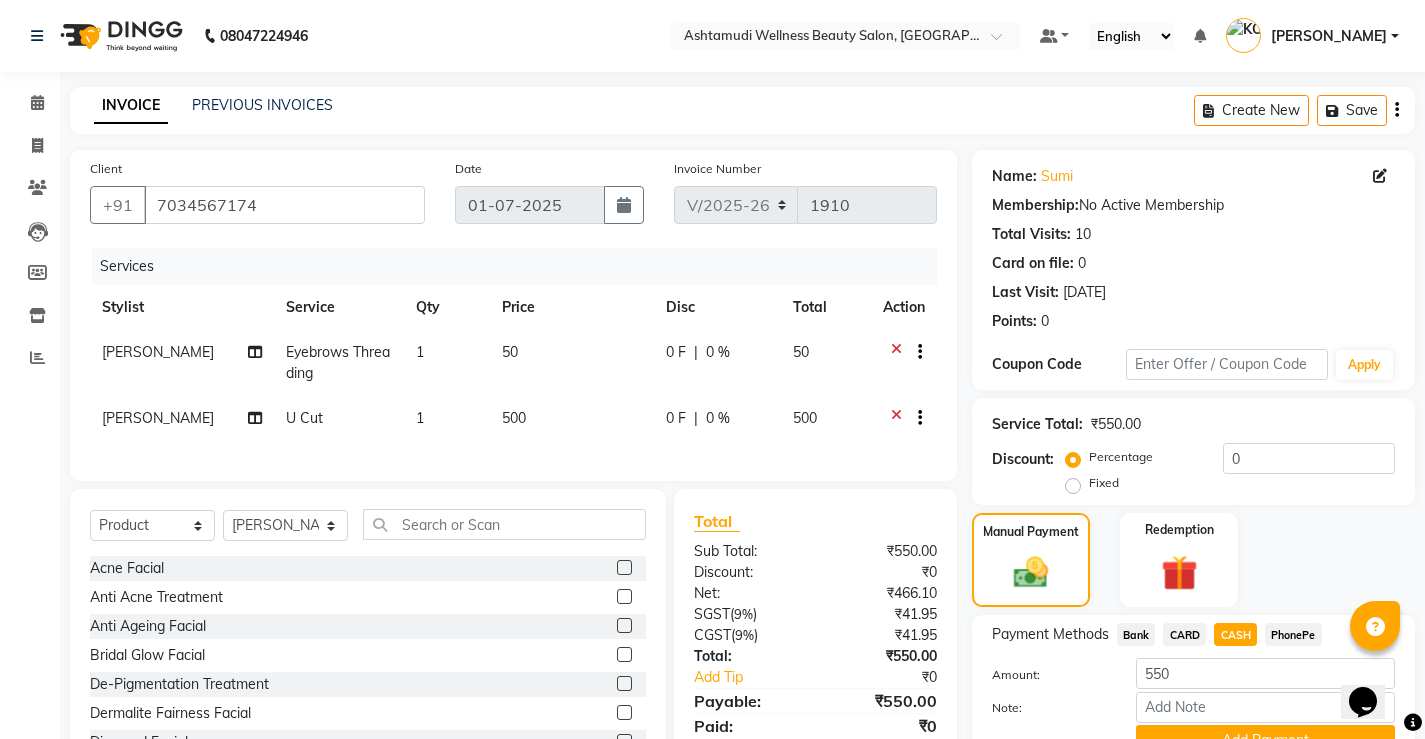 scroll, scrollTop: 96, scrollLeft: 0, axis: vertical 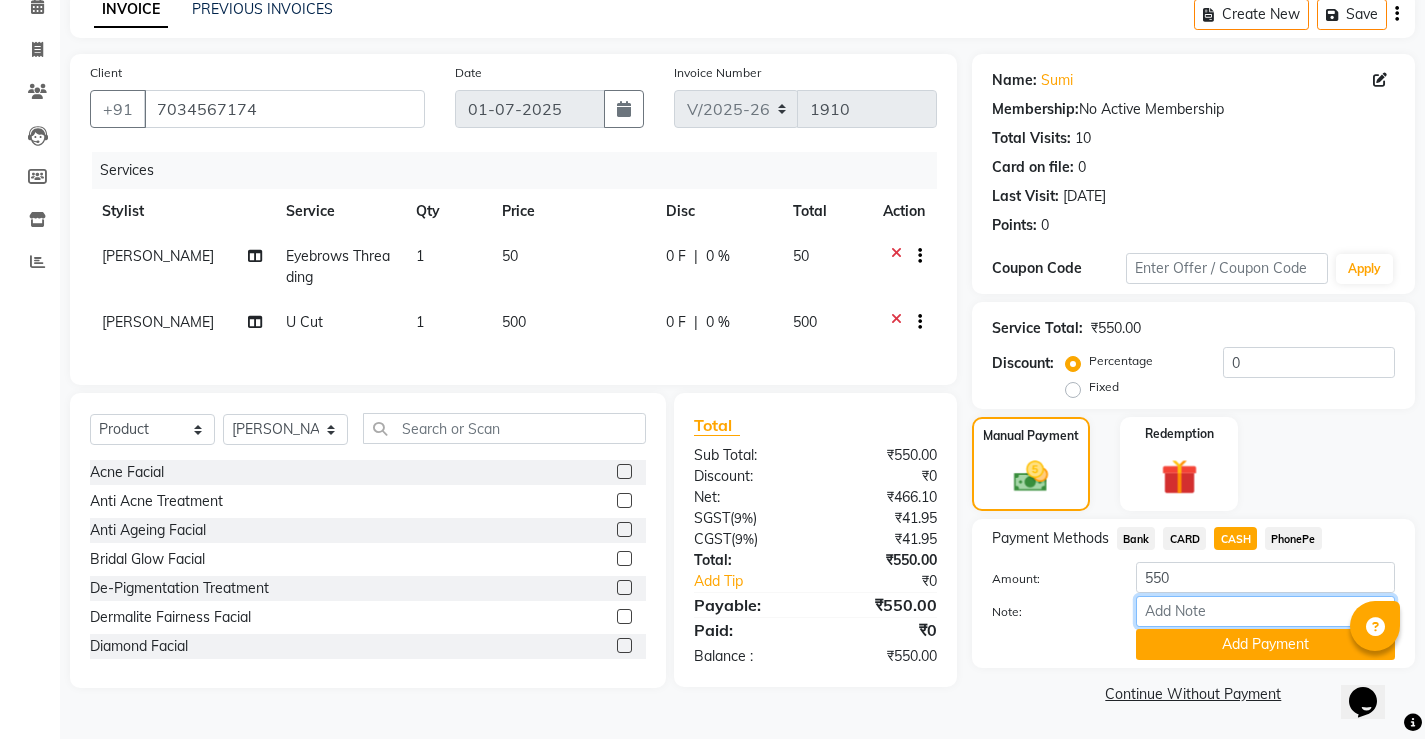 click on "Note:" at bounding box center [1265, 611] 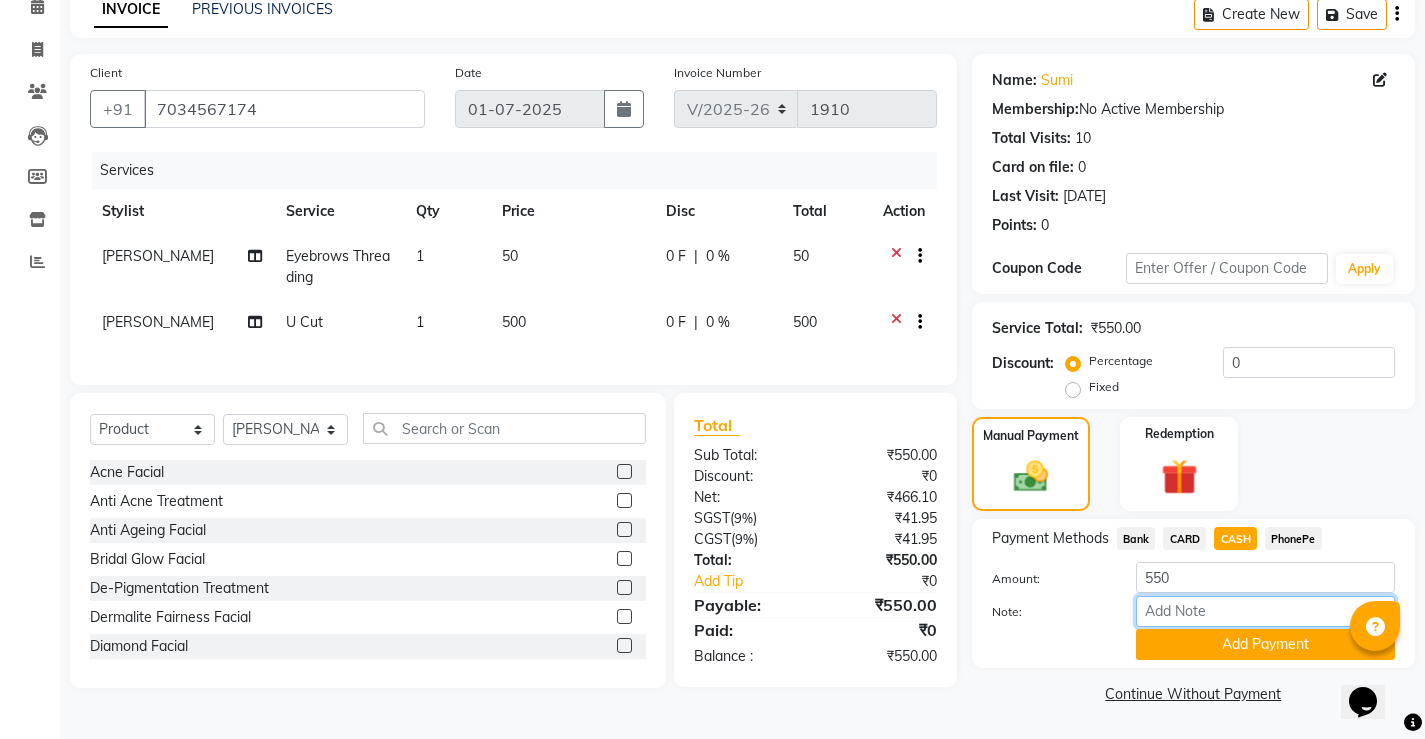 type on "[PERSON_NAME]" 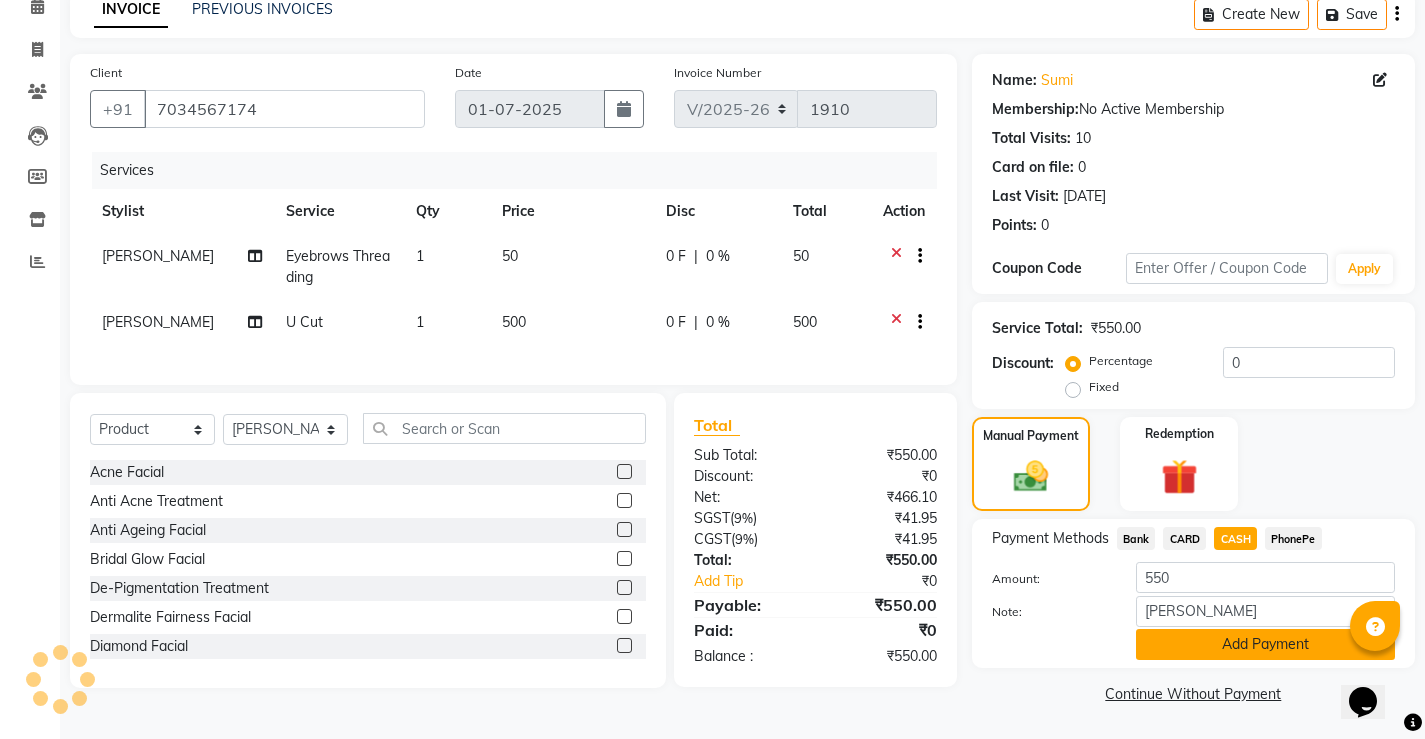 click on "Add Payment" 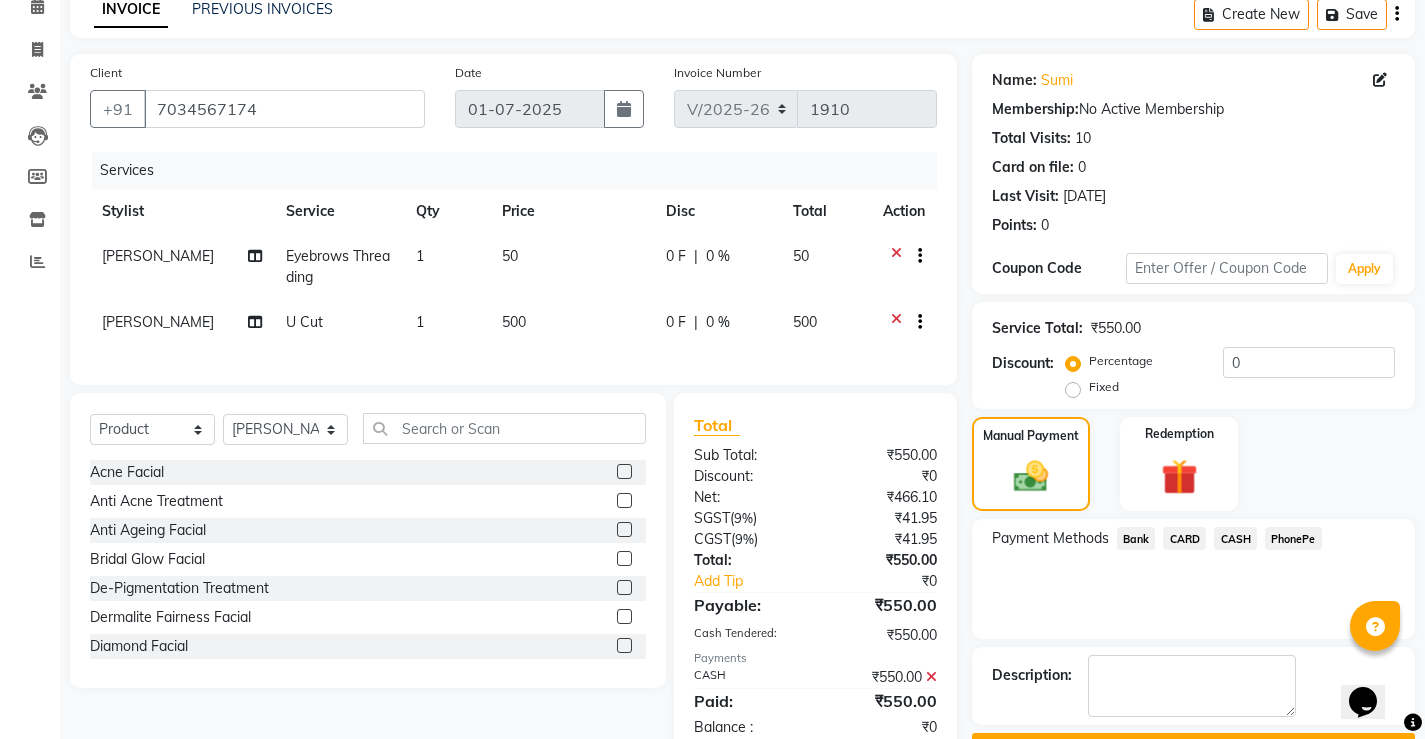 scroll, scrollTop: 160, scrollLeft: 0, axis: vertical 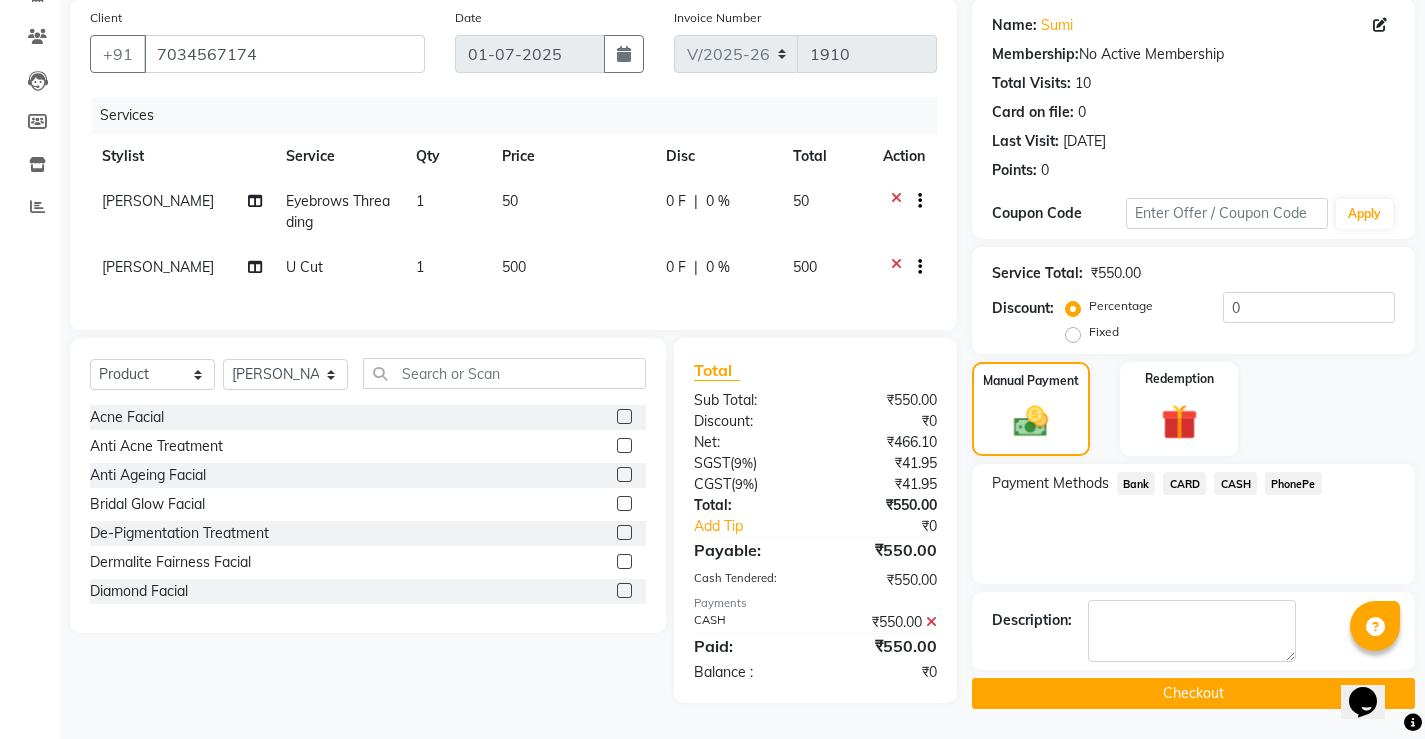 click on "Checkout" 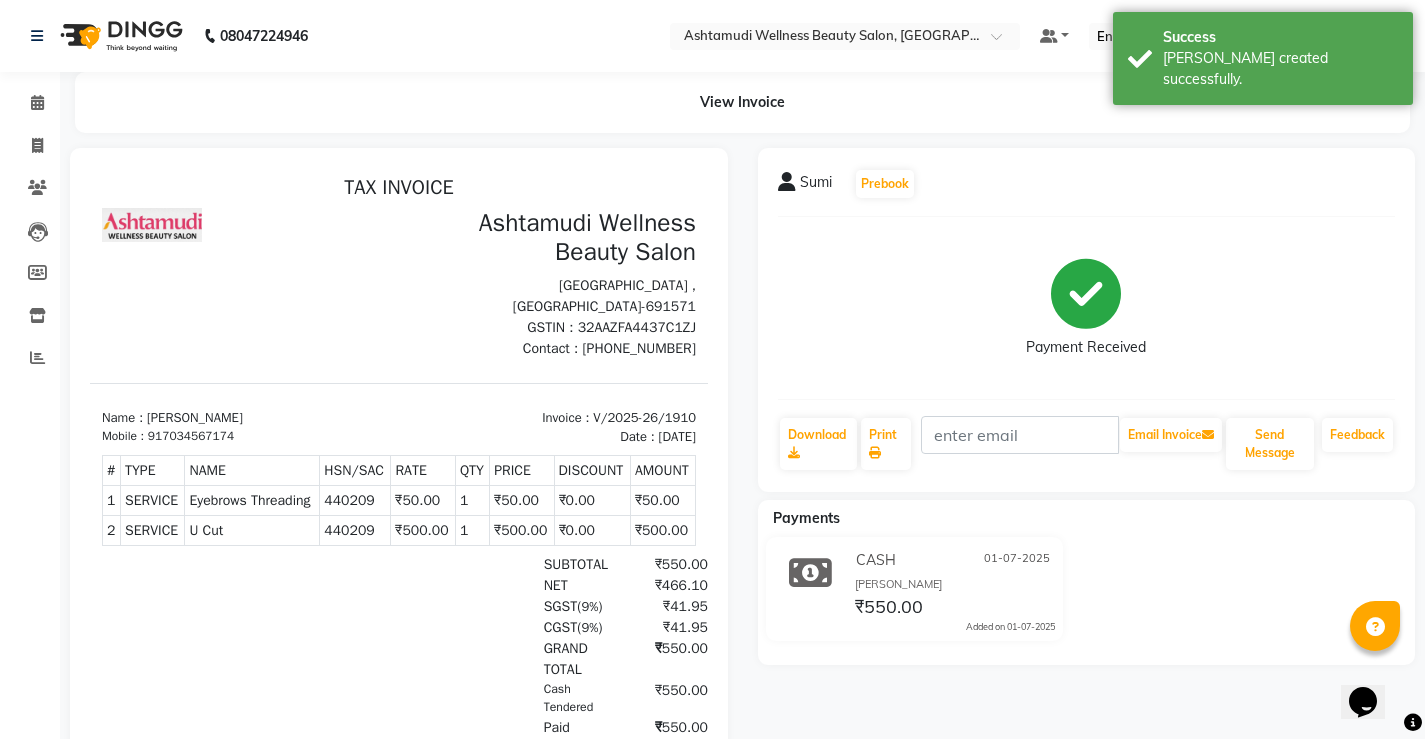 scroll, scrollTop: 0, scrollLeft: 0, axis: both 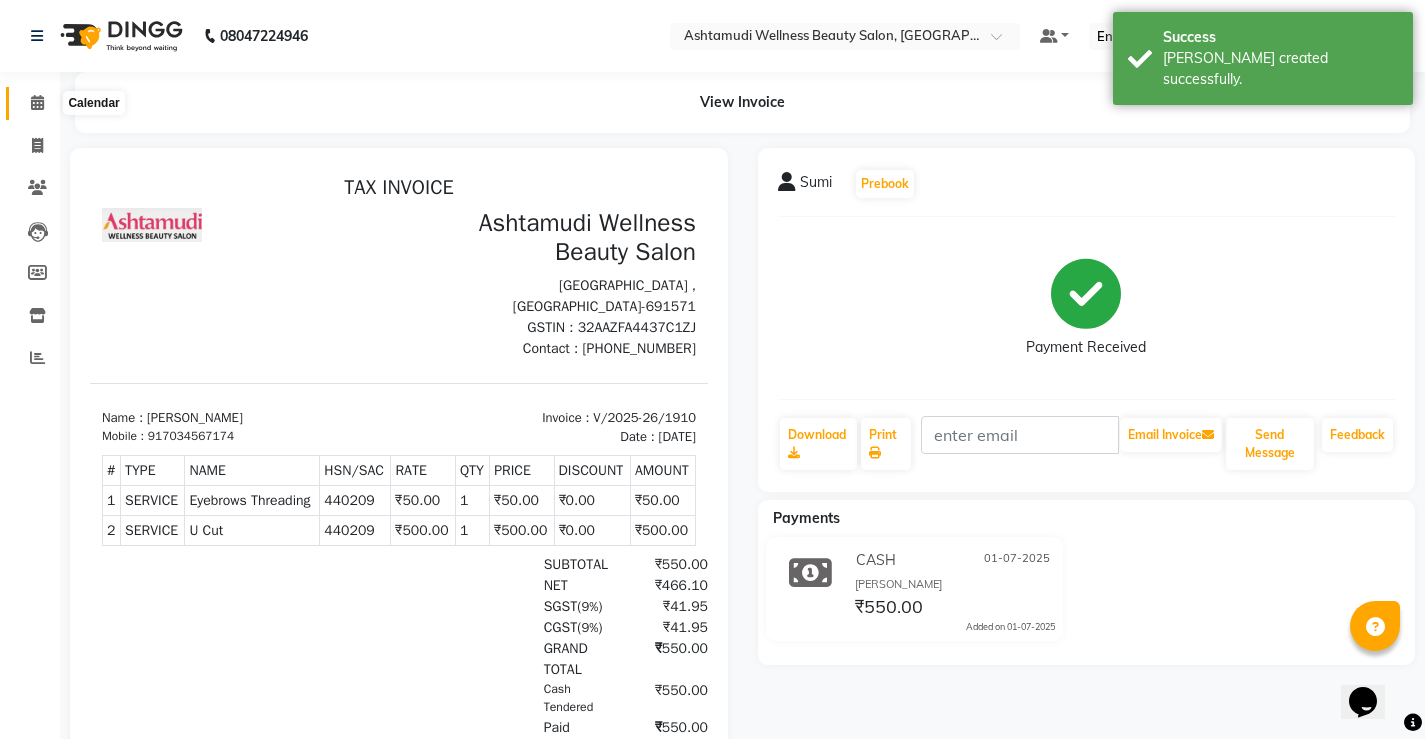click 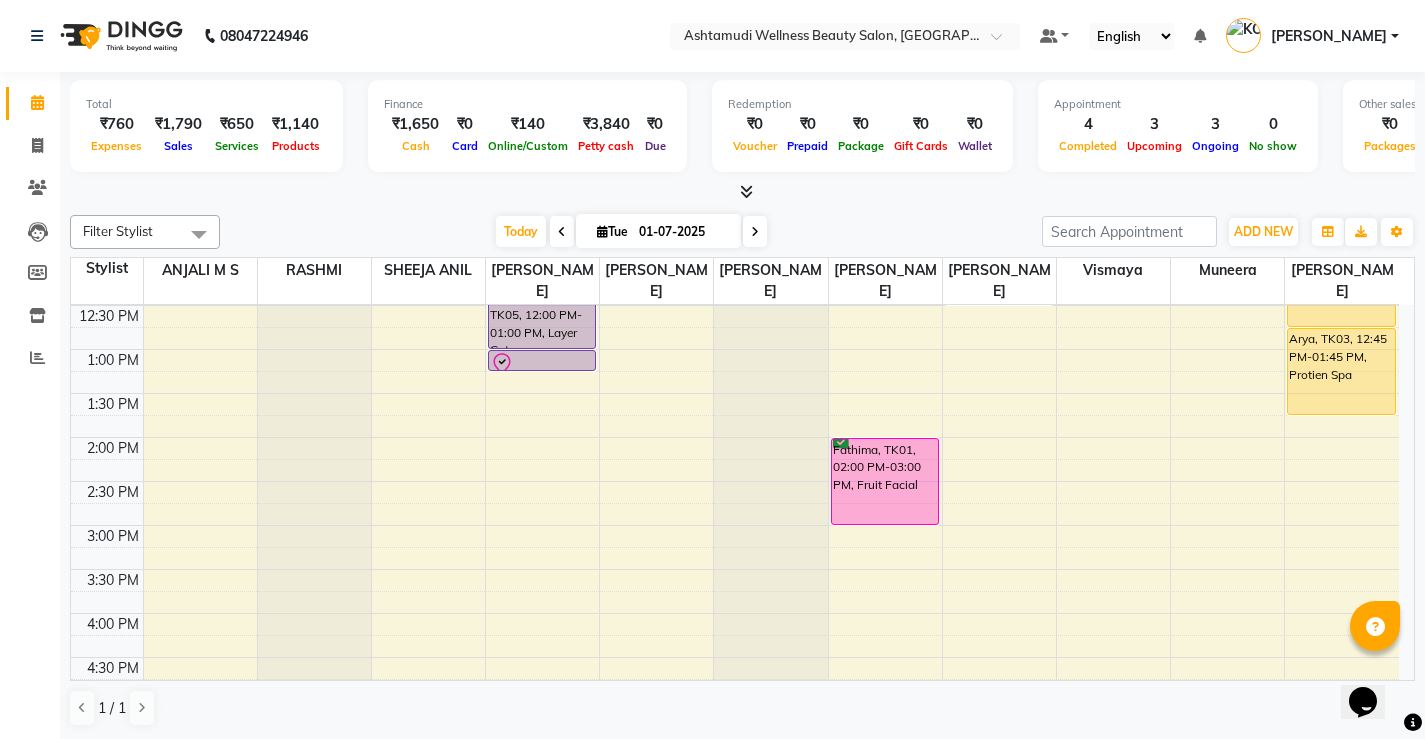 scroll, scrollTop: 400, scrollLeft: 0, axis: vertical 